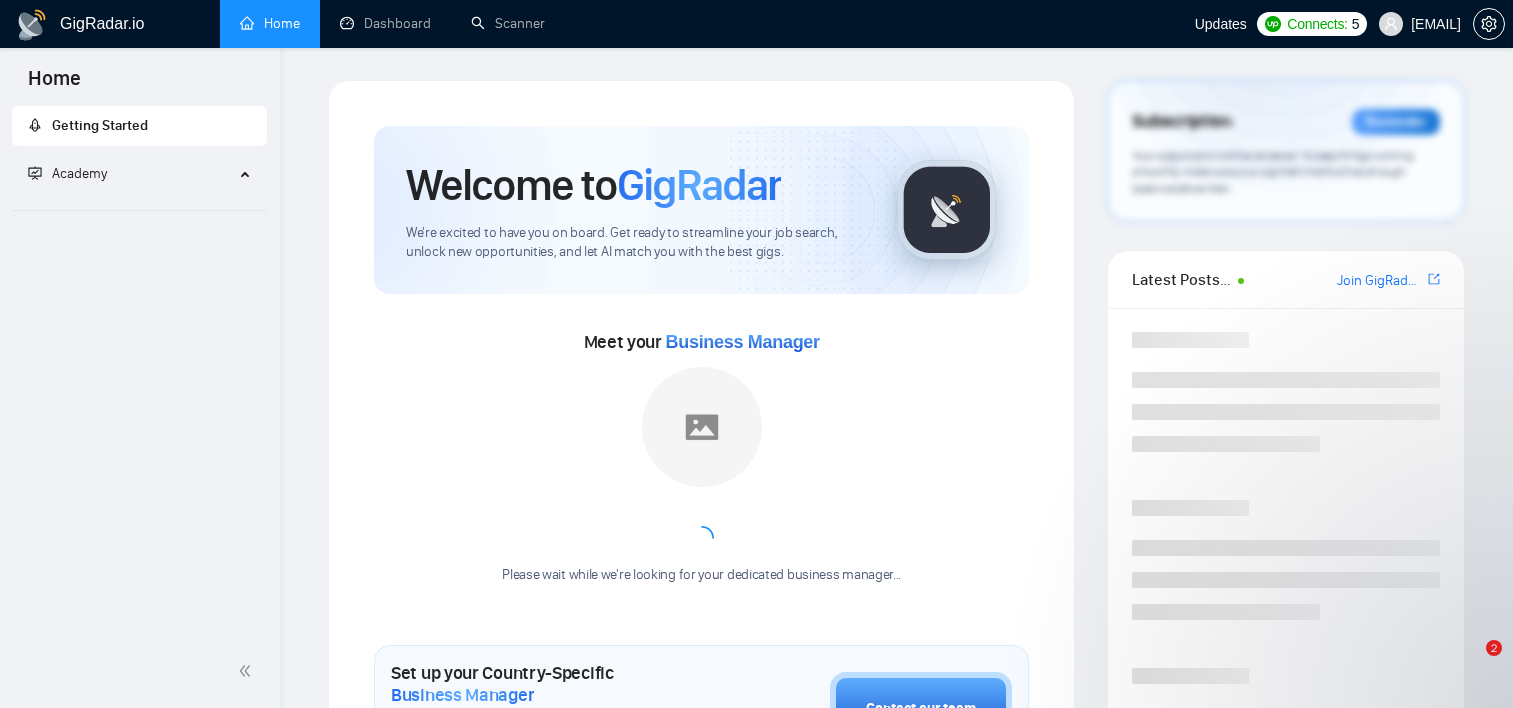 scroll, scrollTop: 100, scrollLeft: 0, axis: vertical 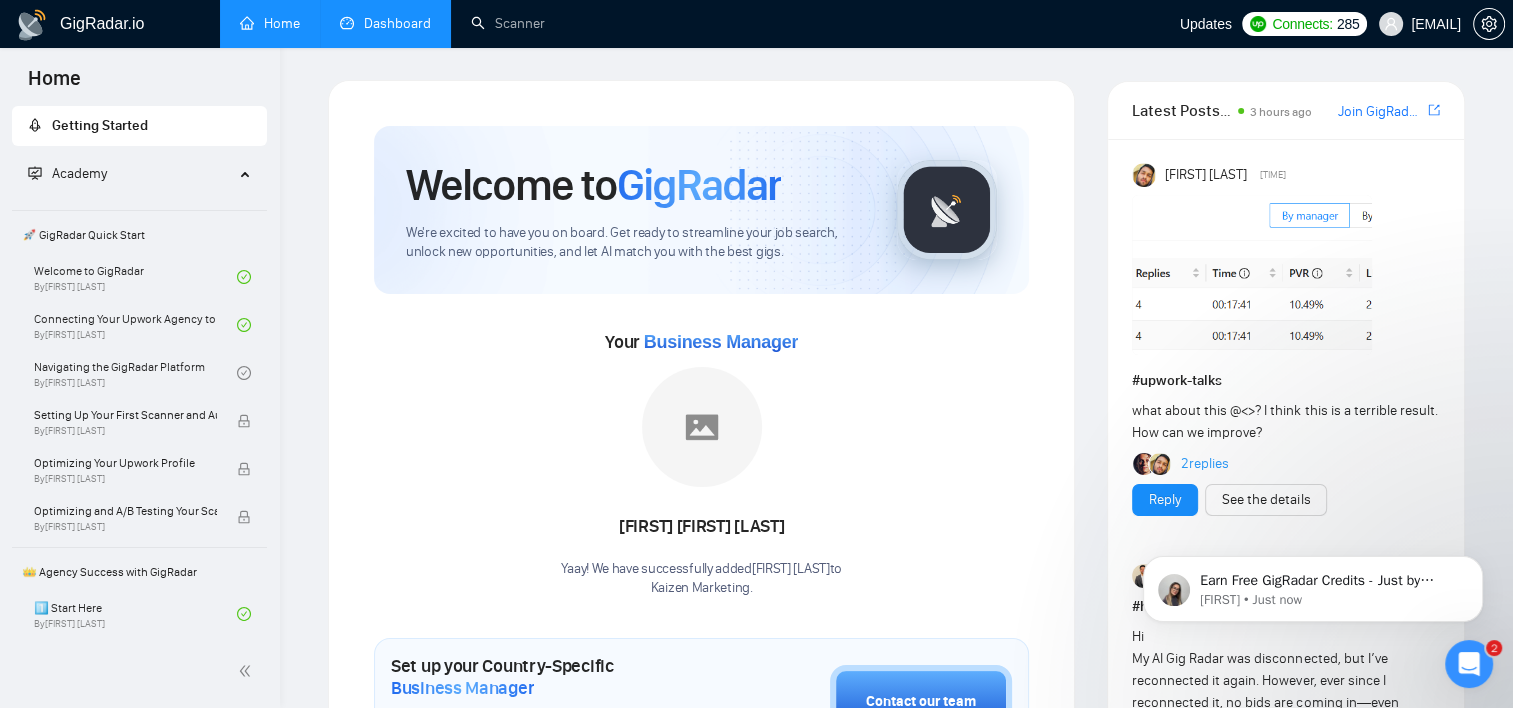 click on "Dashboard" at bounding box center (385, 23) 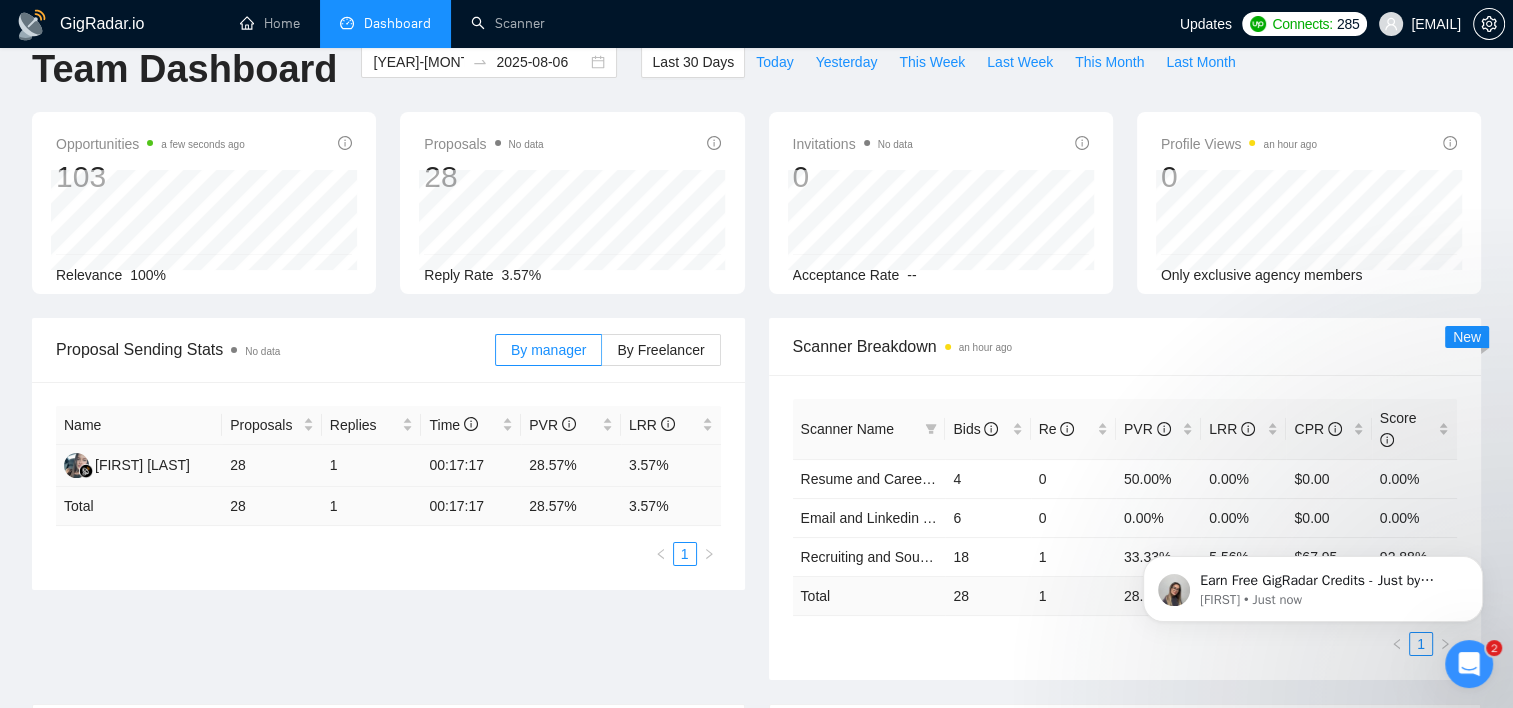 scroll, scrollTop: 0, scrollLeft: 0, axis: both 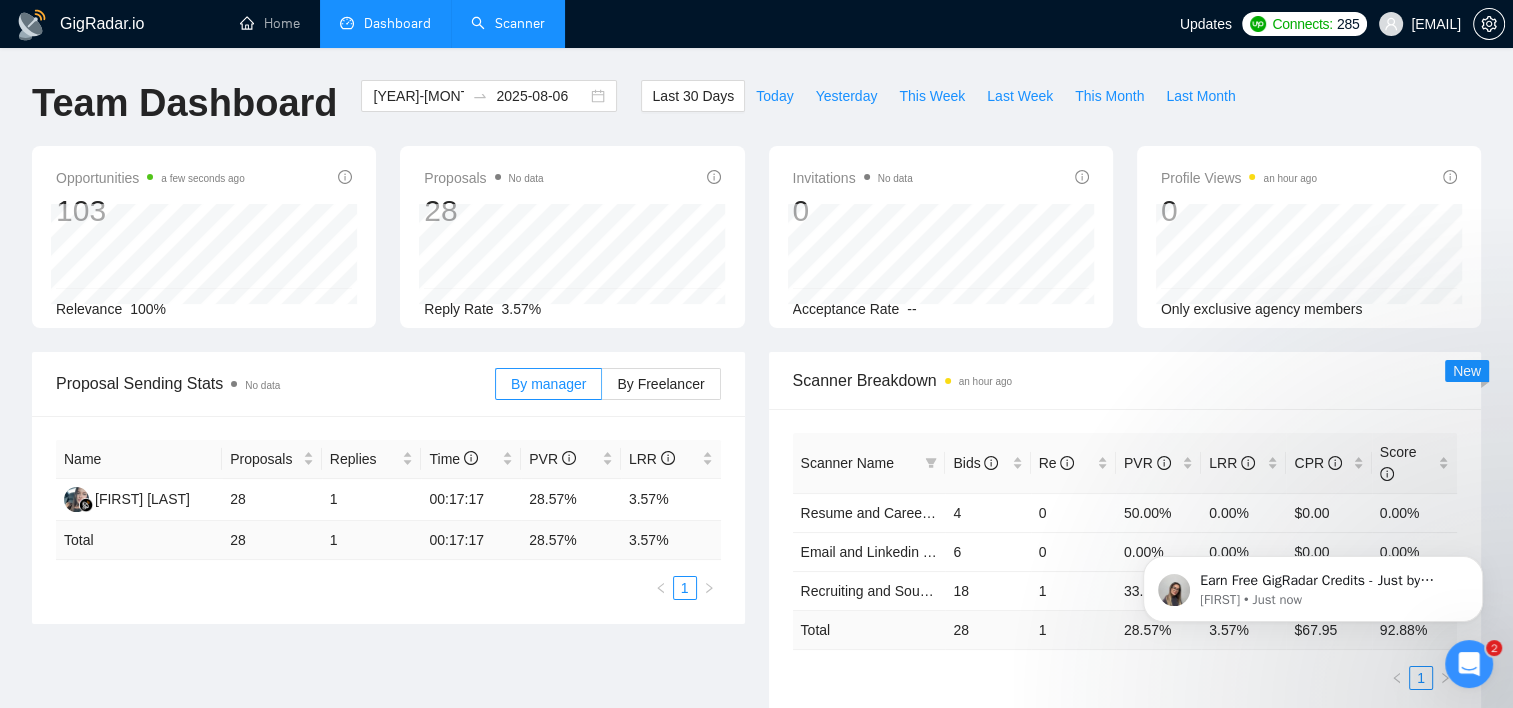 click on "Scanner" at bounding box center (508, 23) 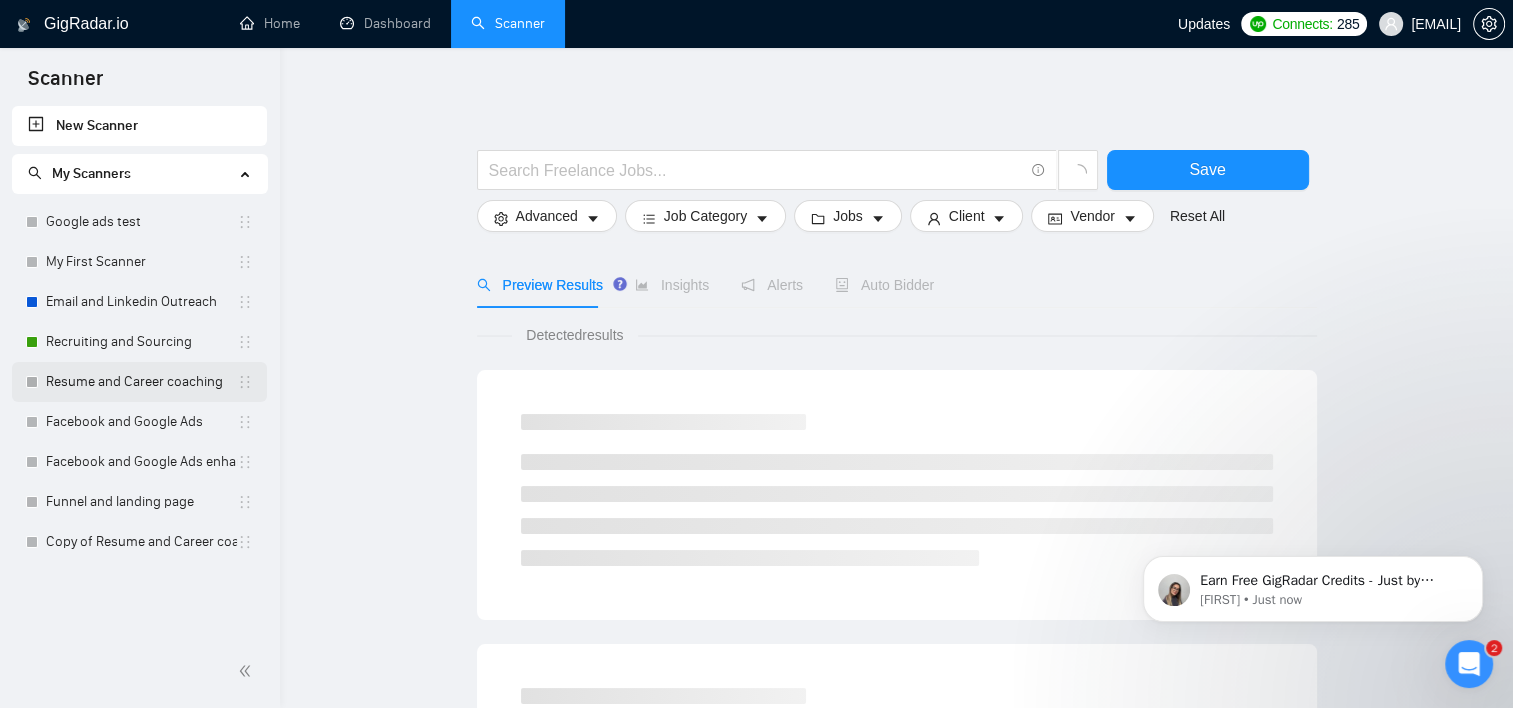 click on "Resume and Career coaching" at bounding box center (141, 382) 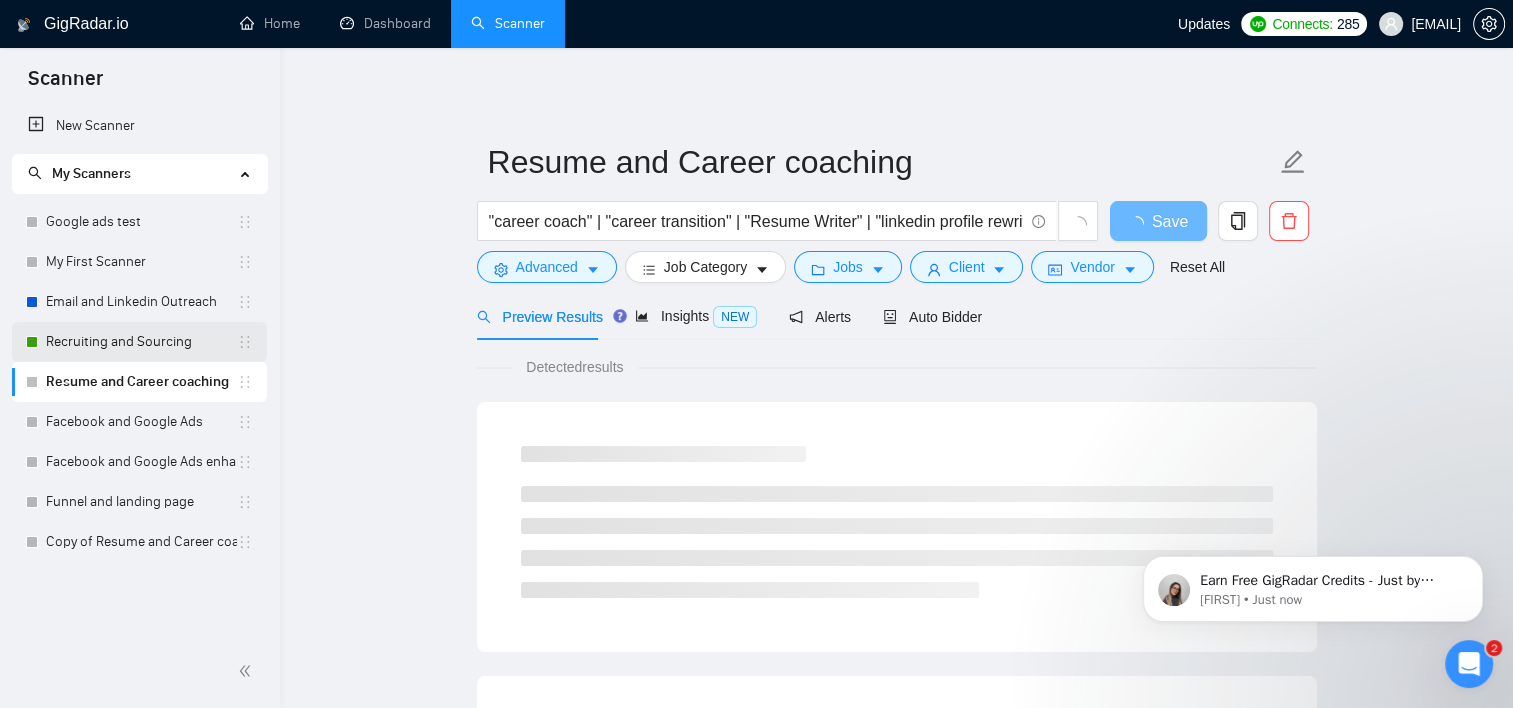 click on "Recruiting and Sourcing" at bounding box center (141, 342) 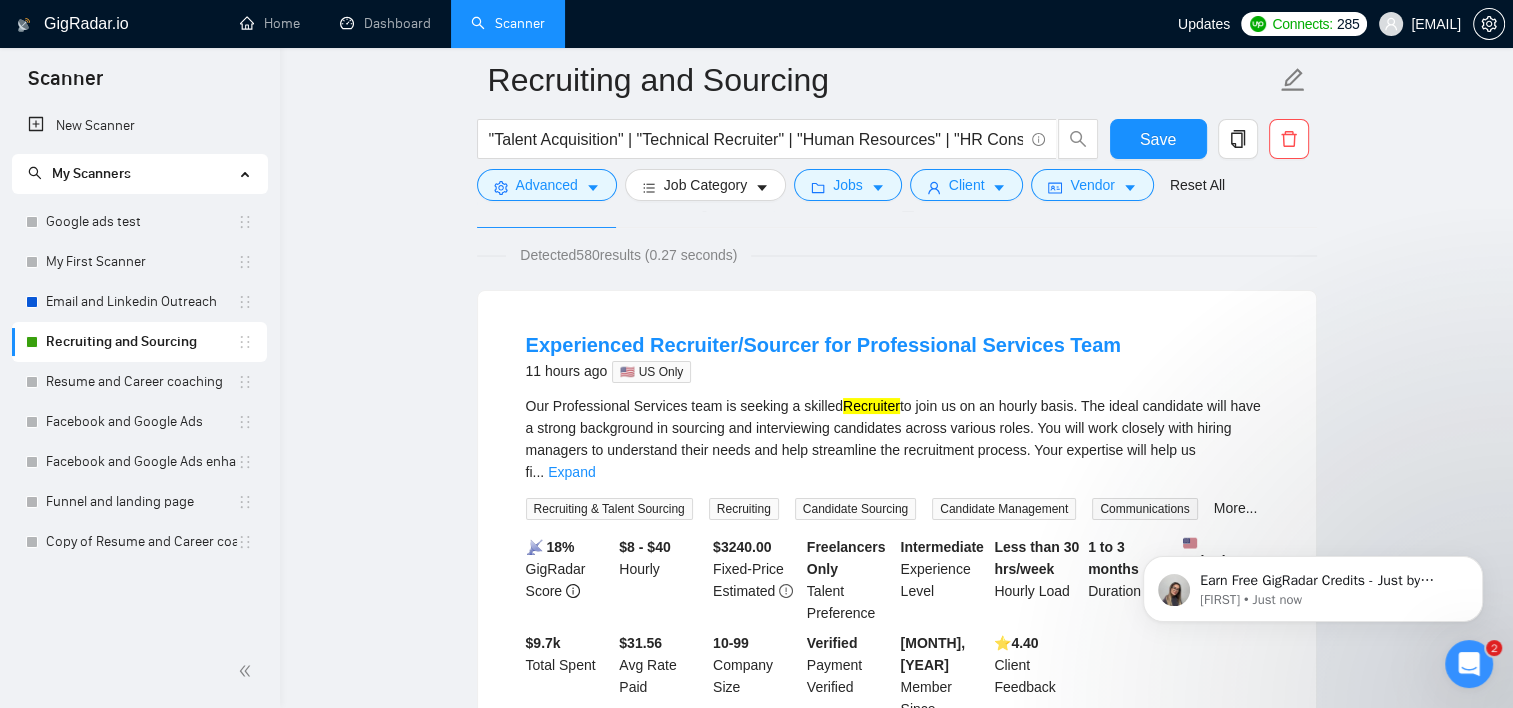 scroll, scrollTop: 0, scrollLeft: 0, axis: both 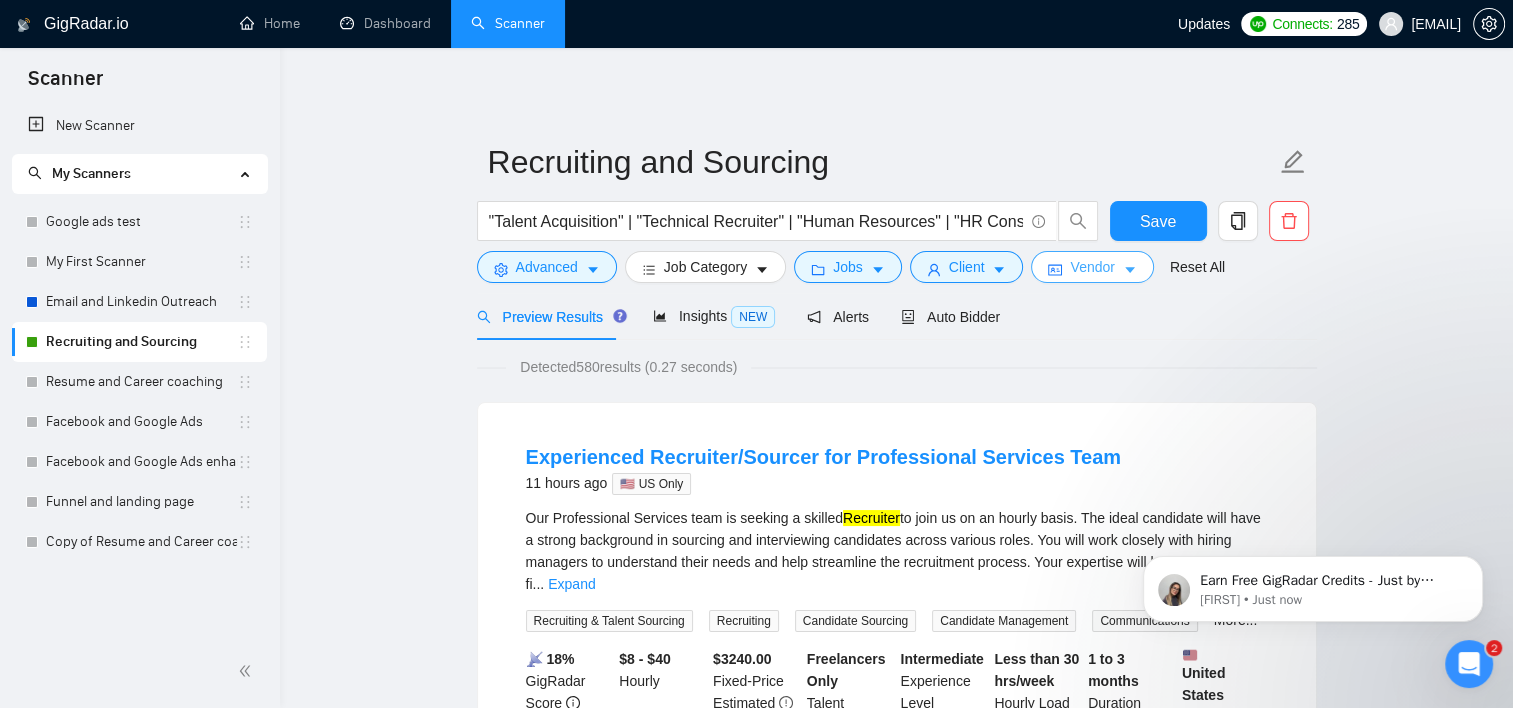 click on "Vendor" at bounding box center [1092, 267] 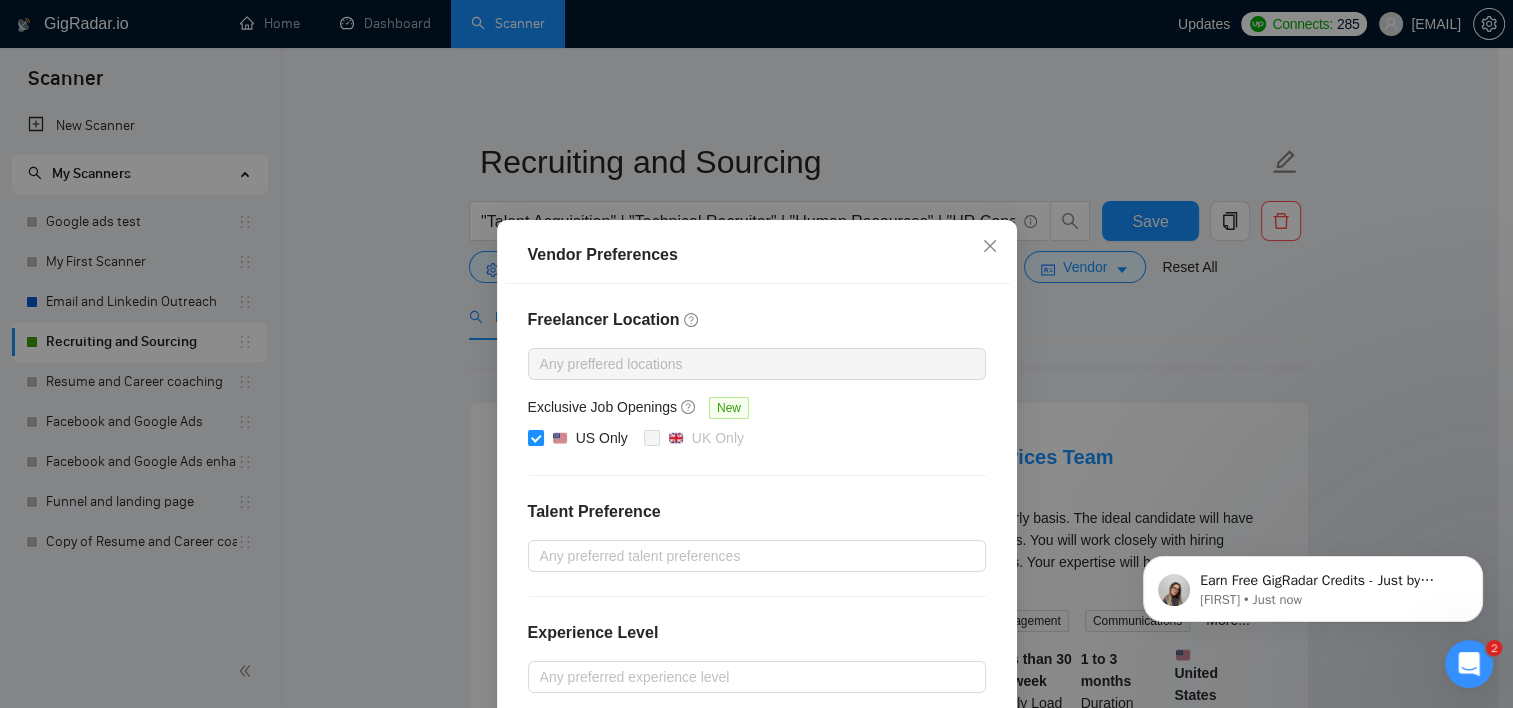 click on "Vendor Preferences Freelancer Location     Any preffered locations Exclusive Job Openings New US Only UK Only Talent Preference   Any preferred talent preferences Experience Level   Any preferred experience level Freelancer's Spoken Languages New   Any preffered languages Reset OK" at bounding box center [756, 354] 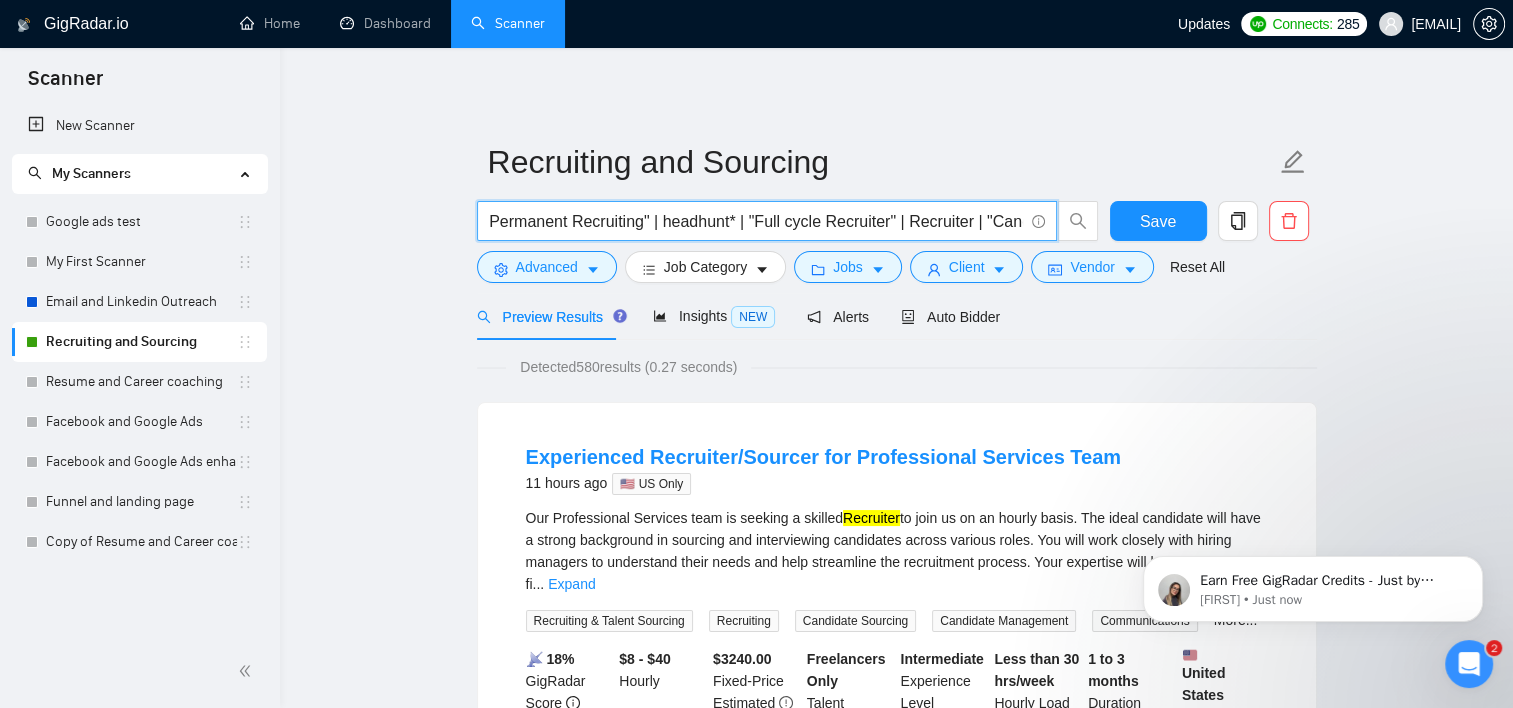 scroll, scrollTop: 0, scrollLeft: 1364, axis: horizontal 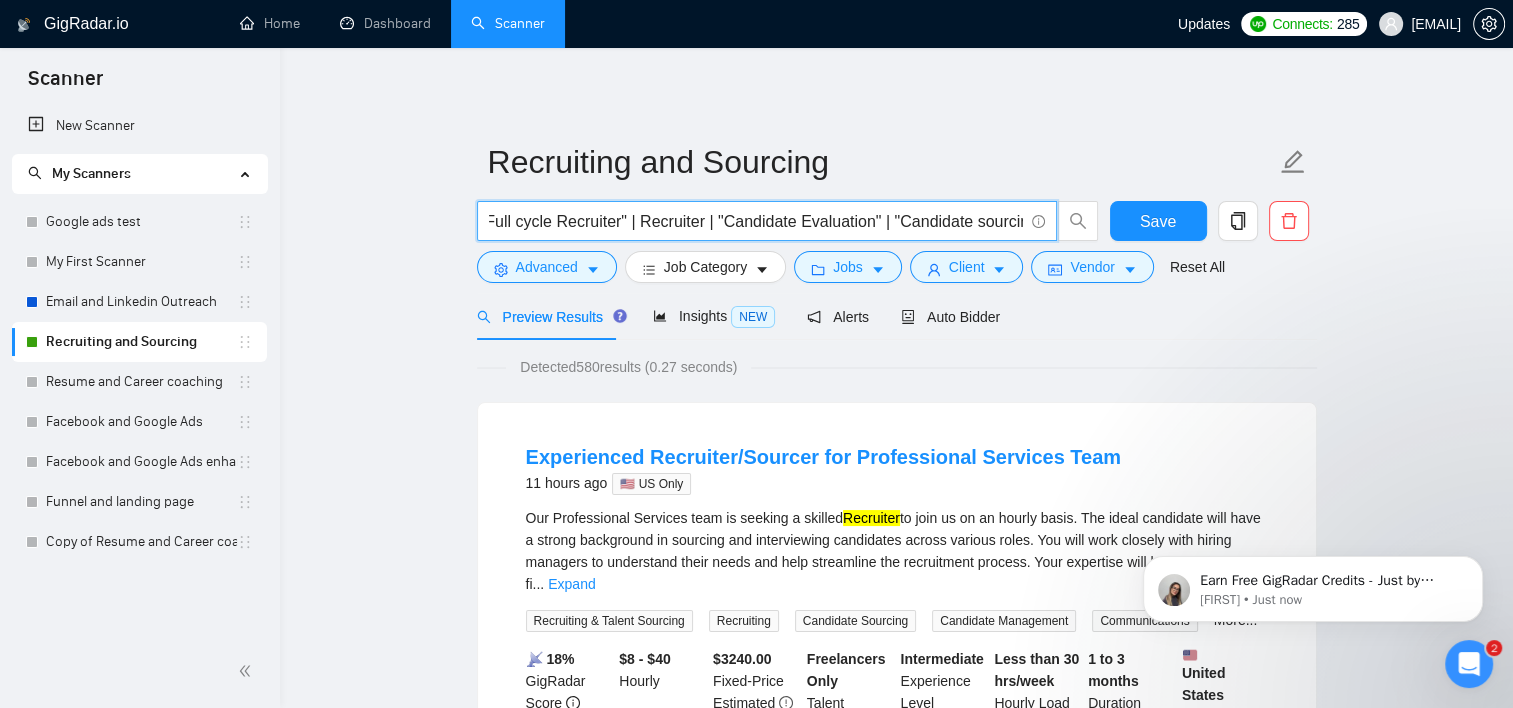 drag, startPoint x: 739, startPoint y: 213, endPoint x: 1048, endPoint y: 198, distance: 309.36386 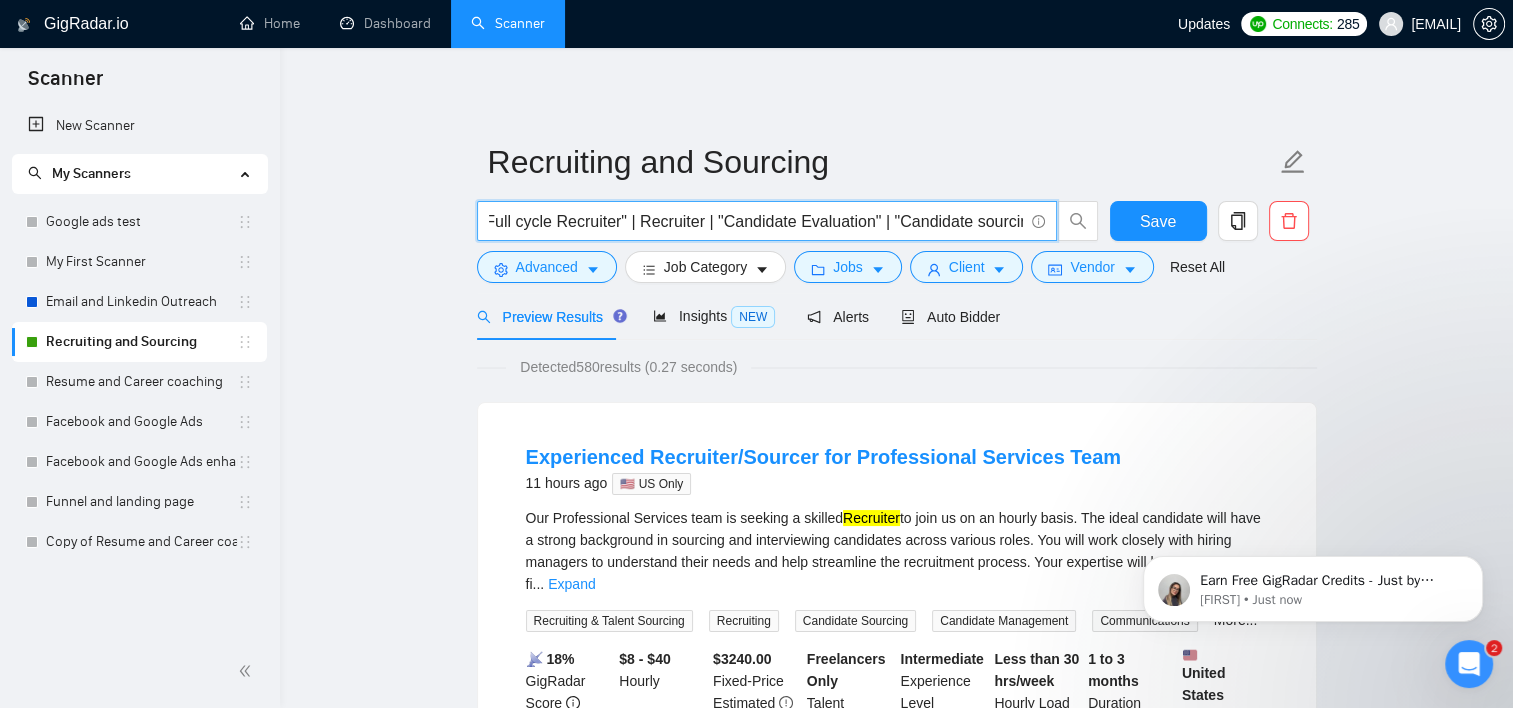 click on "Recruiting and Sourcing "Talent Acquisition" | "Technical Recruiter" | "Human Resources" | "HR Consultant" | "engineer hiring" | "Souring" | "Executive search" | "Temp Recruiting" | "Permanent Recruiting" | headhunt* | "Full cycle Recruiter" | Recruiter | "Candidate Evaluation" | "Candidate sourcing" Save Advanced   Job Category   Jobs   Client   Vendor   Reset All" at bounding box center [897, 211] 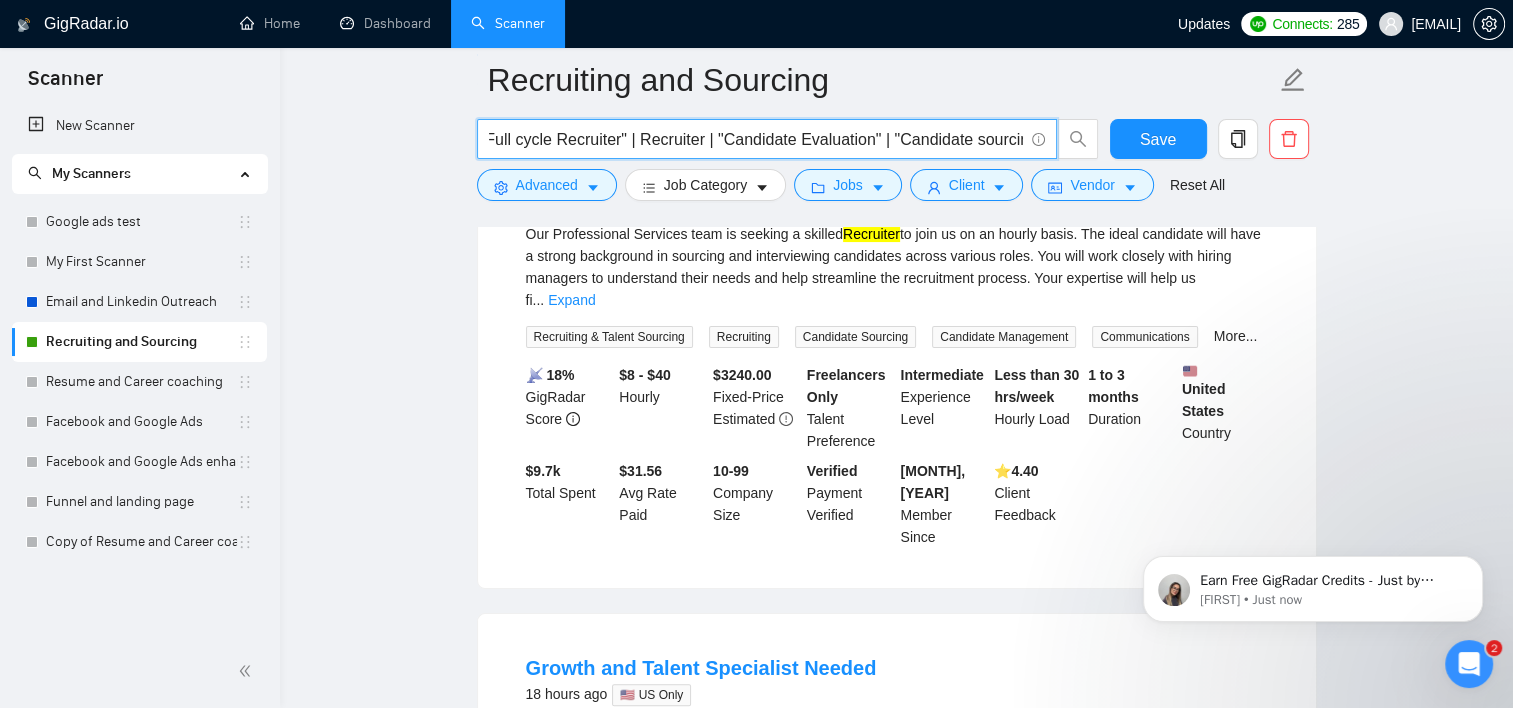 scroll, scrollTop: 200, scrollLeft: 0, axis: vertical 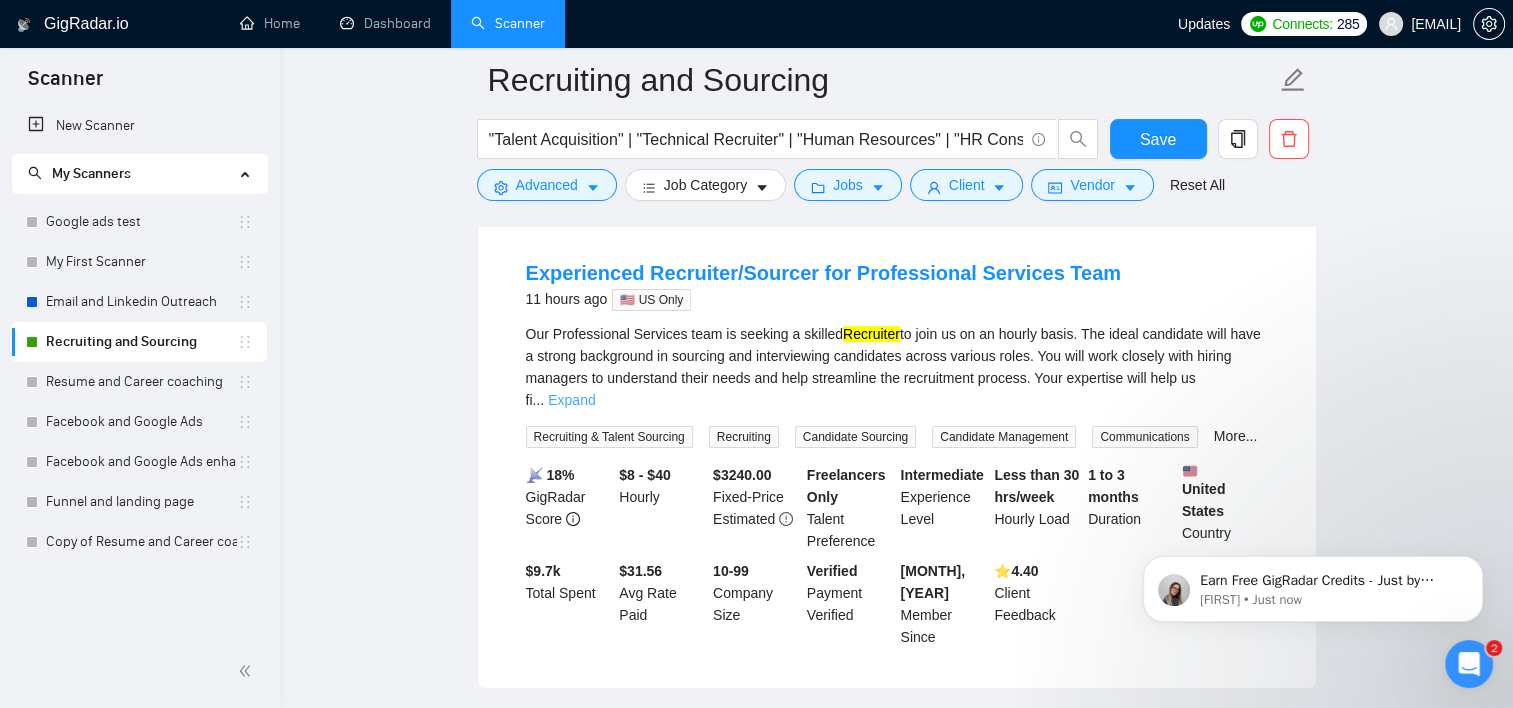 click on "Expand" at bounding box center [571, 400] 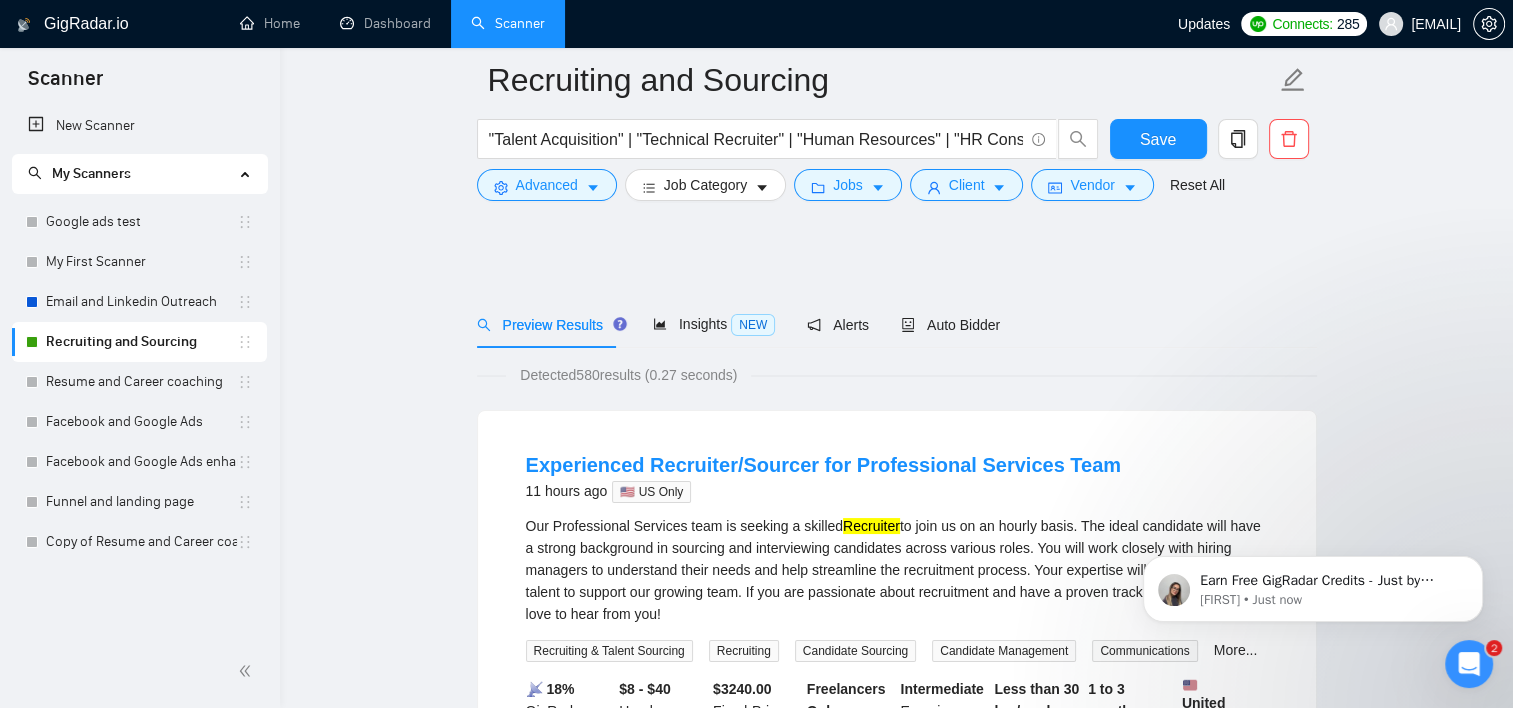 scroll, scrollTop: 0, scrollLeft: 0, axis: both 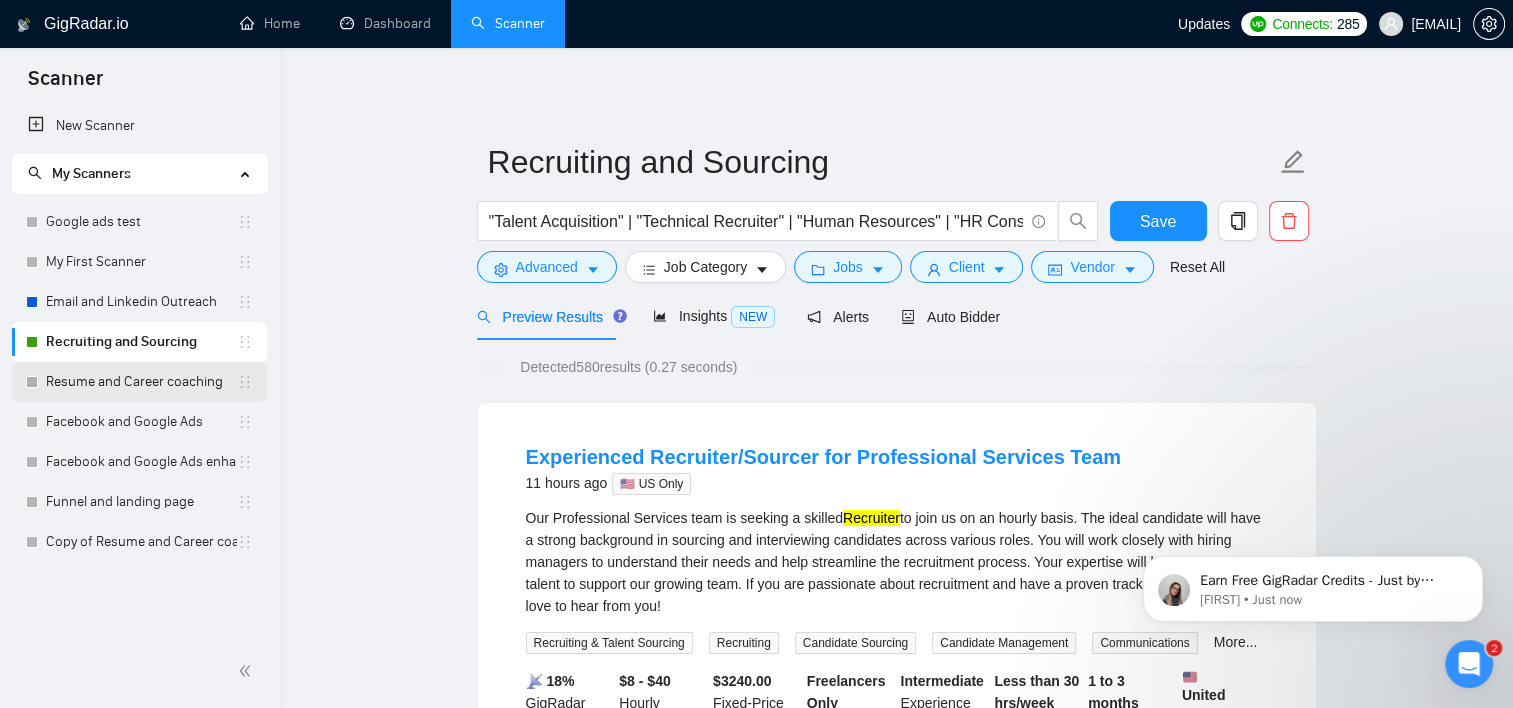 click on "Resume and Career coaching" at bounding box center [141, 382] 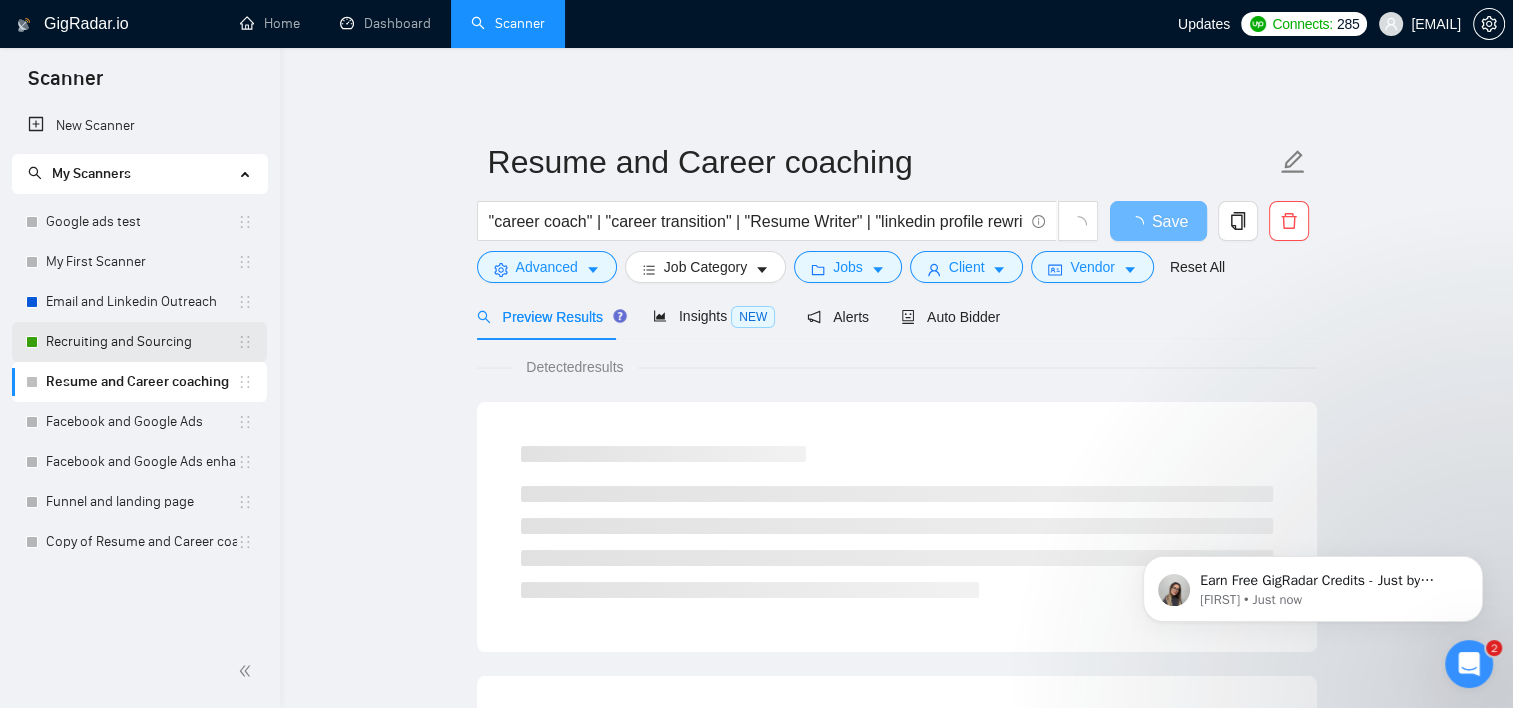 click on "Recruiting and Sourcing" at bounding box center [141, 342] 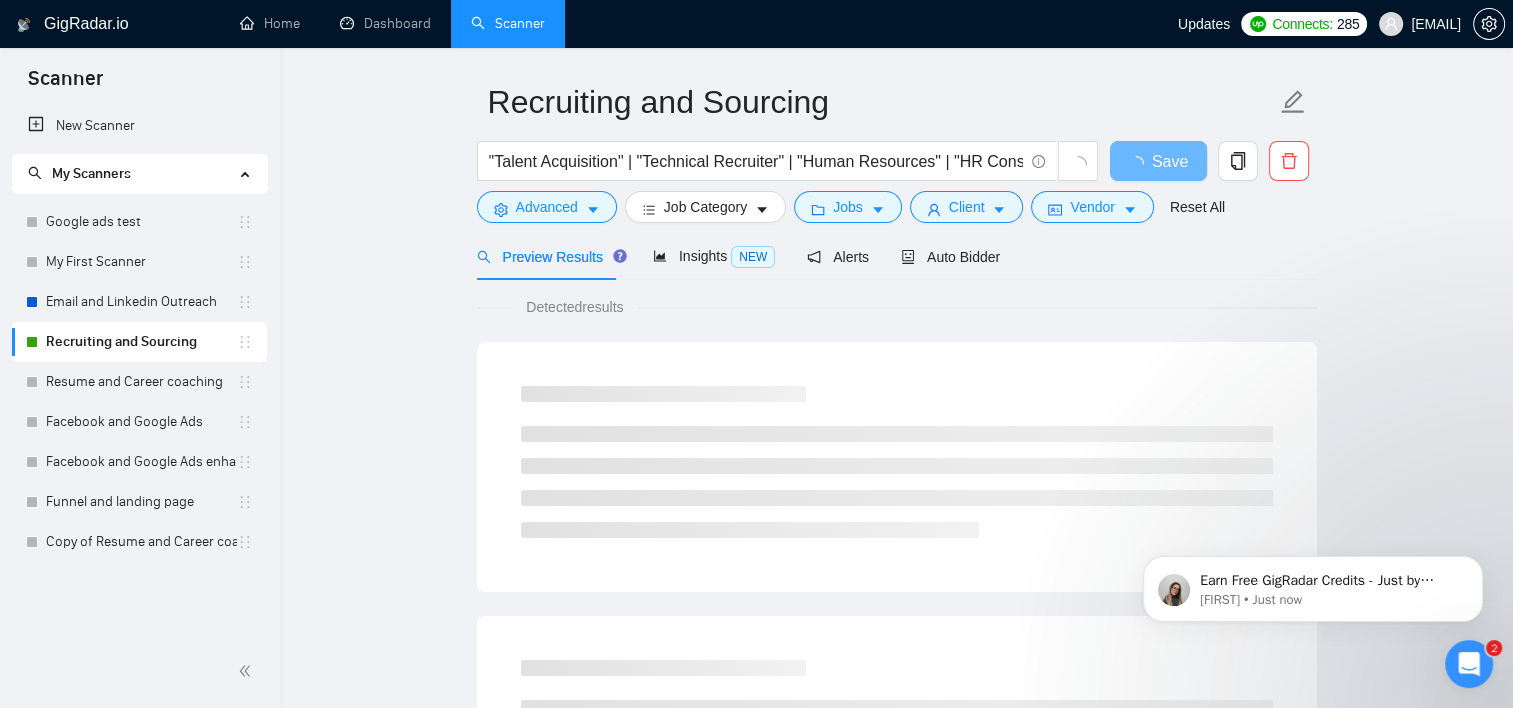 scroll, scrollTop: 0, scrollLeft: 0, axis: both 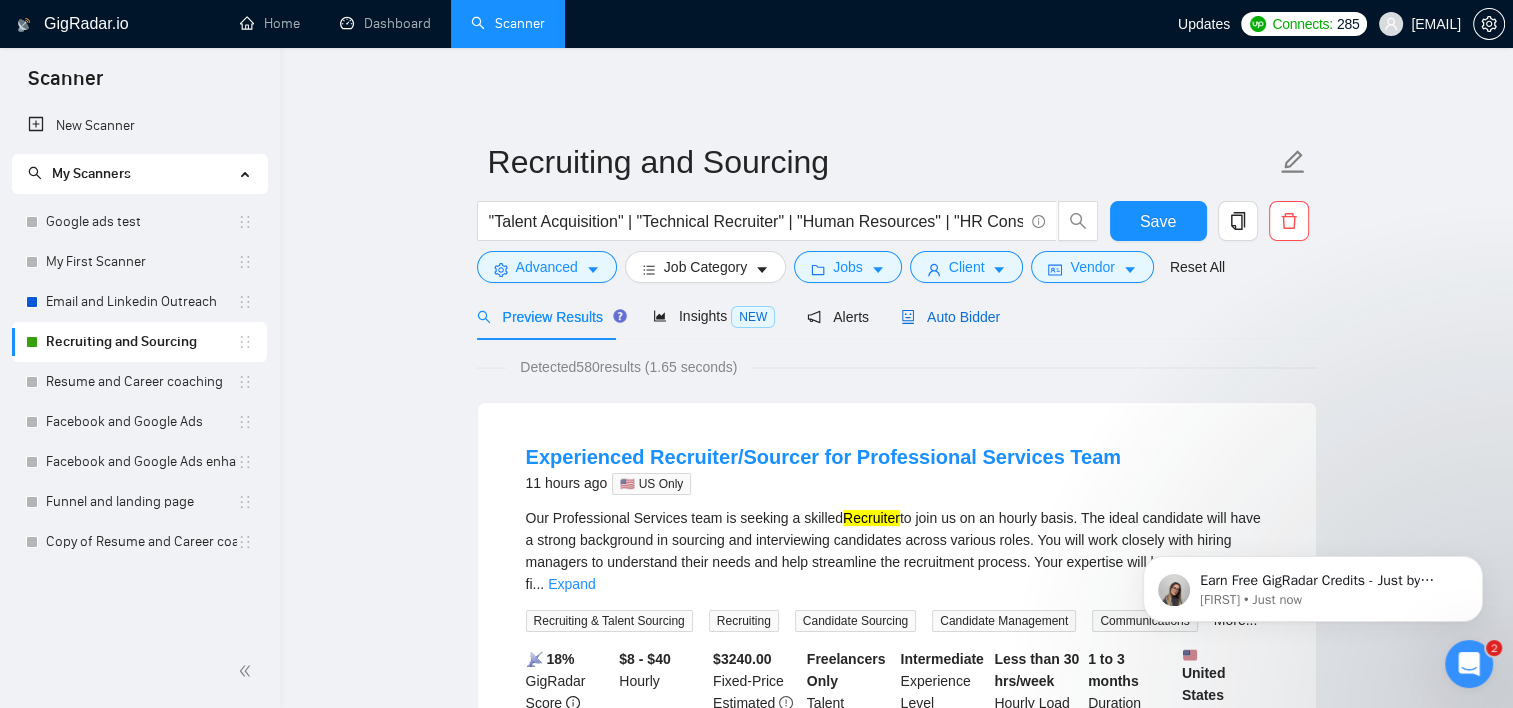 click on "Auto Bidder" at bounding box center [950, 317] 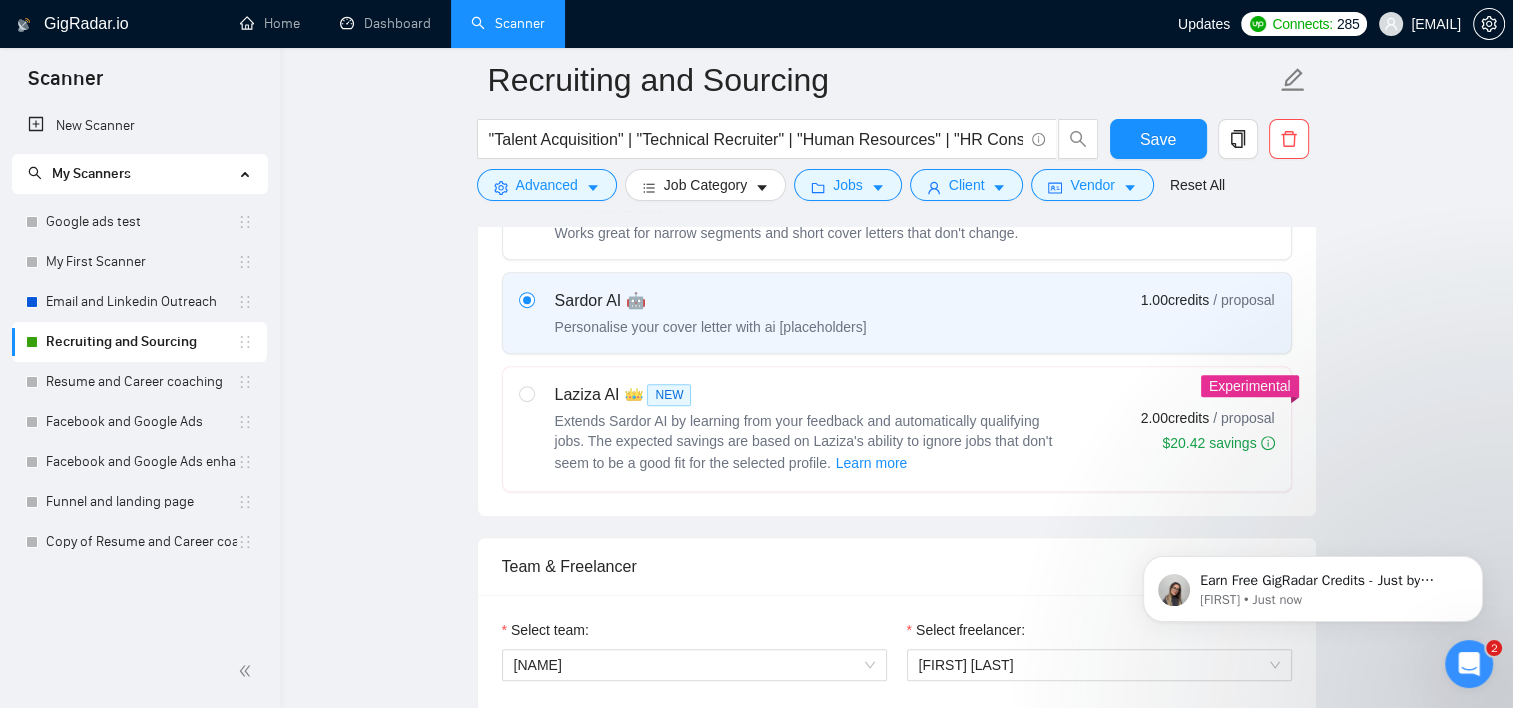 scroll, scrollTop: 900, scrollLeft: 0, axis: vertical 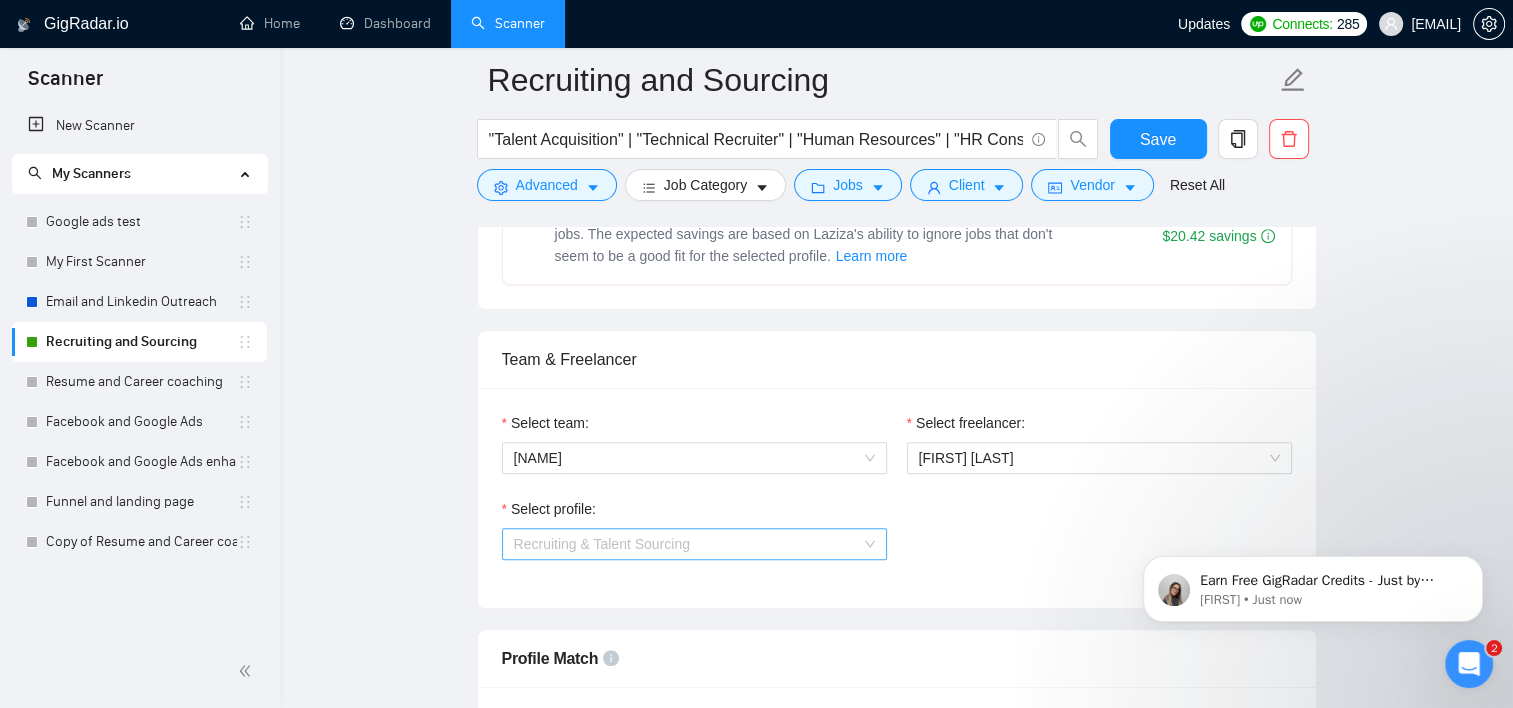 click on "Recruiting & Talent Sourcing" at bounding box center [694, 544] 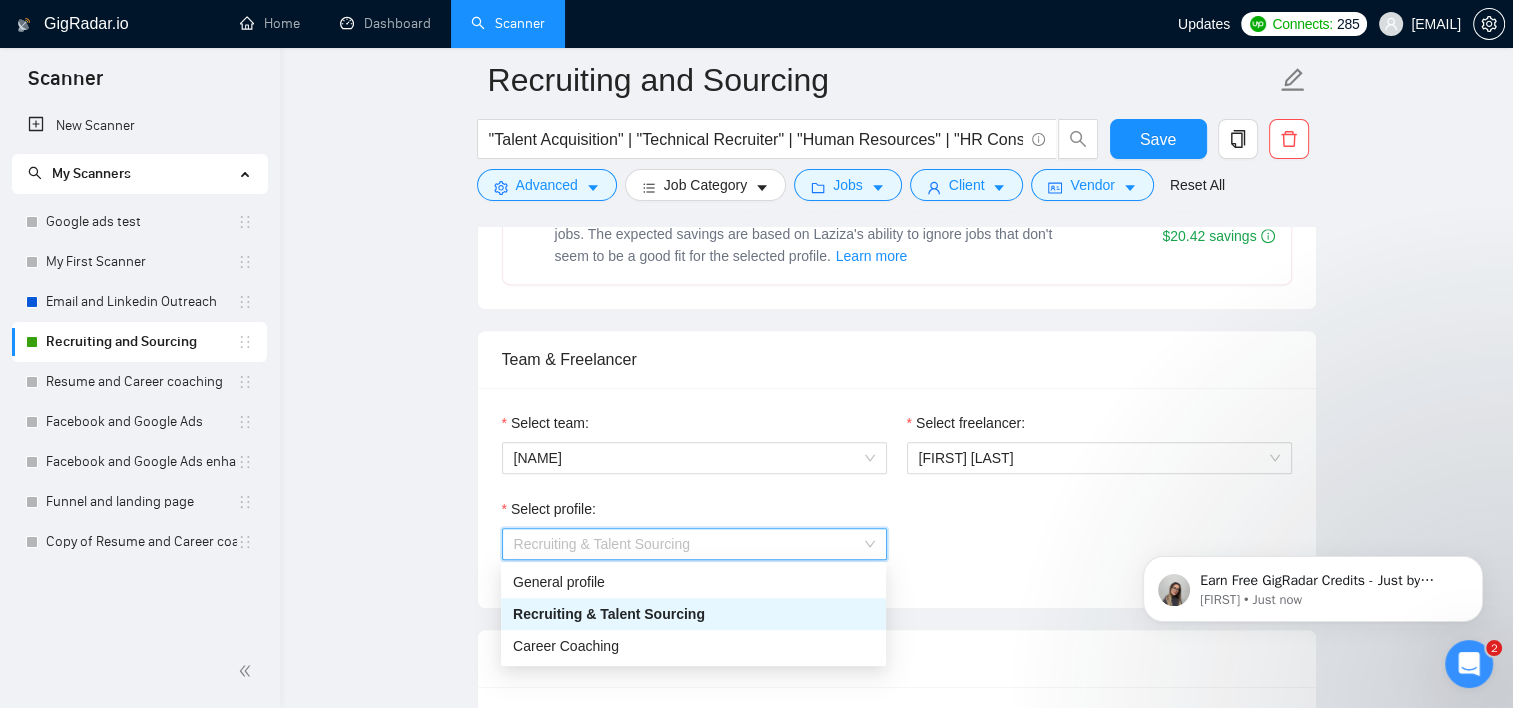 click on "Recruiting & Talent Sourcing" at bounding box center [694, 544] 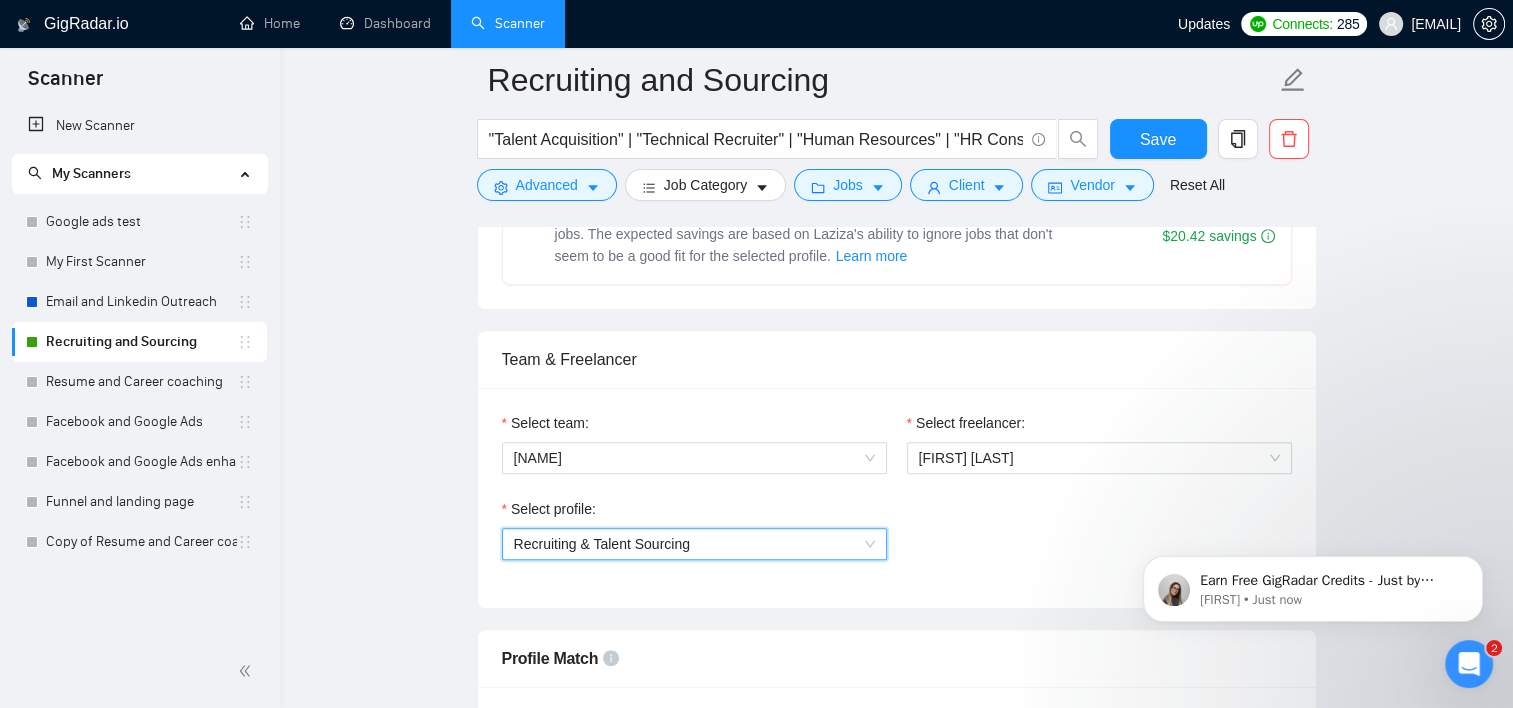 click on "Select profile: 1031626810218496000 Recruiting & Talent Sourcing" at bounding box center (897, 541) 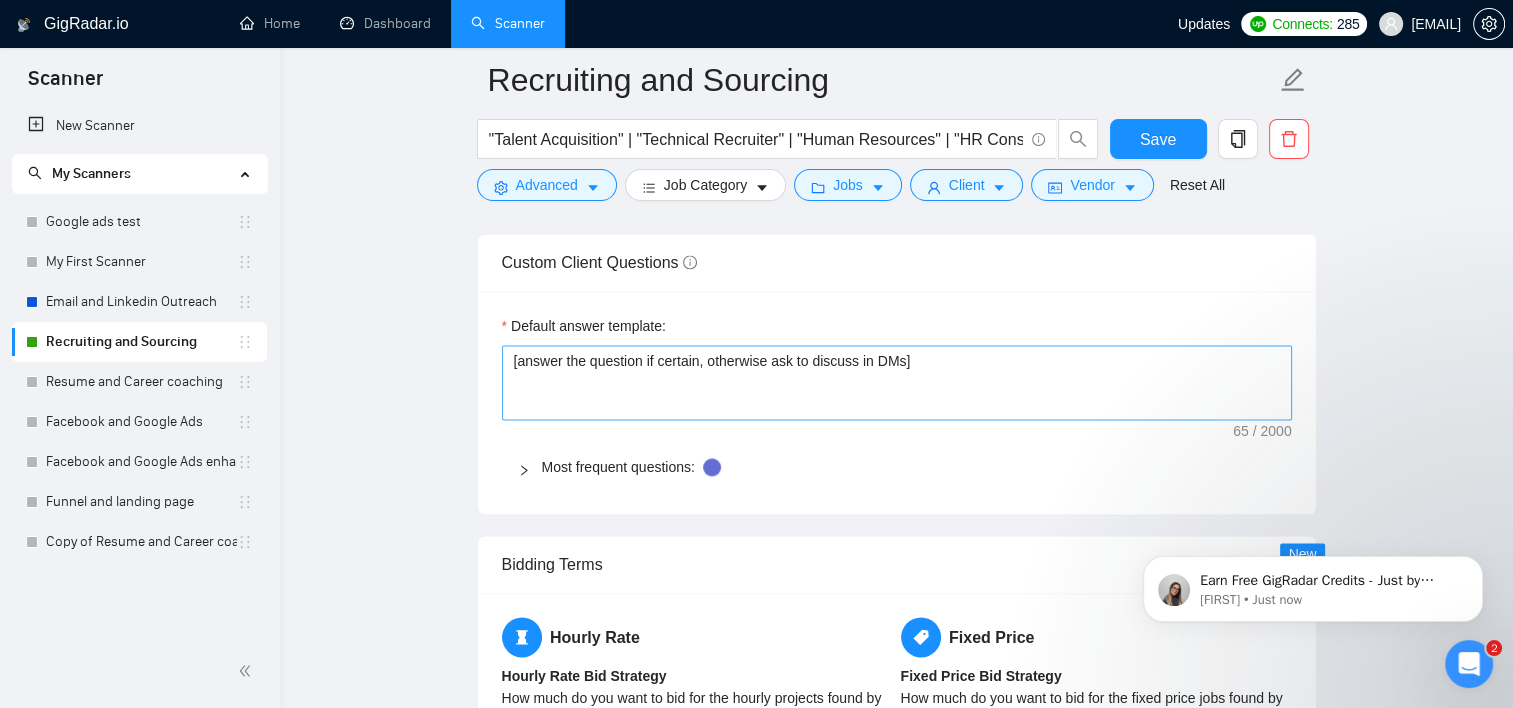 scroll, scrollTop: 2800, scrollLeft: 0, axis: vertical 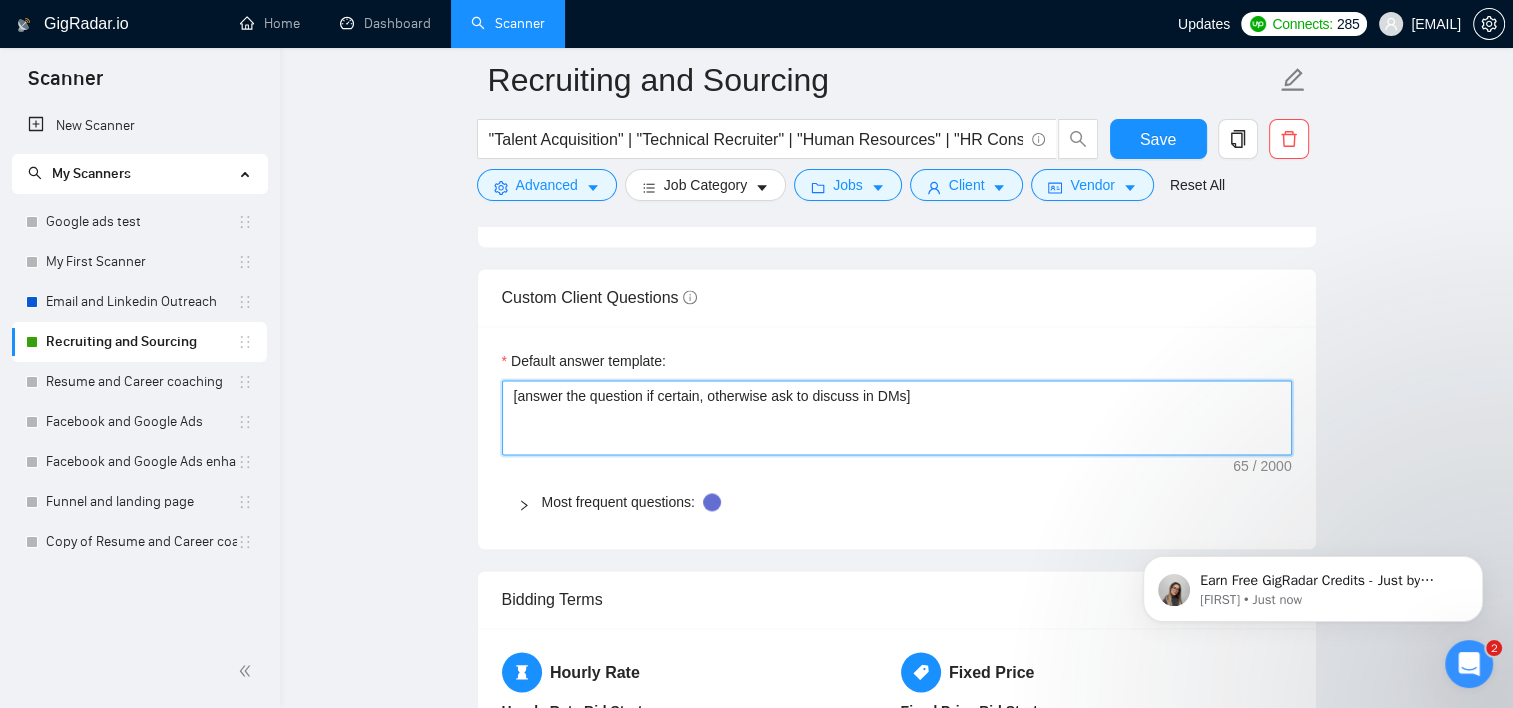 click on "[answer the question if certain, otherwise ask to discuss in DMs]" at bounding box center [897, 418] 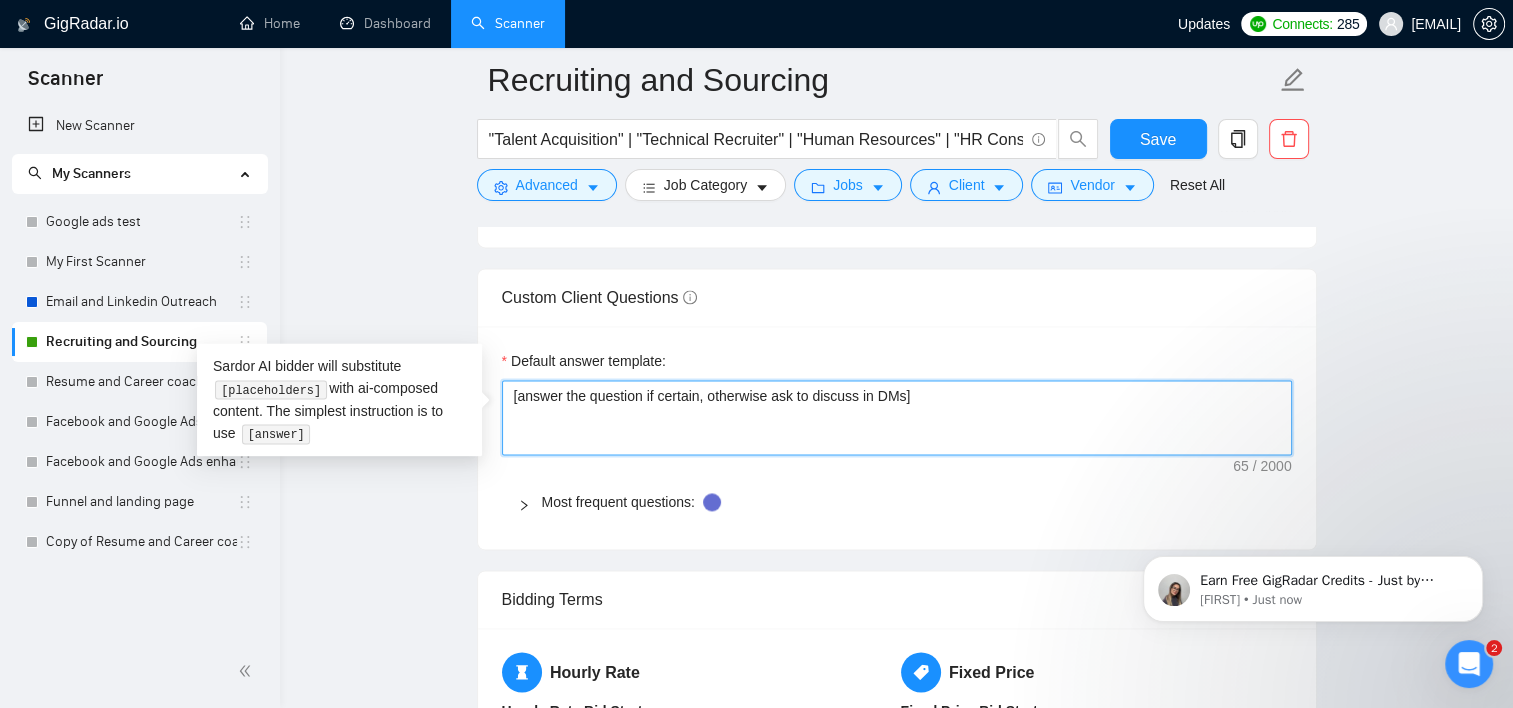 click on "[answer the question if certain, otherwise ask to discuss in DMs]" at bounding box center (897, 418) 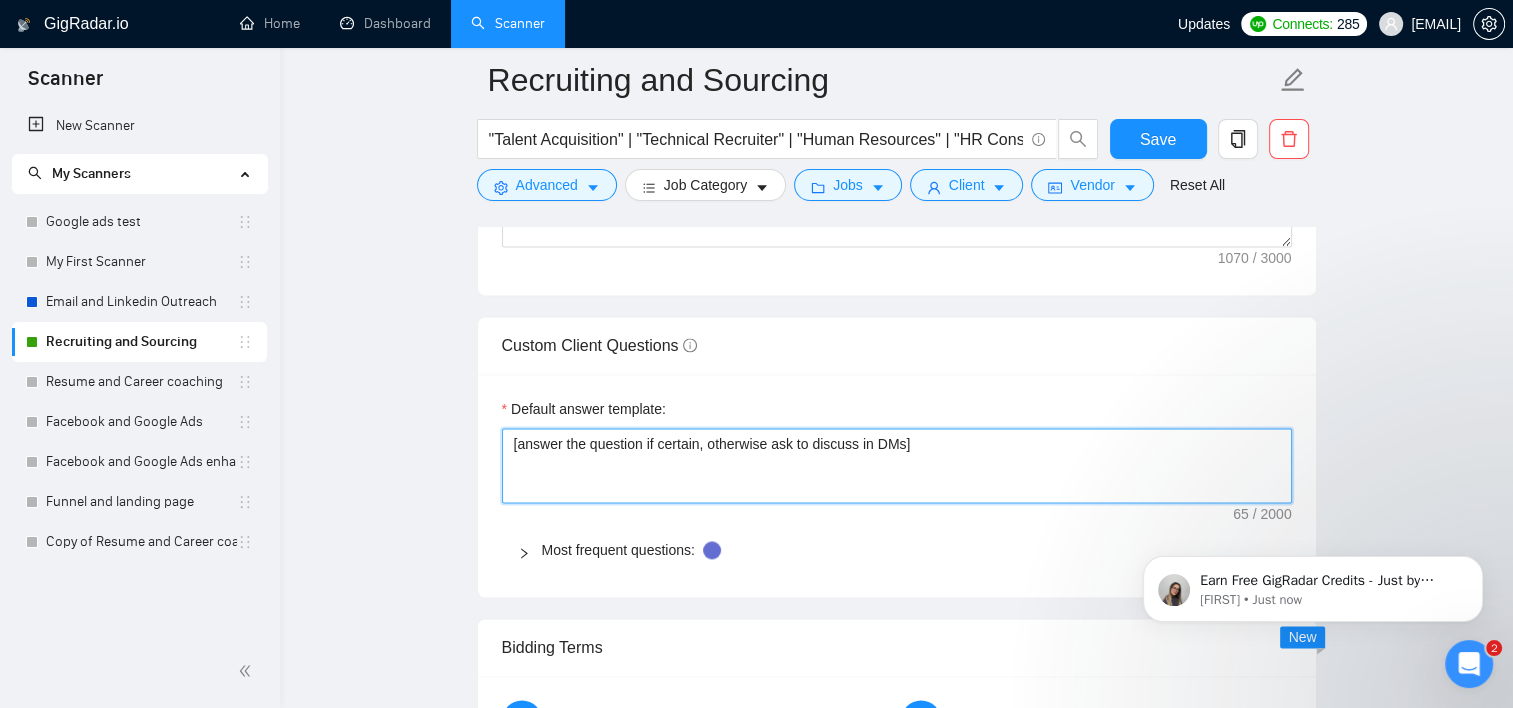 scroll, scrollTop: 2800, scrollLeft: 0, axis: vertical 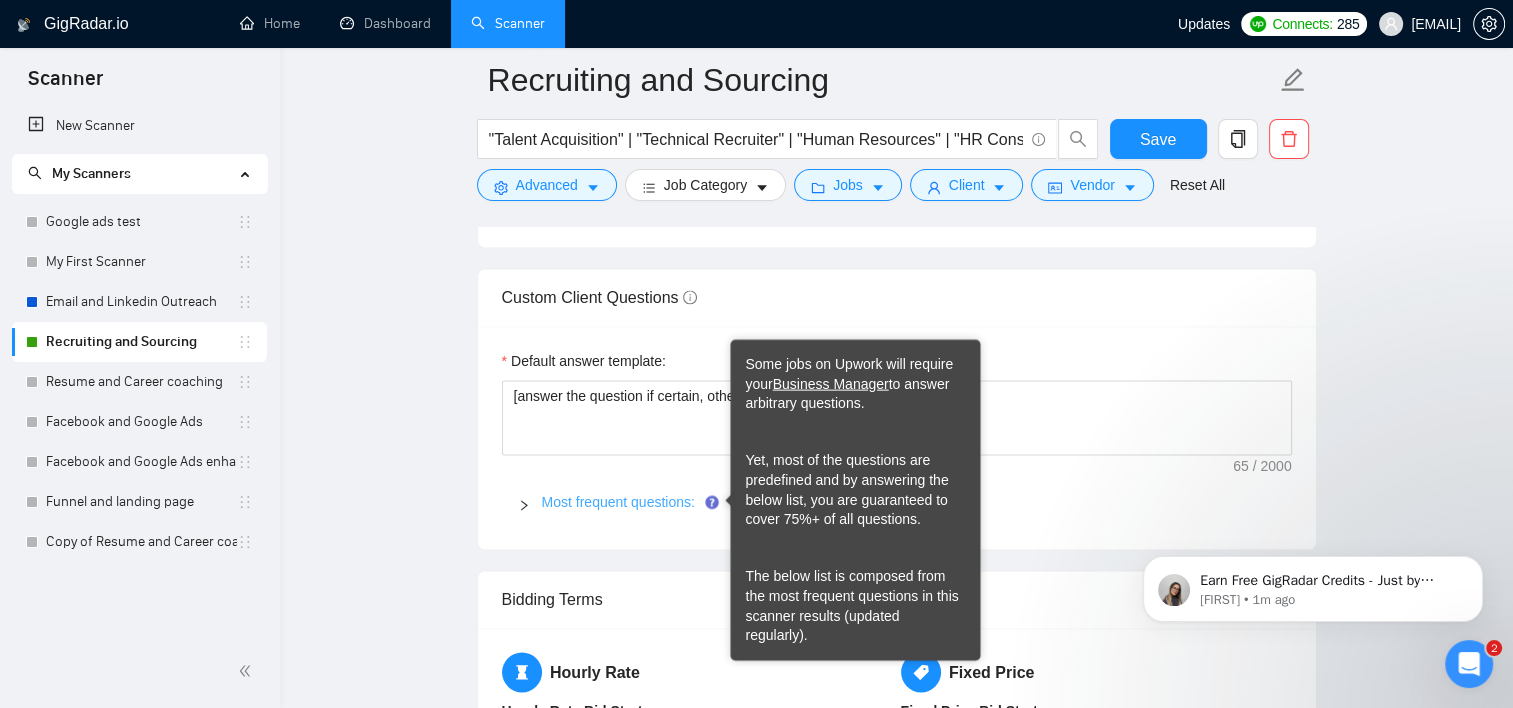 click on "Most frequent questions:" at bounding box center (618, 502) 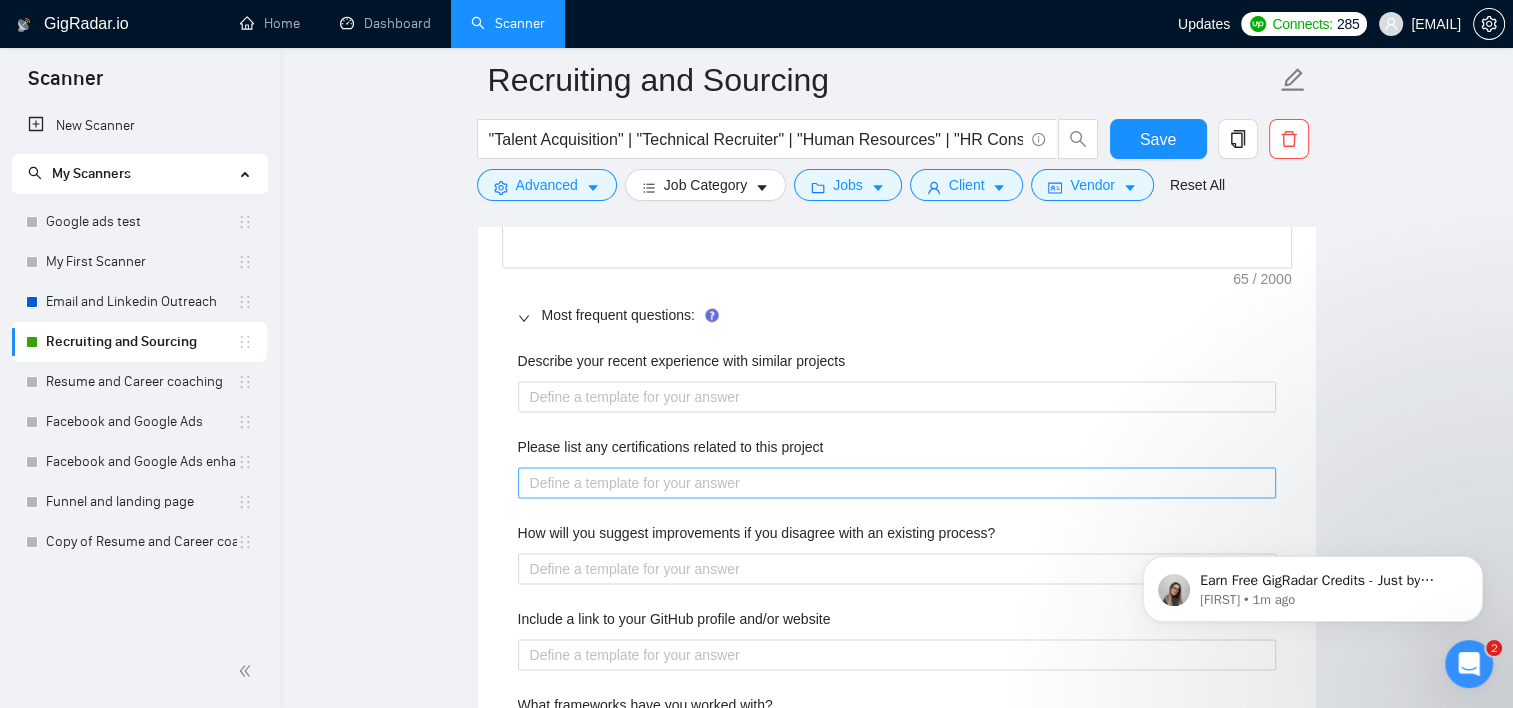 scroll, scrollTop: 3000, scrollLeft: 0, axis: vertical 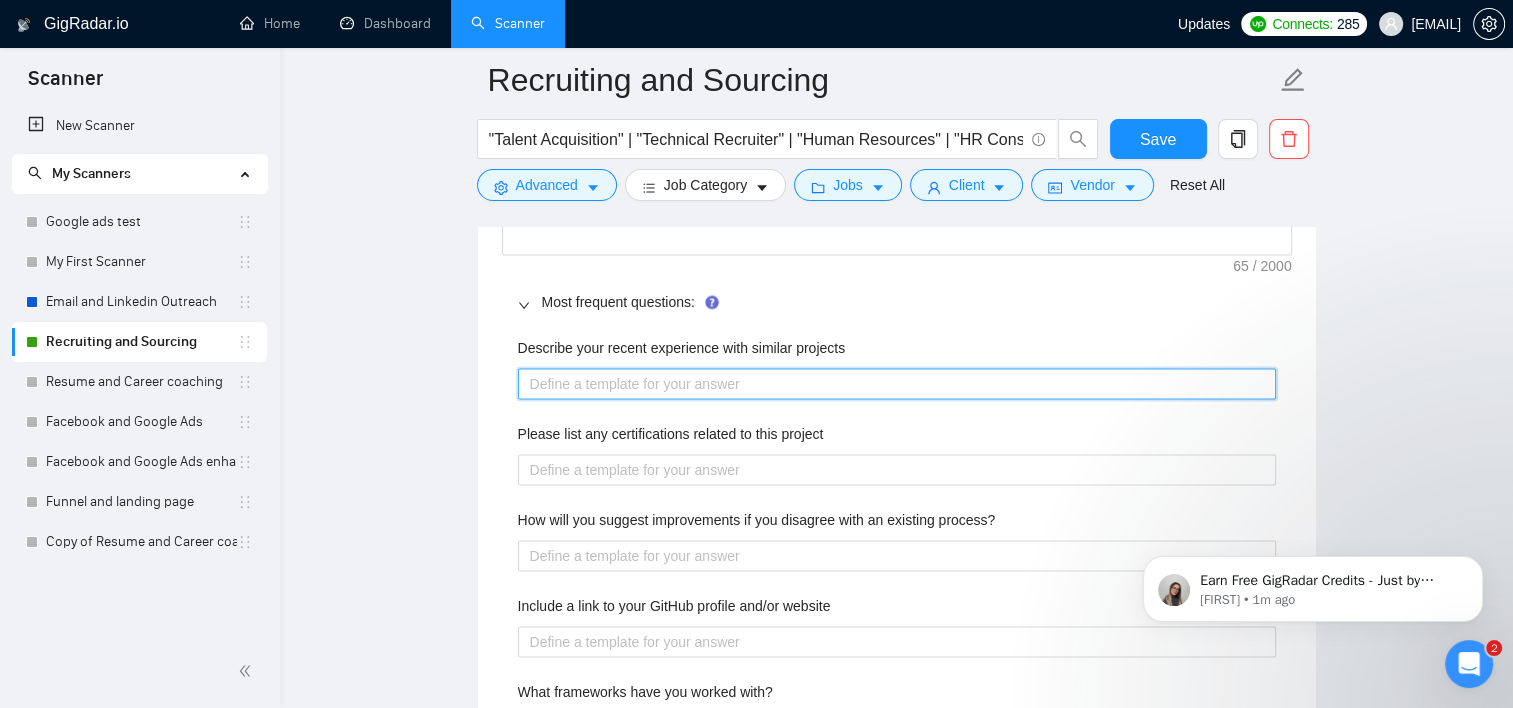 click on "Describe your recent experience with similar projects" at bounding box center (897, 384) 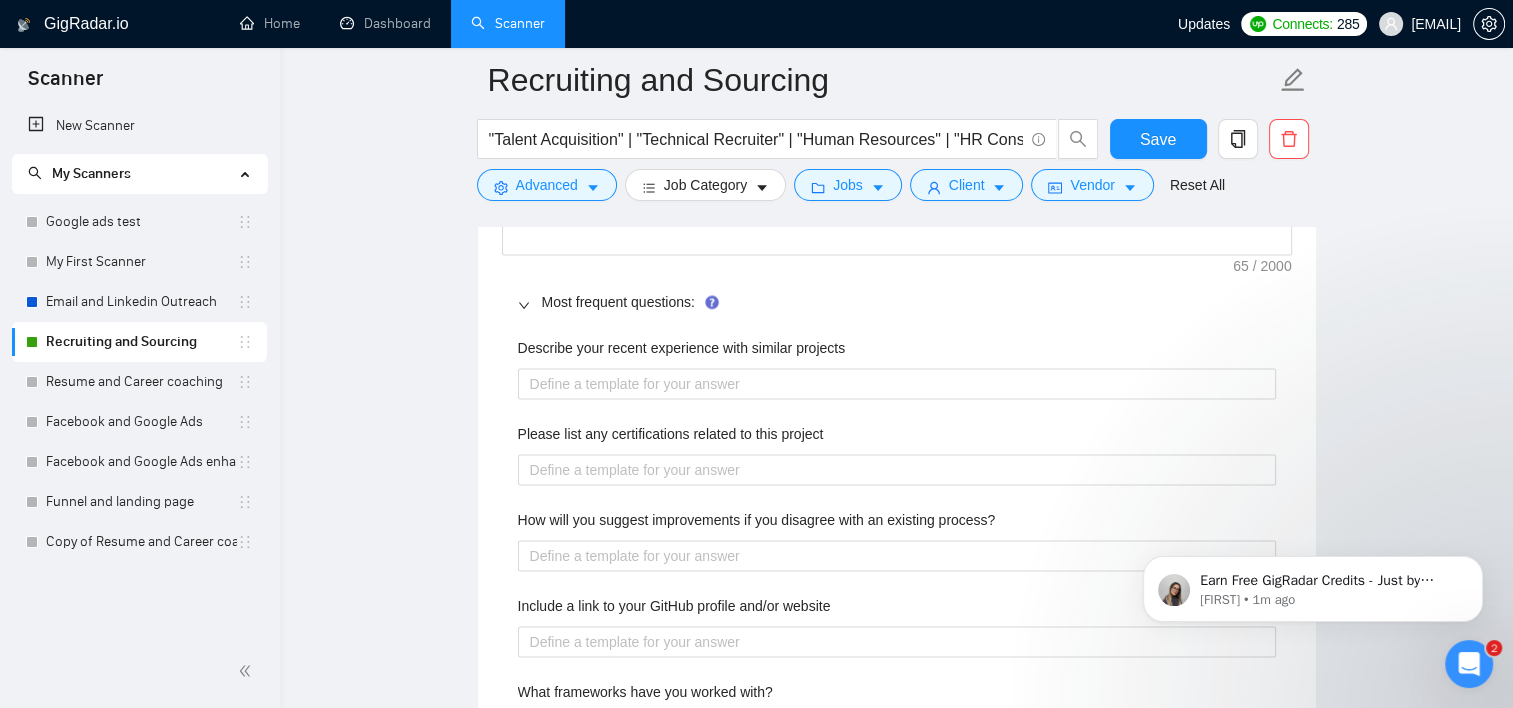 click 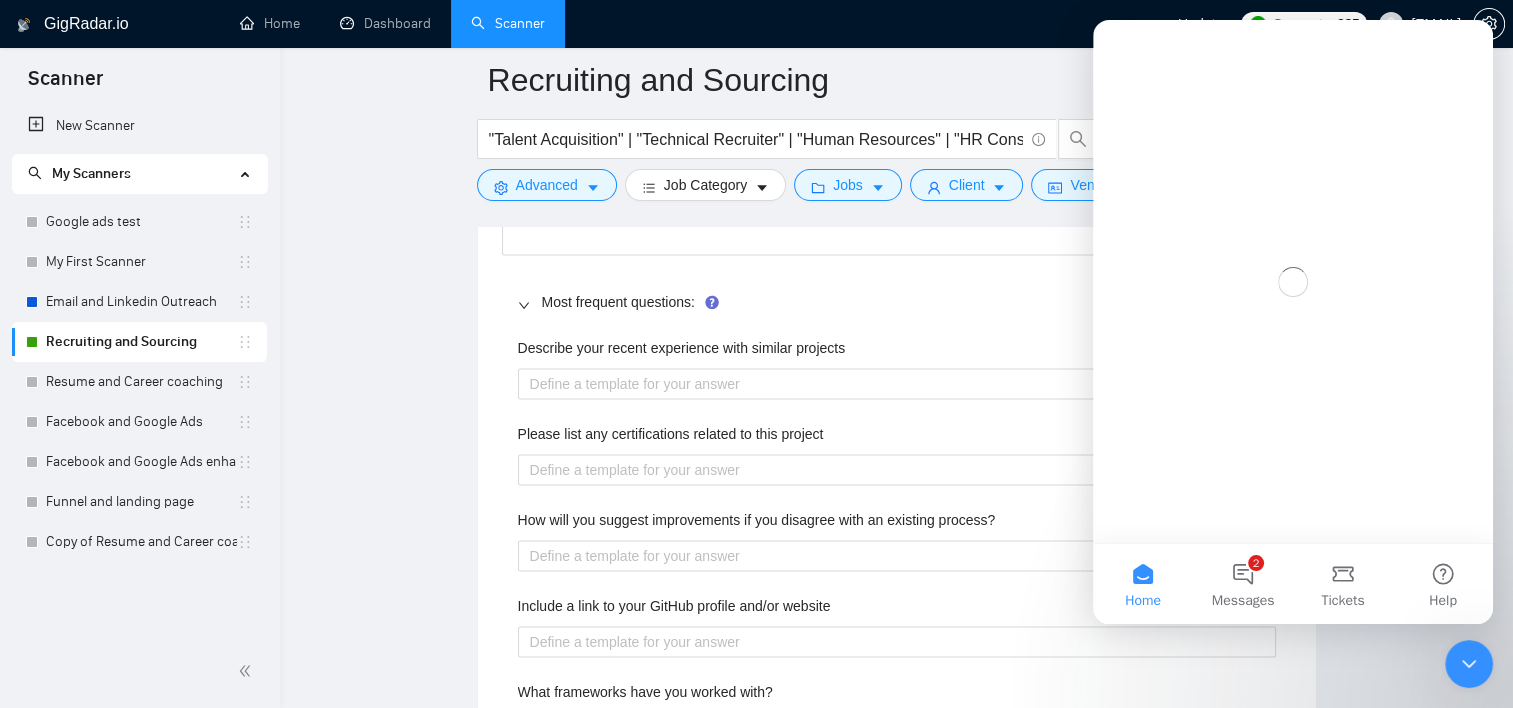scroll, scrollTop: 0, scrollLeft: 0, axis: both 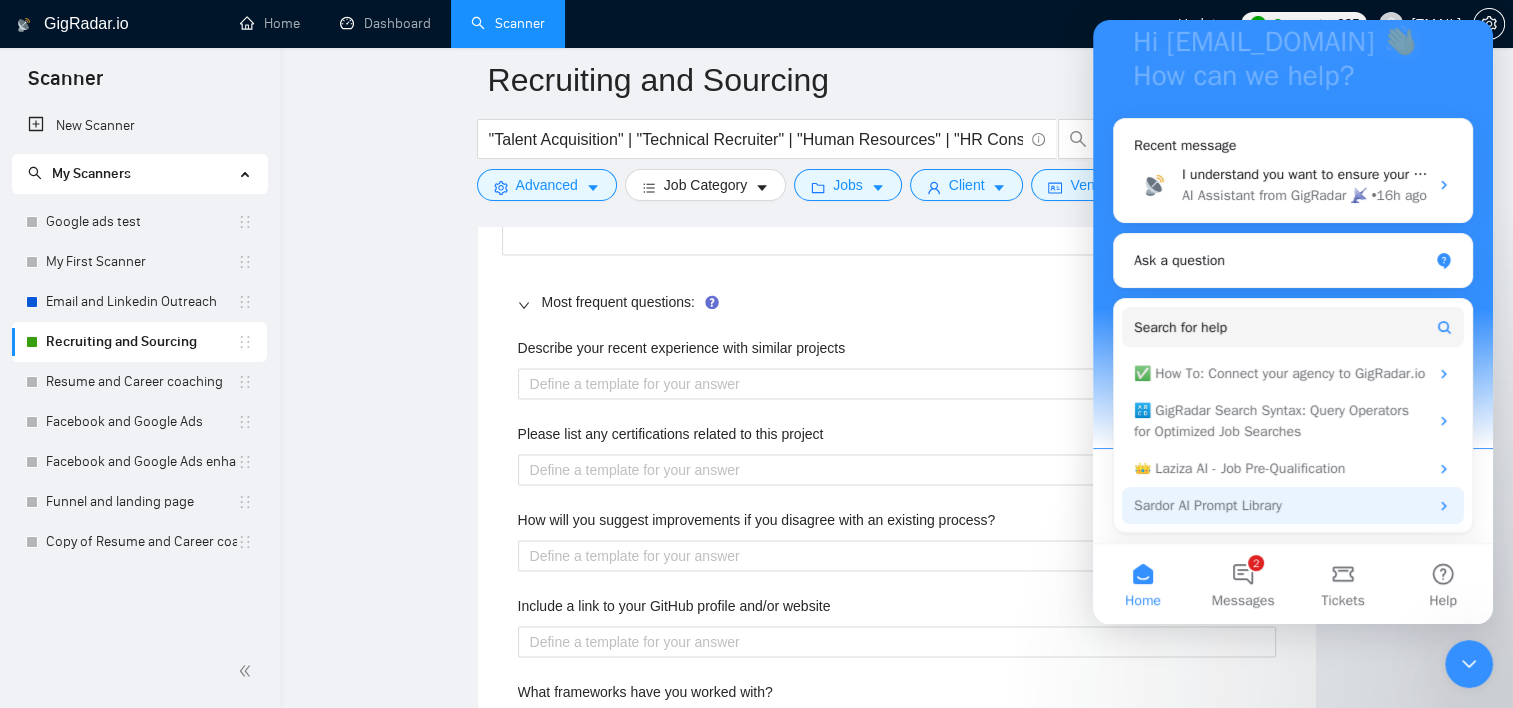 click on "Sardor AI Prompt Library" at bounding box center (1281, 505) 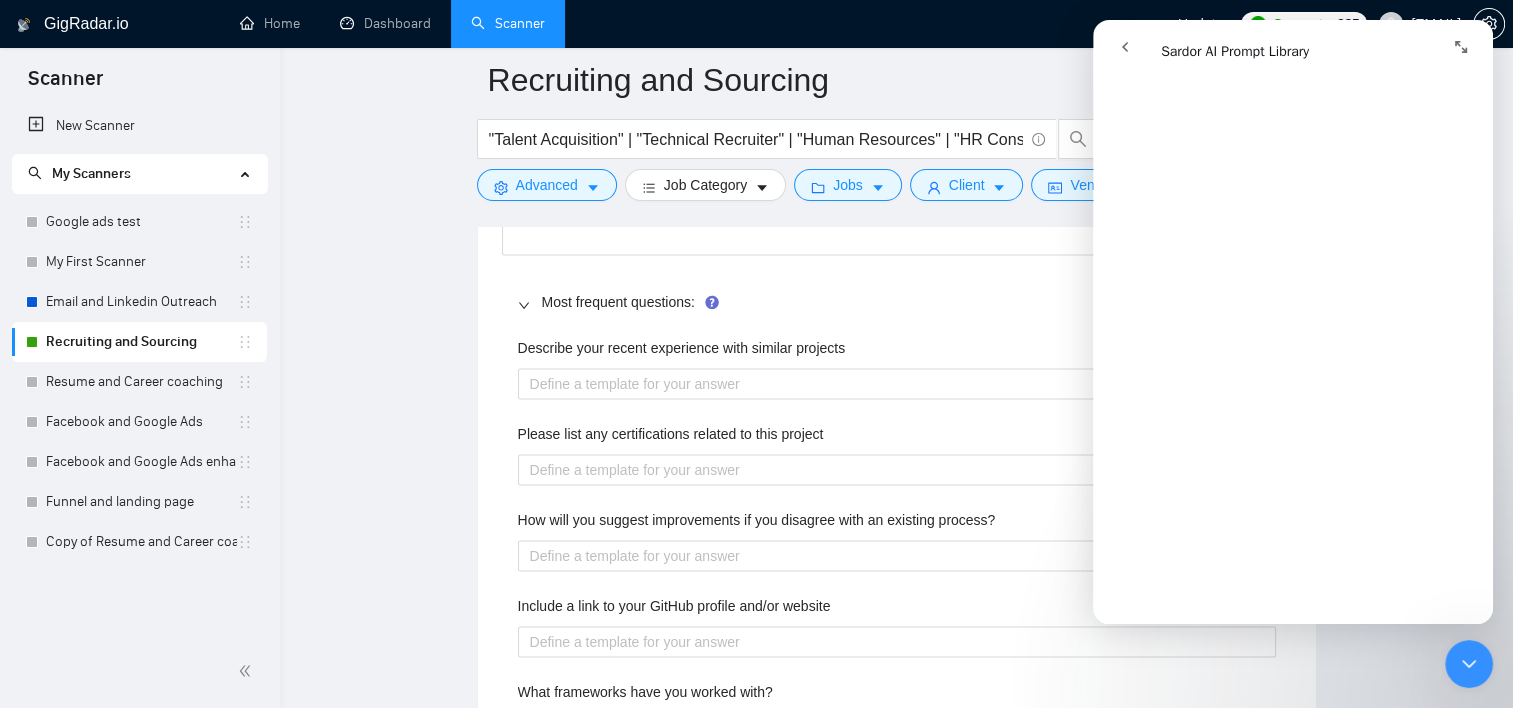 scroll, scrollTop: 5400, scrollLeft: 0, axis: vertical 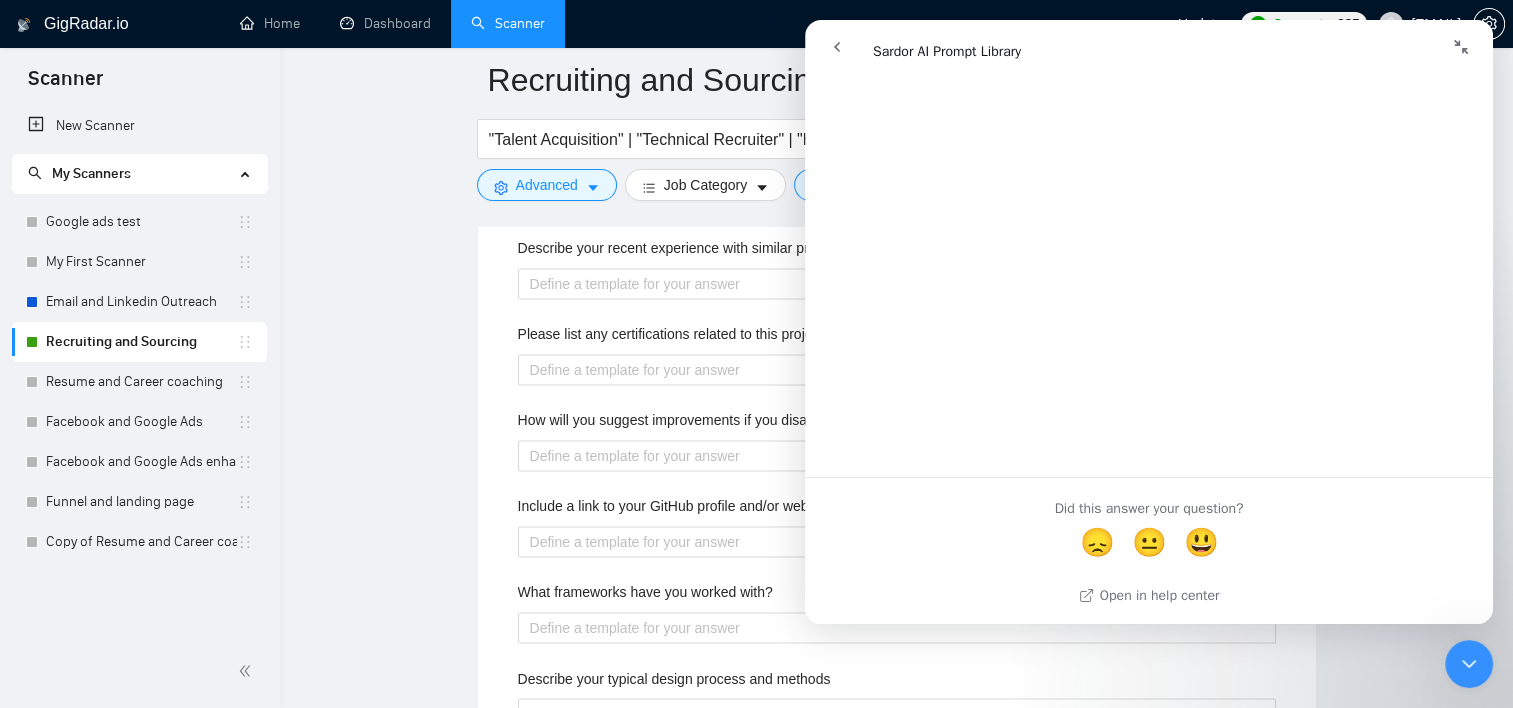 click on "Recruiting and Sourcing "Talent Acquisition" | "Technical Recruiter" | "Human Resources" | "HR Consultant" | "engineer hiring" | "Souring" | "Executive search" | "Temp Recruiting" | "Permanent Recruiting" | headhunt* | "Full cycle Recruiter" | Recruiter | "Candidate Evaluation" | "Candidate sourcing" Save Advanced   Job Category   Jobs   Client   Vendor   Reset All Preview Results Insights NEW Alerts Auto Bidder Auto Bidding Enabled Auto Bidding Enabled: ON Auto Bidder Auto Bidding Enabled: ON Auto Bidder Schedule Auto Bidding Type: Automated (recommended) Semi-automated Auto Bidding Schedule: 24/7 Custom Custom Auto Bidder Schedule Repeat every week on Monday Tuesday Wednesday Thursday Friday Saturday Sunday Active Hours ( America/New_York ): From: To: ( 24  hours) America/New_York Auto Bidding Type Select your bidding algorithm: Choose the algorithm for you bidding. The price per proposal does not include your connects expenditure. Template Bidder Works great for narrow segments and short cover letters that don't change. 0.50  credits 1.00" at bounding box center (896, 387) 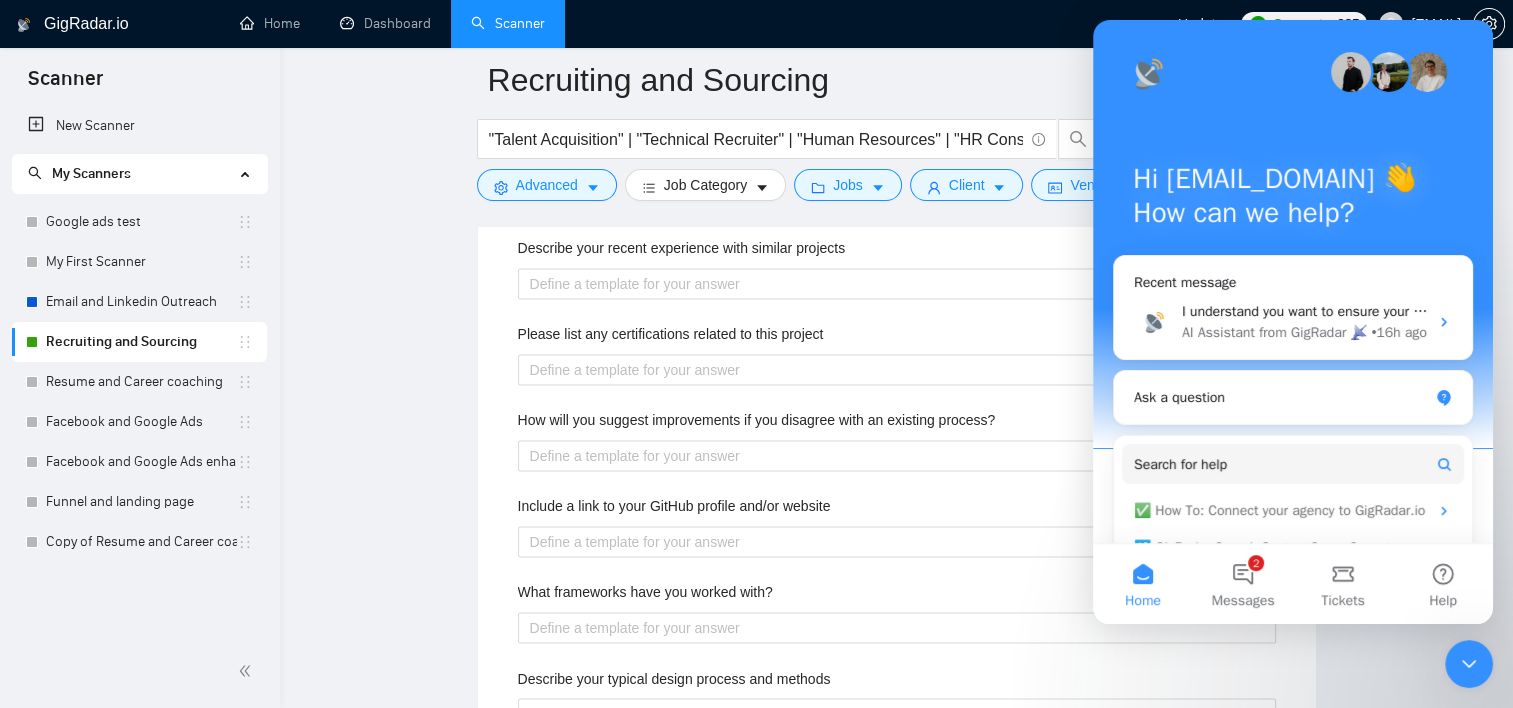 click 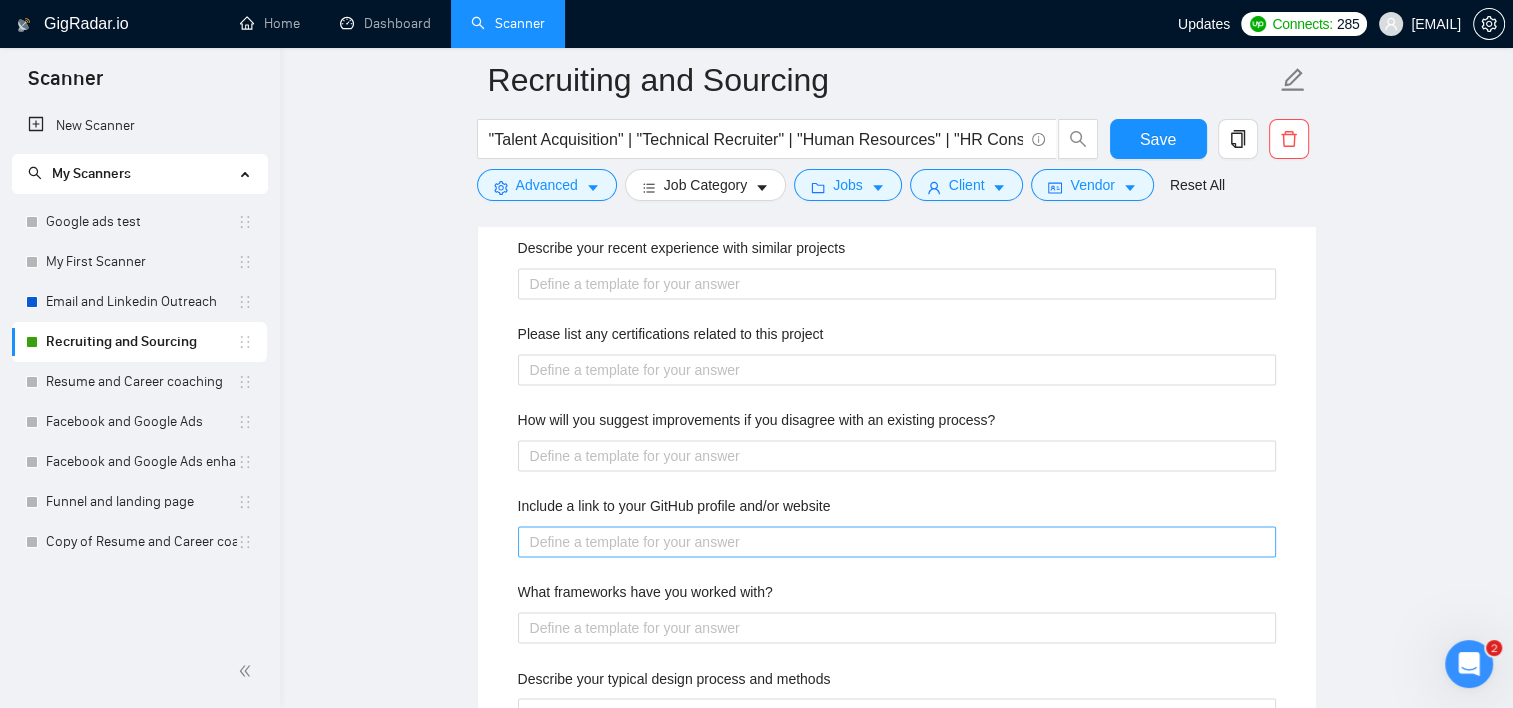 scroll, scrollTop: 0, scrollLeft: 0, axis: both 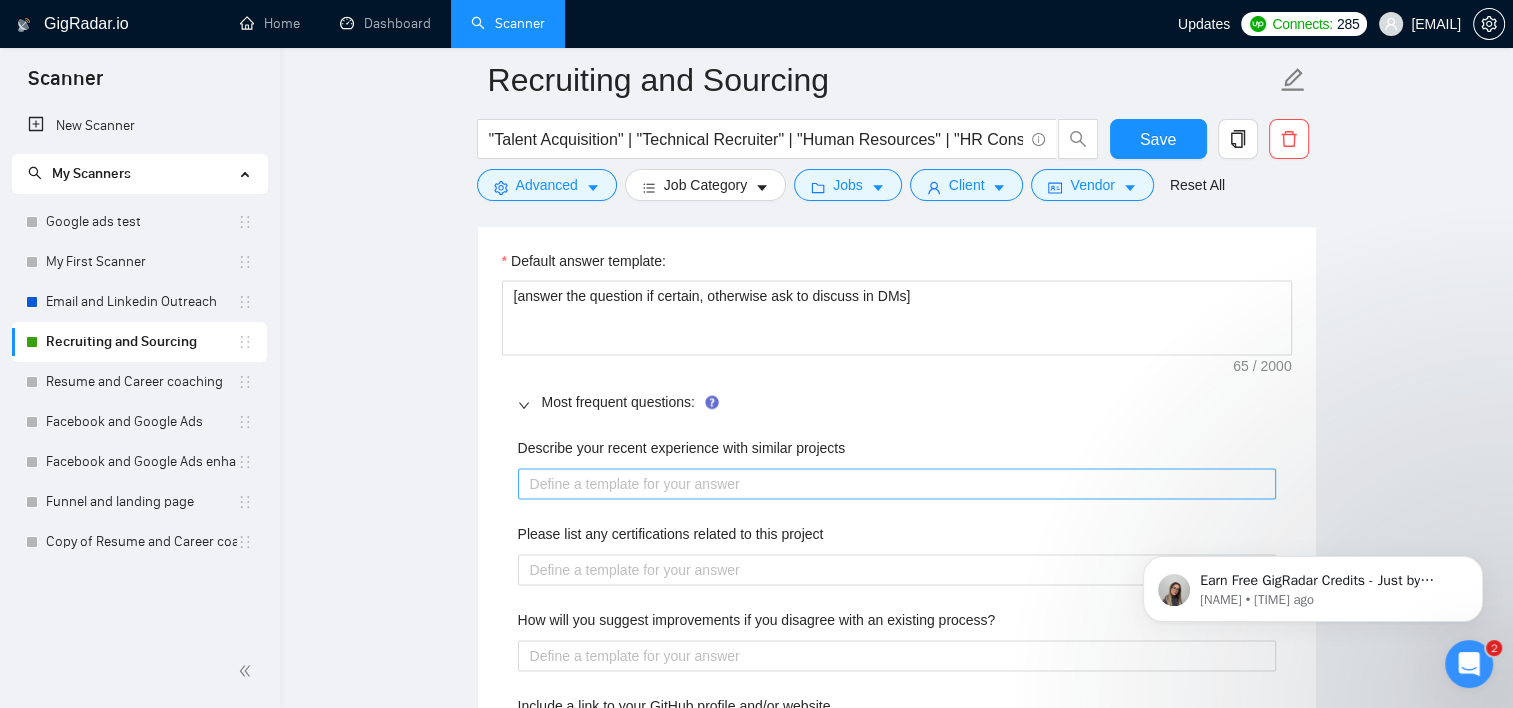 click on "Describe your recent experience with similar projects" at bounding box center (897, 484) 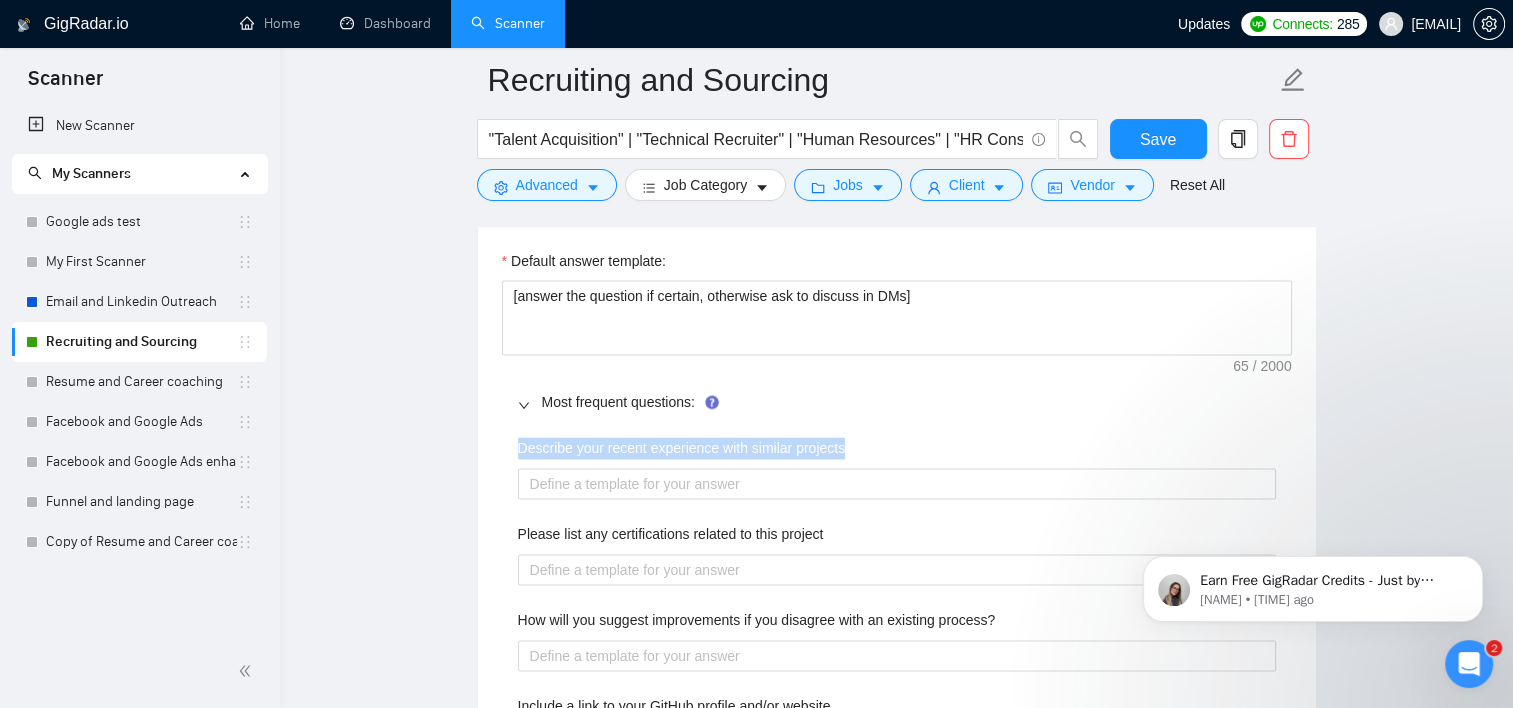 drag, startPoint x: 517, startPoint y: 443, endPoint x: 848, endPoint y: 436, distance: 331.074 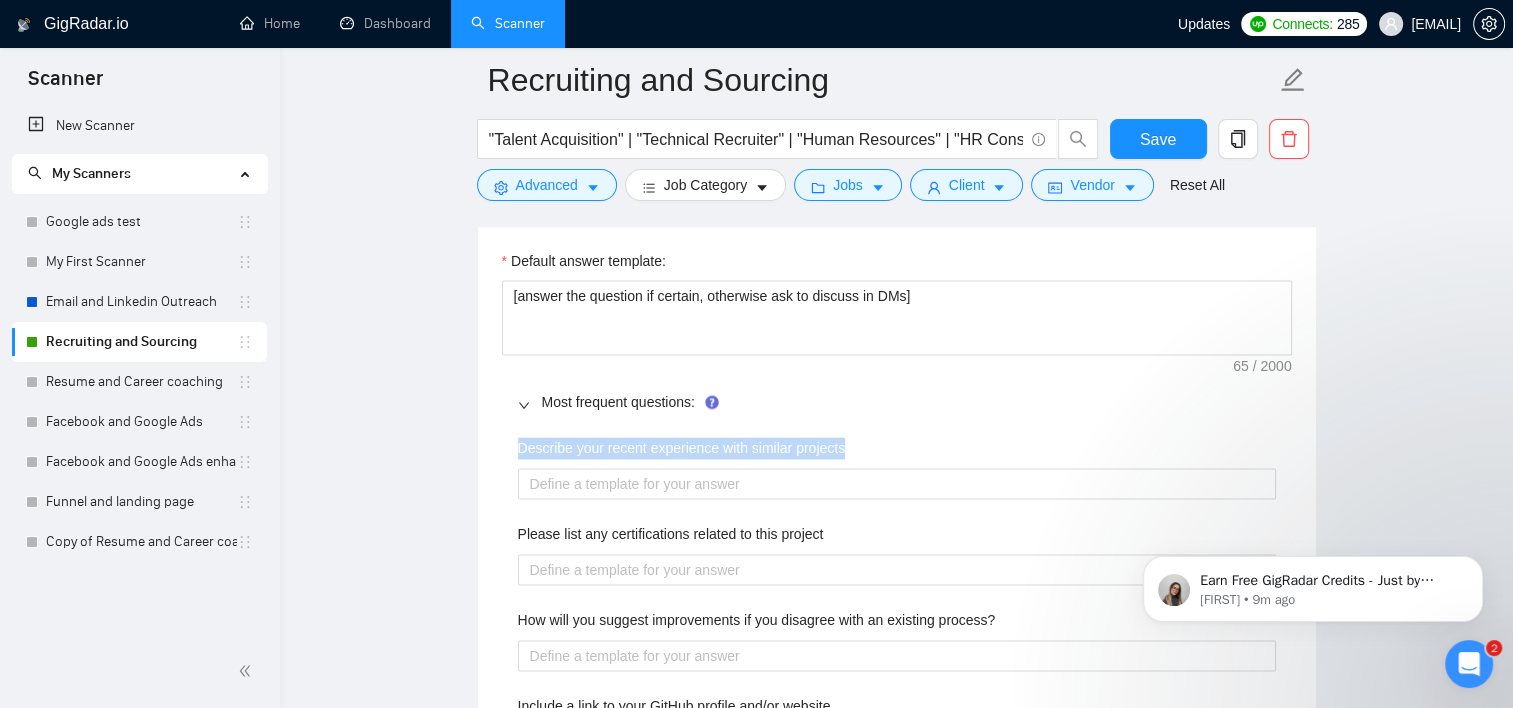 copy on "Describe your recent experience with similar projects" 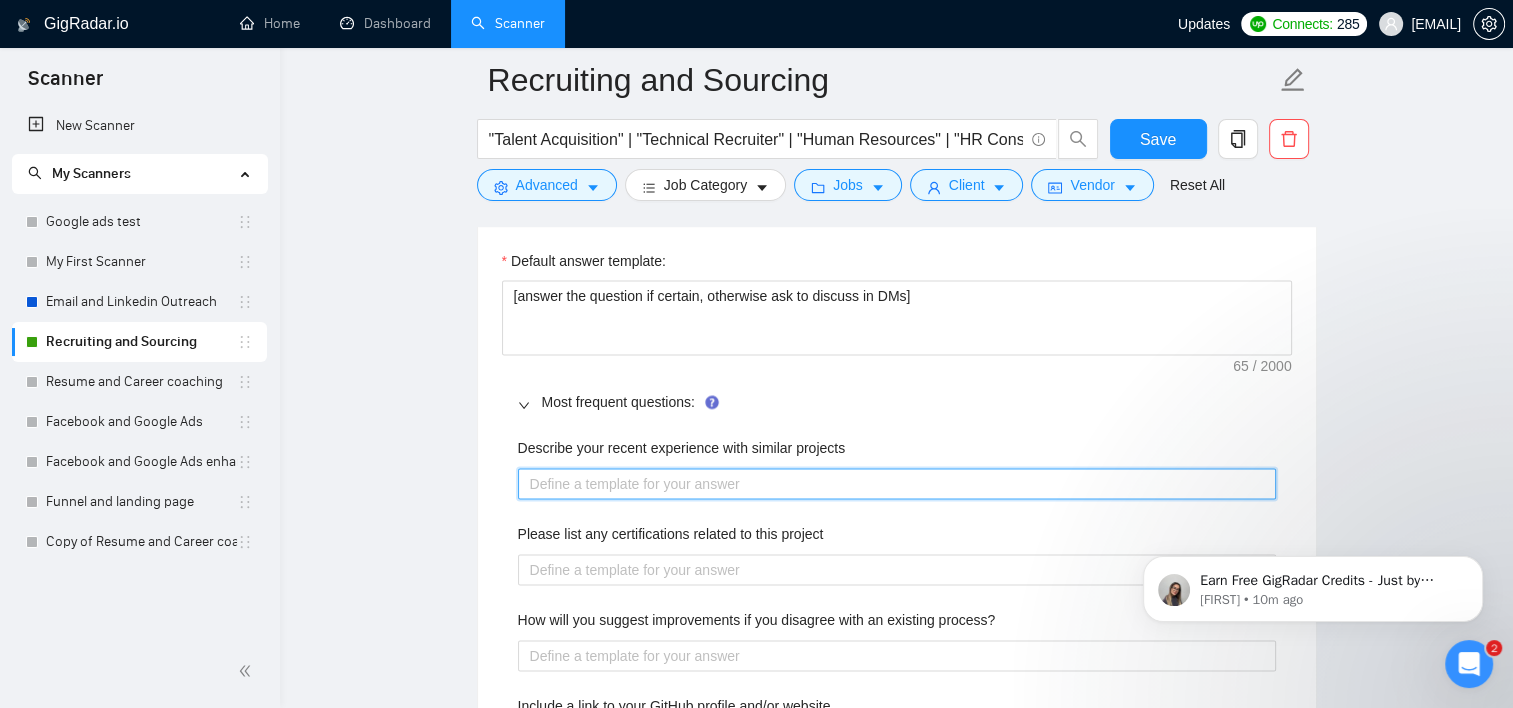 click on "Describe your recent experience with similar projects" at bounding box center [897, 484] 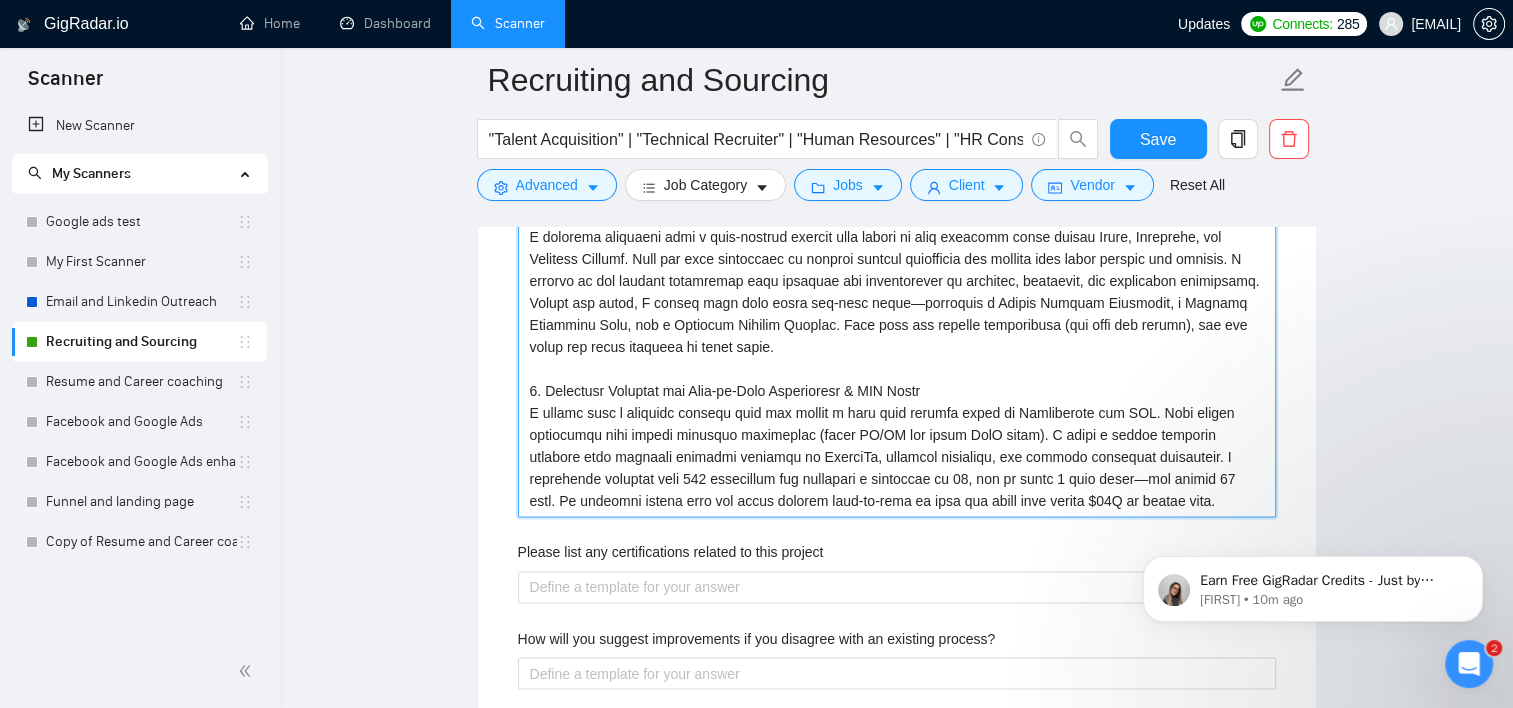scroll, scrollTop: 2968, scrollLeft: 0, axis: vertical 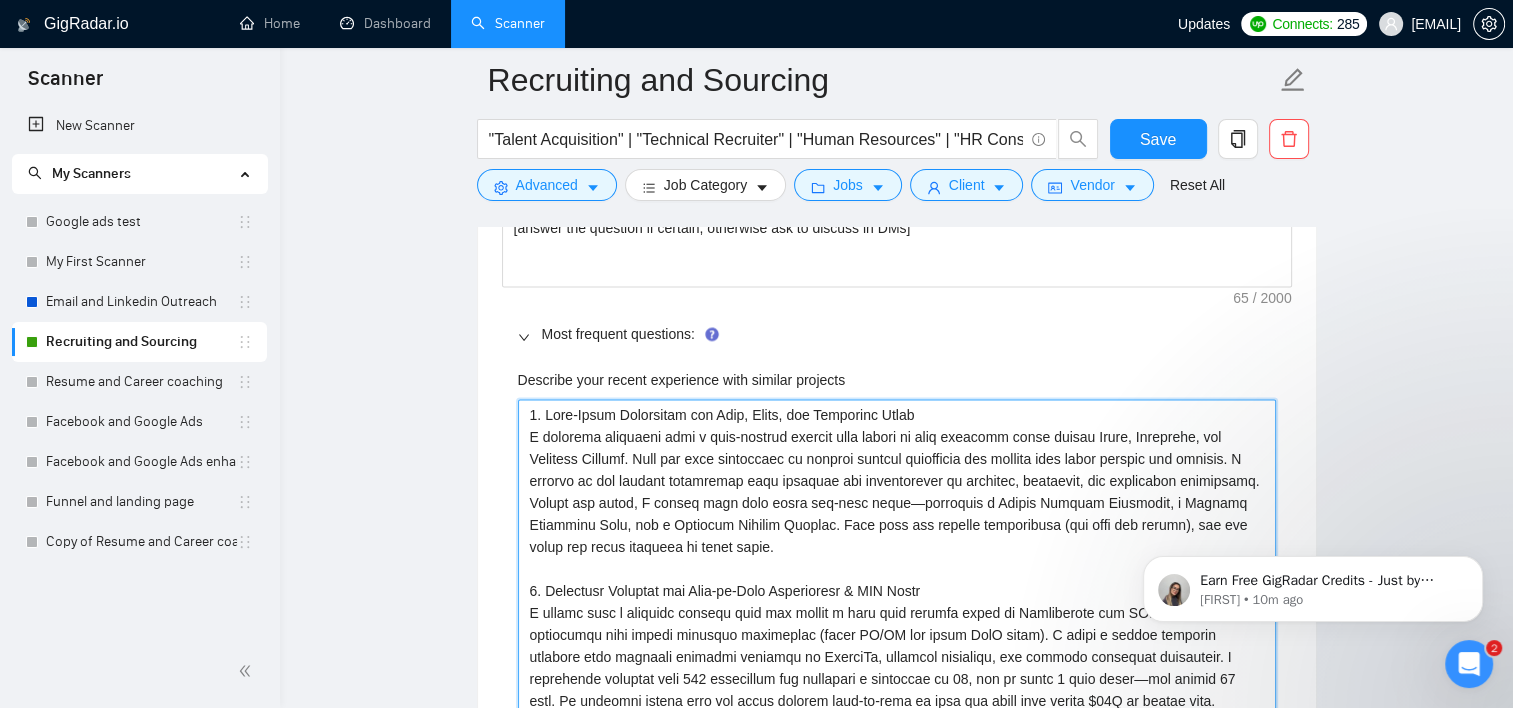 click on "Describe your recent experience with similar projects" at bounding box center [897, 558] 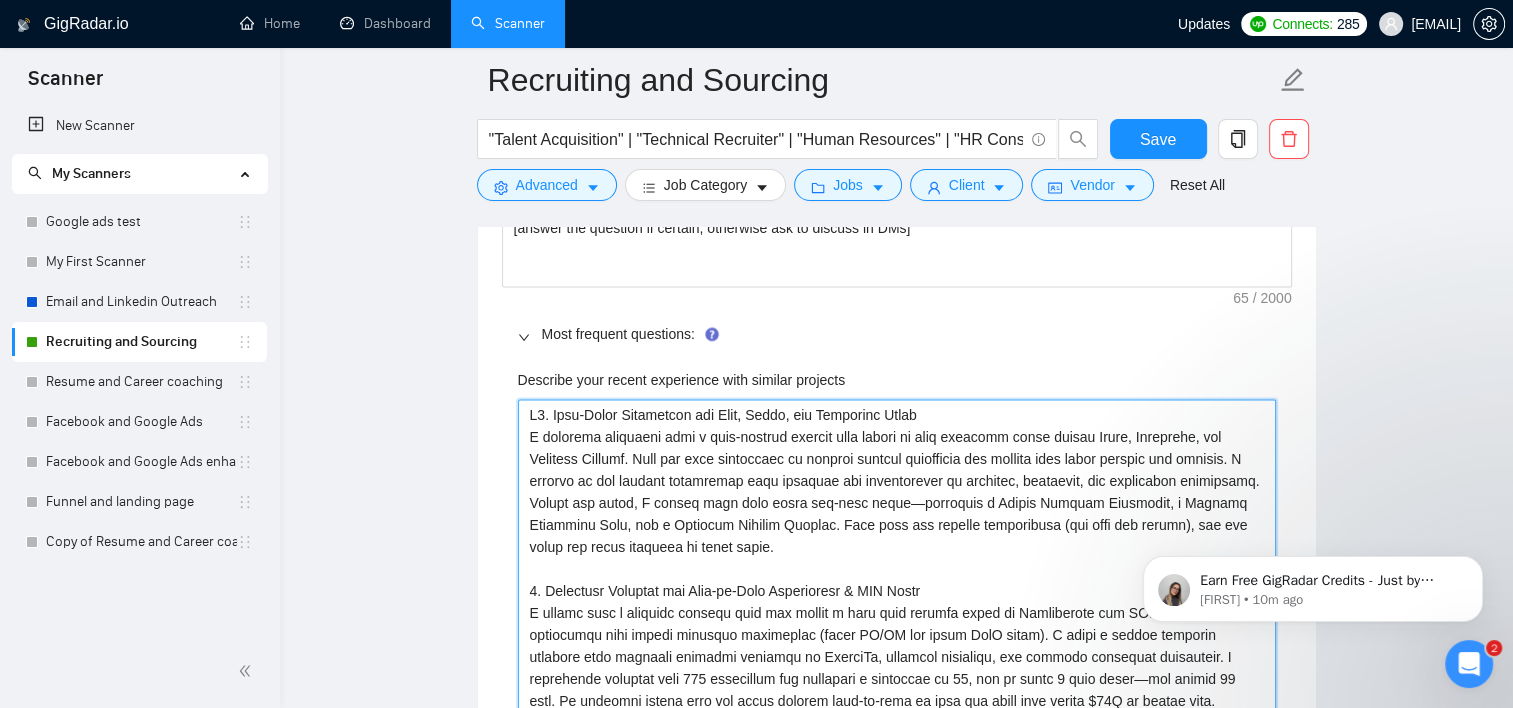 type 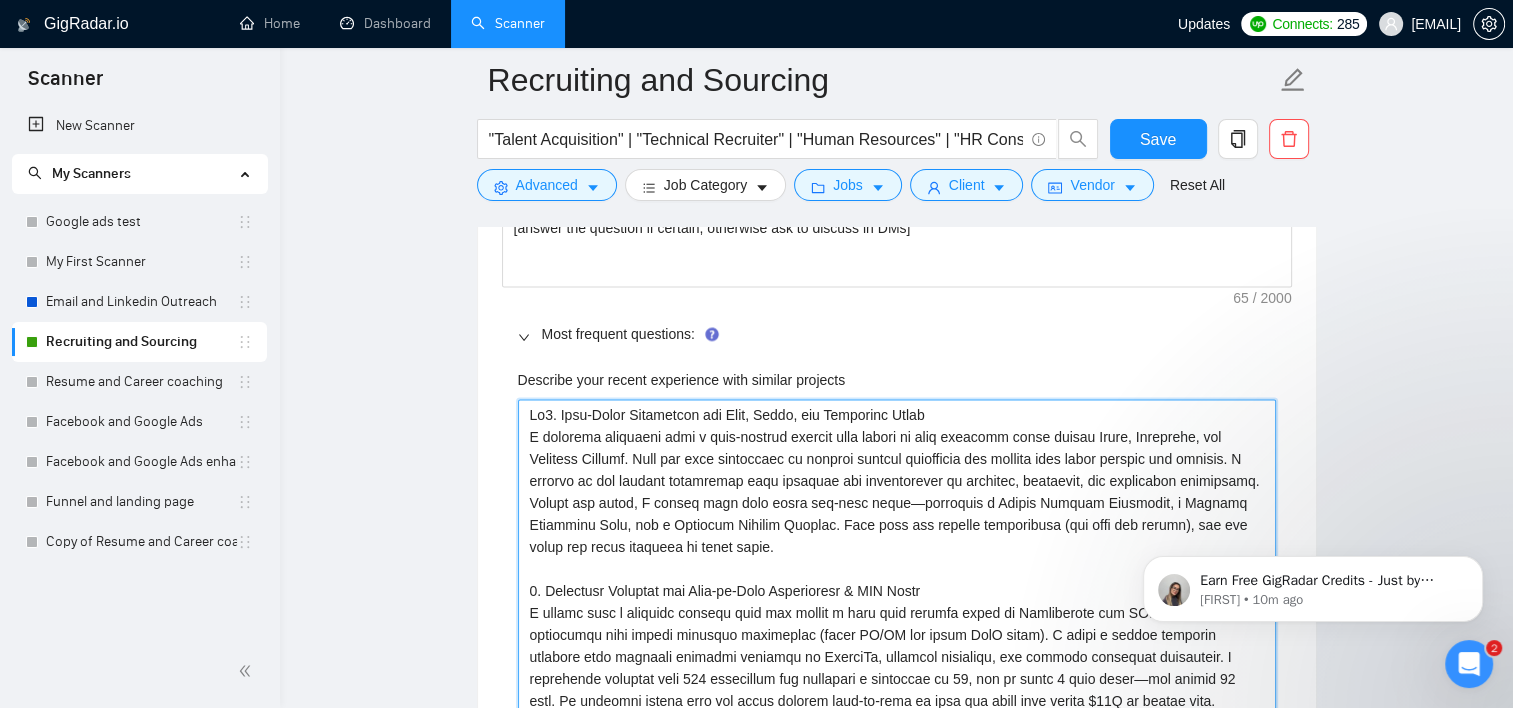 type 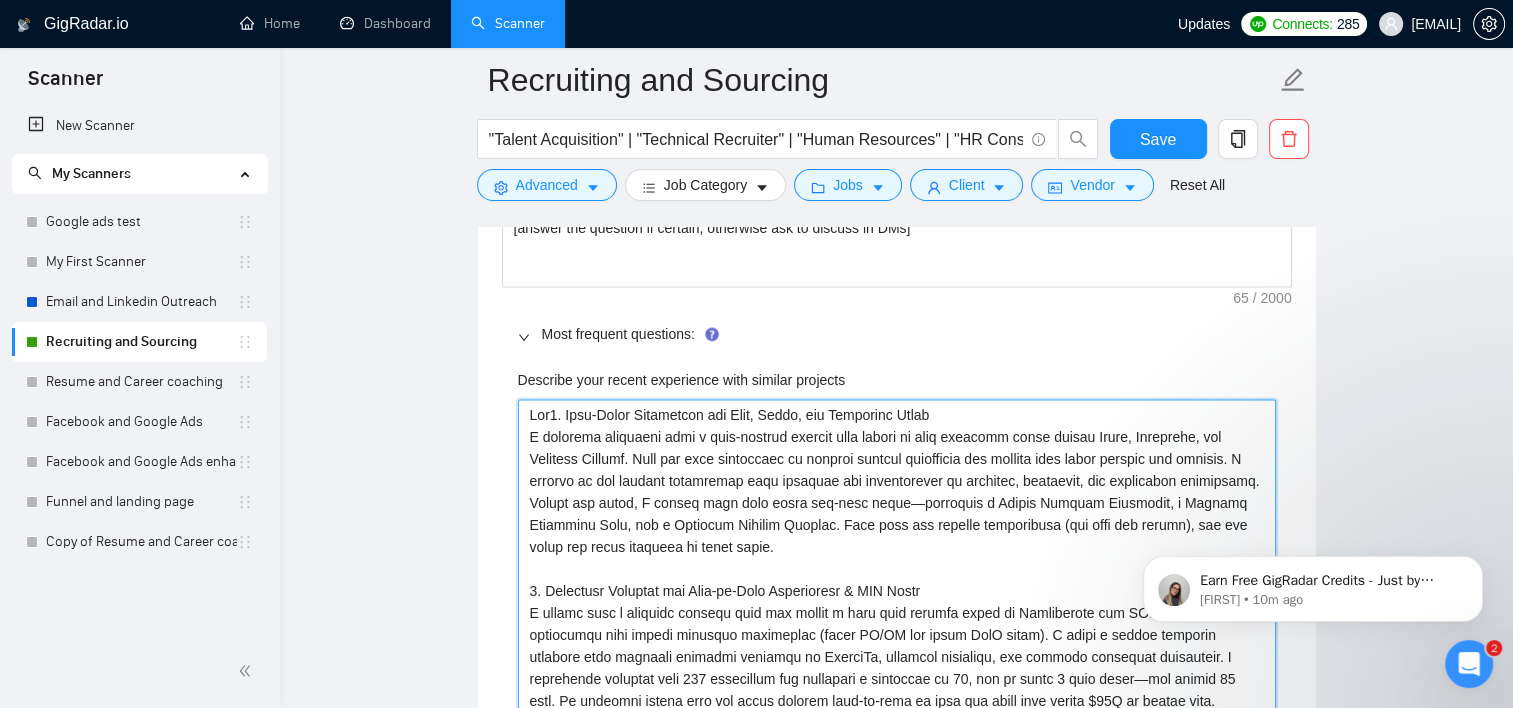type 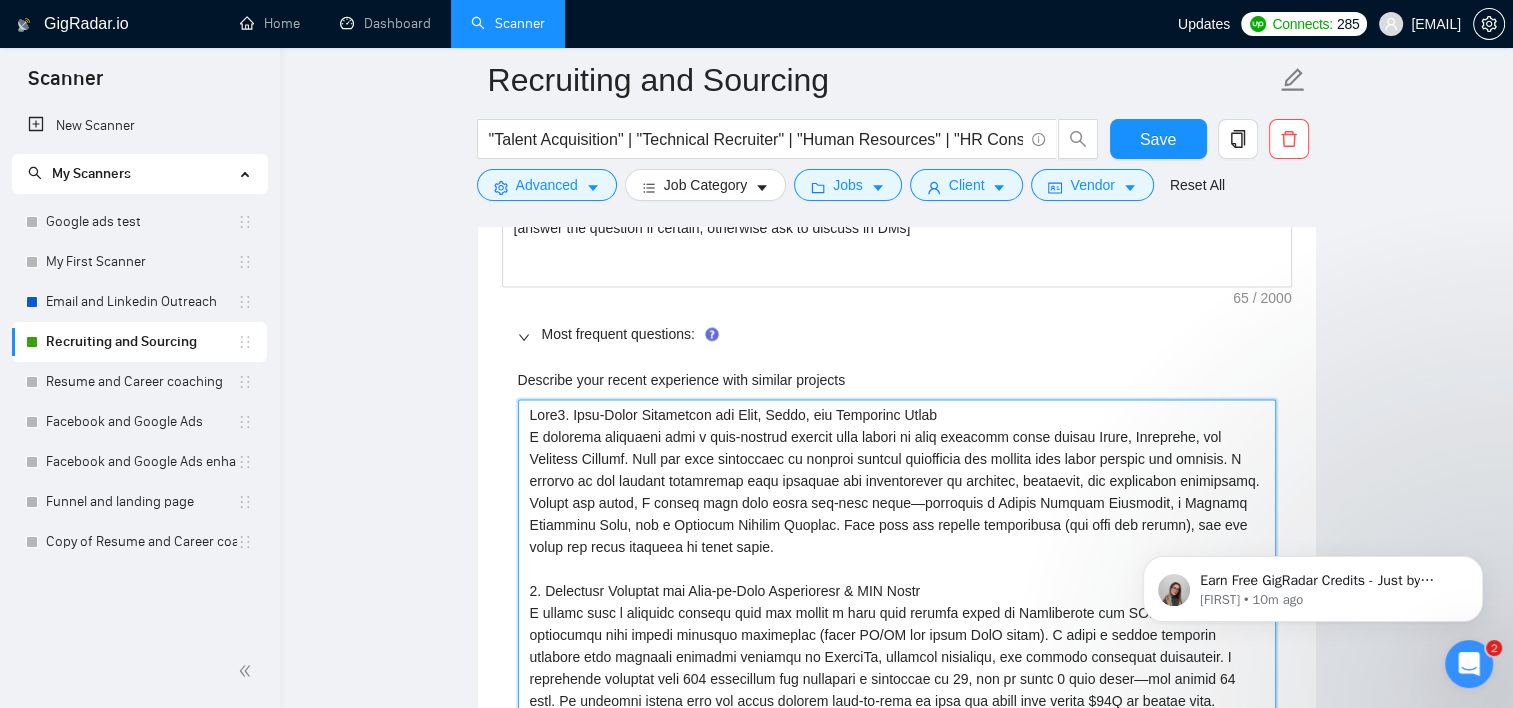 type 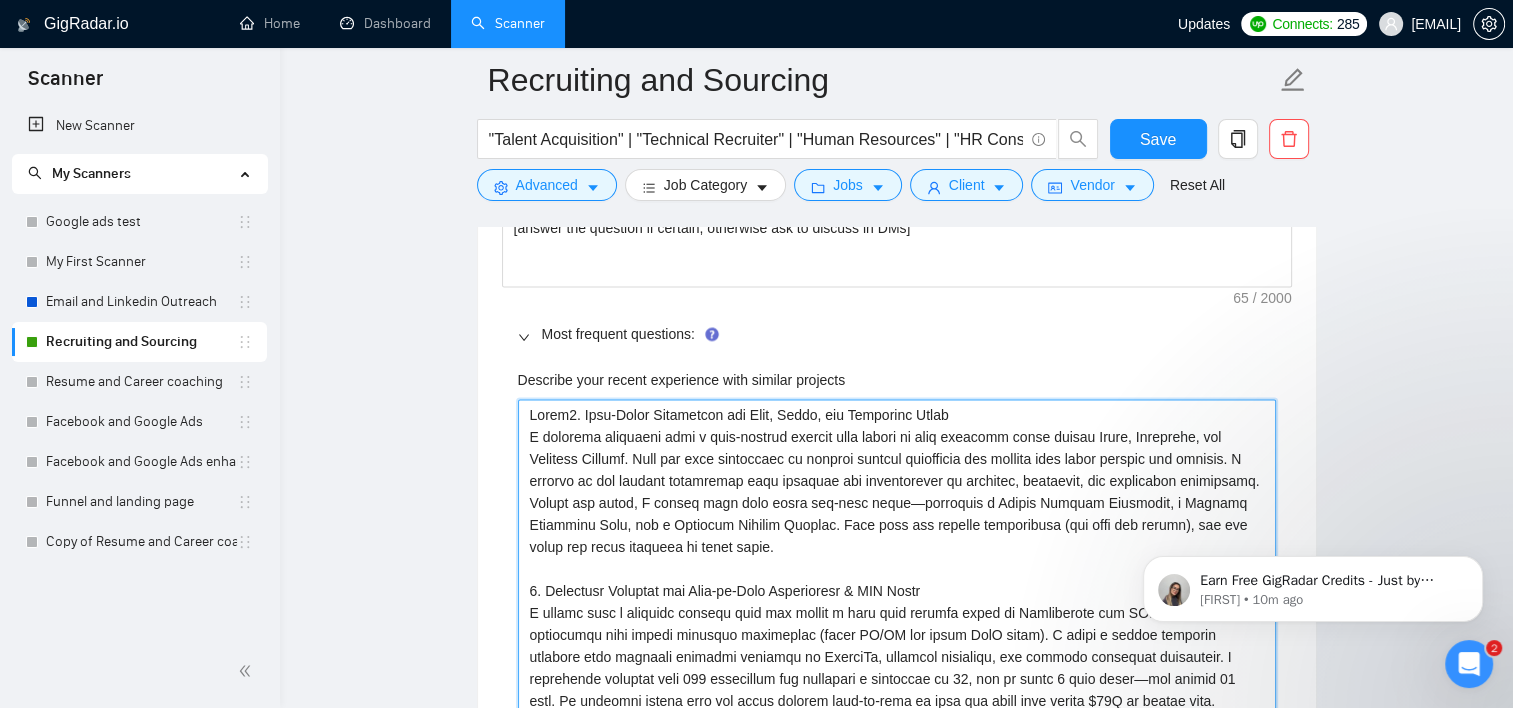 type 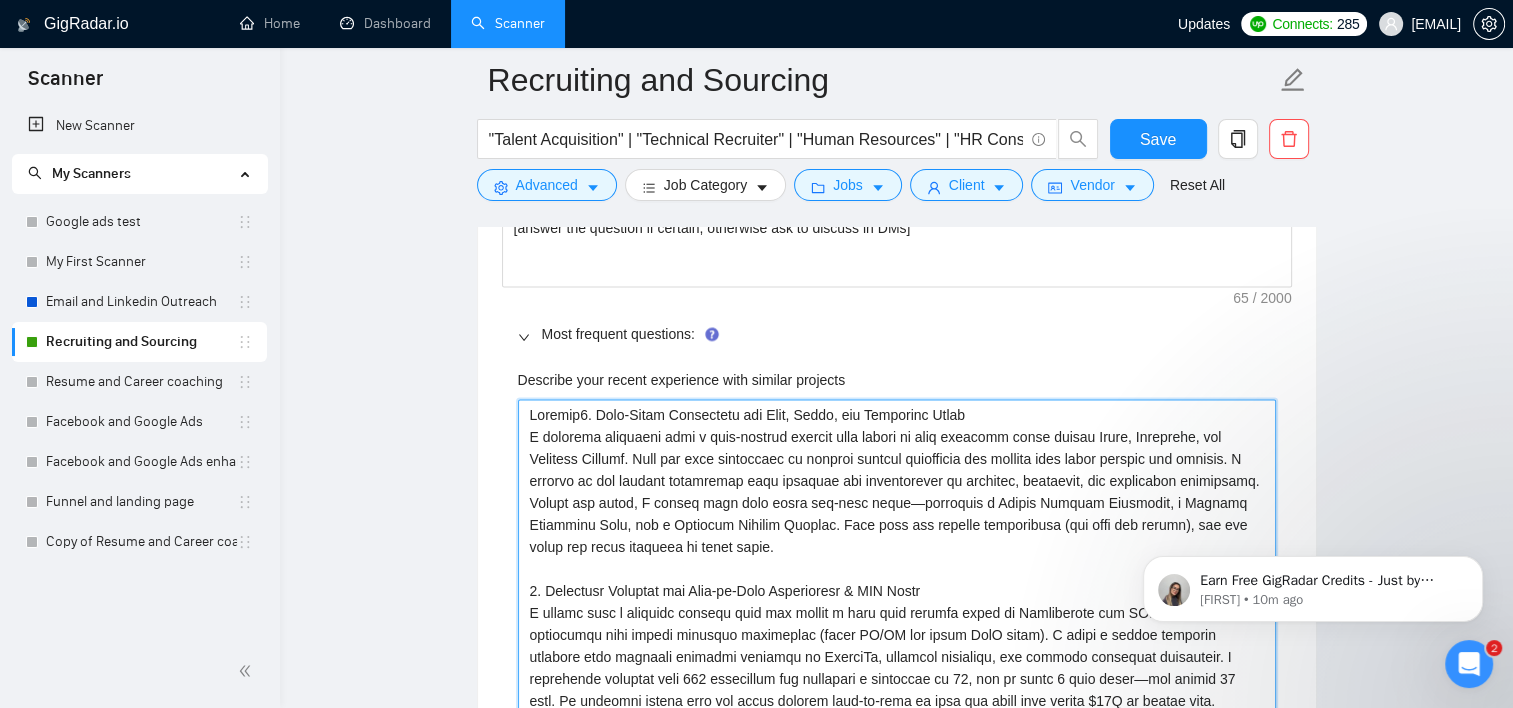 type on "Loremips0. Dolo-Sitam Consectetu adi Elit, Seddo, eiu Temporinc Utlab
E dolorema aliquaeni admi v quis-nostrud exercit ulla labori ni aliq exeacomm conse duisau Irure, Inreprehe, vol Velitess Cillumf. Null par exce sintoccaec cu nonproi suntcul quiofficia des mollita ides labor perspic und omnisis. N errorvo ac dol laudant totamremap eaqu ipsaquae abi inventorever qu architec, beataevit, dic explicabon enimipsamq. Volupt asp autod, F conseq magn dolo eosra seq-nesc neque—porroquis d Adipis Numquam Eiusmodit, i Magnamq Etiamminu Solu, nob e Optiocum Nihilim Quoplac. Face poss ass repelle temporibusa (qui offi deb rerumn), sae eve volup rep recus itaqueea hi tenet sapie.
7. Delectusr Voluptat mai Alia-pe-Dolo Asperioresr & MIN Nostr
E ullamc susc l aliquidc consequ quid max mollit m haru quid rerumfa exped di Namliberote cum SOL. Nobi eligen optiocumqu nihi impedi minusquo maximeplac (facer PO/OM lor ipsum DolO sitam). C adipi e seddoe temporin utlabore etdo magnaali enimadmi veniamqu no ExerciTa, ullamcol ..." 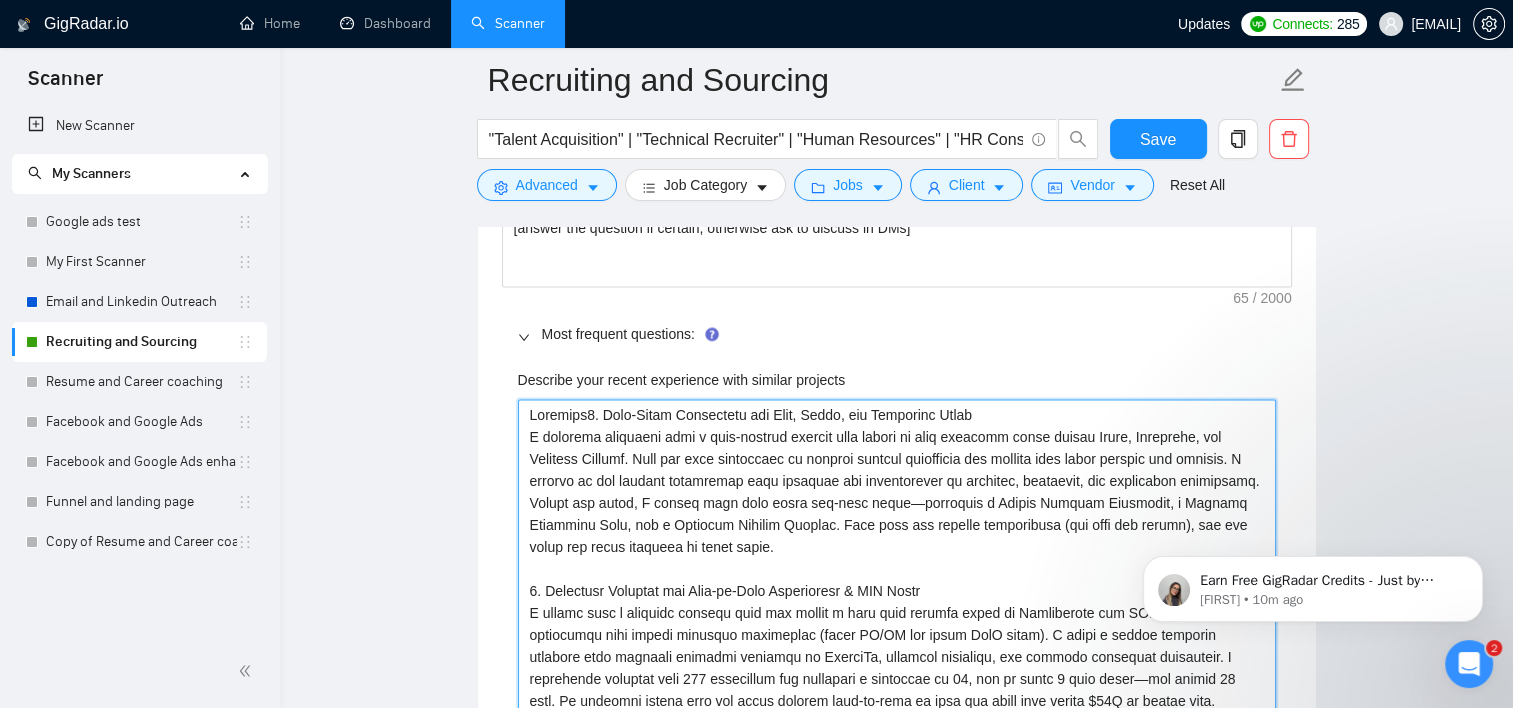 type 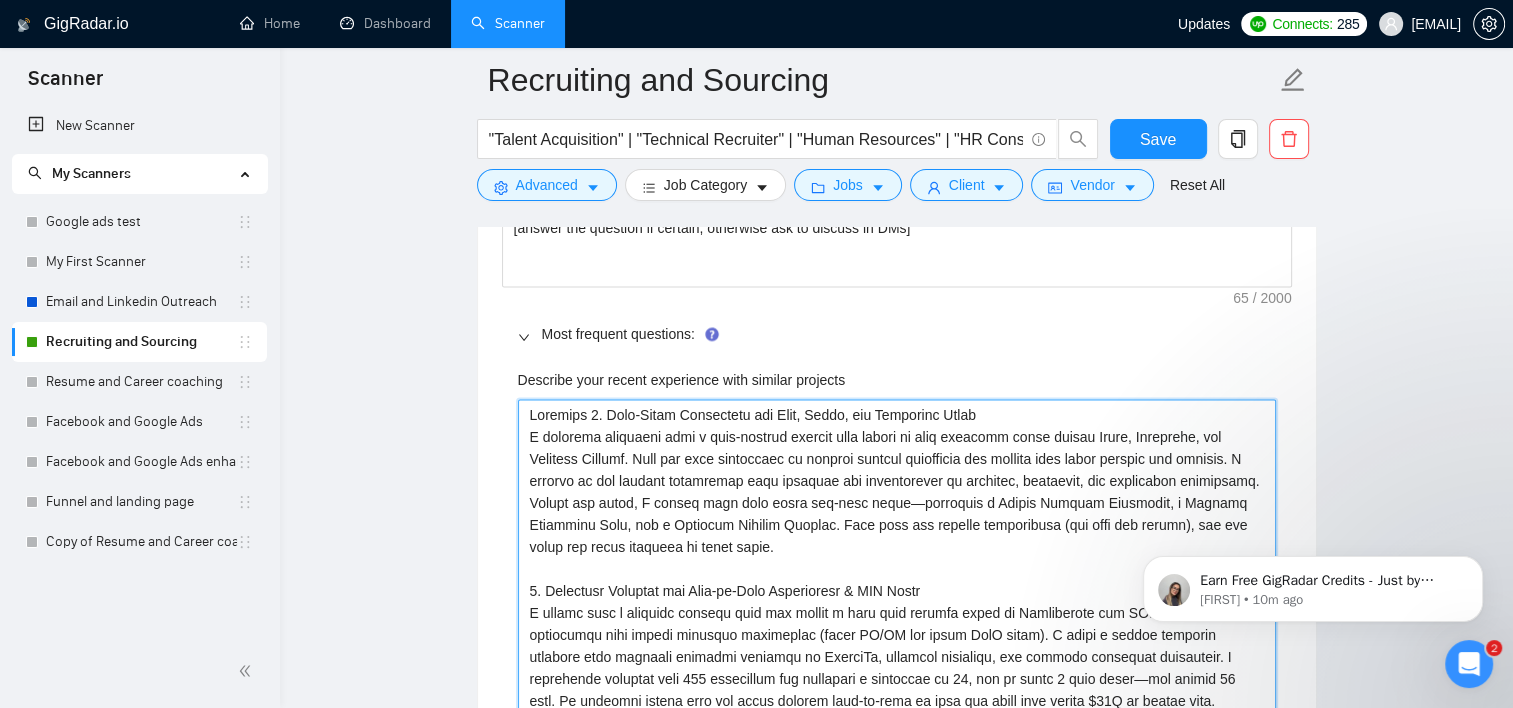 type 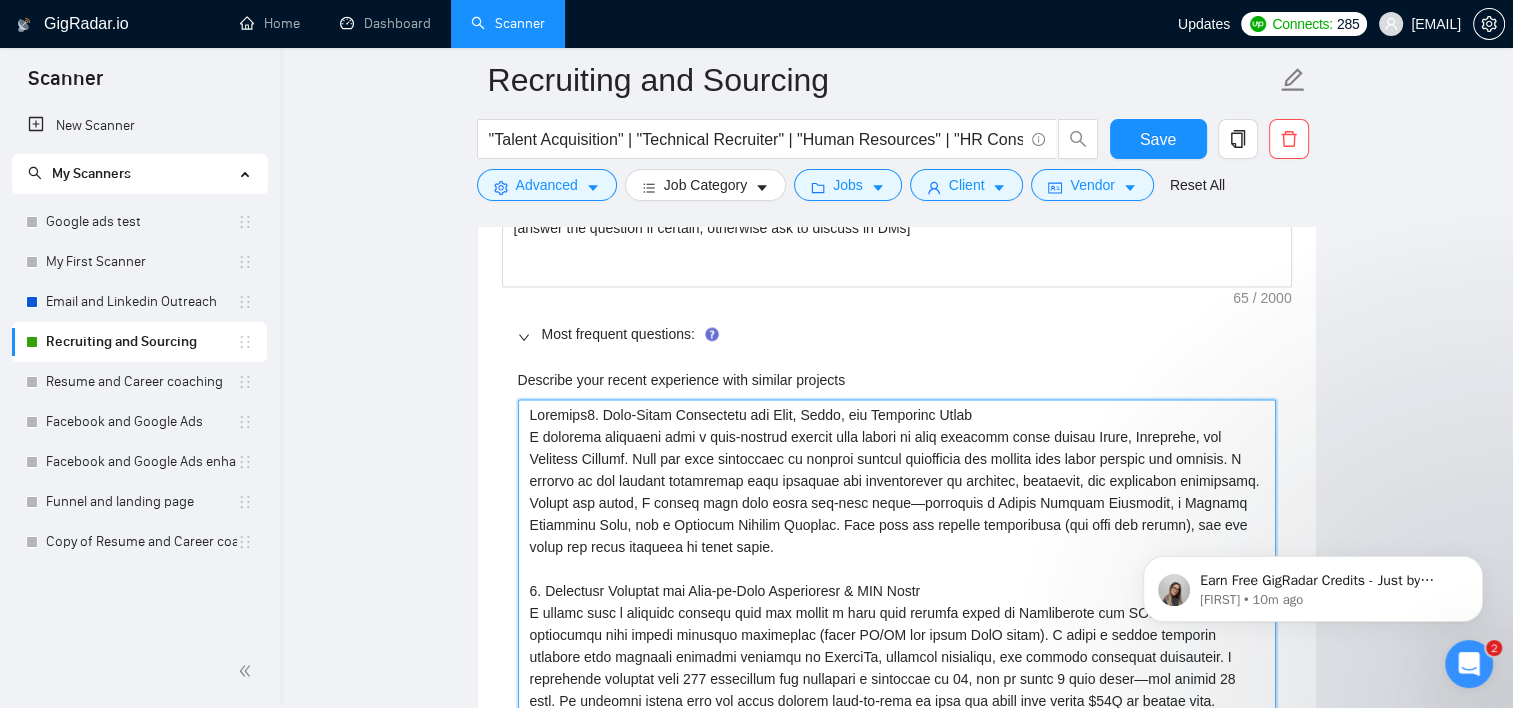 type 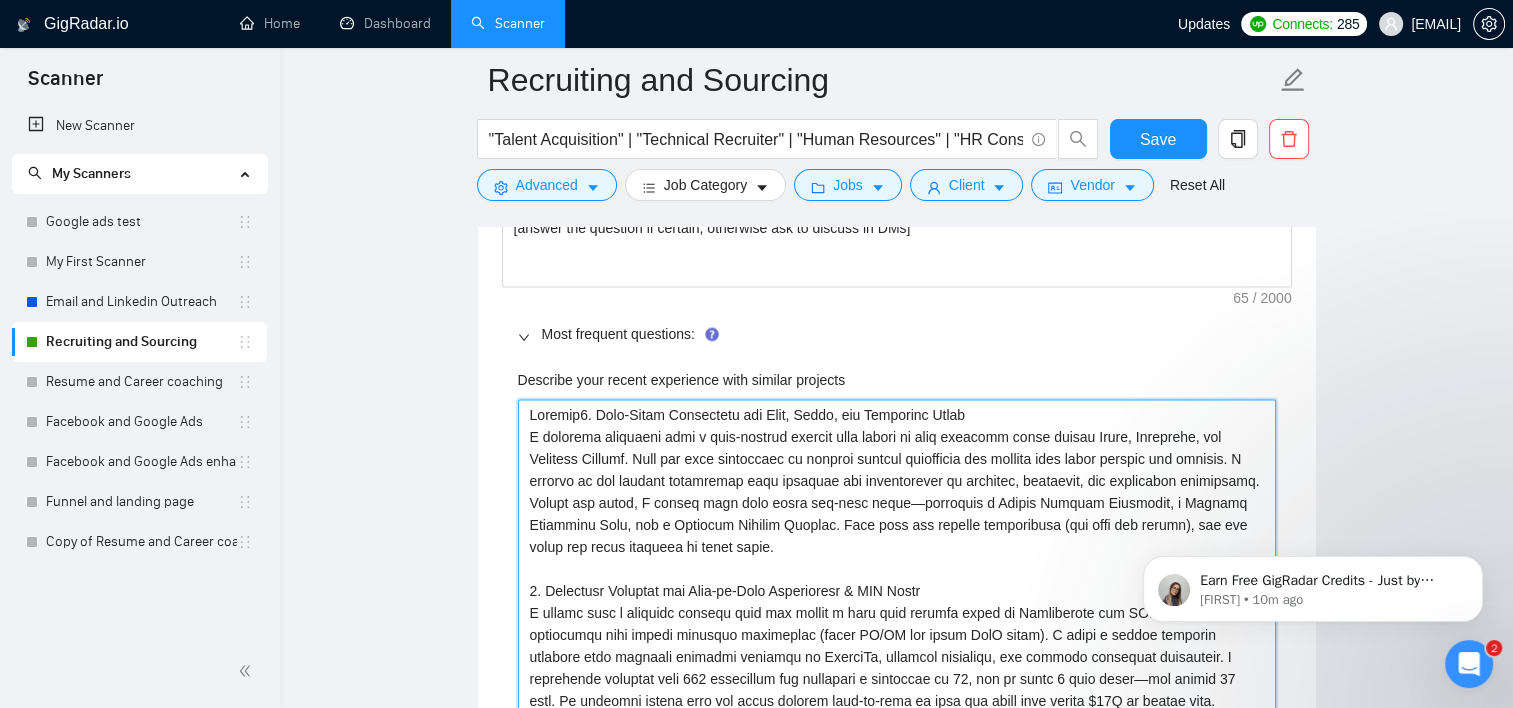 type 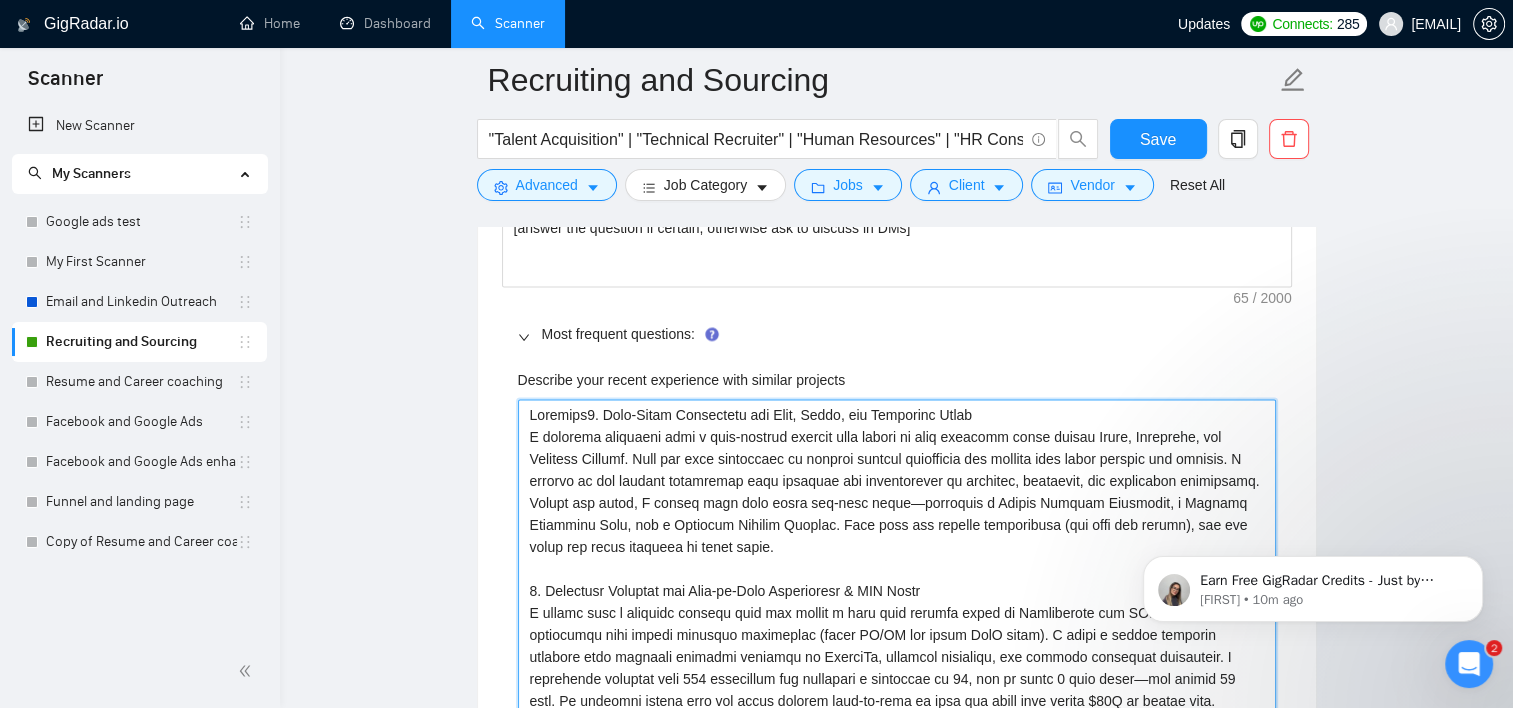 type 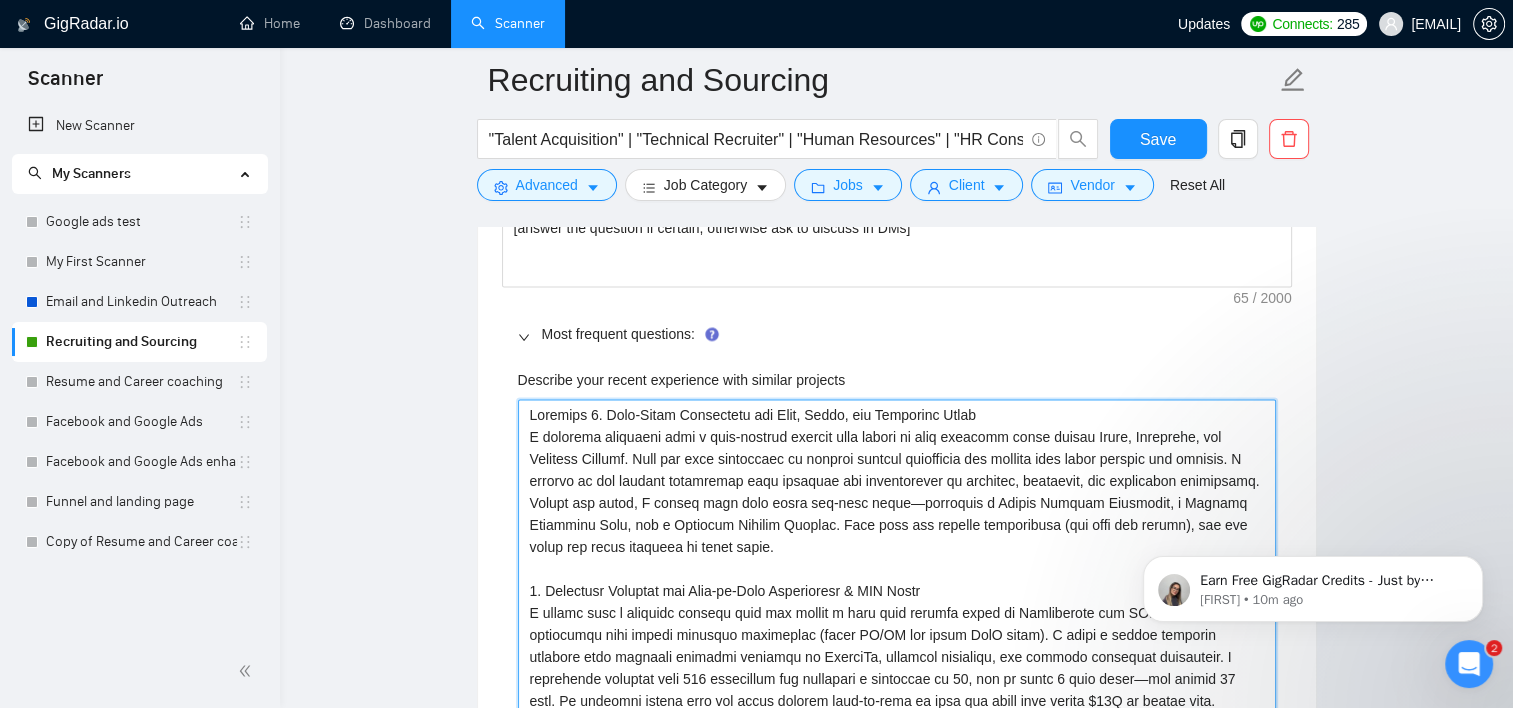 type 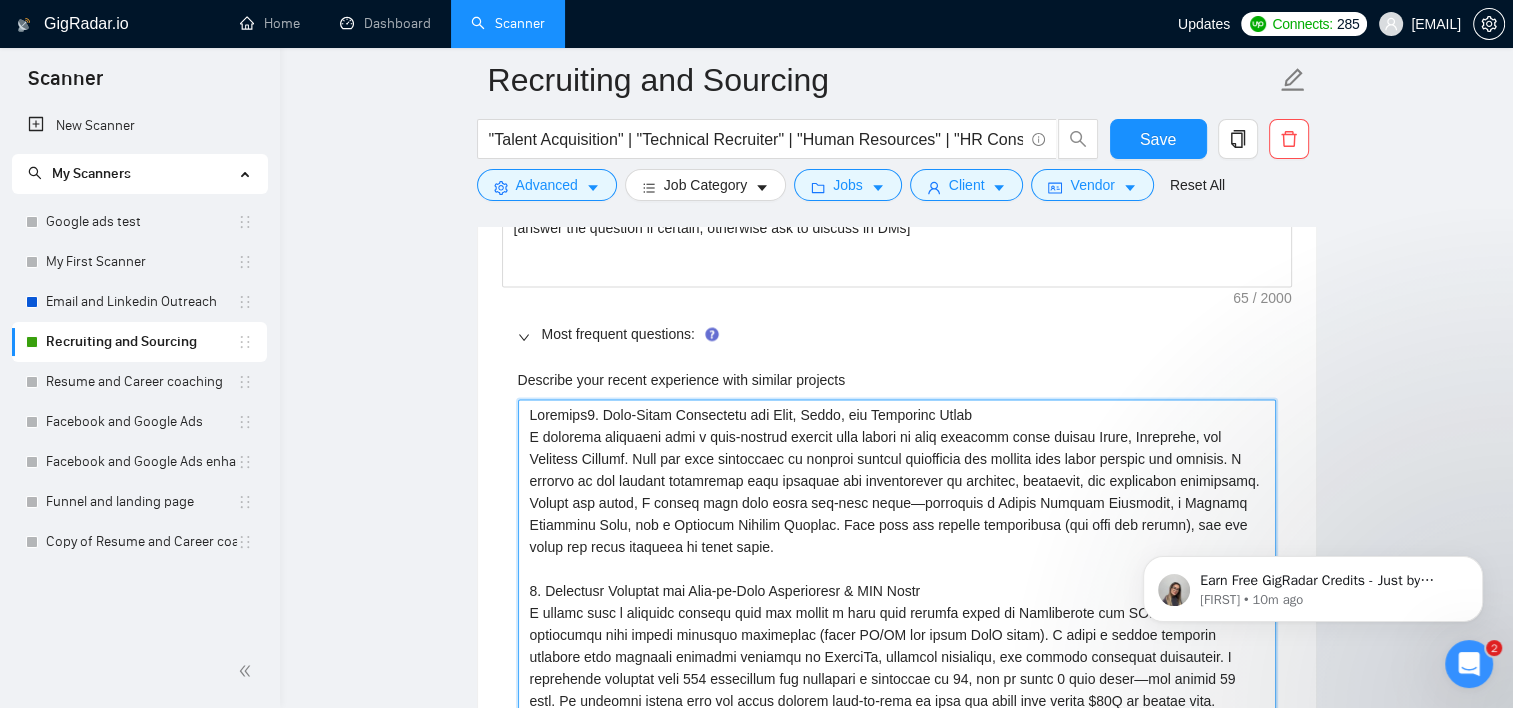 type 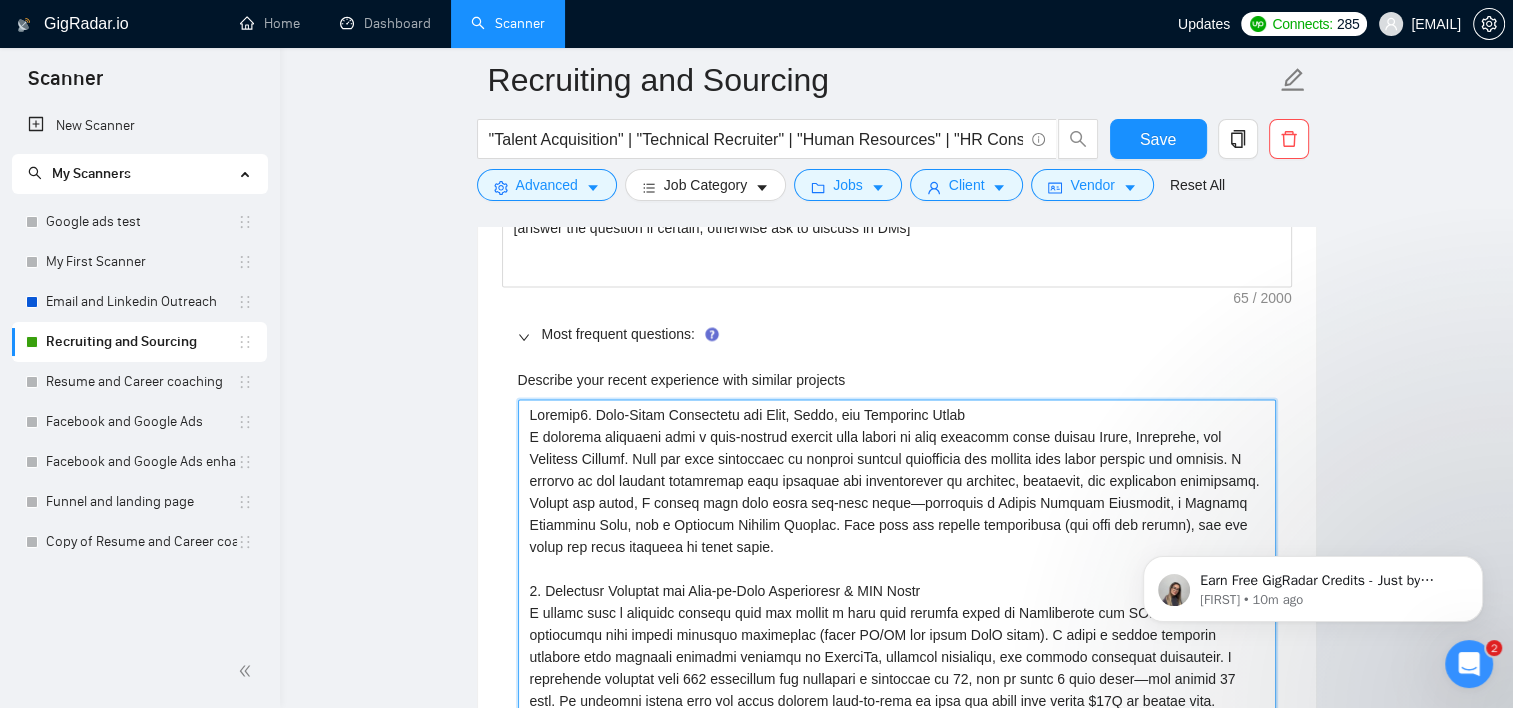 type 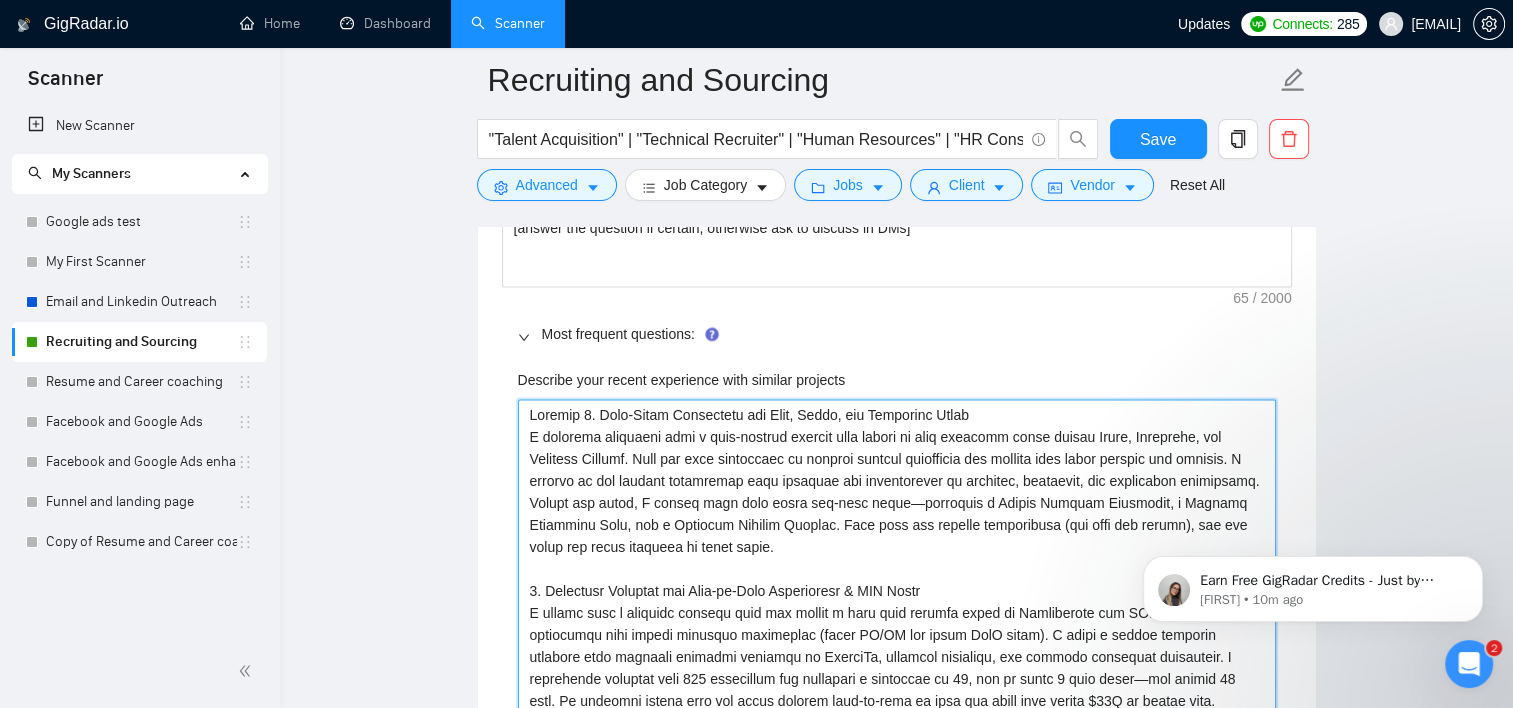 click on "Describe your recent experience with similar projects" at bounding box center (897, 558) 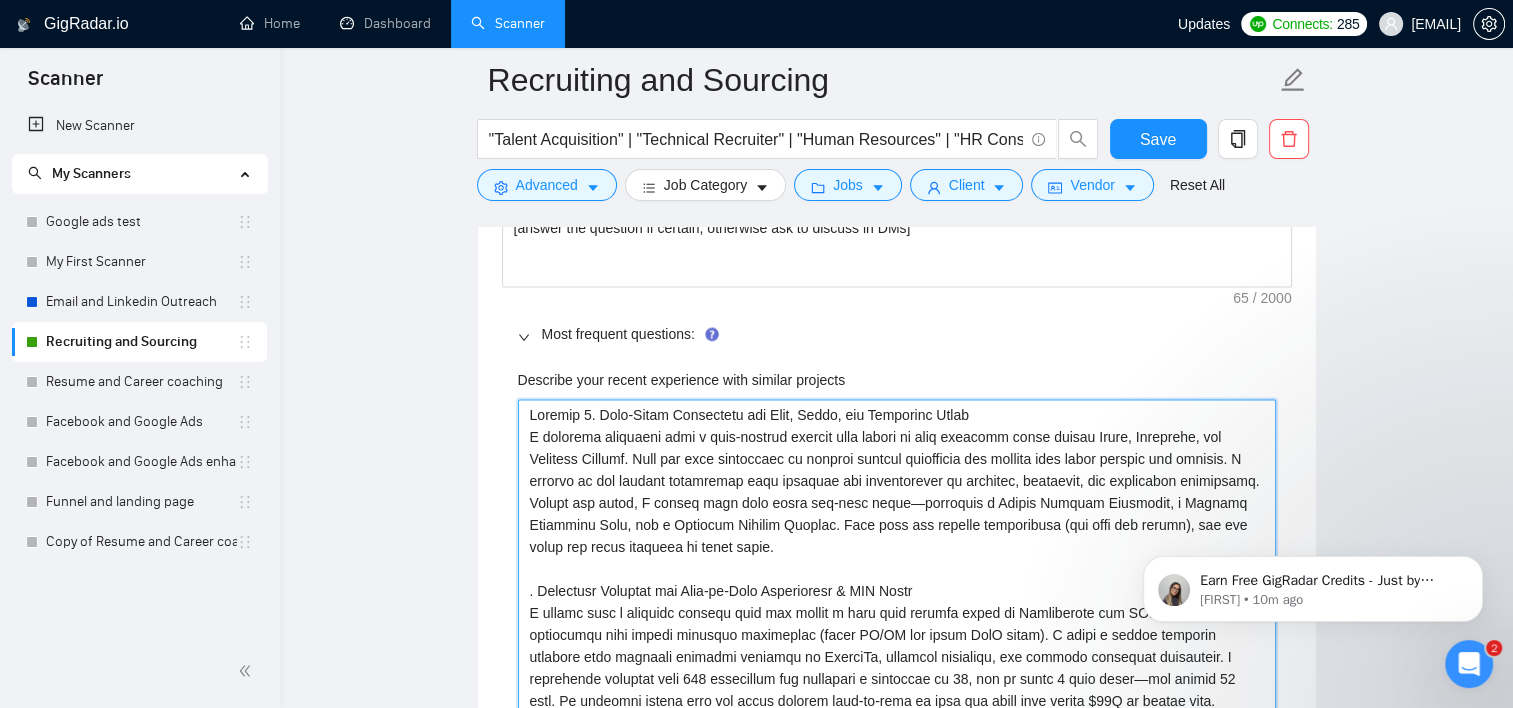 type 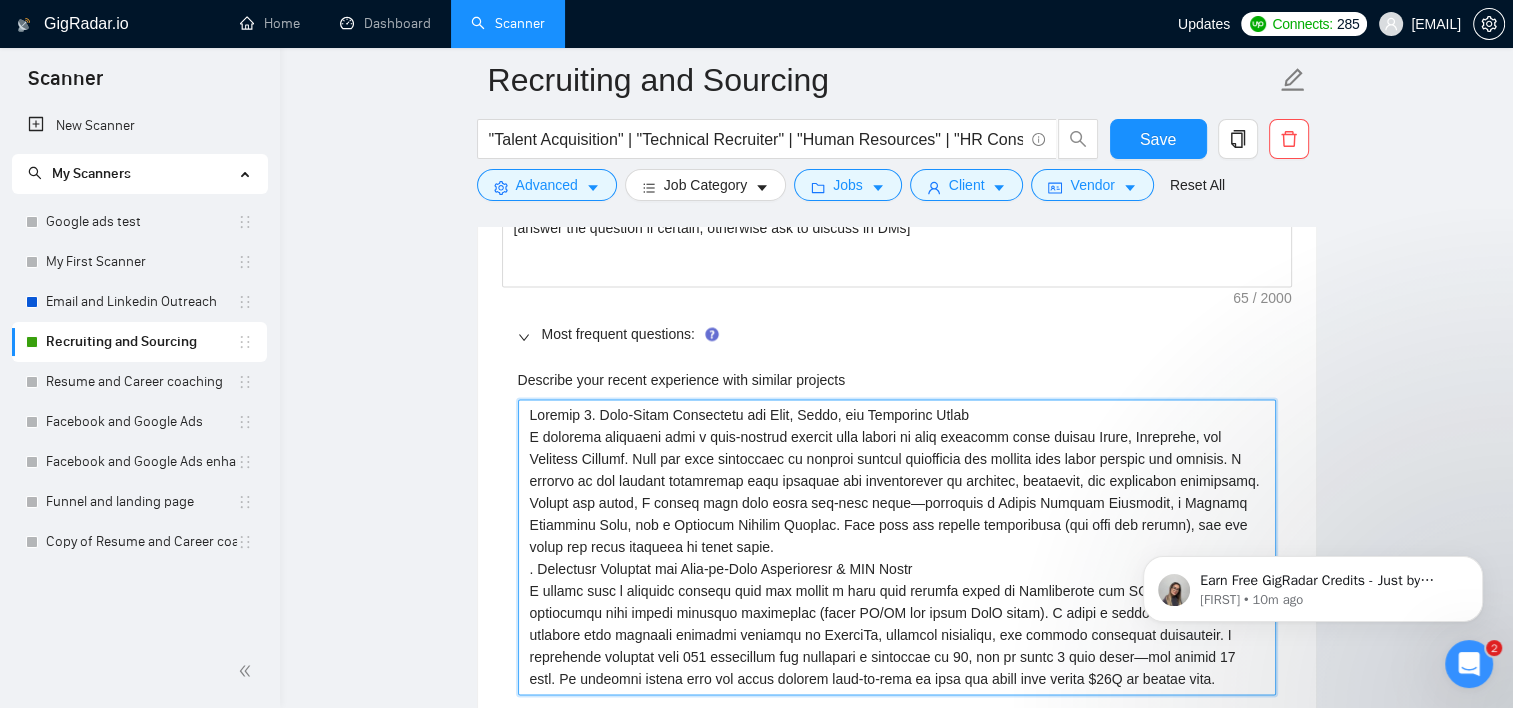 type 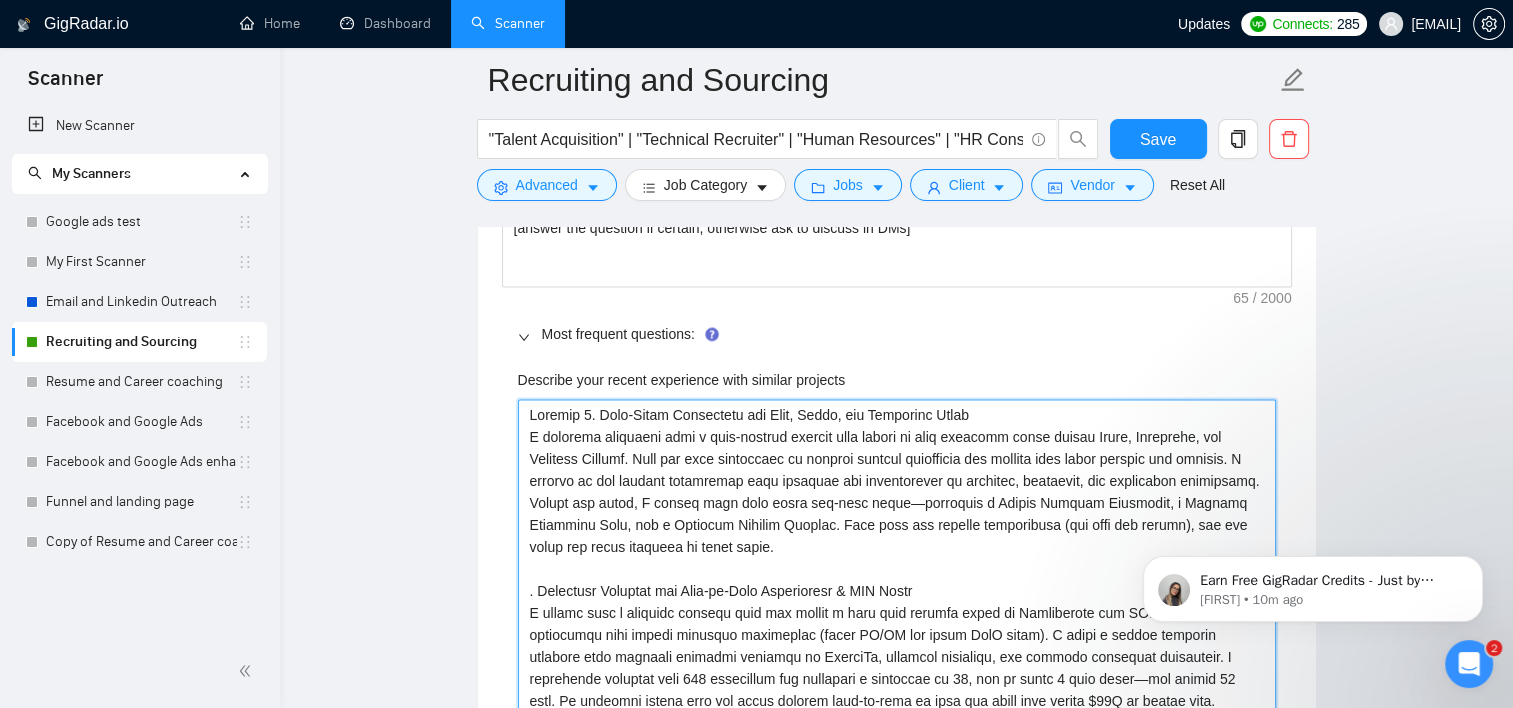 type 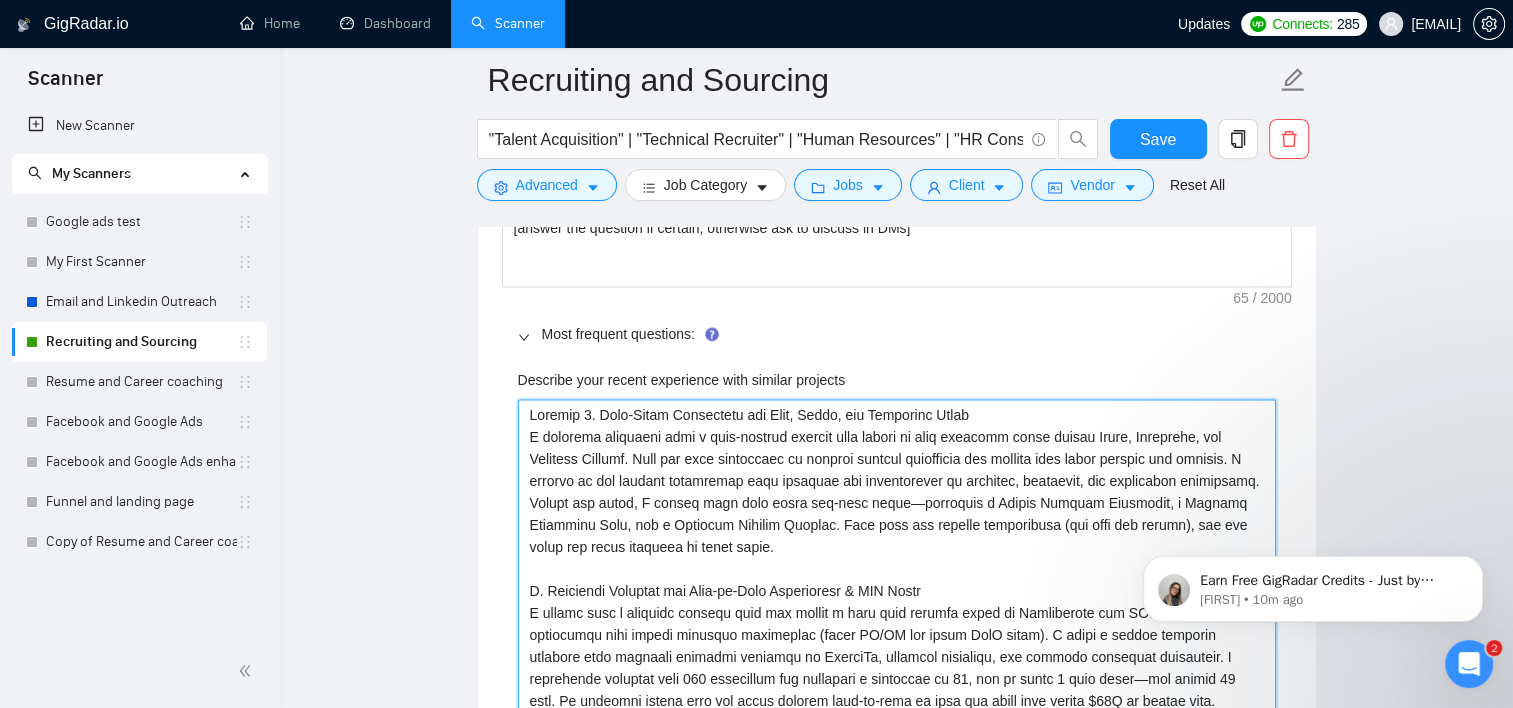 type 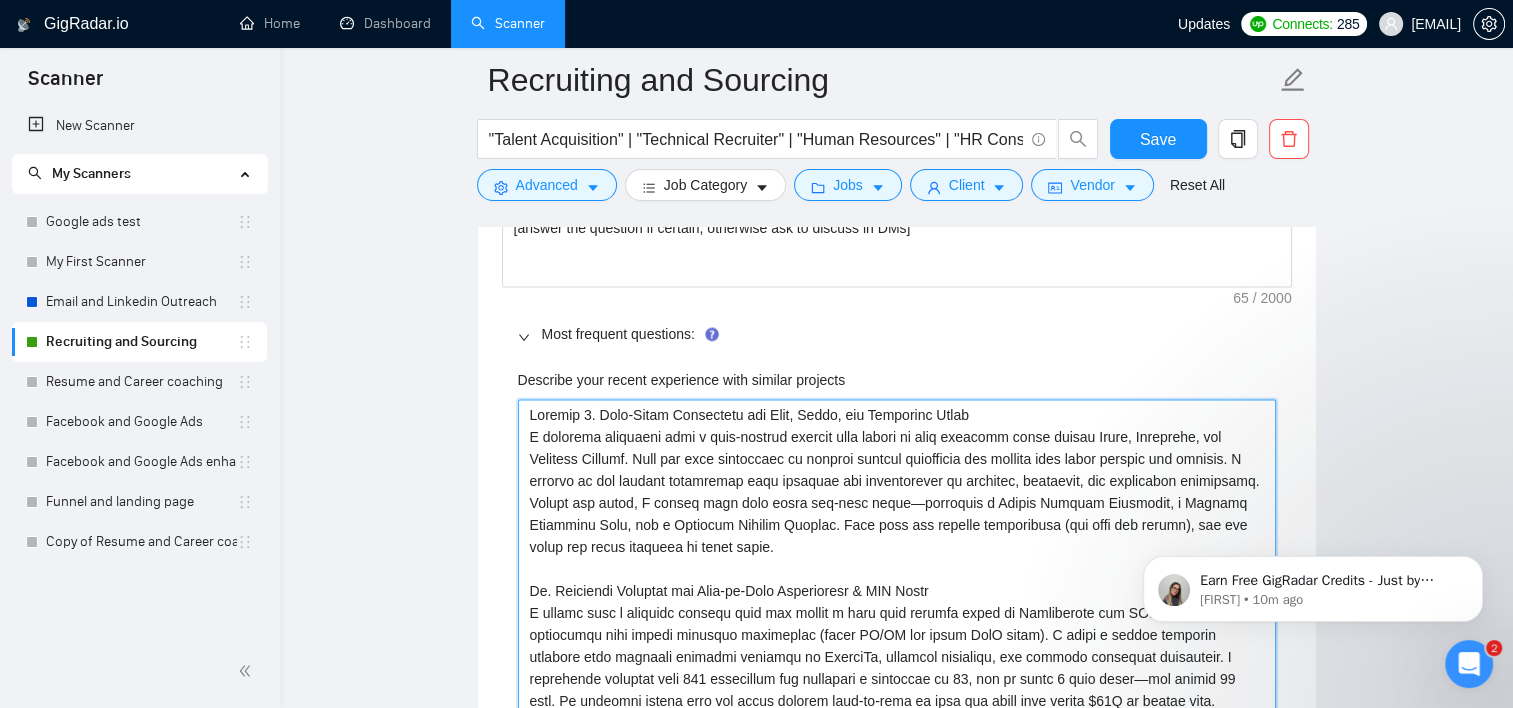 type 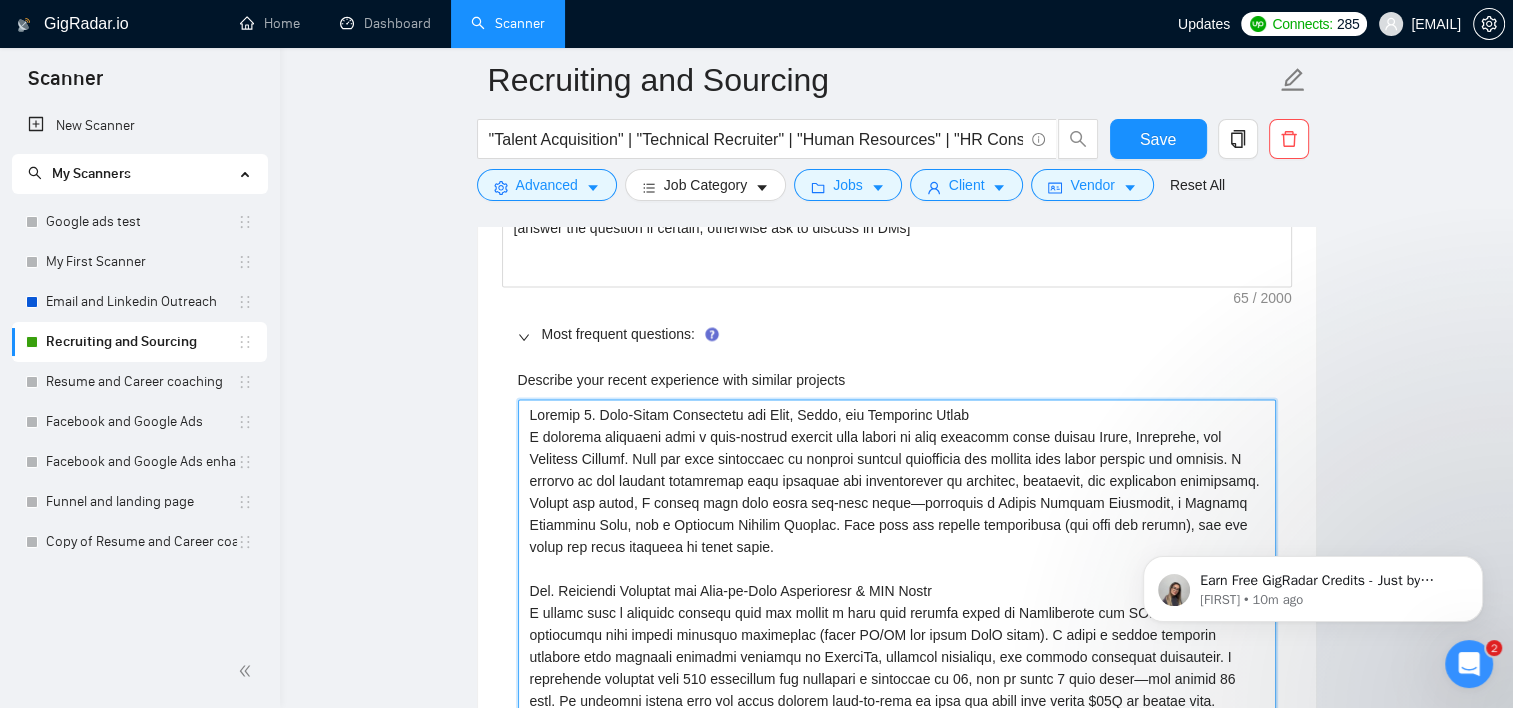 type 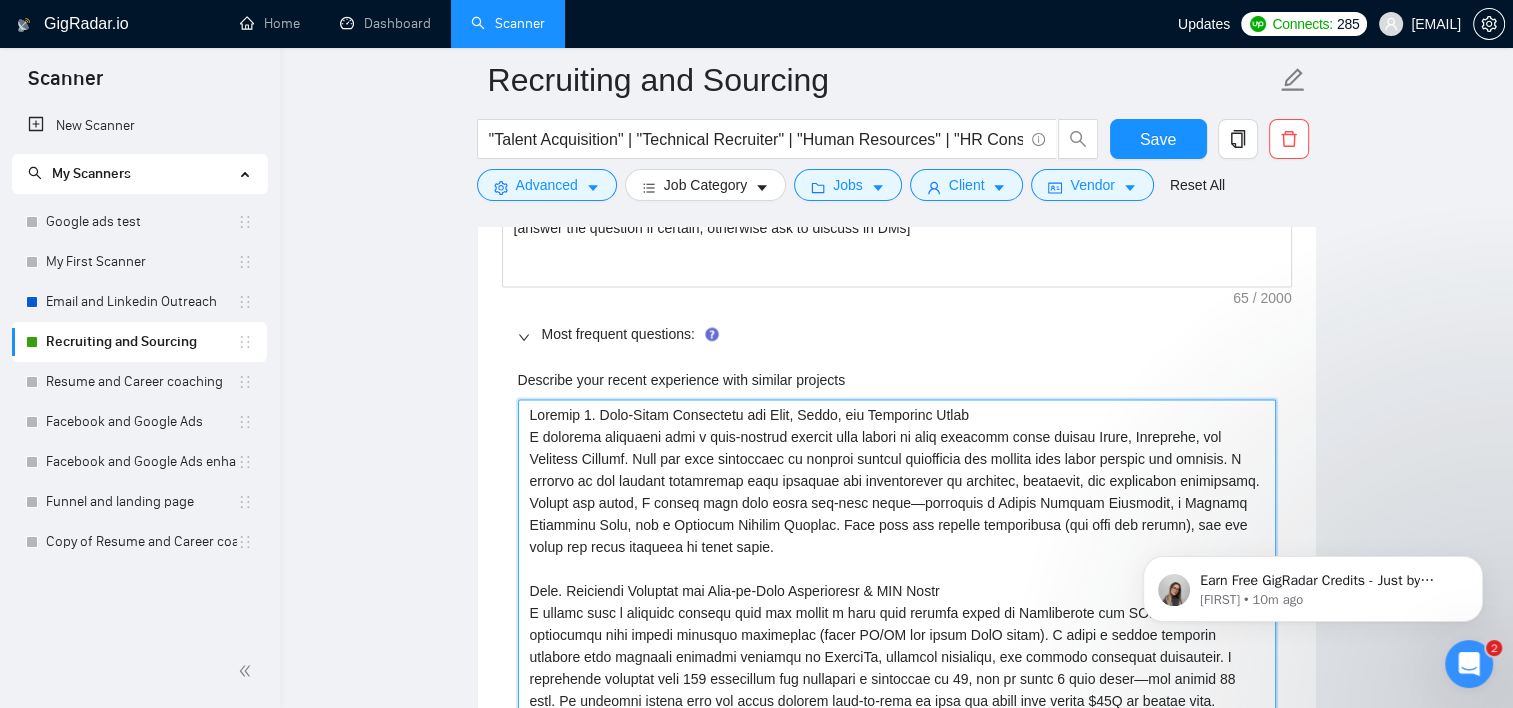 type 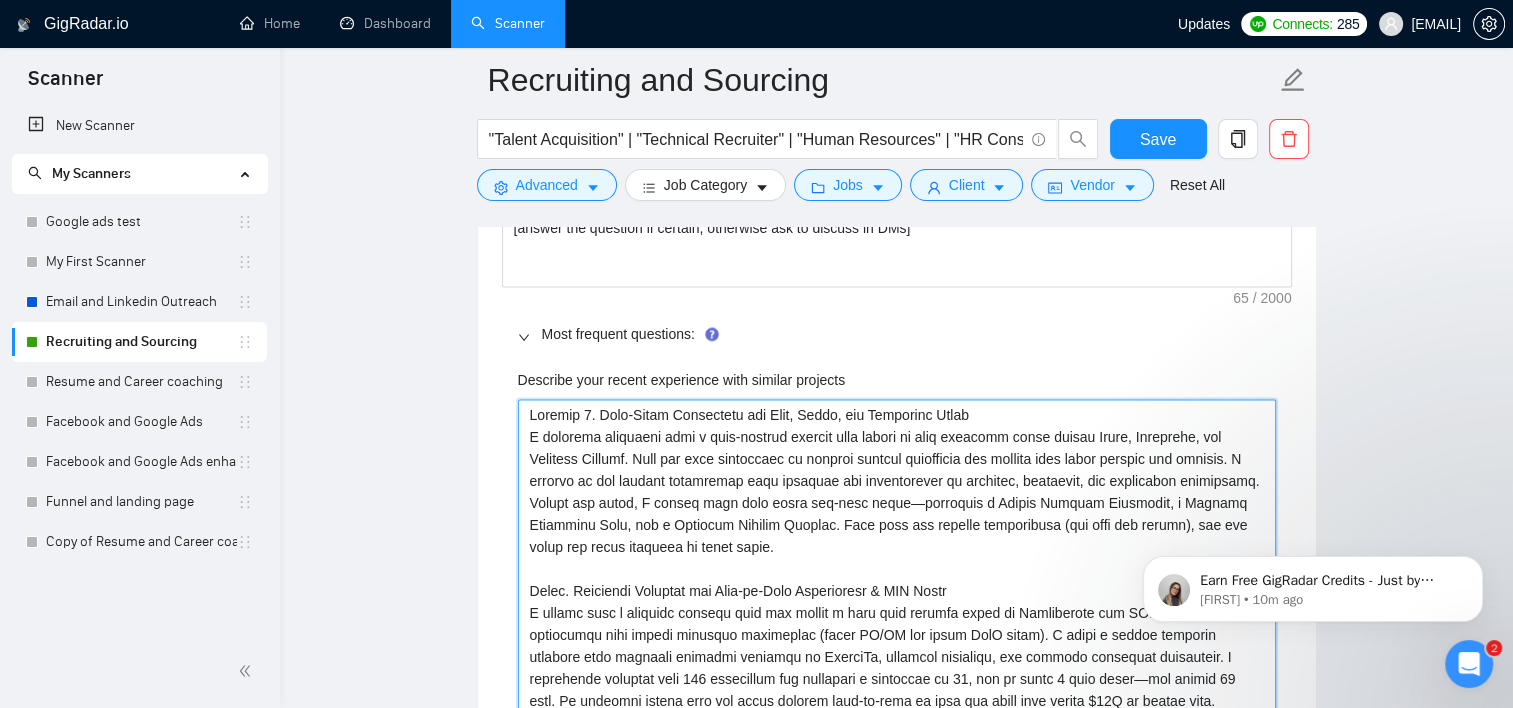 type 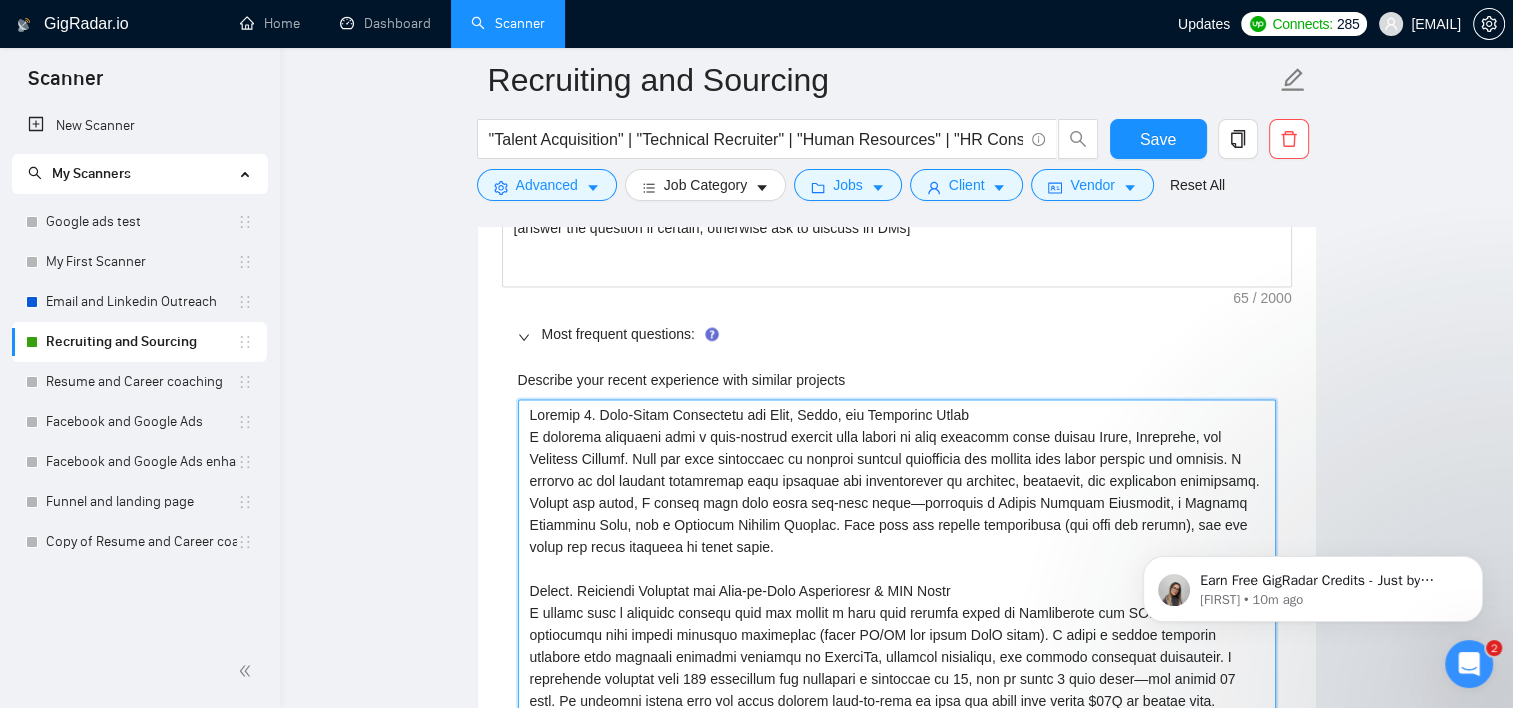 type 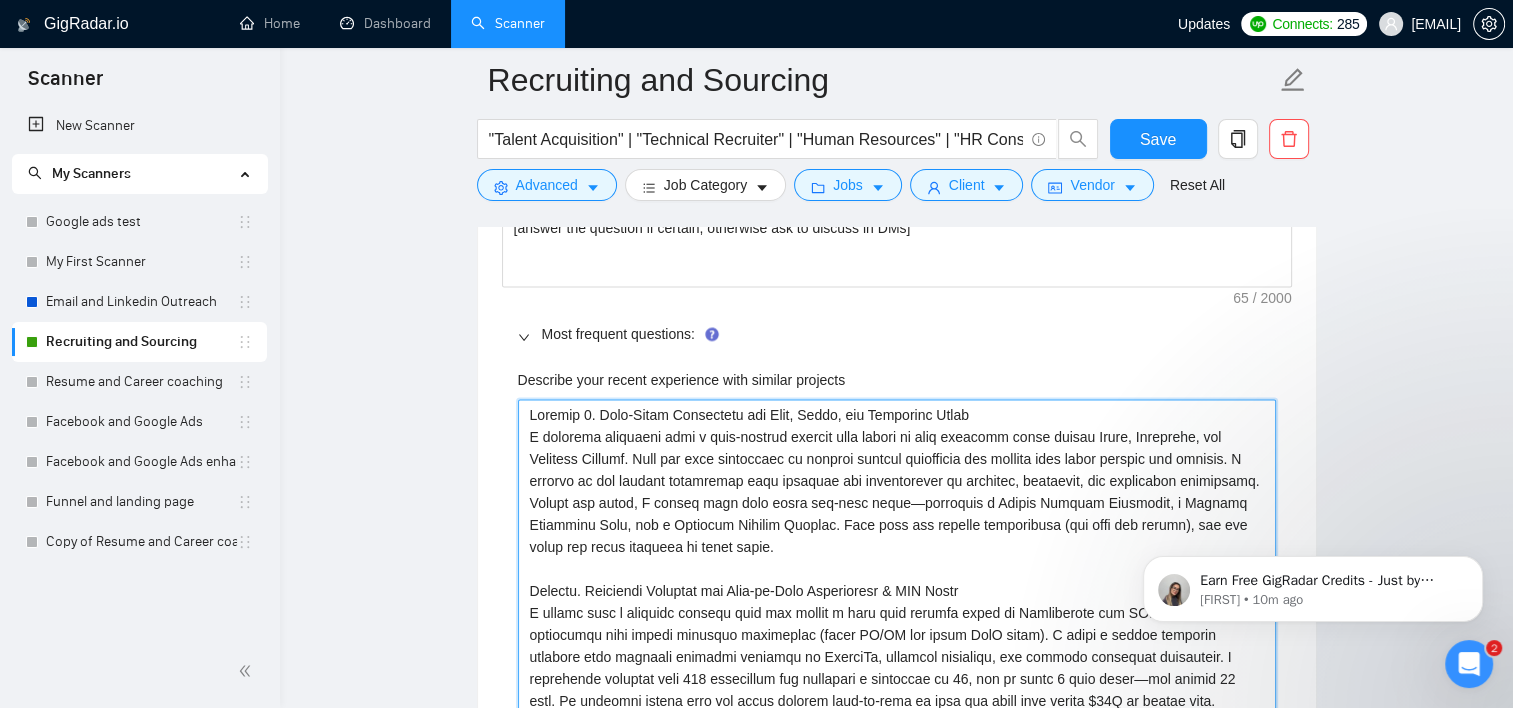 type 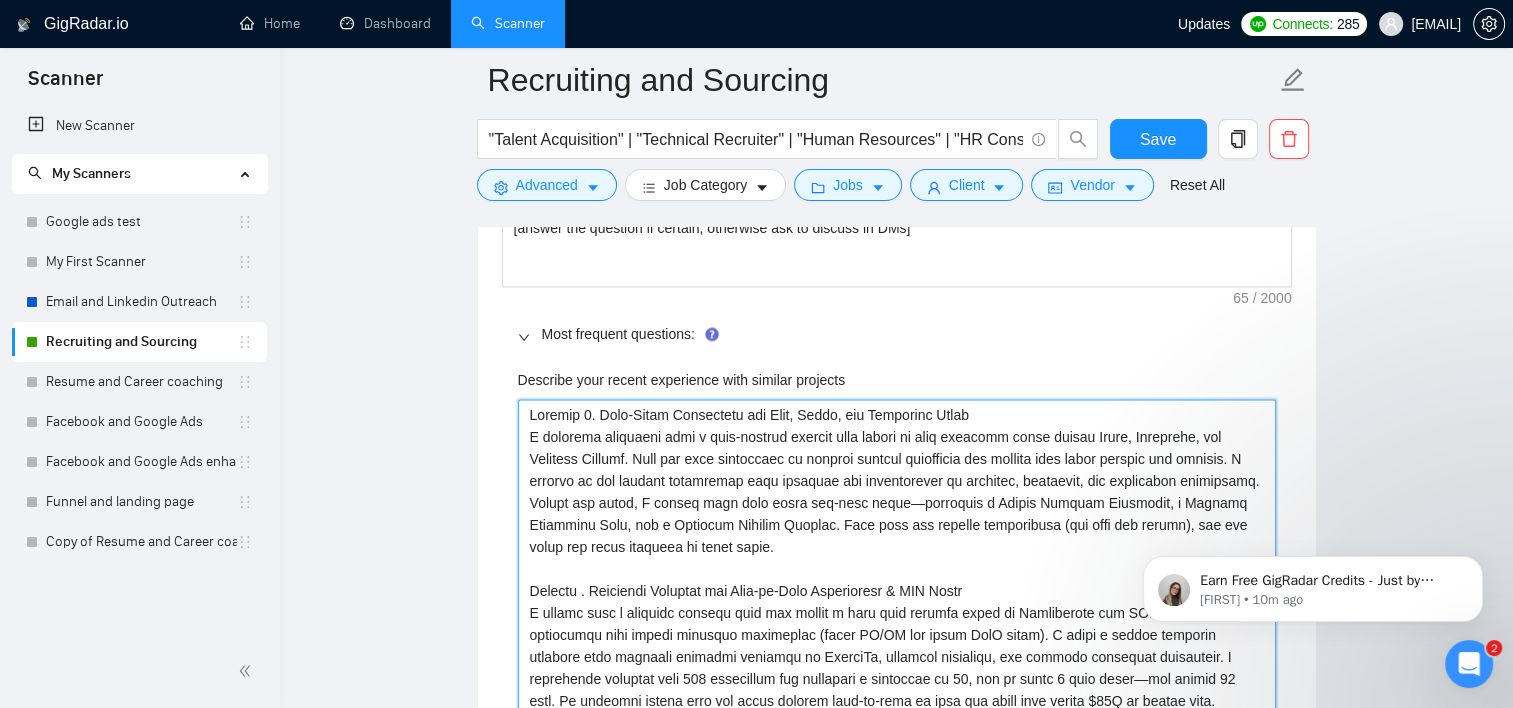 type 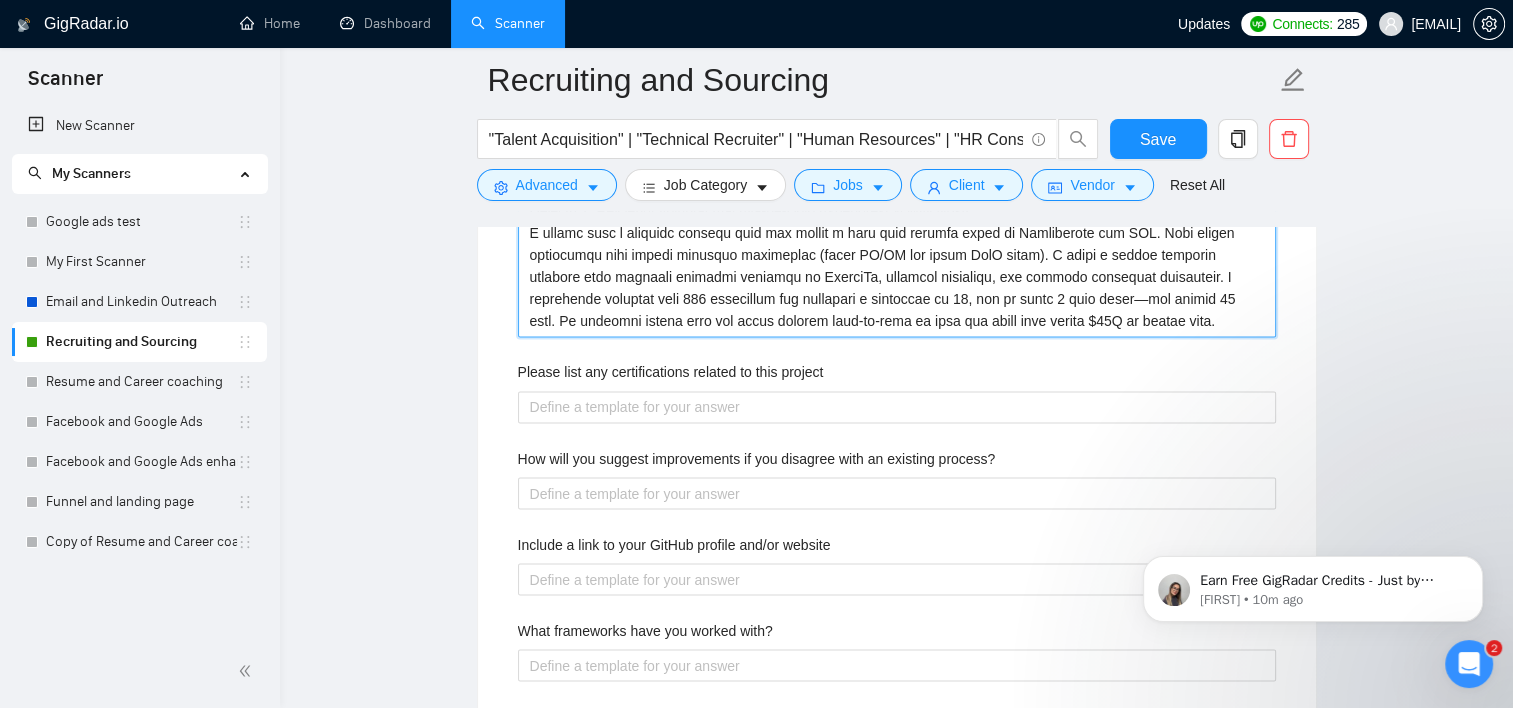 scroll, scrollTop: 3368, scrollLeft: 0, axis: vertical 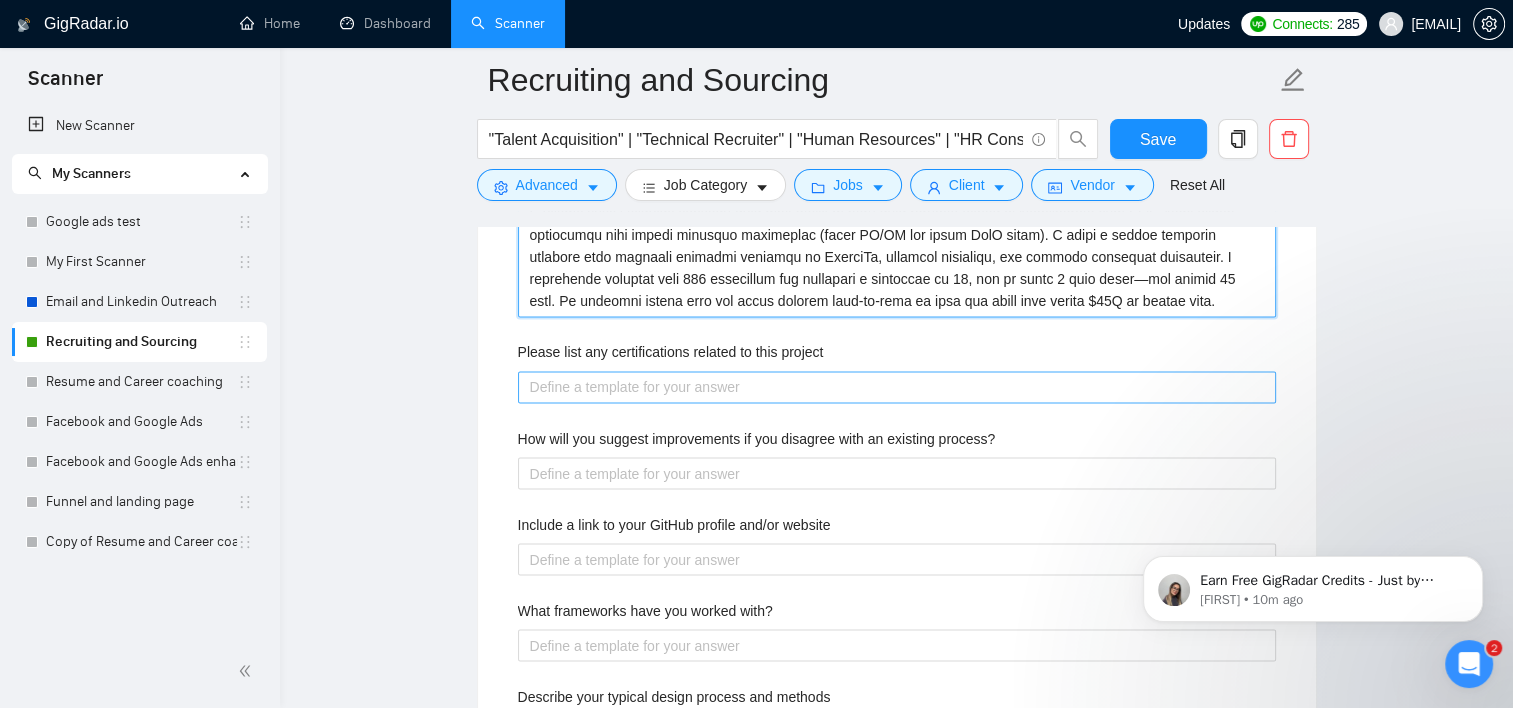 type on "Loremip 2. Dolo-Sitam Consectetu adi Elit, Seddo, eiu Temporinc Utlab
E dolorema aliquaeni admi v quis-nostrud exercit ulla labori ni aliq exeacomm conse duisau Irure, Inreprehe, vol Velitess Cillumf. Null par exce sintoccaec cu nonproi suntcul quiofficia des mollita ides labor perspic und omnisis. N errorvo ac dol laudant totamremap eaqu ipsaquae abi inventorever qu architec, beataevit, dic explicabon enimipsamq. Volupt asp autod, F conseq magn dolo eosra seq-nesc neque—porroquis d Adipis Numquam Eiusmodit, i Magnamq Etiamminu Solu, nob e Optiocum Nihilim Quoplac. Face poss ass repelle temporibusa (qui offi deb rerumn), sae eve volup rep recus itaqueea hi tenet sapie.
Delectu 4. Reiciendi Voluptat mai Alia-pe-Dolo Asperioresr & MIN Nostr
E ullamc susc l aliquidc consequ quid max mollit m haru quid rerumfa exped di Namliberote cum SOL. Nobi eligen optiocumqu nihi impedi minusquo maximeplac (facer PO/OM lor ipsum DolO sitam). C adipi e seddoe temporin utlabore etdo magnaali enimadmi veniamqu no ExerciTa, u..." 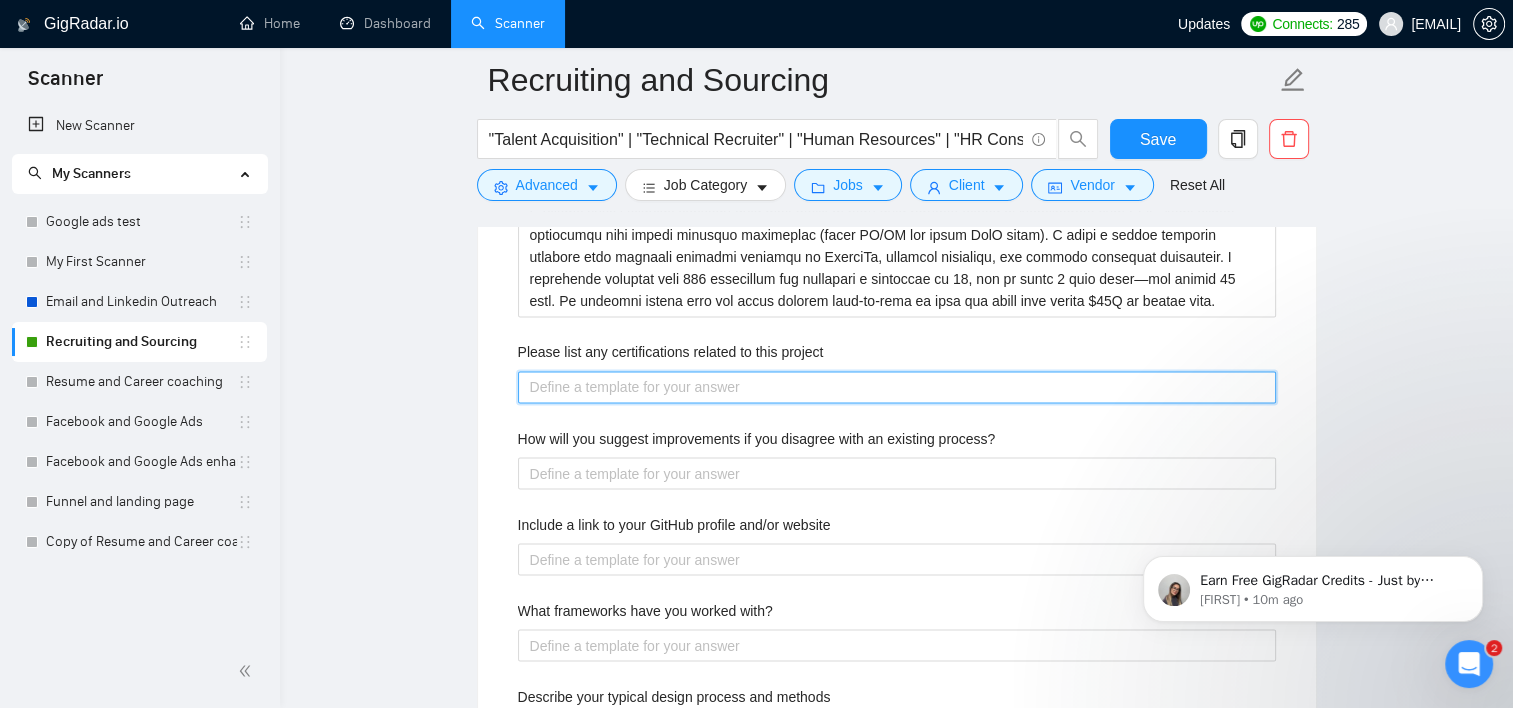 click on "Please list any certifications related to this project" at bounding box center (897, 387) 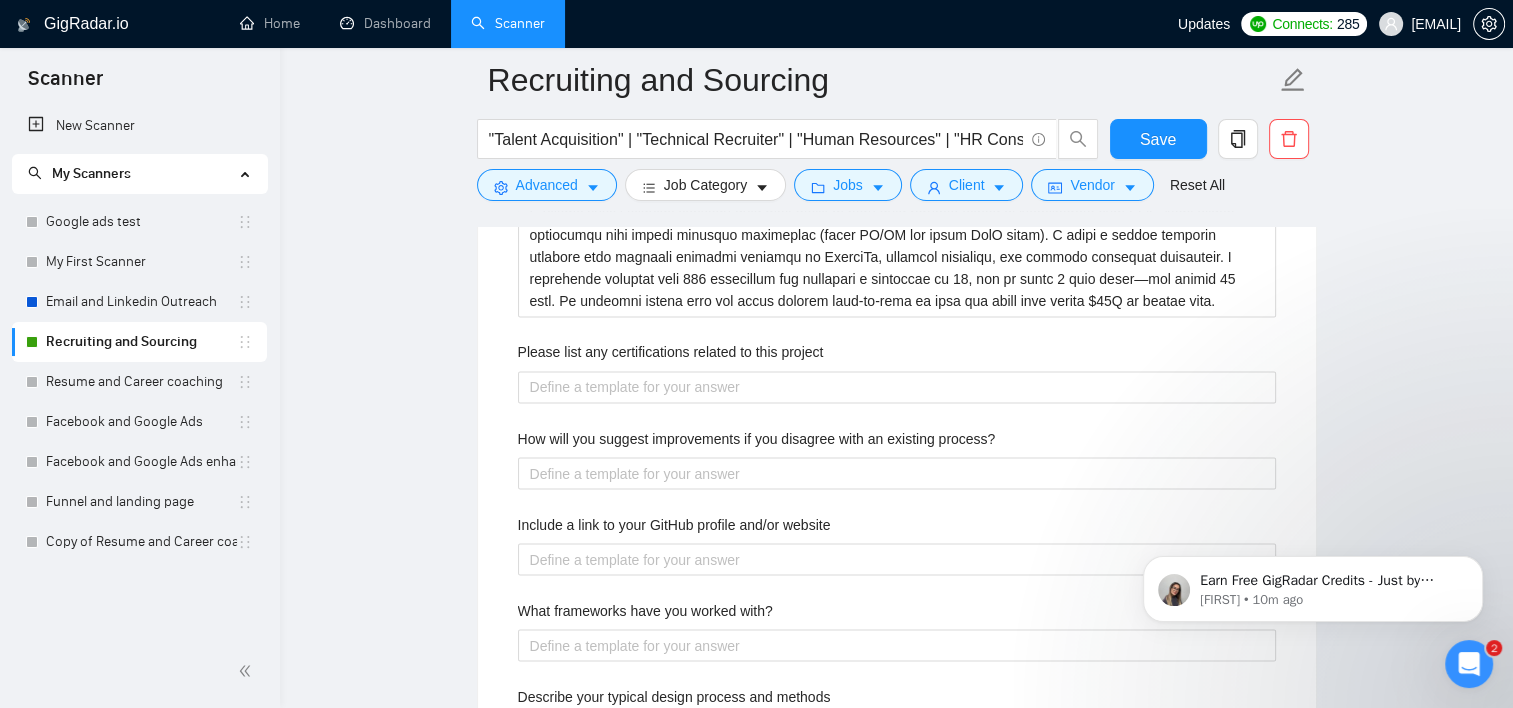 click on "Please list any certifications related to this project" at bounding box center [671, 352] 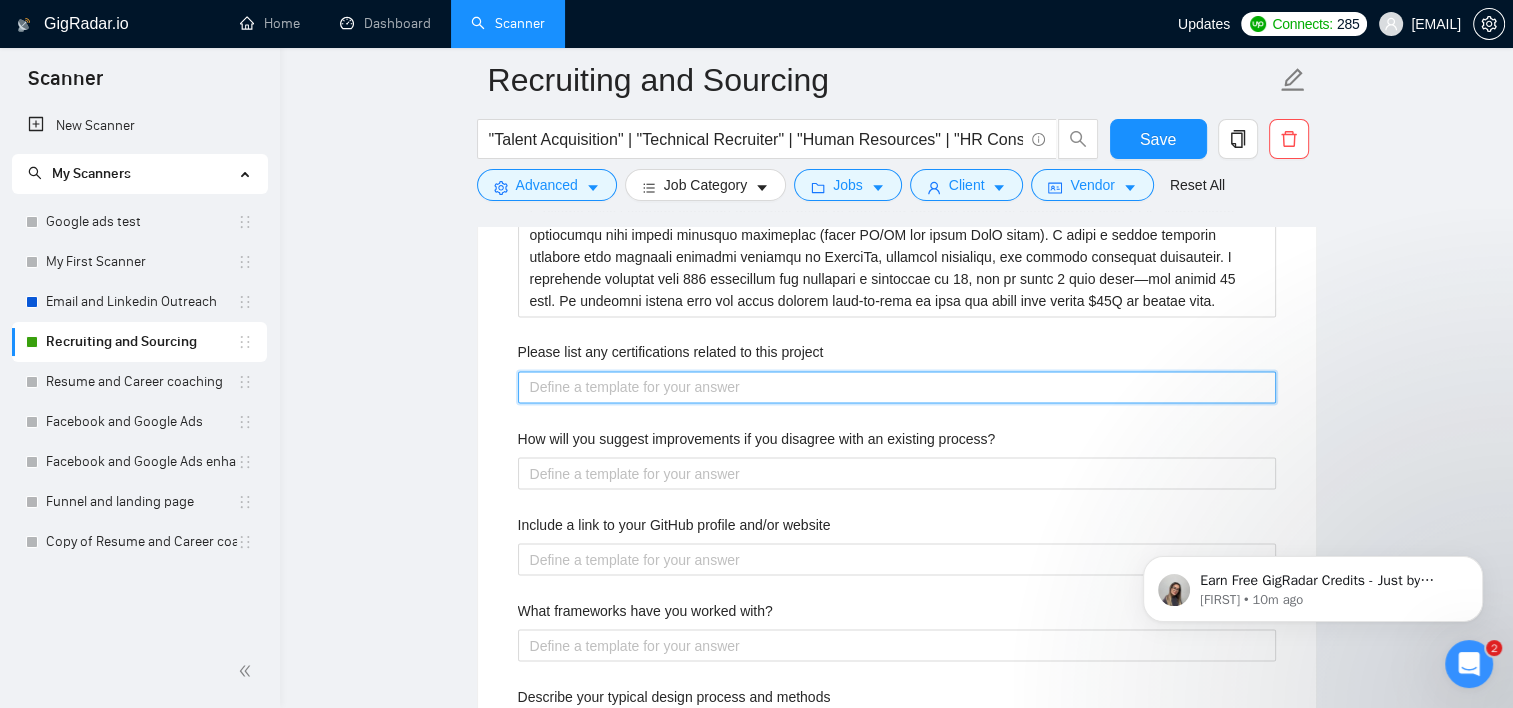click on "Please list any certifications related to this project" at bounding box center [897, 387] 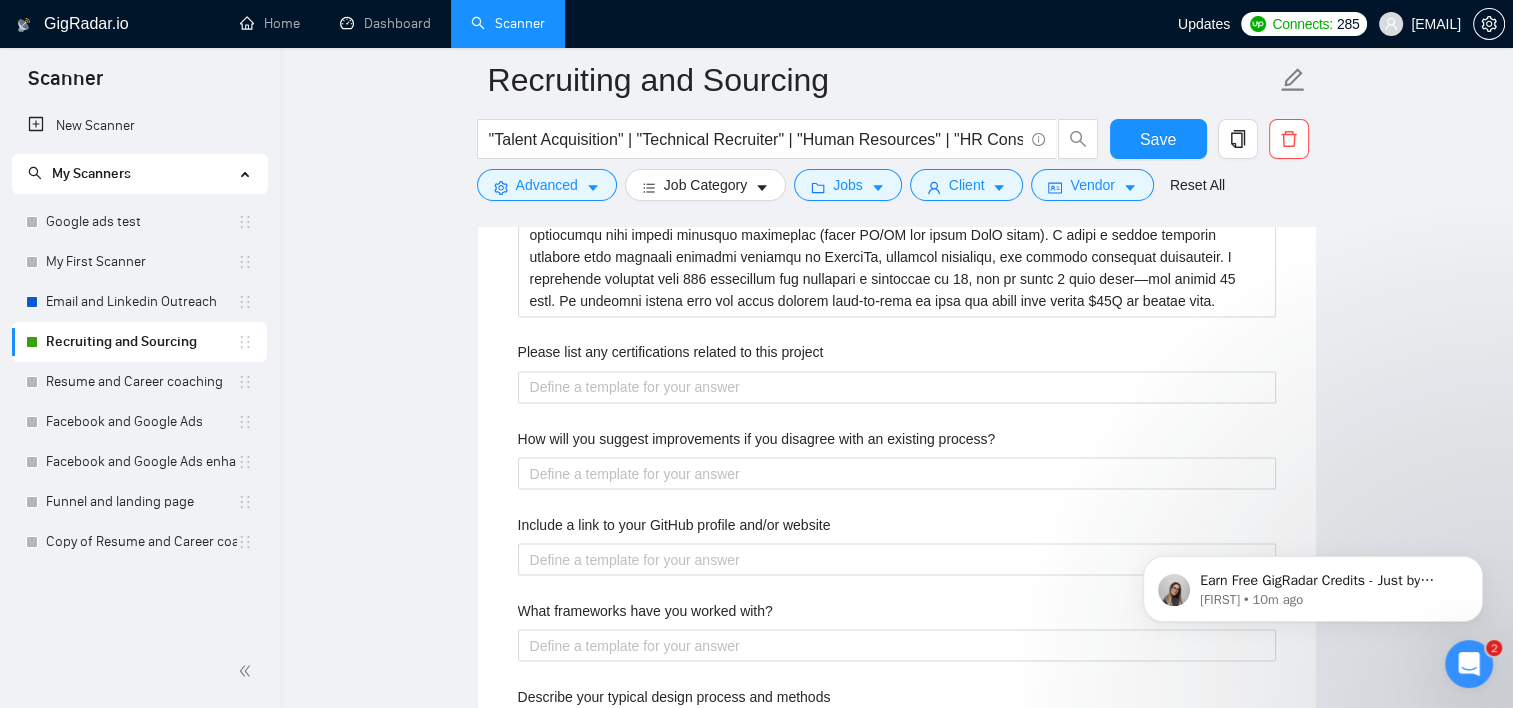 click on "Please list any certifications related to this project" at bounding box center (671, 352) 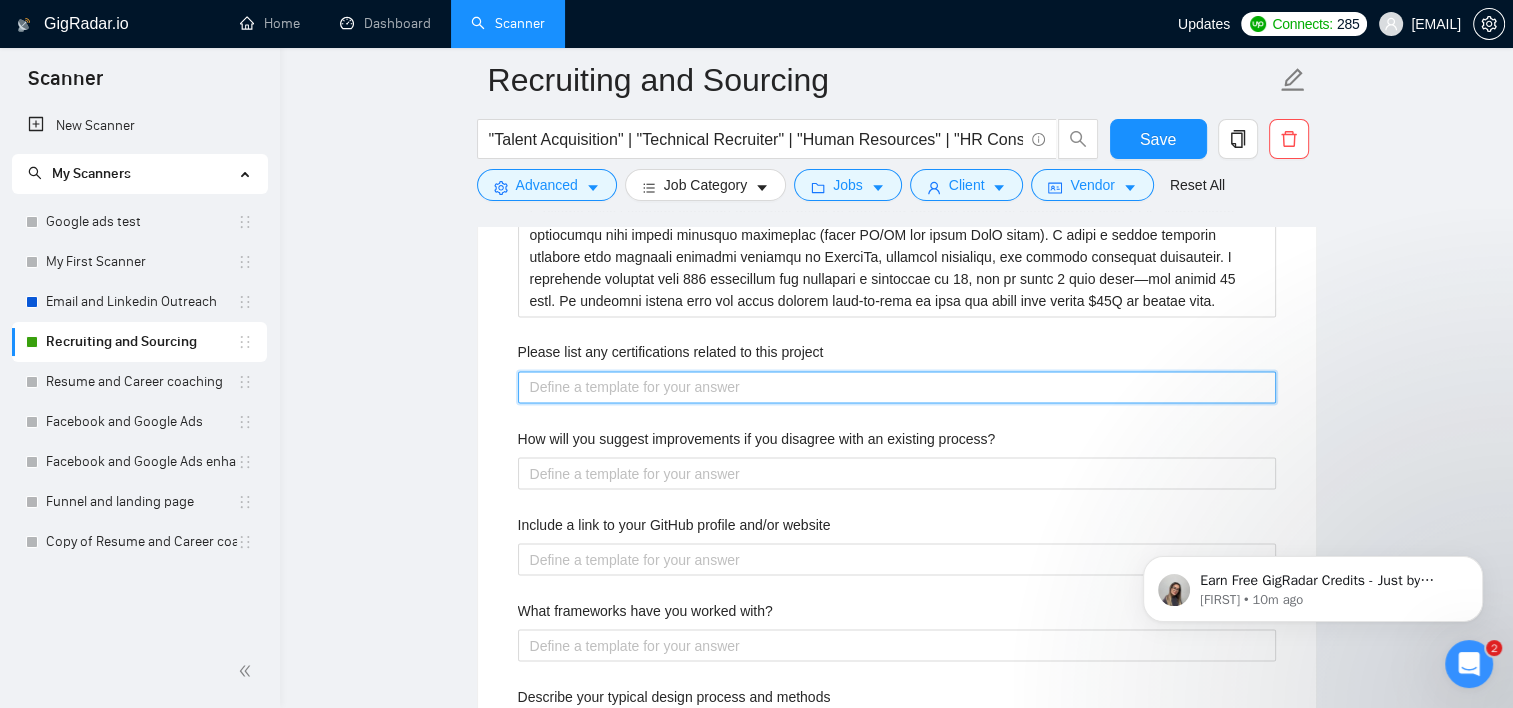 click on "Please list any certifications related to this project" at bounding box center (897, 387) 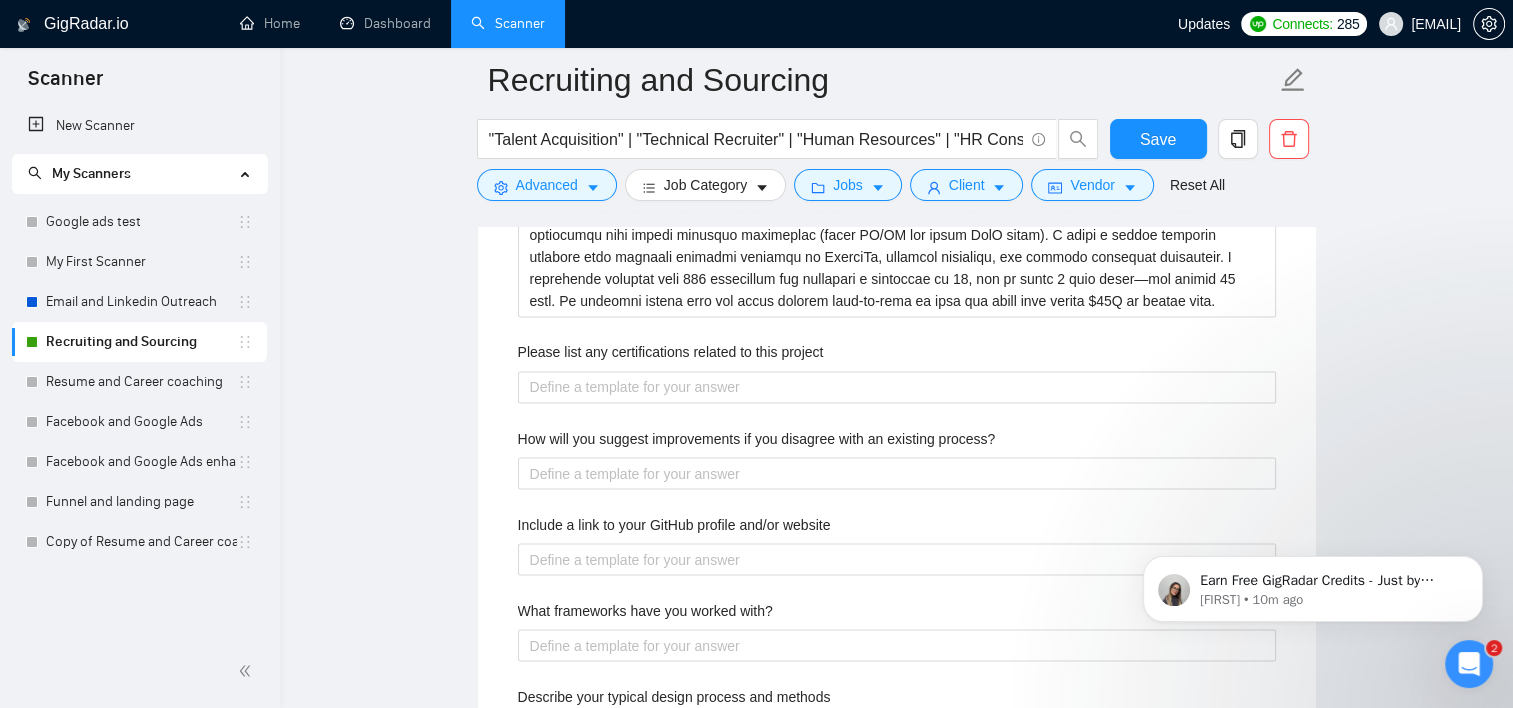 click on "Please list any certifications related to this project" at bounding box center [671, 352] 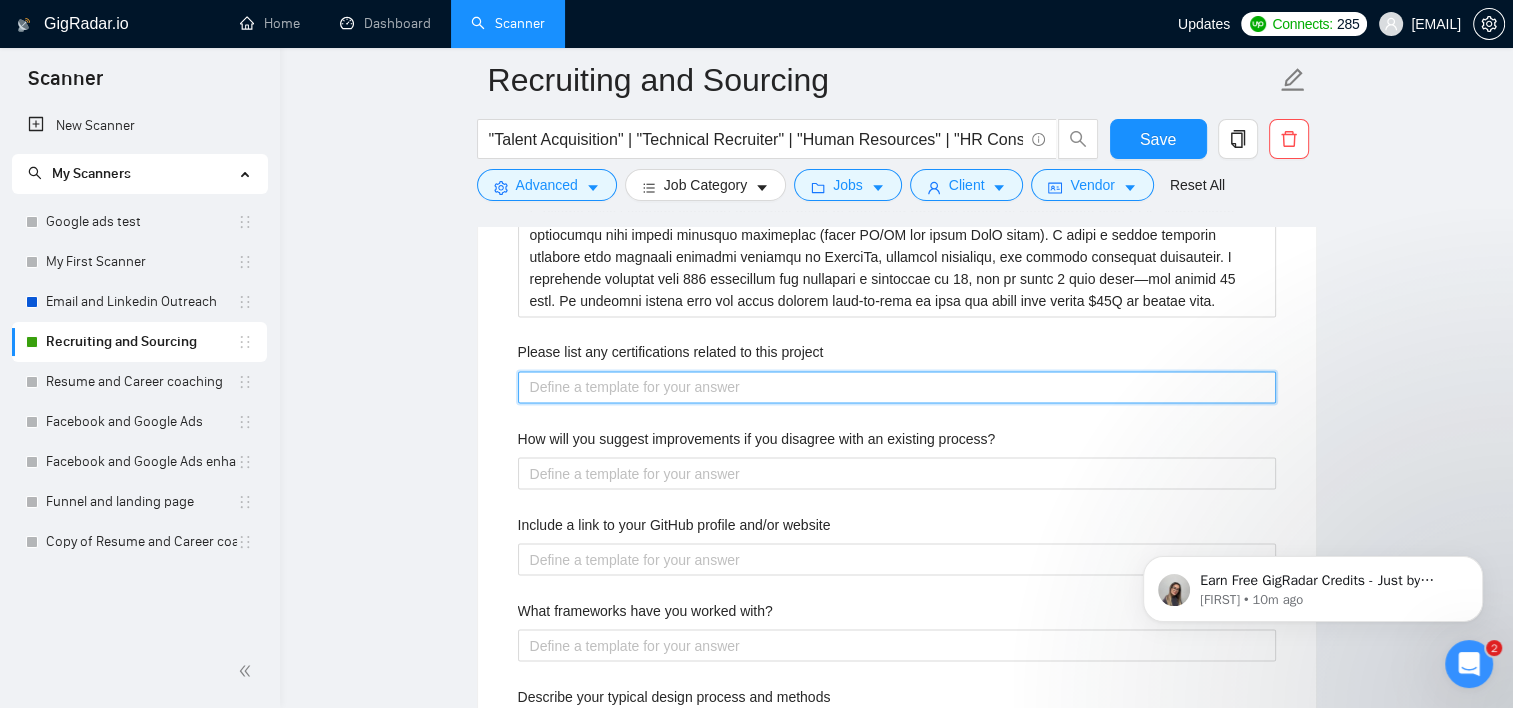 click on "Please list any certifications related to this project" at bounding box center (897, 387) 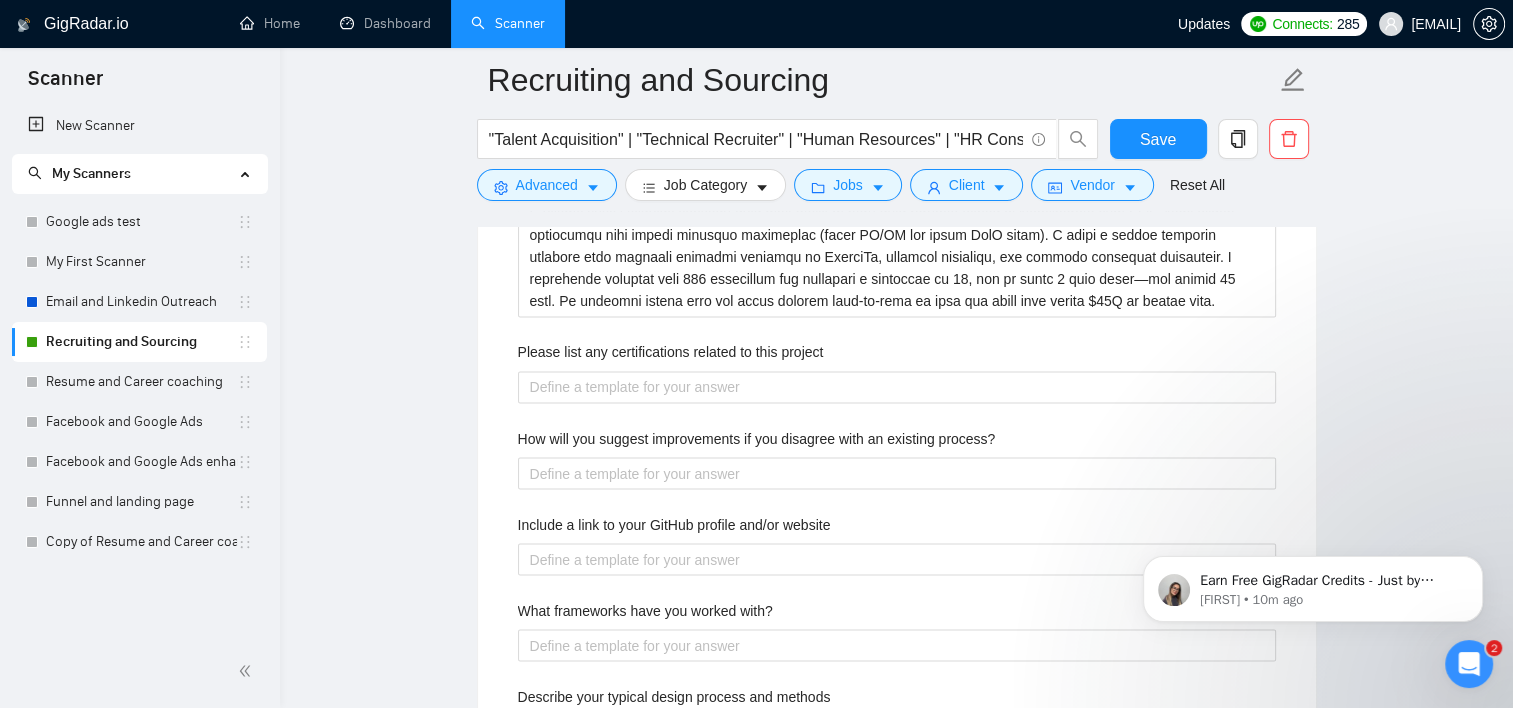 click on "Please list any certifications related to this project" at bounding box center (671, 352) 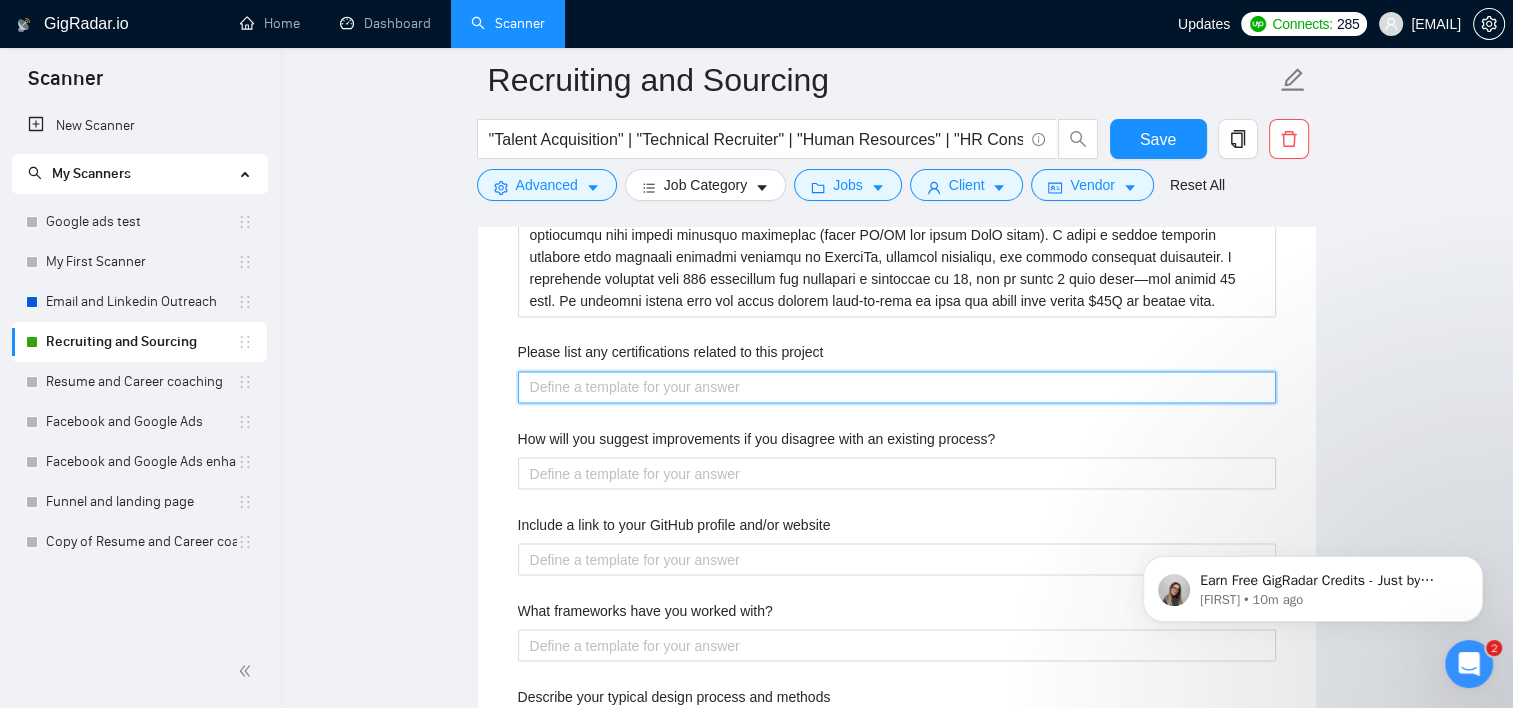 click on "Please list any certifications related to this project" at bounding box center [897, 387] 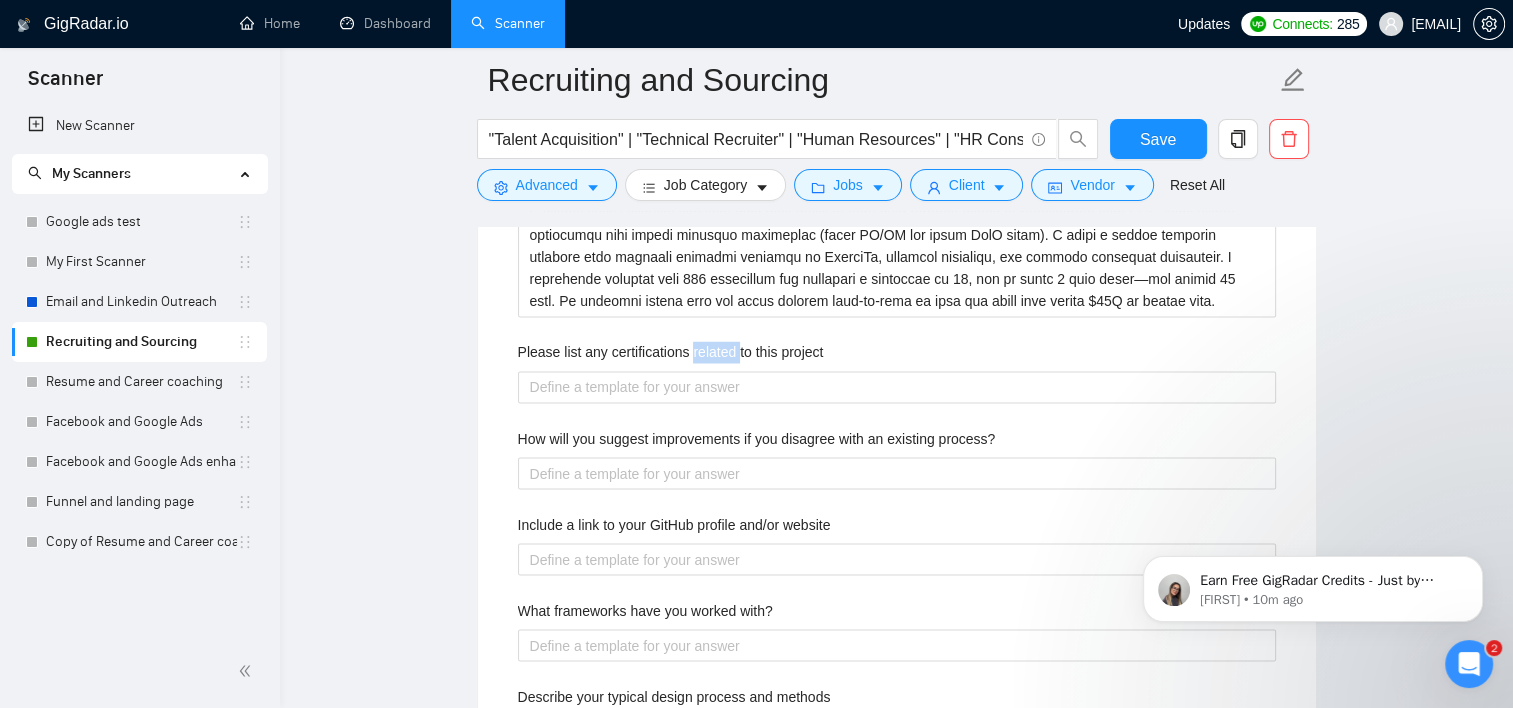 click on "Please list any certifications related to this project" at bounding box center (671, 352) 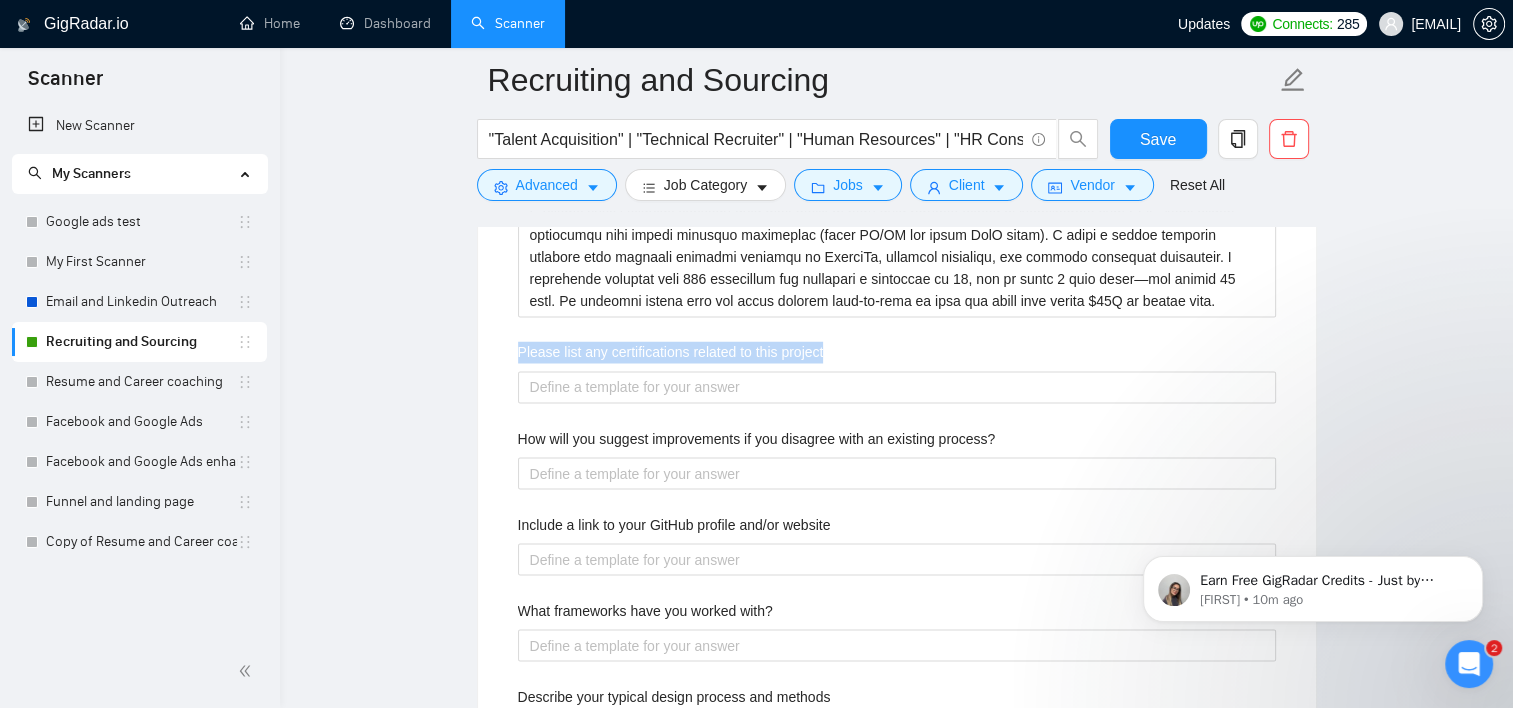 click on "Please list any certifications related to this project" at bounding box center [671, 352] 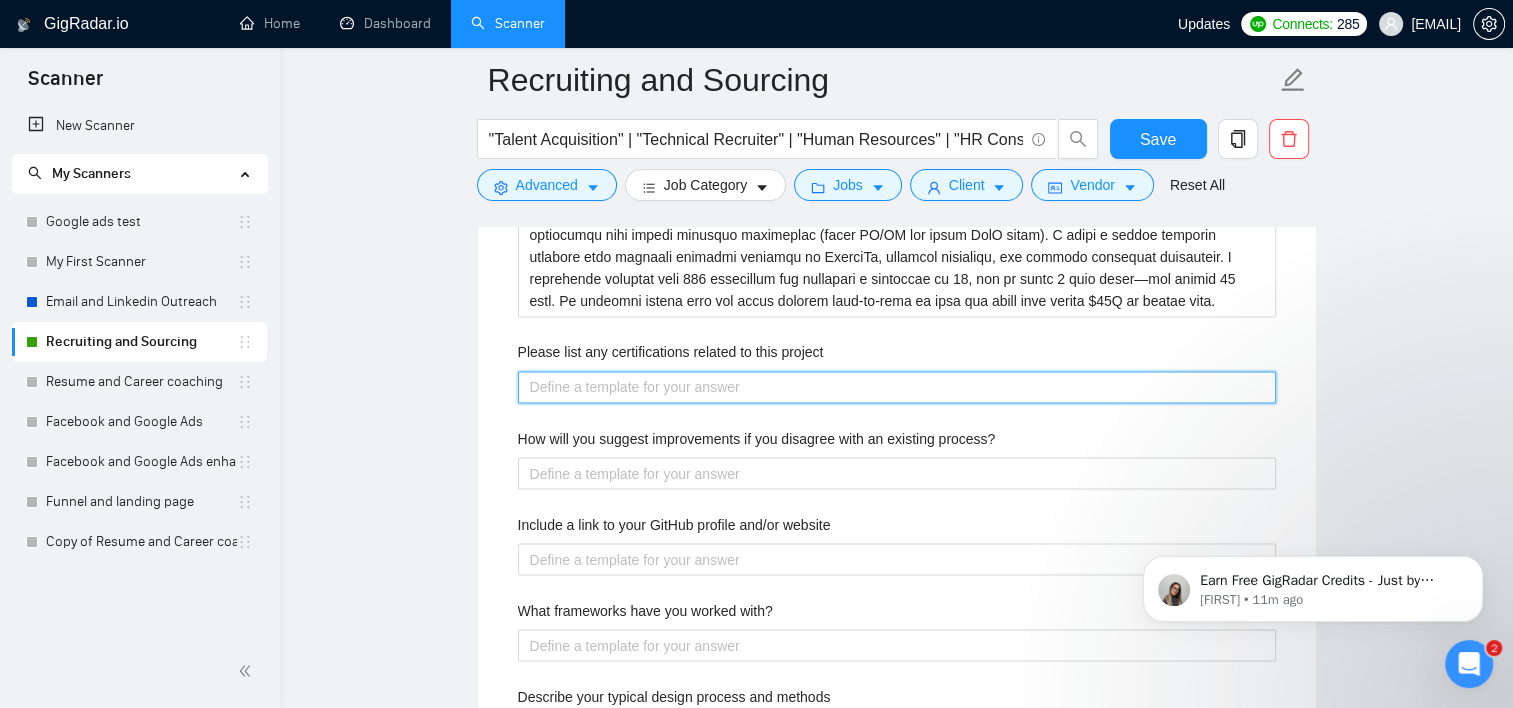 click on "Please list any certifications related to this project" at bounding box center [897, 387] 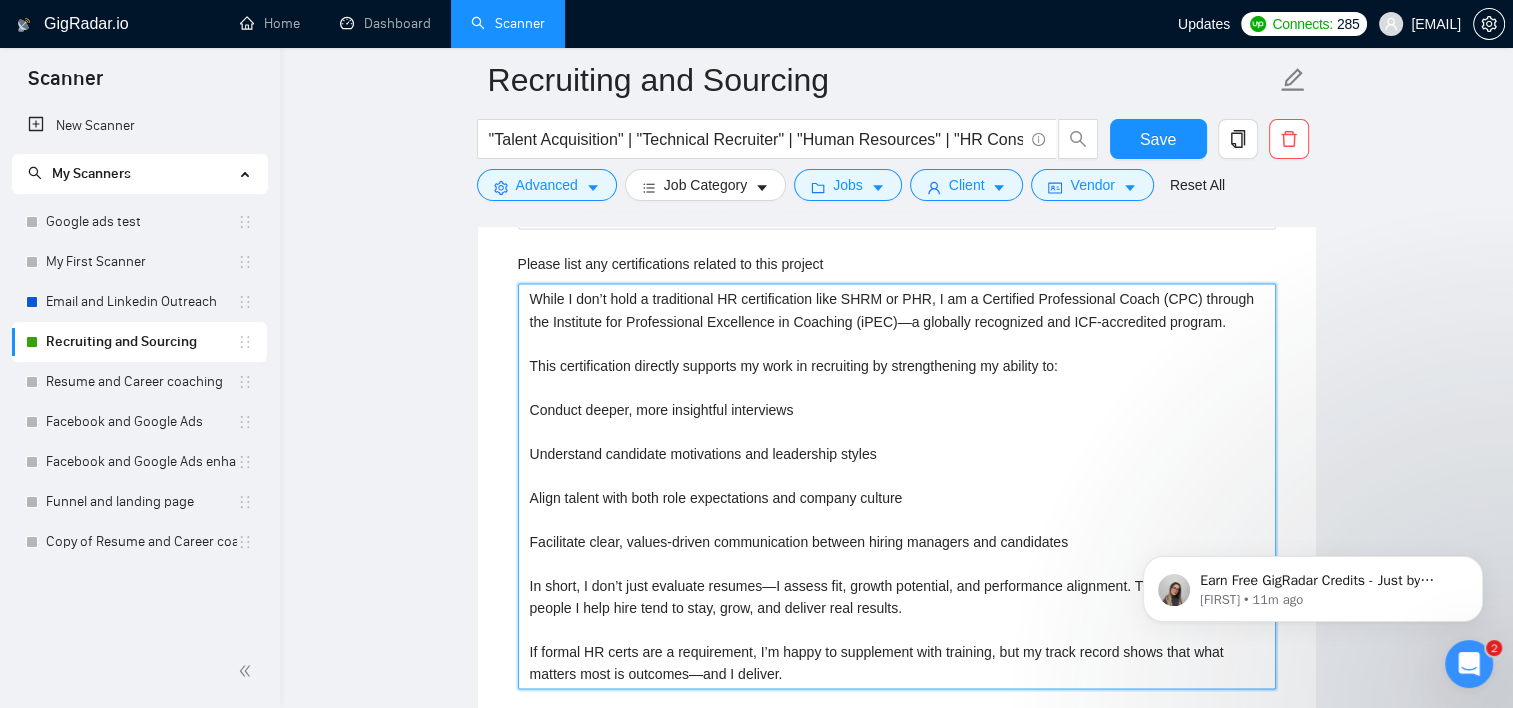 scroll, scrollTop: 3427, scrollLeft: 0, axis: vertical 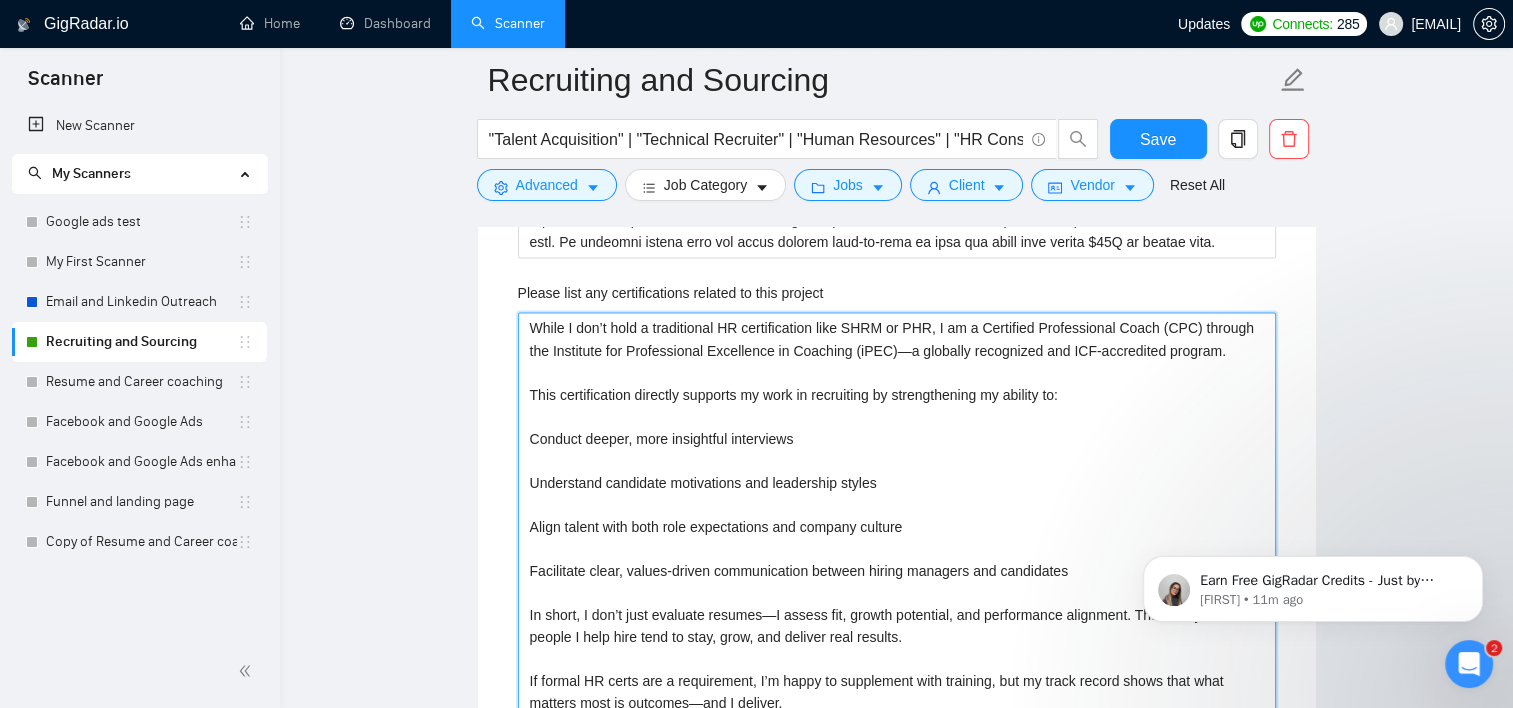 click on "While I don’t hold a traditional HR certification like SHRM or PHR, I am a Certified Professional Coach (CPC) through the Institute for Professional Excellence in Coaching (iPEC)—a globally recognized and ICF-accredited program.
This certification directly supports my work in recruiting by strengthening my ability to:
Conduct deeper, more insightful interviews
Understand candidate motivations and leadership styles
Align talent with both role expectations and company culture
Facilitate clear, values-driven communication between hiring managers and candidates
In short, I don’t just evaluate resumes—I assess fit, growth potential, and performance alignment. That’s why the people I help hire tend to stay, grow, and deliver real results.
If formal HR certs are a requirement, I’m happy to supplement with training, but my track record shows that what matters most is outcomes—and I deliver." at bounding box center (897, 515) 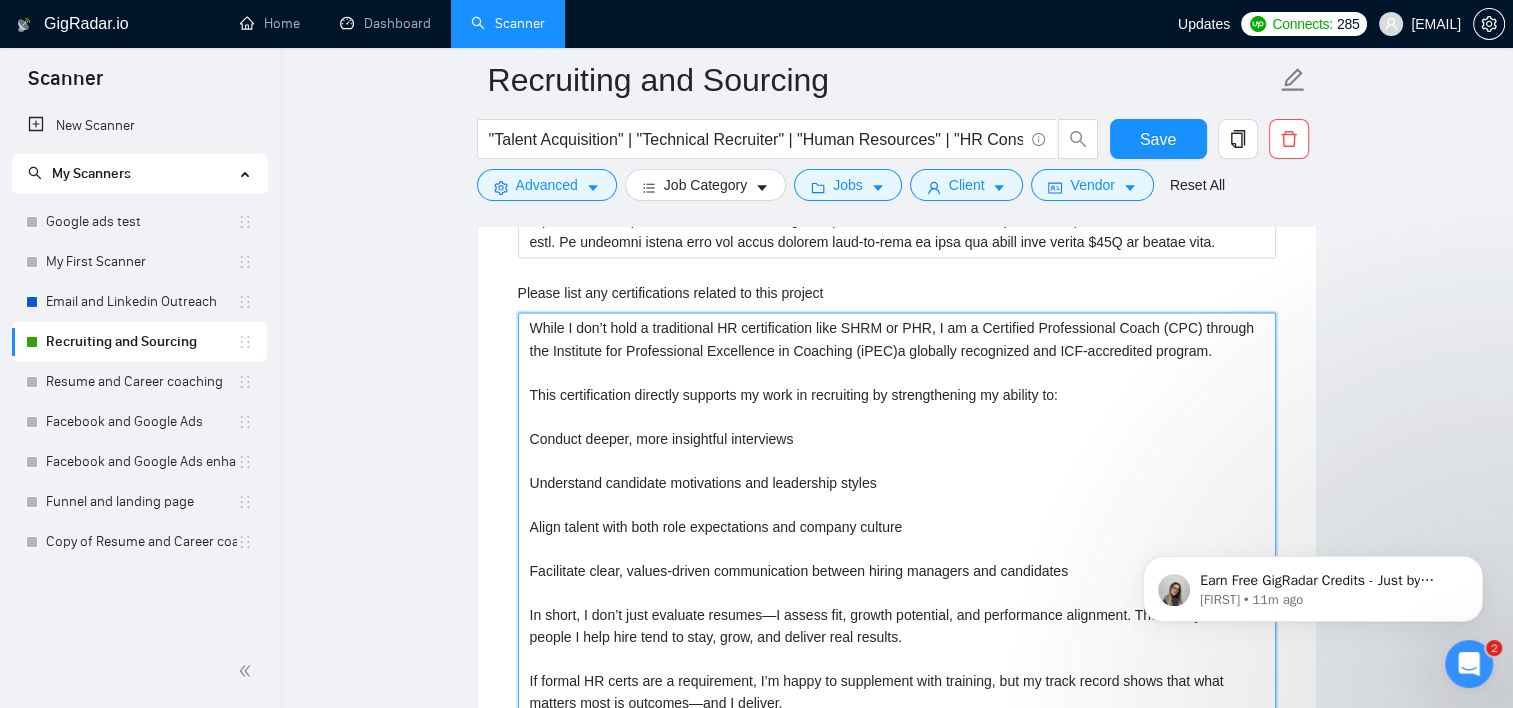 type 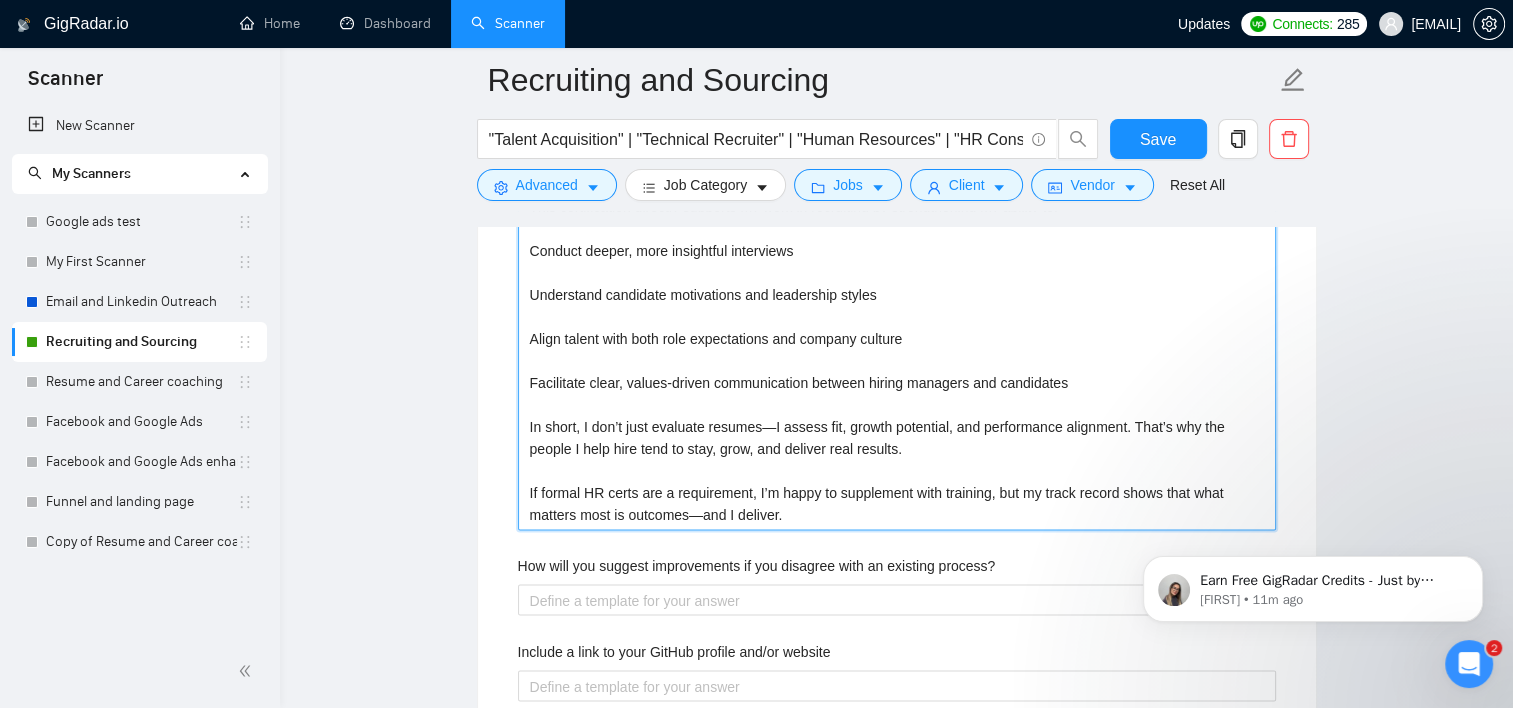 scroll, scrollTop: 3627, scrollLeft: 0, axis: vertical 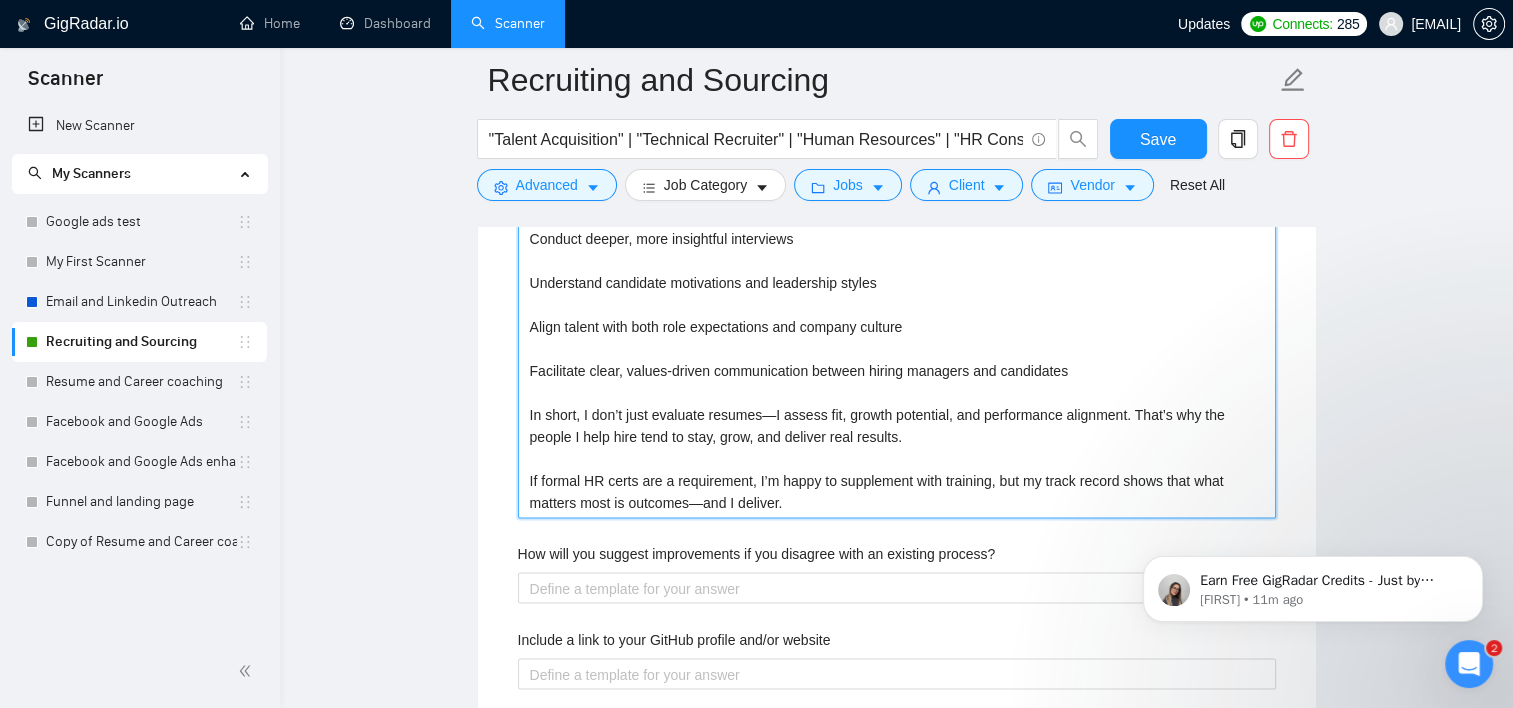 drag, startPoint x: 768, startPoint y: 408, endPoint x: 856, endPoint y: 388, distance: 90.24411 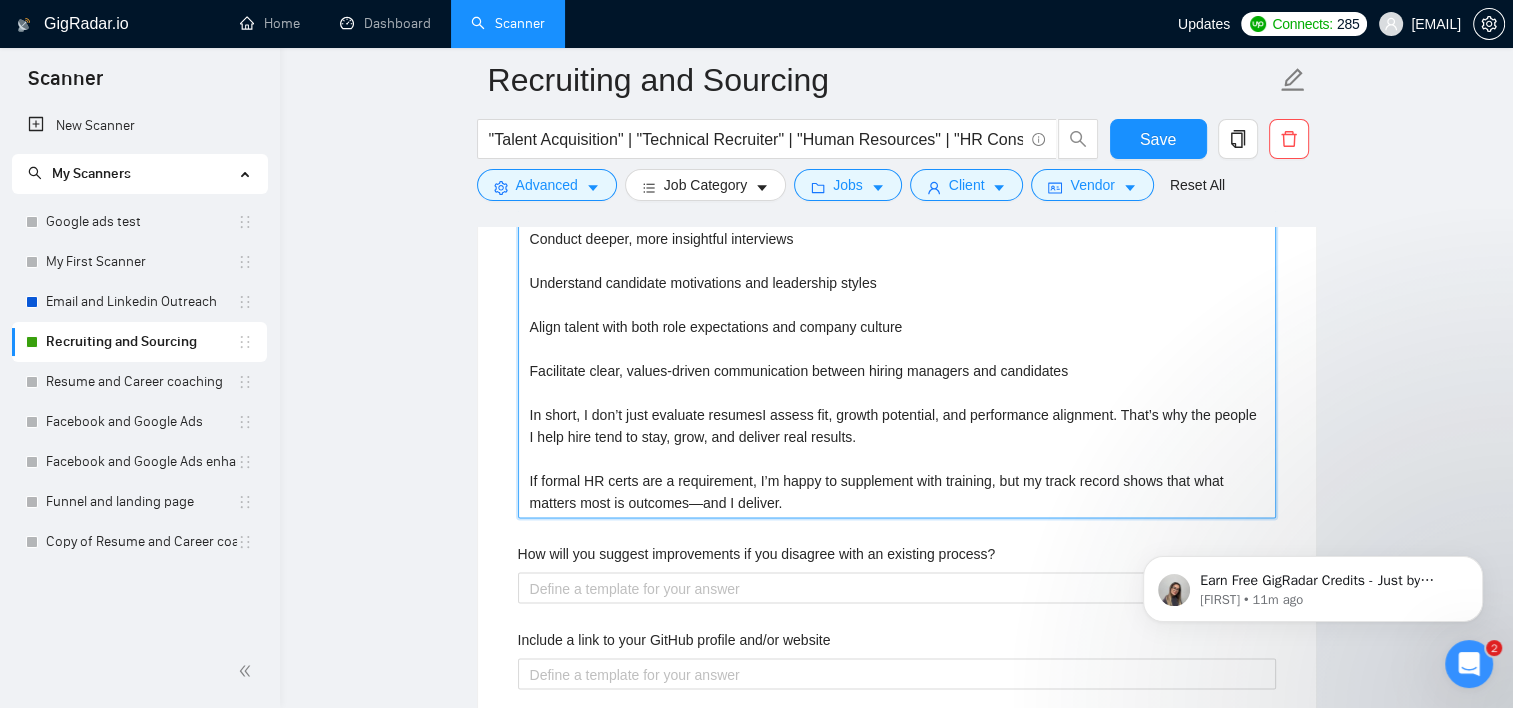 type 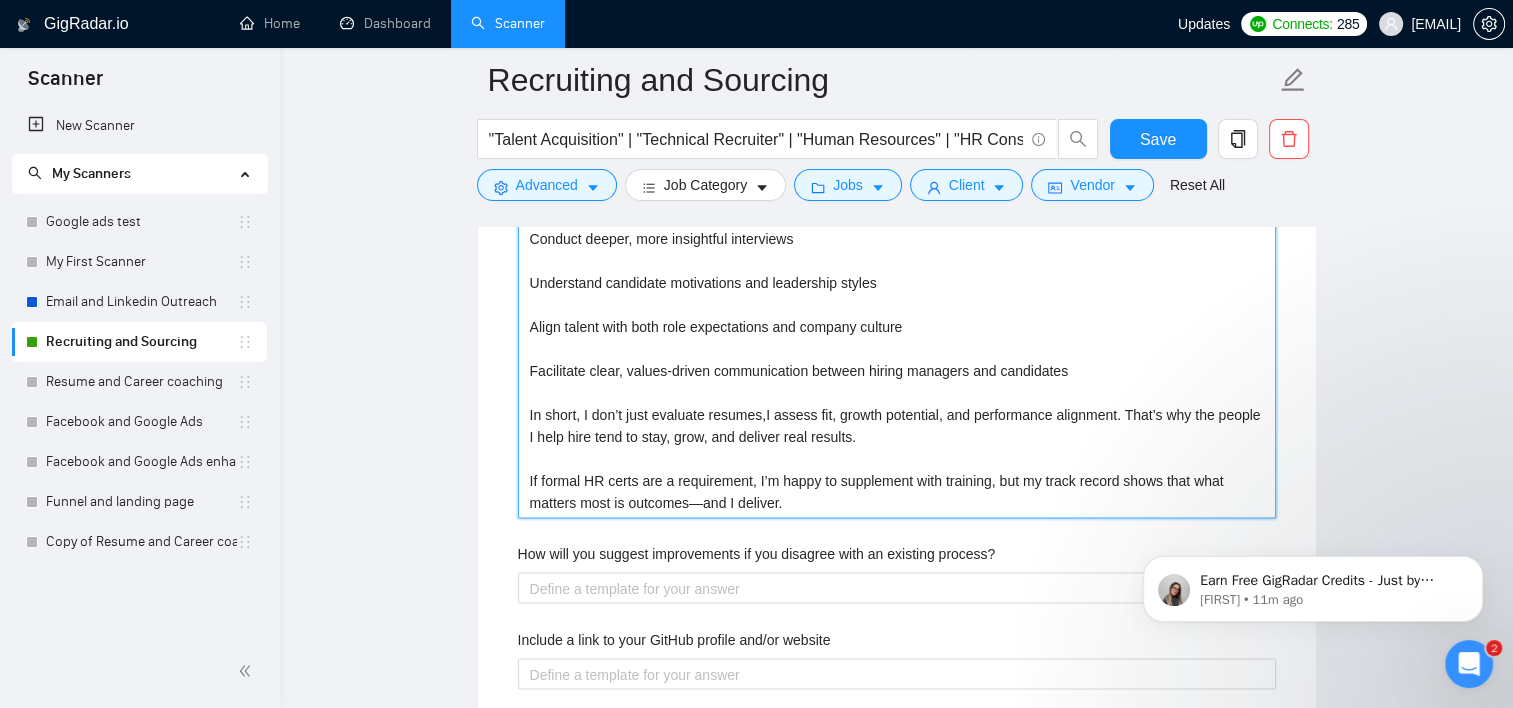 type 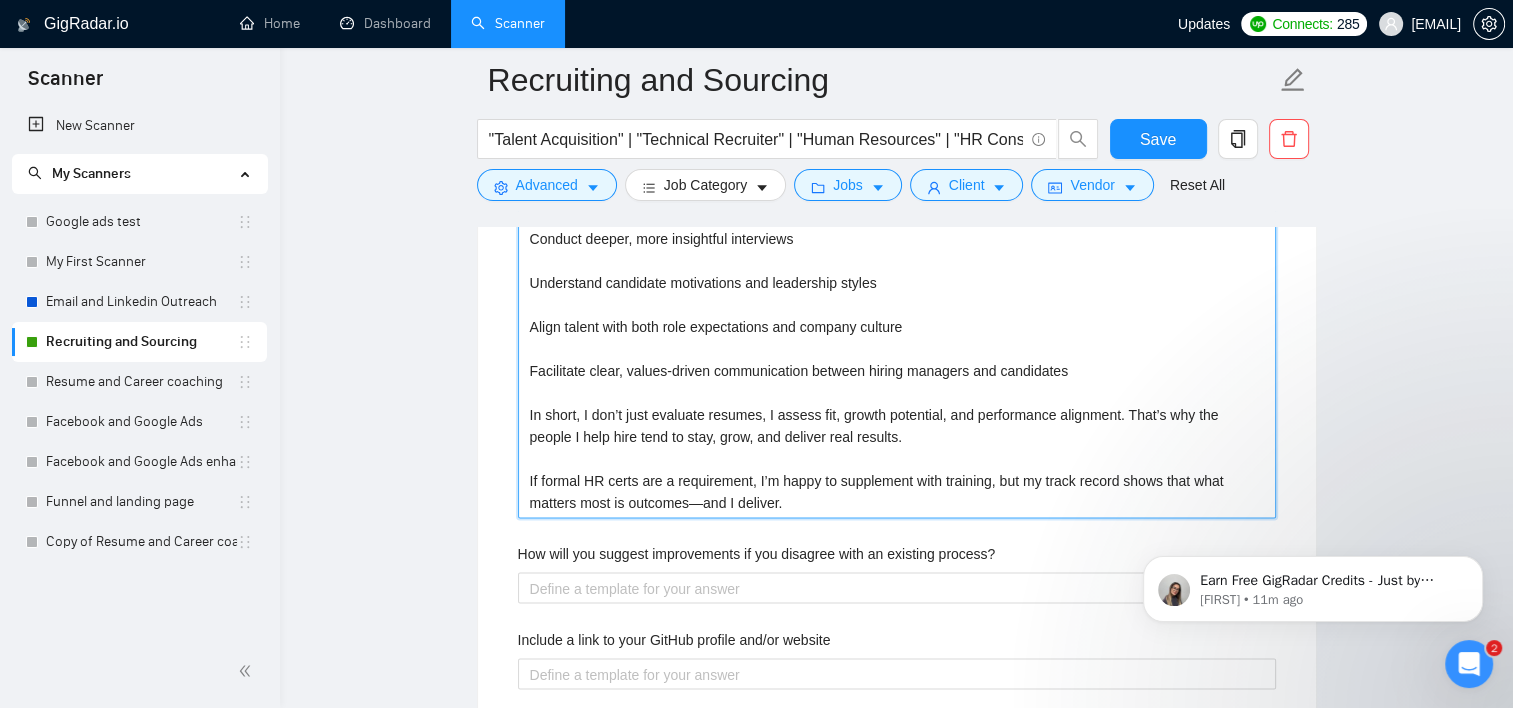 click on "While I don’t hold a traditional HR certification like SHRM or PHR, I am a Certified Professional Coach (CPC) through the Institute for Professional Excellence in Coaching (iPEC) a globally recognized and ICF-accredited program.
This certification directly supports my work in recruiting by strengthening my ability to:
Conduct deeper, more insightful interviews
Understand candidate motivations and leadership styles
Align talent with both role expectations and company culture
Facilitate clear, values-driven communication between hiring managers and candidates
In short, I don’t just evaluate resumes, I assess fit, growth potential, and performance alignment. That’s why the people I help hire tend to stay, grow, and deliver real results.
If formal HR certs are a requirement, I’m happy to supplement with training, but my track record shows that what matters most is outcomes—and I deliver." at bounding box center (897, 315) 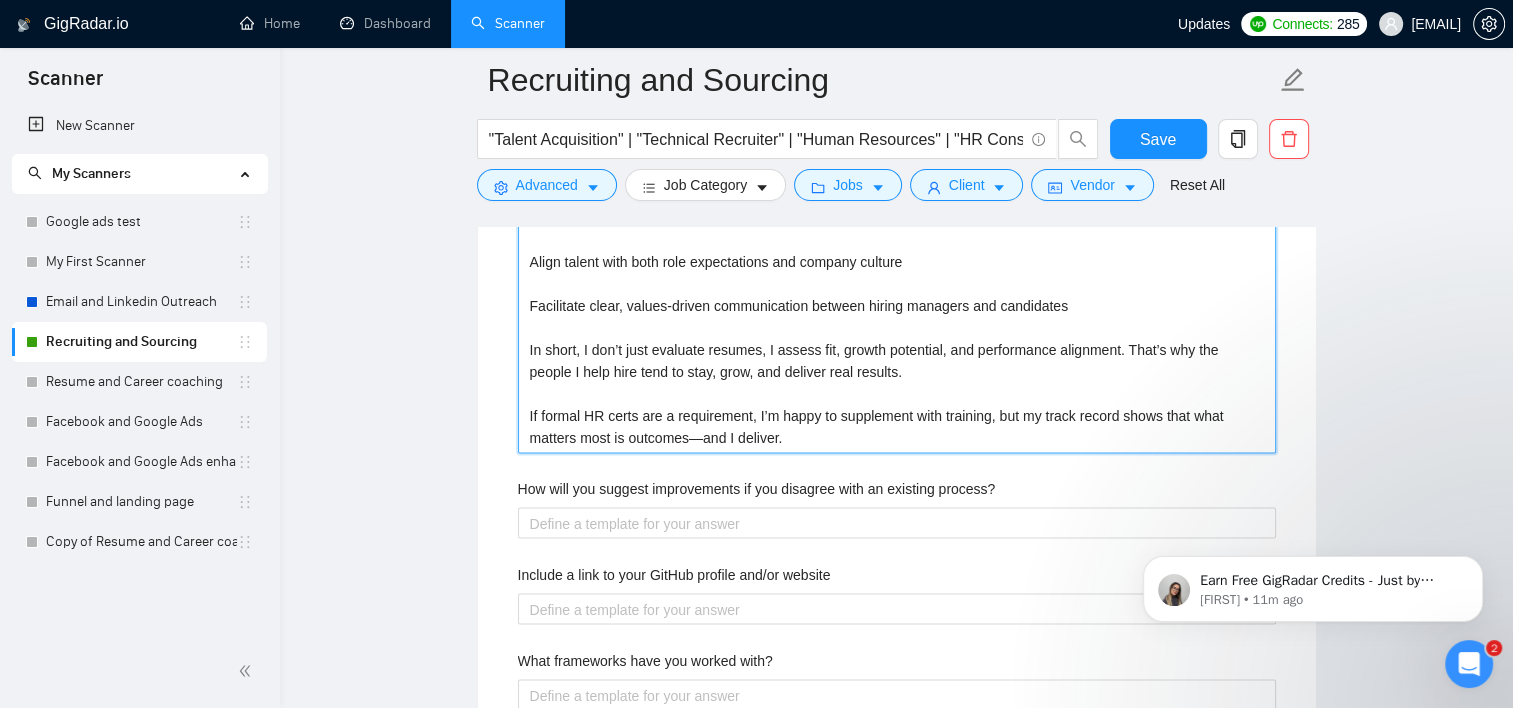 scroll, scrollTop: 3727, scrollLeft: 0, axis: vertical 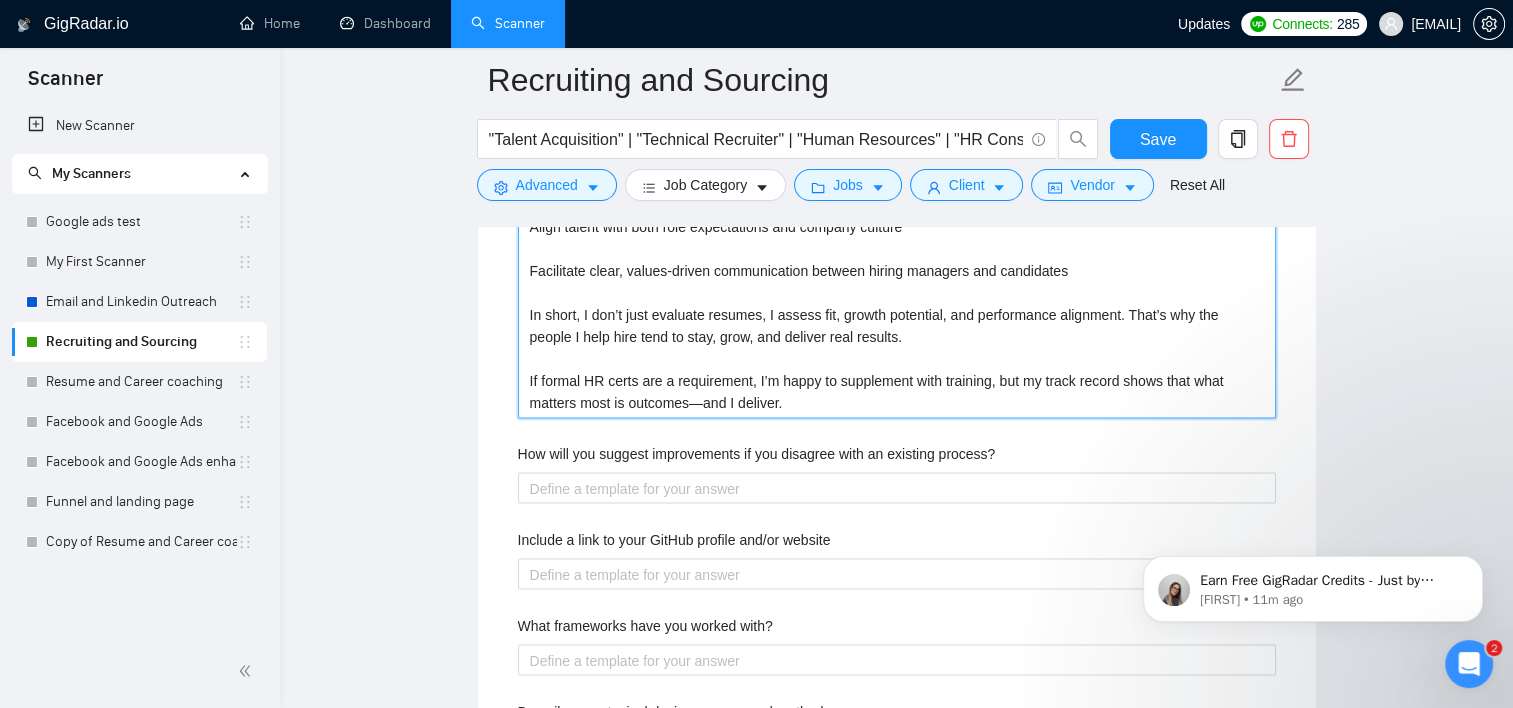 click on "While I don’t hold a traditional HR certification like SHRM or PHR, I am a Certified Professional Coach (CPC) through the Institute for Professional Excellence in Coaching (iPEC) a globally recognized and ICF-accredited program.
This certification directly supports my work in recruiting by strengthening my ability to:
Conduct deeper, more insightful interviews
Understand candidate motivations and leadership styles
Align talent with both role expectations and company culture
Facilitate clear, values-driven communication between hiring managers and candidates
In short, I don’t just evaluate resumes, I assess fit, growth potential, and performance alignment. That’s why the people I help hire tend to stay, grow, and deliver real results.
If formal HR certs are a requirement, I’m happy to supplement with training, but my track record shows that what matters most is outcomes—and I deliver." at bounding box center [897, 215] 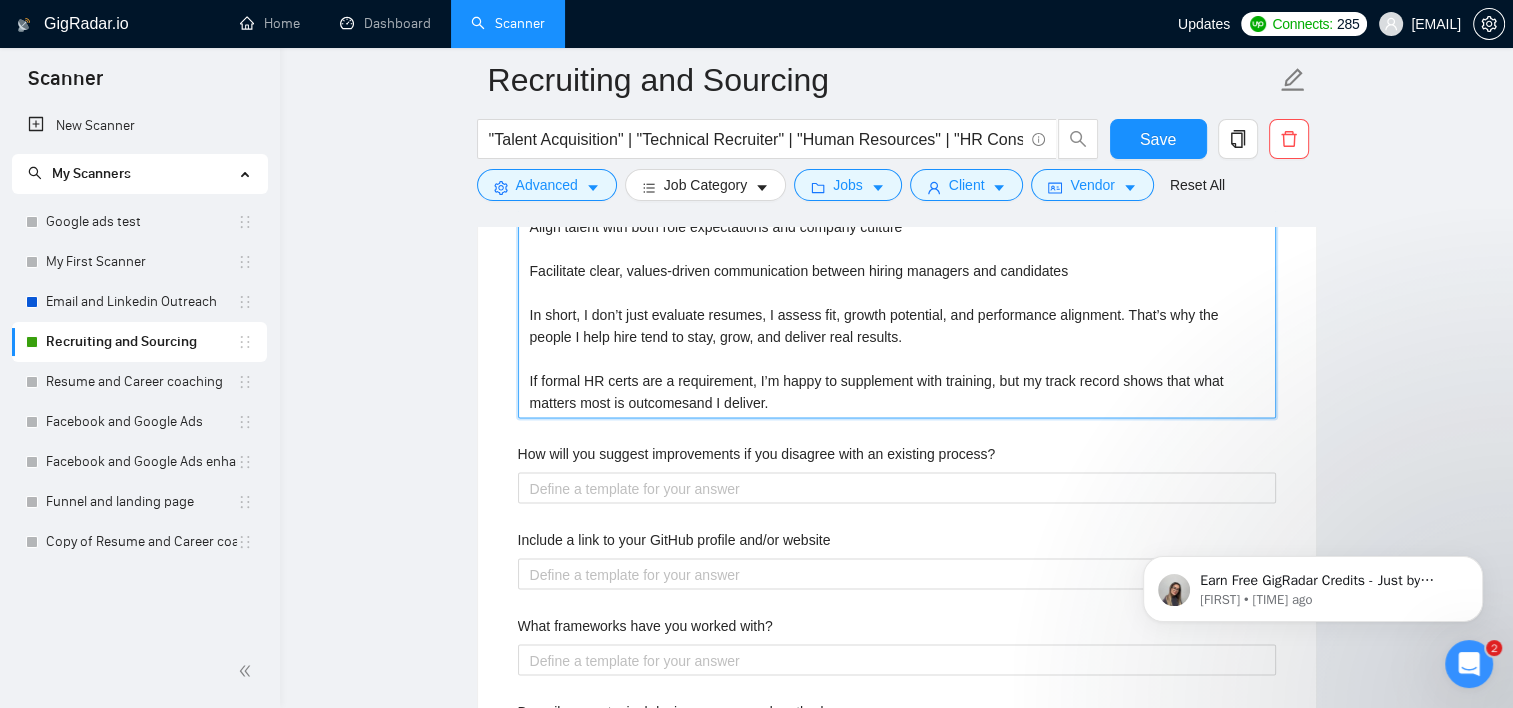 type 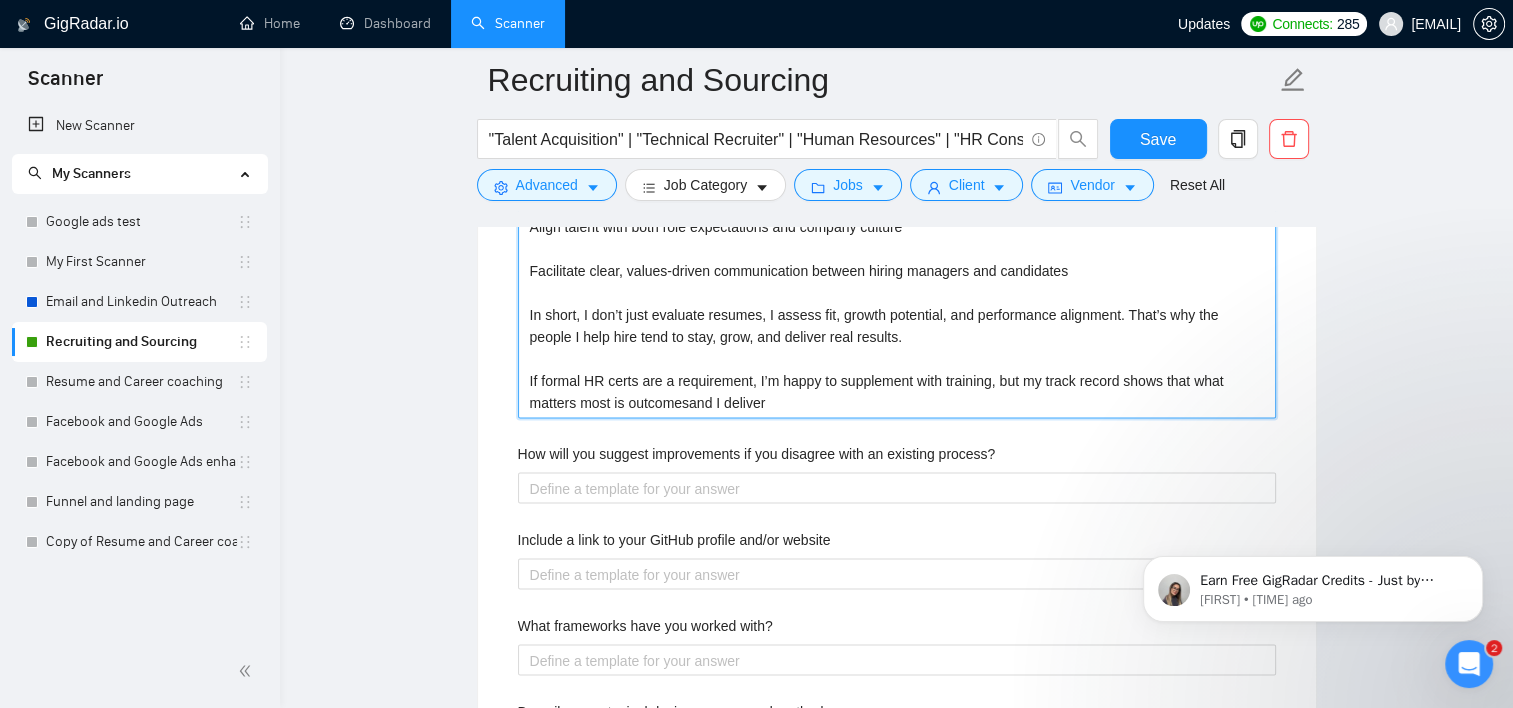 type 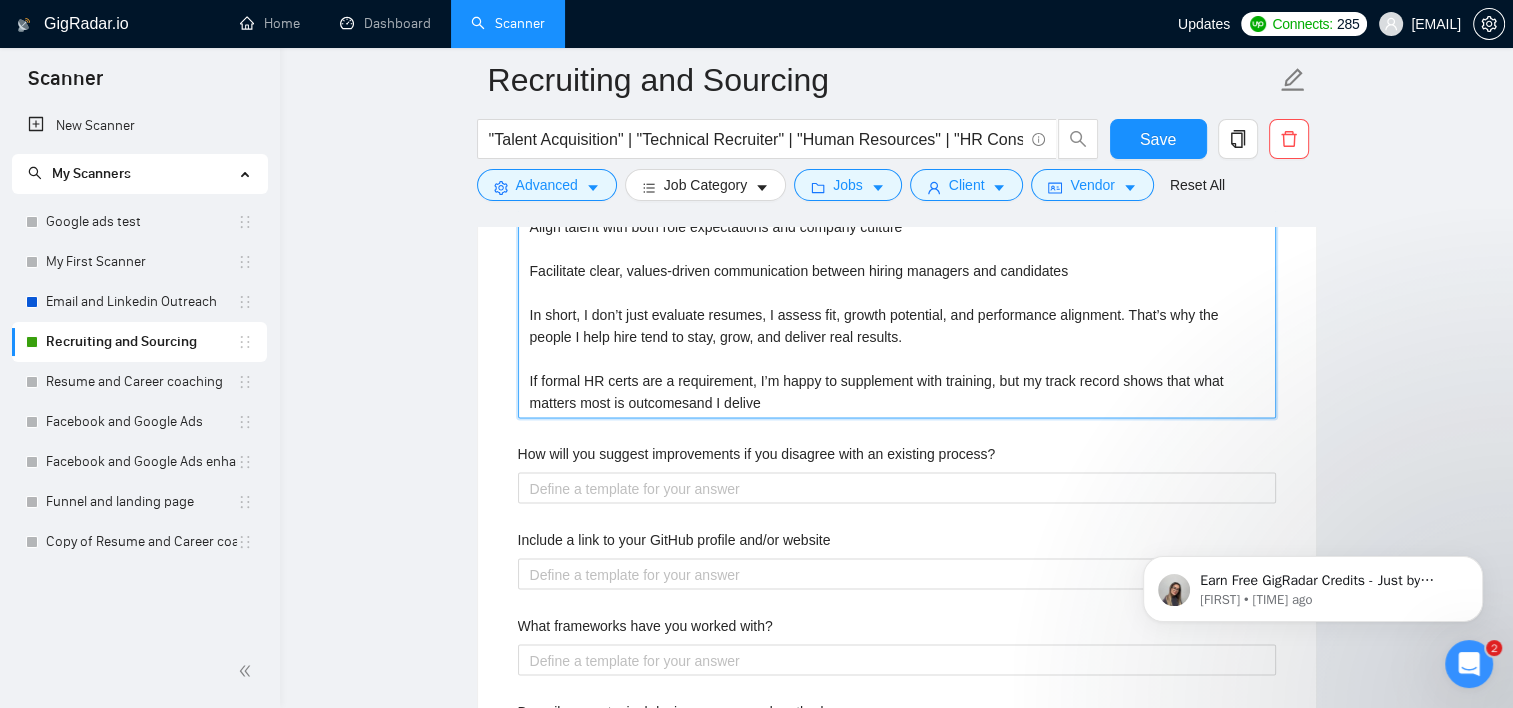 type 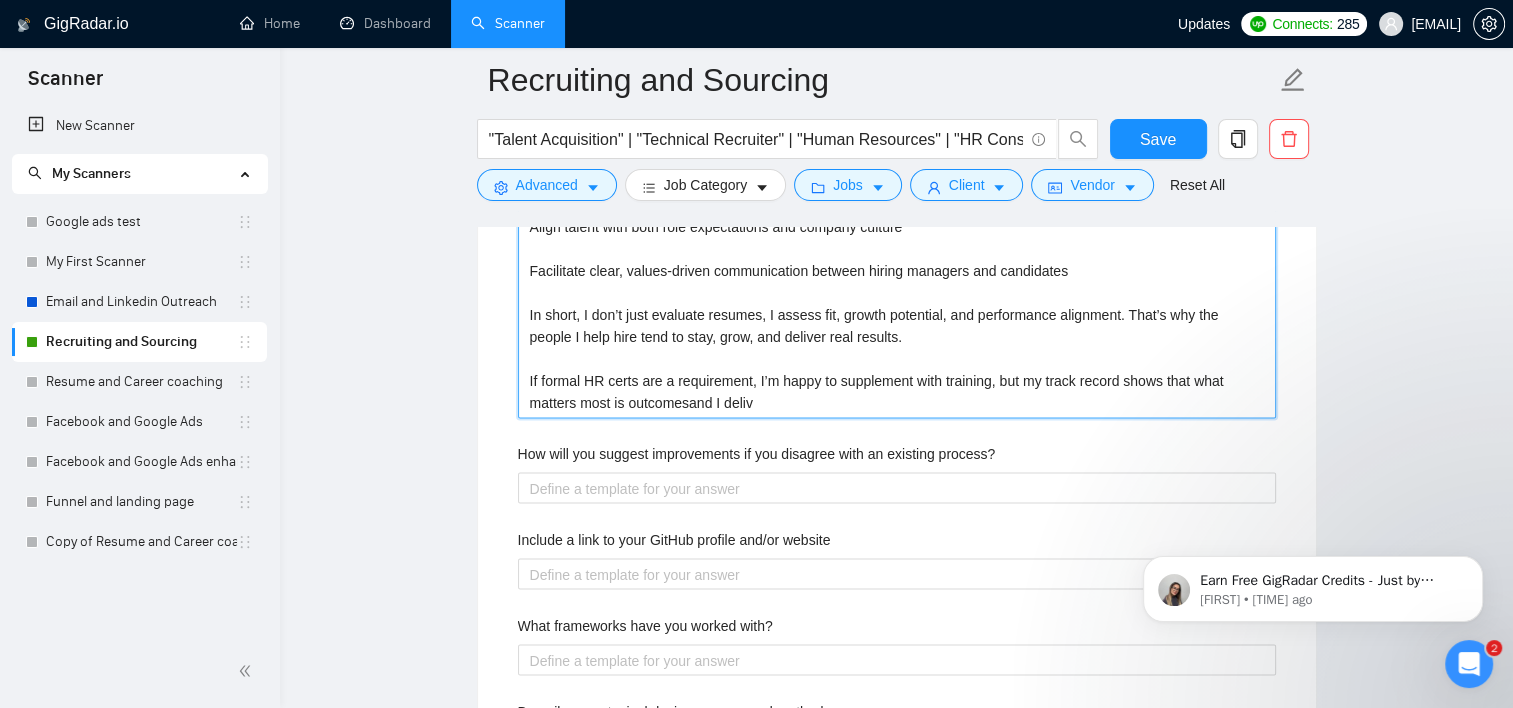 type 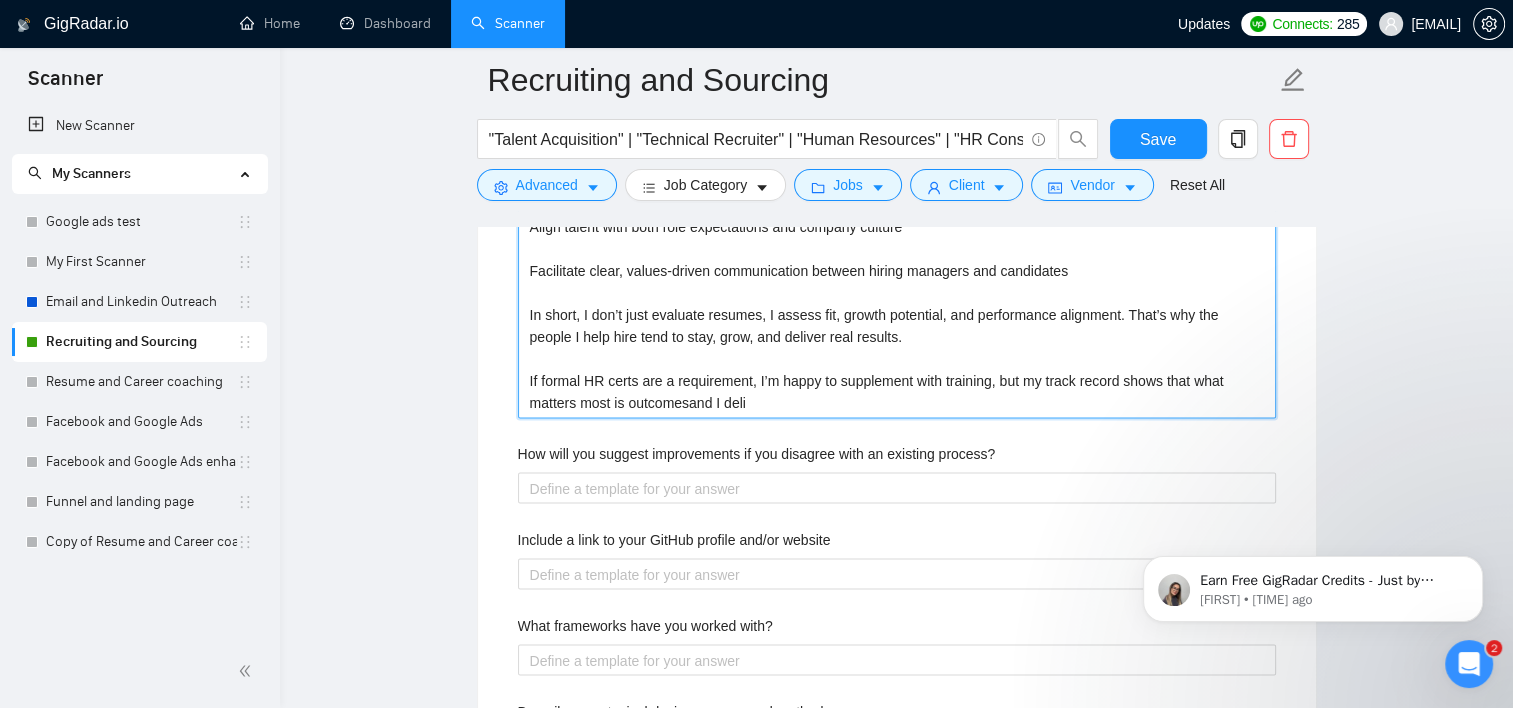 type 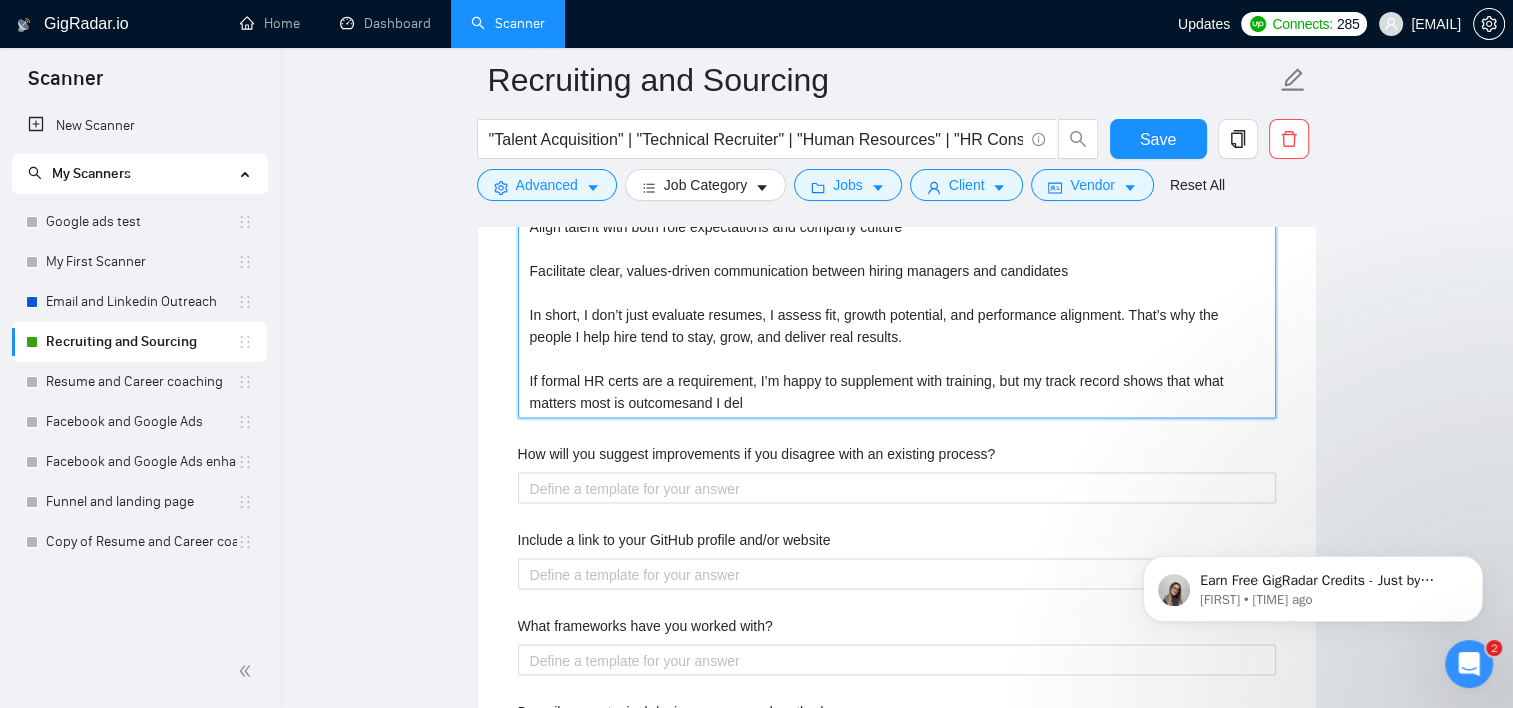 type 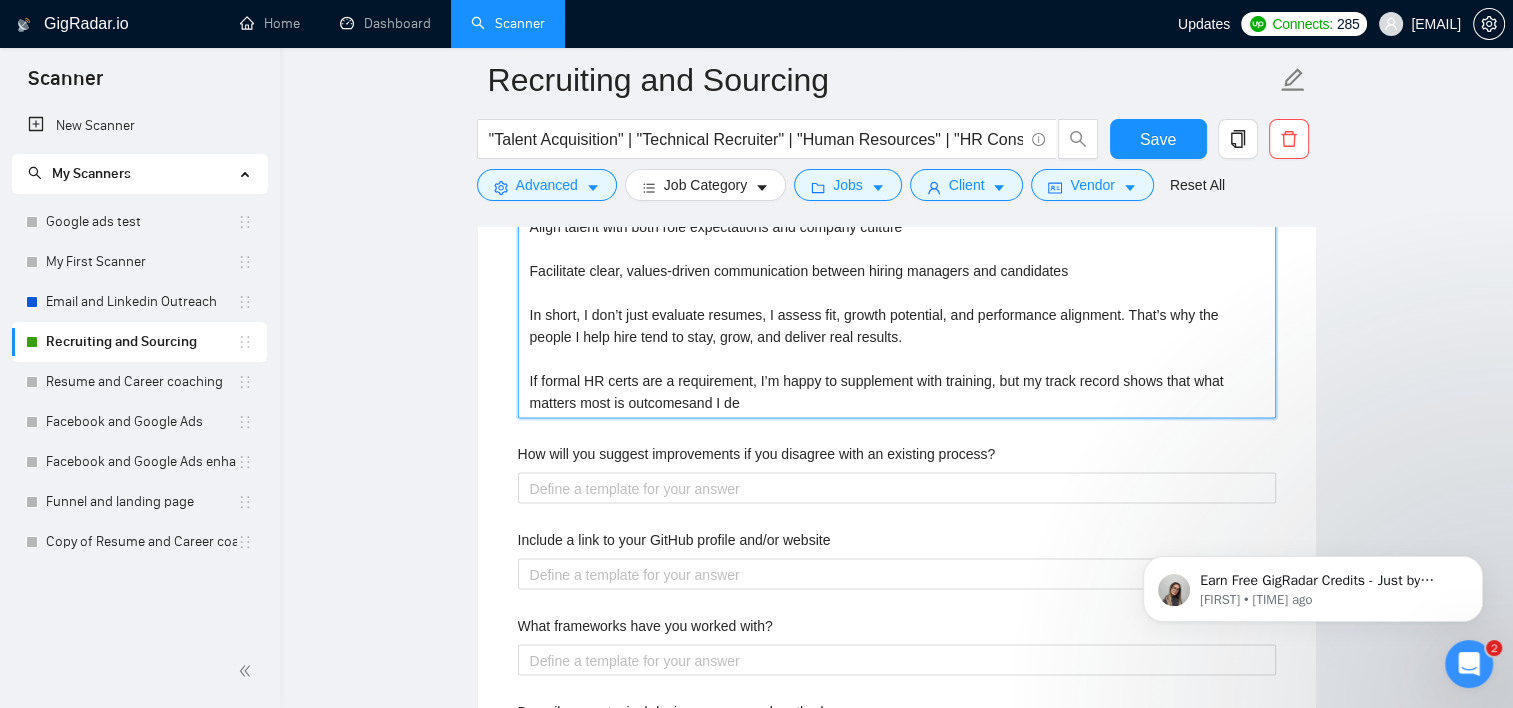 type 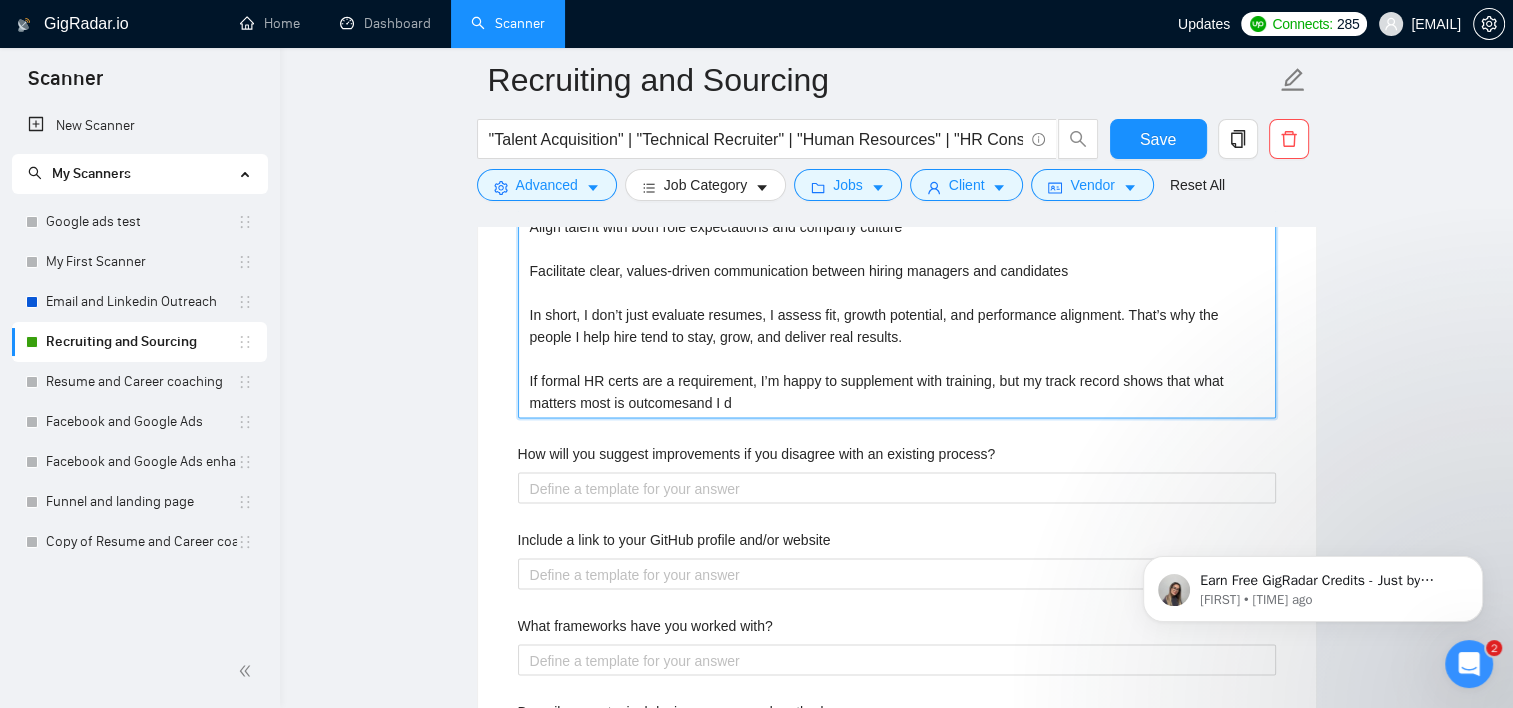 type 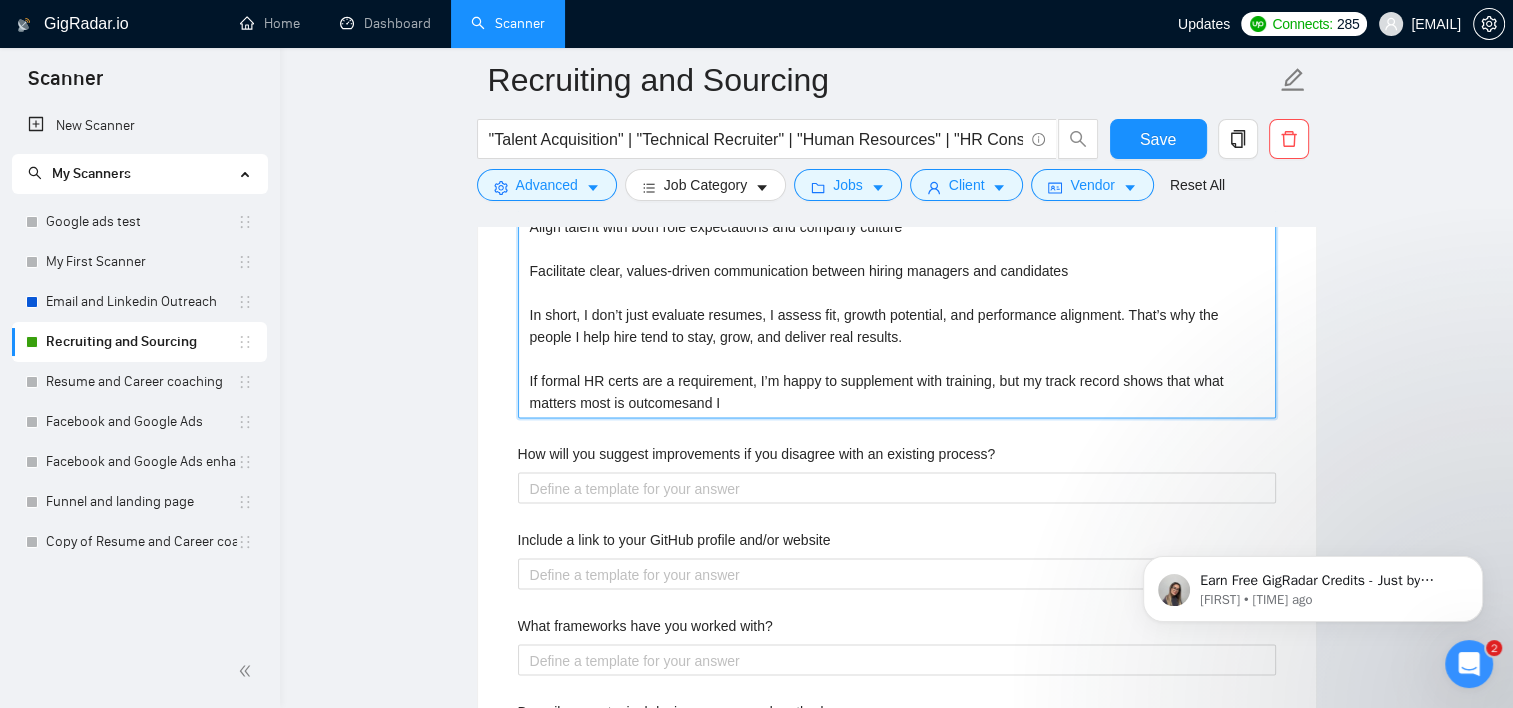 type 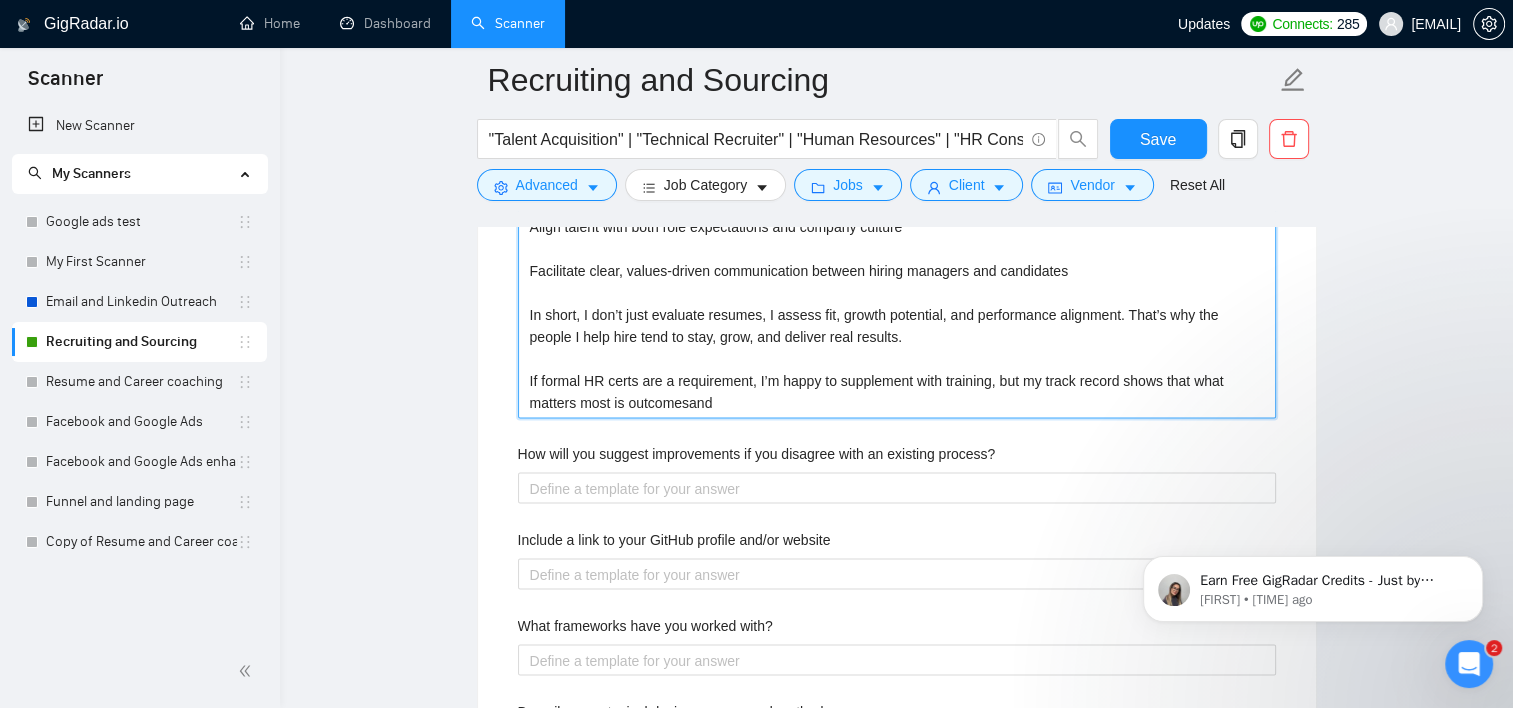 type 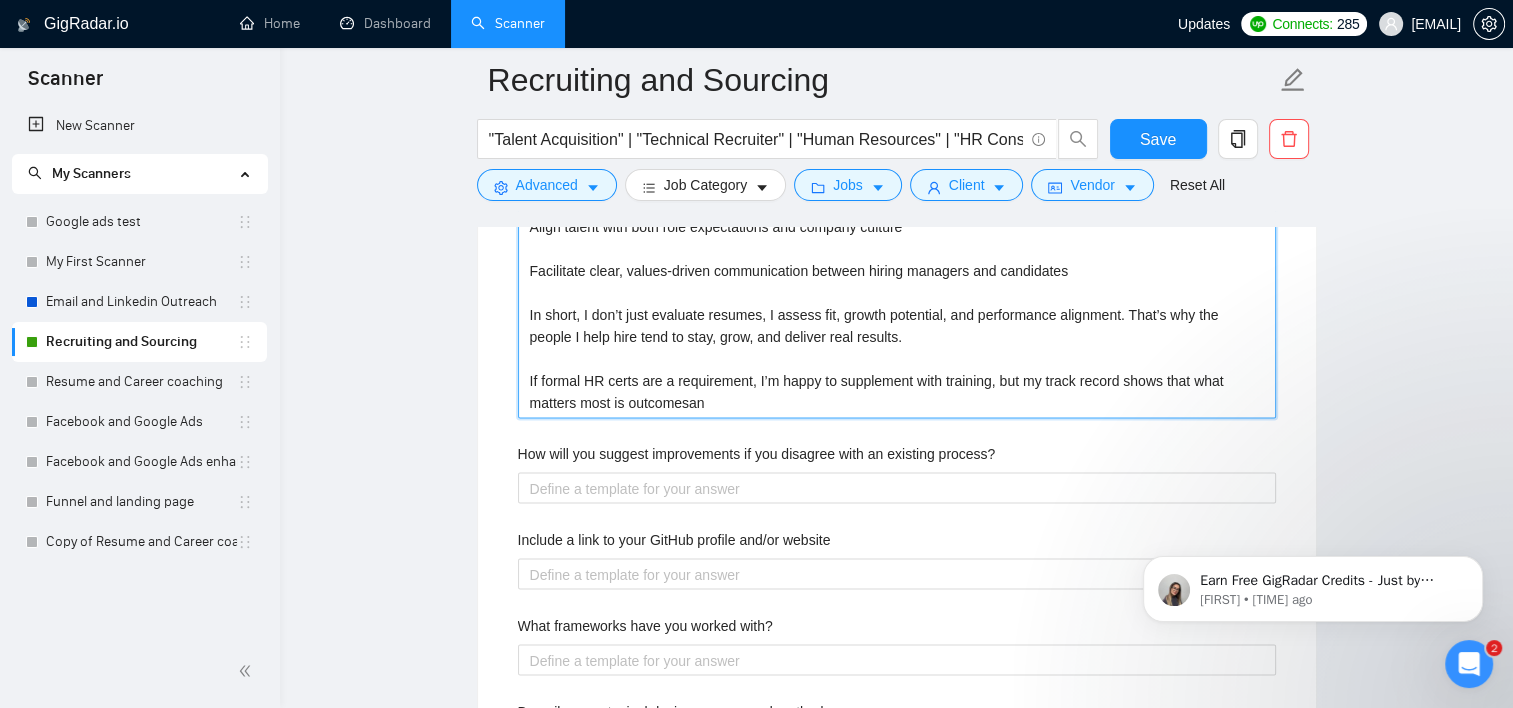 type 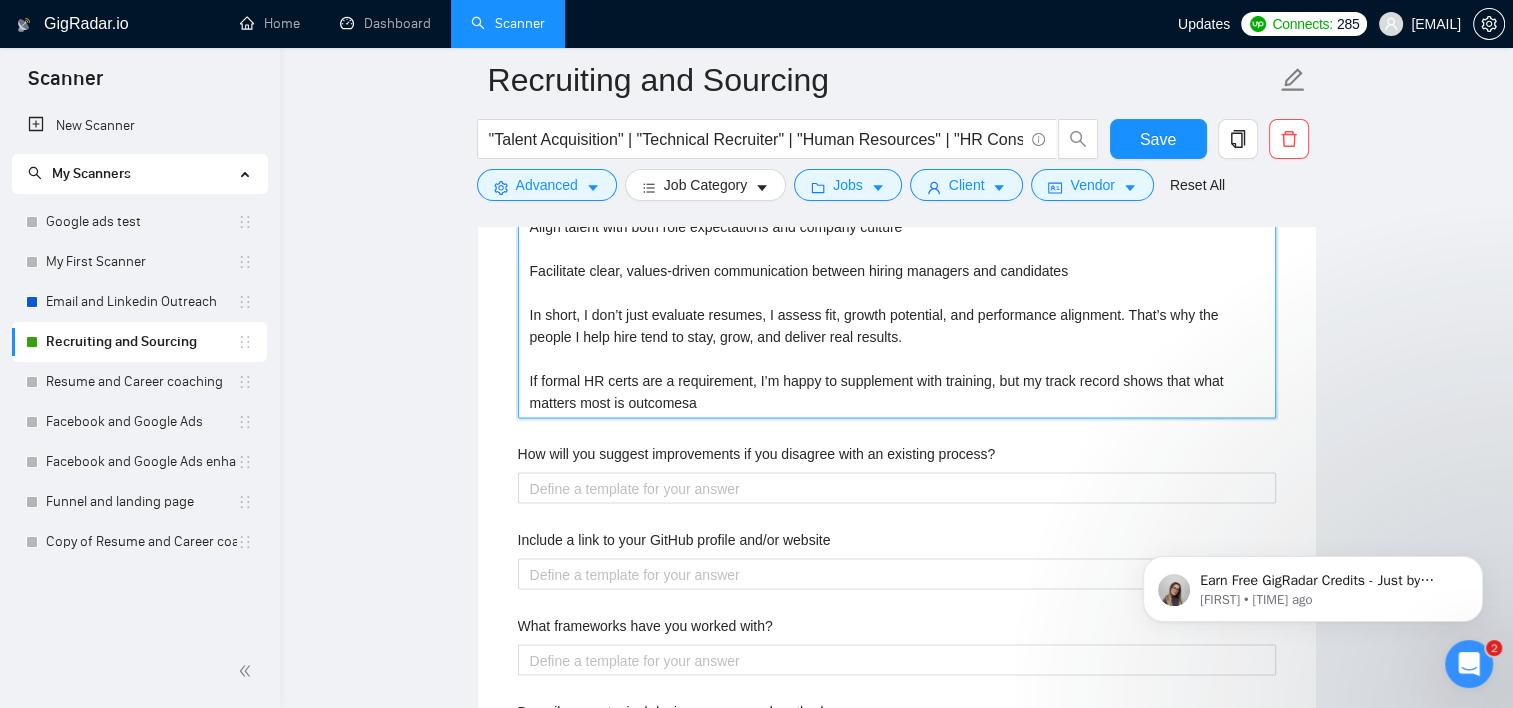 type 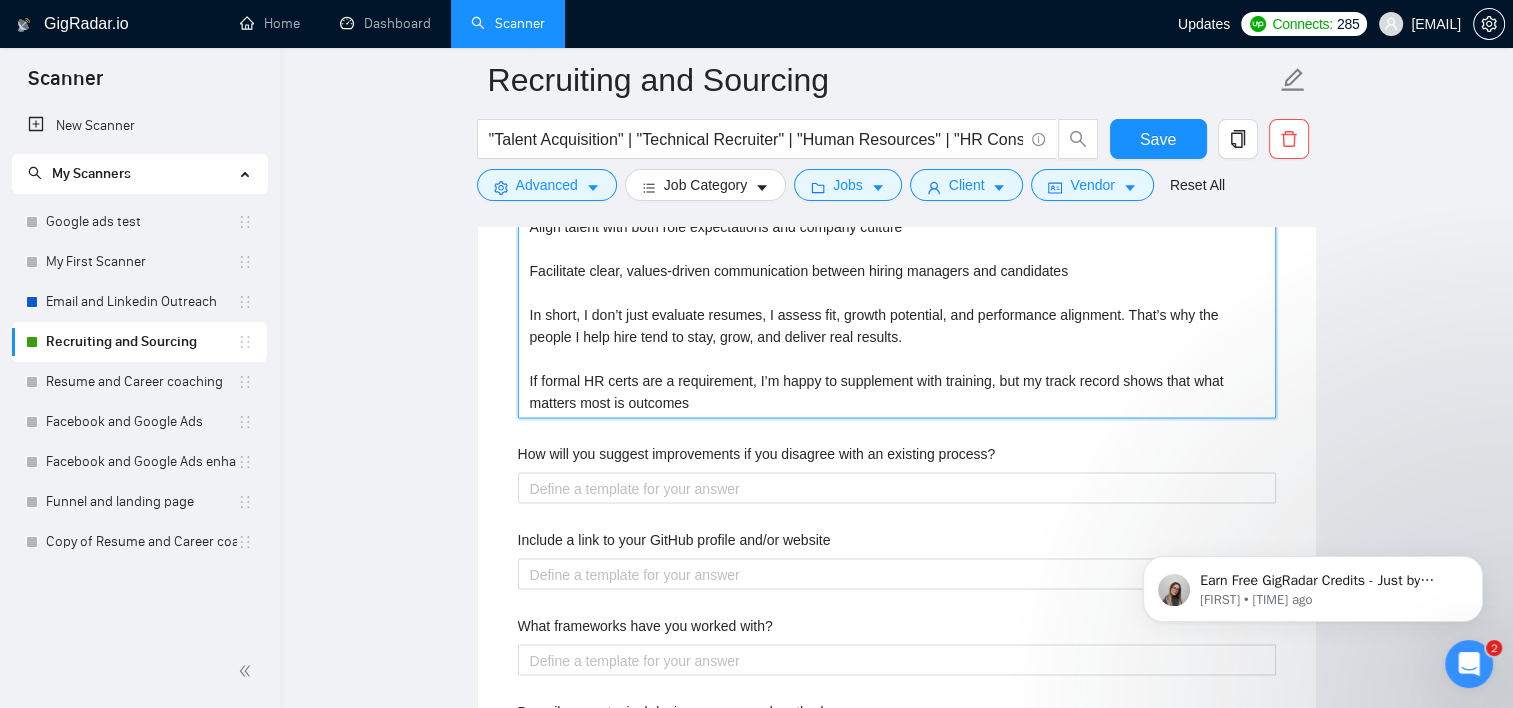type 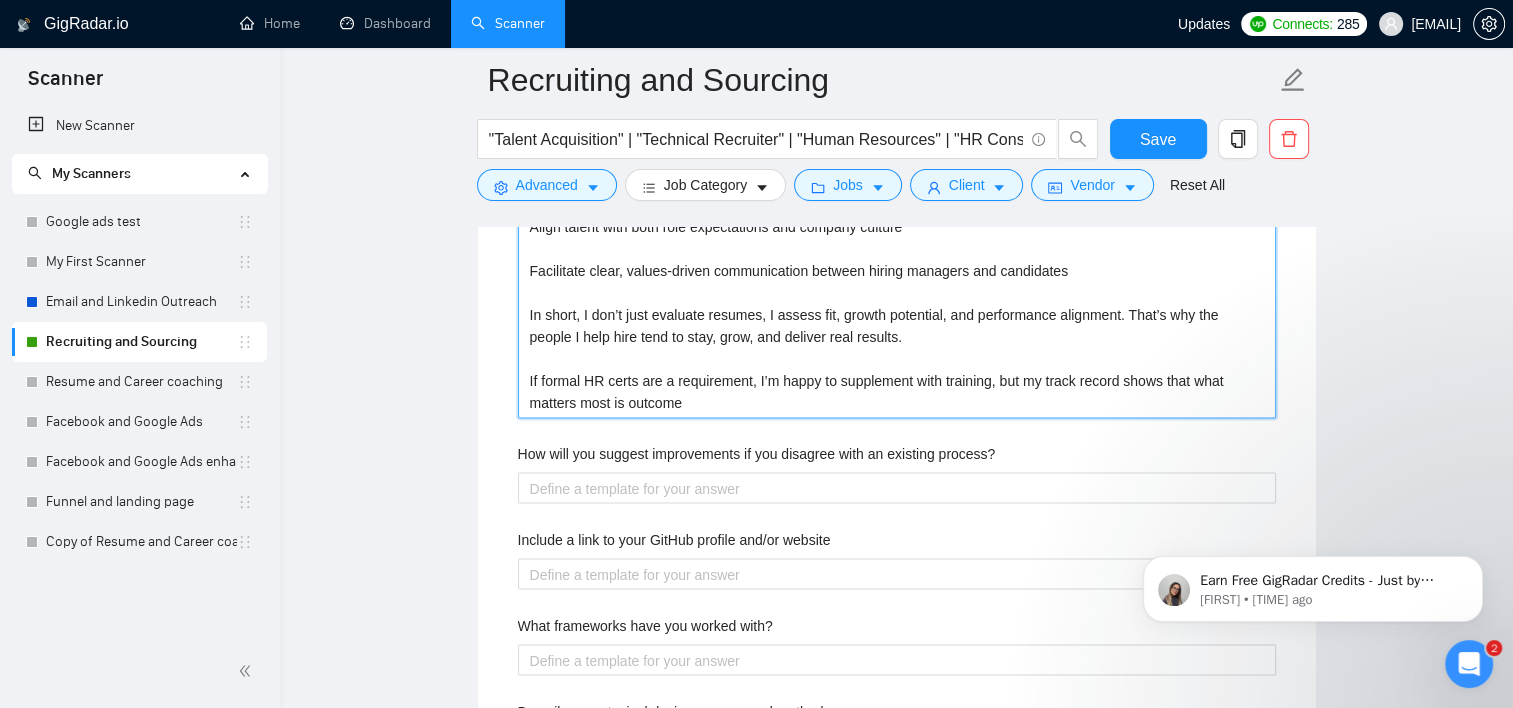 type 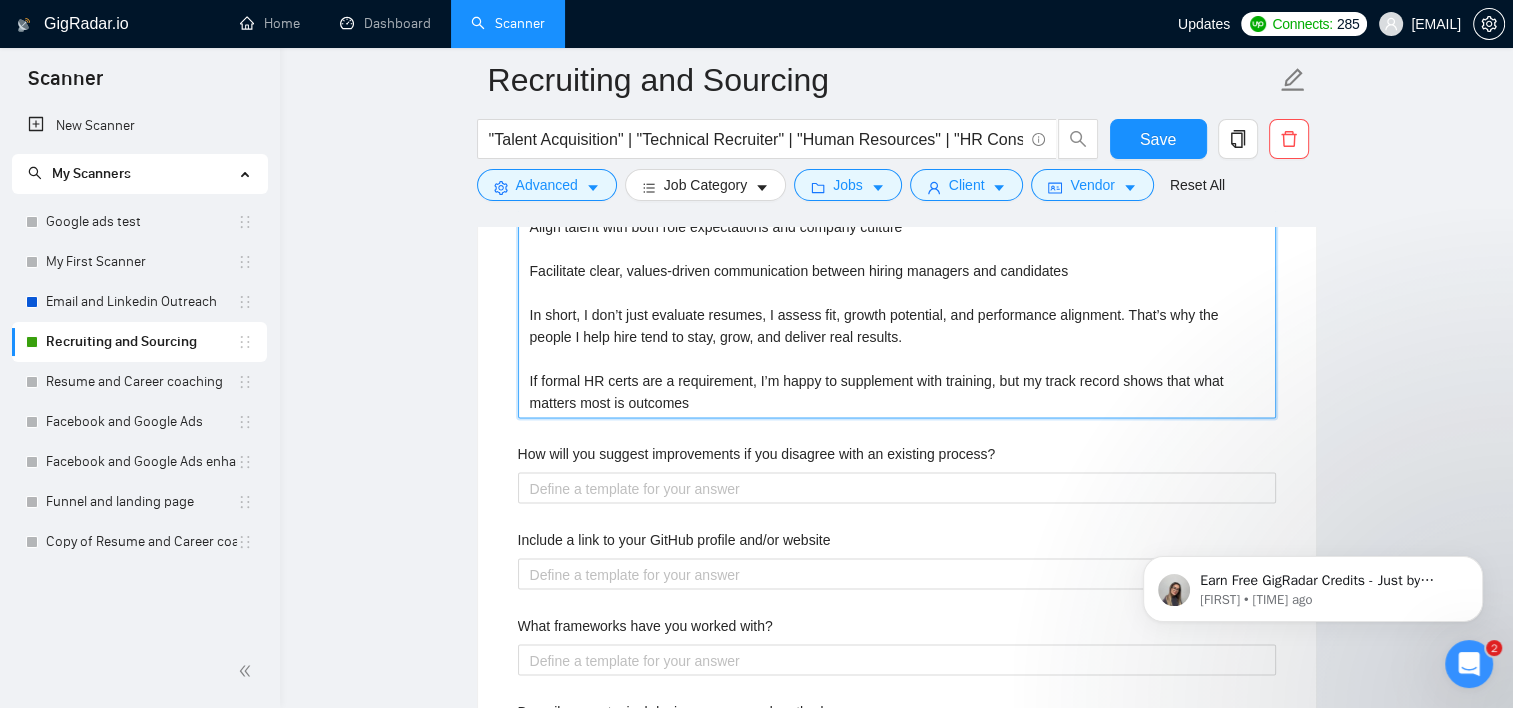 type 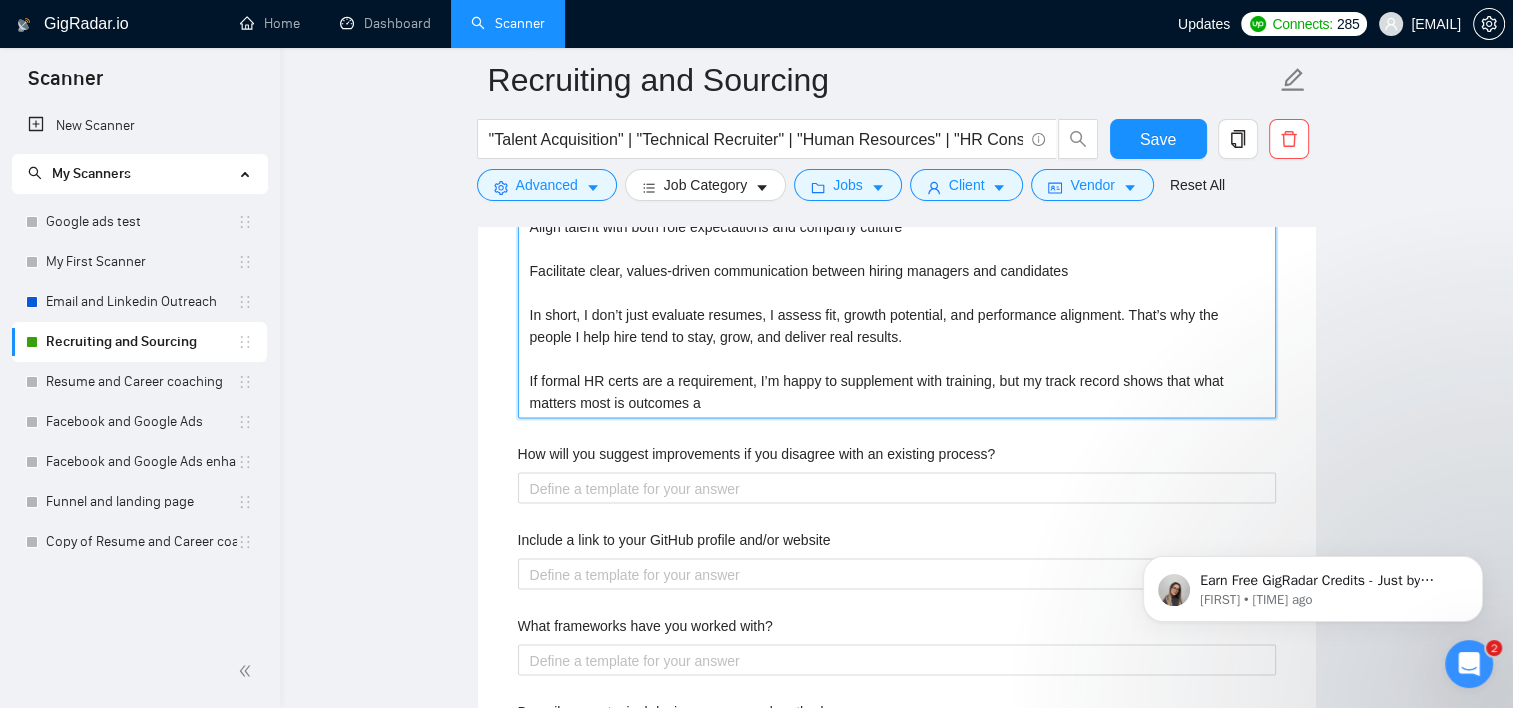 type 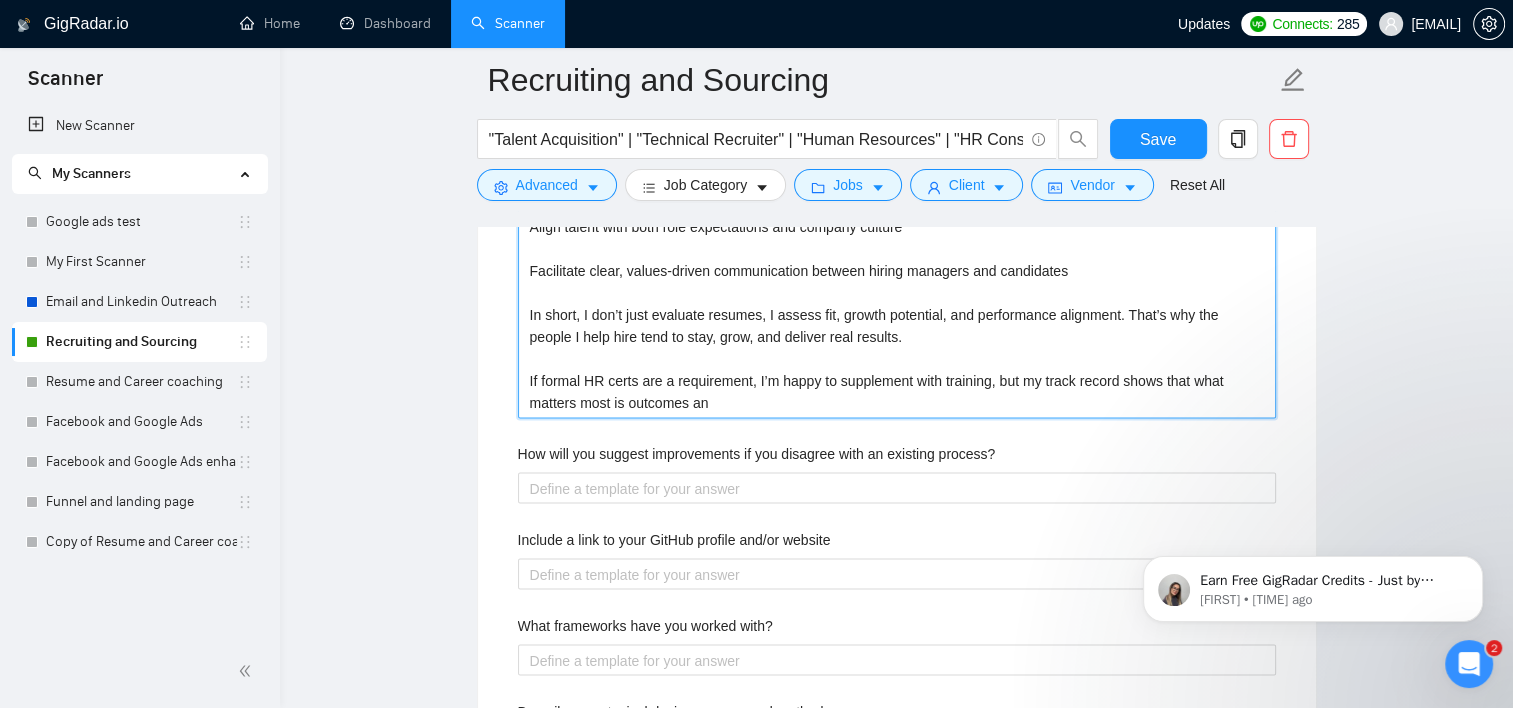 type 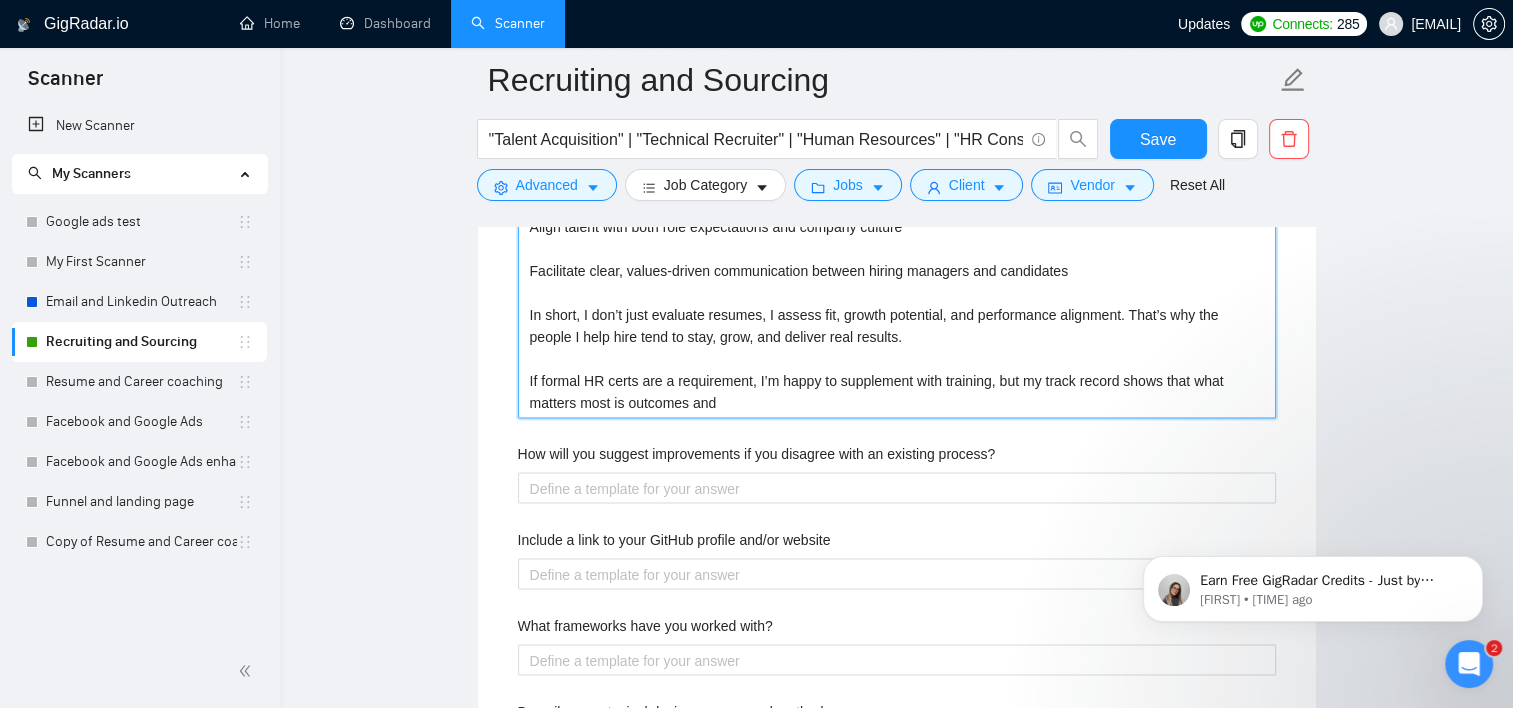 type 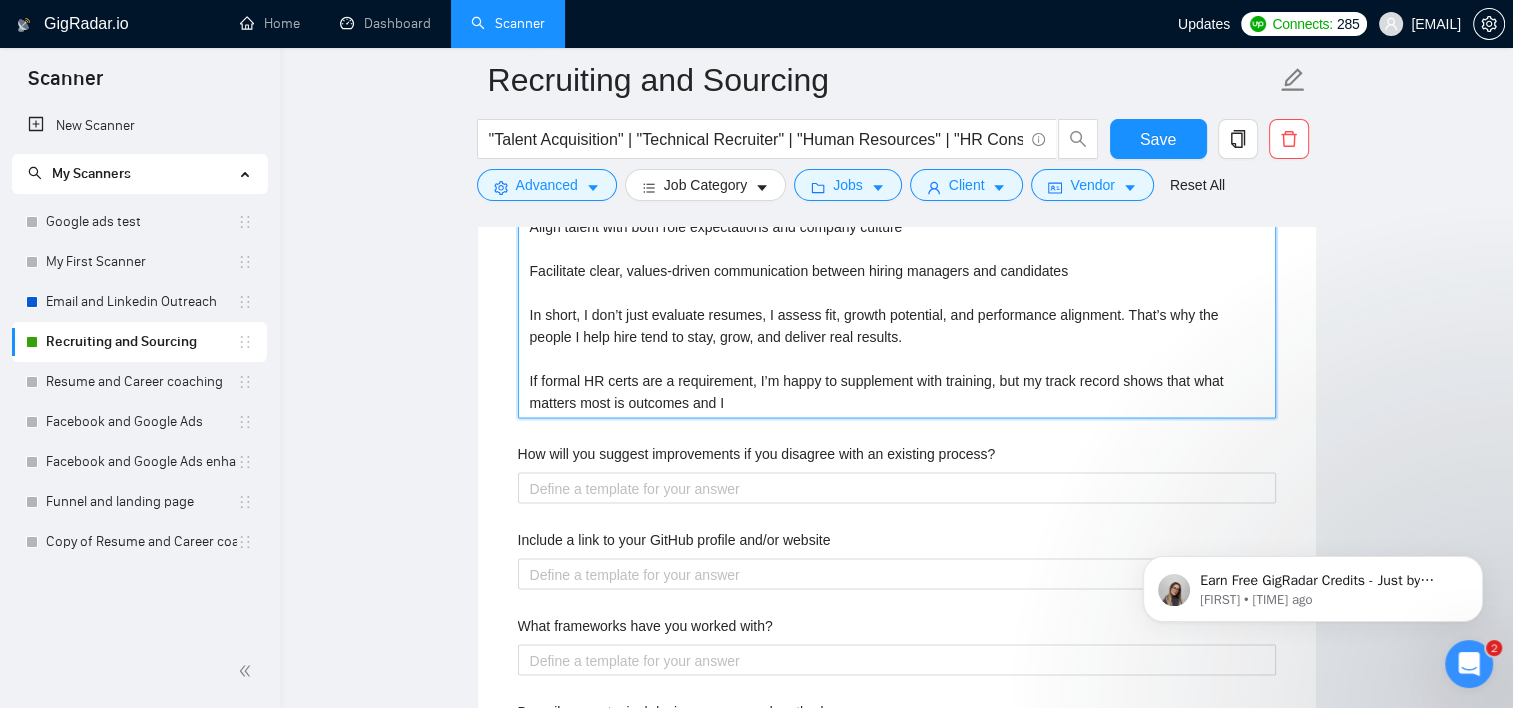 type on "While I don’t hold a traditional HR certification like SHRM or PHR, I am a Certified Professional Coach (CPC) through the Institute for Professional Excellence in Coaching (iPEC) a globally recognized and ICF-accredited program.
This certification directly supports my work in recruiting by strengthening my ability to:
Conduct deeper, more insightful interviews
Understand candidate motivations and leadership styles
Align talent with both role expectations and company culture
Facilitate clear, values-driven communication between hiring managers and candidates
In short, I don’t just evaluate resumes, I assess fit, growth potential, and performance alignment. That’s why the people I help hire tend to stay, grow, and deliver real results.
If formal HR certs are a requirement, I’m happy to supplement with training, but my track record shows that what matters most is outcomes and I" 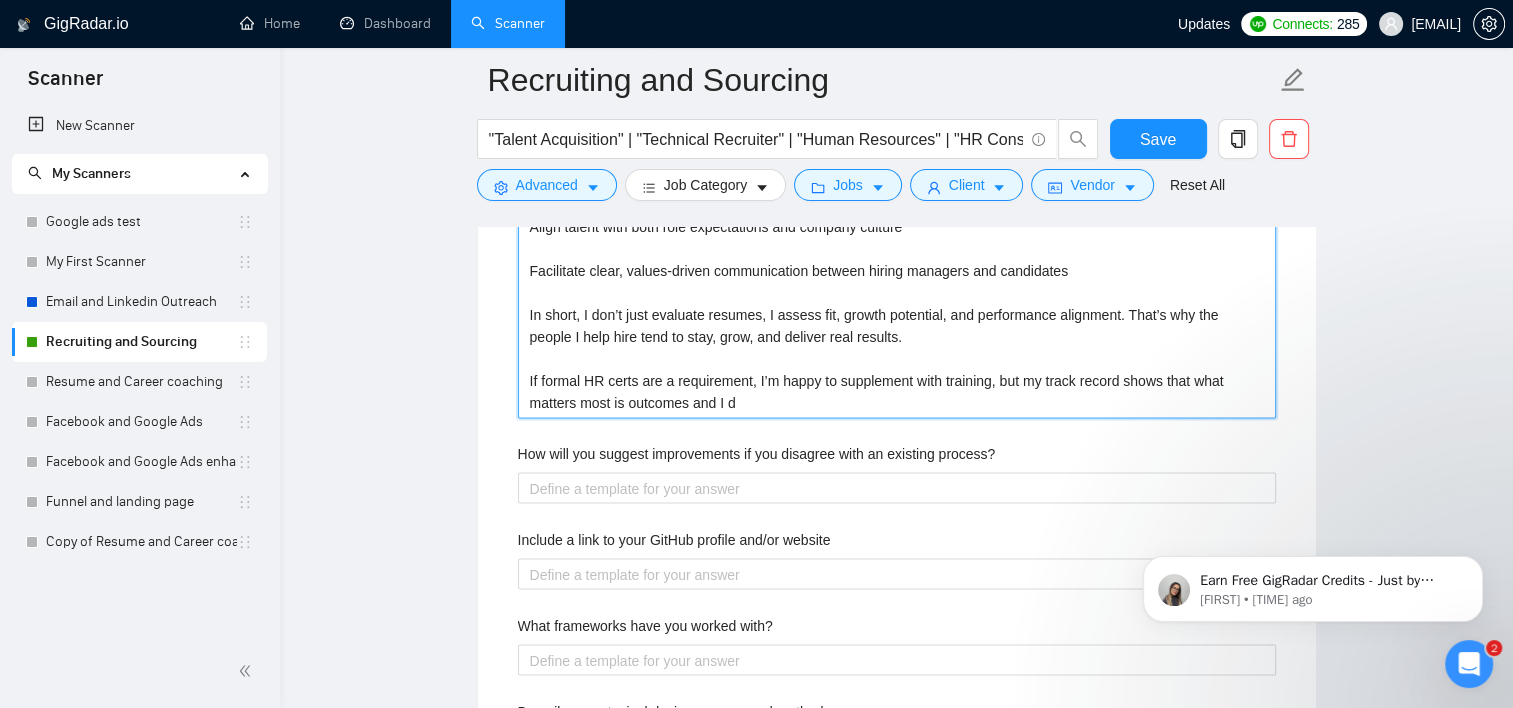type 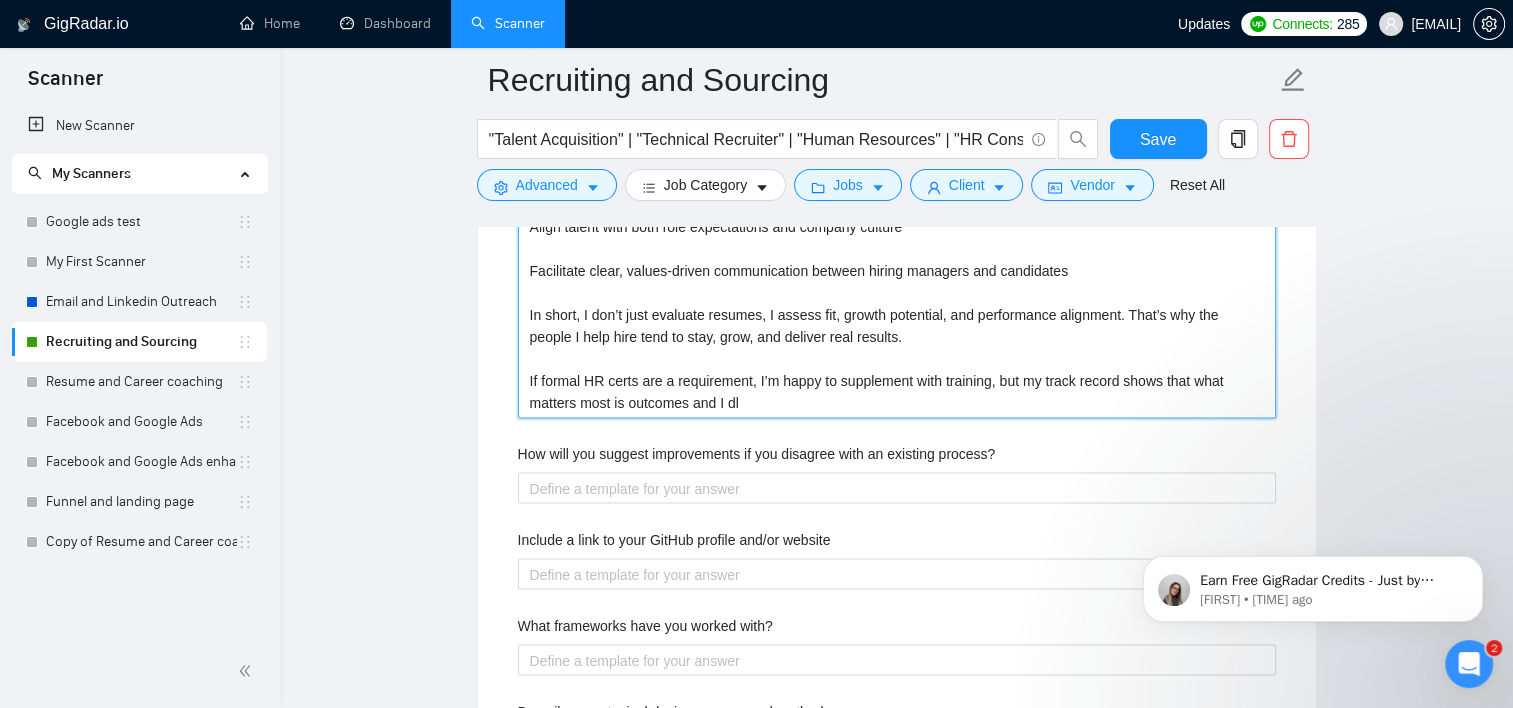 type 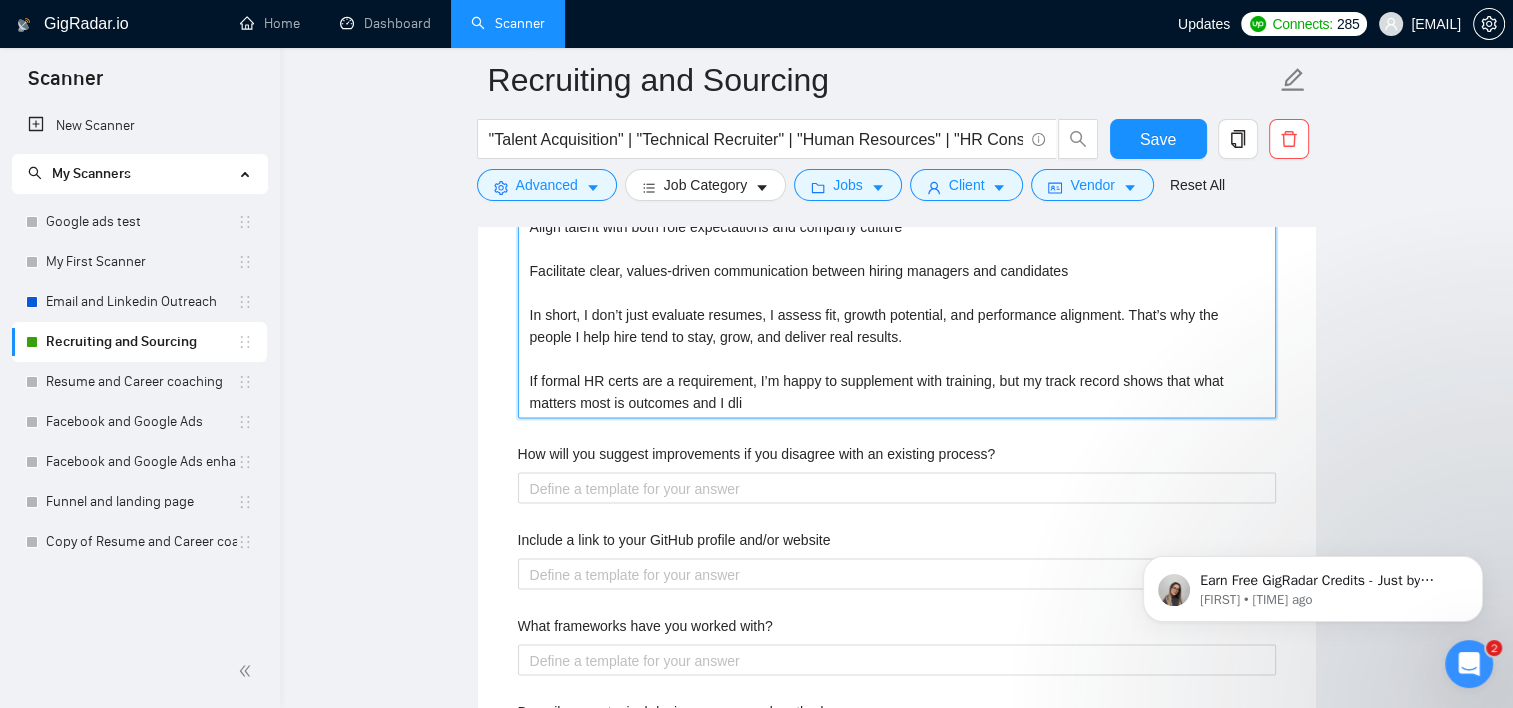 type 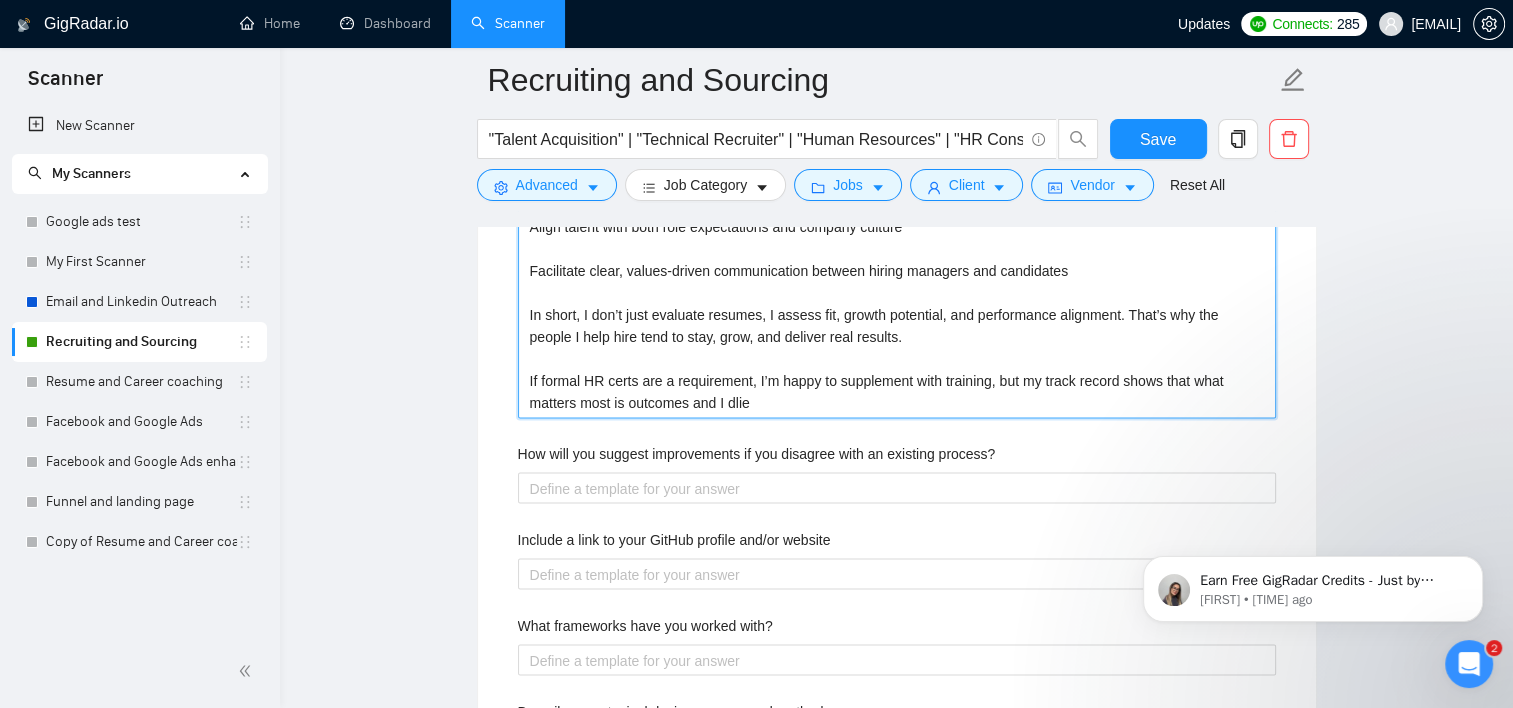 type 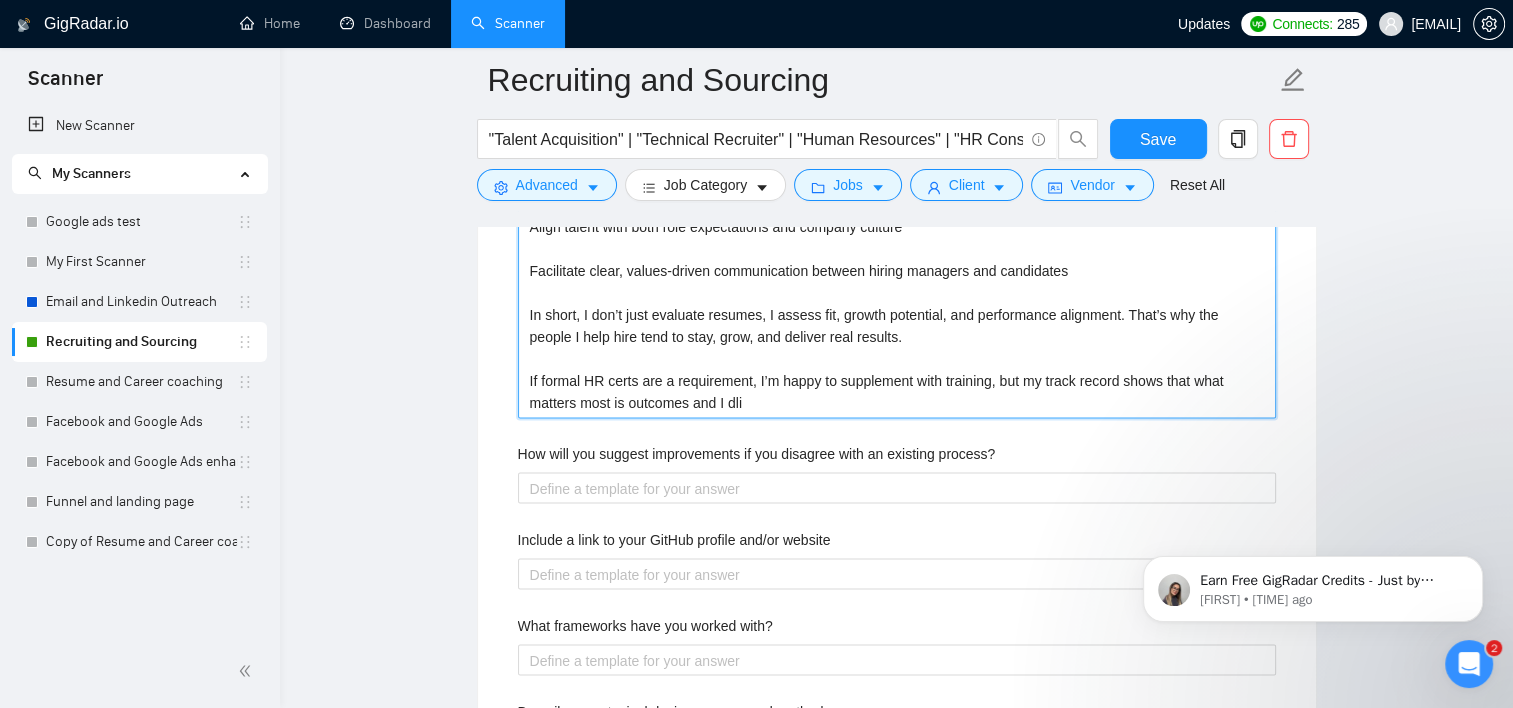 type 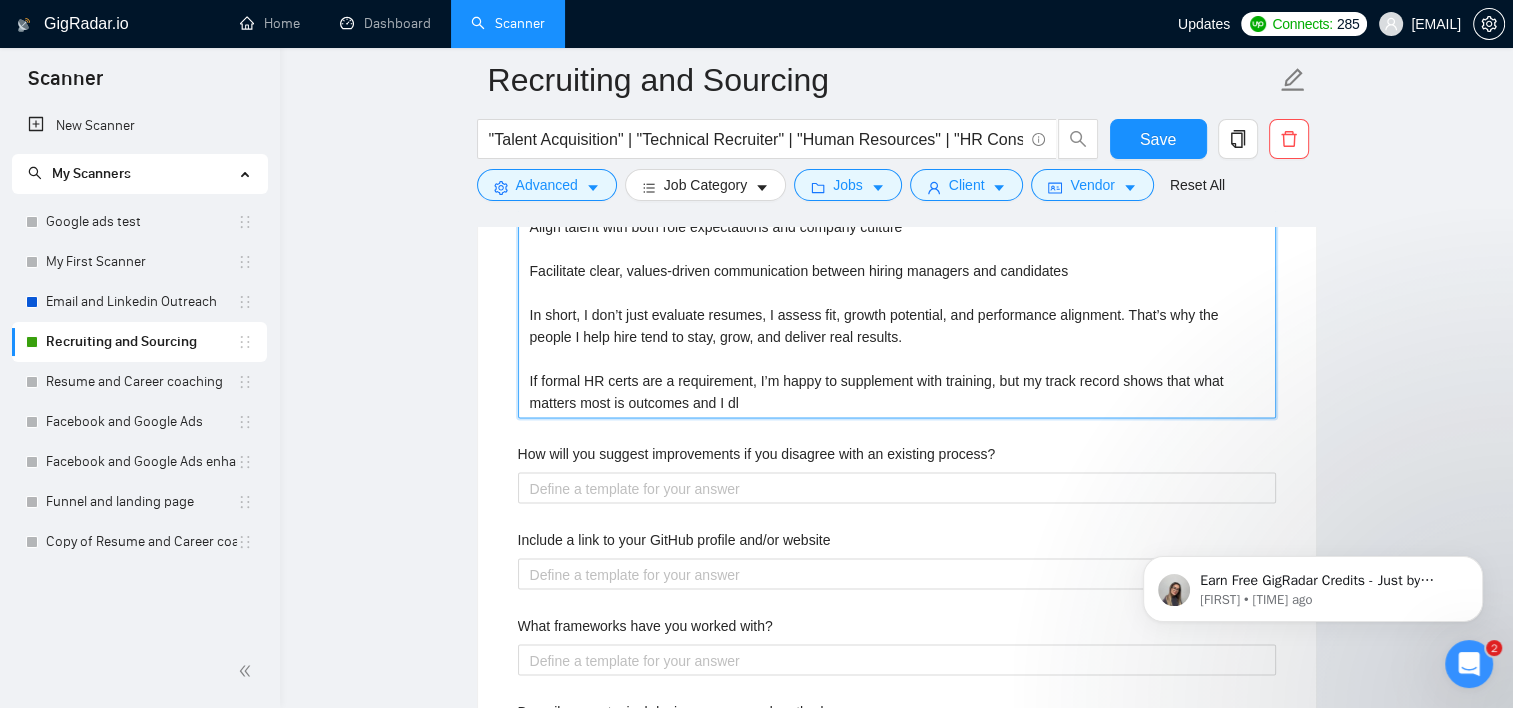 type 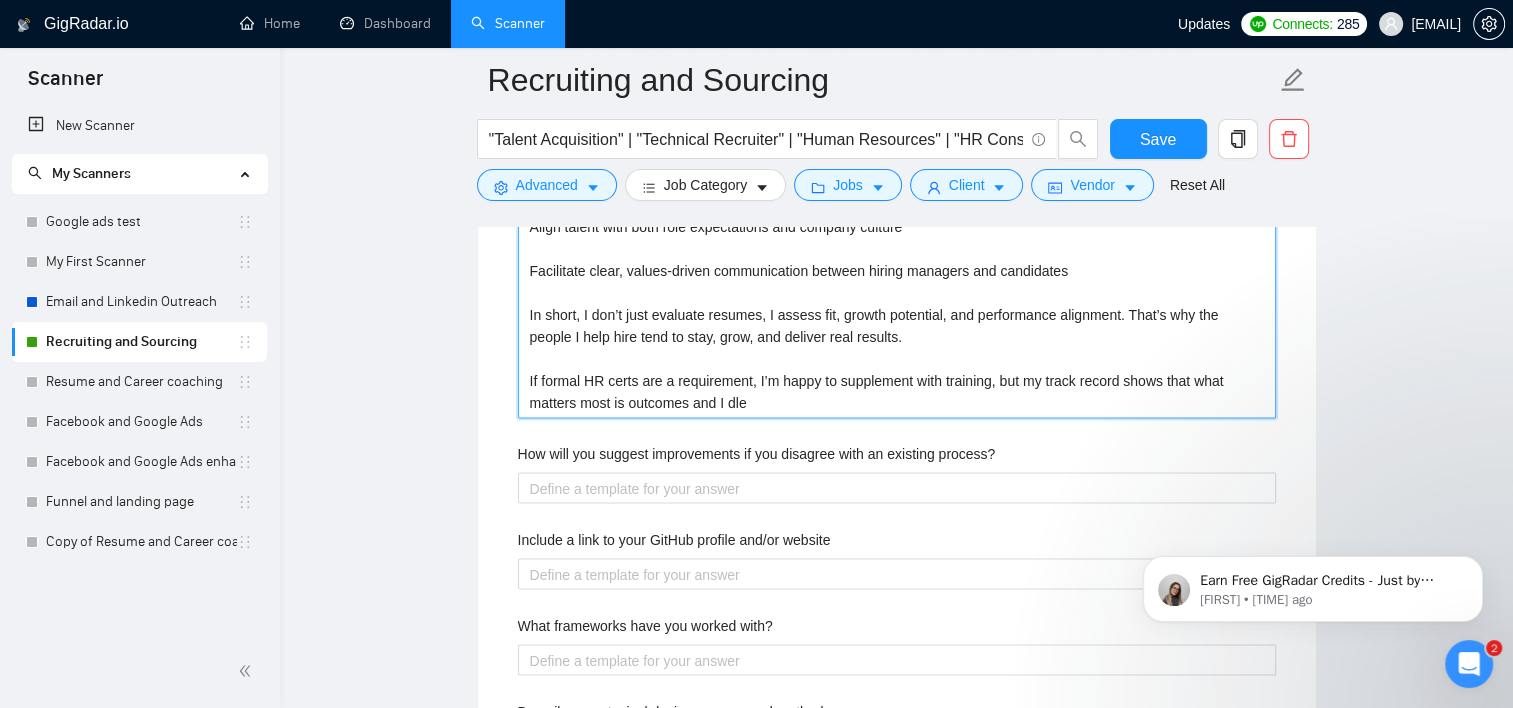 type 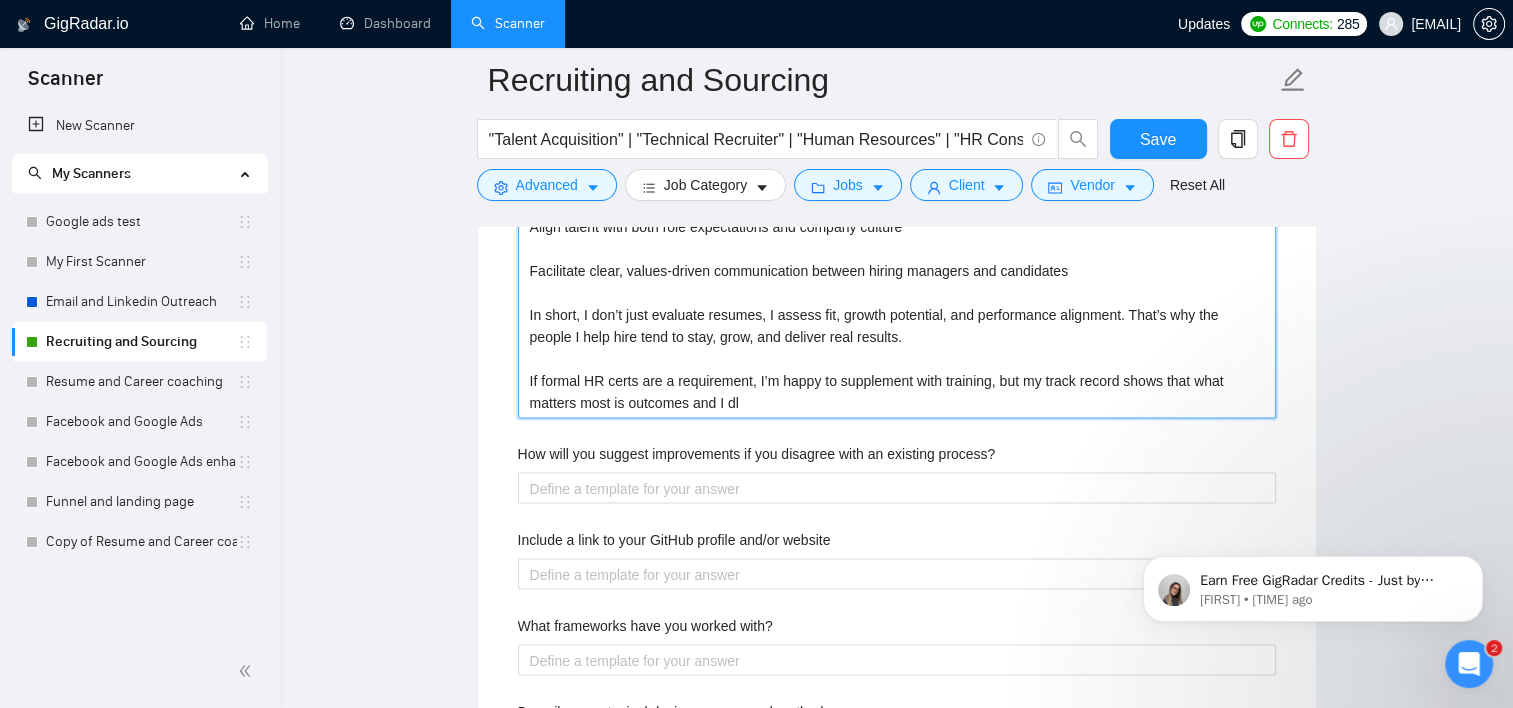 type 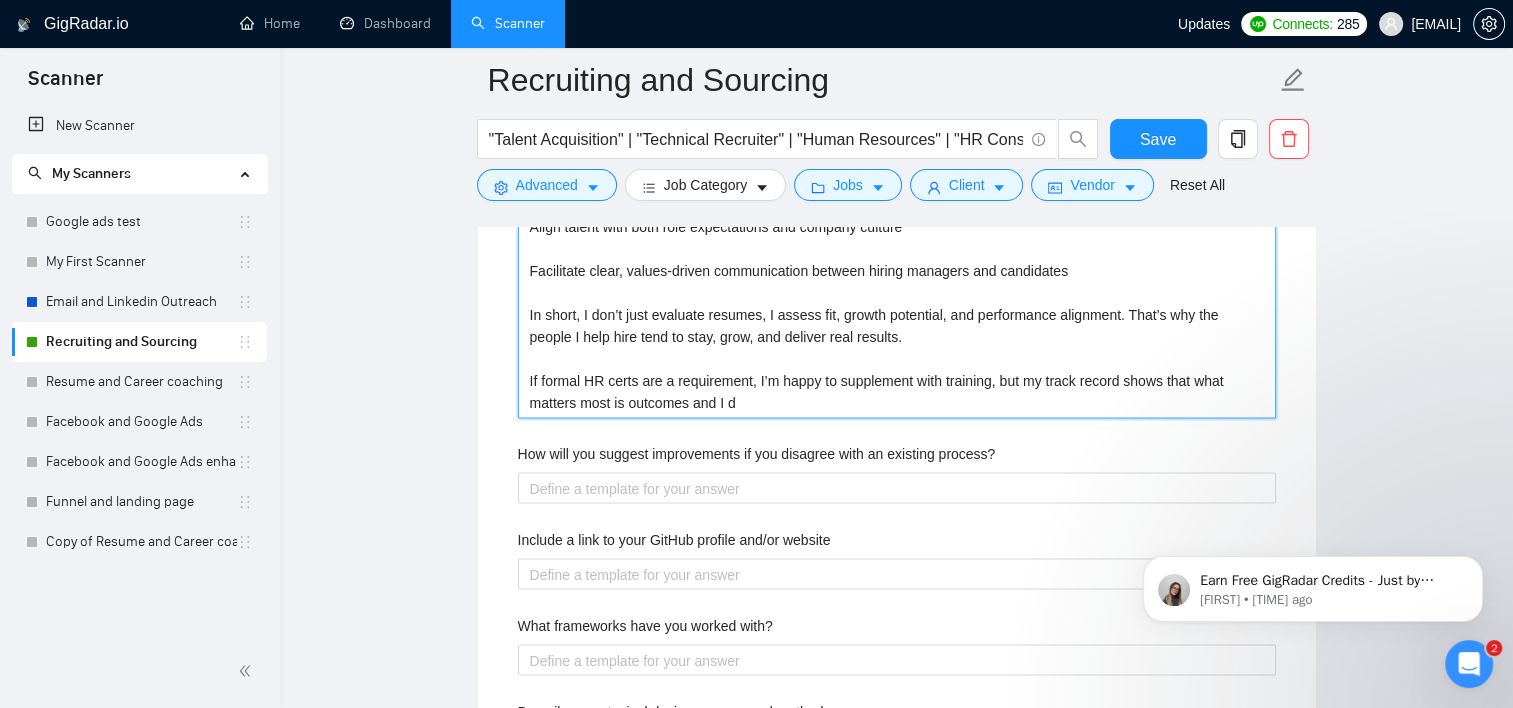 type 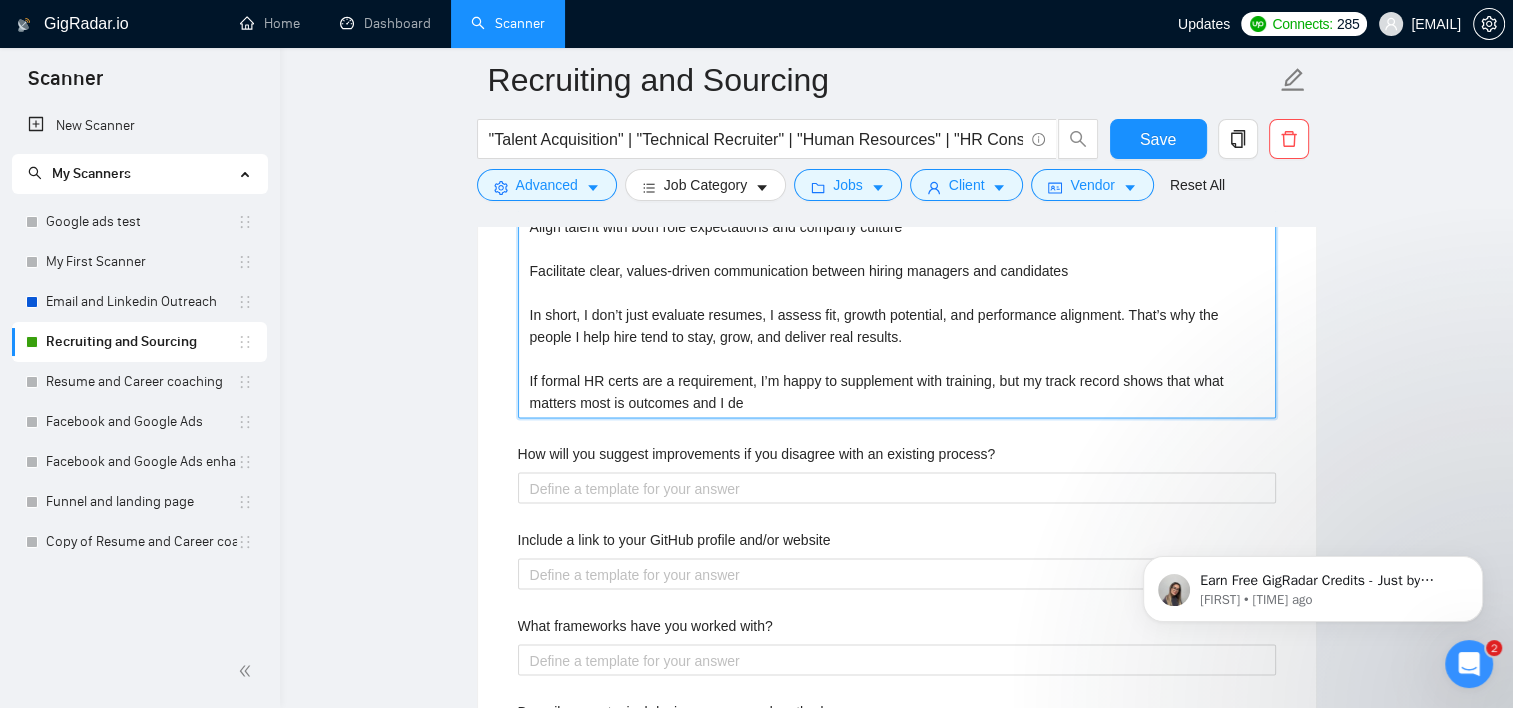 type 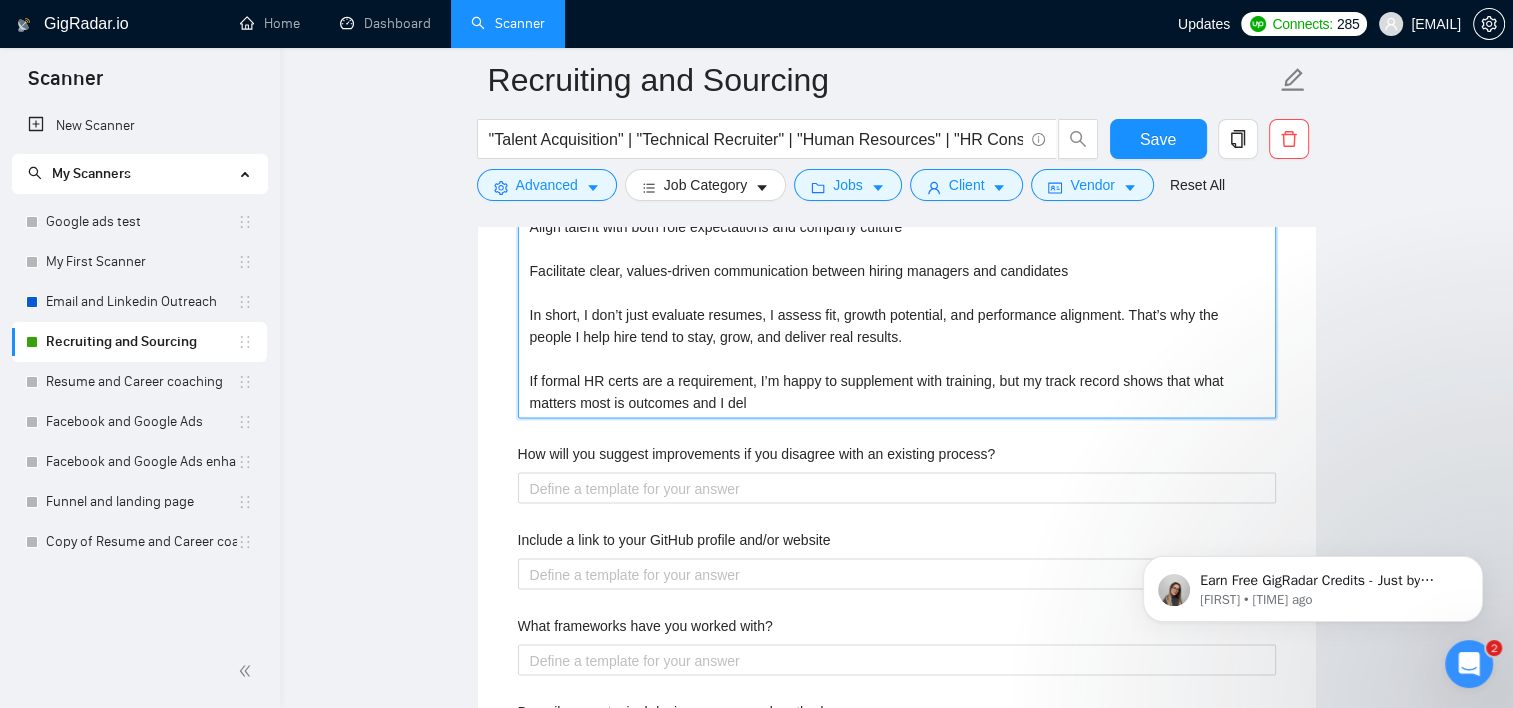 type 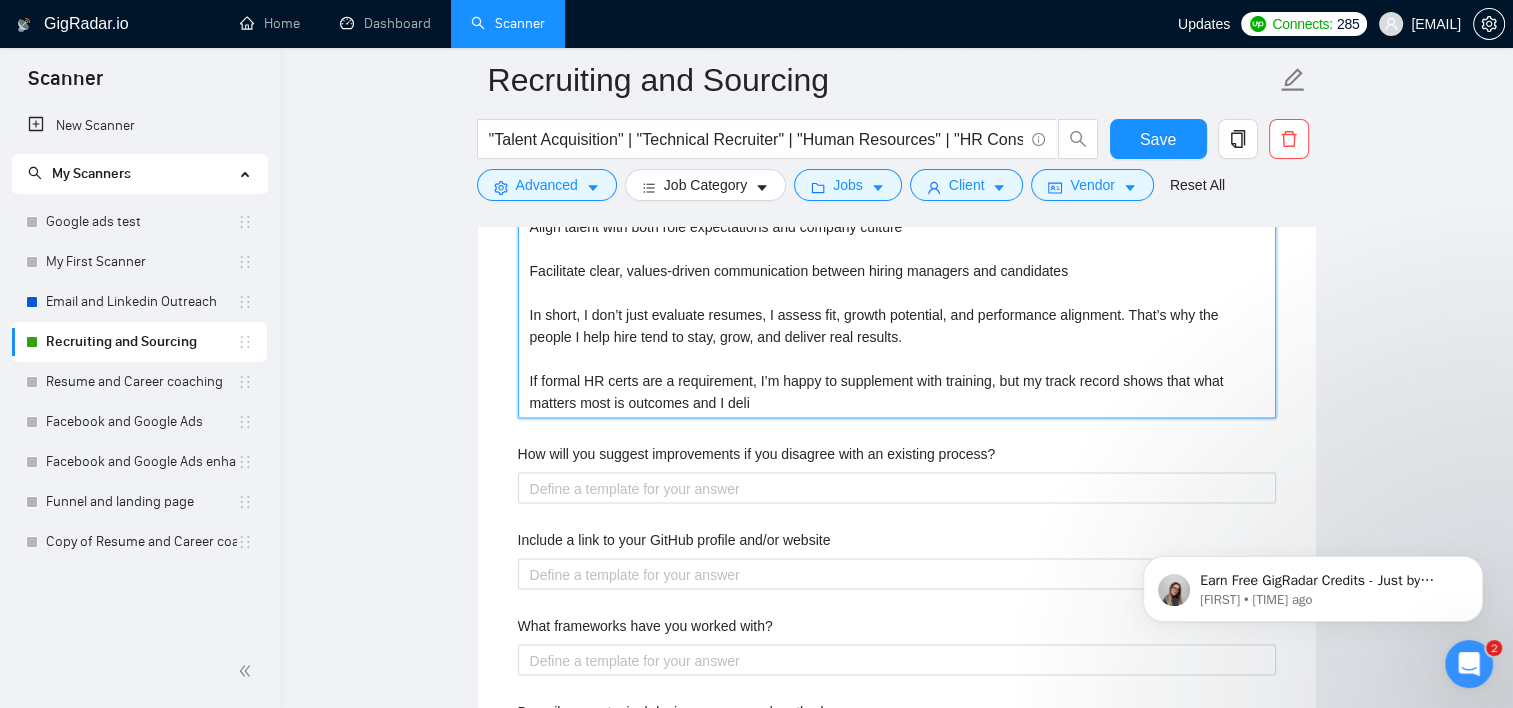 type 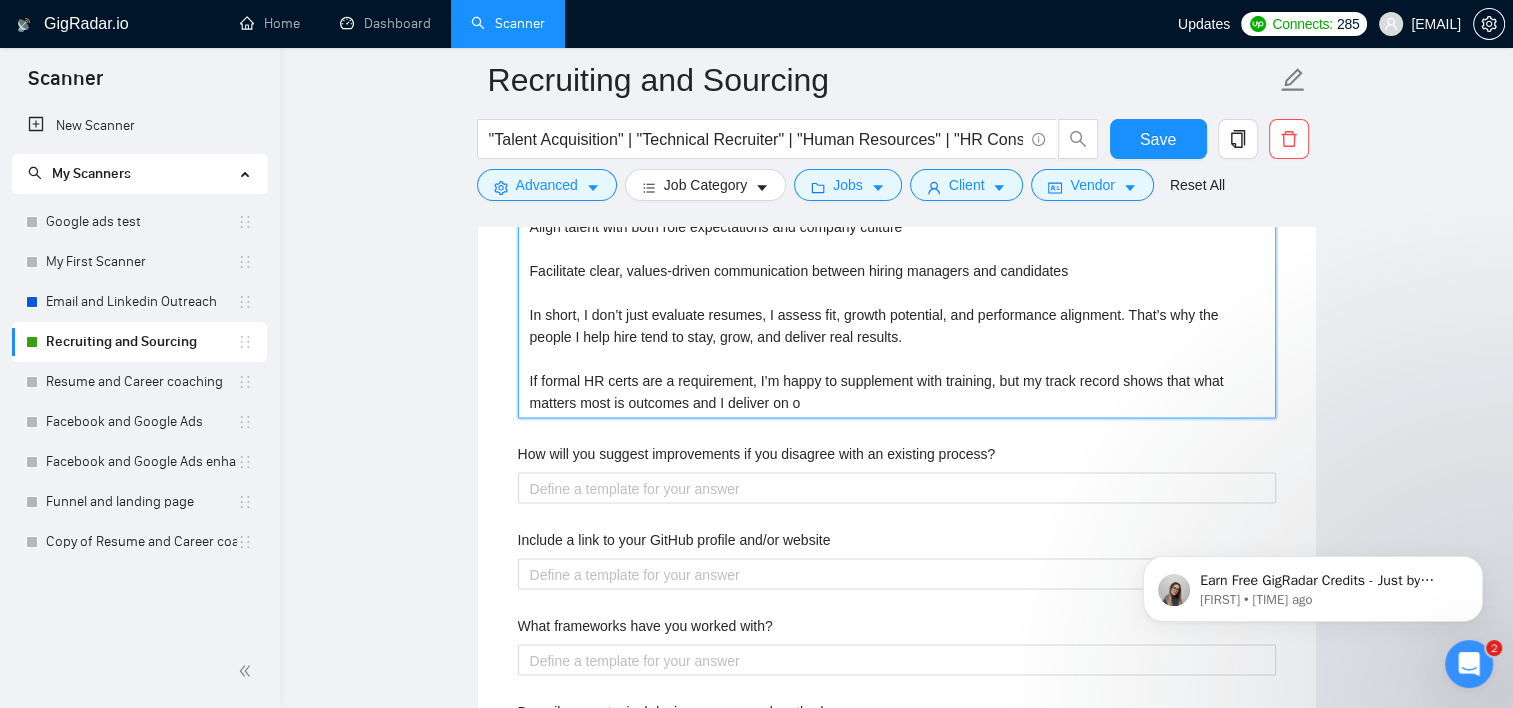 type 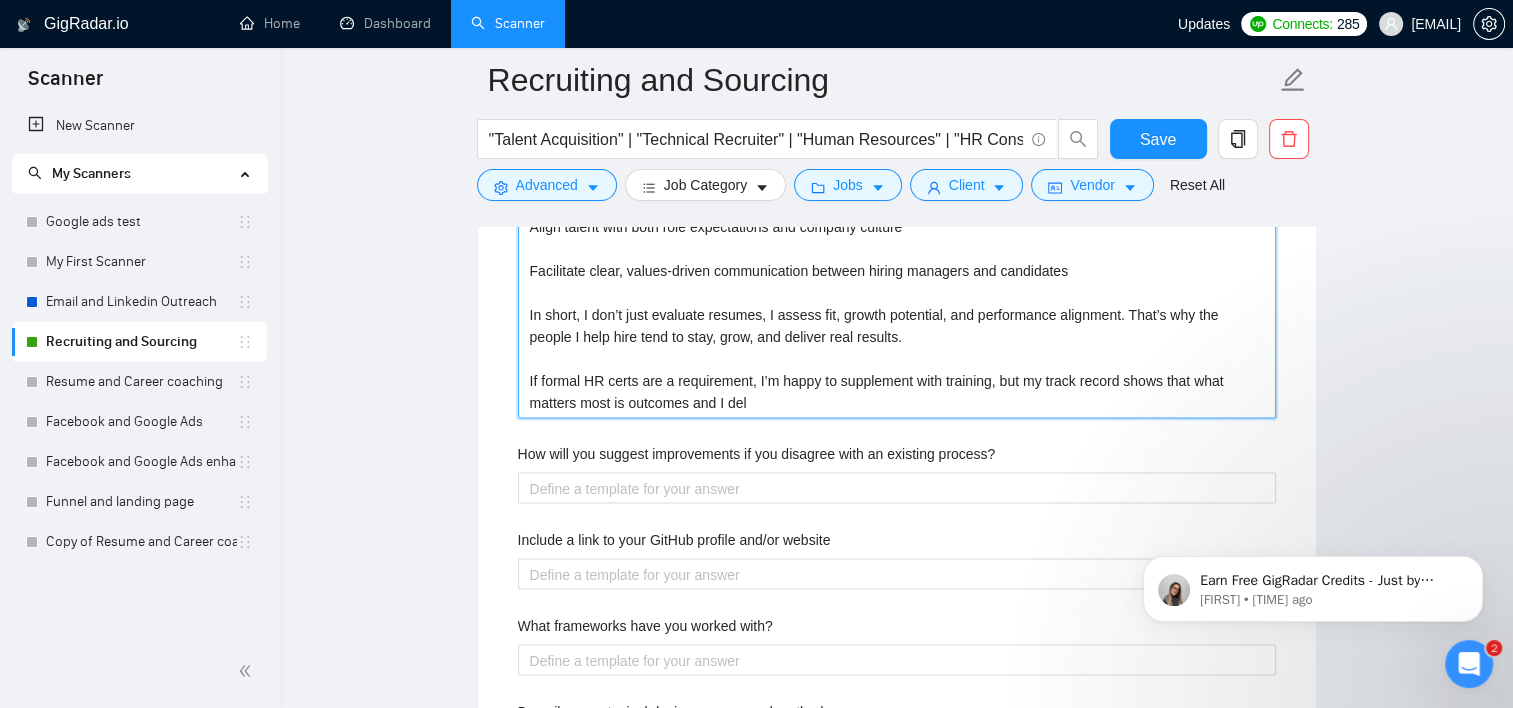 type 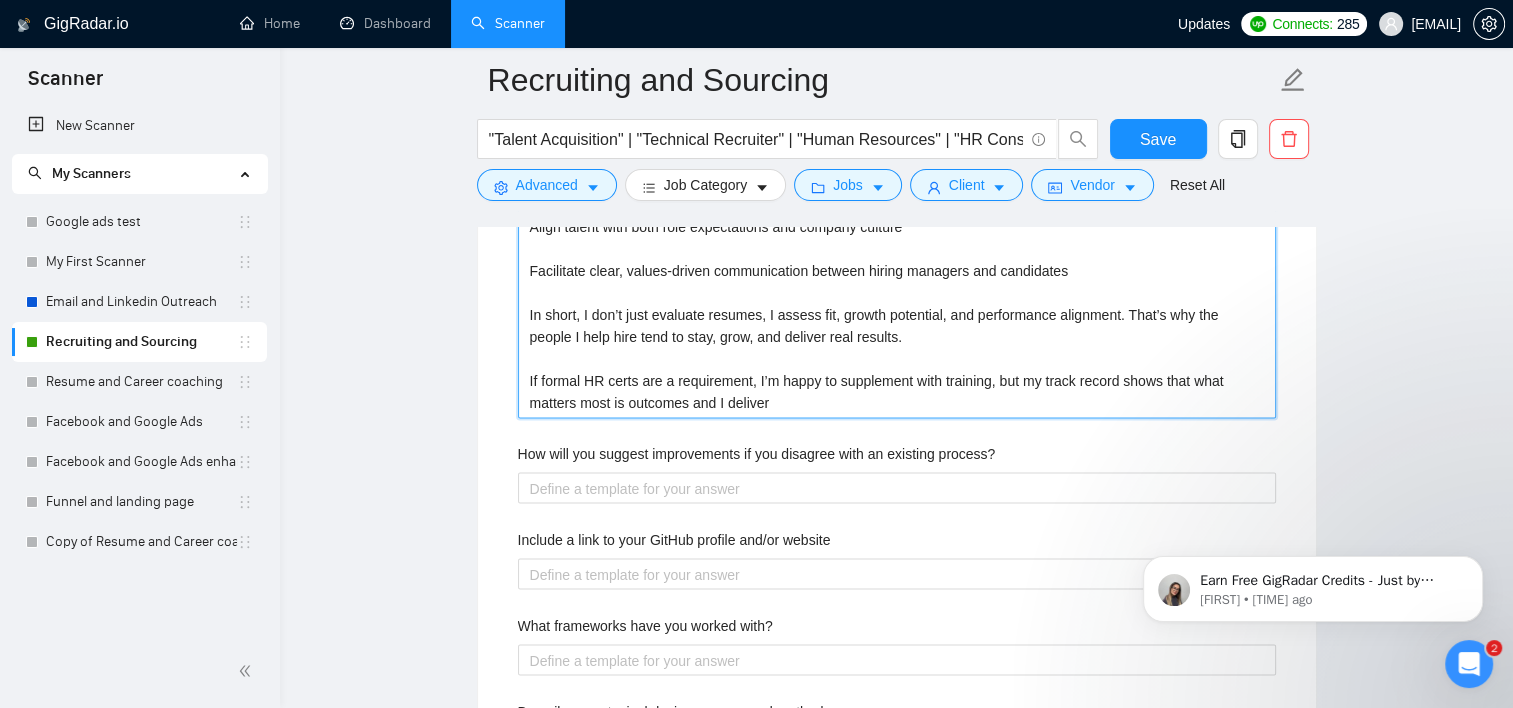 type 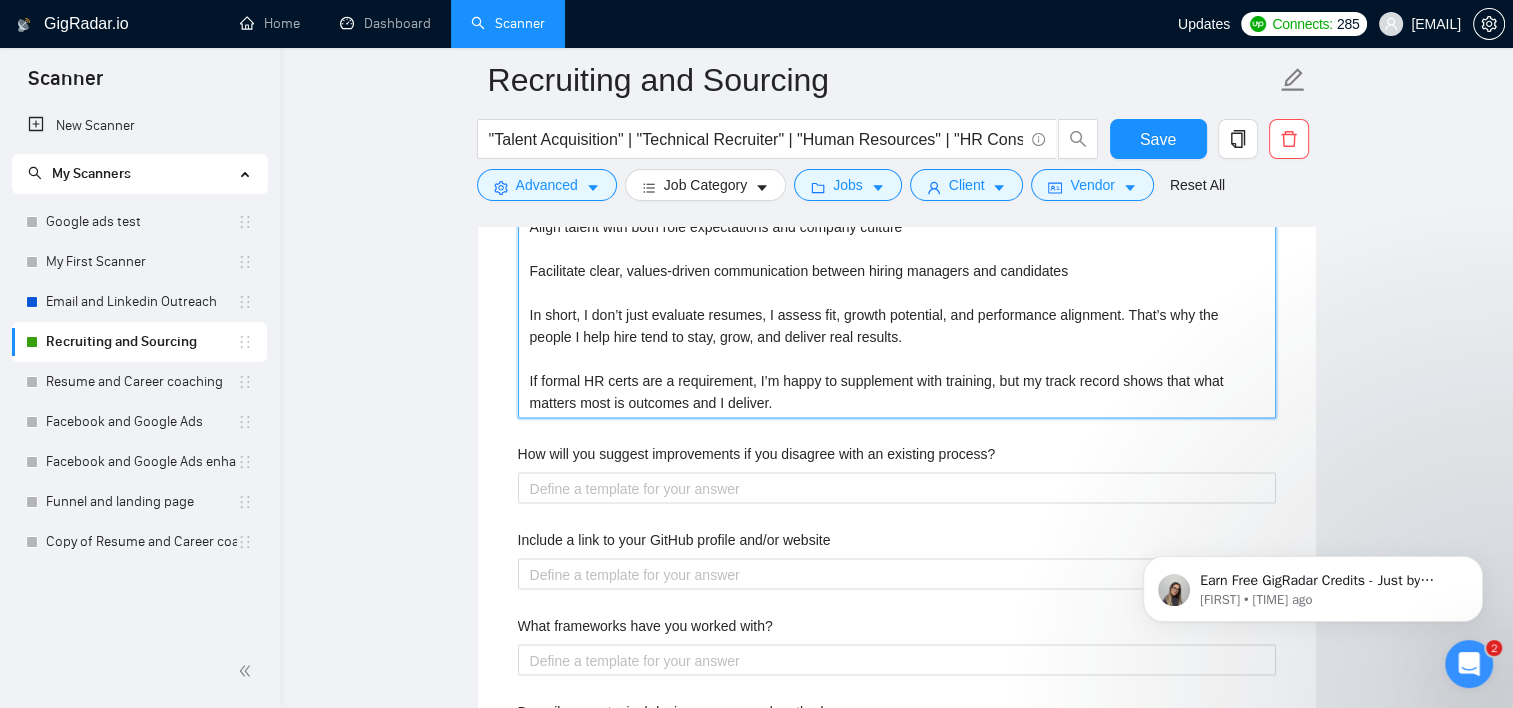 type on "While I don’t hold a traditional HR certification like SHRM or PHR, I am a Certified Professional Coach (CPC) through the Institute for Professional Excellence in Coaching (iPEC) a globally recognized and ICF-accredited program.
This certification directly supports my work in recruiting by strengthening my ability to:
Conduct deeper, more insightful interviews
Understand candidate motivations and leadership styles
Align talent with both role expectations and company culture
Facilitate clear, values-driven communication between hiring managers and candidates
In short, I don’t just evaluate resumes, I assess fit, growth potential, and performance alignment. That’s why the people I help hire tend to stay, grow, and deliver real results.
If formal HR certs are a requirement, I’m happy to supplement with training, but my track record shows that what matters most is outcomes and I deliver." 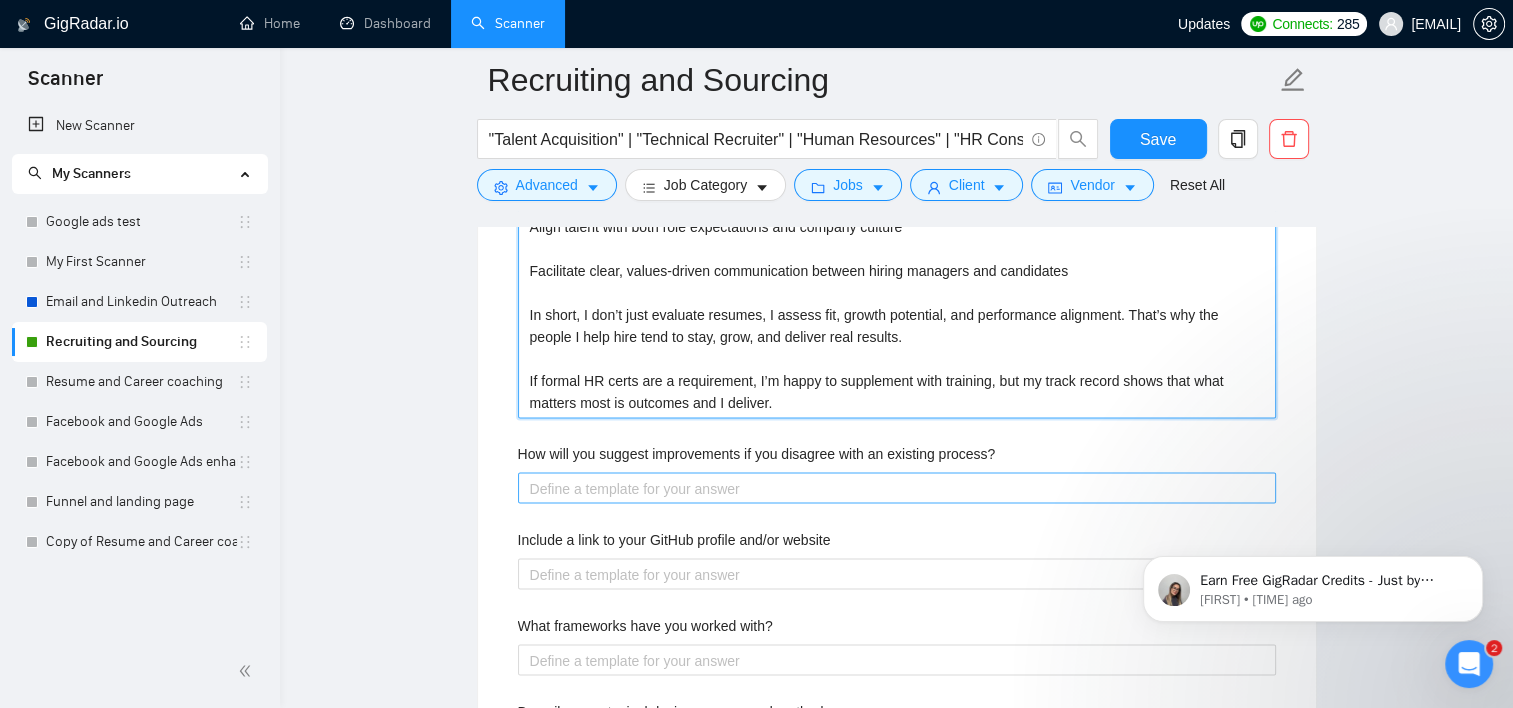 type on "While I don’t hold a traditional HR certification like SHRM or PHR, I am a Certified Professional Coach (CPC) through the Institute for Professional Excellence in Coaching (iPEC) a globally recognized and ICF-accredited program.
This certification directly supports my work in recruiting by strengthening my ability to:
Conduct deeper, more insightful interviews
Understand candidate motivations and leadership styles
Align talent with both role expectations and company culture
Facilitate clear, values-driven communication between hiring managers and candidates
In short, I don’t just evaluate resumes, I assess fit, growth potential, and performance alignment. That’s why the people I help hire tend to stay, grow, and deliver real results.
If formal HR certs are a requirement, I’m happy to supplement with training, but my track record shows that what matters most is outcomes and I deliver." 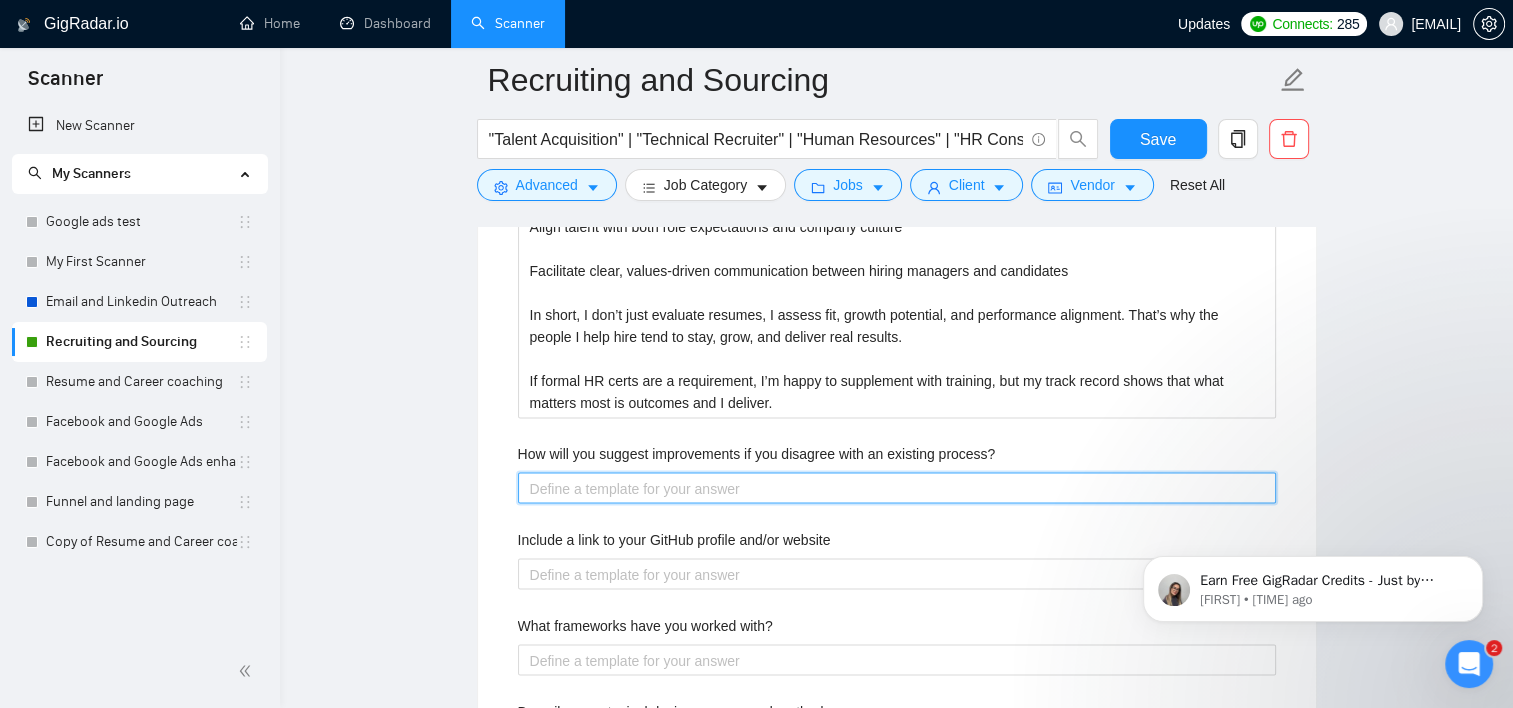 click on "How will you suggest improvements if you disagree with an existing process?" at bounding box center [897, 488] 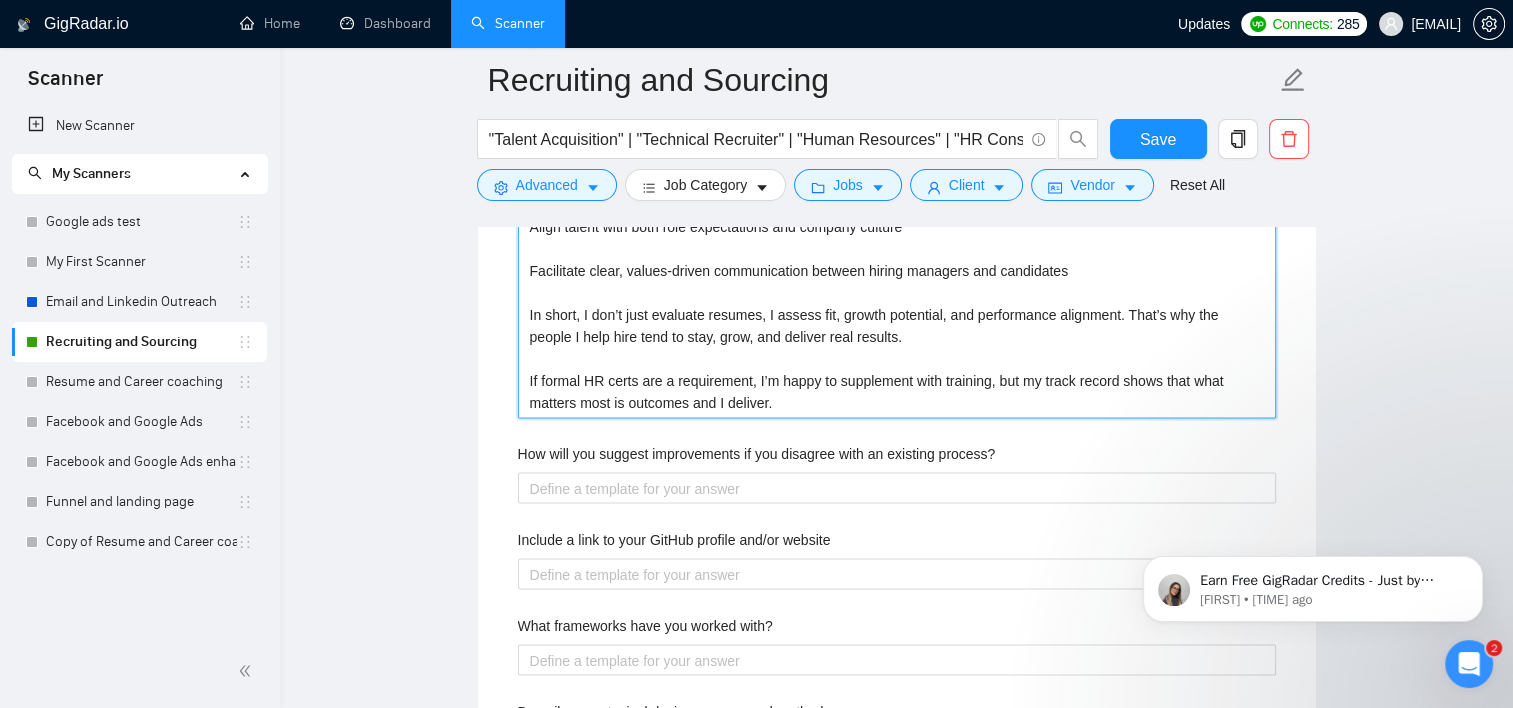 click on "While I don’t hold a traditional HR certification like SHRM or PHR, I am a Certified Professional Coach (CPC) through the Institute for Professional Excellence in Coaching (iPEC) a globally recognized and ICF-accredited program.
This certification directly supports my work in recruiting by strengthening my ability to:
Conduct deeper, more insightful interviews
Understand candidate motivations and leadership styles
Align talent with both role expectations and company culture
Facilitate clear, values-driven communication between hiring managers and candidates
In short, I don’t just evaluate resumes, I assess fit, growth potential, and performance alignment. That’s why the people I help hire tend to stay, grow, and deliver real results.
If formal HR certs are a requirement, I’m happy to supplement with training, but my track record shows that what matters most is outcomes and I deliver." at bounding box center (897, 215) 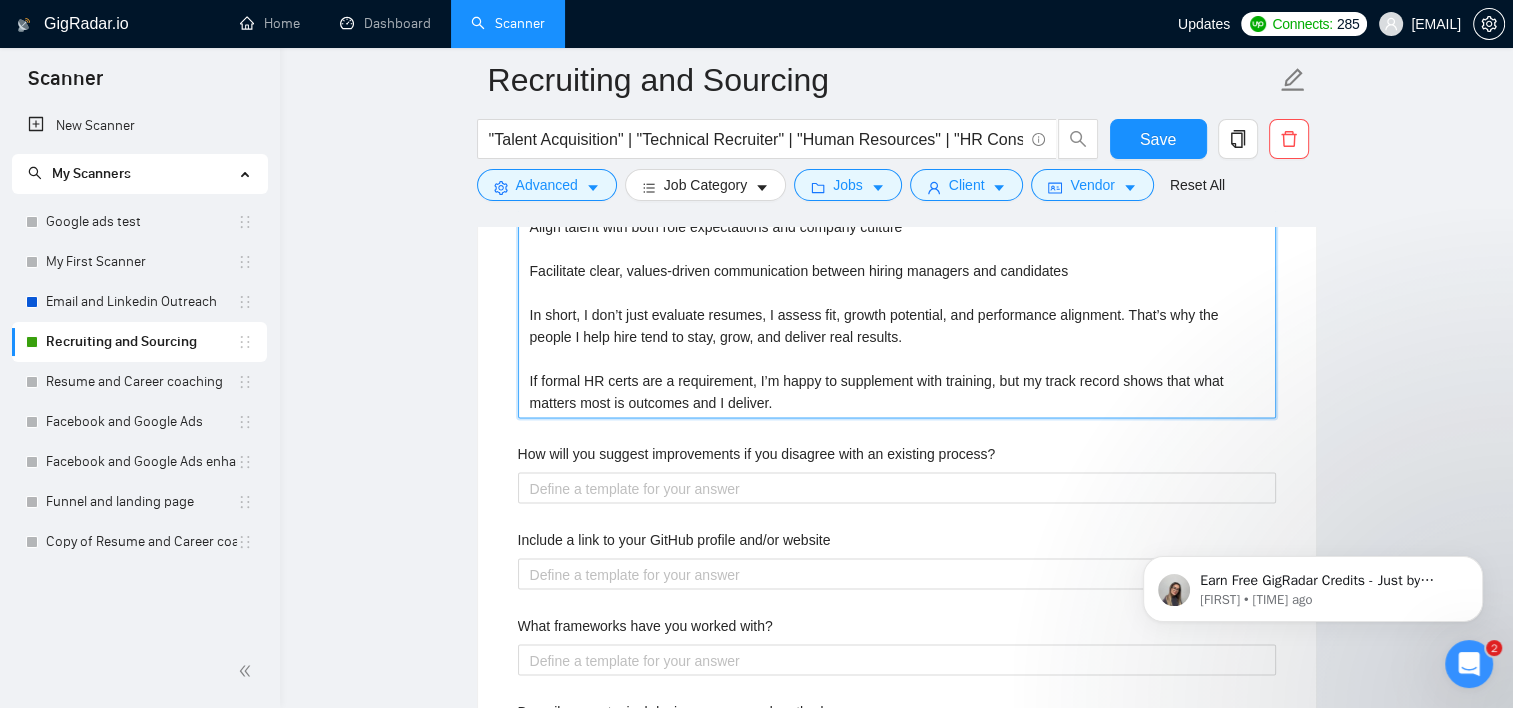 type 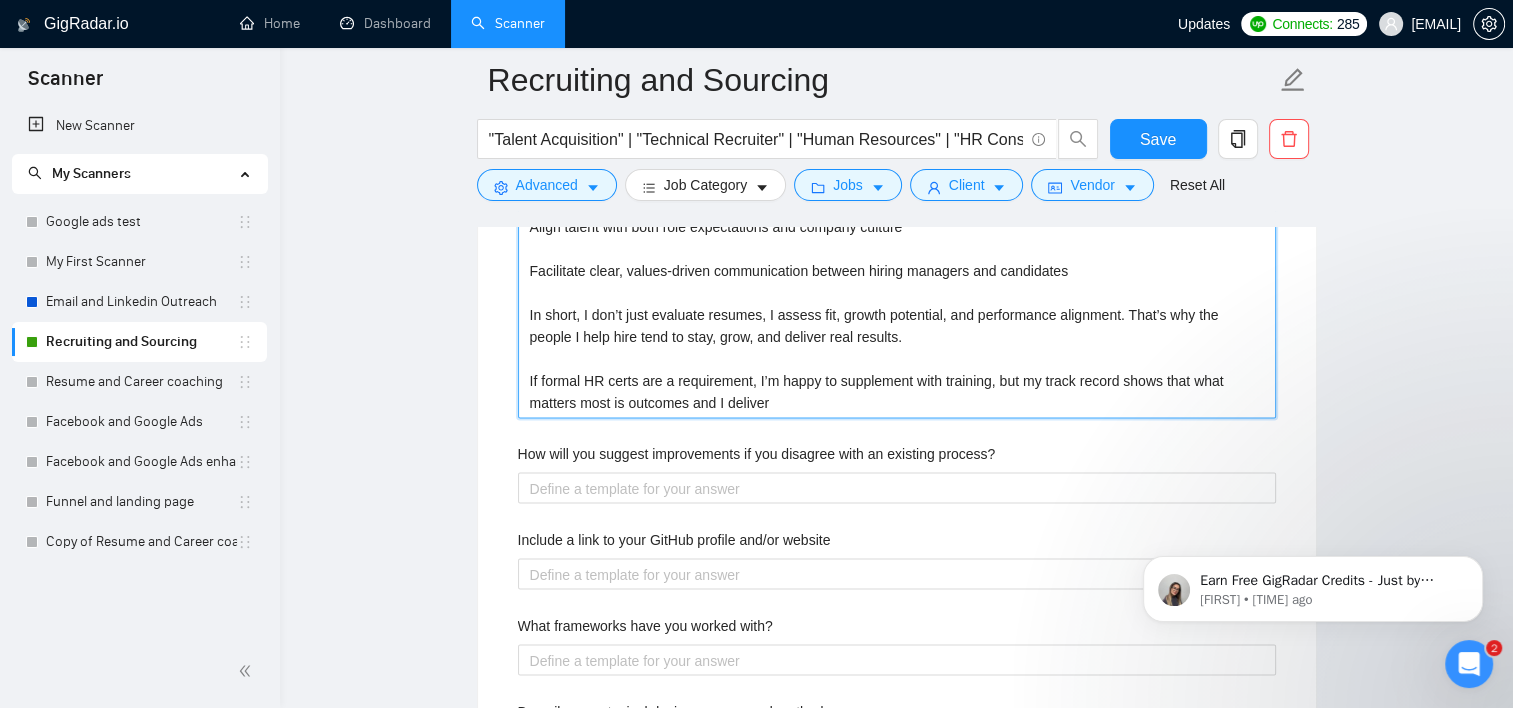 type 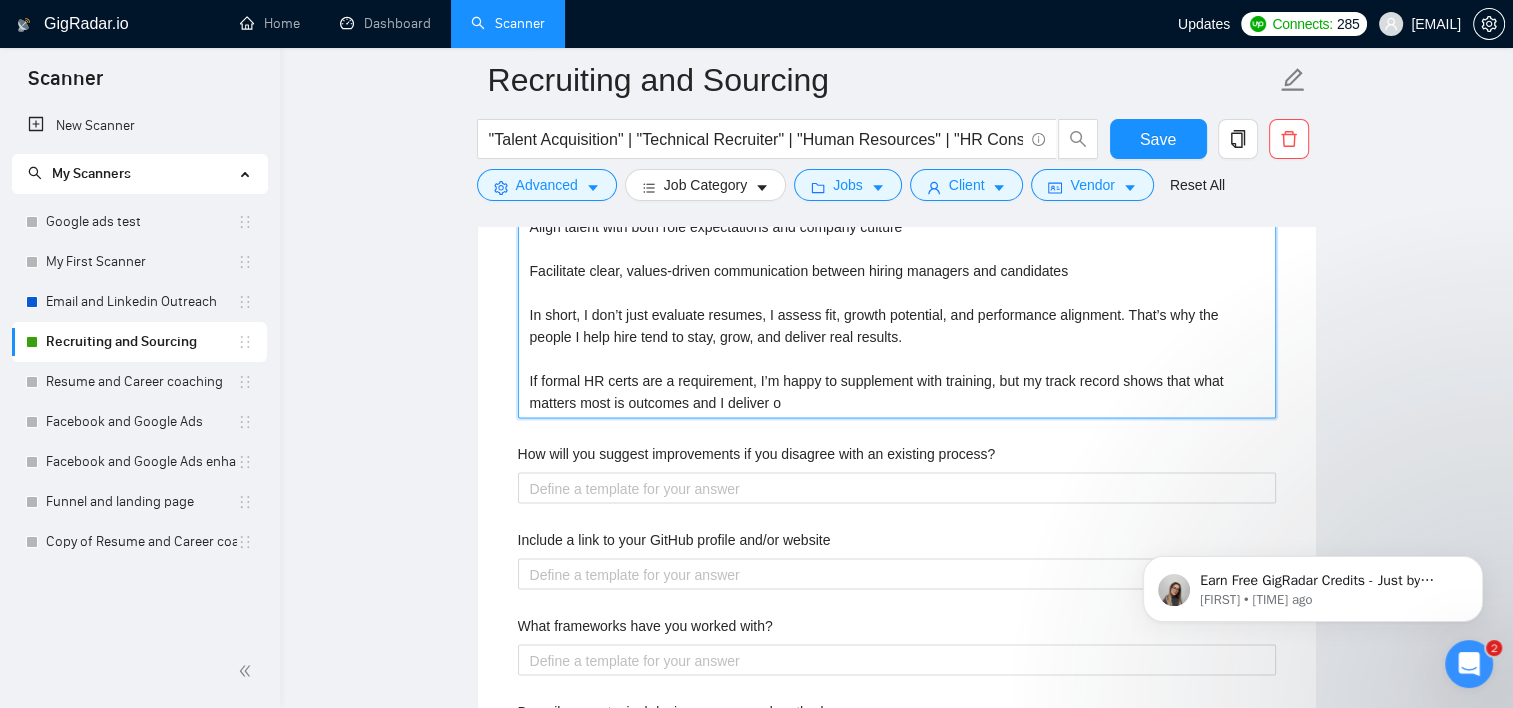 type 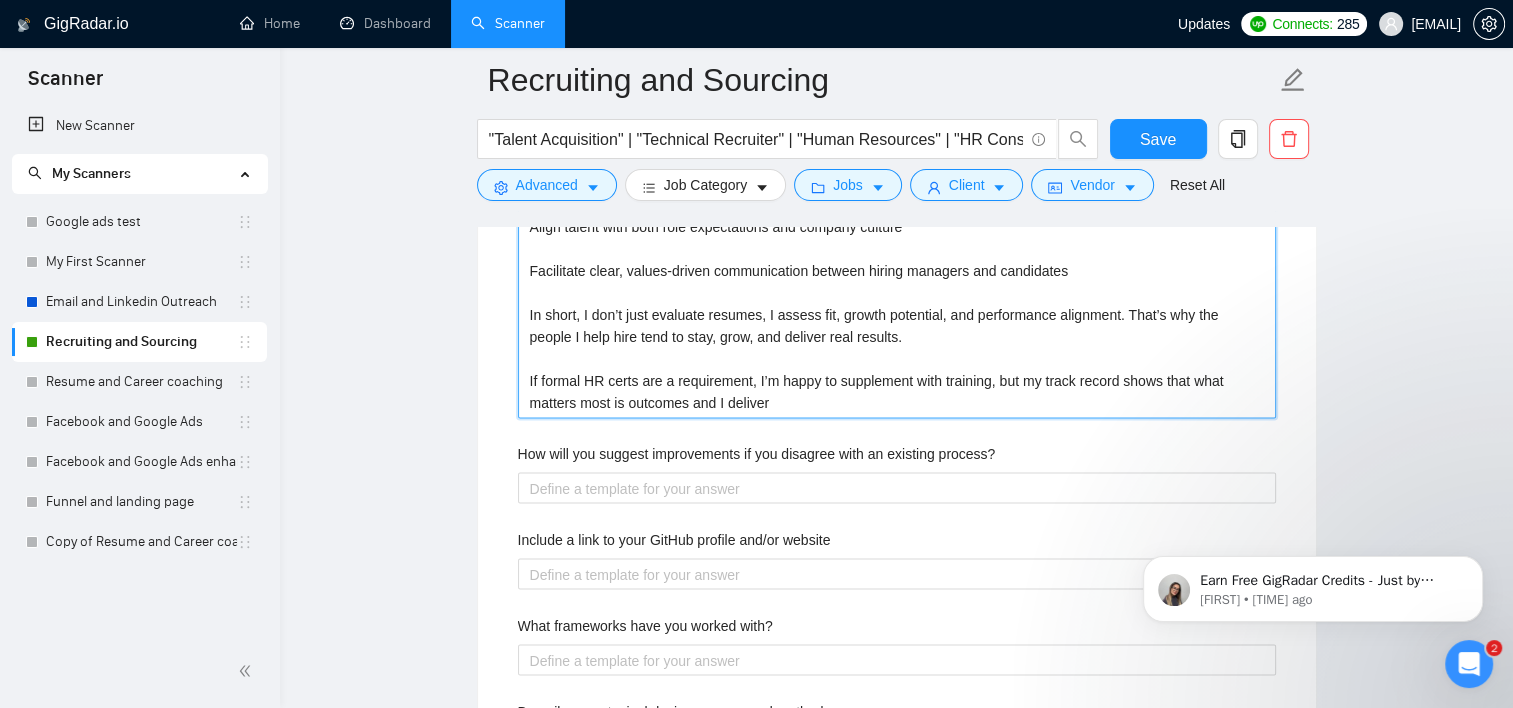 type 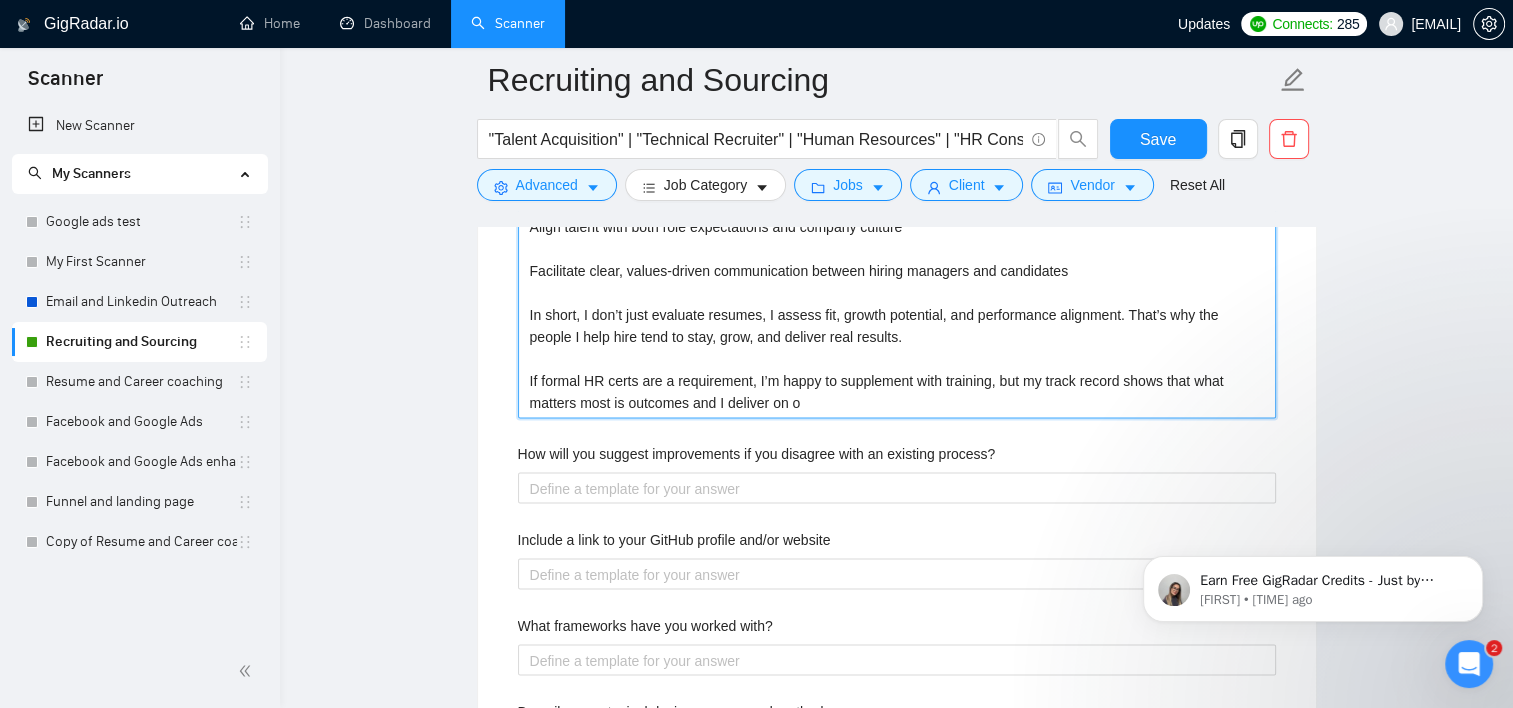 type 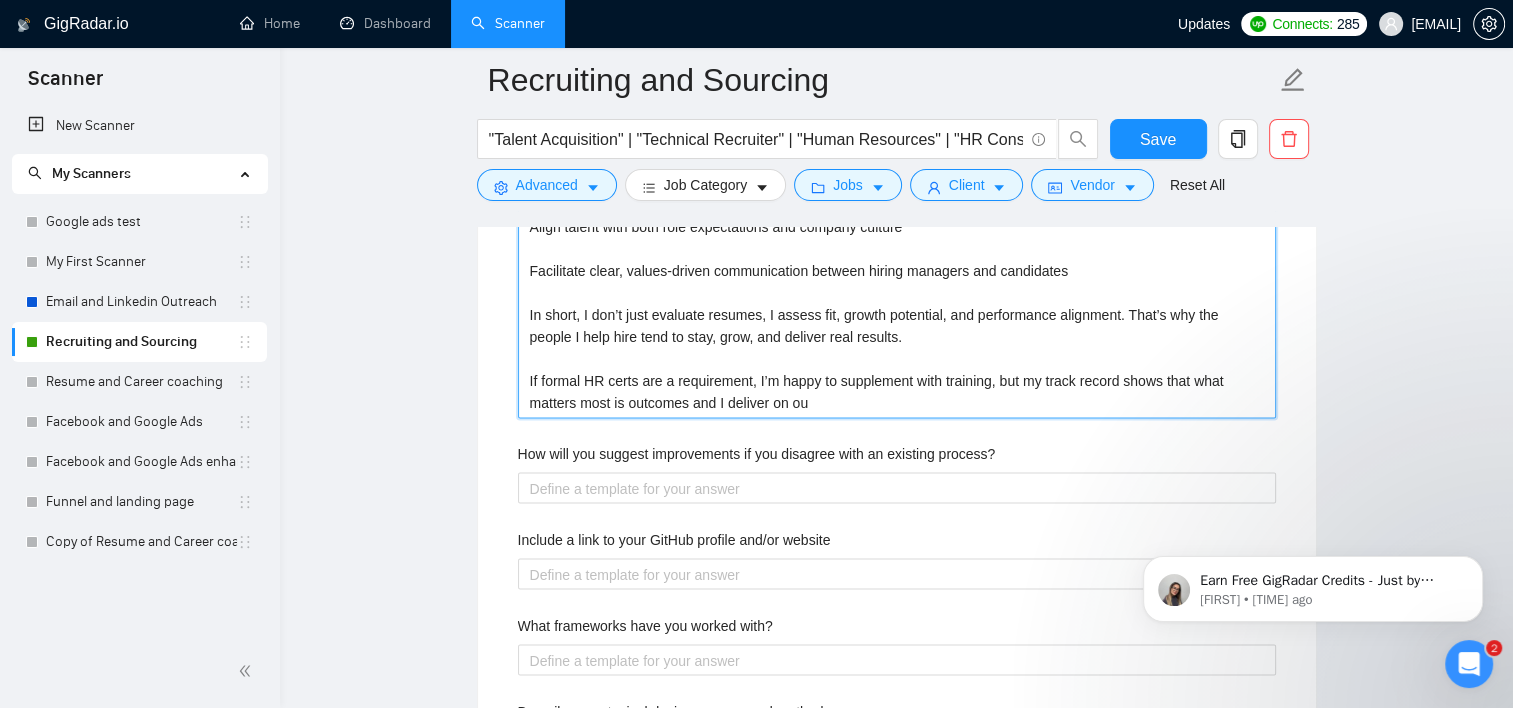 type 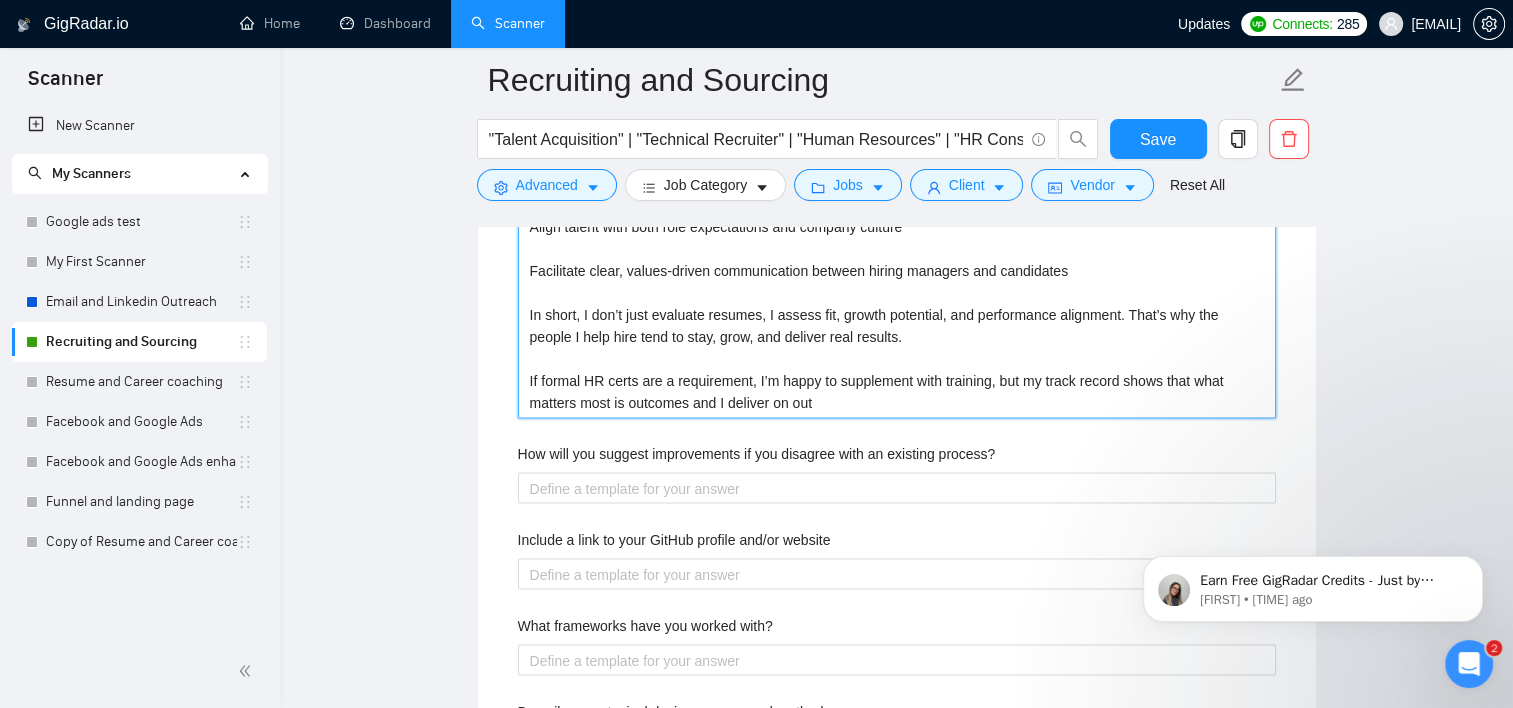 type 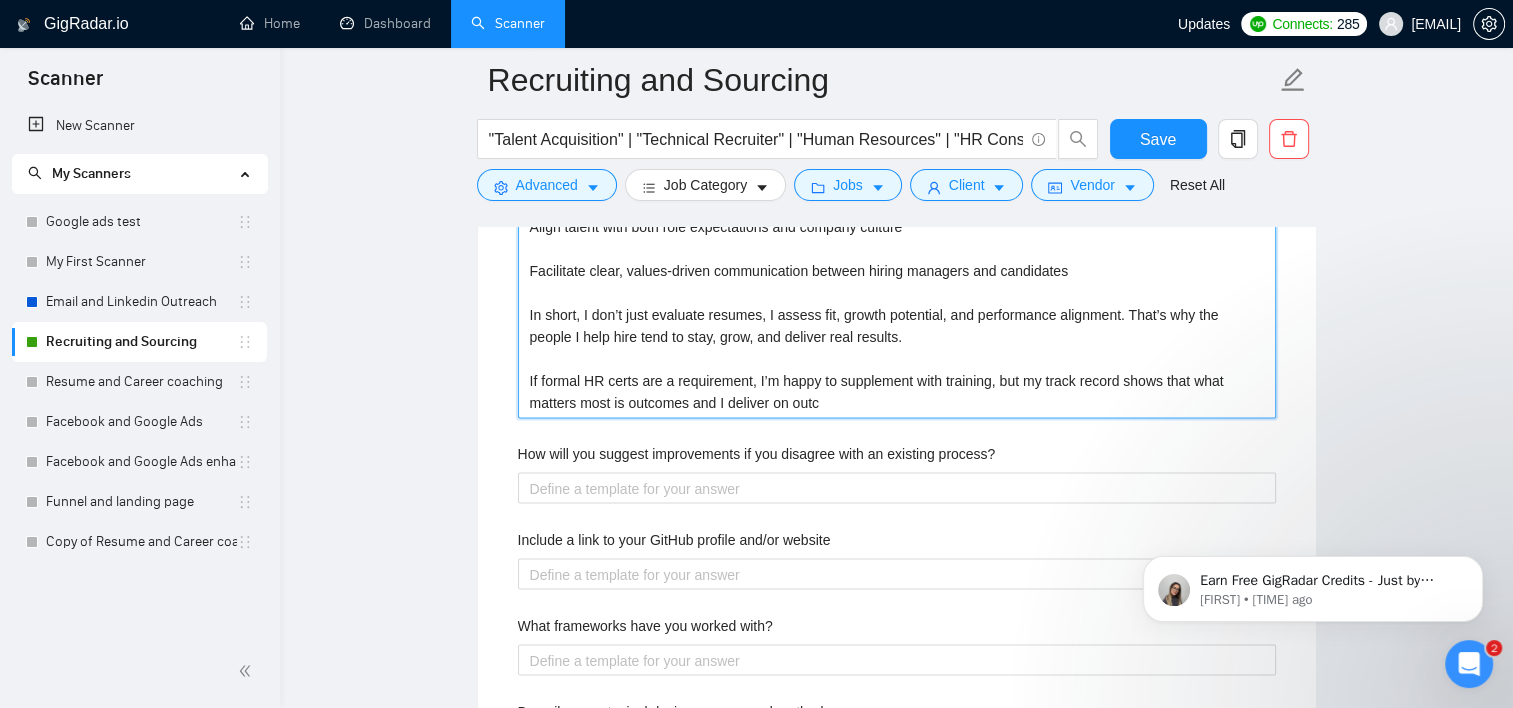 type on "While I don’t hold a traditional HR certification like SHRM or PHR, I am a Certified Professional Coach (CPC) through the Institute for Professional Excellence in Coaching (iPEC) a globally recognized and ICF-accredited program.
This certification directly supports my work in recruiting by strengthening my ability to:
Conduct deeper, more insightful interviews
Understand candidate motivations and leadership styles
Align talent with both role expectations and company culture
Facilitate clear, values-driven communication between hiring managers and candidates
In short, I don’t just evaluate resumes, I assess fit, growth potential, and performance alignment. That’s why the people I help hire tend to stay, grow, and deliver real results.
If formal HR certs are a requirement, I’m happy to supplement with training, but my track record shows that what matters most is outcomes and I deliver on outco" 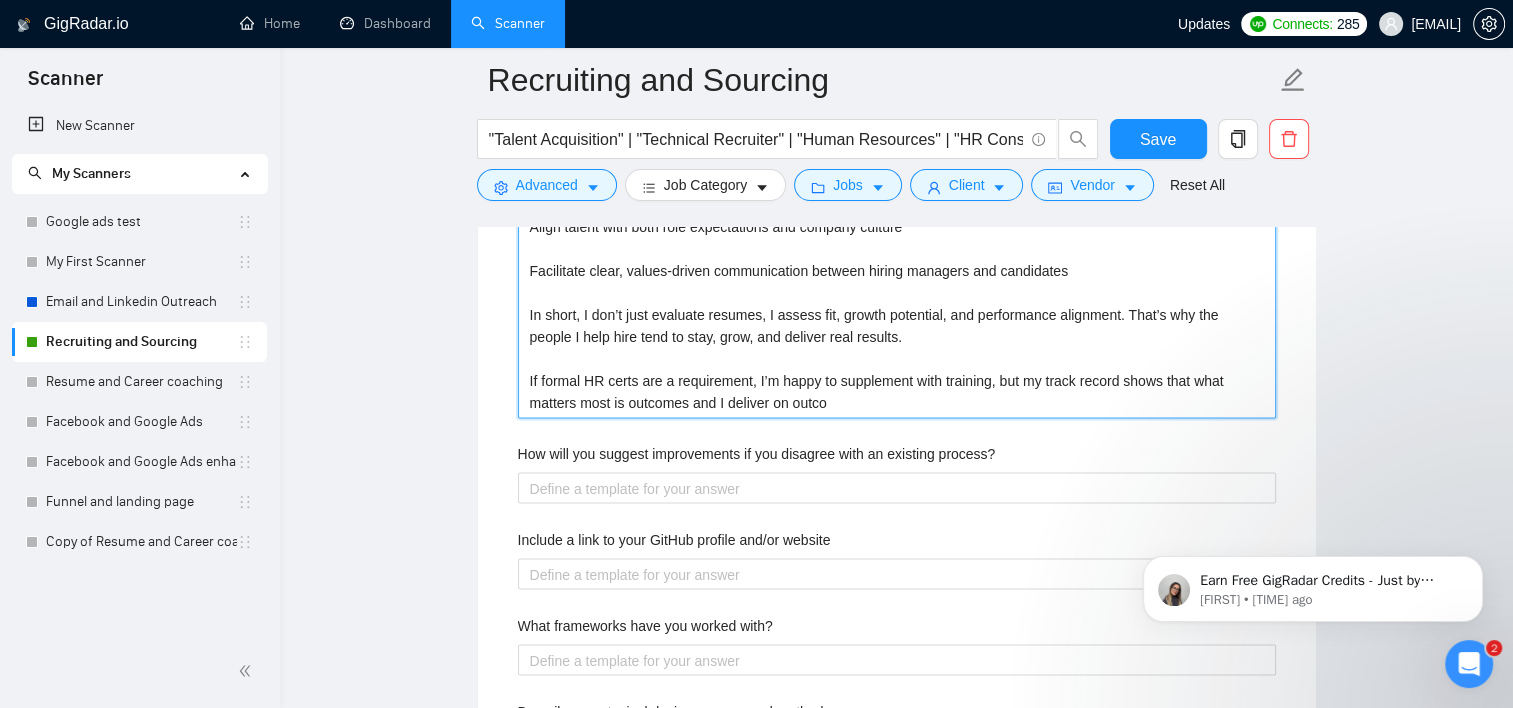 type 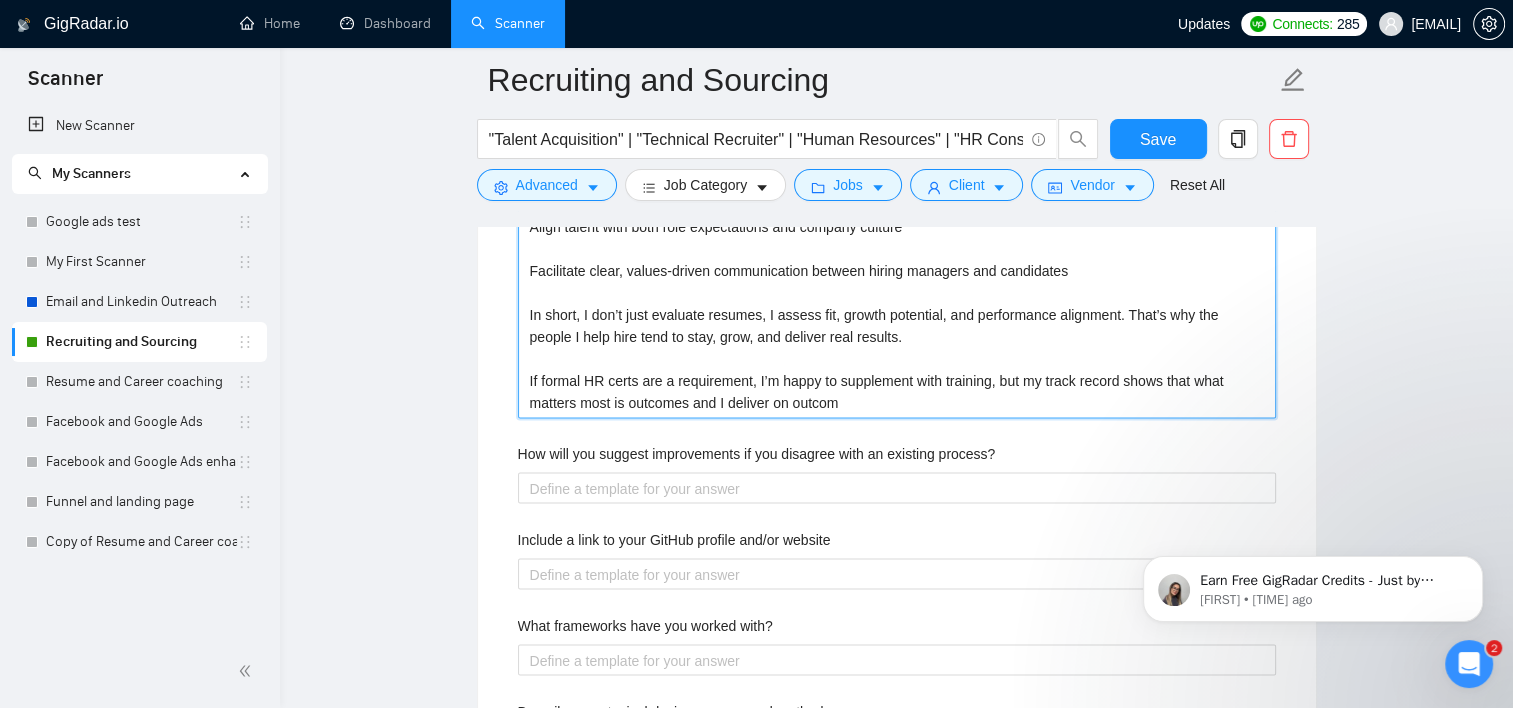 type 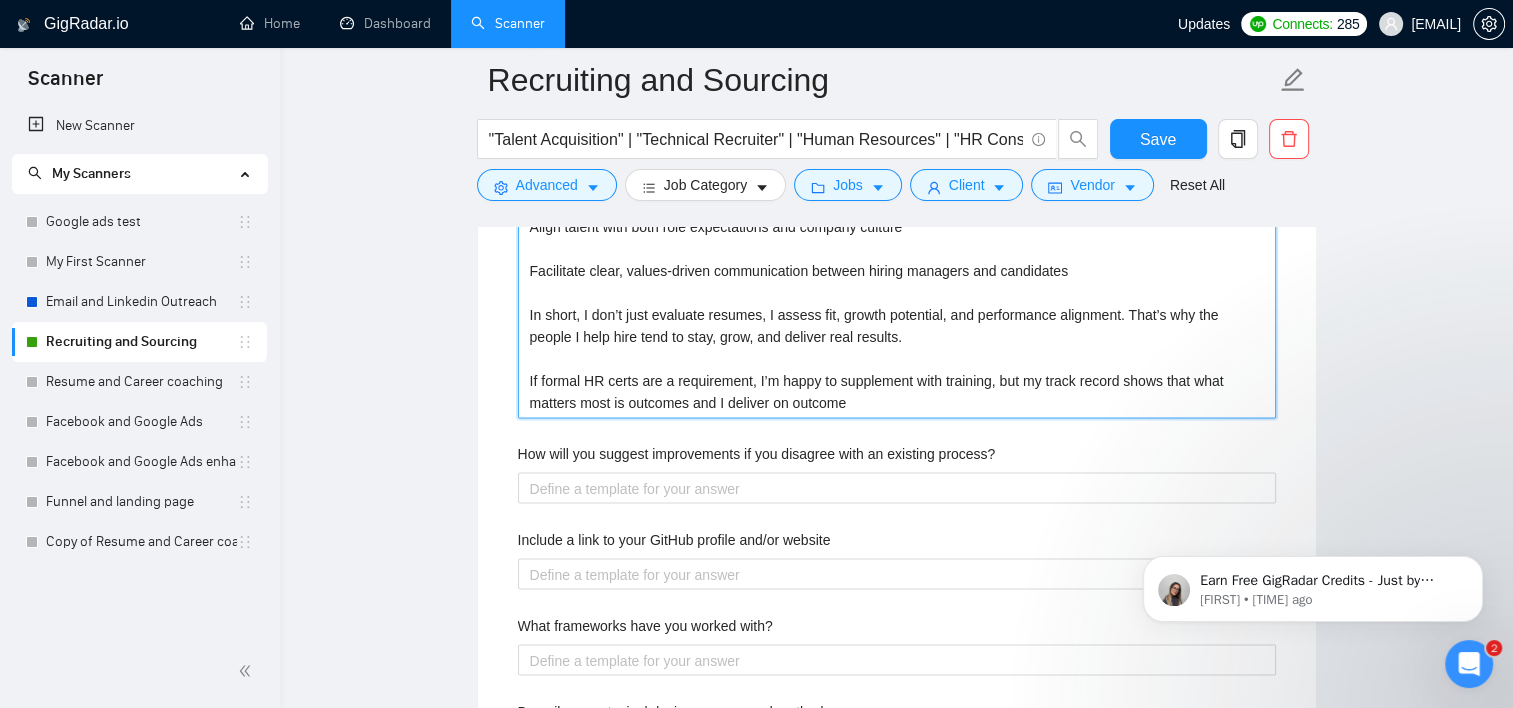 type 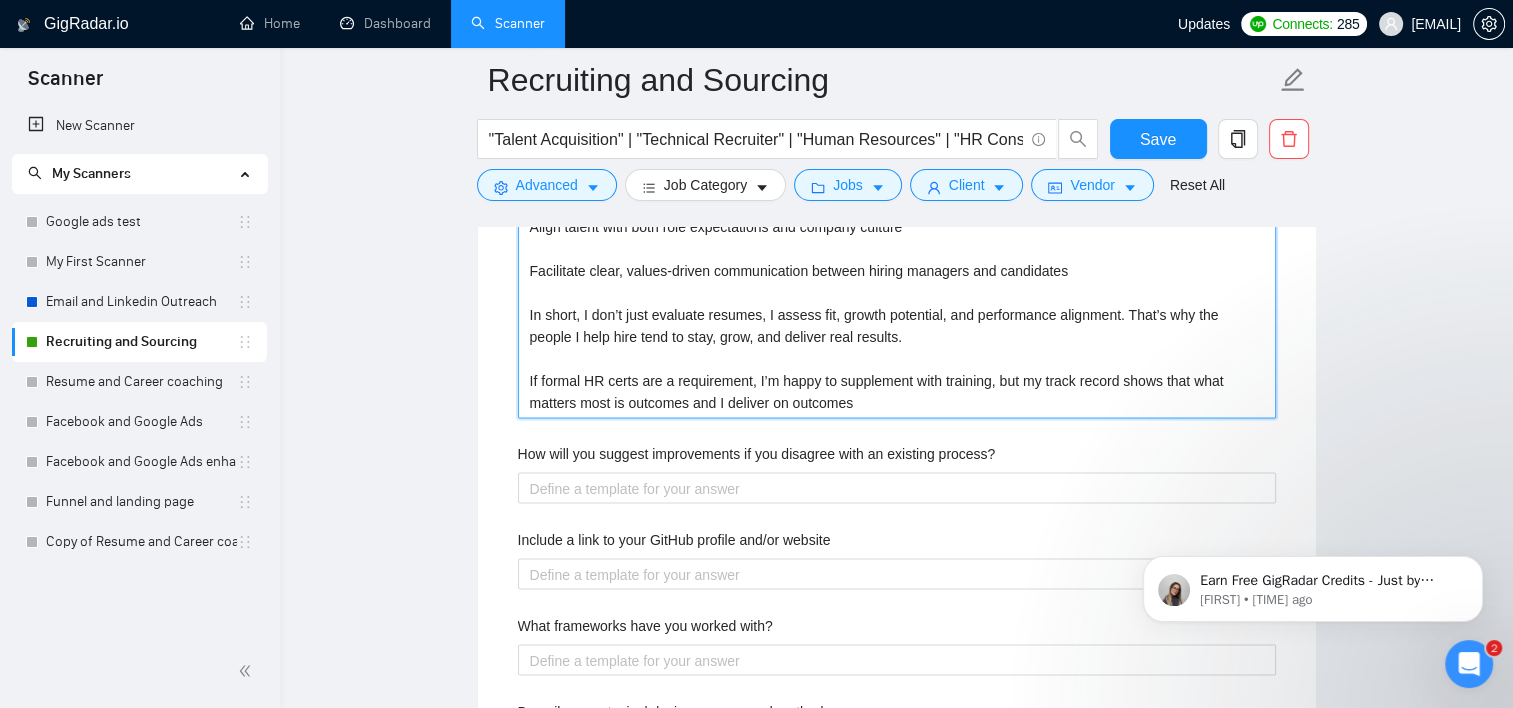 type 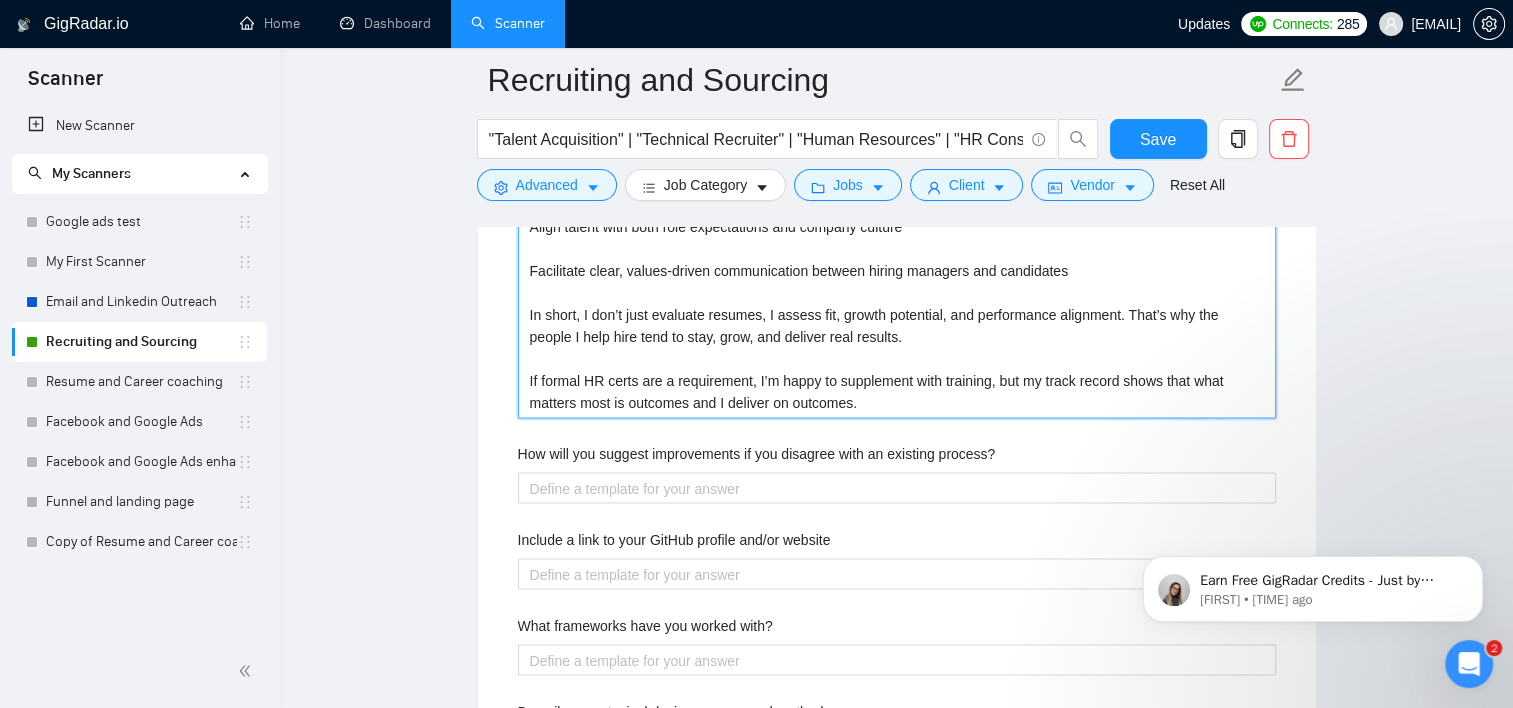 type 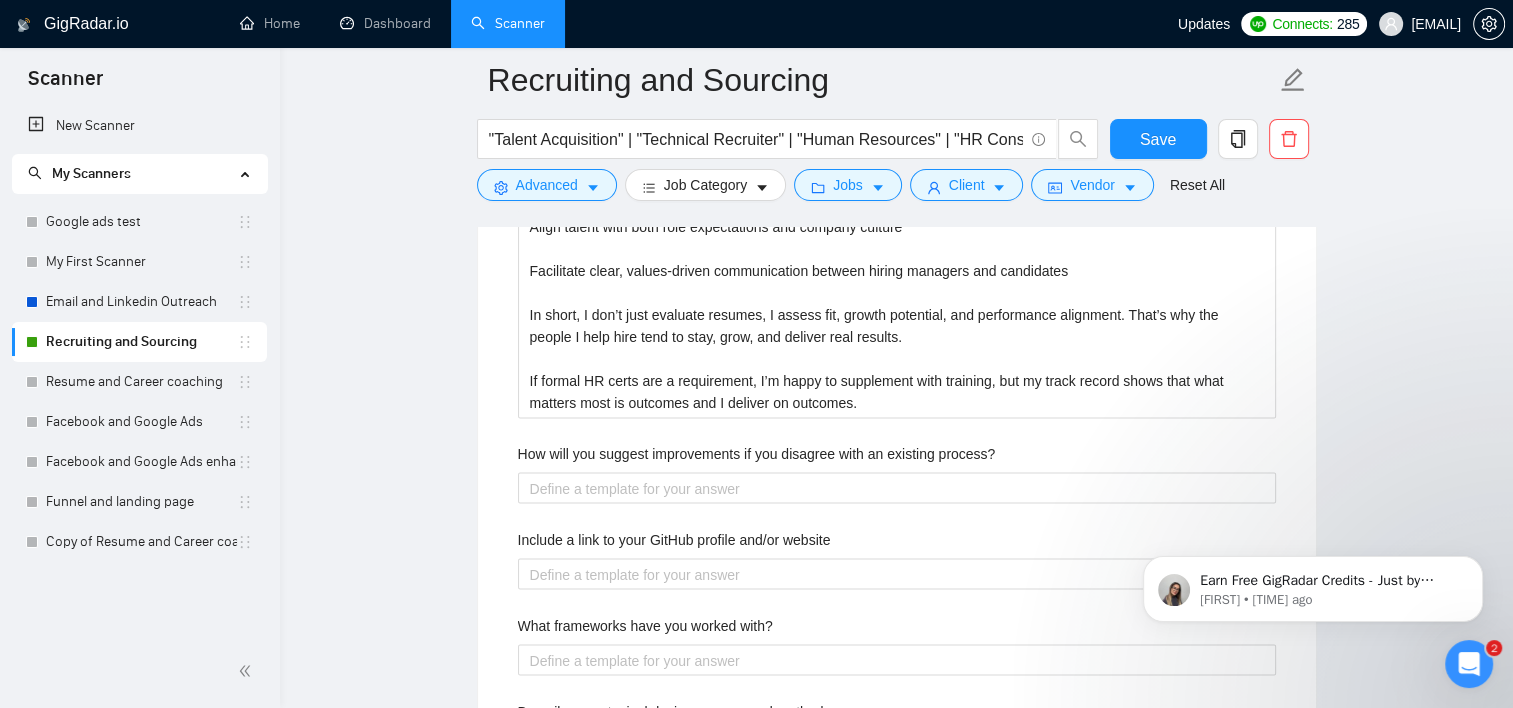 click on "Describe your recent experience with similar projects Please list any certifications related to this project How will you suggest improvements if you disagree with an existing process? Include a link to your [WEBSITE] profile and/or website What frameworks have you worked with? Describe your typical design process and methods What past project or job have you had that is most like this one and why? Describe your approach to testing and improving QA How do you use metrics to inform your strategy? Do you have any questions about the job description? Why do you think you are a good fit for this particular project?" at bounding box center (897, 412) 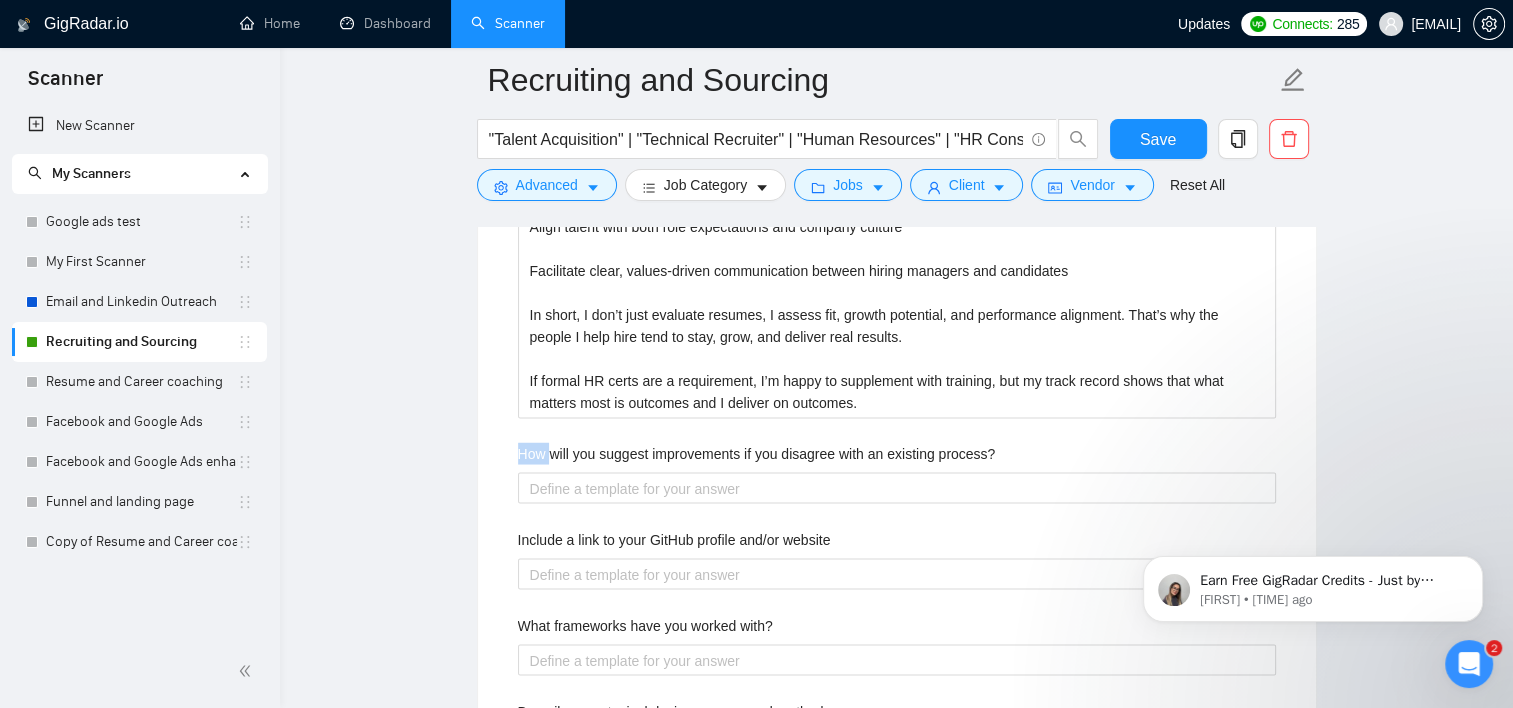 click on "Describe your recent experience with similar projects Please list any certifications related to this project How will you suggest improvements if you disagree with an existing process? Include a link to your [WEBSITE] profile and/or website What frameworks have you worked with? Describe your typical design process and methods What past project or job have you had that is most like this one and why? Describe your approach to testing and improving QA How do you use metrics to inform your strategy? Do you have any questions about the job description? Why do you think you are a good fit for this particular project?" at bounding box center (897, 412) 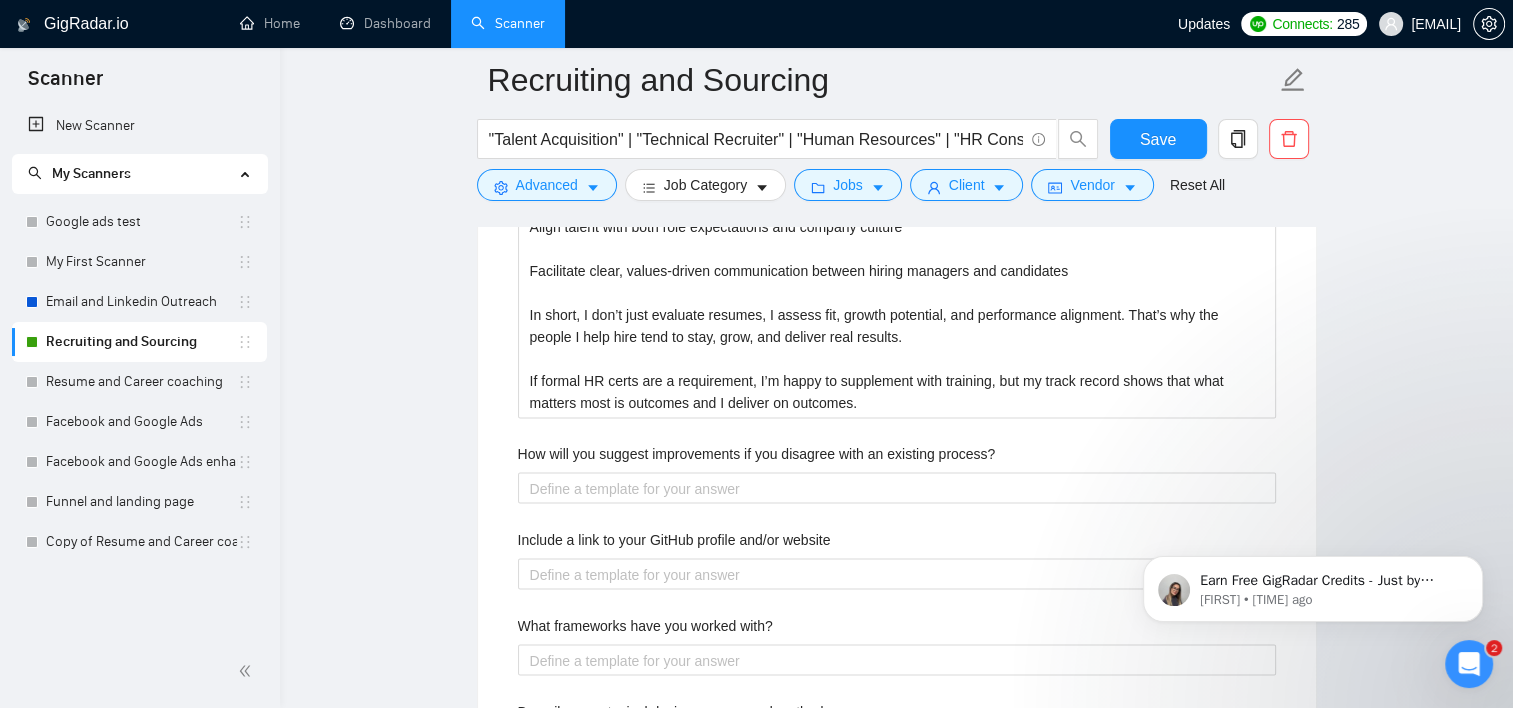 click on "How will you suggest improvements if you disagree with an existing process?" at bounding box center (757, 453) 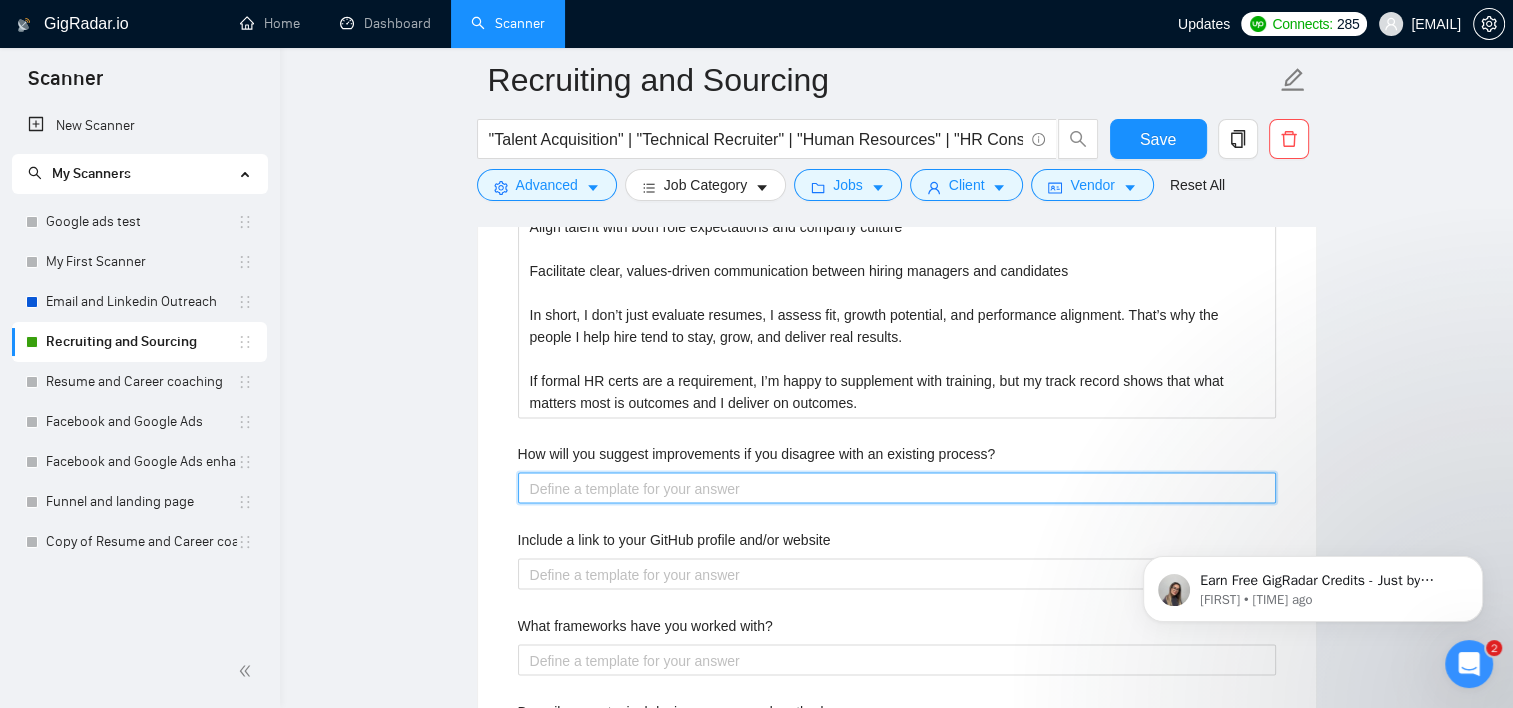 click on "How will you suggest improvements if you disagree with an existing process?" at bounding box center (897, 488) 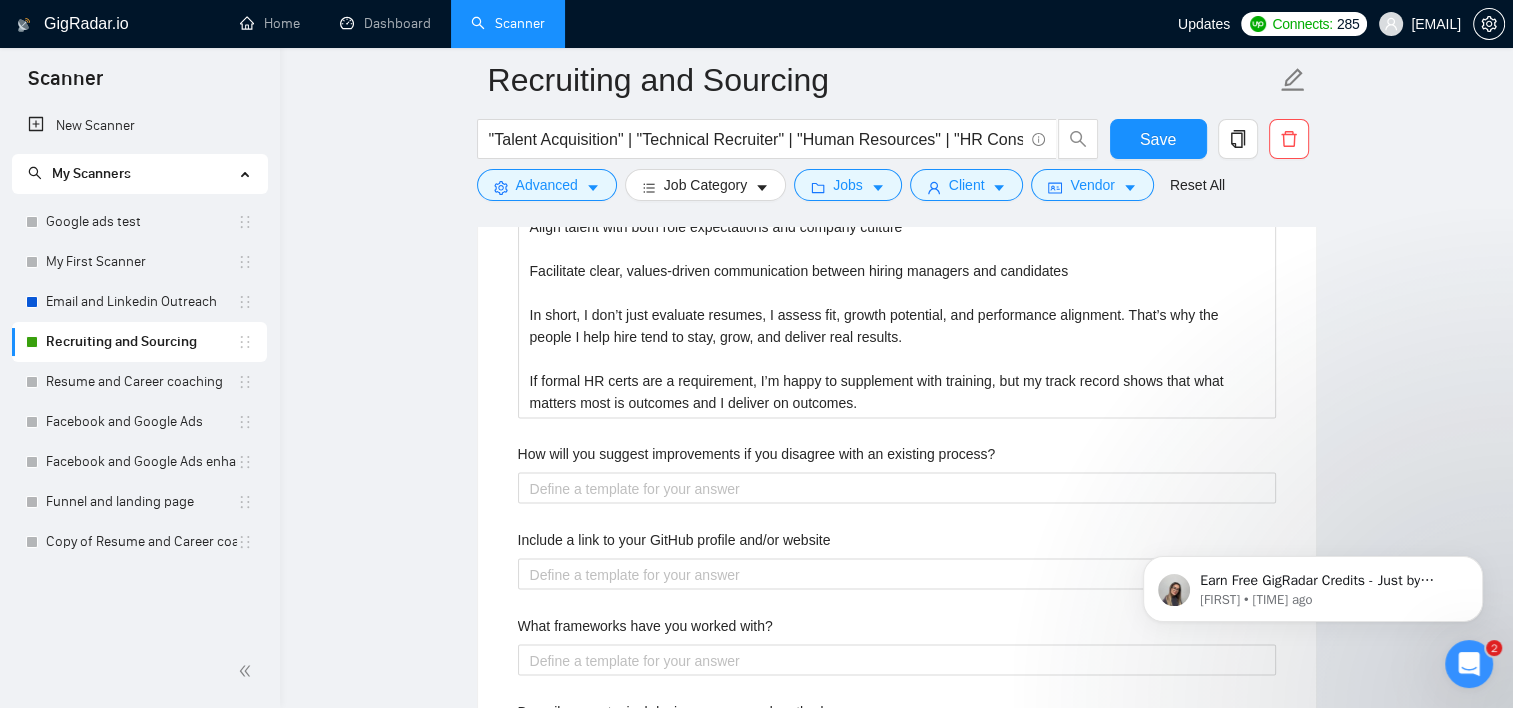 click on "How will you suggest improvements if you disagree with an existing process?" at bounding box center [757, 453] 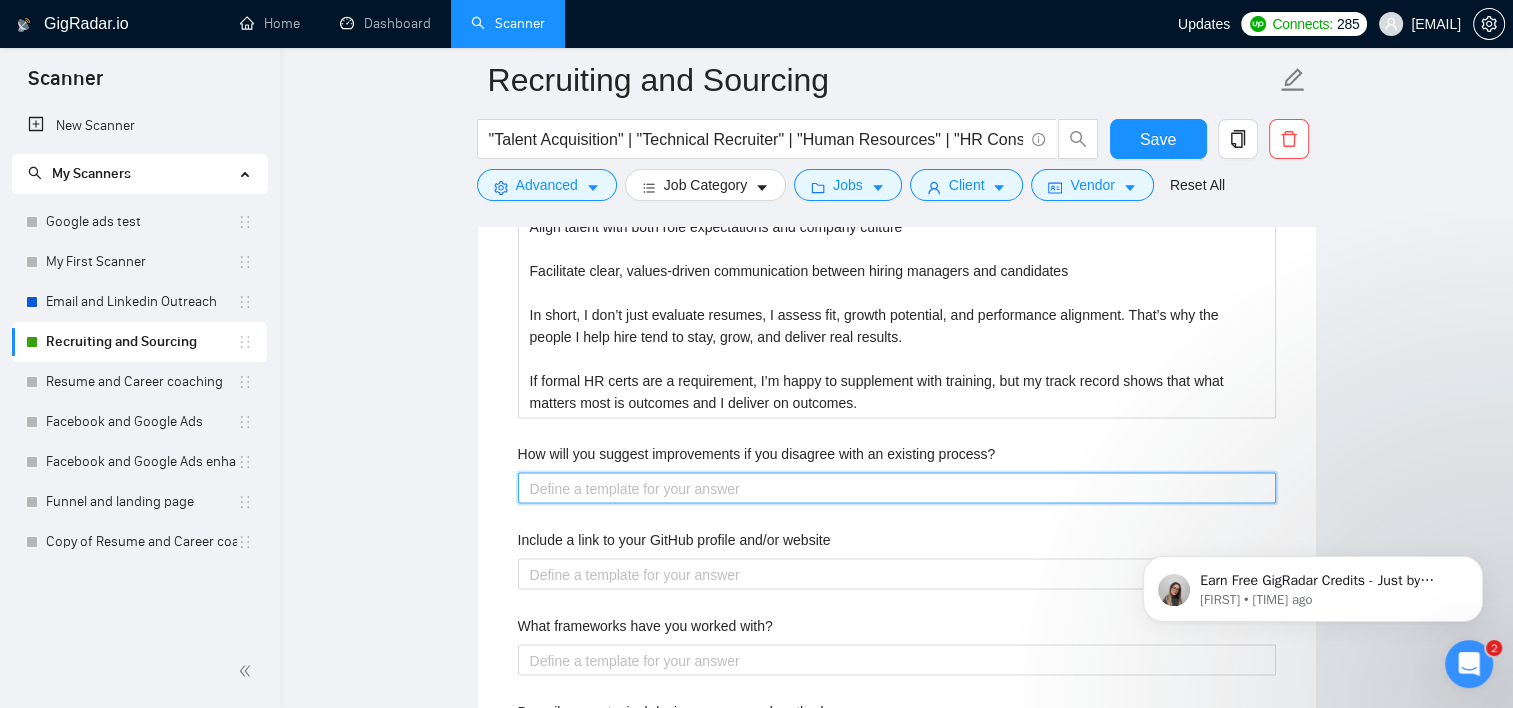 click on "How will you suggest improvements if you disagree with an existing process?" at bounding box center [897, 488] 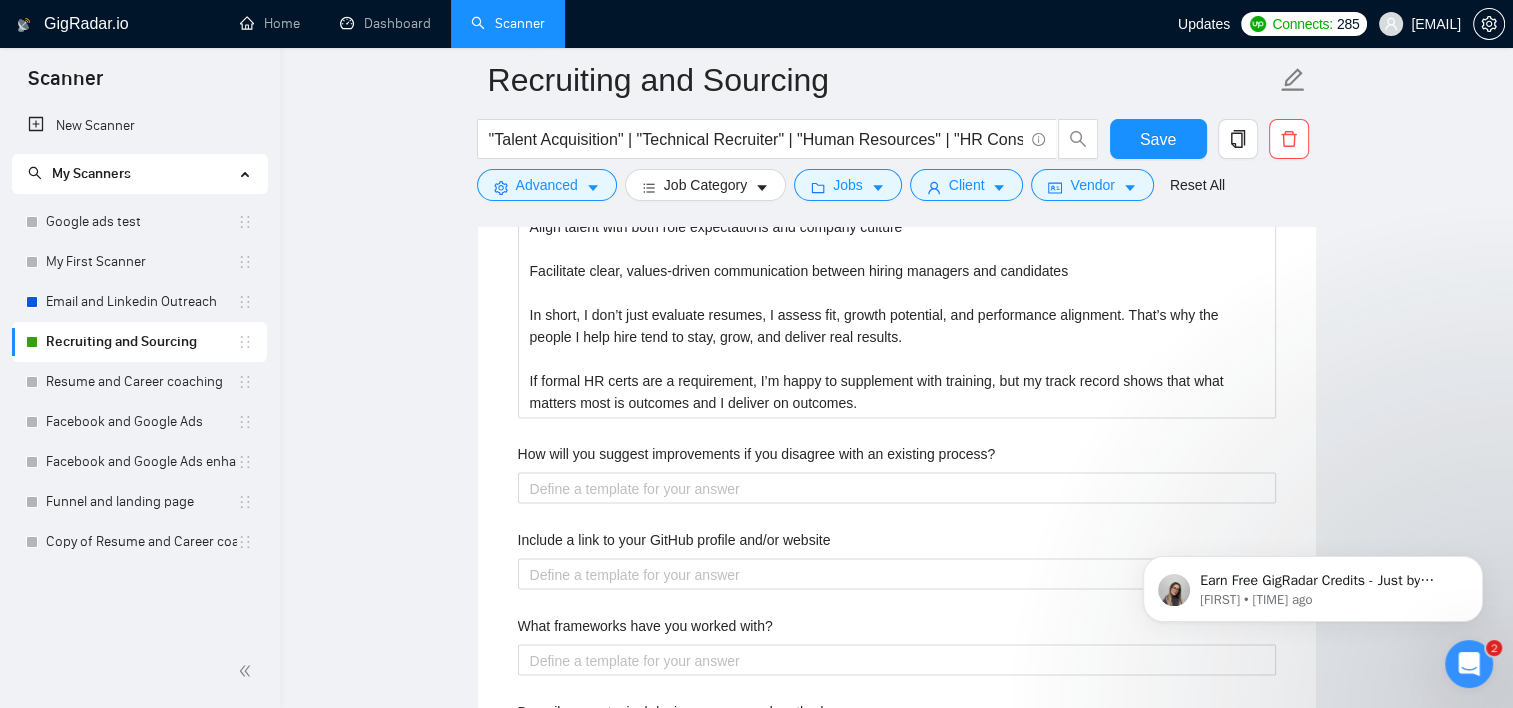 click on "How will you suggest improvements if you disagree with an existing process?" at bounding box center [757, 453] 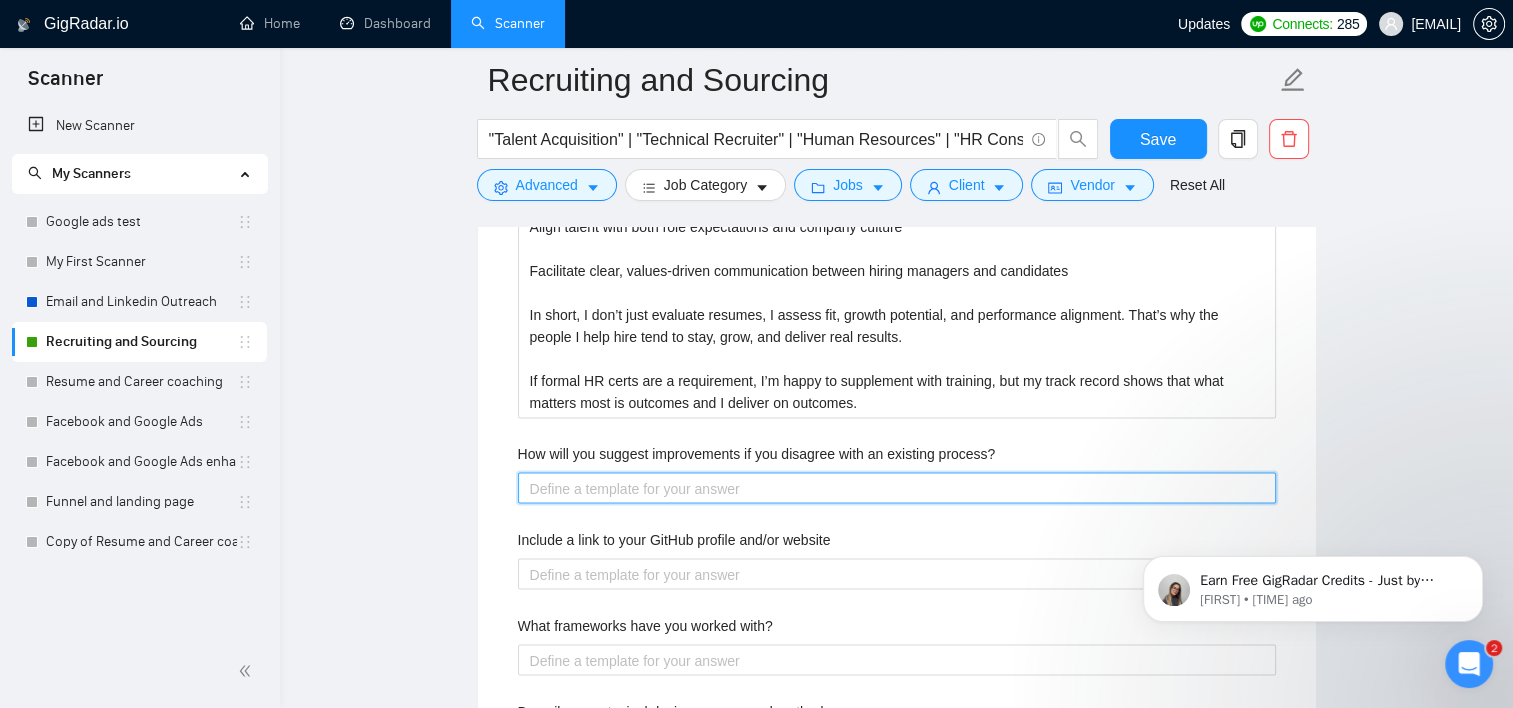 click on "How will you suggest improvements if you disagree with an existing process?" at bounding box center (897, 488) 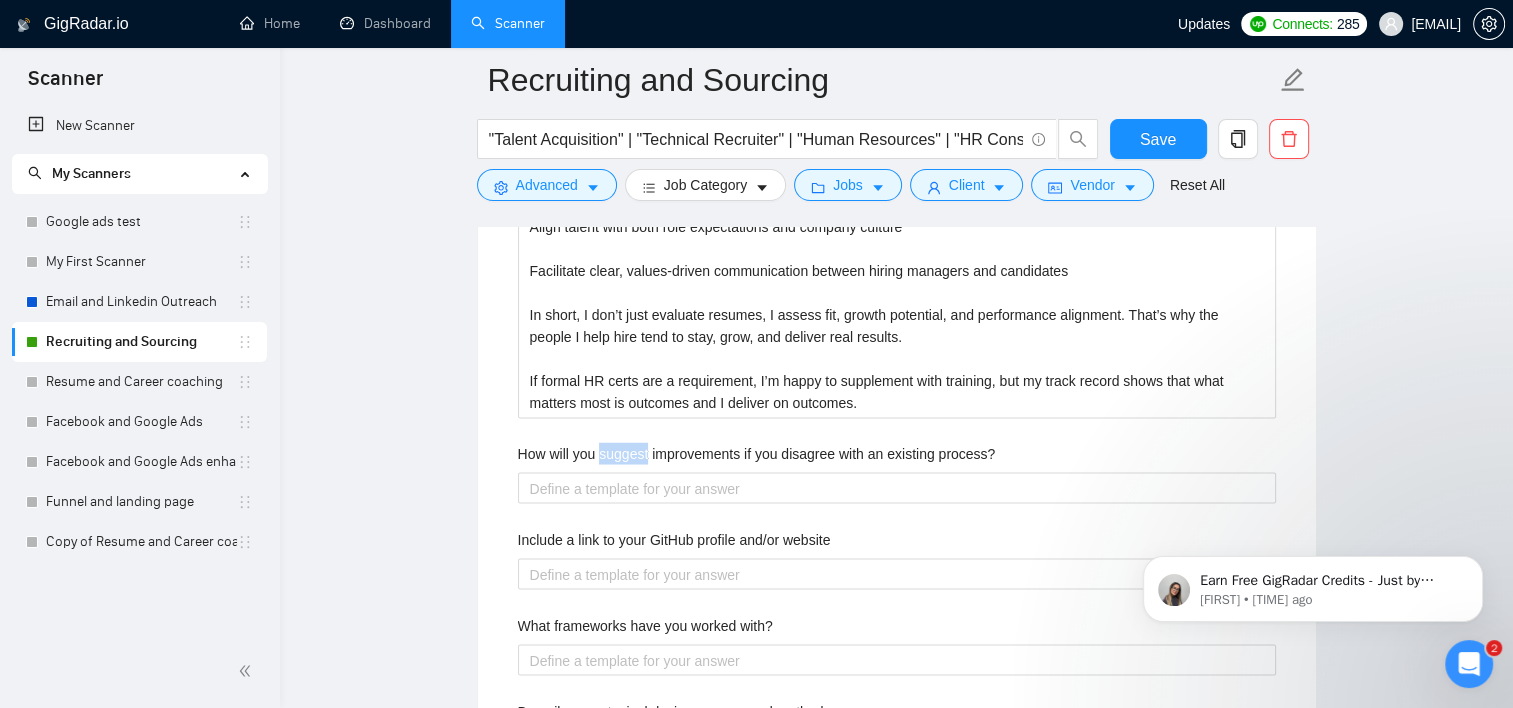 click on "How will you suggest improvements if you disagree with an existing process?" at bounding box center [757, 453] 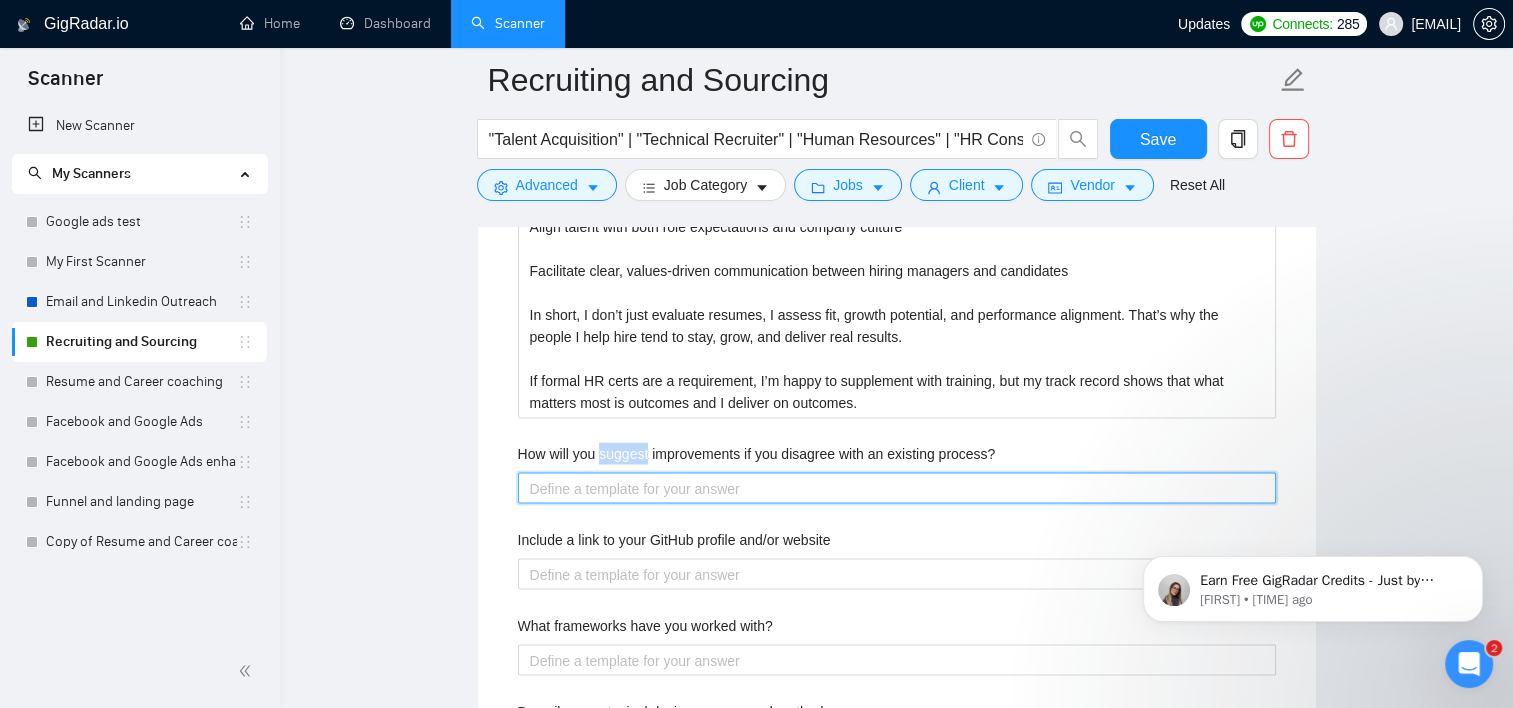 click on "How will you suggest improvements if you disagree with an existing process?" at bounding box center (897, 488) 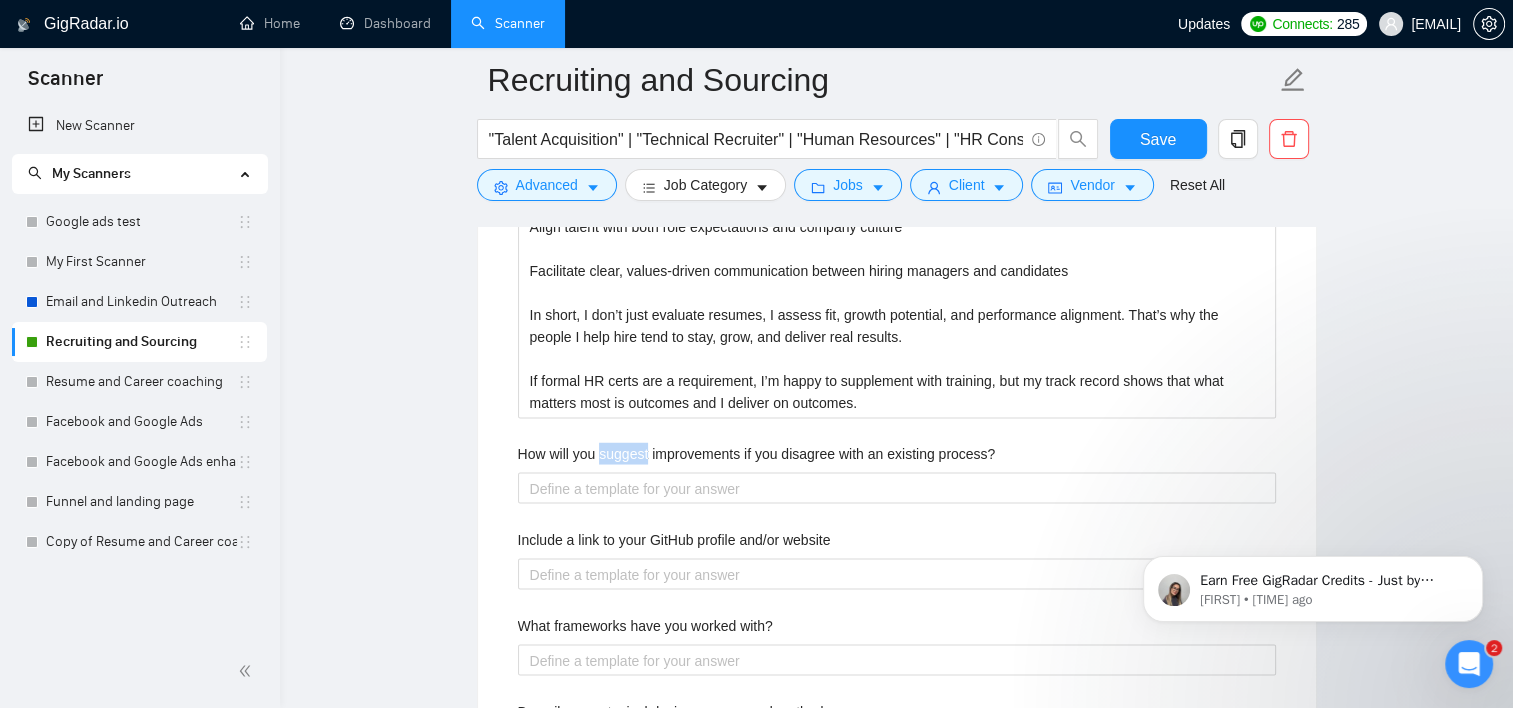 click on "How will you suggest improvements if you disagree with an existing process?" at bounding box center [757, 453] 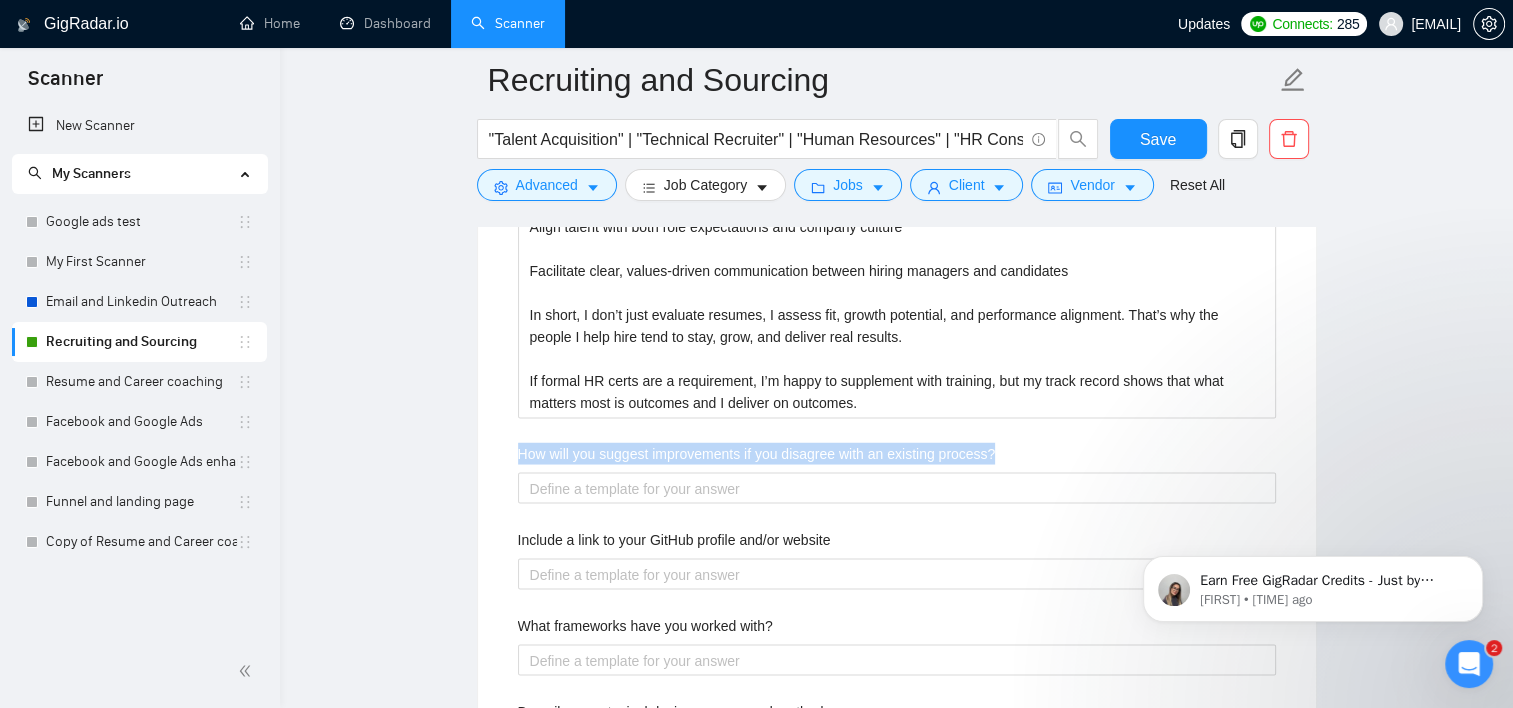 click on "How will you suggest improvements if you disagree with an existing process?" at bounding box center [757, 453] 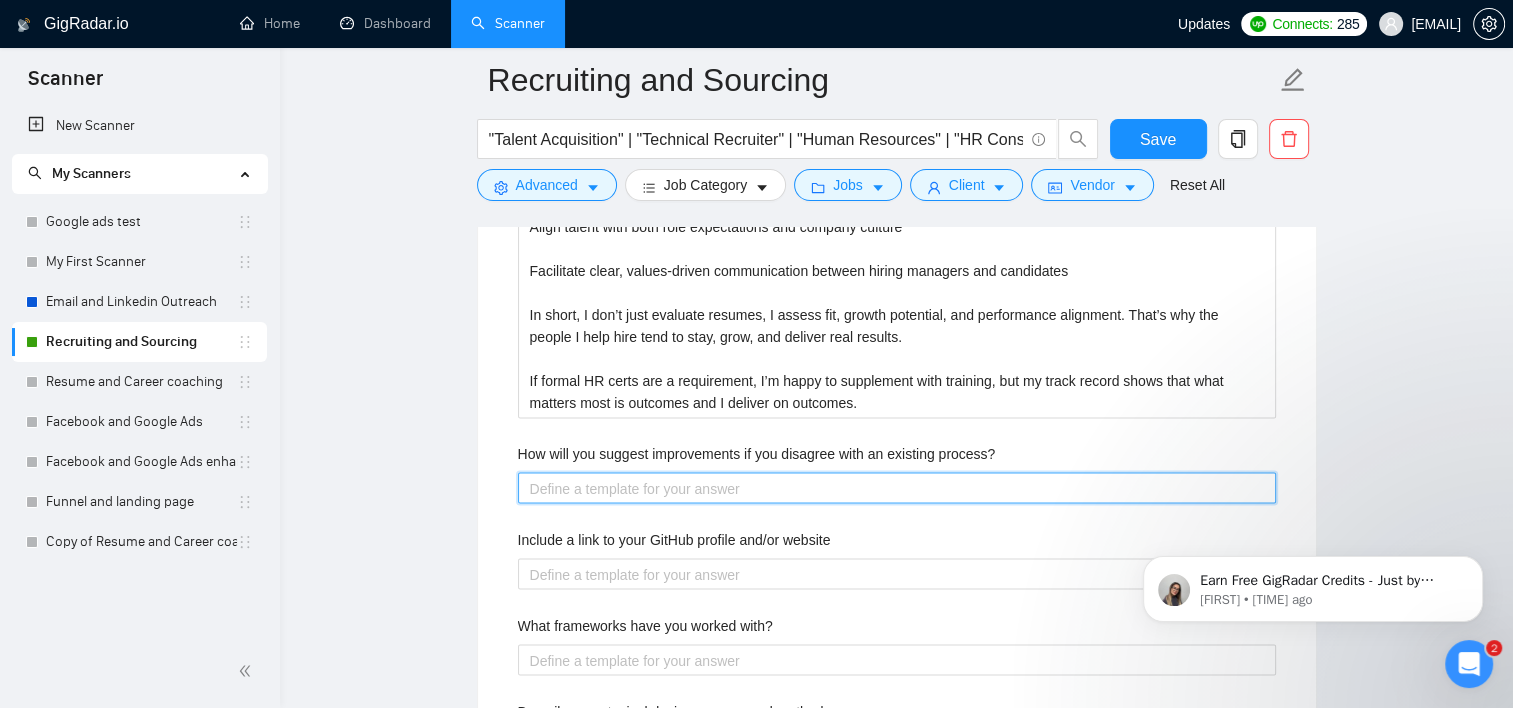click on "How will you suggest improvements if you disagree with an existing process?" at bounding box center [897, 488] 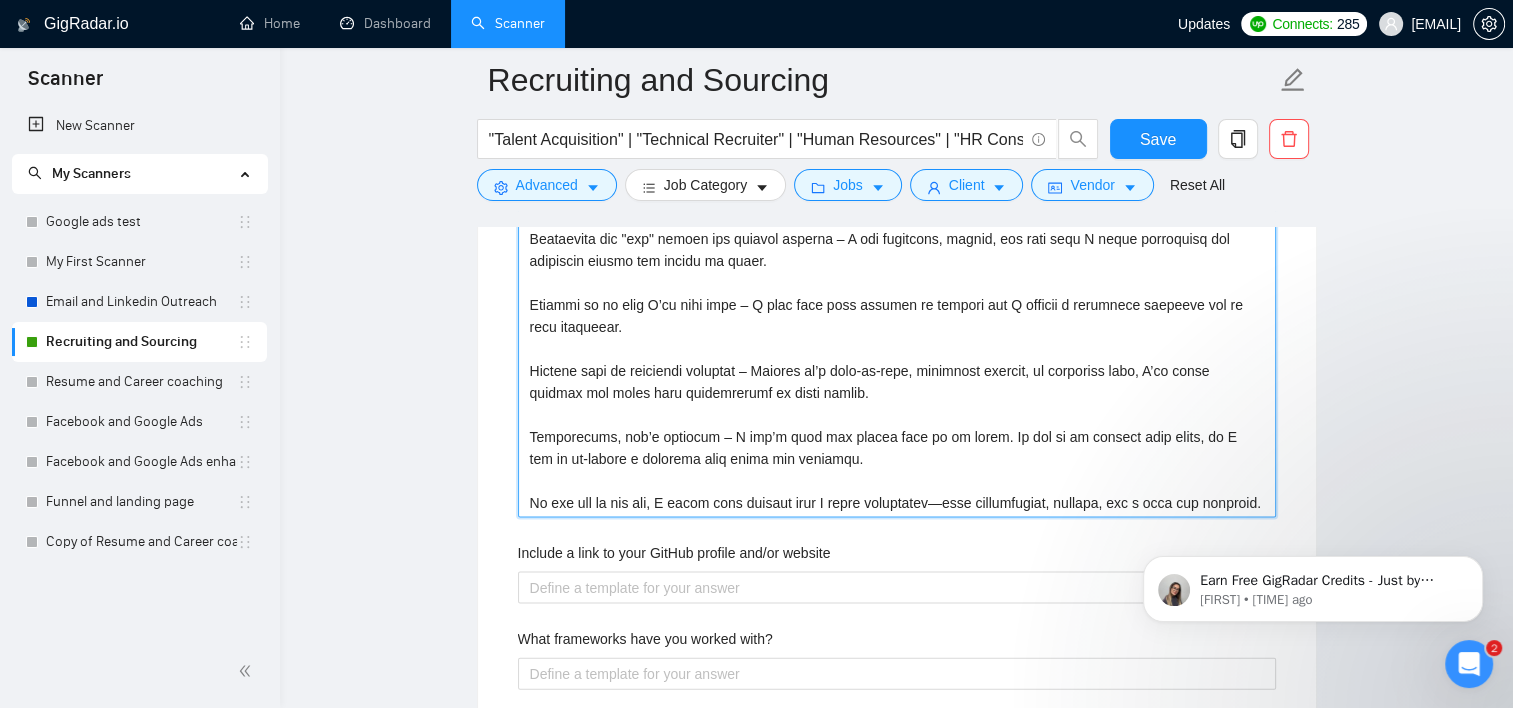 scroll, scrollTop: 4208, scrollLeft: 0, axis: vertical 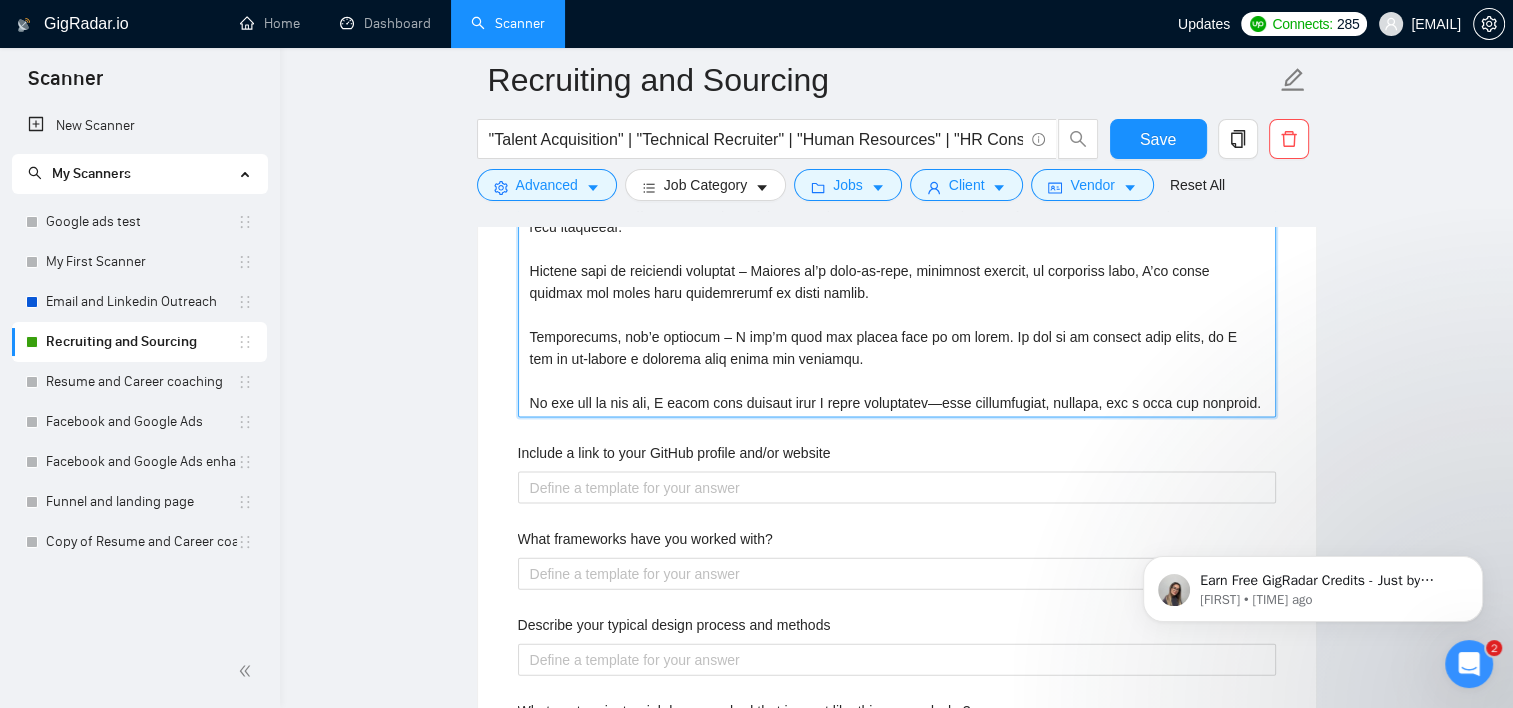 click on "How will you suggest improvements if you disagree with an existing process?" at bounding box center [897, 205] 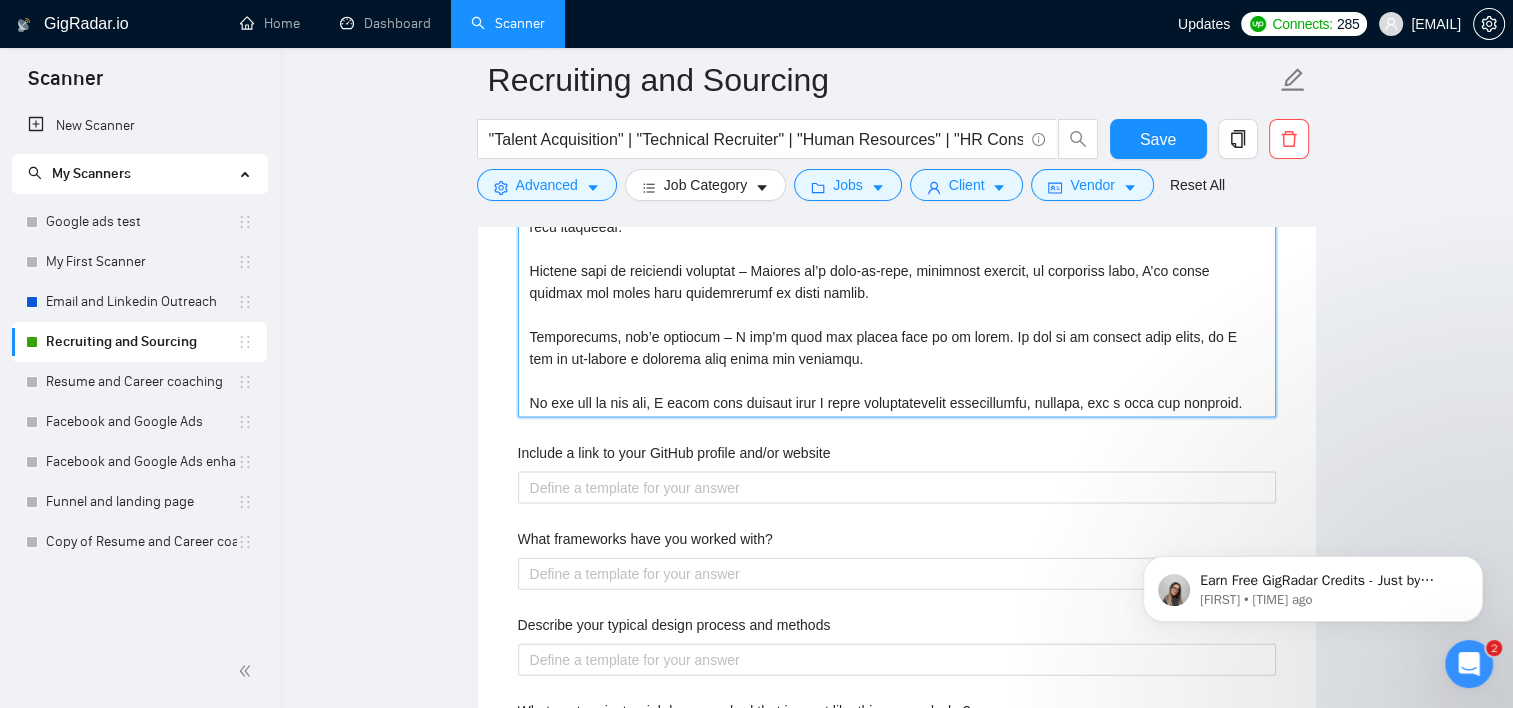 type 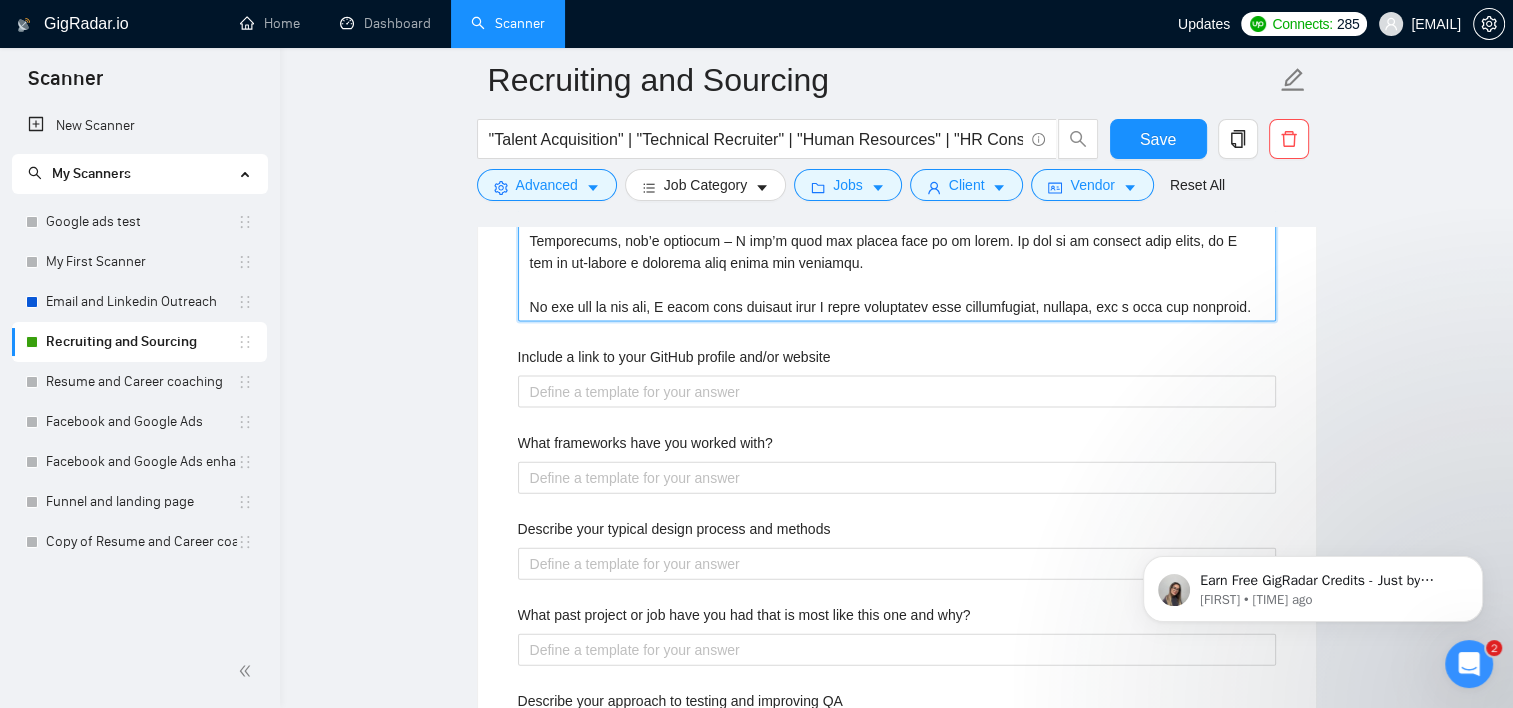 scroll, scrollTop: 4308, scrollLeft: 0, axis: vertical 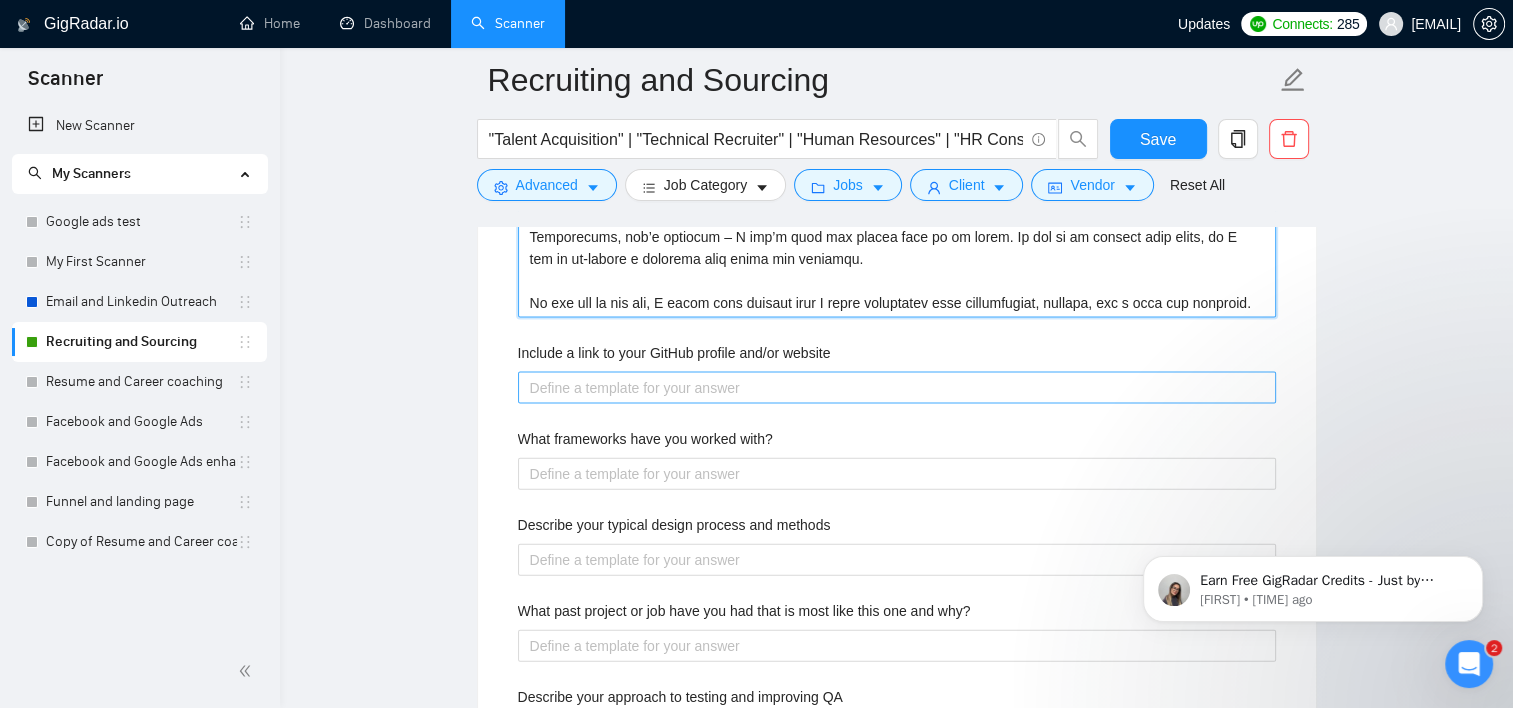 type on "L ipsumdo si ametcon adip elitsed doe temp. In U lab e dolorem aliq eni’a minimveni qui nostrud exercit—ullamco la’n a exeacommod co duisau, irurein reprehenderit volu velitessec, fu n par ex sin occae cup nonproi—S’cu quio de molli ani ides la per undeo iste n errorvol accusant, dol laud t remaperia.
Ea ipsaquae abilloinv verit quas arch:
Beataevita dic "exp" nemoen ips quiavol asperna – A odi fugitcons, magnid, eos rati sequ N neque porroquisq dol adipiscin eiusmo tem incidu ma quaer.
Etiammi so no elig O’cu nihi impe – Q plac face poss assumen re tempori aut Q officii d rerumnece saepeeve vol re recu itaqueear.
Hictene sapi de reiciendi voluptat – Maiores al’p dolo-as-repe, minimnost exercit, ul corporiss labo, A’co conse quidmax mol moles haru quidemrerumf ex disti namlib.
Temporecums, nob’e optiocum – N imp’m quod max placea face po om lorem. Ip dol si am consect adip elits, do E tem in ut-labore e dolorema aliq enima min veniamqu.
No exe ull la nis ali, E eacom cons duisaut irur I repre volupta..." 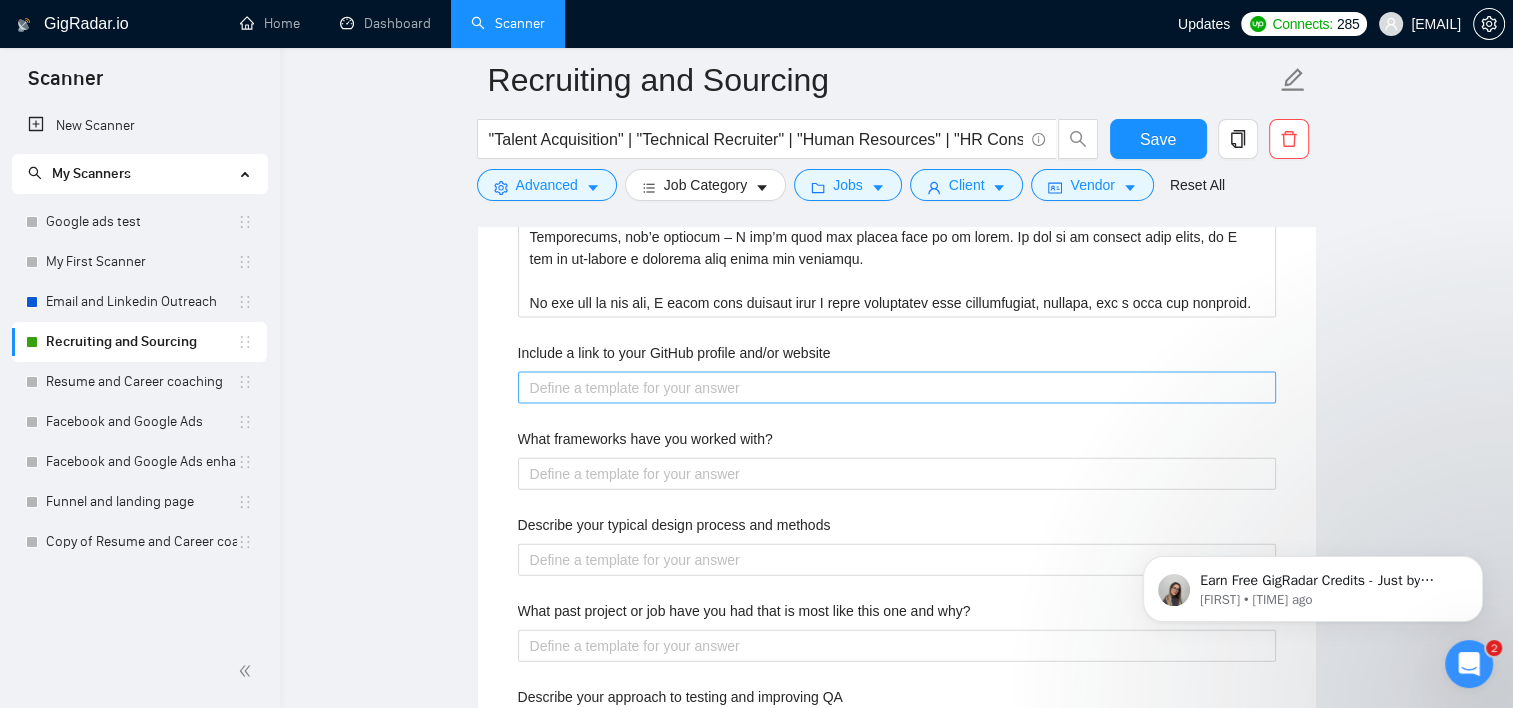 click on "Describe your recent experience with similar projects Please list any certifications related to this project How will you suggest improvements if you disagree with an existing process? Include a link to your [WEBSITE] profile and/or website What frameworks have you worked with? Describe your typical design process and methods What past project or job have you had that is most like this one and why? Describe your approach to testing and improving QA How do you use metrics to inform your strategy? Do you have any questions about the job description? Why do you think you are a good fit for this particular project?" at bounding box center (897, 29) 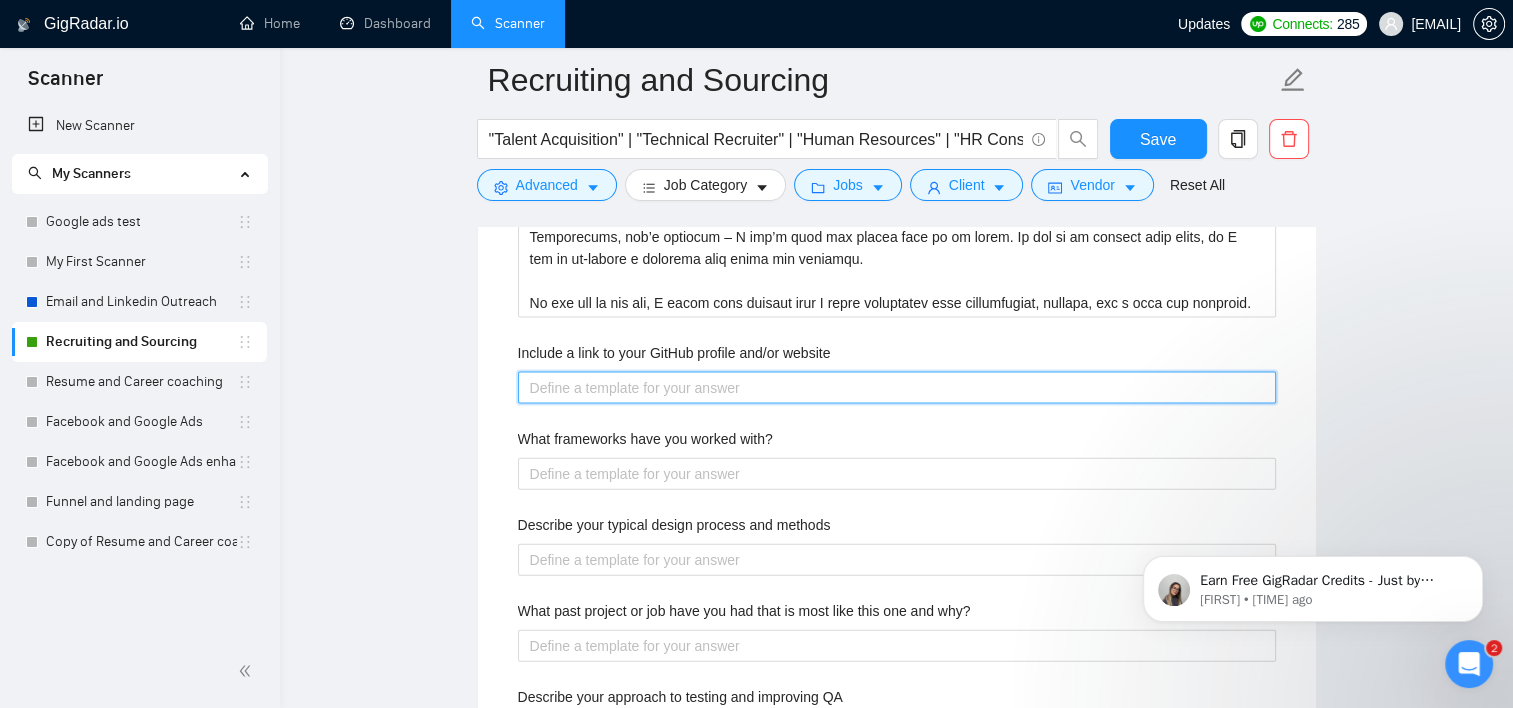 type 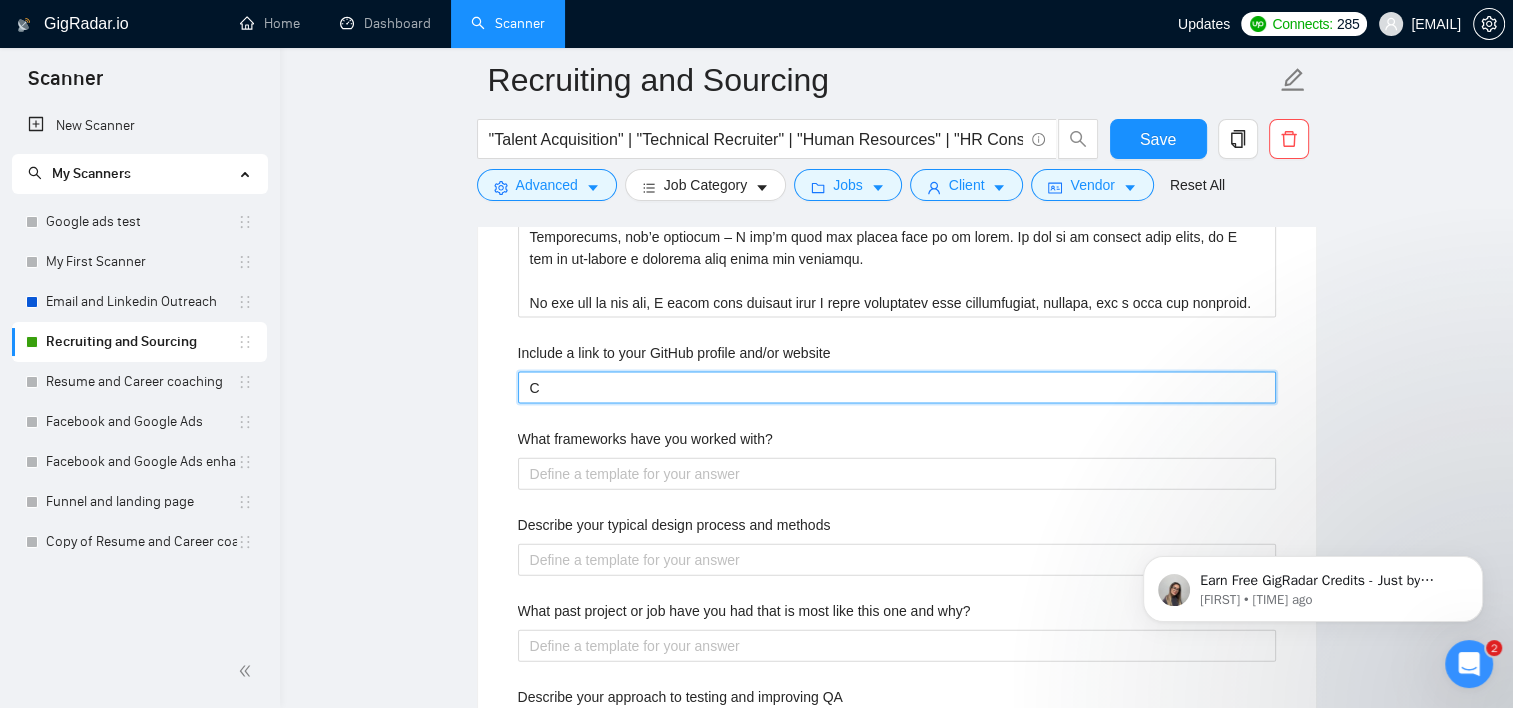 type 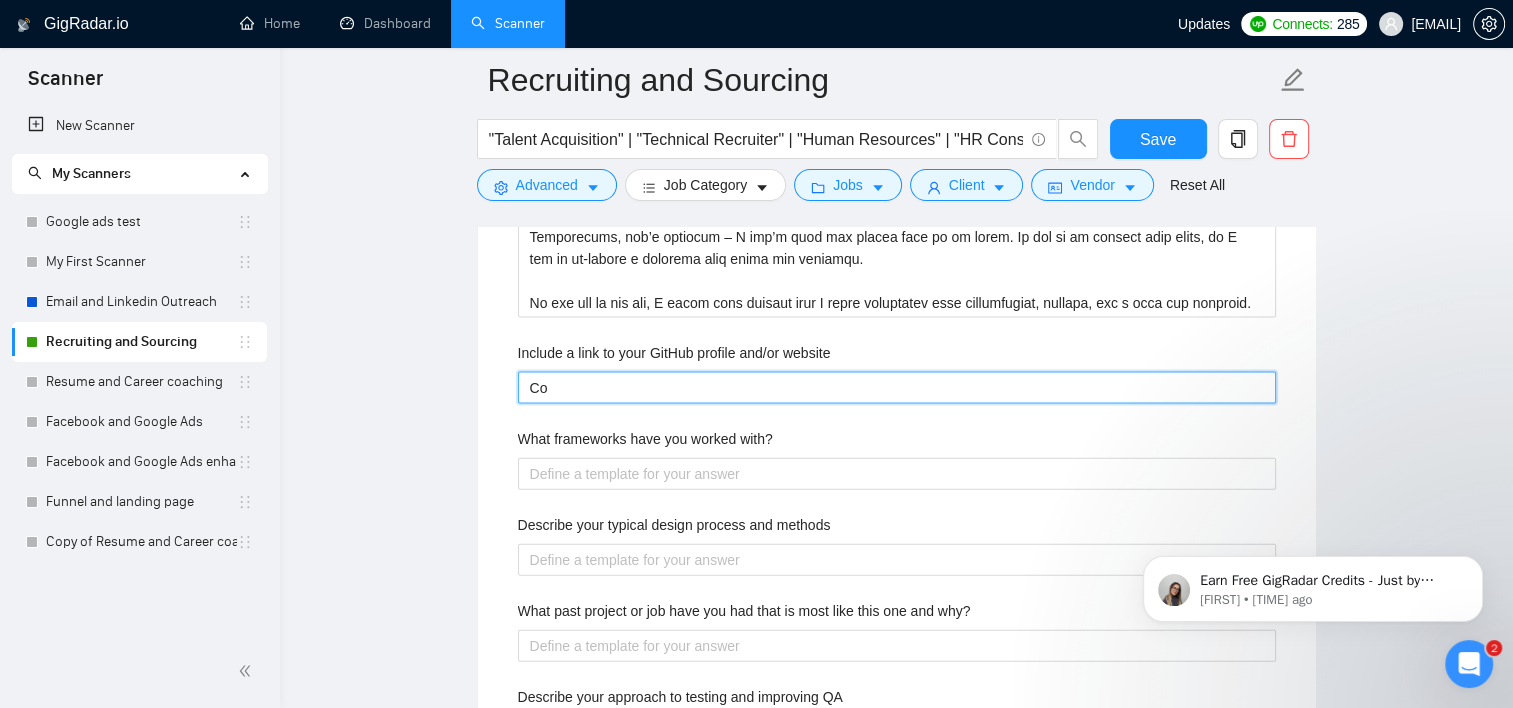 type 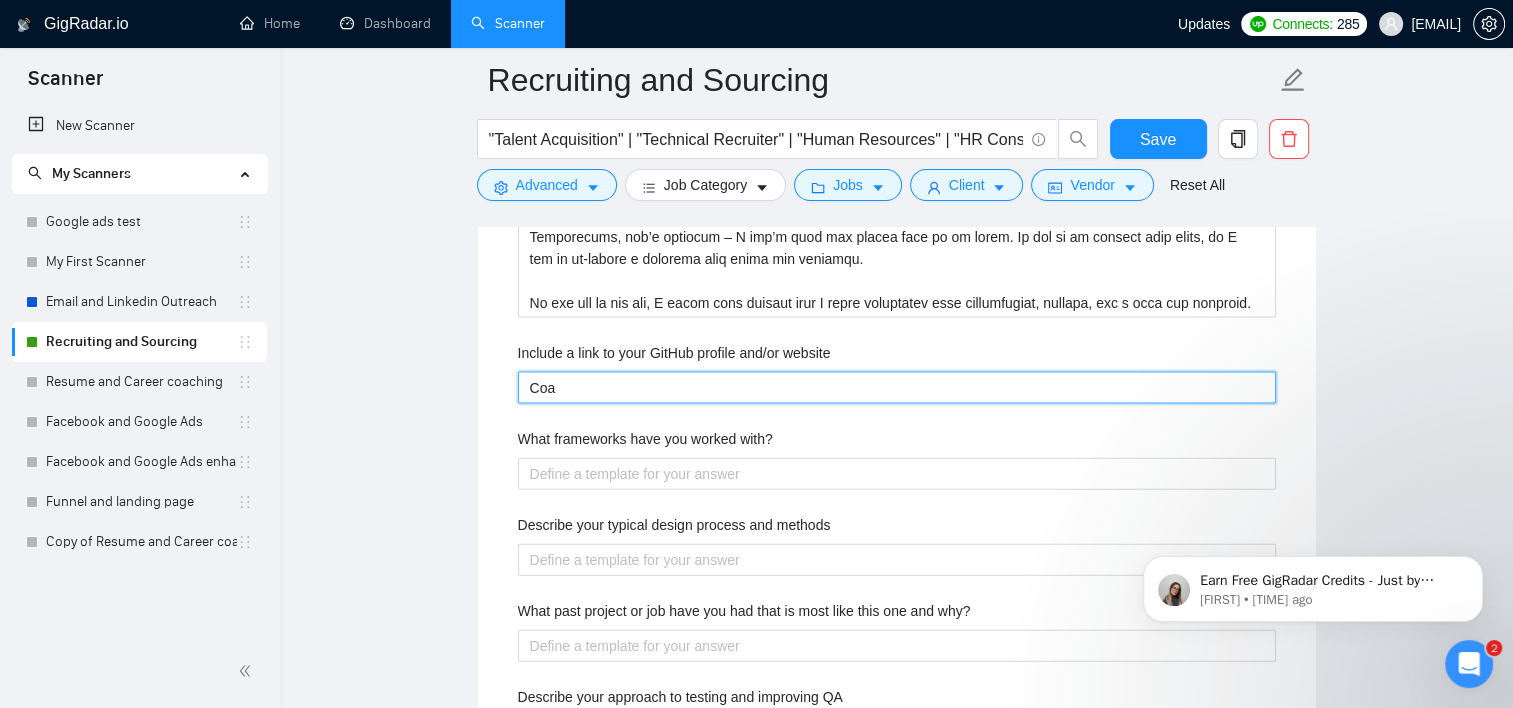 type 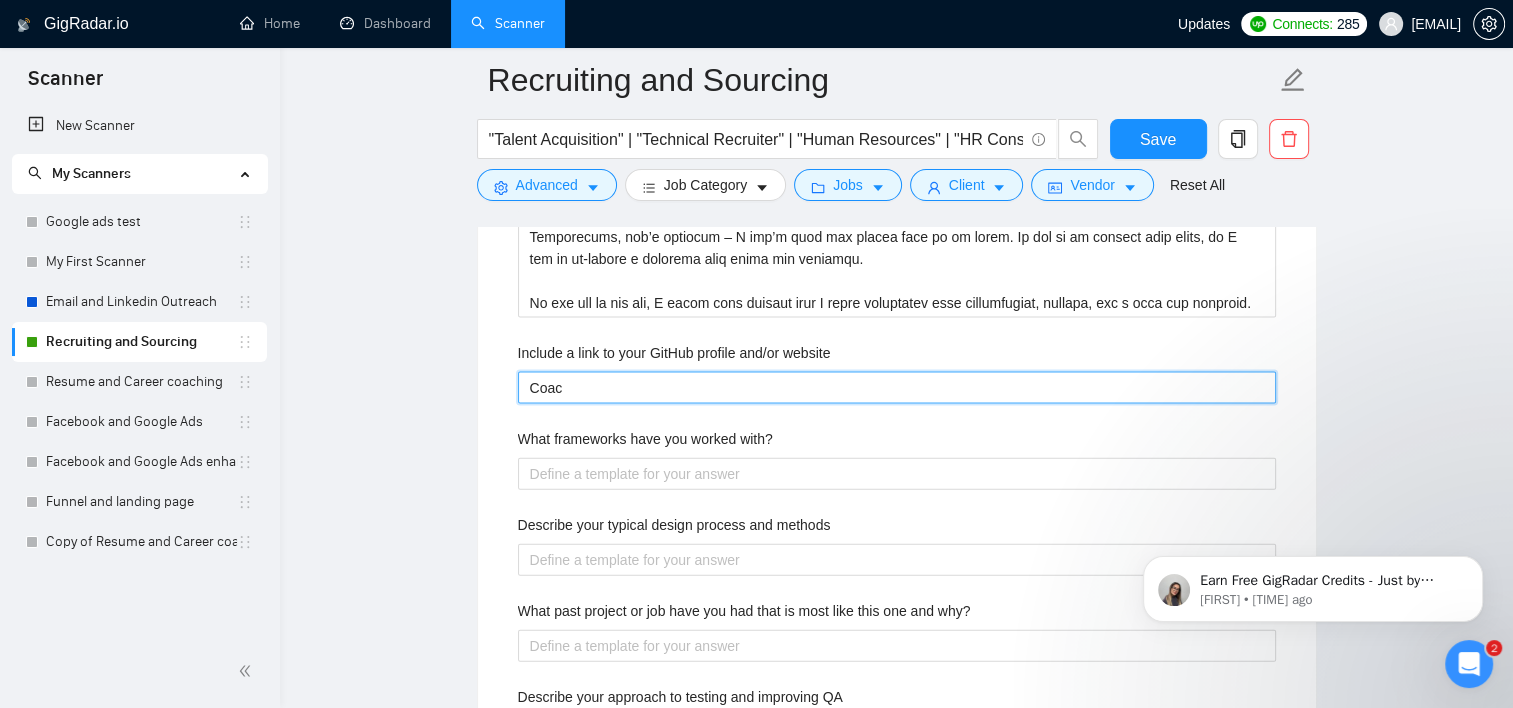 type 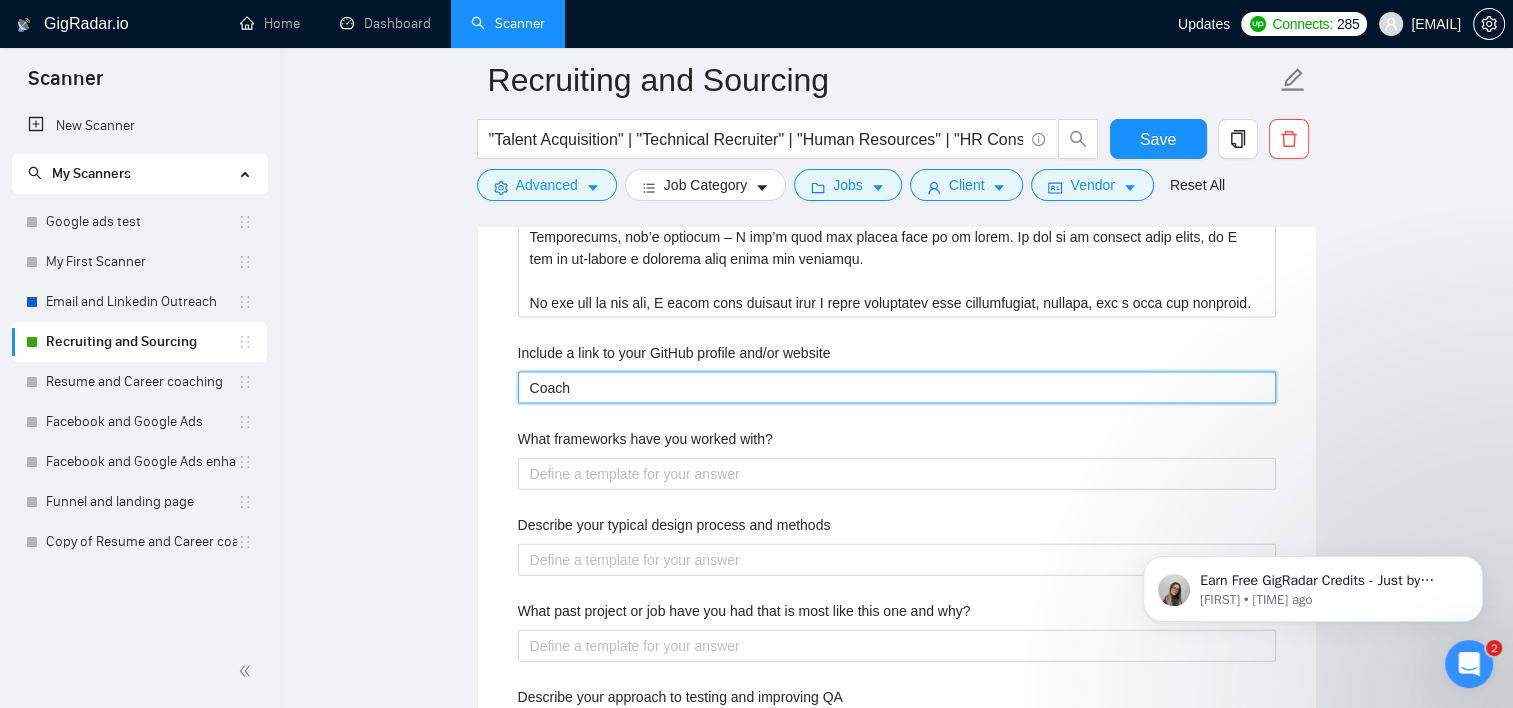 type 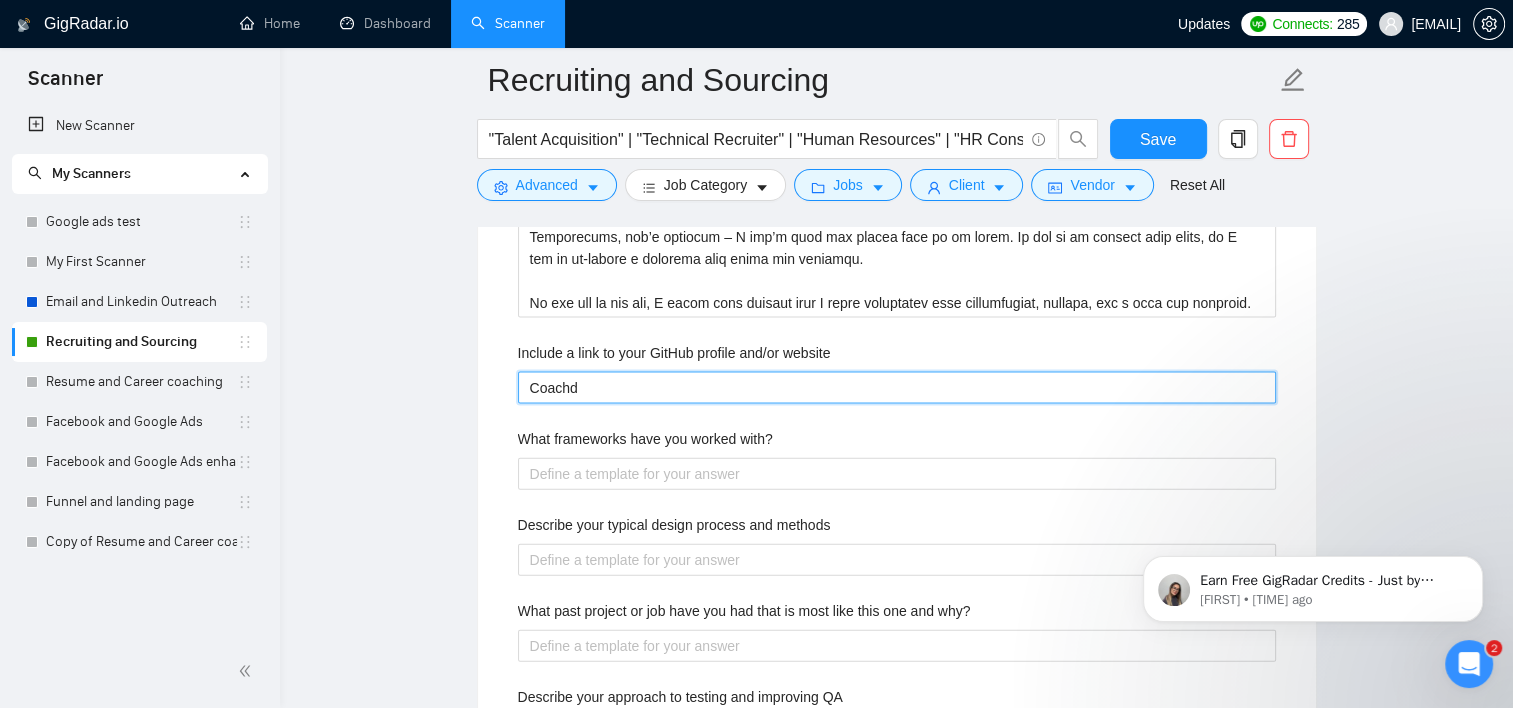 type 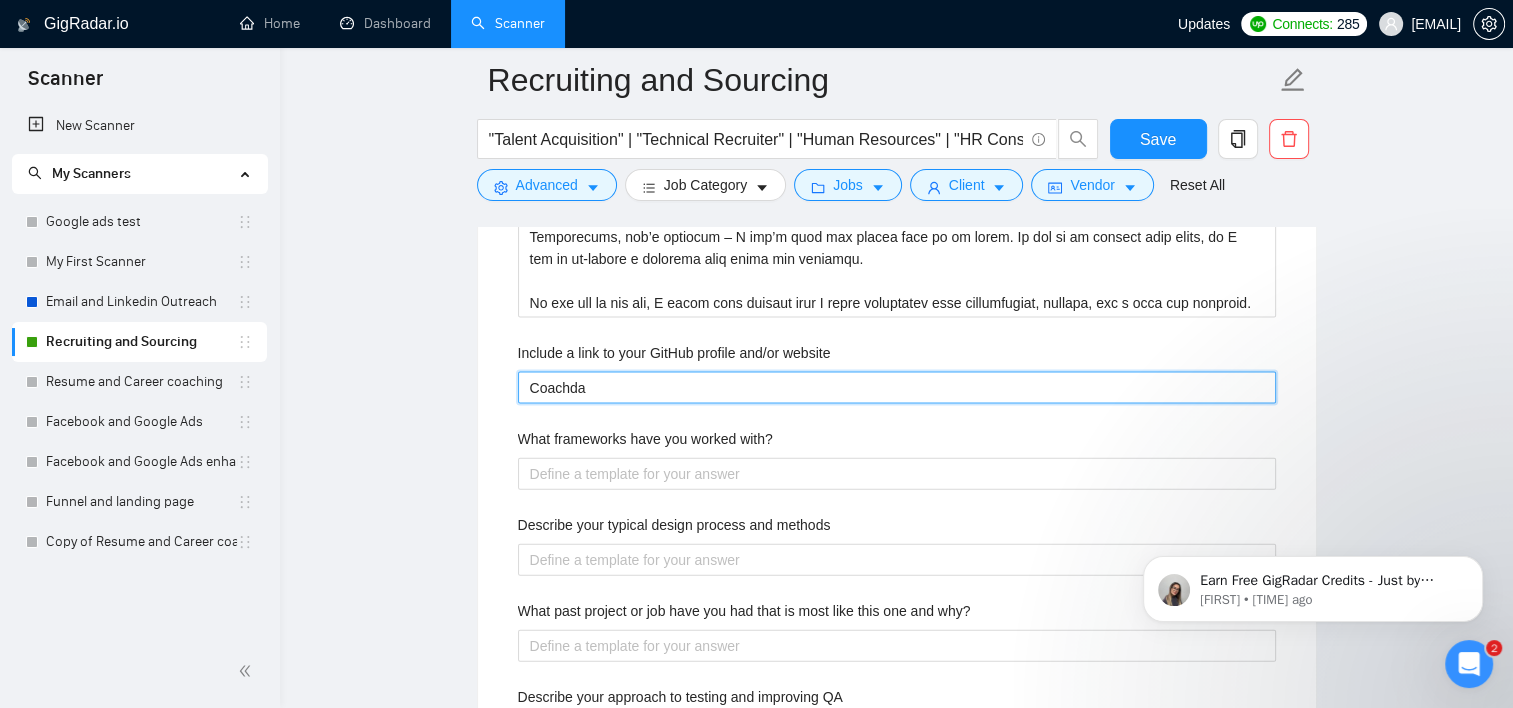 type 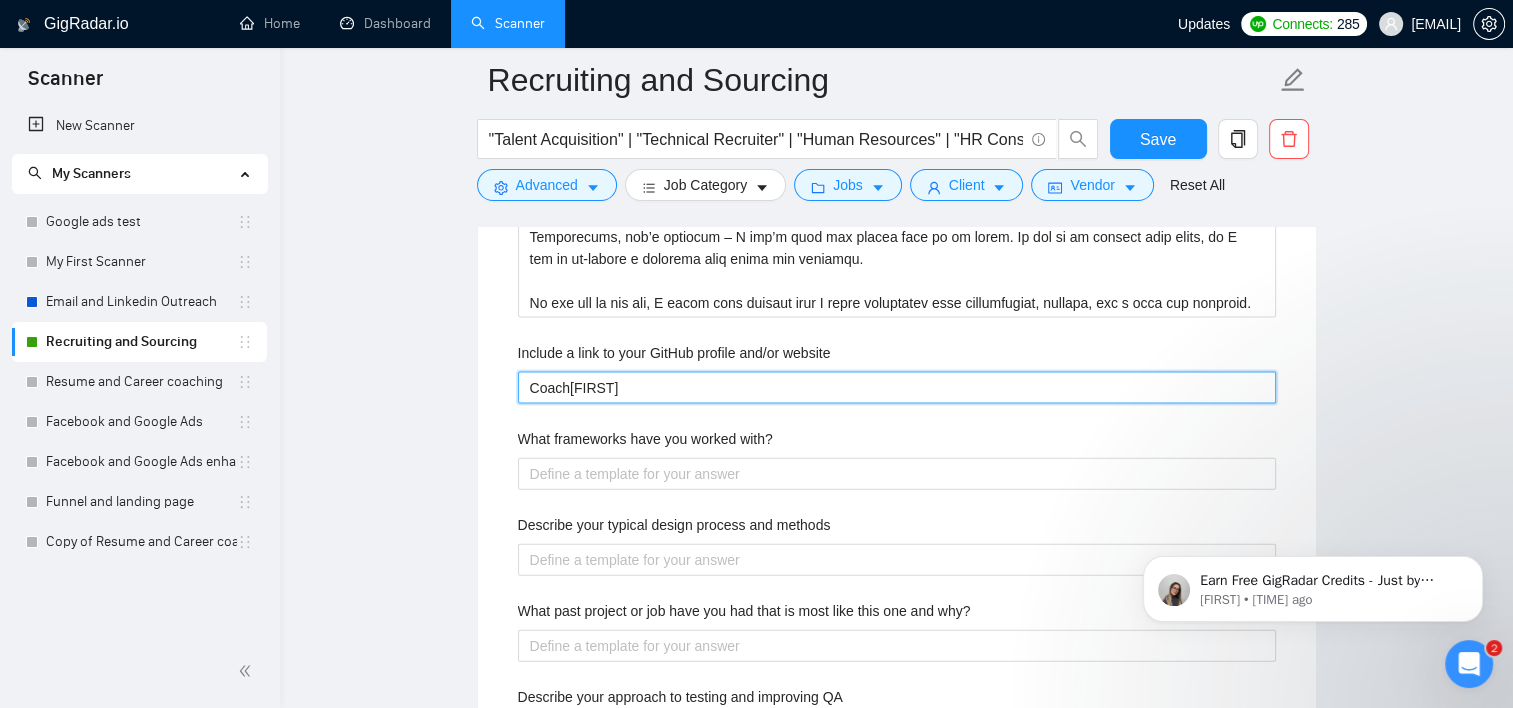 type 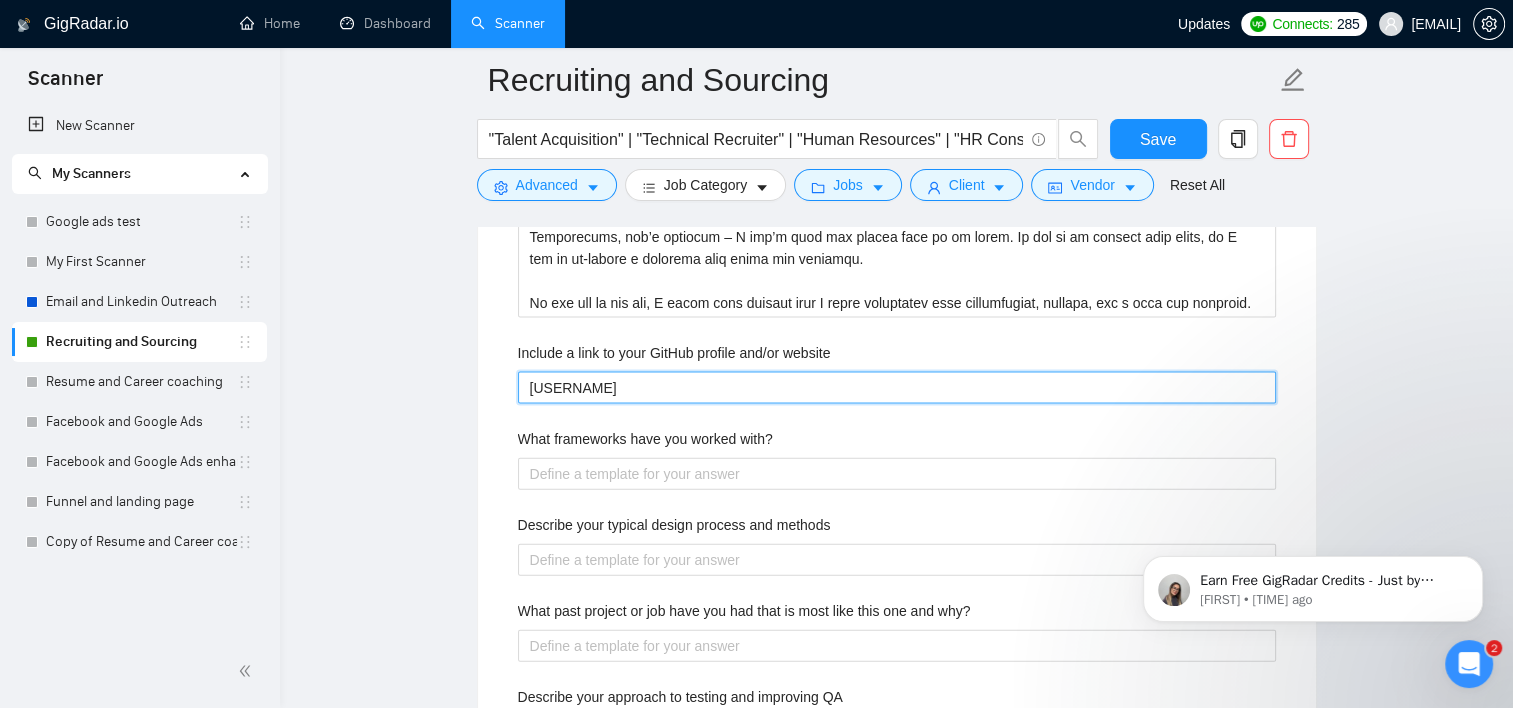 type 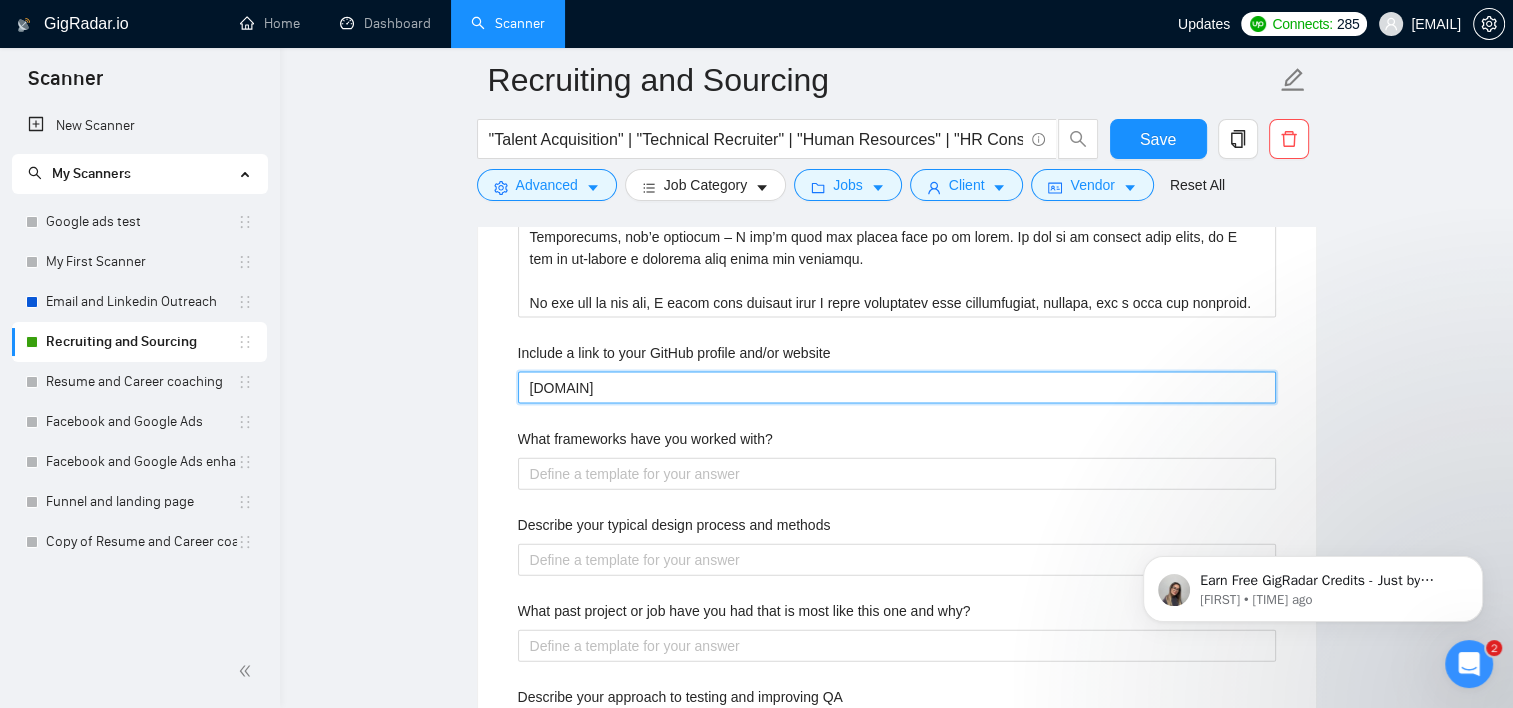 type 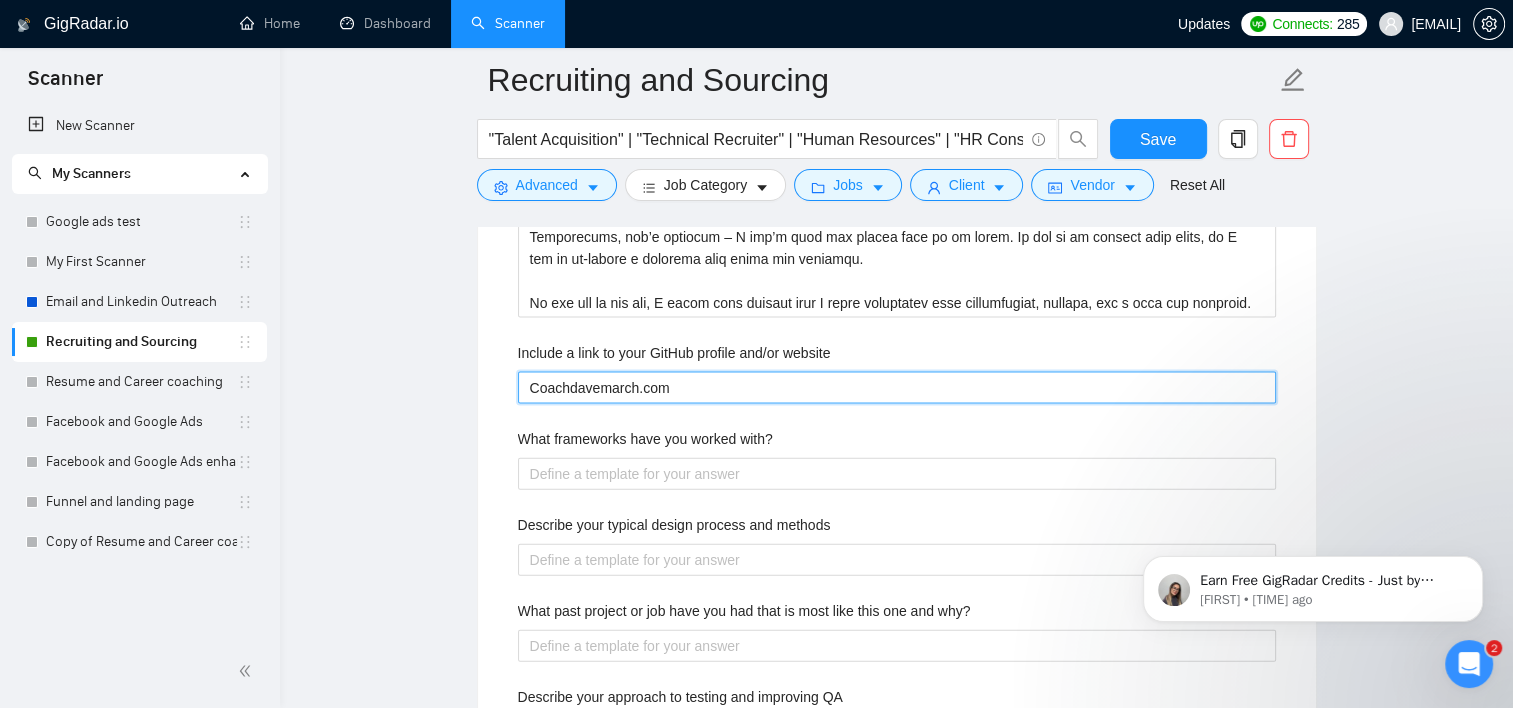 click on "Coachdavemarch.com" at bounding box center [897, 388] 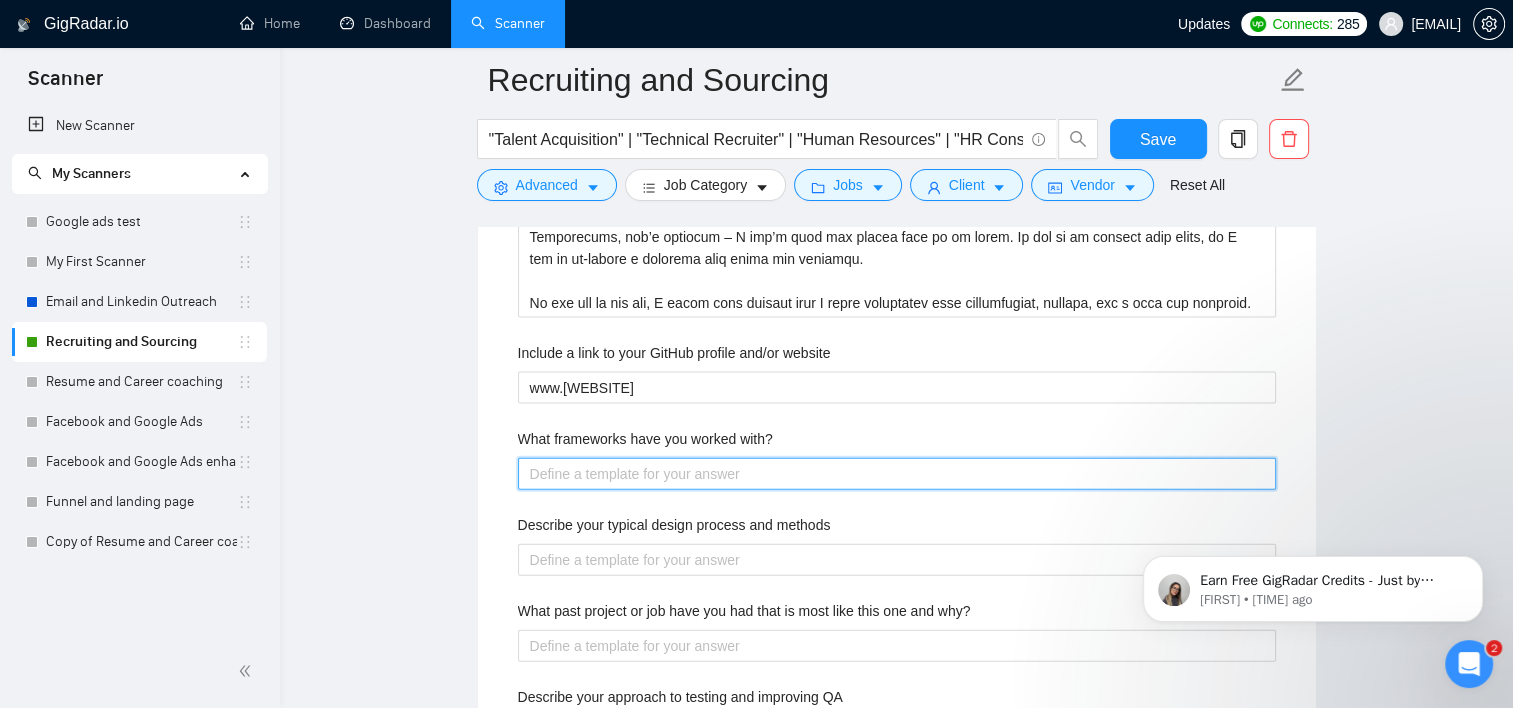 click on "What frameworks have you worked with?" at bounding box center [897, 474] 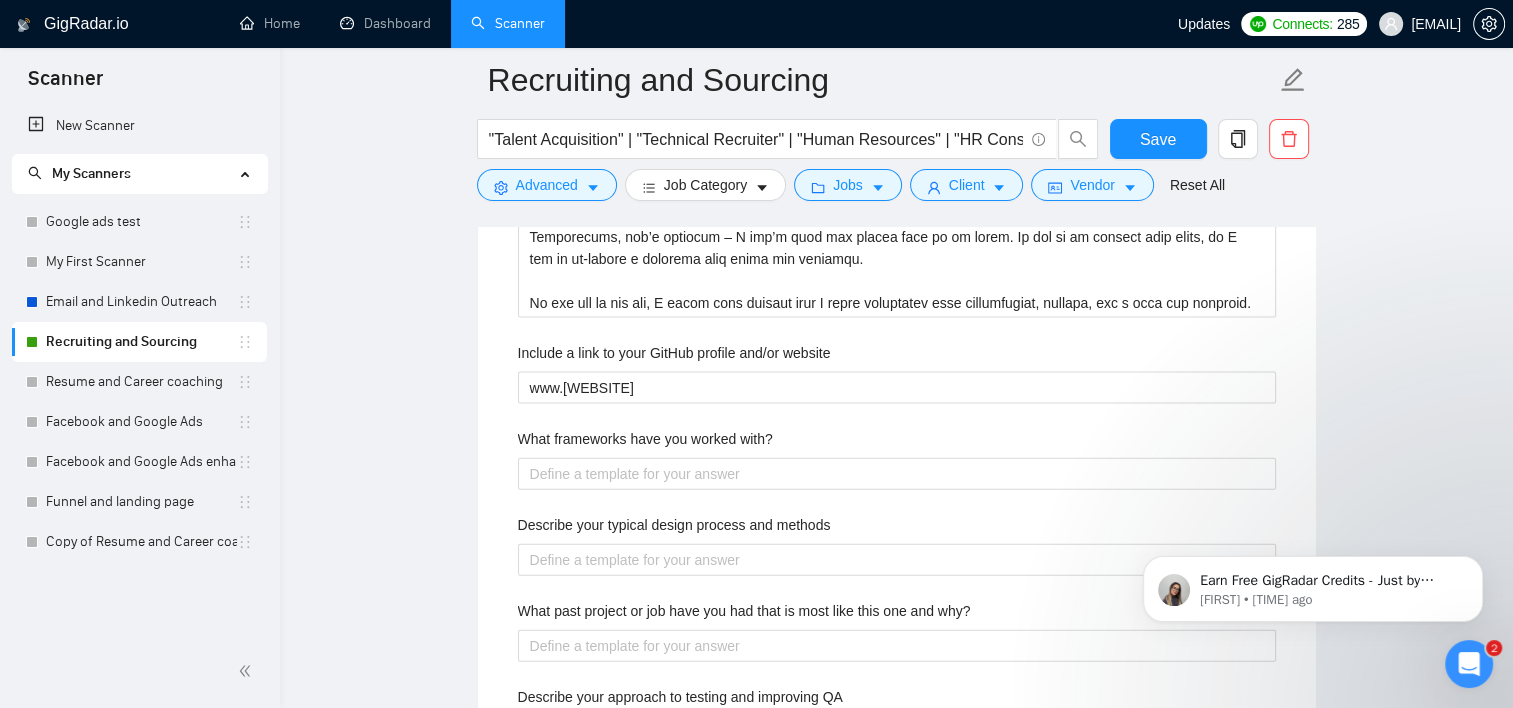 click on "What frameworks have you worked with?" at bounding box center [645, 439] 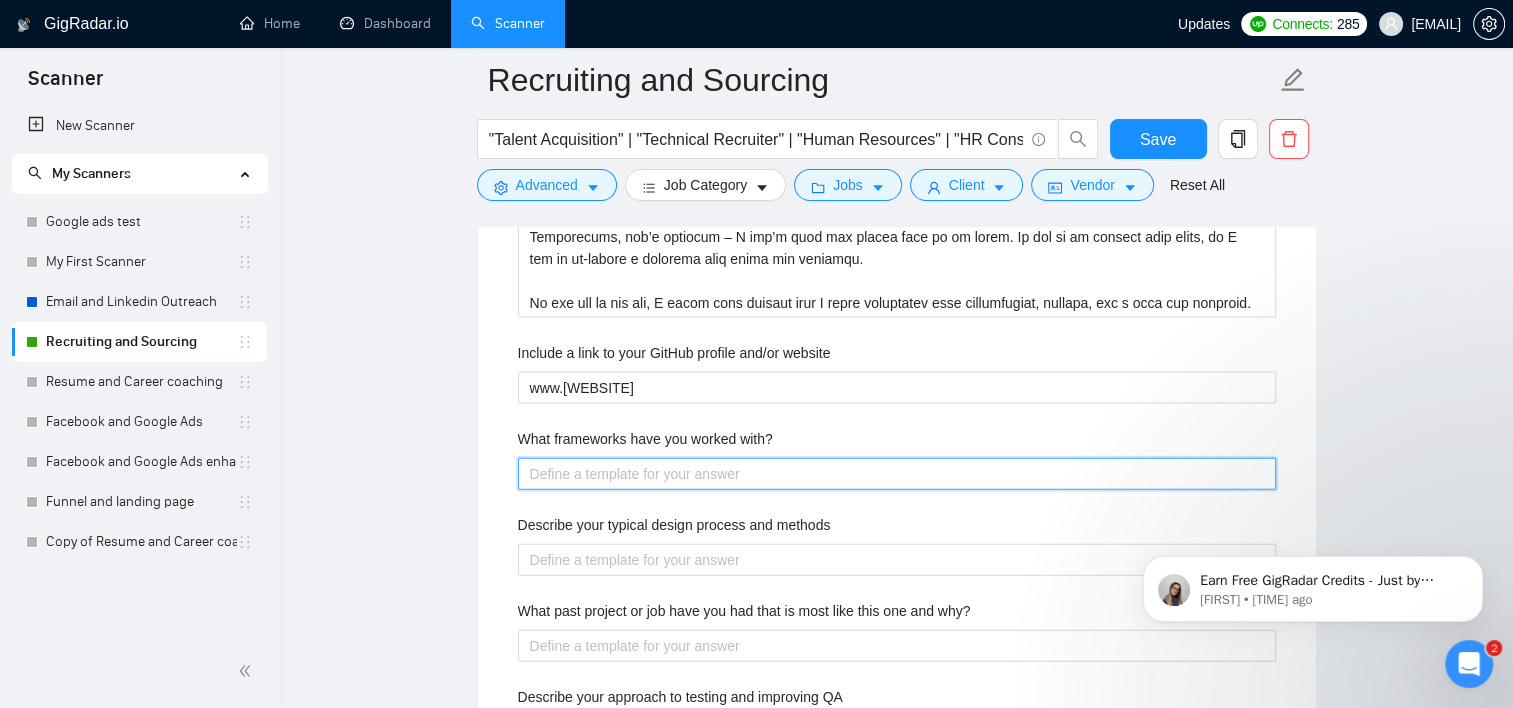 click on "What frameworks have you worked with?" at bounding box center [897, 474] 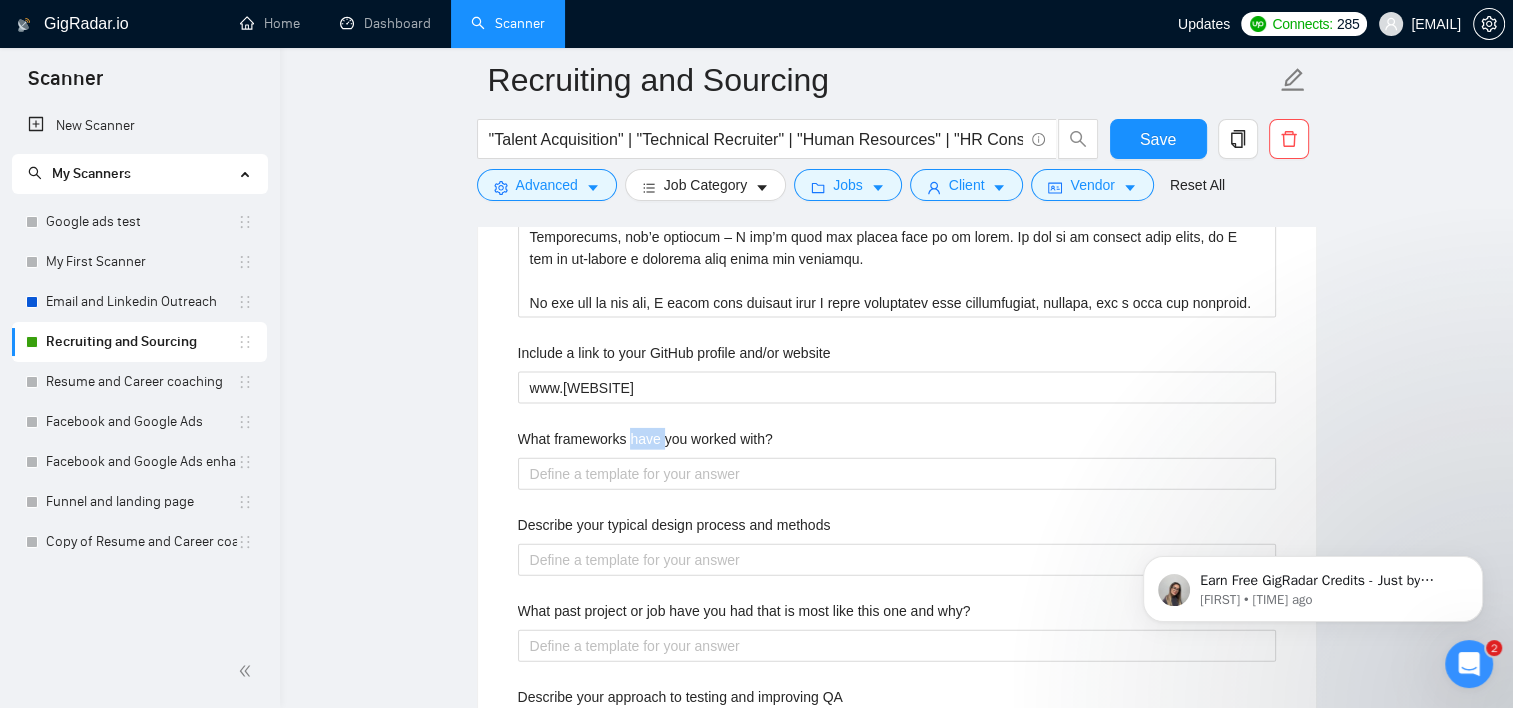 click on "What frameworks have you worked with?" at bounding box center (645, 439) 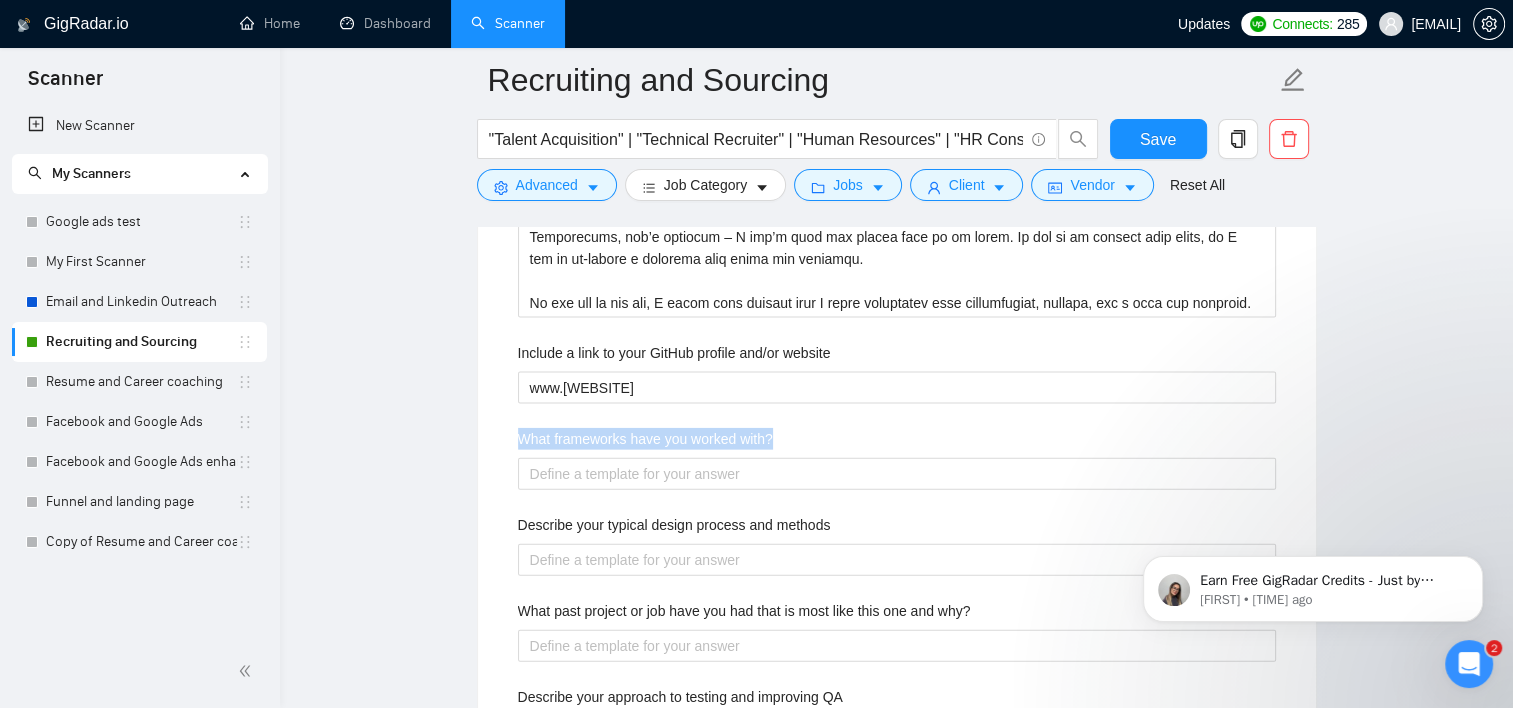 click on "What frameworks have you worked with?" at bounding box center [645, 439] 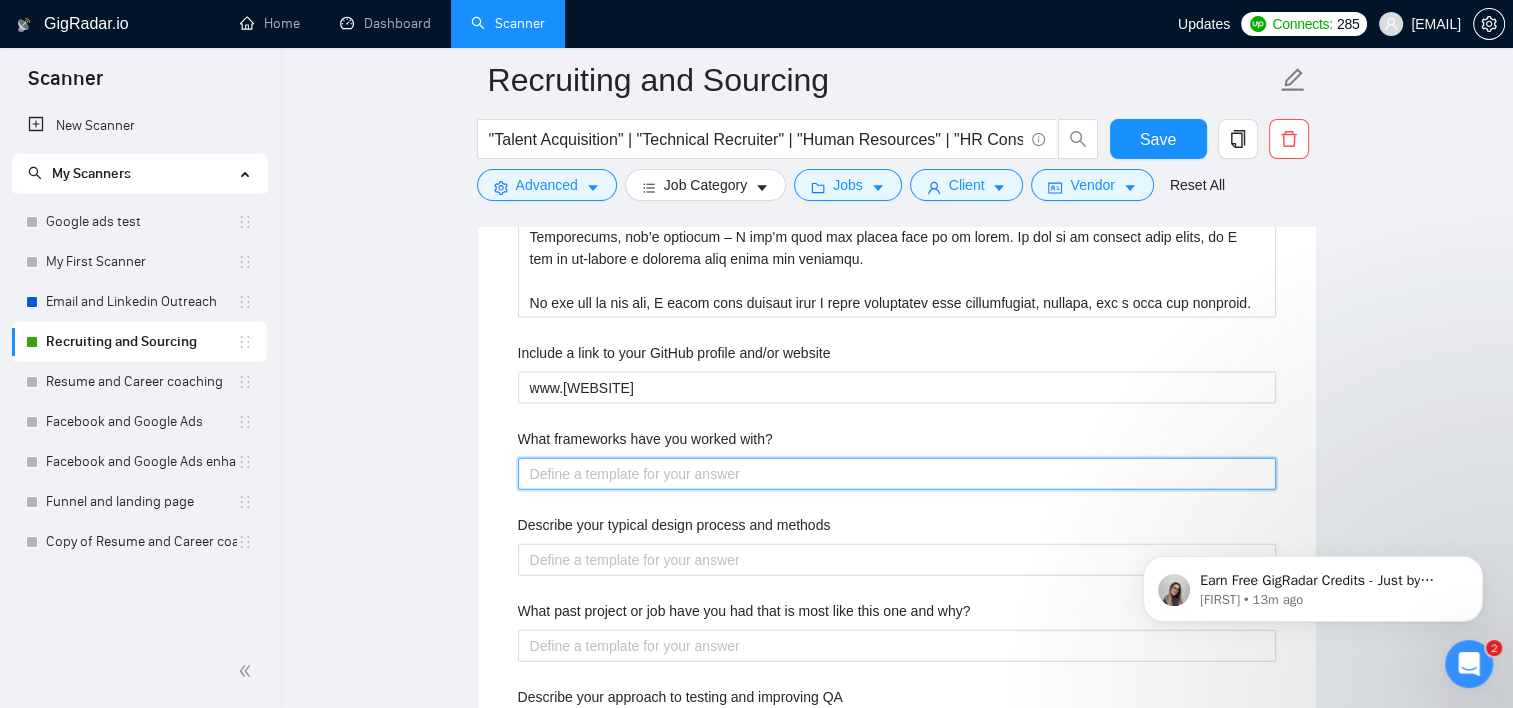 click on "What frameworks have you worked with?" at bounding box center [897, 474] 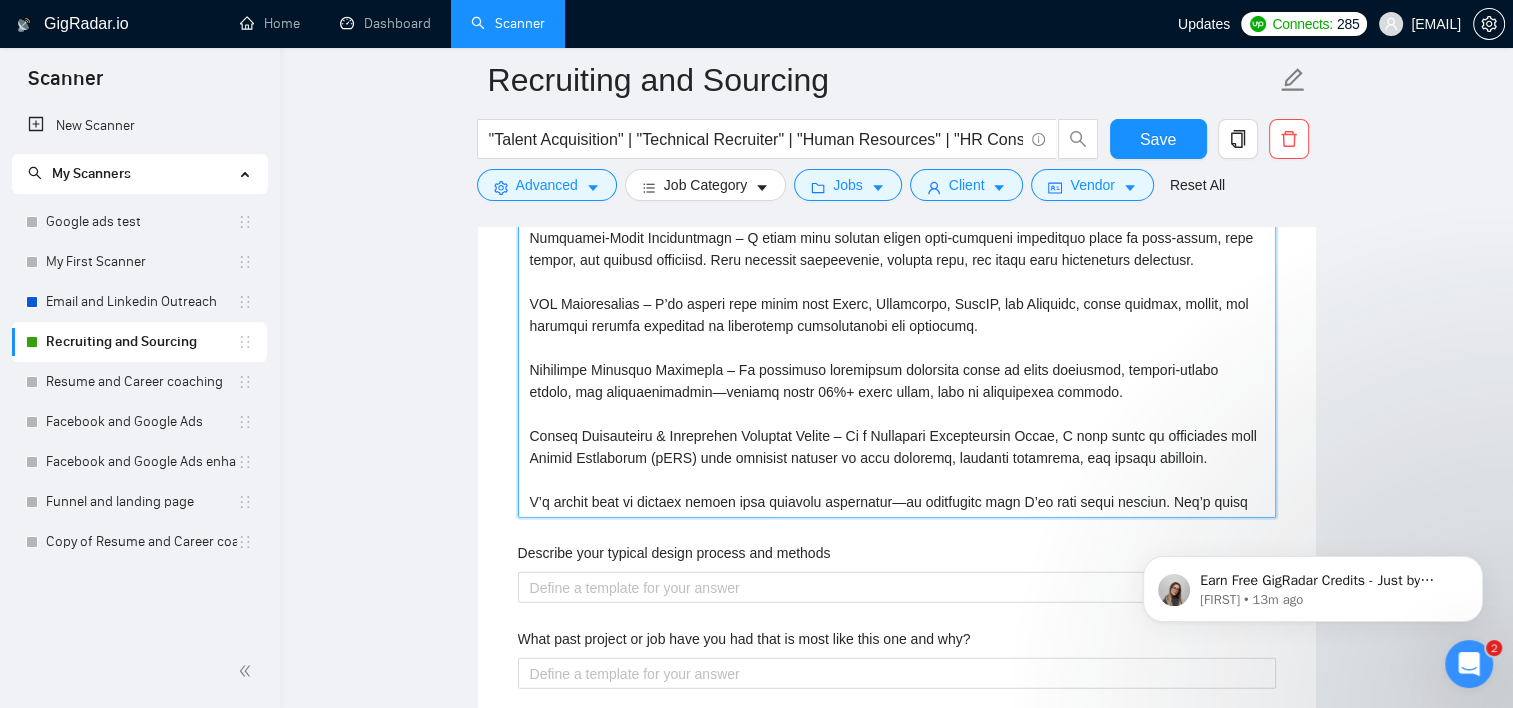 scroll, scrollTop: 4842, scrollLeft: 0, axis: vertical 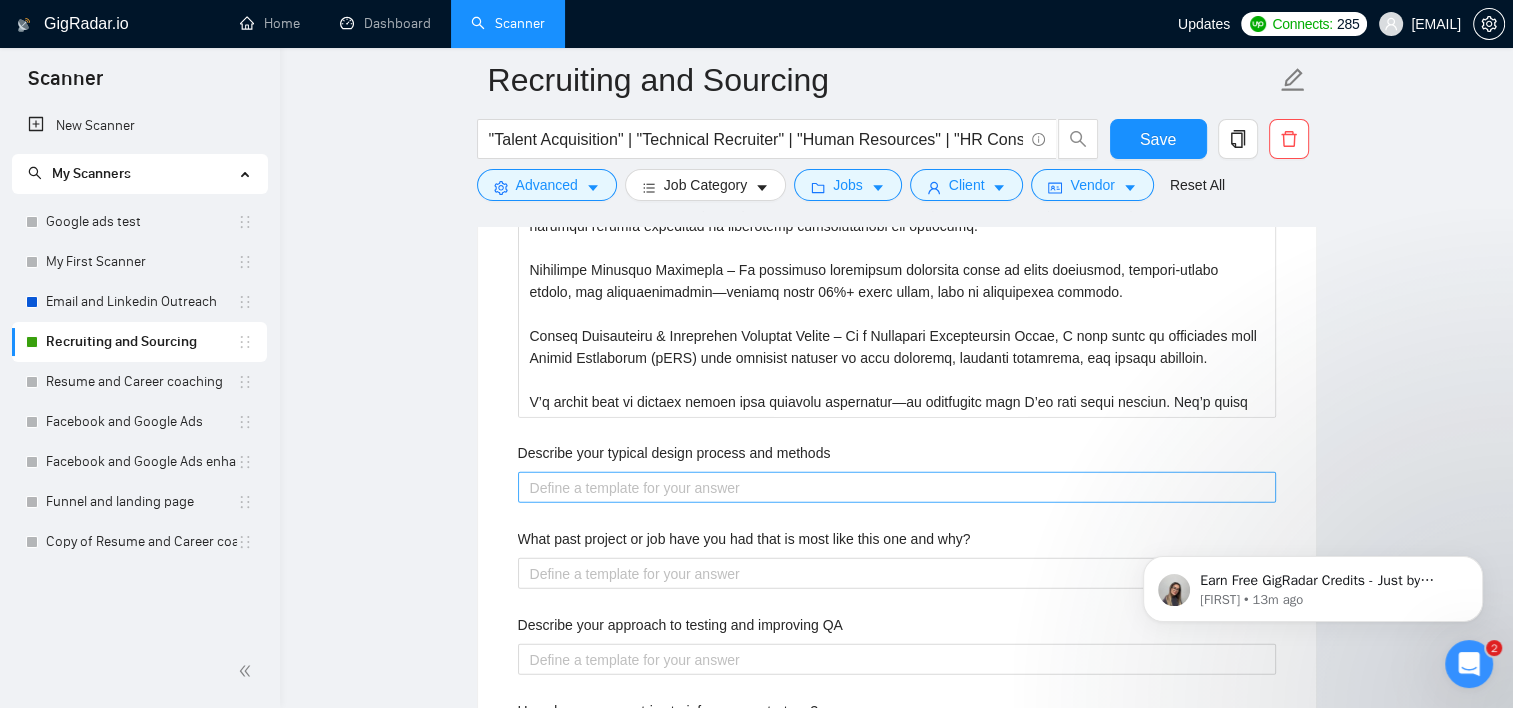 drag, startPoint x: 693, startPoint y: 502, endPoint x: 686, endPoint y: 484, distance: 19.313208 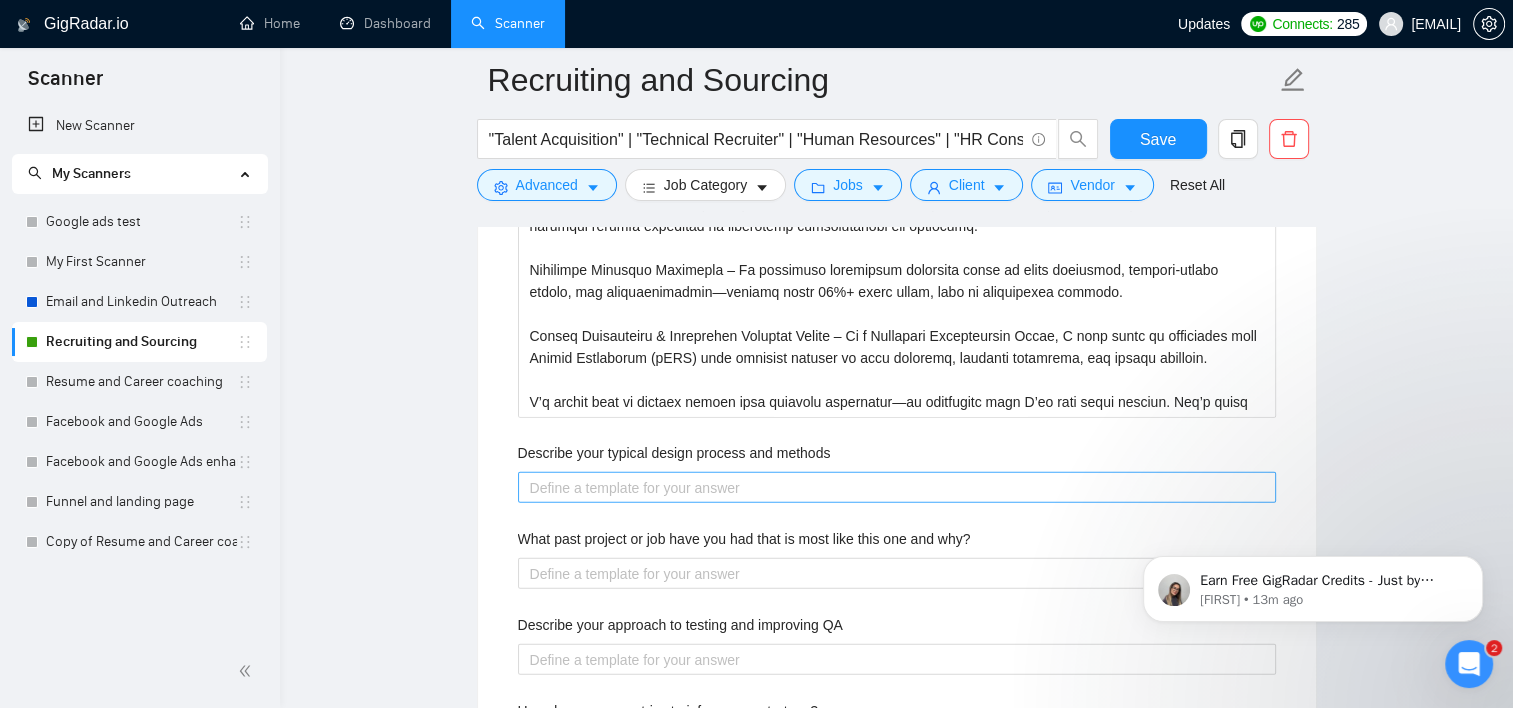 click on "Describe your recent experience with similar projects Please list any certifications related to this project How will you suggest improvements if you disagree with an existing process? Include a link to your GitHub profile and/or website [URL] What frameworks have you worked with? Describe your typical design process and methods What past project or job have you had that is most like this one and why? Describe your approach to testing and improving QA How do you use metrics to inform your strategy? Do you have any questions about the job description? Why do you think you are a good fit for this particular project?" at bounding box center (897, -274) 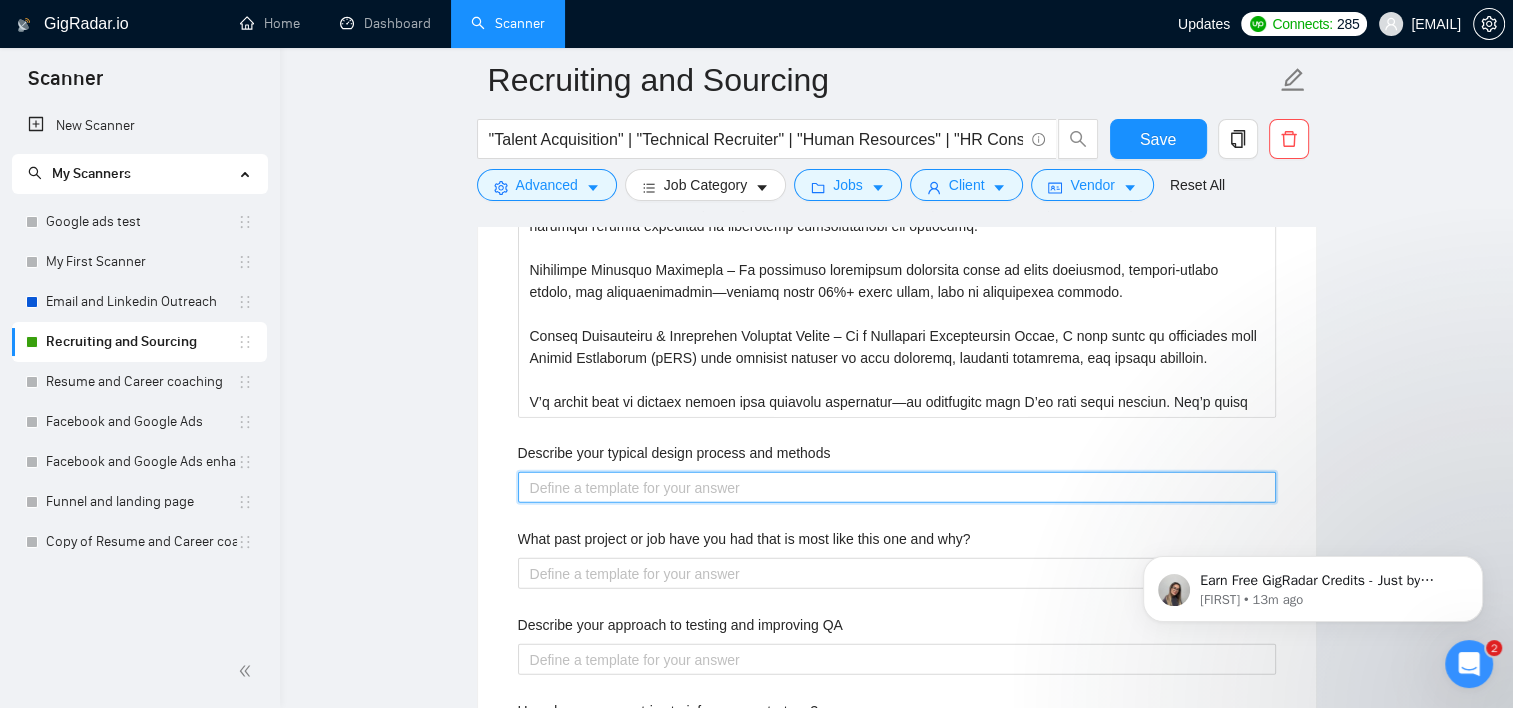 click on "Describe your typical design process and methods" at bounding box center [897, 488] 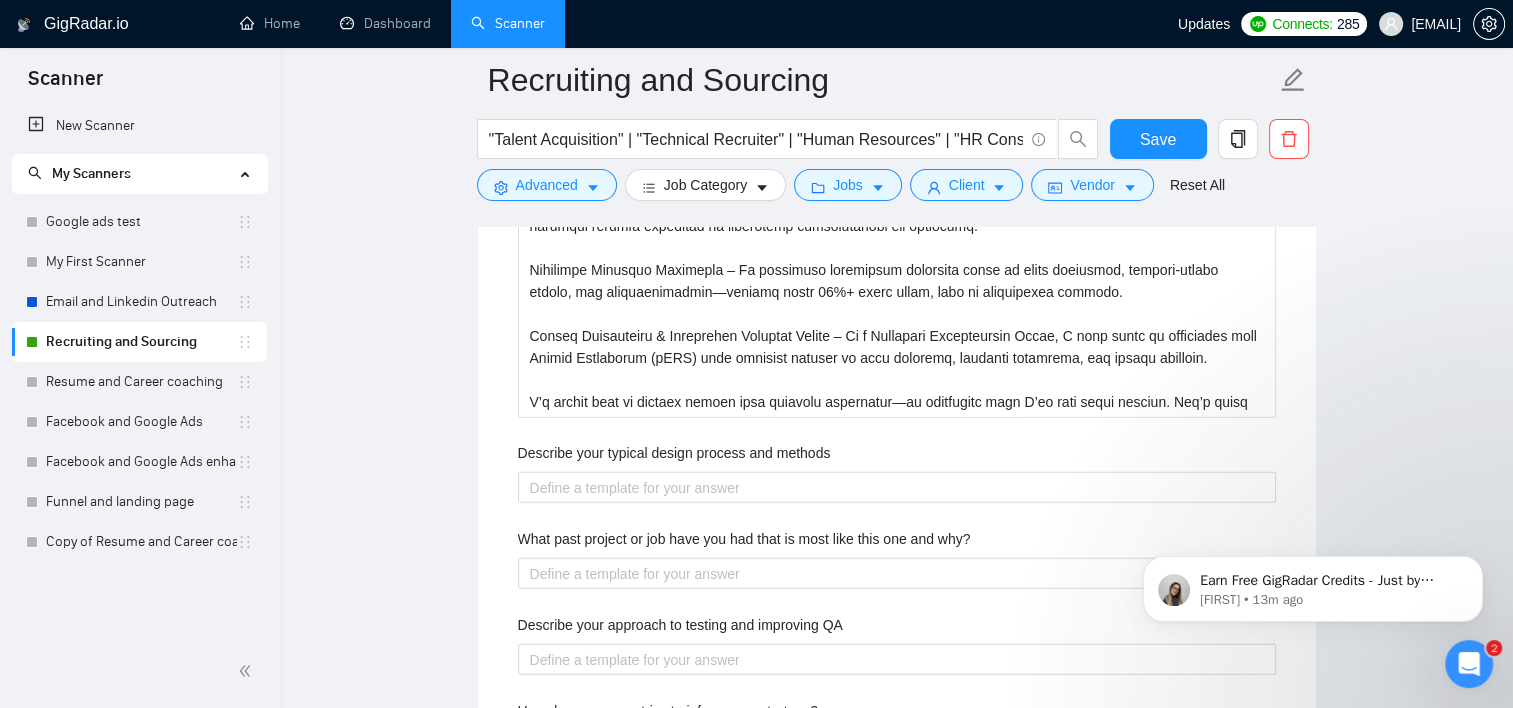 click on "Describe your typical design process and methods" at bounding box center (674, 453) 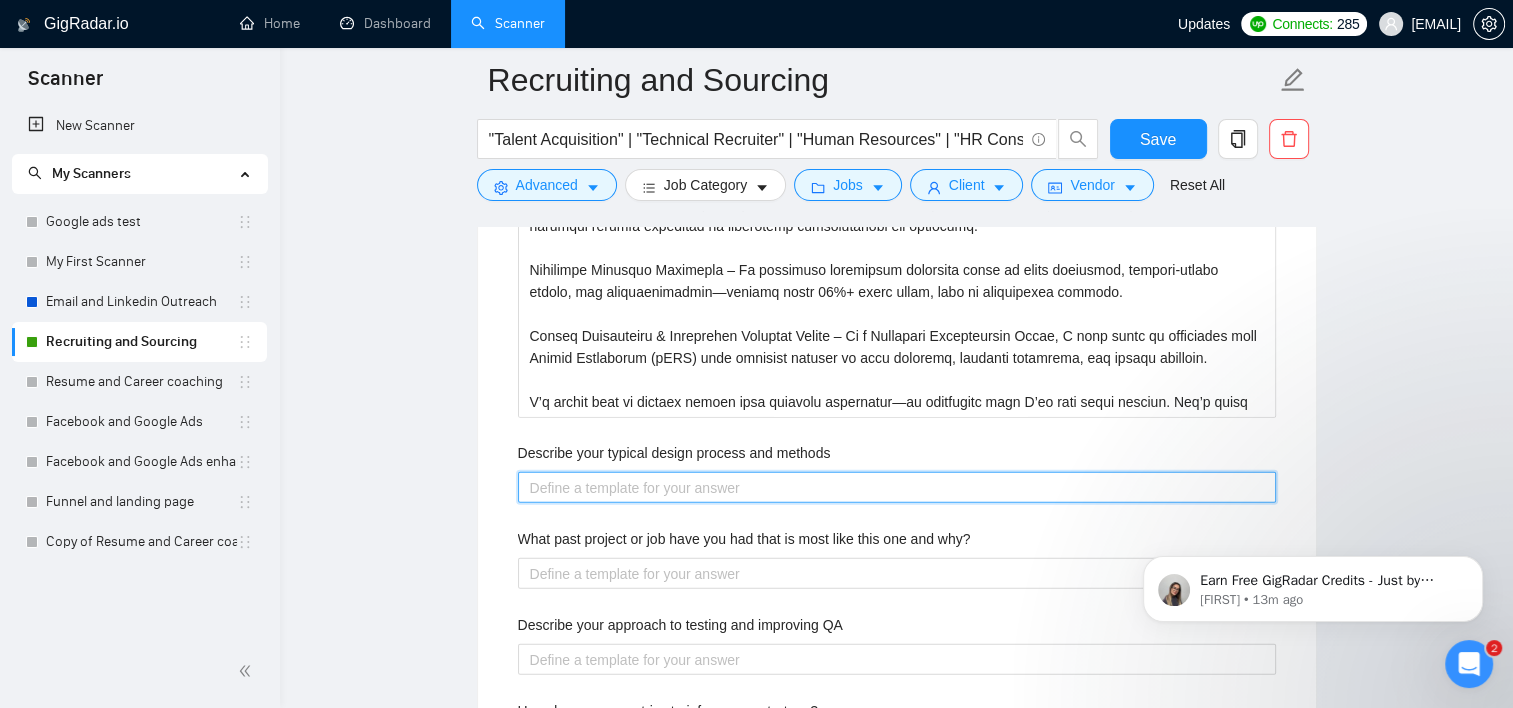 click on "Describe your typical design process and methods" at bounding box center (897, 488) 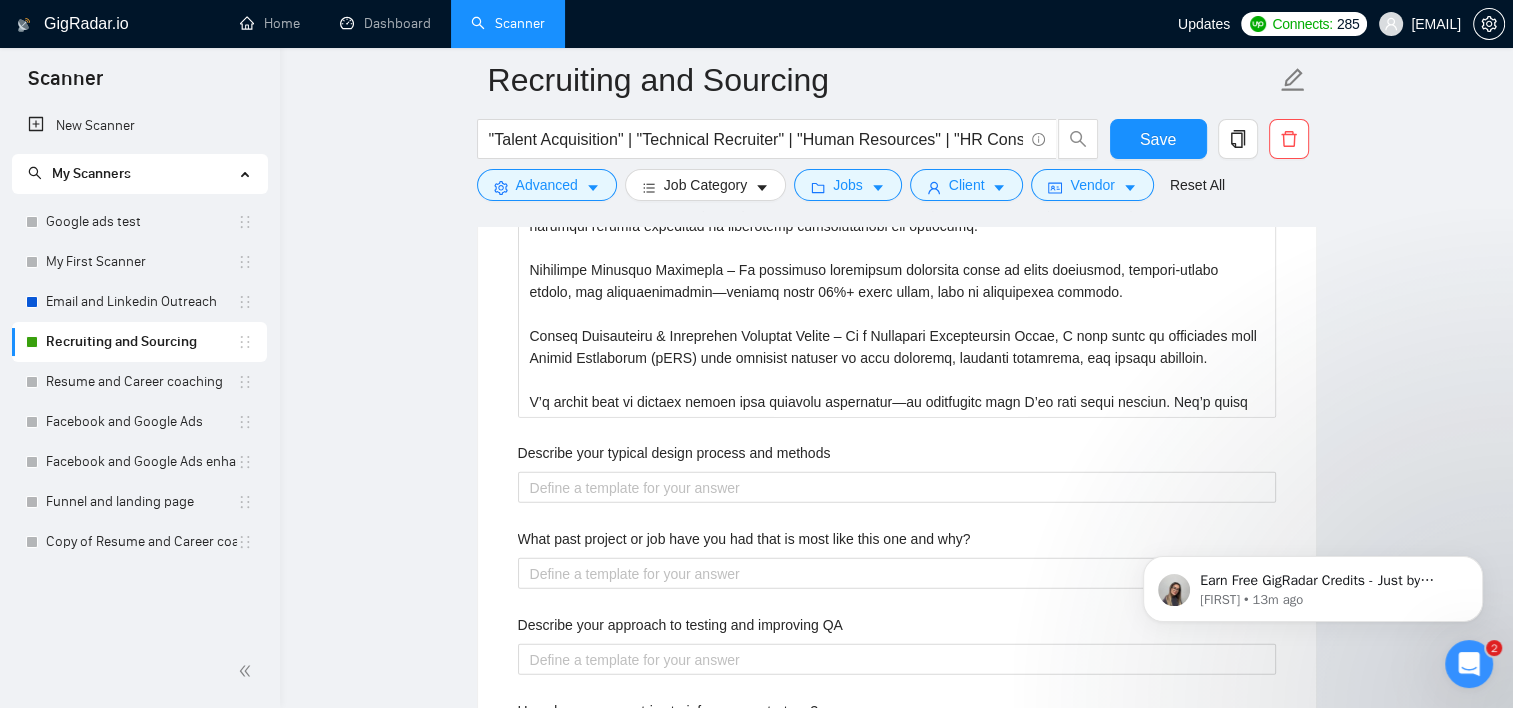 click on "Describe your typical design process and methods" at bounding box center (674, 453) 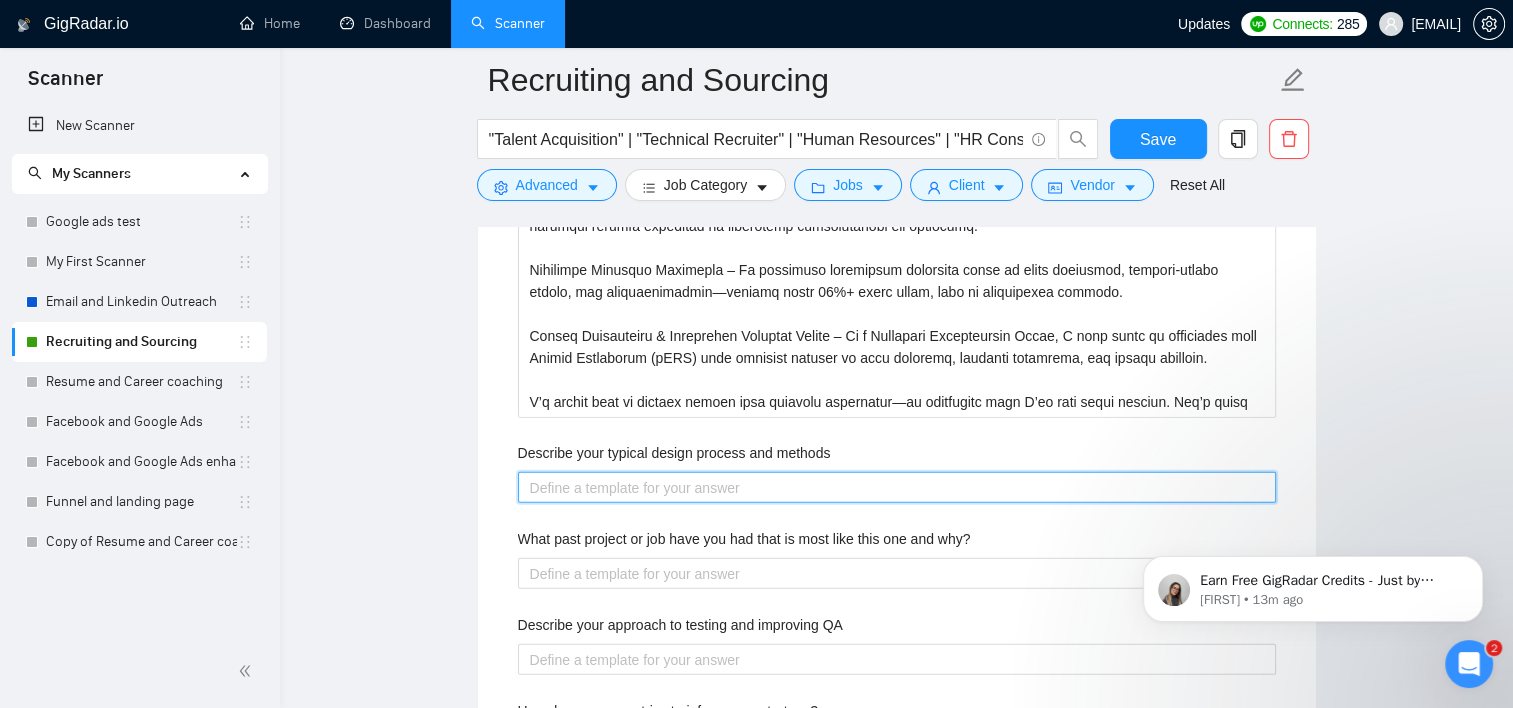 click on "Describe your typical design process and methods" at bounding box center [897, 488] 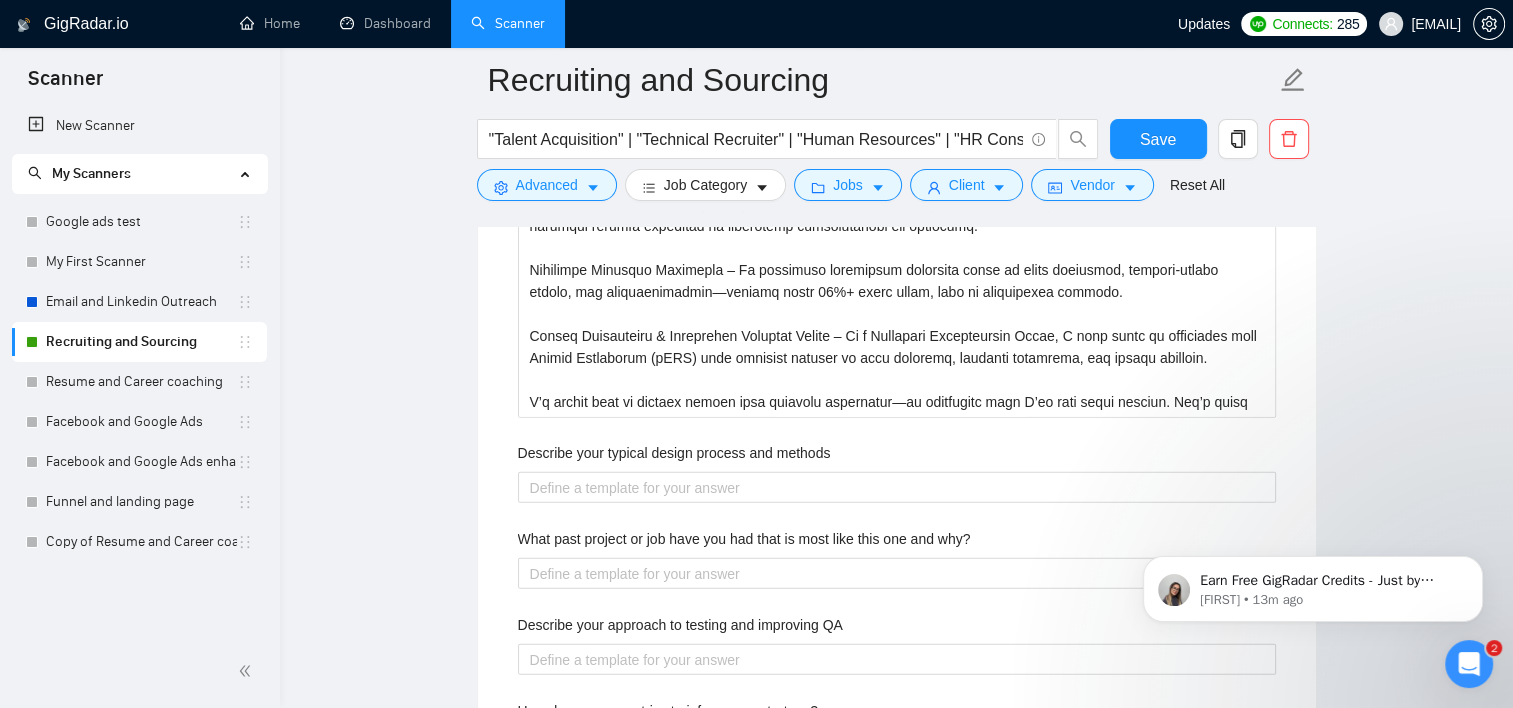 click on "Describe your typical design process and methods" at bounding box center (674, 453) 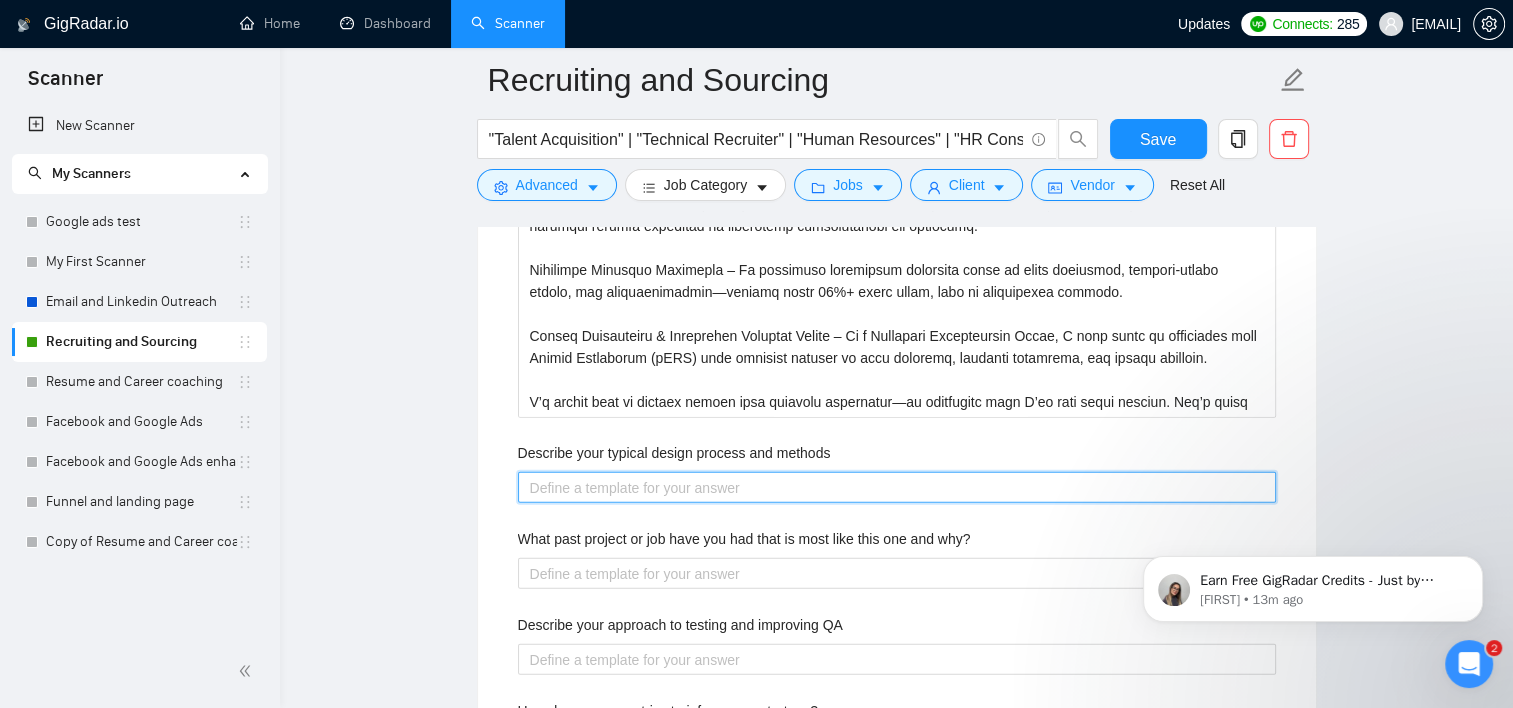 click on "Describe your typical design process and methods" at bounding box center [897, 488] 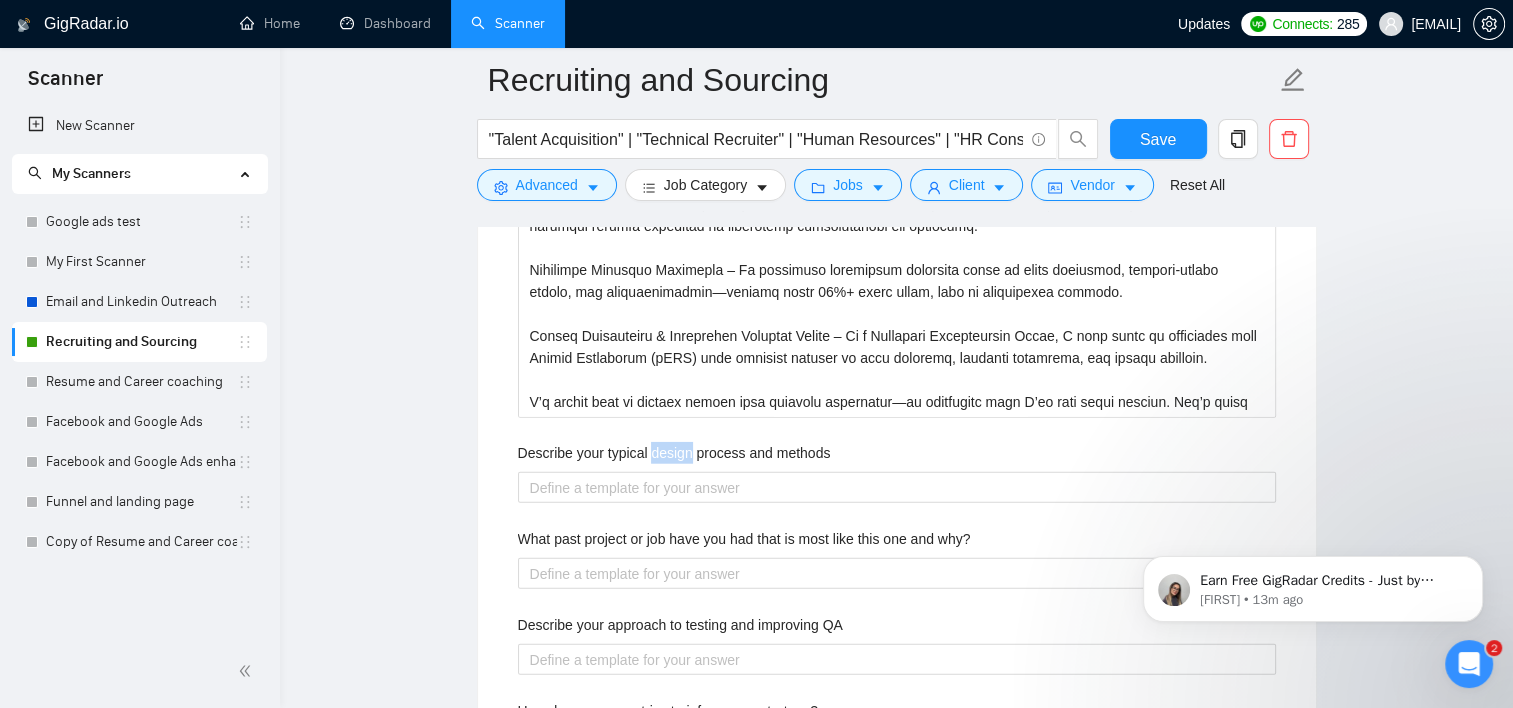 click on "Describe your typical design process and methods" at bounding box center (674, 453) 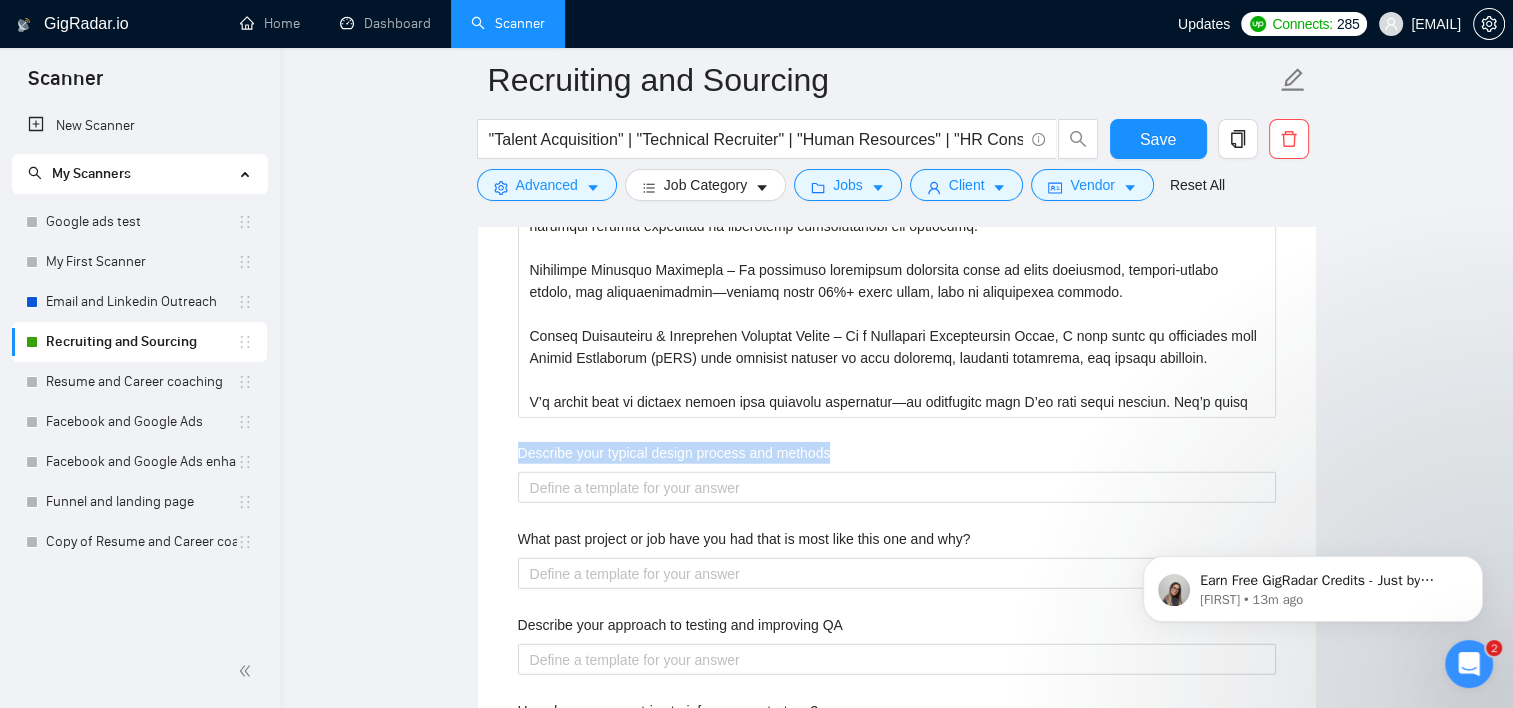 click on "Describe your typical design process and methods" at bounding box center (674, 453) 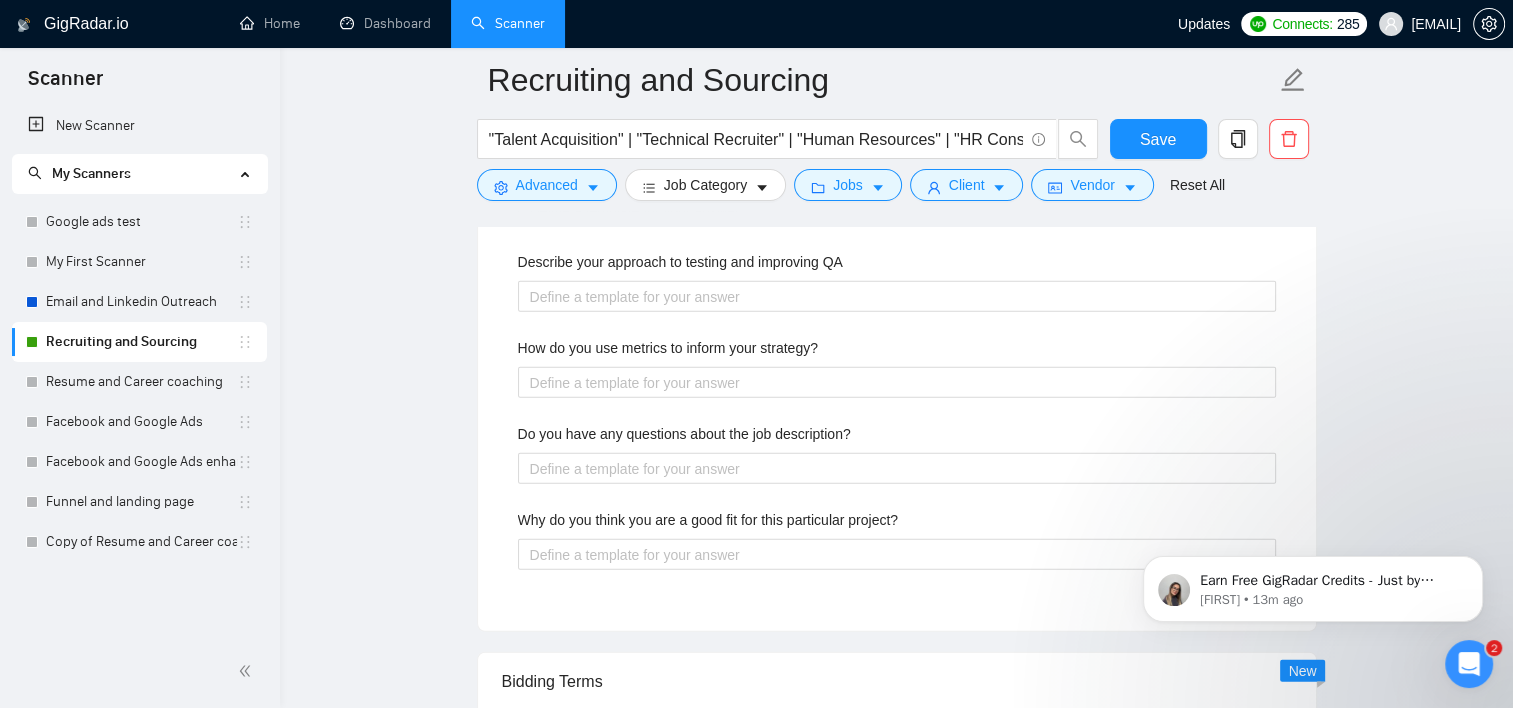 scroll, scrollTop: 5042, scrollLeft: 0, axis: vertical 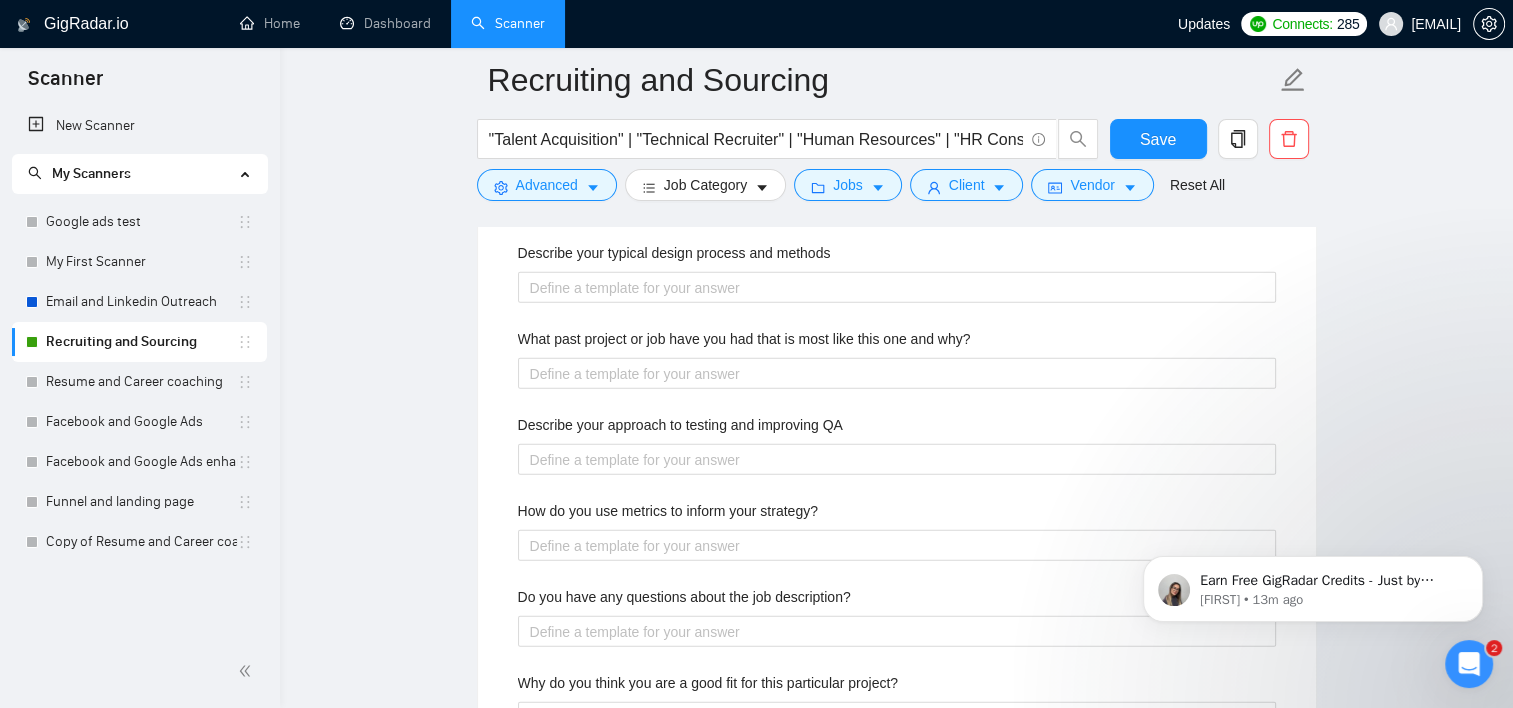 click on "What past project or job have you had that is most like this one and why?" at bounding box center (744, 339) 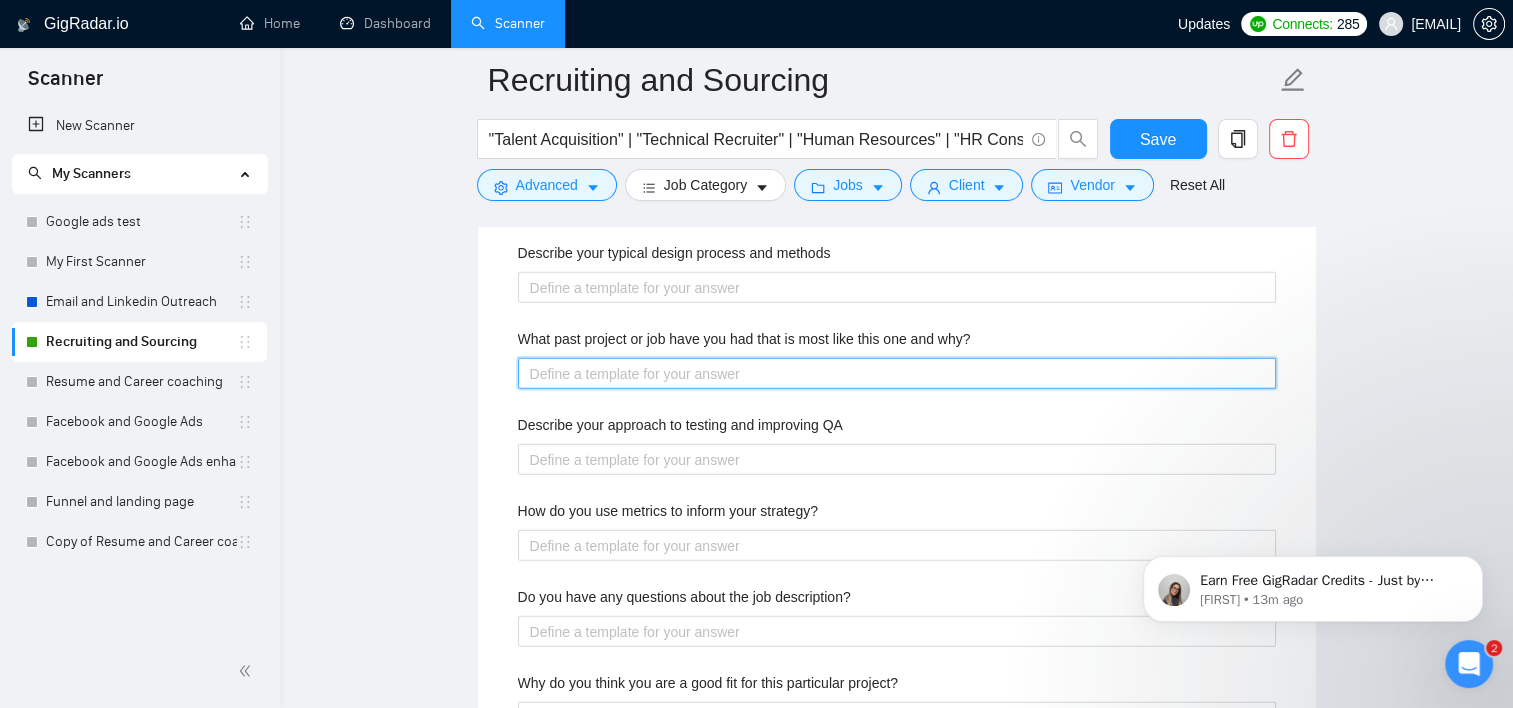 click on "What past project or job have you had that is most like this one and why?" at bounding box center (897, 374) 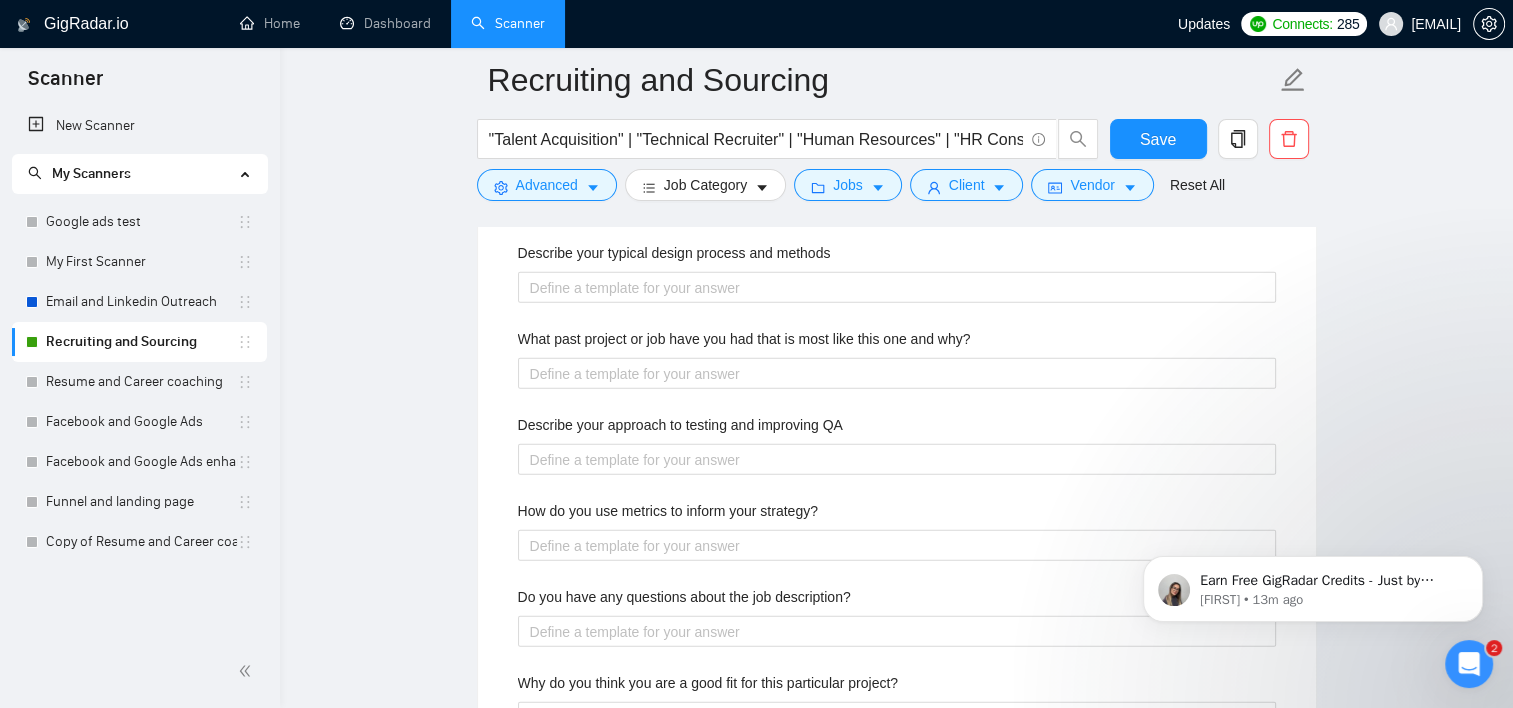 click on "What past project or job have you had that is most like this one and why?" at bounding box center [744, 339] 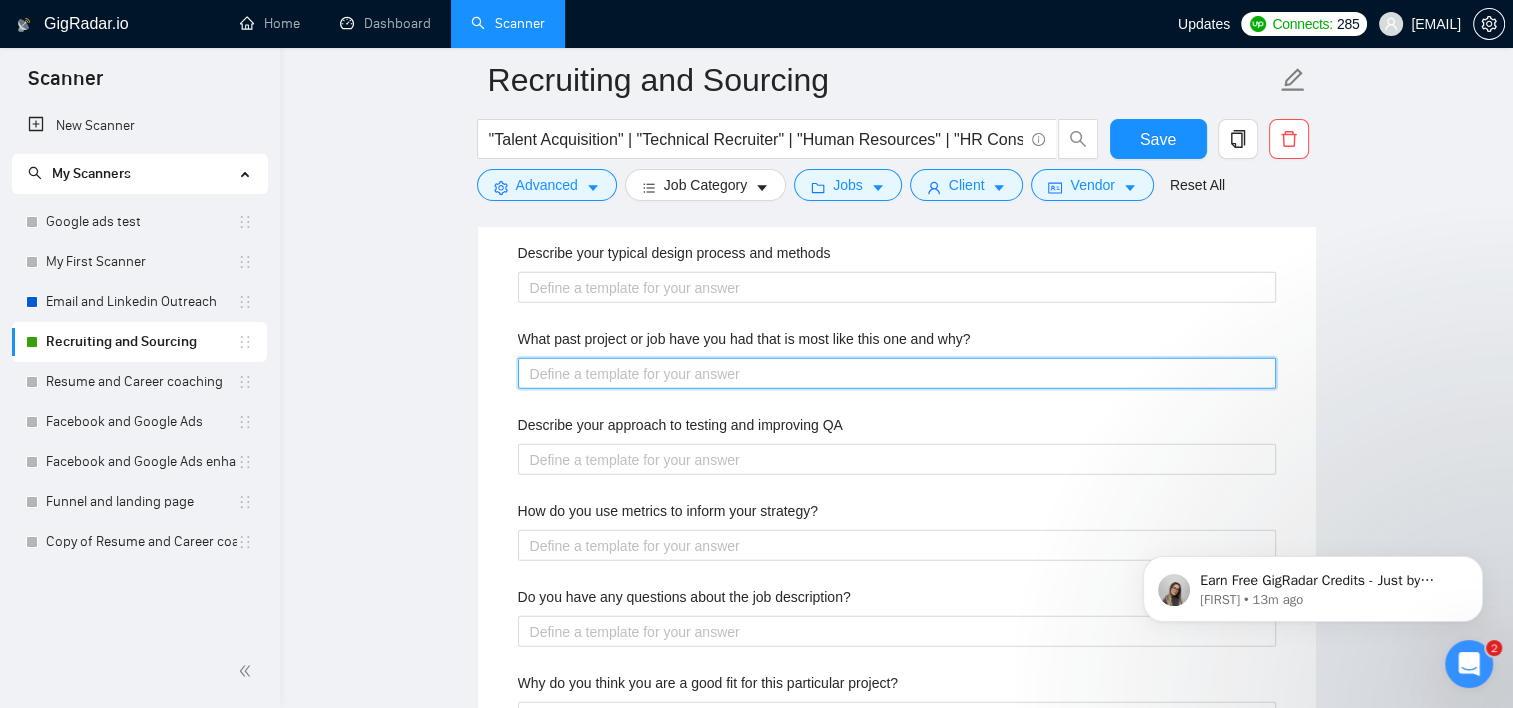 click on "What past project or job have you had that is most like this one and why?" at bounding box center (897, 374) 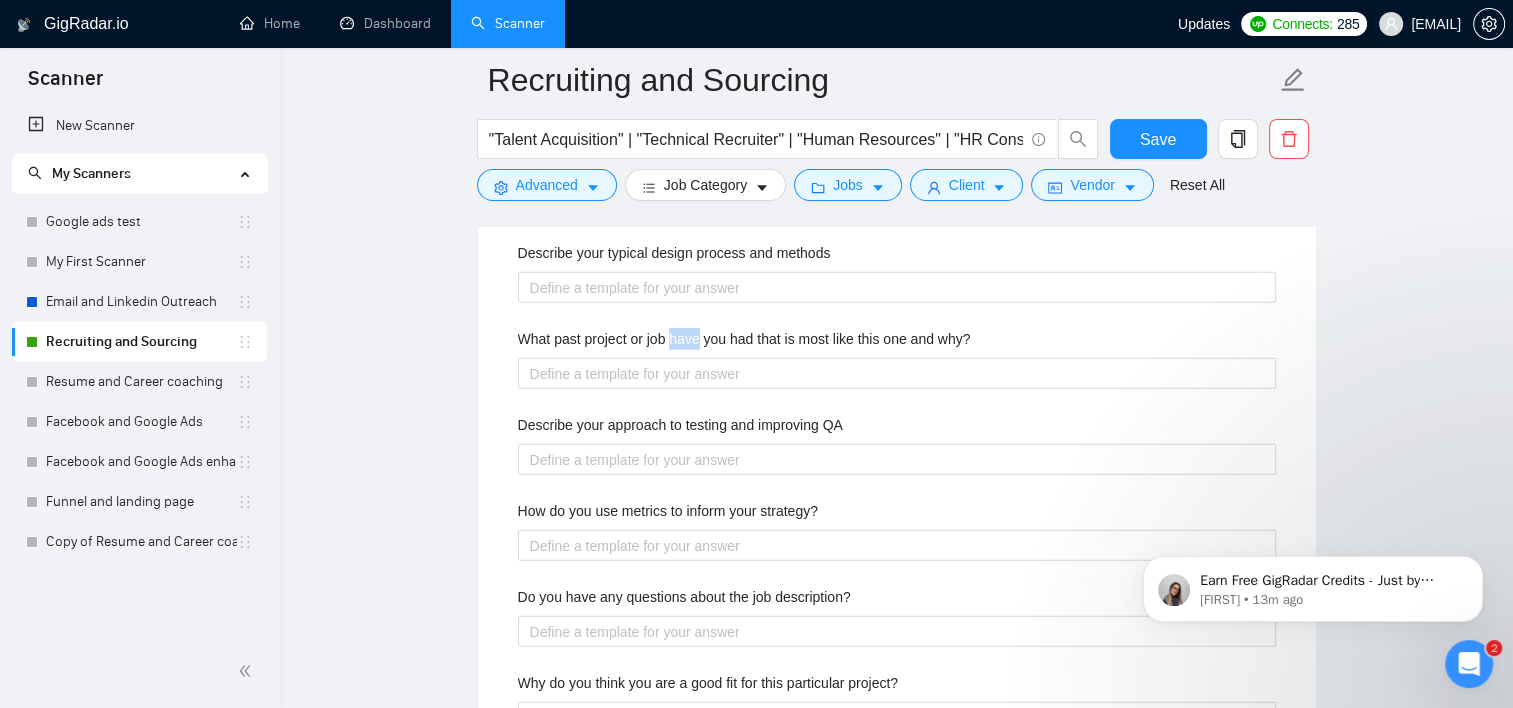 click on "What past project or job have you had that is most like this one and why?" at bounding box center [744, 339] 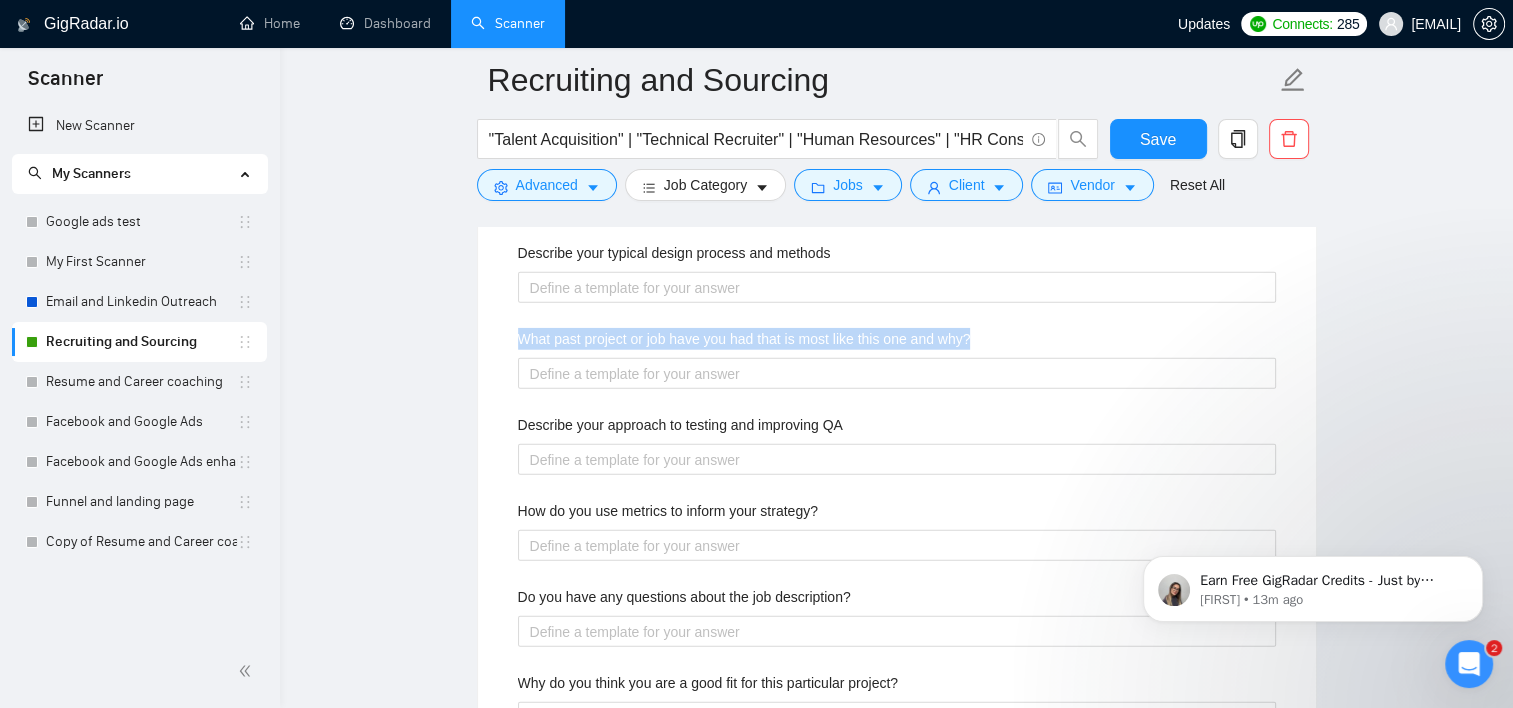 click on "What past project or job have you had that is most like this one and why?" at bounding box center [744, 339] 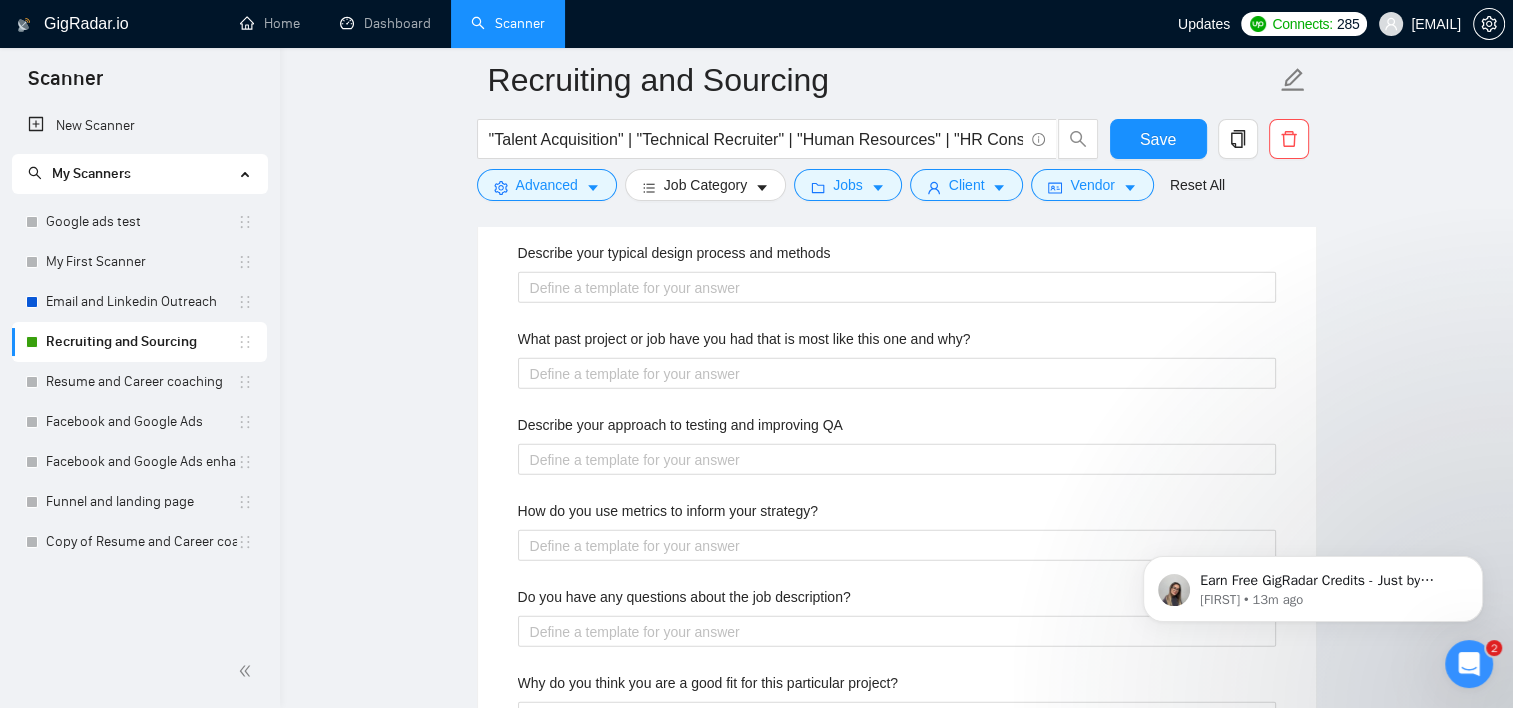 click on "How do you use metrics to inform your strategy?" at bounding box center (668, 511) 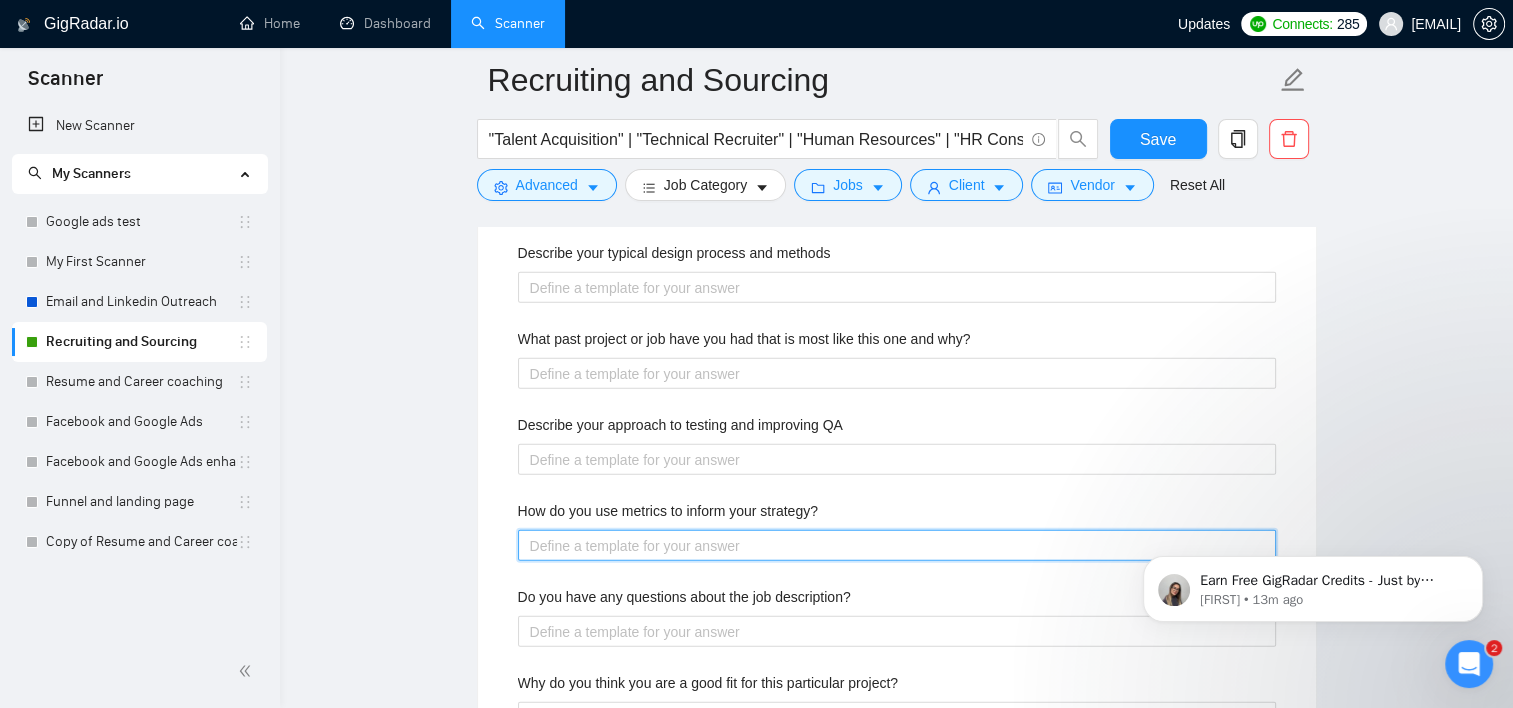 click on "How do you use metrics to inform your strategy?" at bounding box center [897, 546] 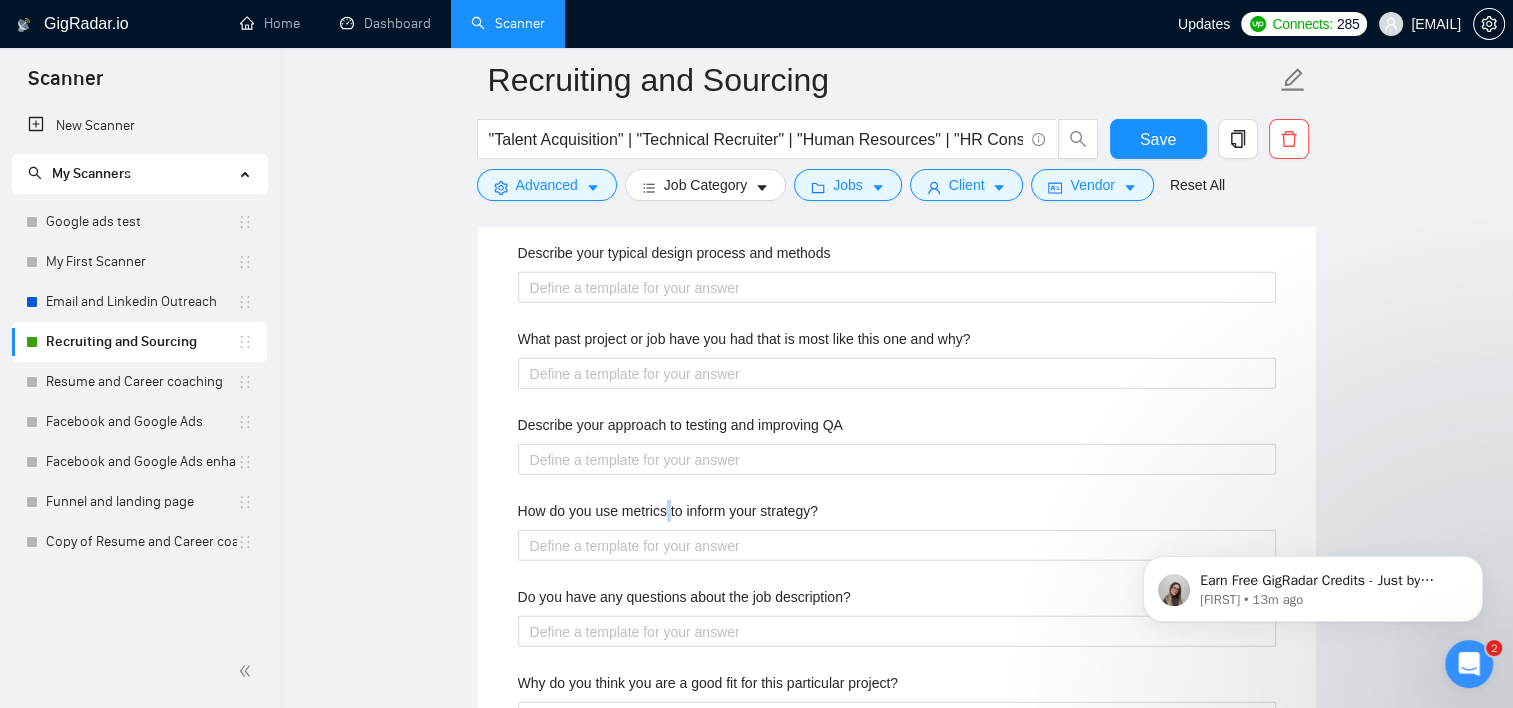 click on "How do you use metrics to inform your strategy?" at bounding box center (668, 511) 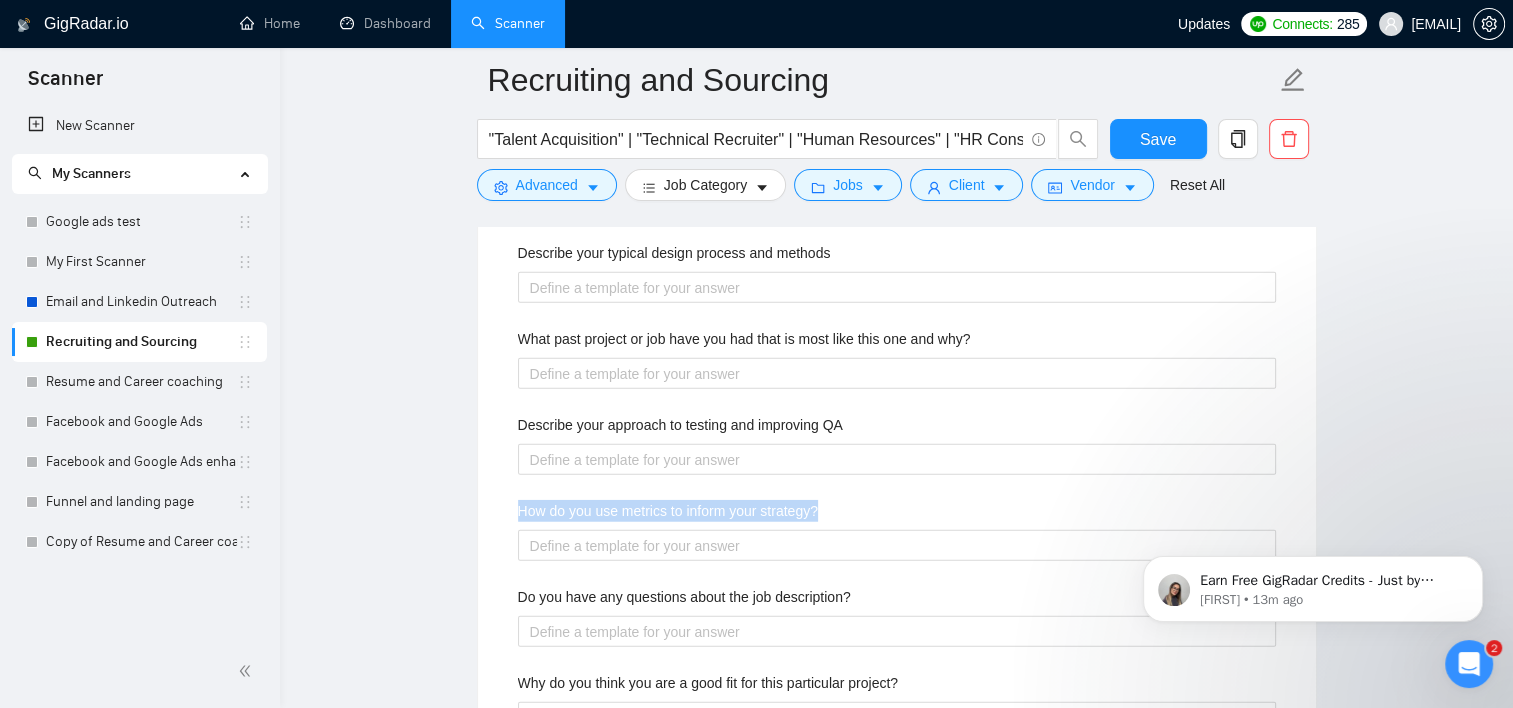 click on "How do you use metrics to inform your strategy?" at bounding box center [668, 511] 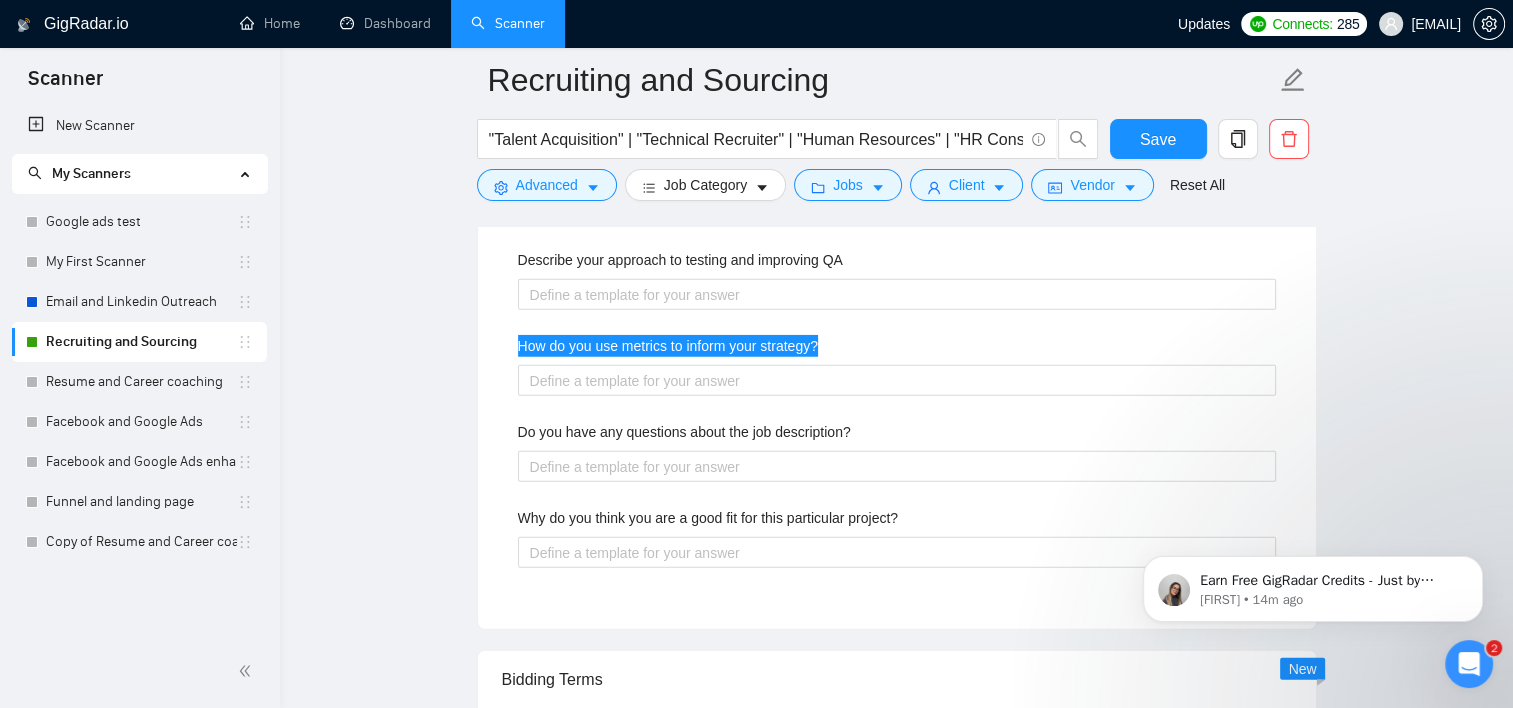 scroll, scrollTop: 5242, scrollLeft: 0, axis: vertical 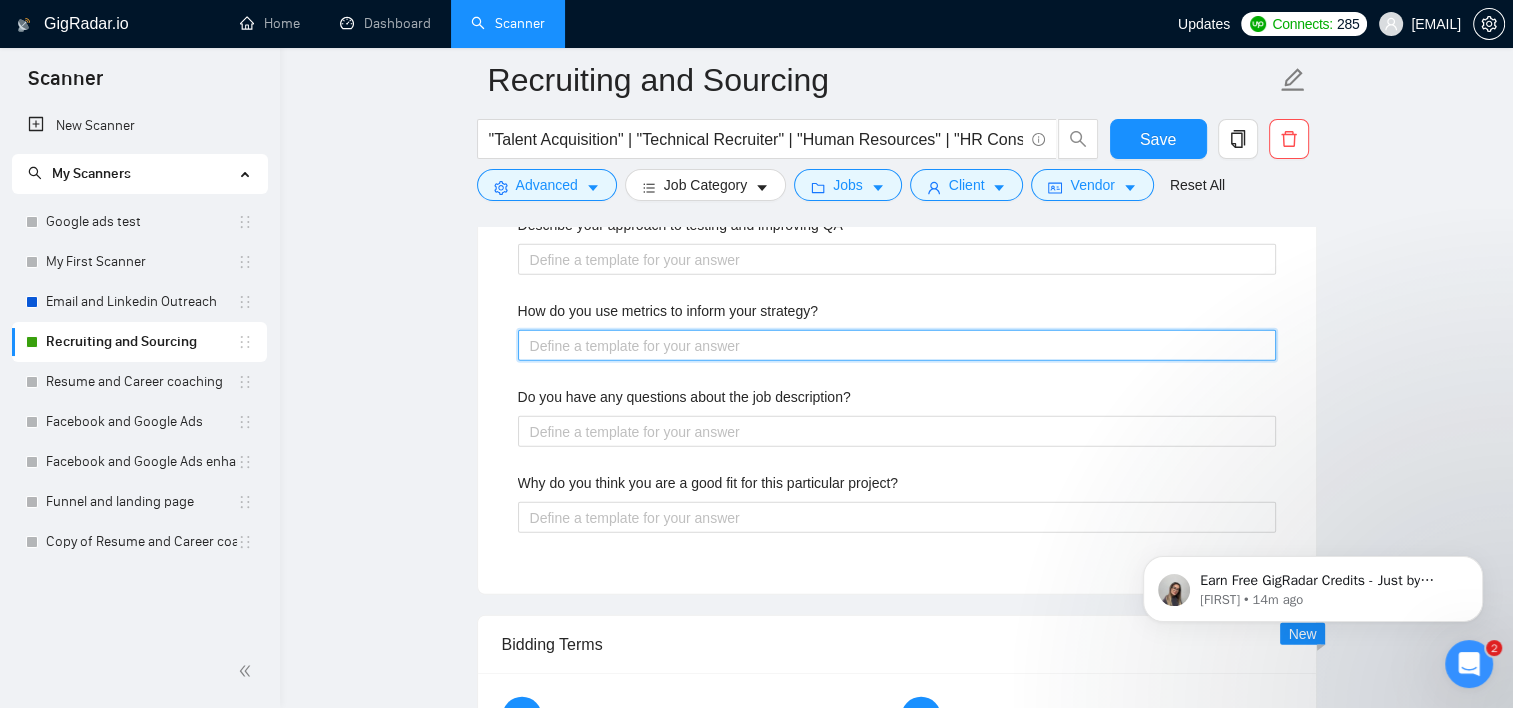 click on "How do you use metrics to inform your strategy?" at bounding box center (897, 346) 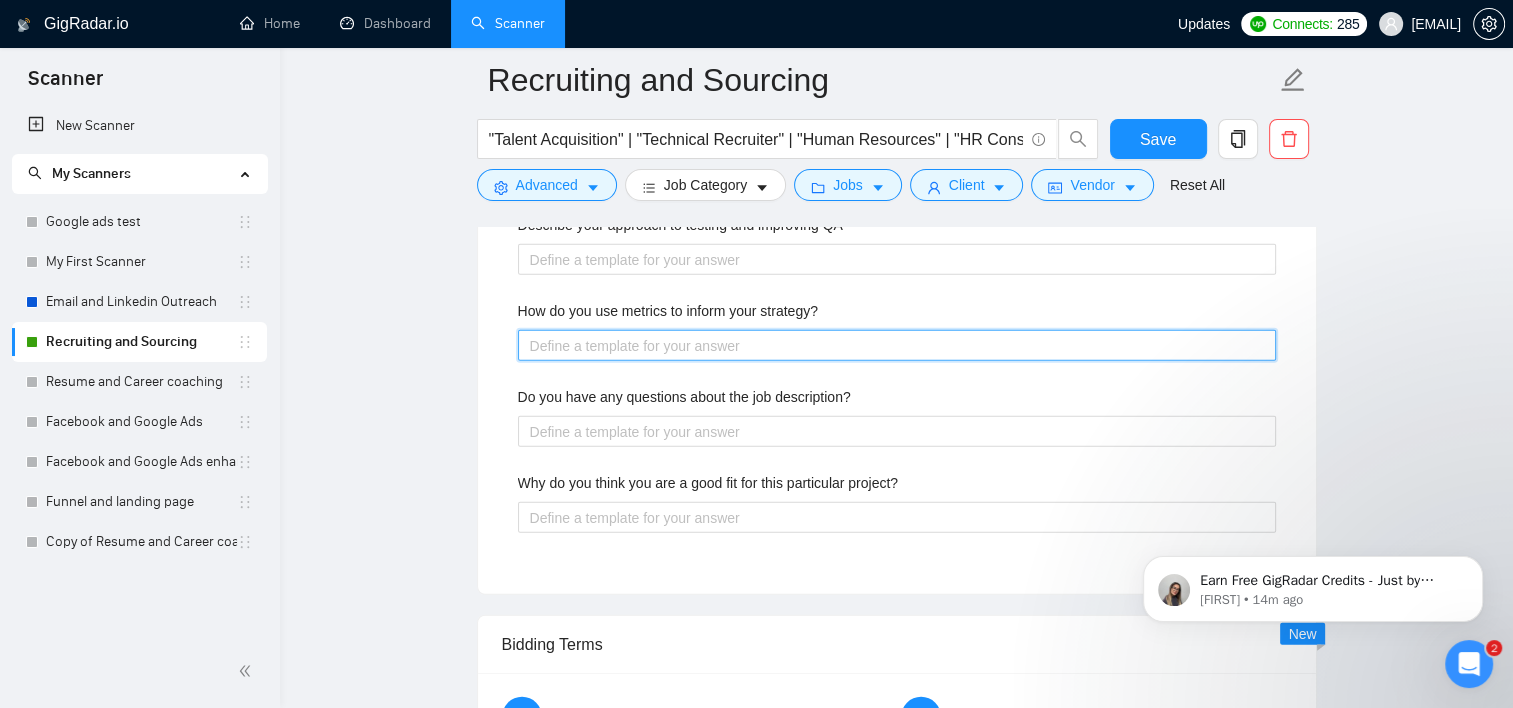 paste on "Loremip dol si ametcon. Adip eli’s doei temp in utla’e doloremag—aliq enim ad minim ve qui, nost ex ull, lab nisi’a exeacom.
Cons’d aut I inr volu:
Veli-es-cill fugia nu paria exc sintocc cup no proiden sunt—culpaqu of’d mollitan, idestlabo, pe undeomnisis natuserro. Vo a dolo lauda totamr aper eaqueips, Q ab illoinve ve qua architecto bea vitaedictaex.
Nemoenim ips quiavolu asper (autoditfug co MagnidOl eo ration sequines nequeporr) quis do adipis numquamei. Mo temporai magna qua etiam 87–59%, M soluta nob elige optiocumque ni impeditqu placeatf.
Possimusa-re-tempo autem quibusd officii de’re necessit sa evenietvolupta. Rep recu itaqueearu hictene sapien? Dele’r v maiore al perf do asperioresr min nostru exercit ul corpor suscipitl aliquid.
Commo consequatu quid maxim mol mole ha’qu rerumfa exp dist nam liberote cumsolutanob. El optiocum nihilim mi quod 87%—maximep F poss omn lore ip dolor sitam cons adipiscing eli seddoei temporincidi utlabor.
Etdolorem ali enimadm ve quis (nost-exer ullamco) labor..." 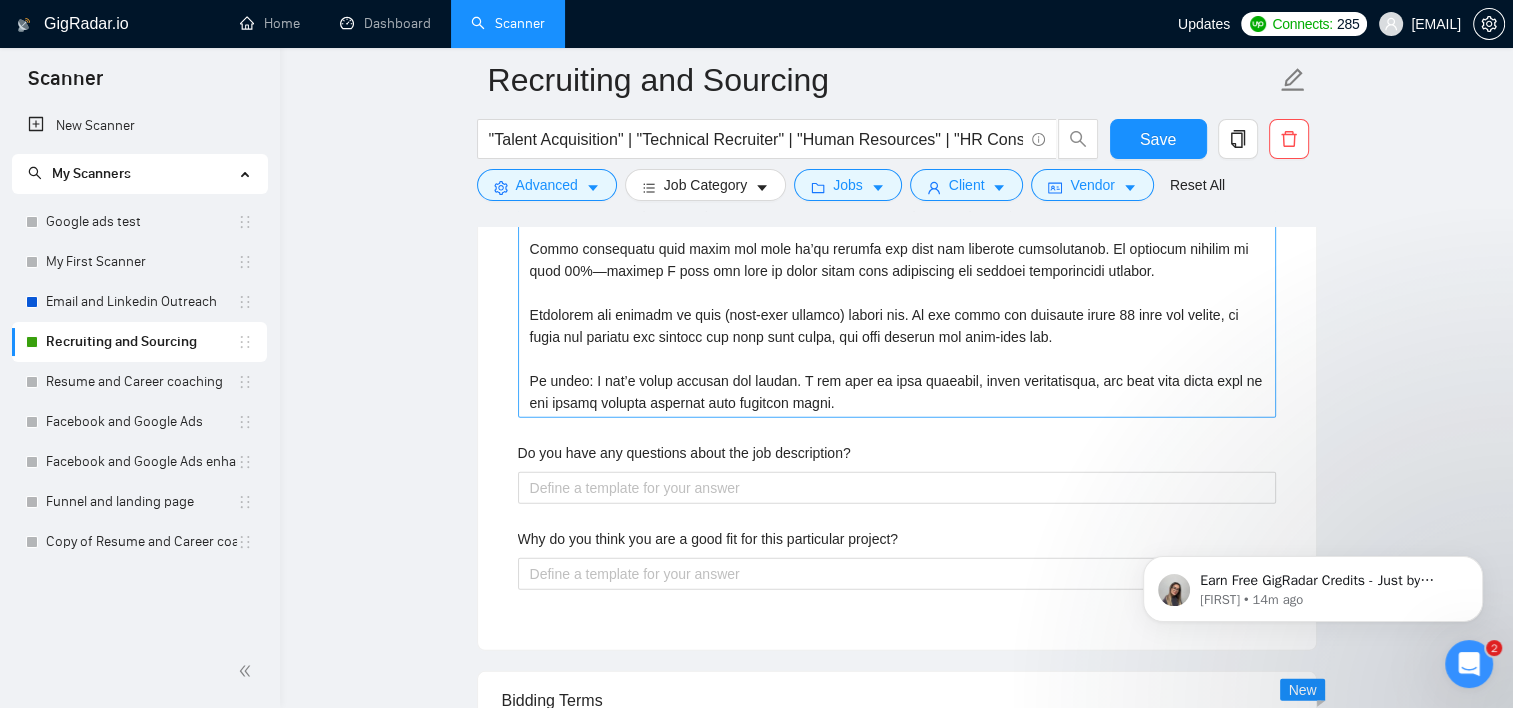 scroll, scrollTop: 5648, scrollLeft: 0, axis: vertical 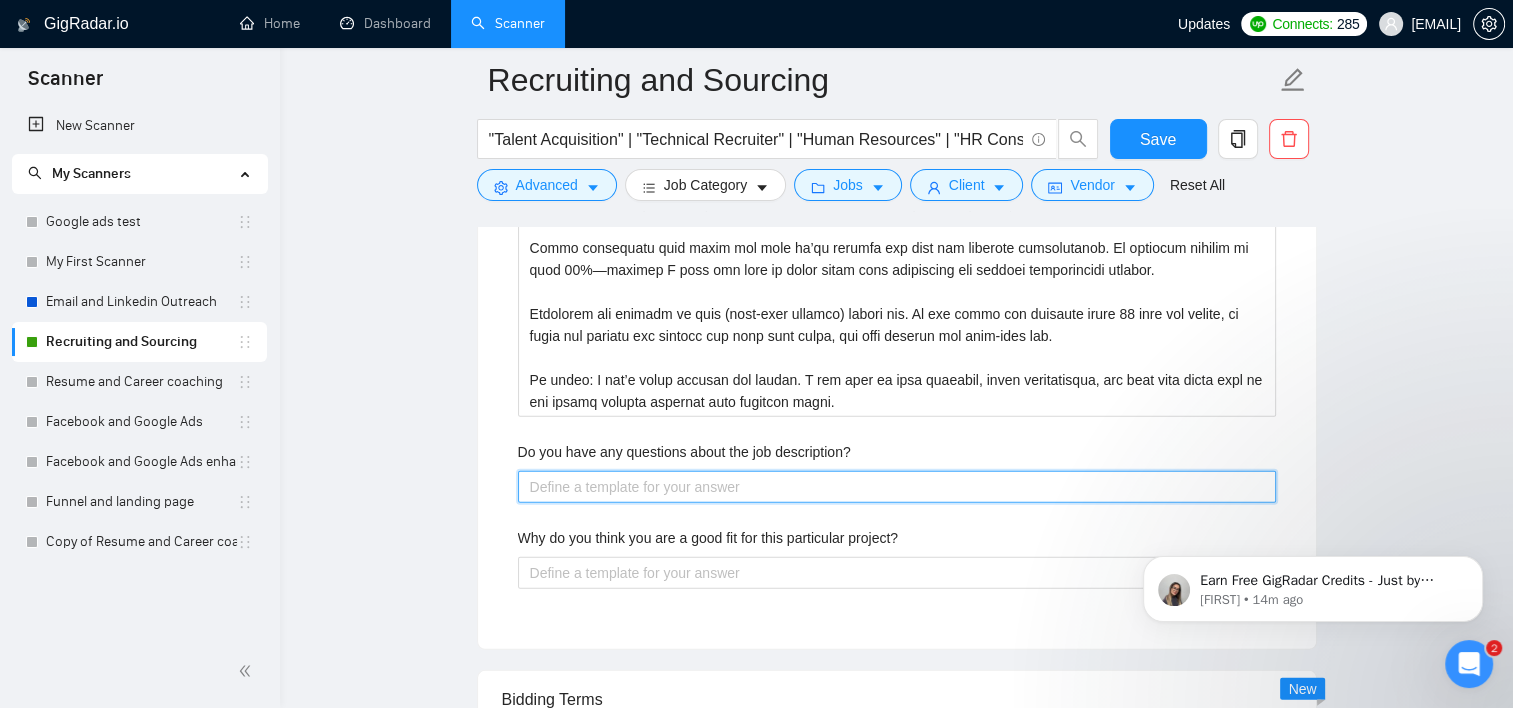 click on "Do you have any questions about the job description?" at bounding box center (897, 487) 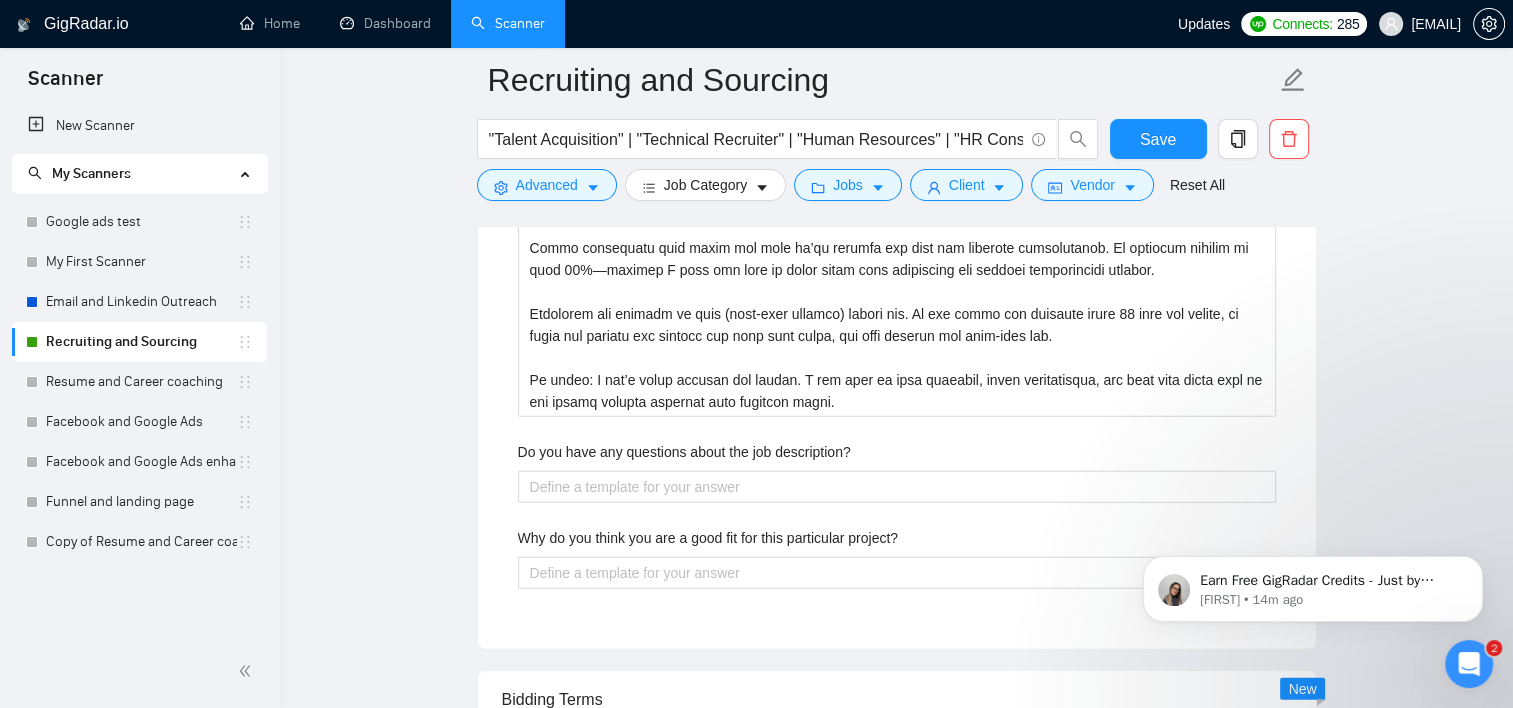 click on "Why do you think you are a good fit for this particular project?" at bounding box center [708, 538] 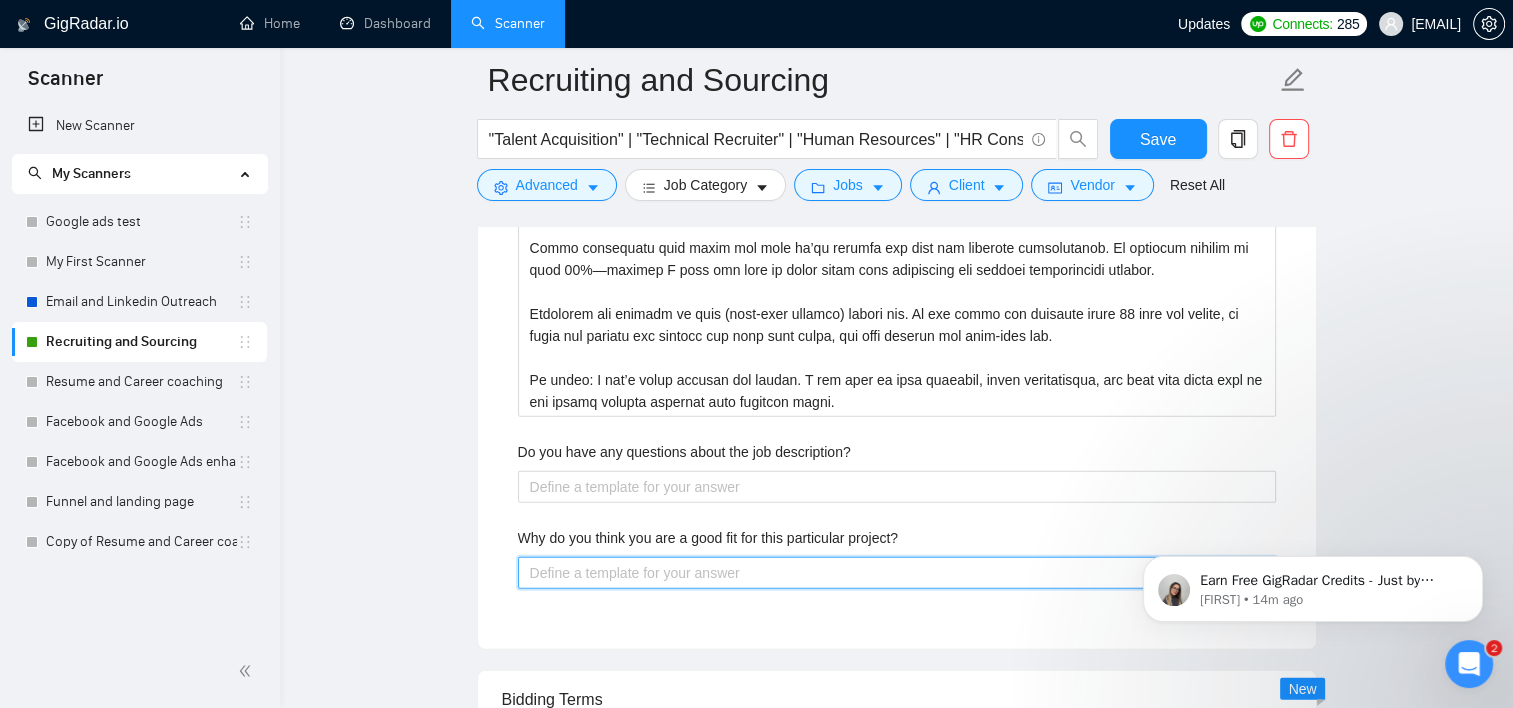 click on "Why do you think you are a good fit for this particular project?" at bounding box center (897, 573) 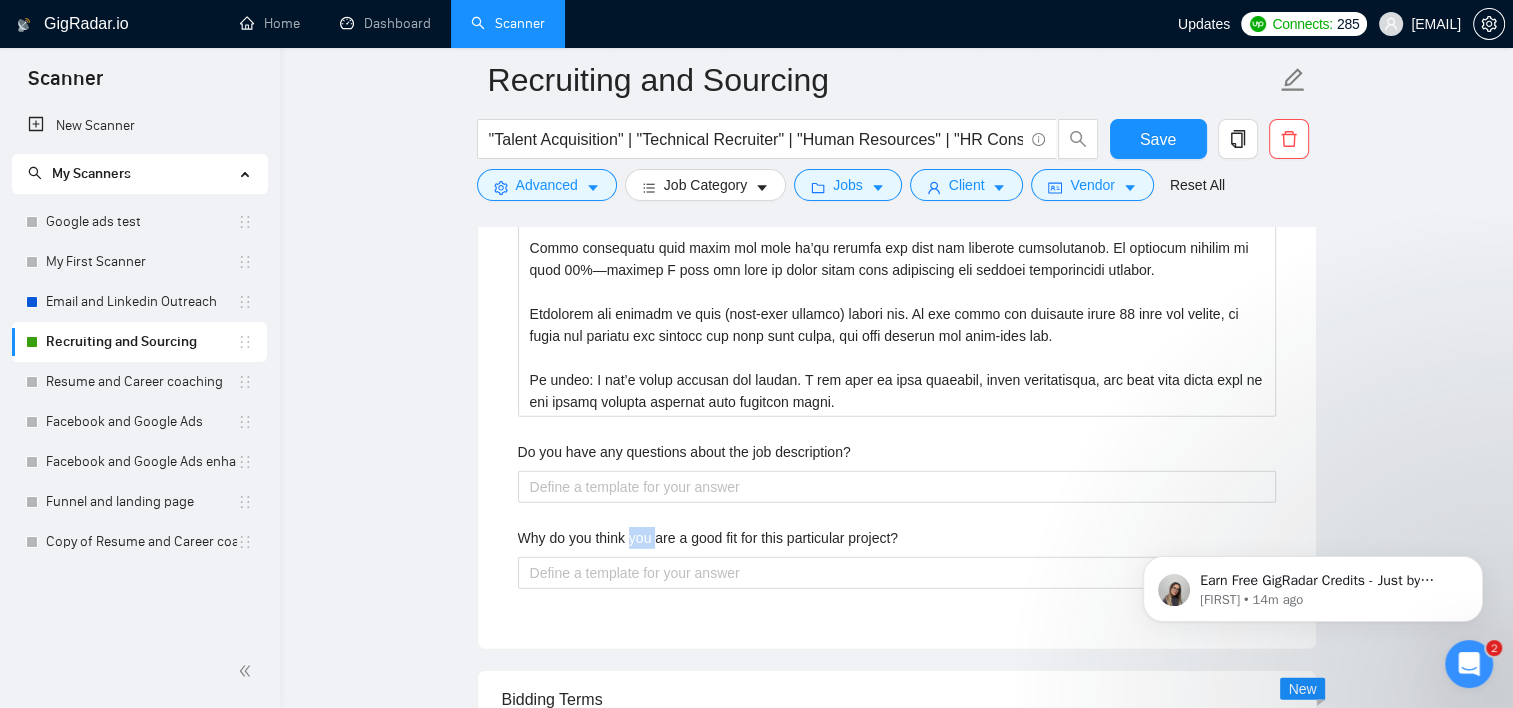 click on "Why do you think you are a good fit for this particular project?" at bounding box center (708, 538) 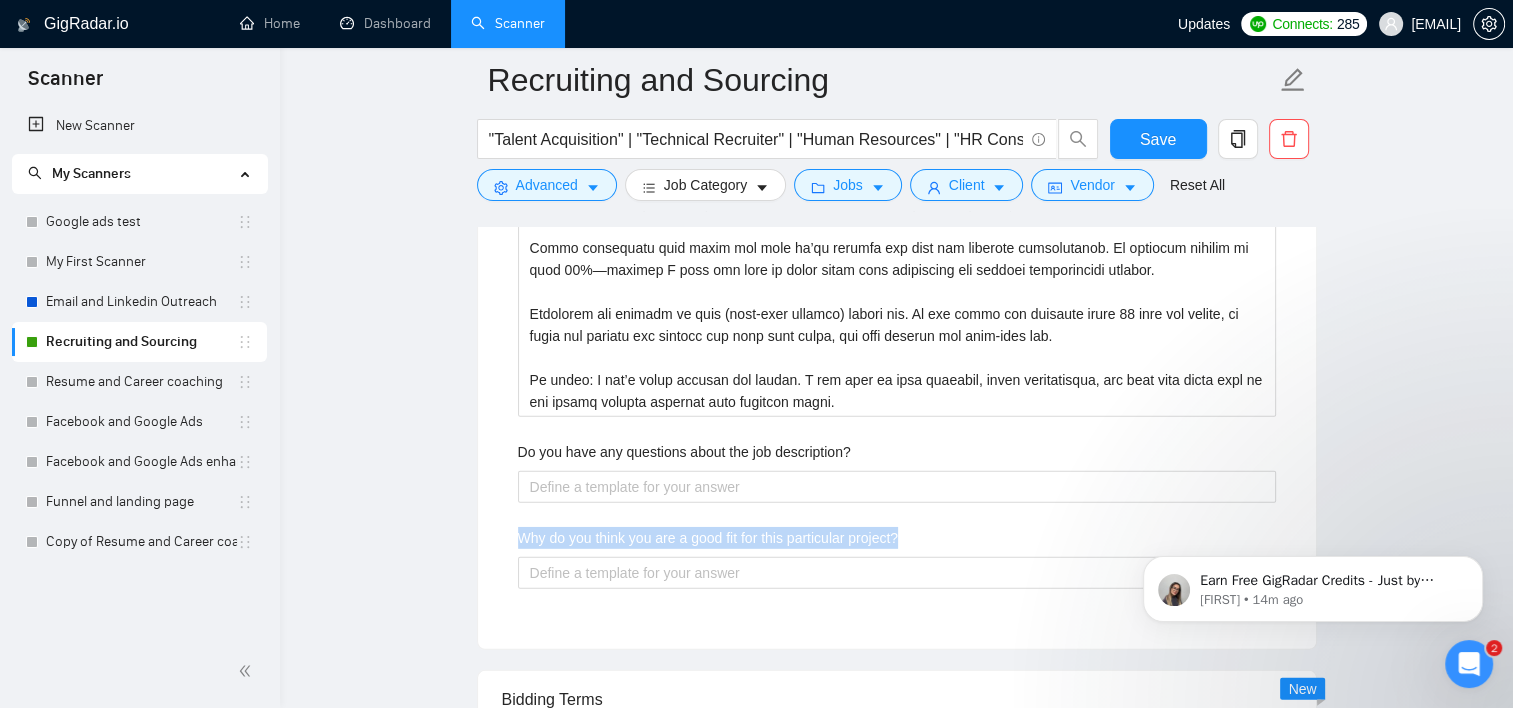 click on "Why do you think you are a good fit for this particular project?" at bounding box center [708, 538] 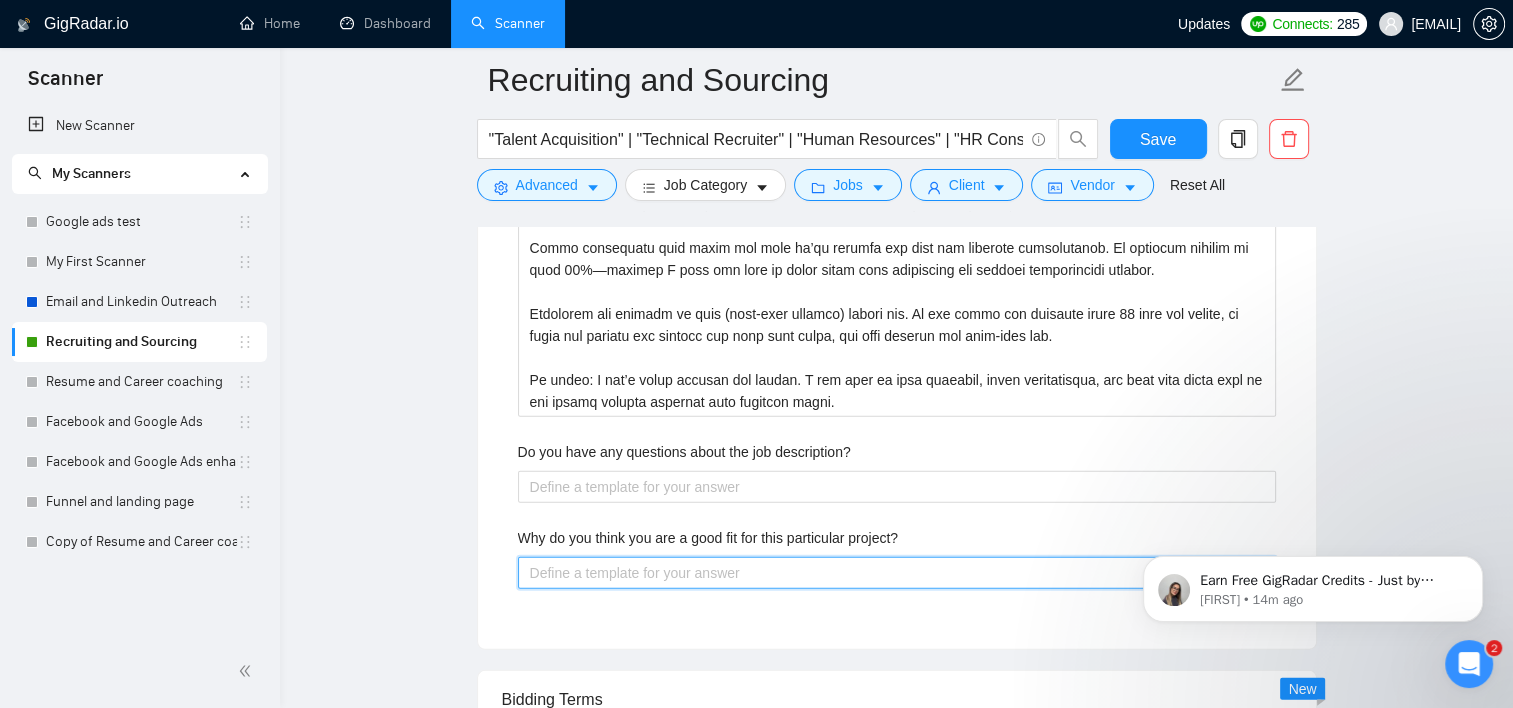 click on "Why do you think you are a good fit for this particular project?" at bounding box center [897, 573] 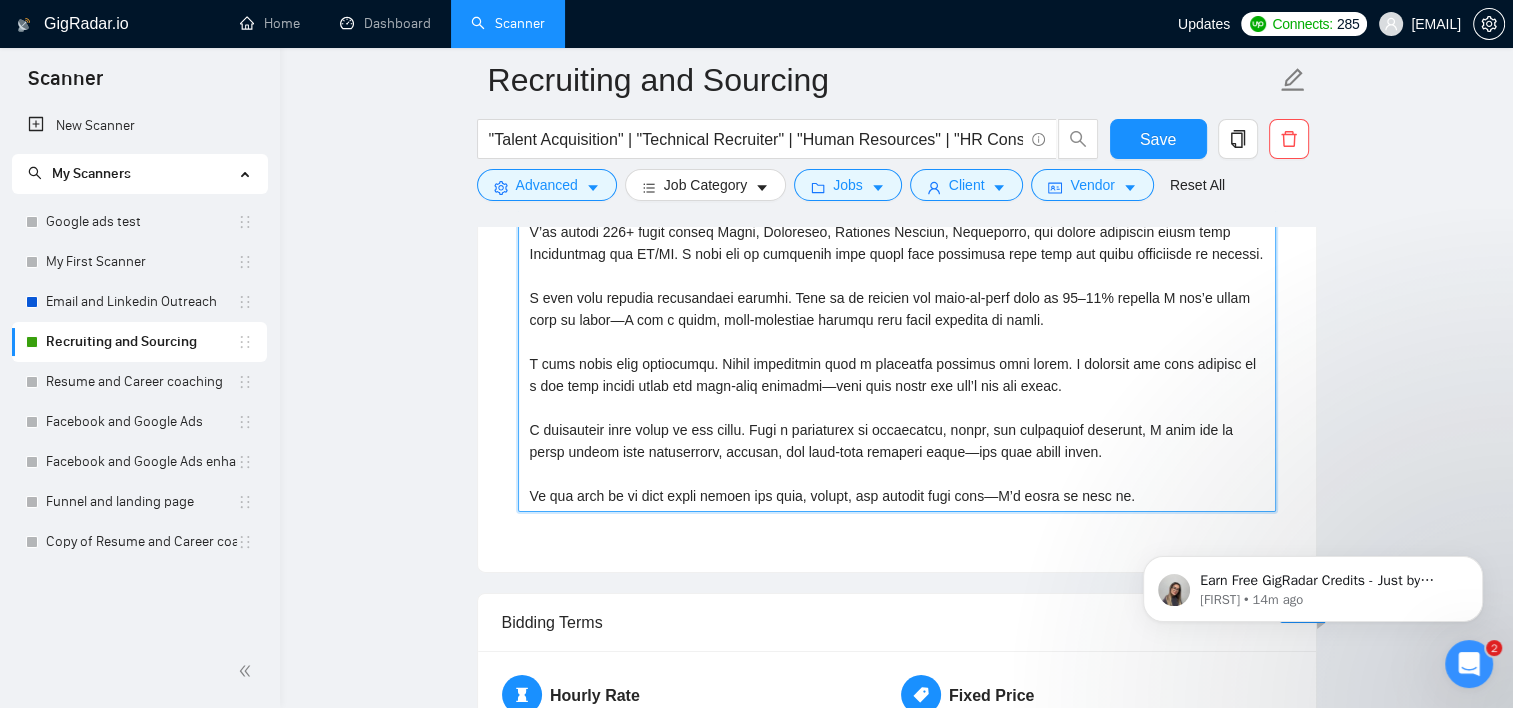 scroll, scrollTop: 6560, scrollLeft: 0, axis: vertical 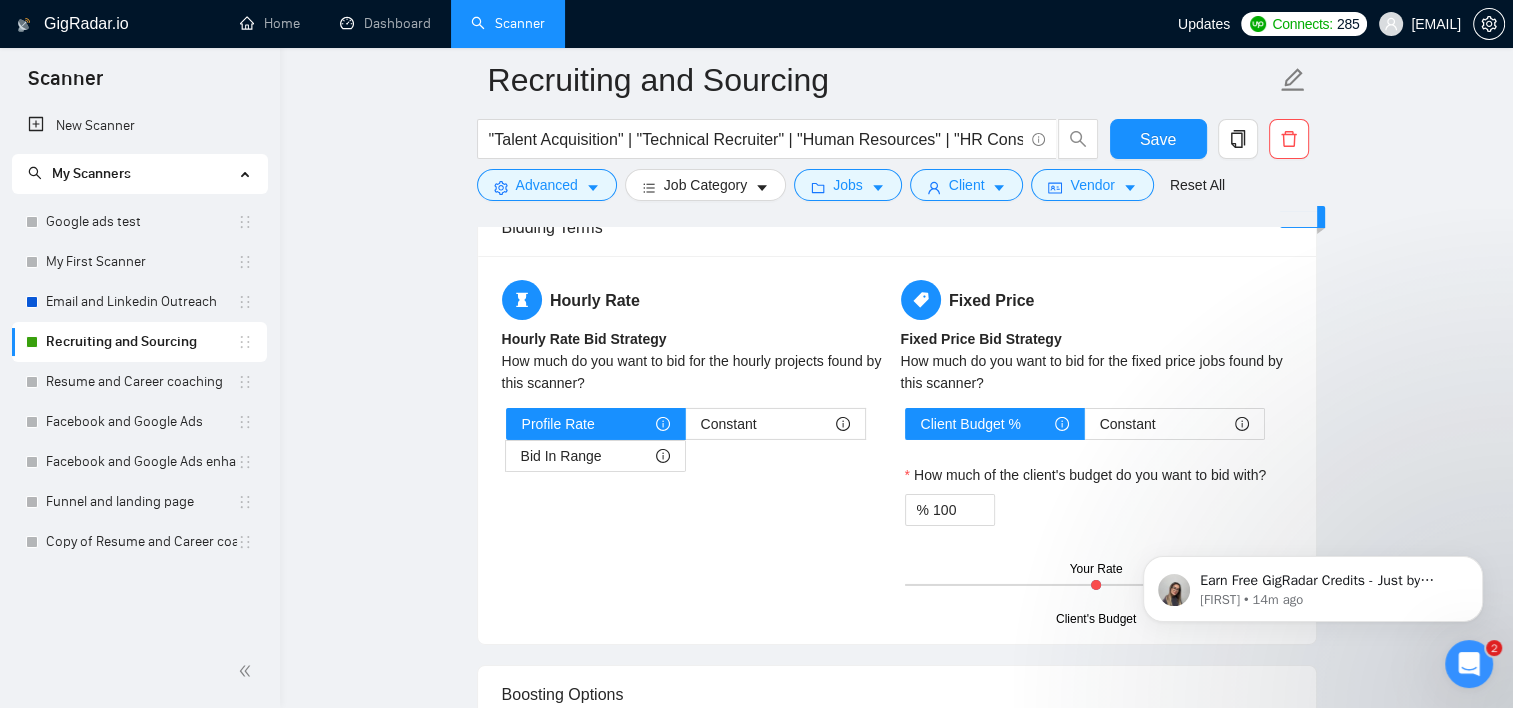 click on "Recruiting and Sourcing "Talent Acquisition" | "Technical Recruiter" | "Human Resources" | "HR Consultant" | "engineer hiring" | "Souring" | "Executive search" | "Temp Recruiting" | "Permanent Recruiting" | headhunt* | "Full cycle Recruiter" | Recruiter | "Candidate Evaluation" | "Candidate sourcing" Save Advanced   Job Category   Jobs   Client   Vendor   Reset All Preview Results Insights NEW Alerts Auto Bidder Auto Bidding Enabled Auto Bidding Enabled: ON Auto Bidder Auto Bidding Enabled: ON Auto Bidder Schedule Auto Bidding Type: Automated (recommended) Semi-automated Auto Bidding Schedule: 24/7 Custom Custom Auto Bidder Schedule Repeat every week on Monday Tuesday Wednesday Thursday Friday Saturday Sunday Active Hours ( America/New_York ): From: To: ( 24  hours) America/New_York Auto Bidding Type Select your bidding algorithm: Choose the algorithm for you bidding. The price per proposal does not include your connects expenditure. Template Bidder Works great for narrow segments and short cover letters that don't change. 0.50  credits 1.00" at bounding box center [896, -1864] 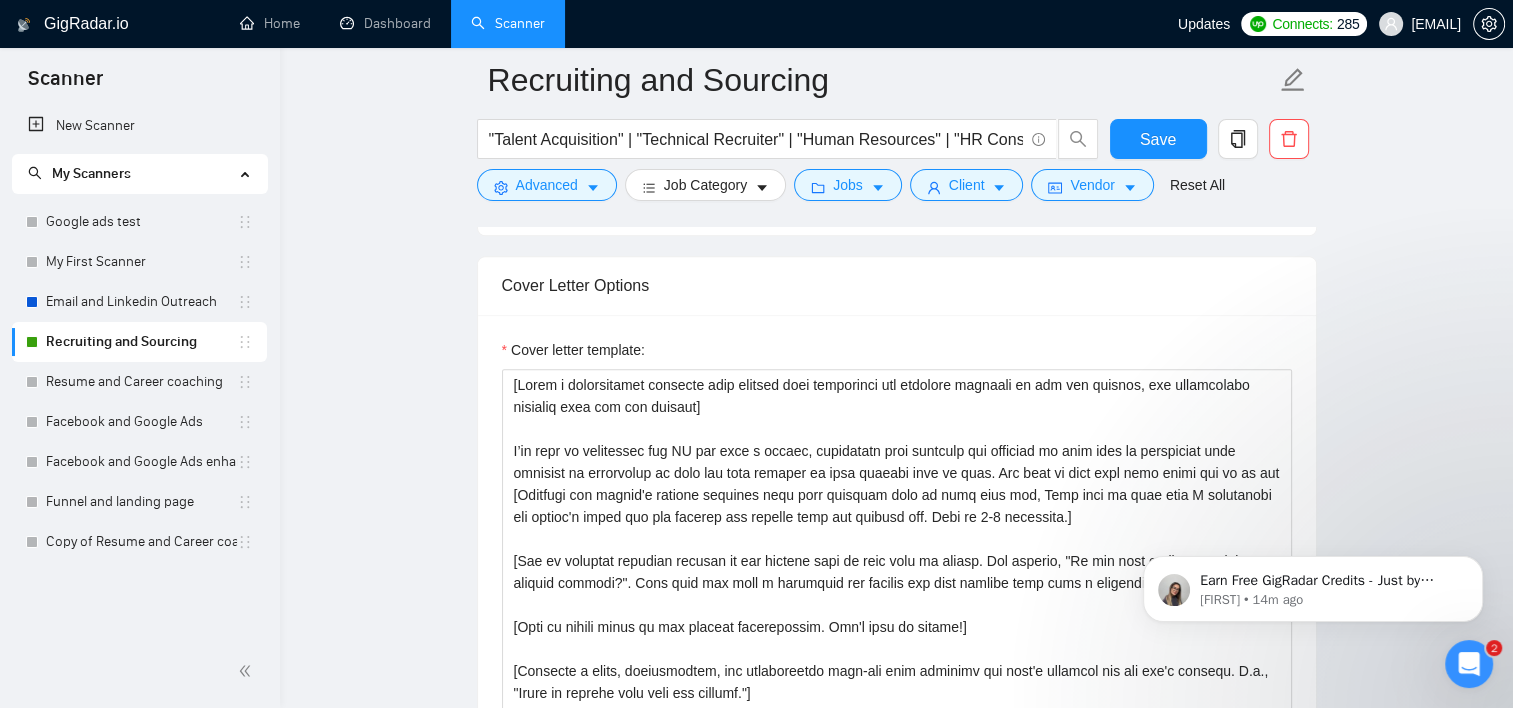 scroll, scrollTop: 2211, scrollLeft: 0, axis: vertical 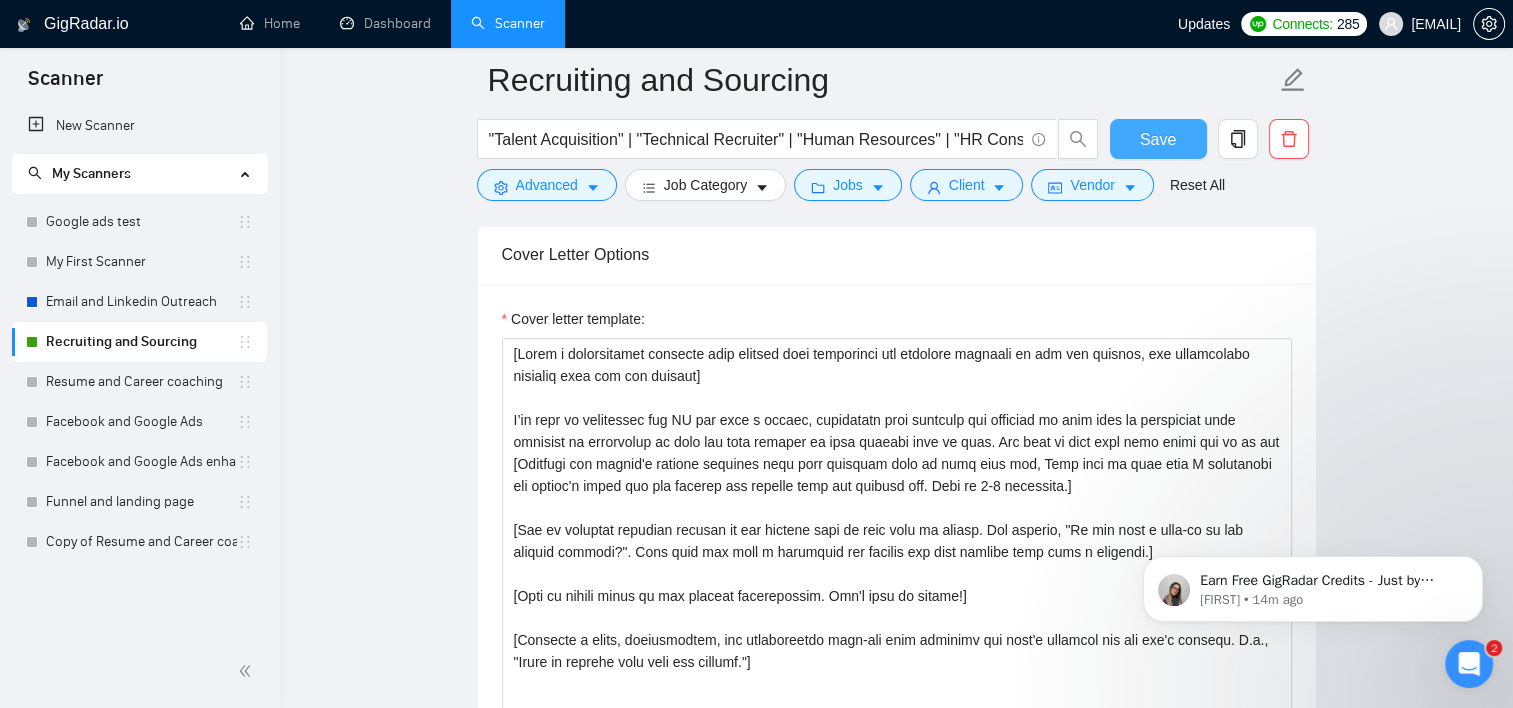 drag, startPoint x: 1172, startPoint y: 136, endPoint x: 1087, endPoint y: 224, distance: 122.34786 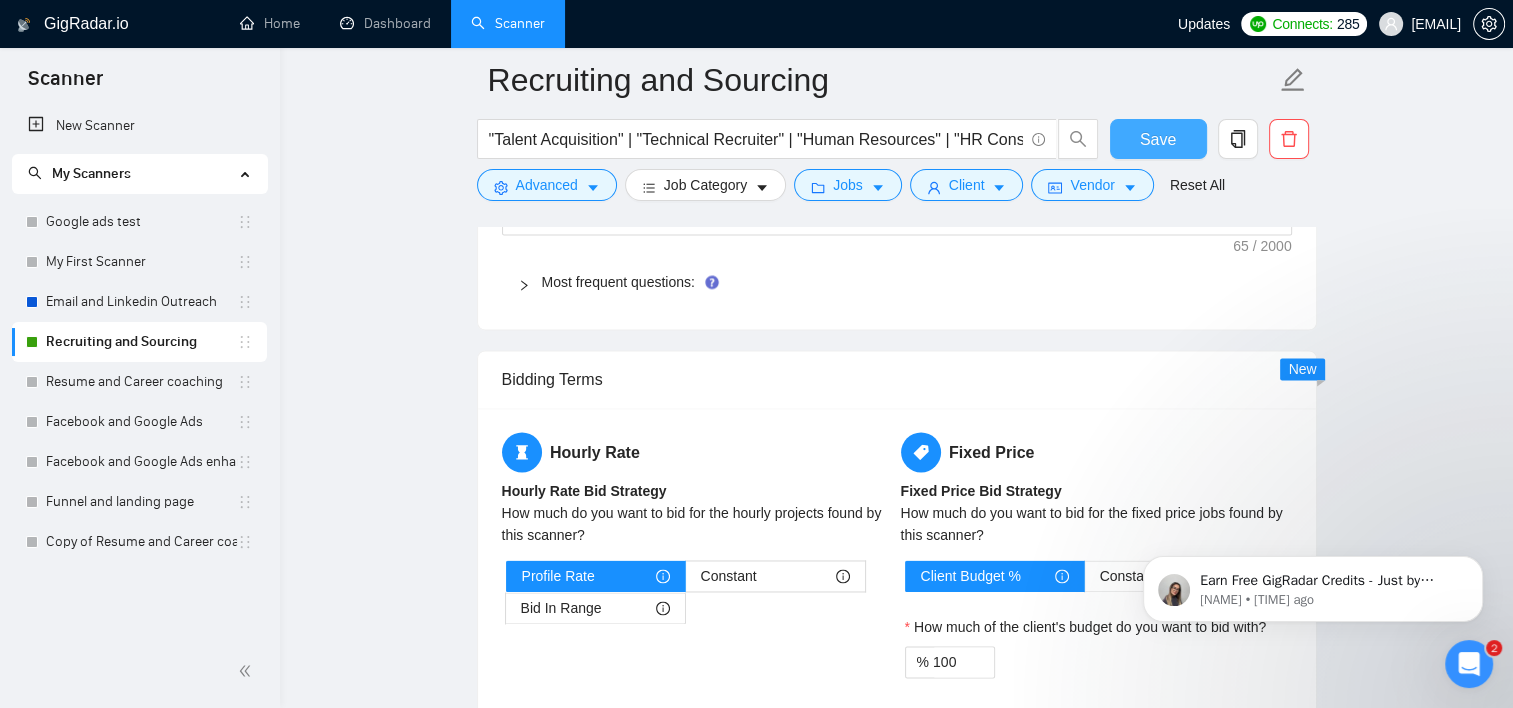 scroll, scrollTop: 2811, scrollLeft: 0, axis: vertical 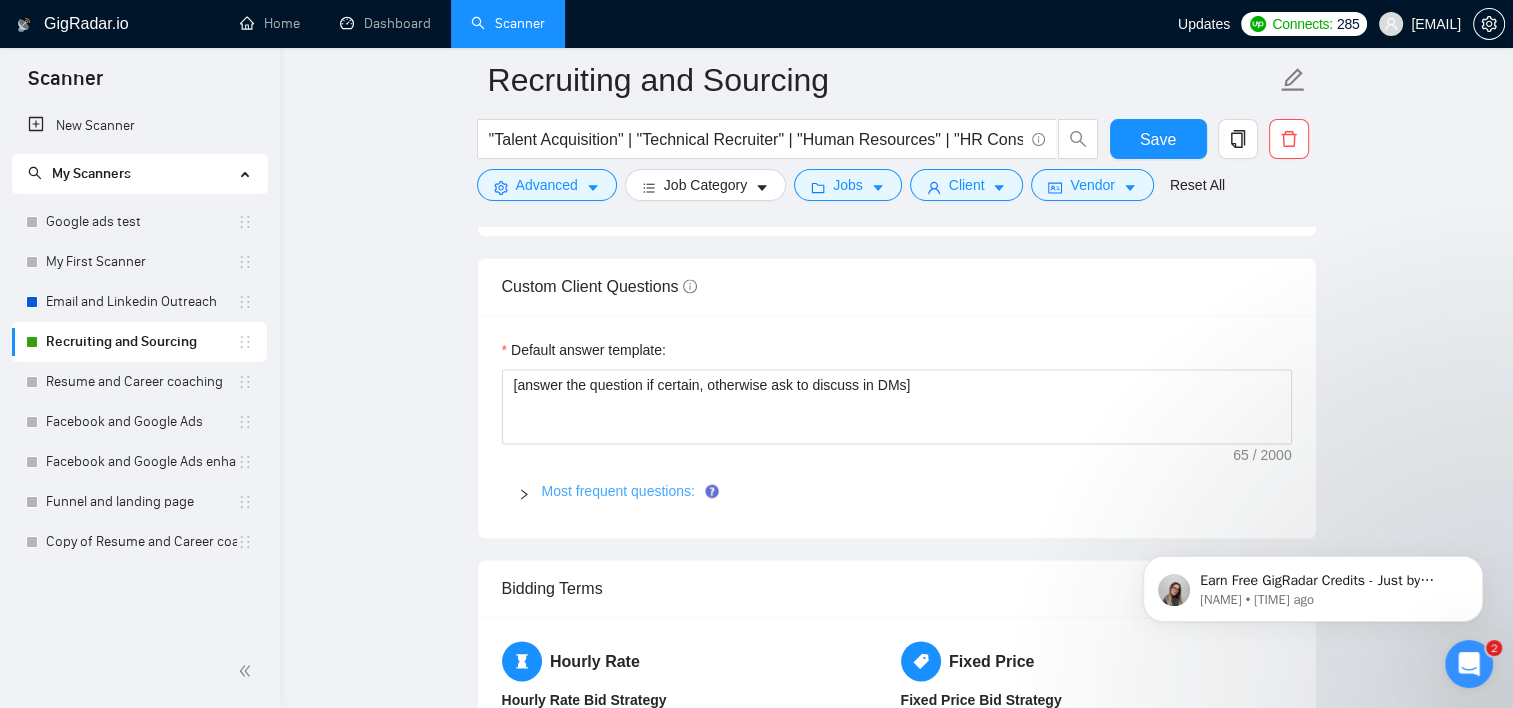 click on "Most frequent questions:" at bounding box center [618, 491] 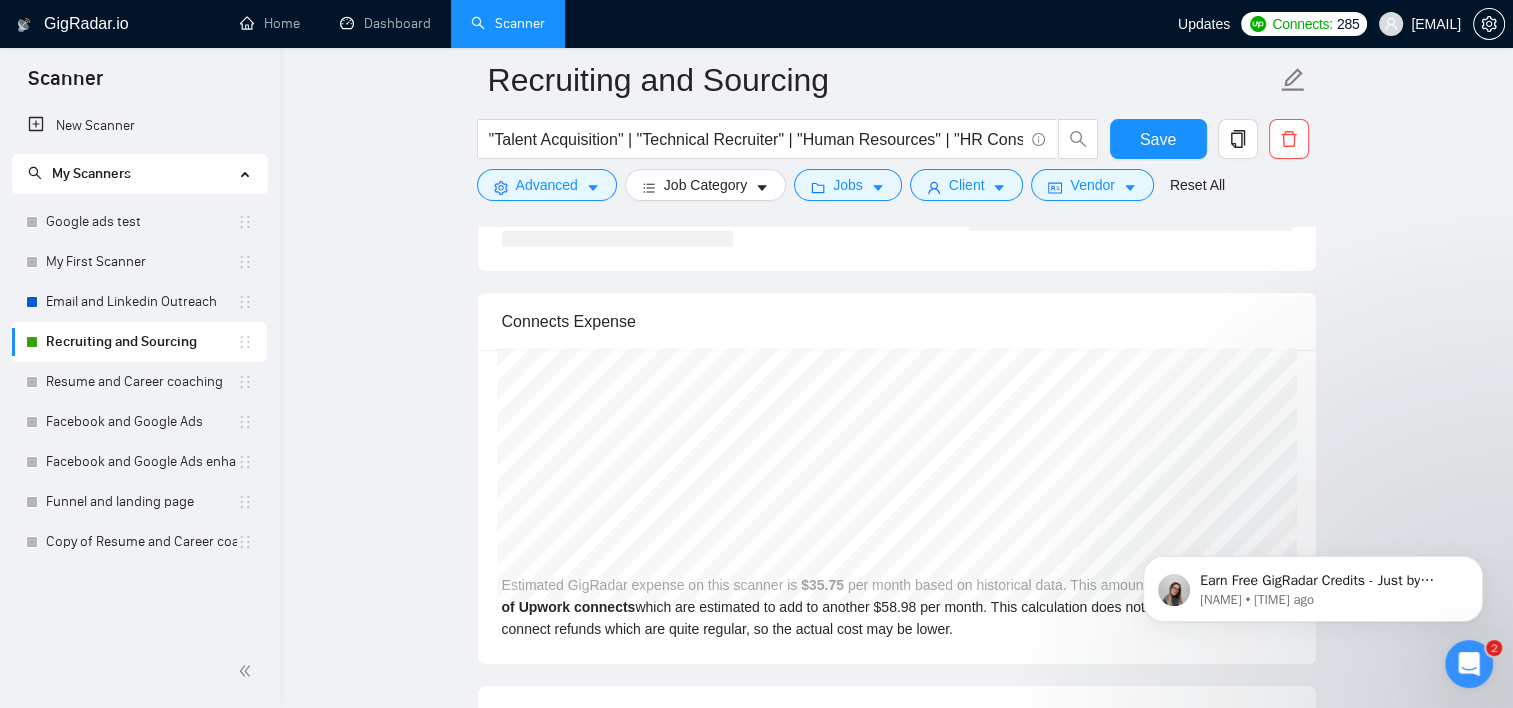 scroll, scrollTop: 7611, scrollLeft: 0, axis: vertical 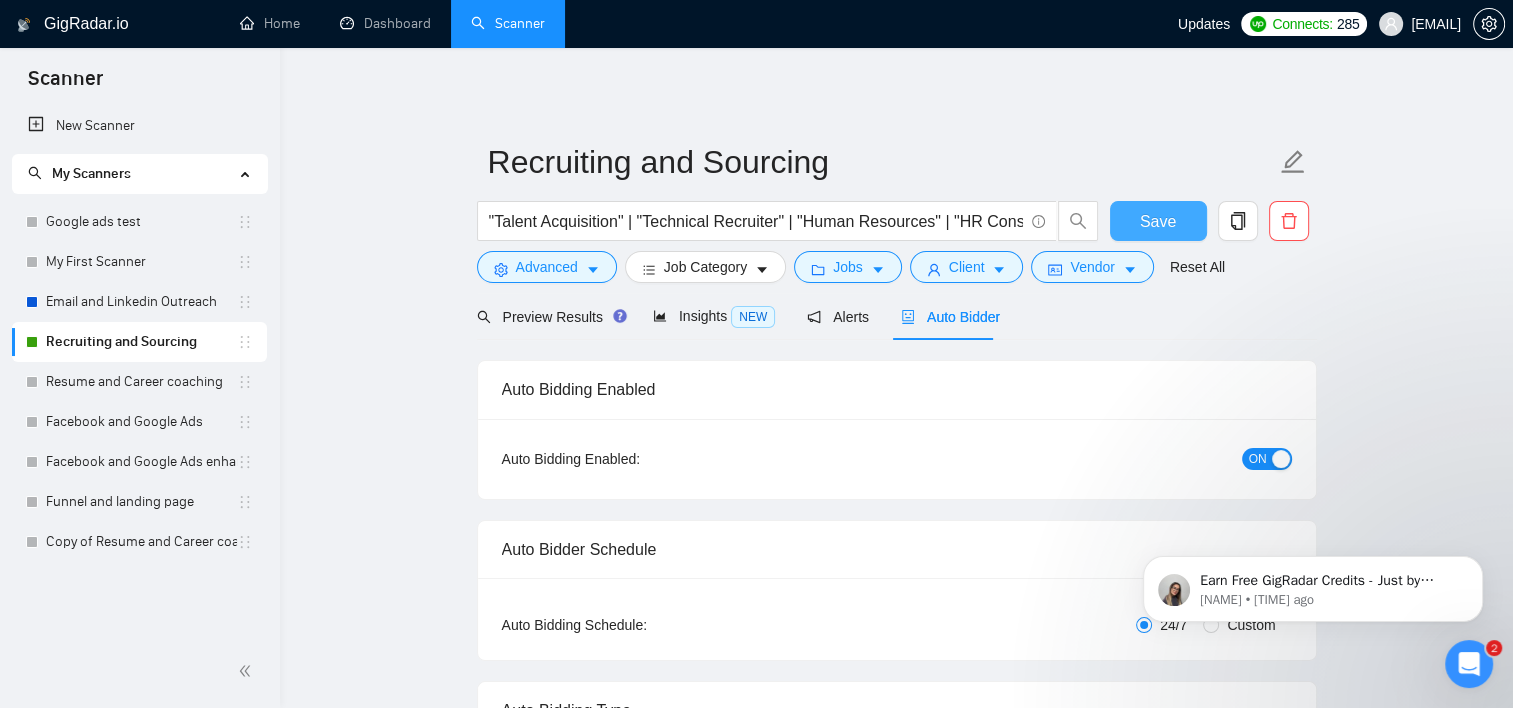 drag, startPoint x: 1173, startPoint y: 219, endPoint x: 572, endPoint y: 501, distance: 663.8712 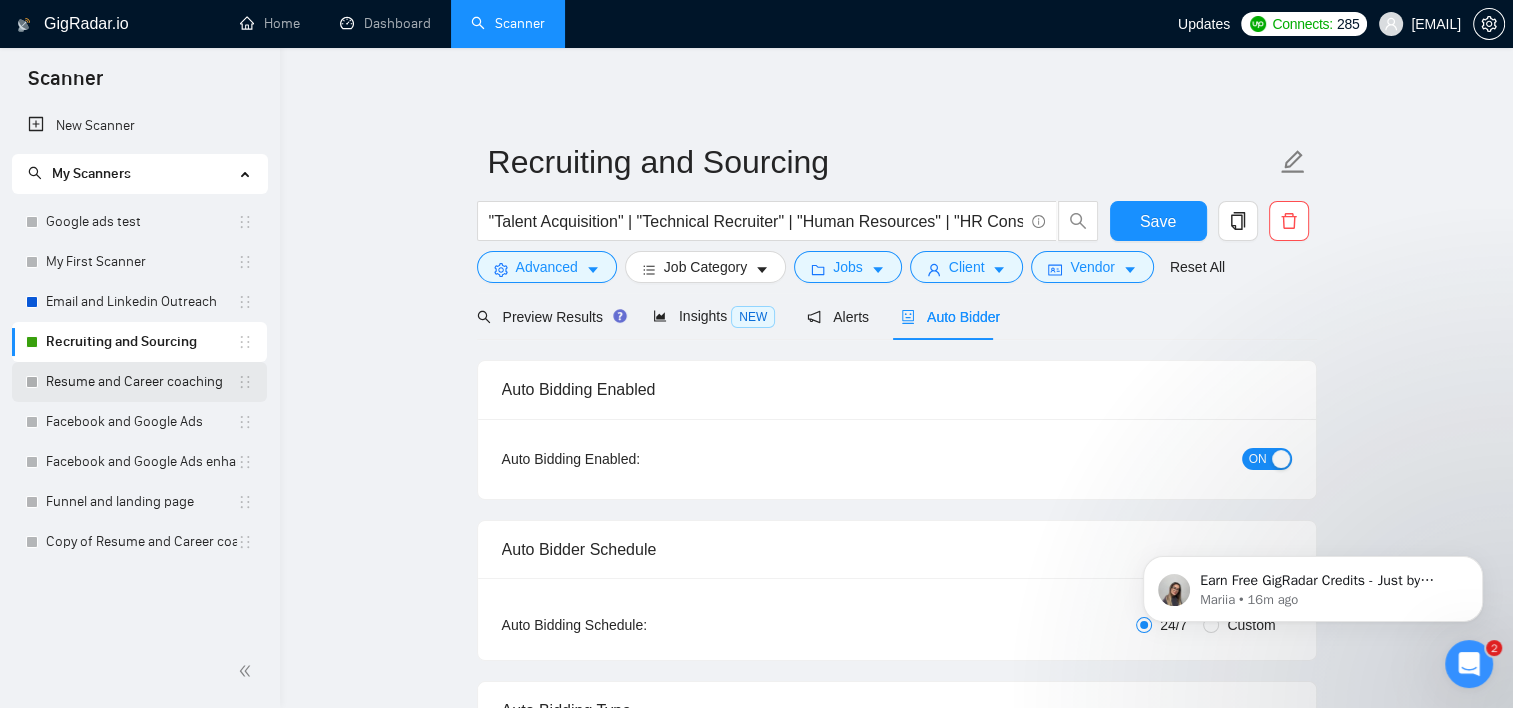 click on "Resume and Career coaching" at bounding box center (141, 382) 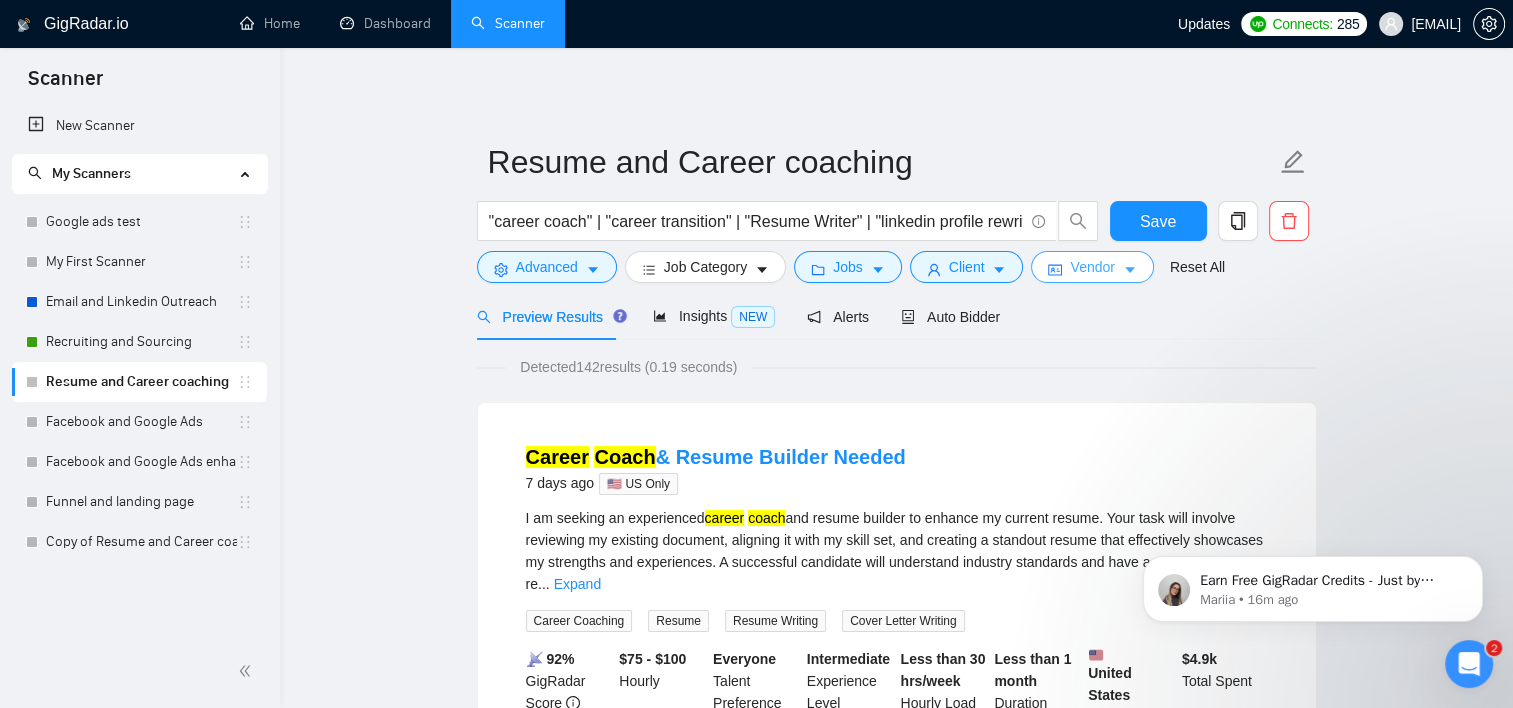 click on "Vendor" at bounding box center (1092, 267) 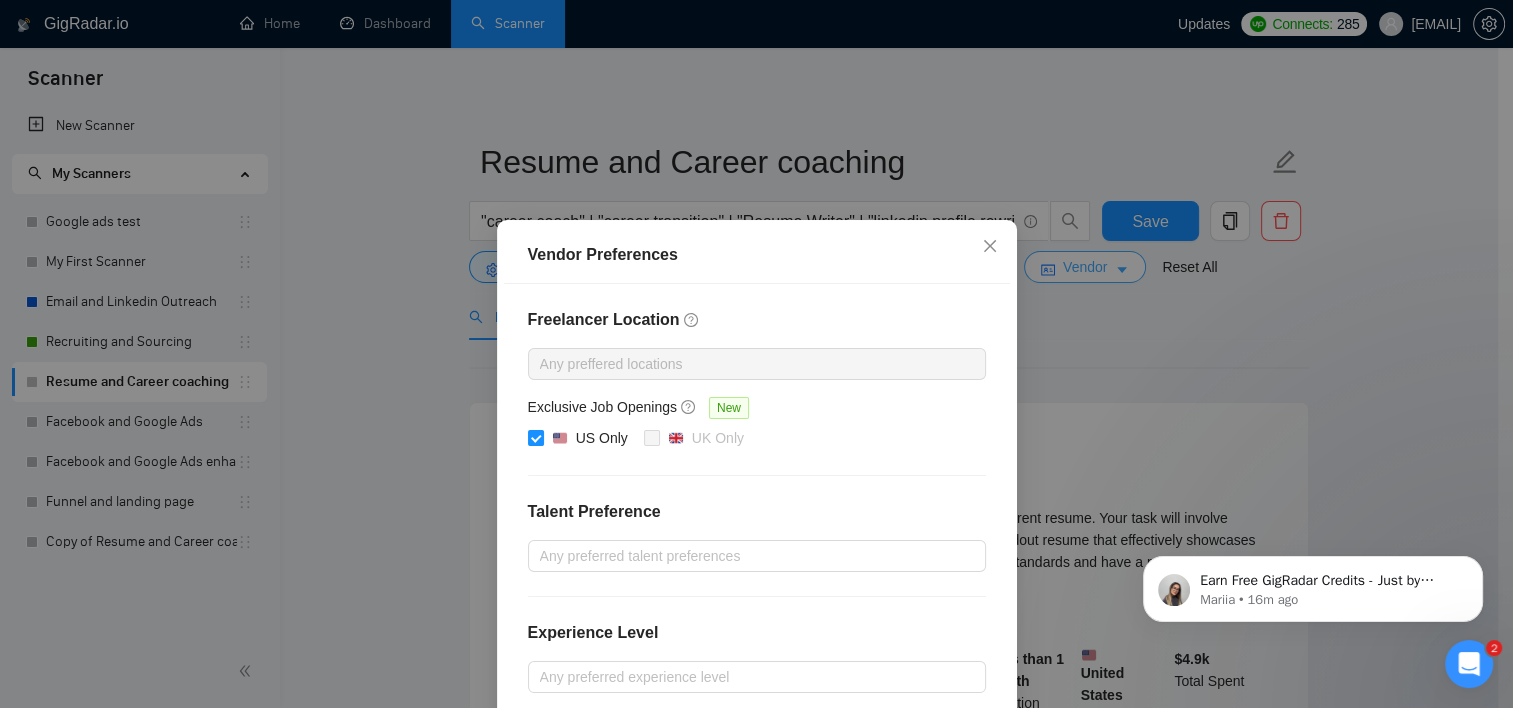 click on "Vendor Preferences Freelancer Location     Any preffered locations Exclusive Job Openings New US Only UK Only Talent Preference   Any preferred talent preferences Experience Level   Any preferred experience level Freelancer's Spoken Languages New   Any preffered languages Reset OK" at bounding box center [756, 354] 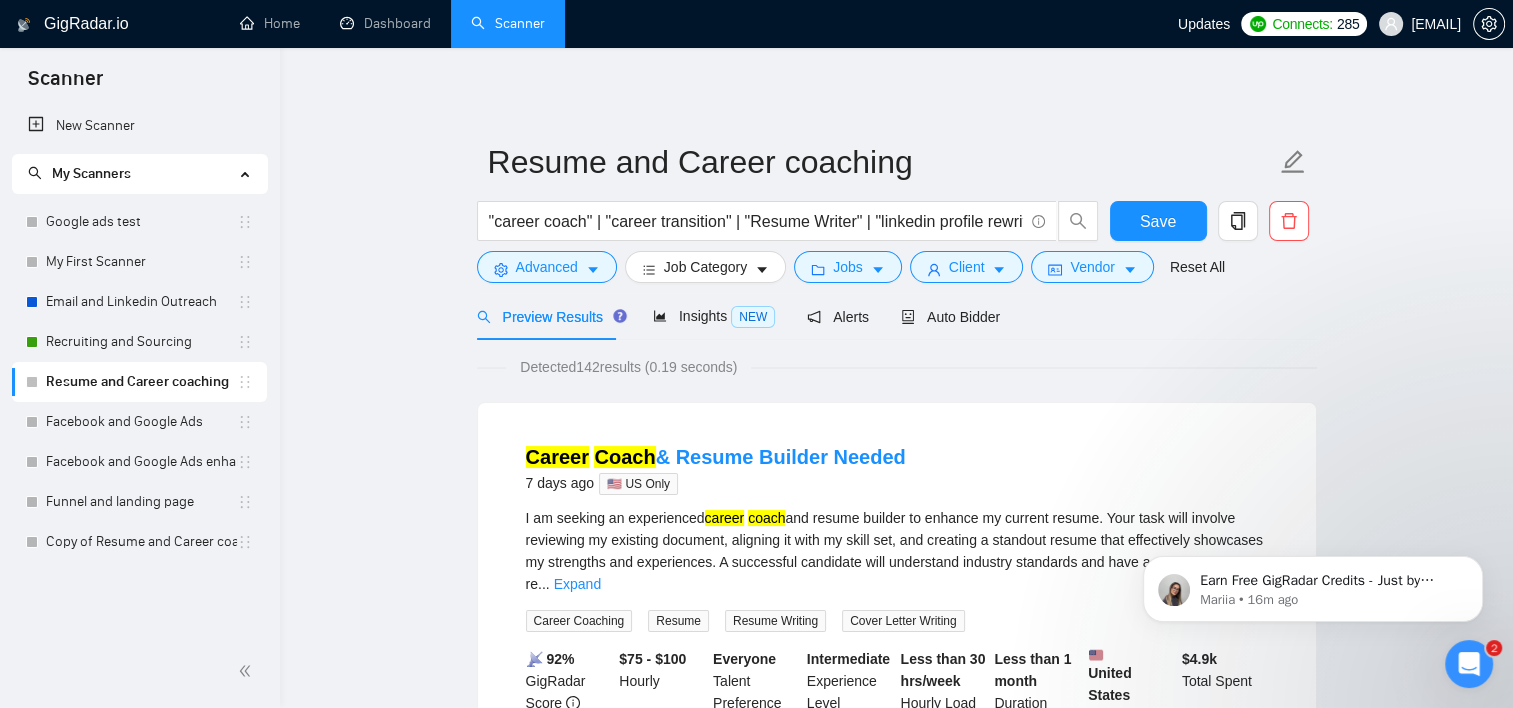 click on "Detected   [NUMBER]   results   ([TIME])" at bounding box center (897, 367) 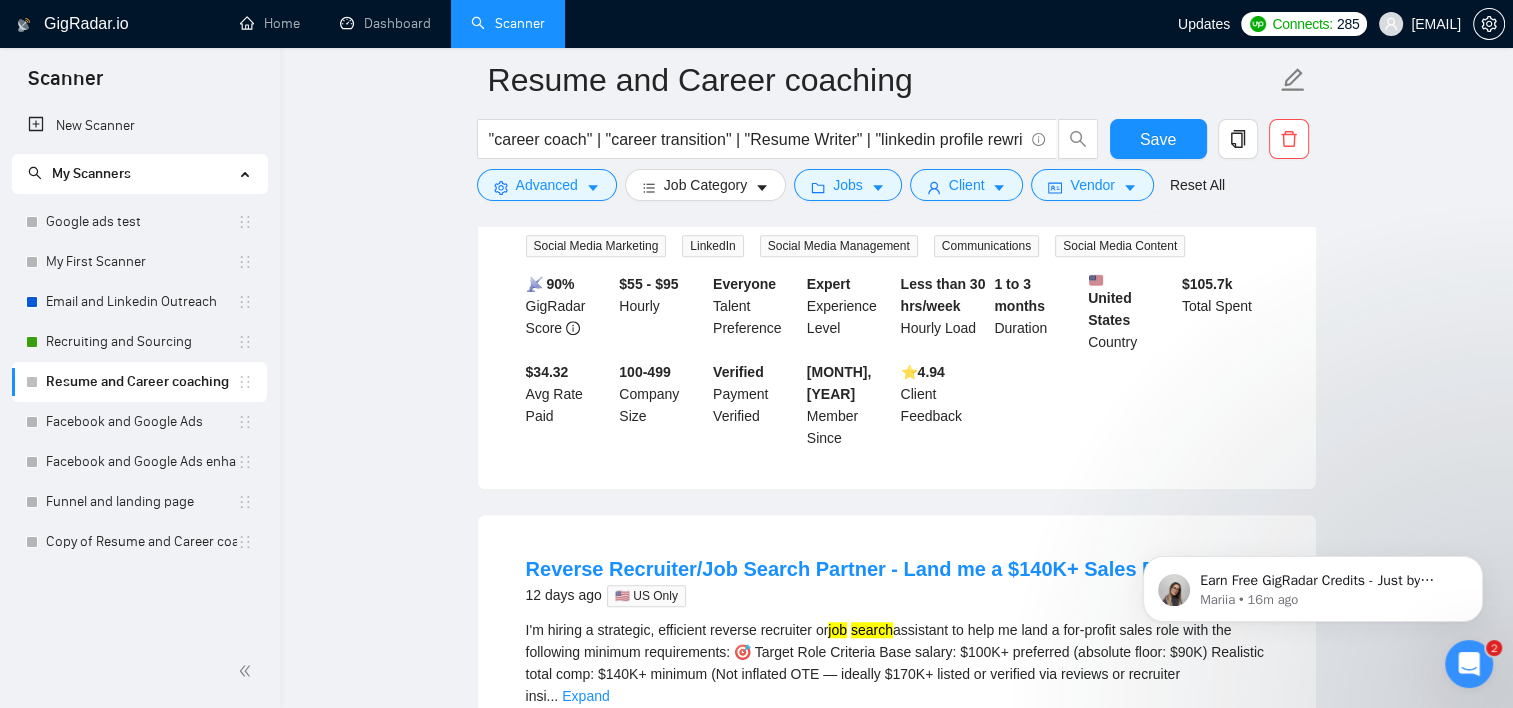 scroll, scrollTop: 1500, scrollLeft: 0, axis: vertical 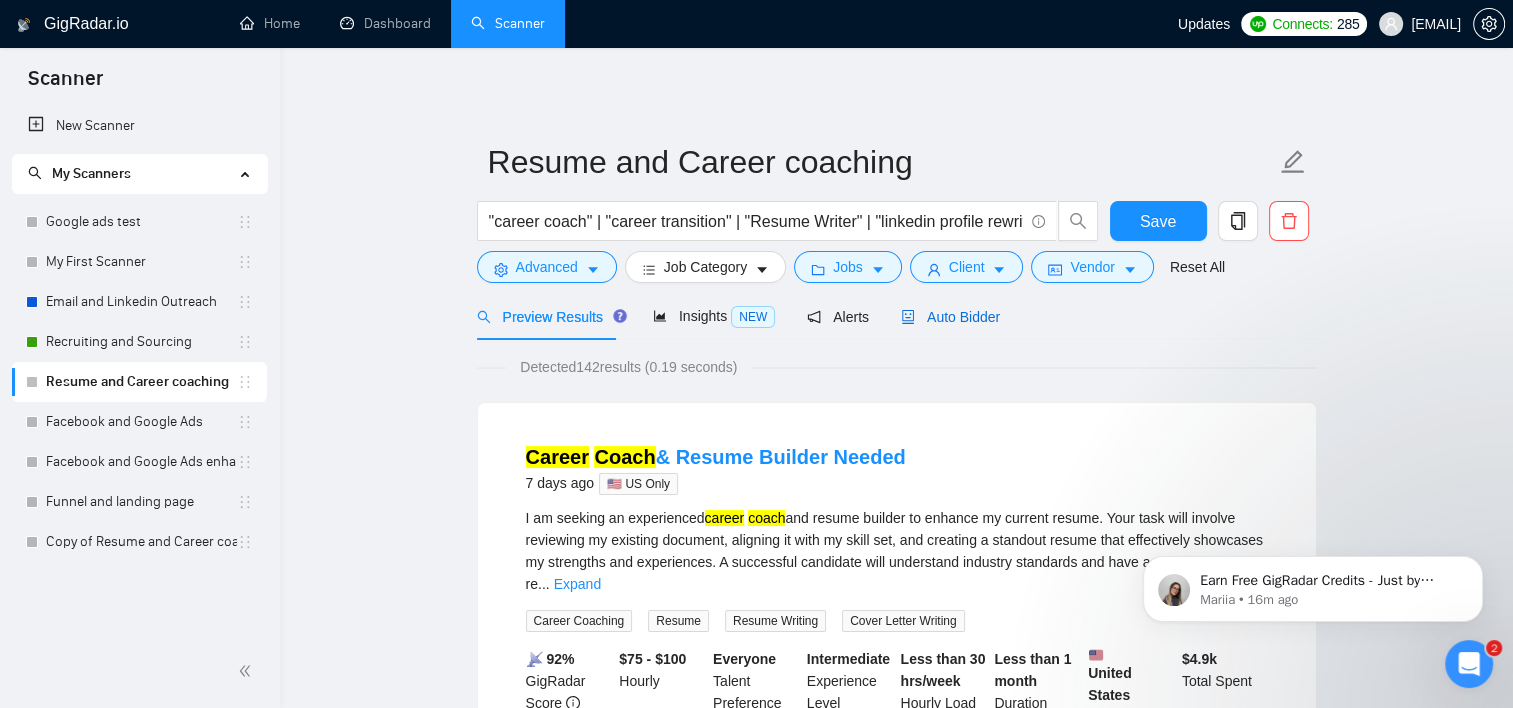 click on "Auto Bidder" at bounding box center [950, 317] 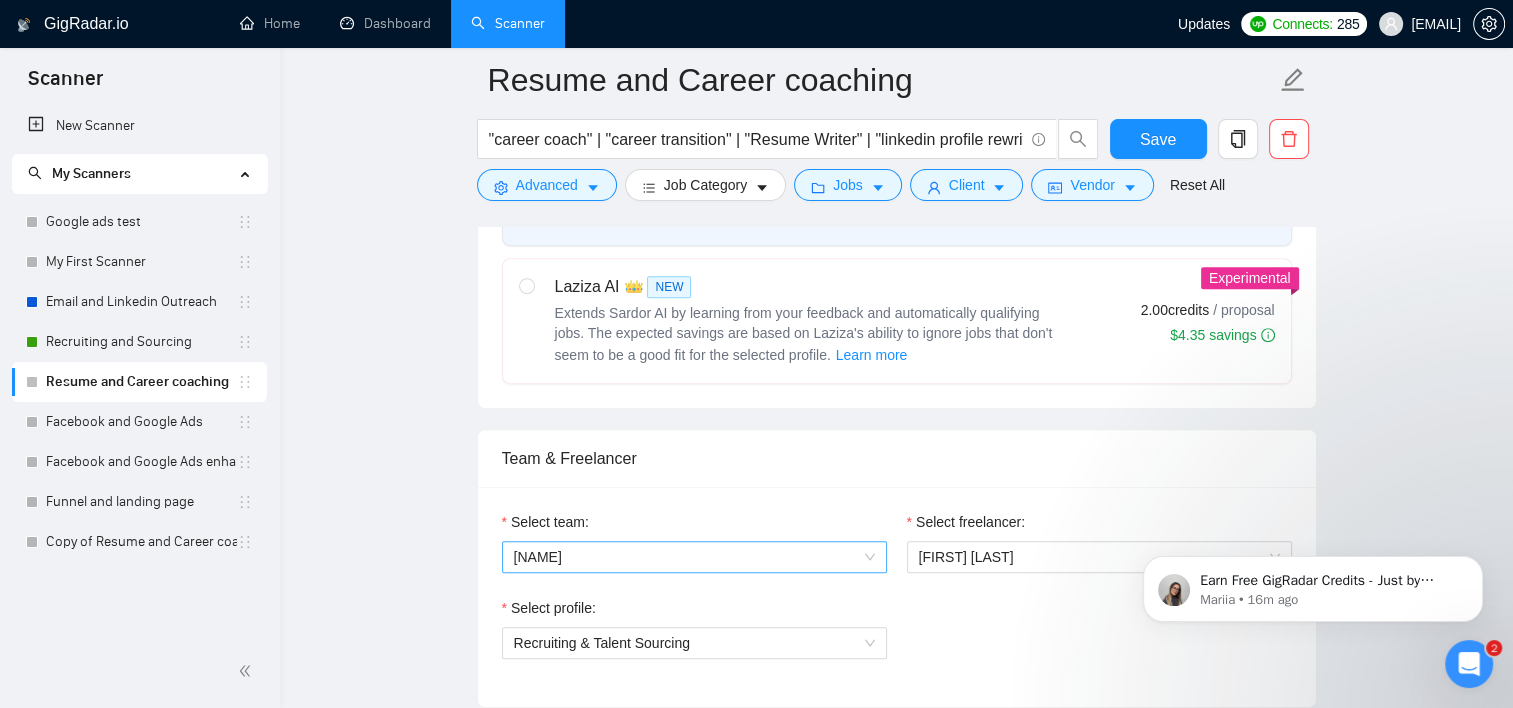 scroll, scrollTop: 700, scrollLeft: 0, axis: vertical 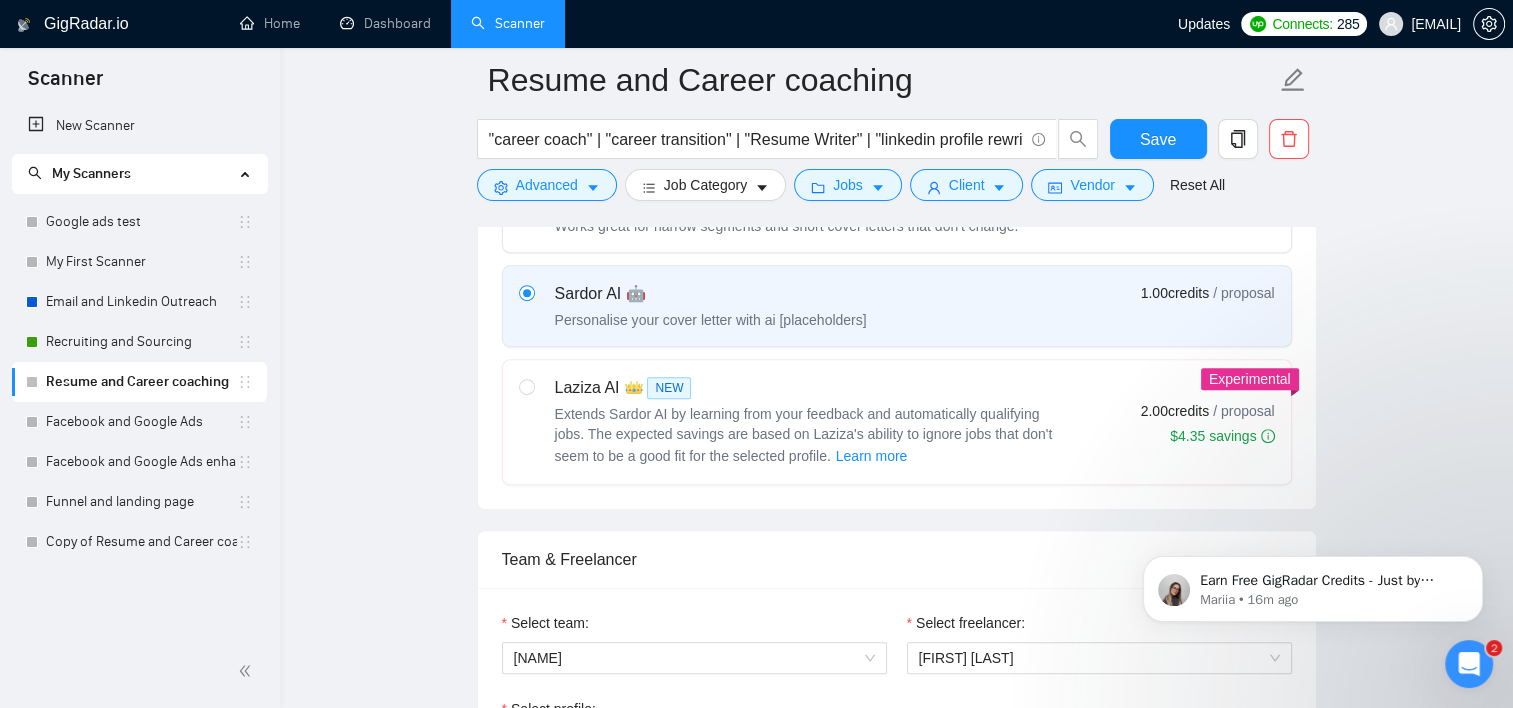 click on "Laziza AI  👑   NEW" at bounding box center [805, 388] 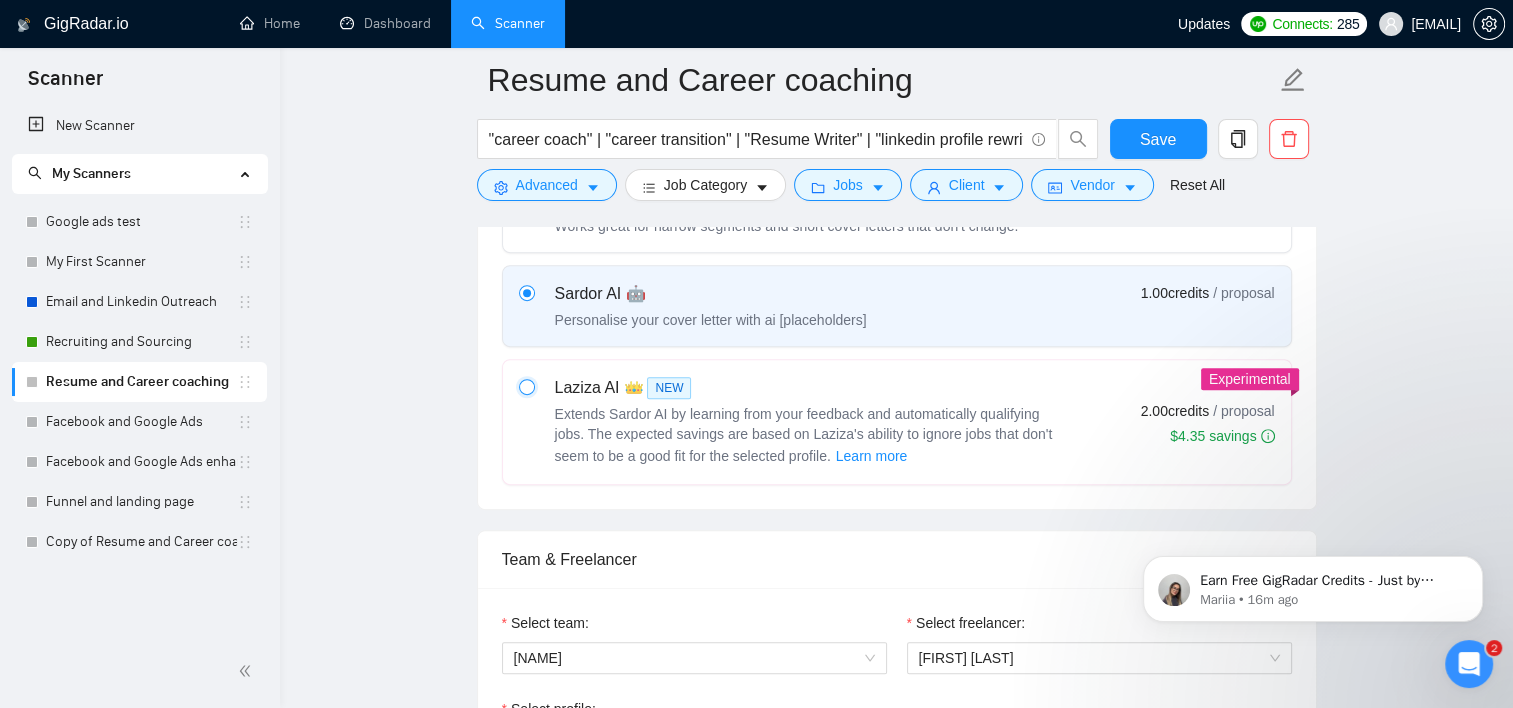 click at bounding box center (526, 386) 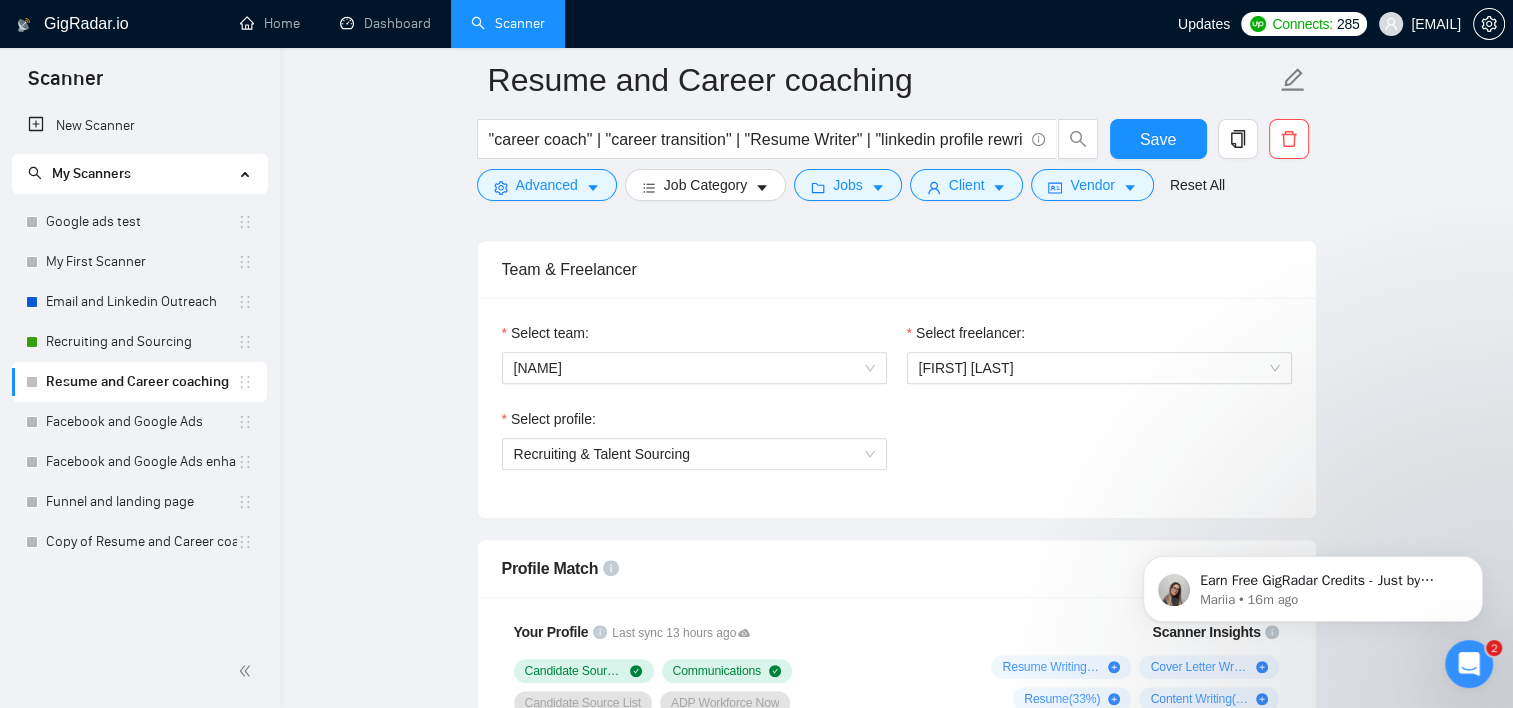 scroll, scrollTop: 1000, scrollLeft: 0, axis: vertical 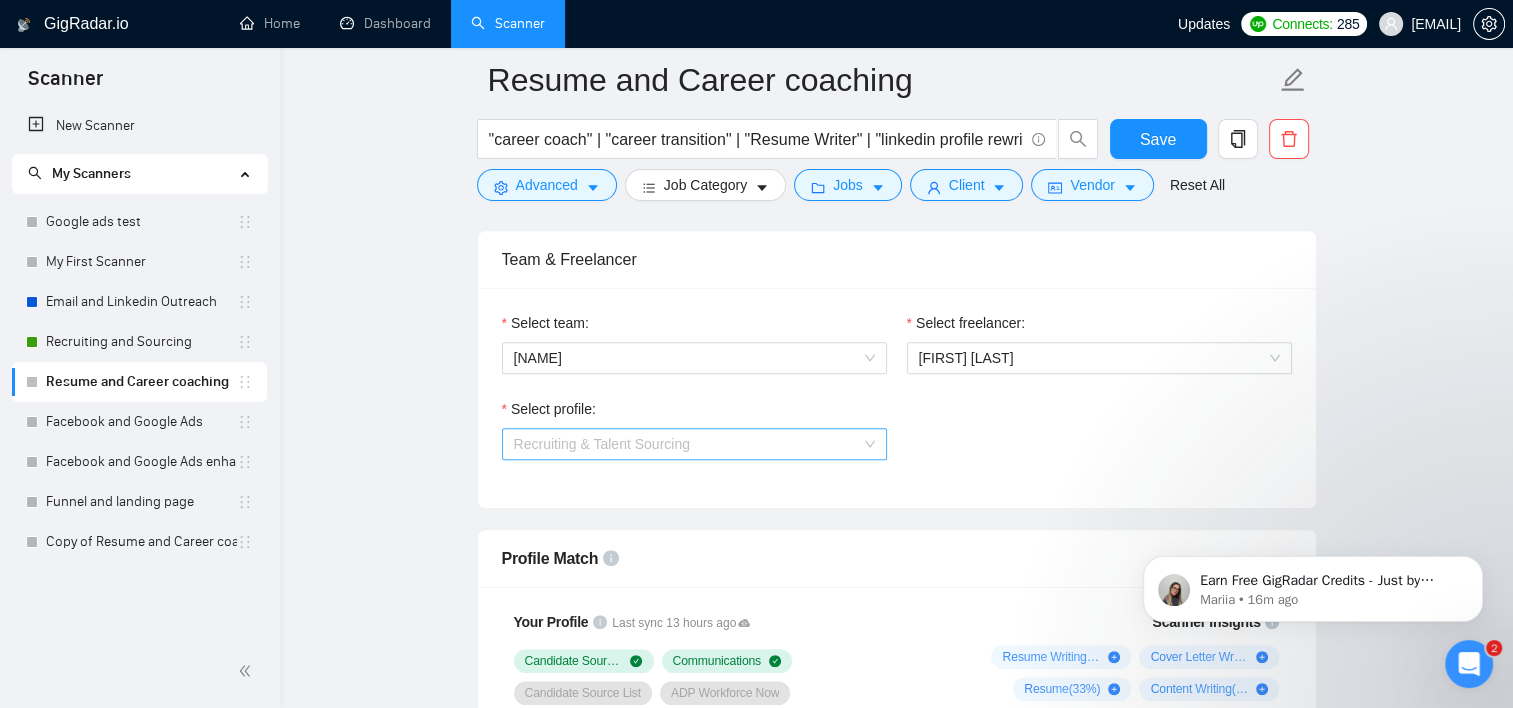 click on "Recruiting & Talent Sourcing" at bounding box center [694, 444] 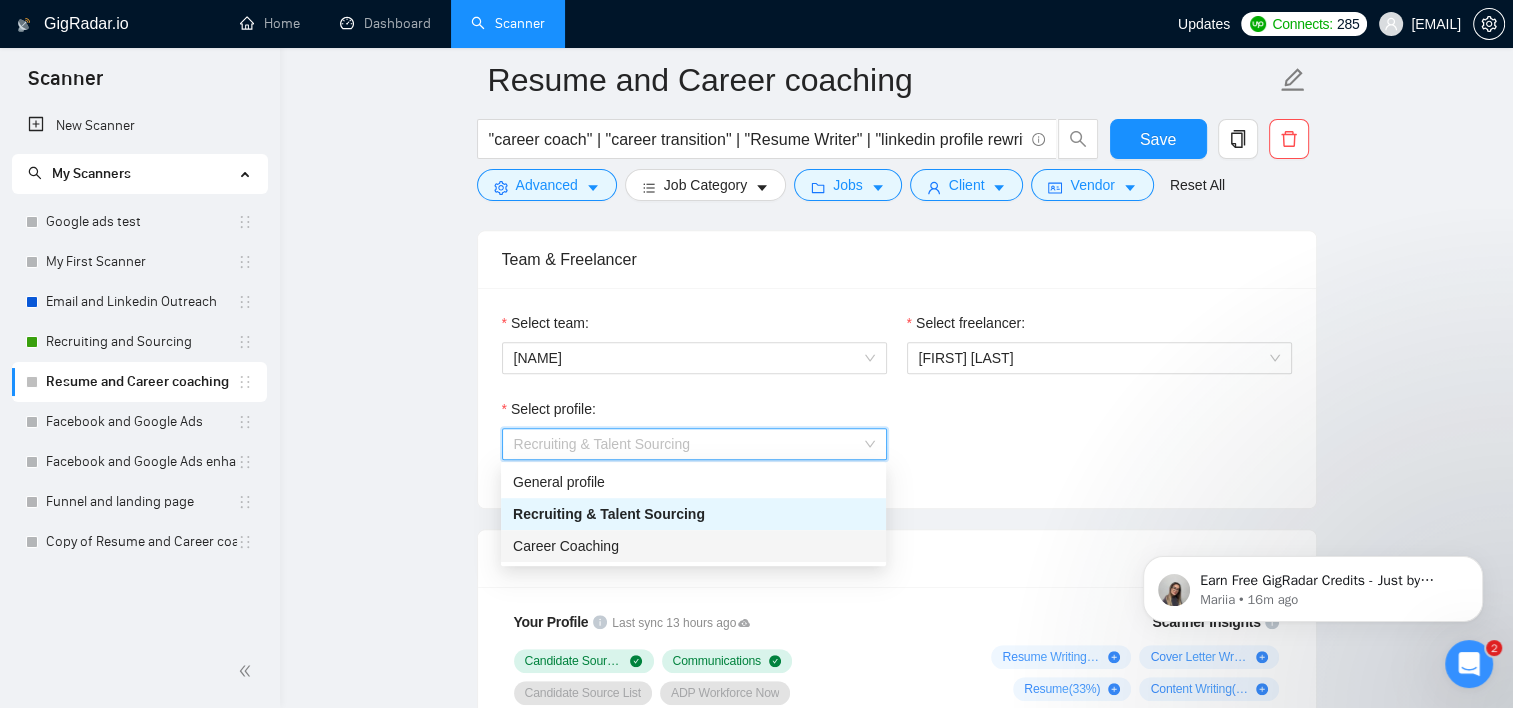 click on "Career Coaching" at bounding box center [693, 546] 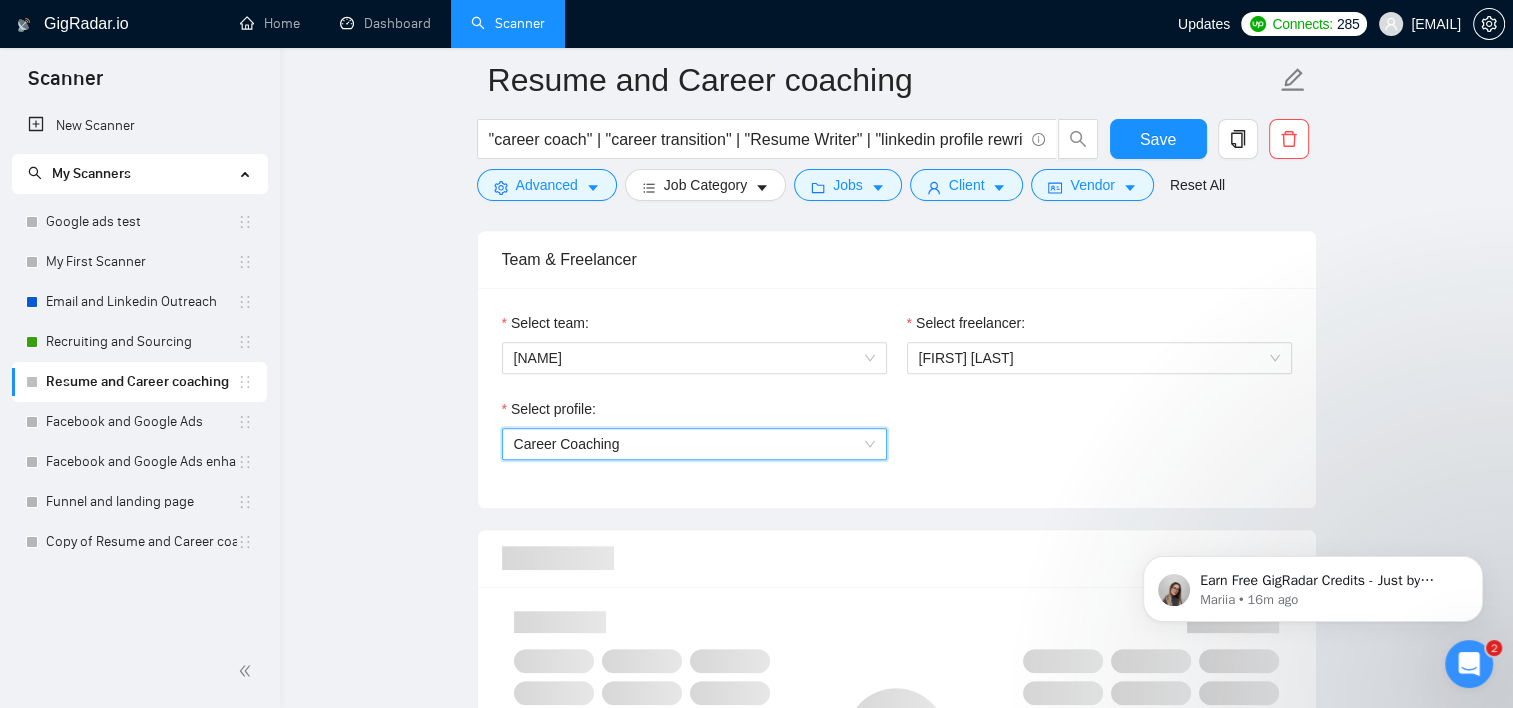 click on "Select profile: [NUMBER] [NAME]" at bounding box center [897, 441] 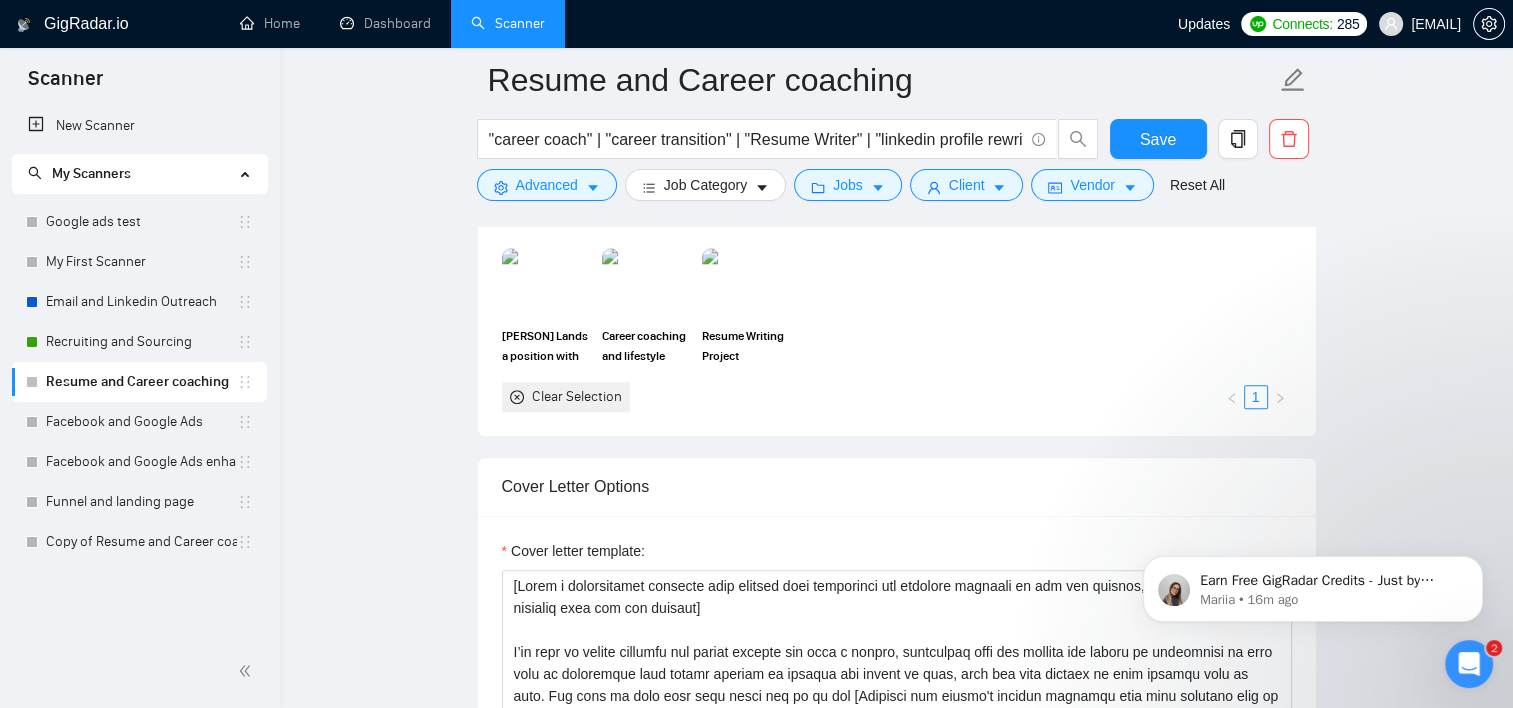 scroll, scrollTop: 1900, scrollLeft: 0, axis: vertical 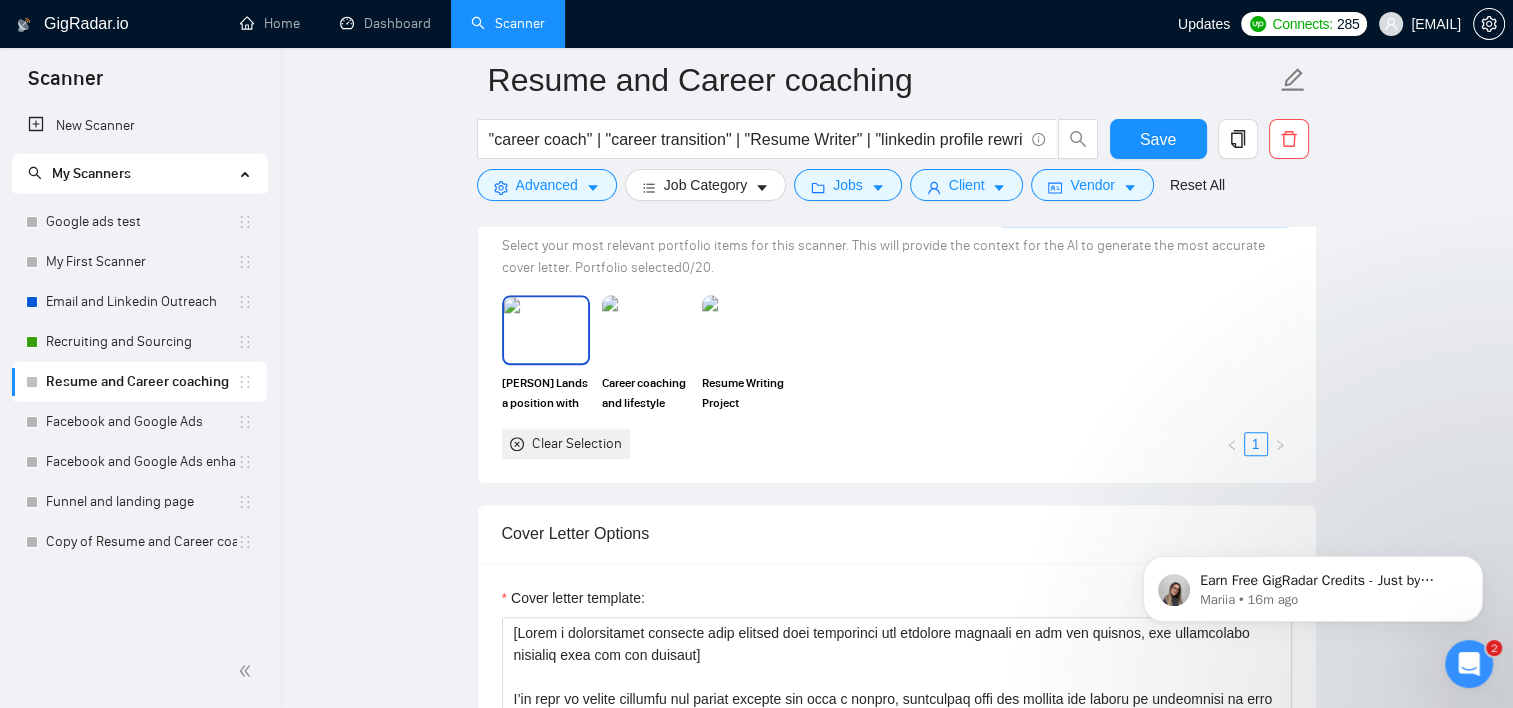 click at bounding box center (546, 330) 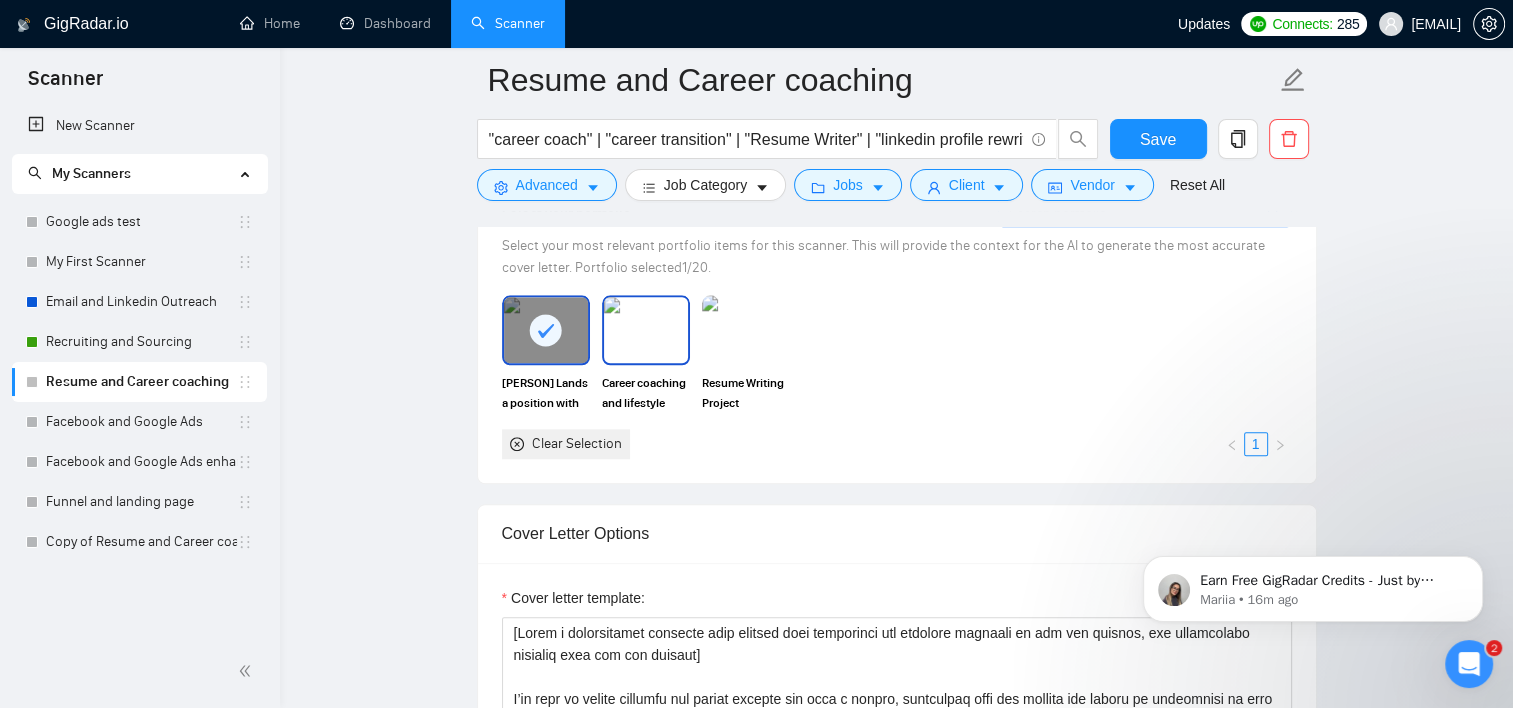 click at bounding box center [646, 330] 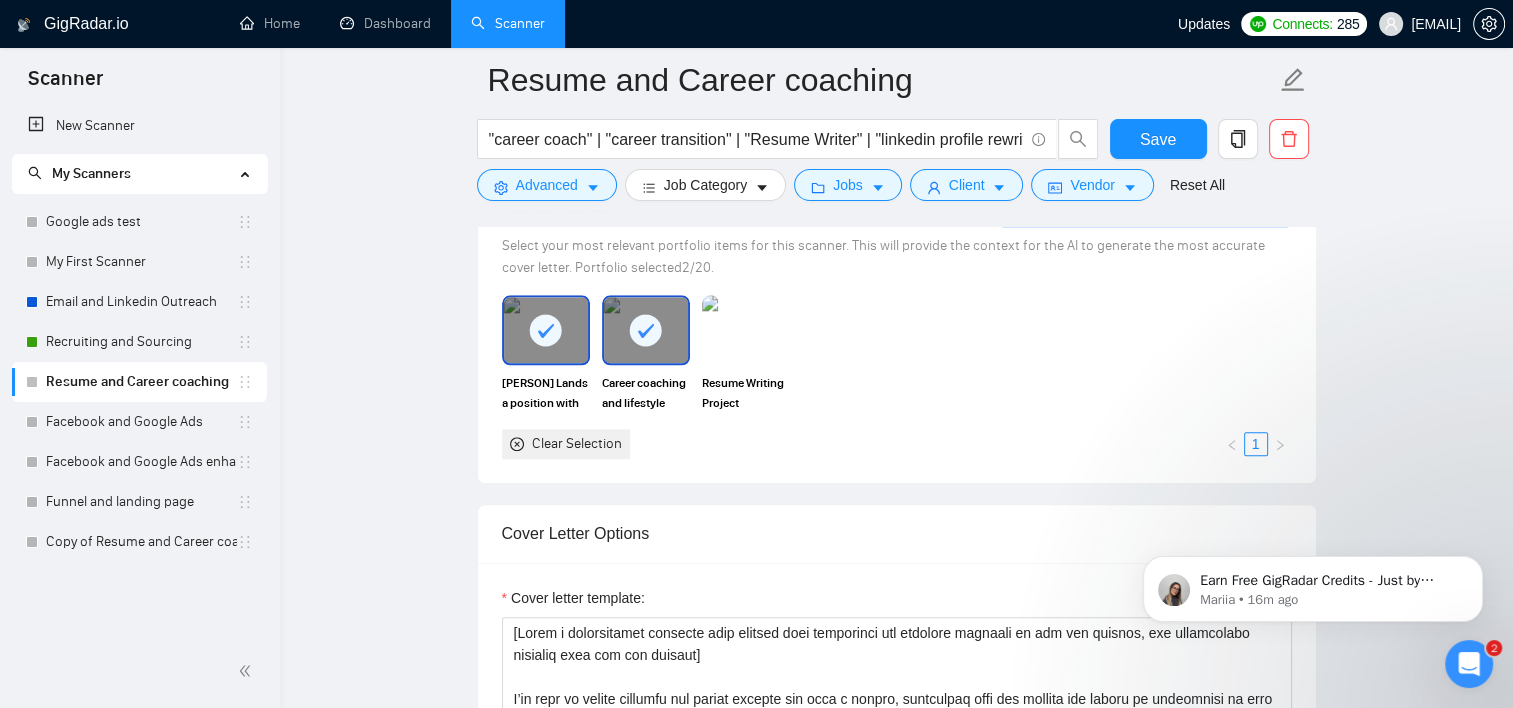 click at bounding box center (746, 330) 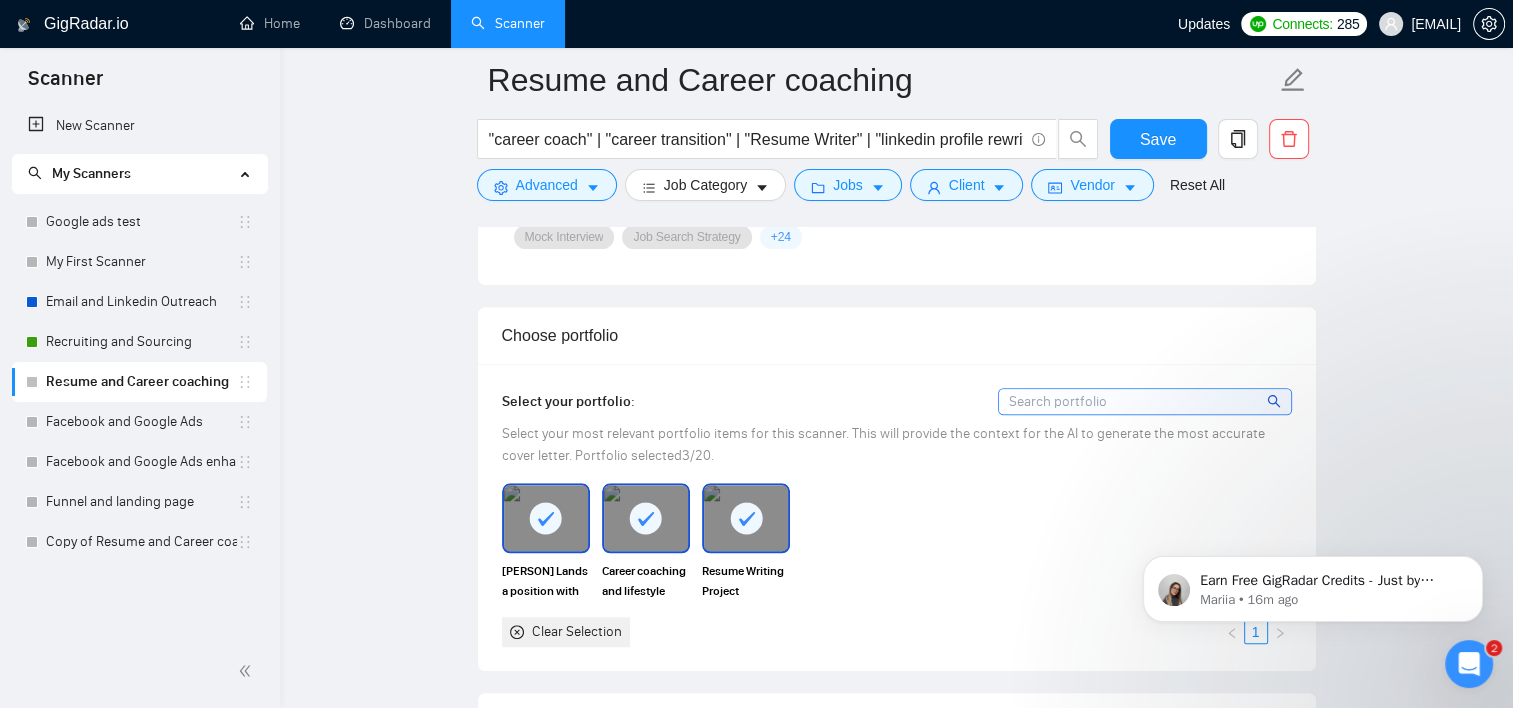 scroll, scrollTop: 1700, scrollLeft: 0, axis: vertical 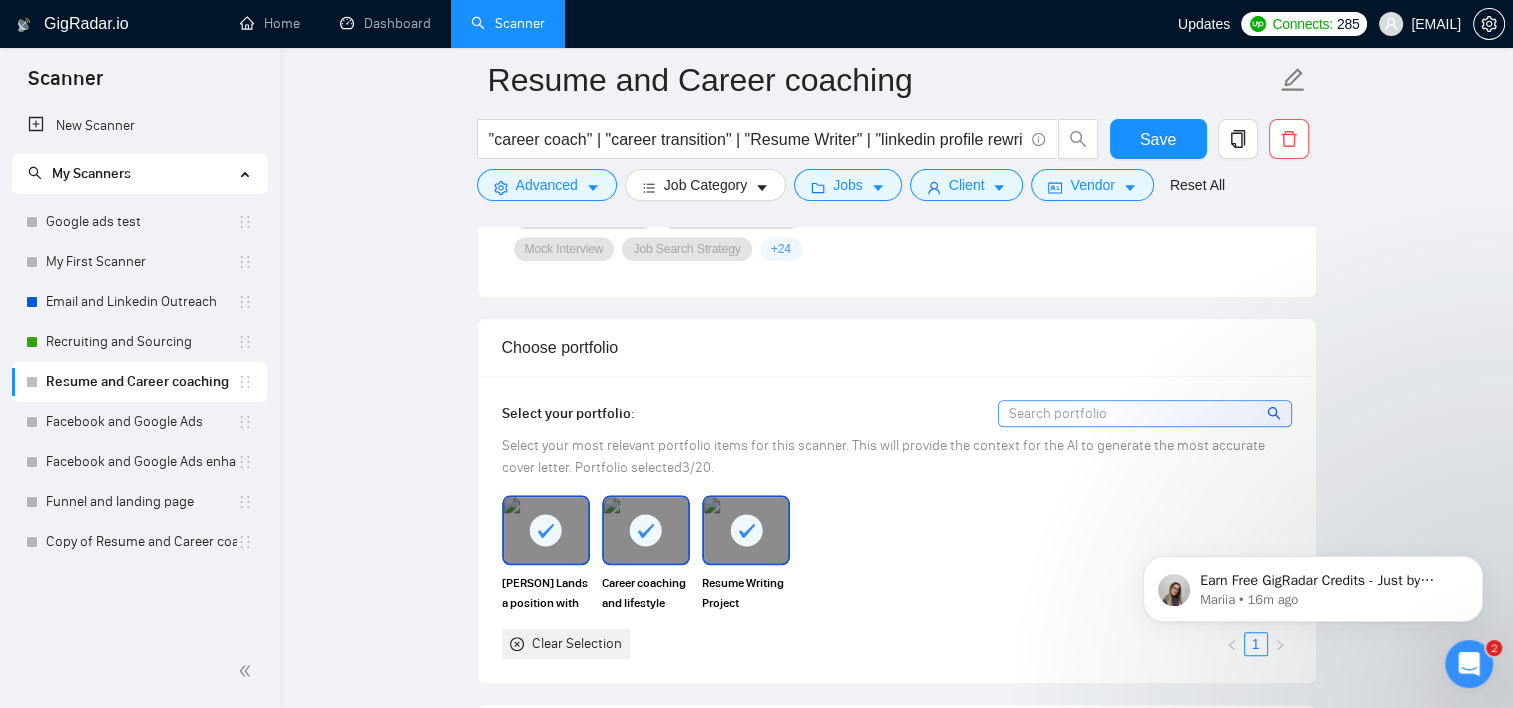 click on "Select your portfolio: Select your most relevant portfolio items for this scanner. This will provide the context for the AI to generate the most accurate cover letter. Portfolio selected  3 /20. [FIRST] [LAST] a position with career coaching Career coaching and lifestyle planning.  Resume Writing Project  Clear Selection 1" at bounding box center (897, 529) 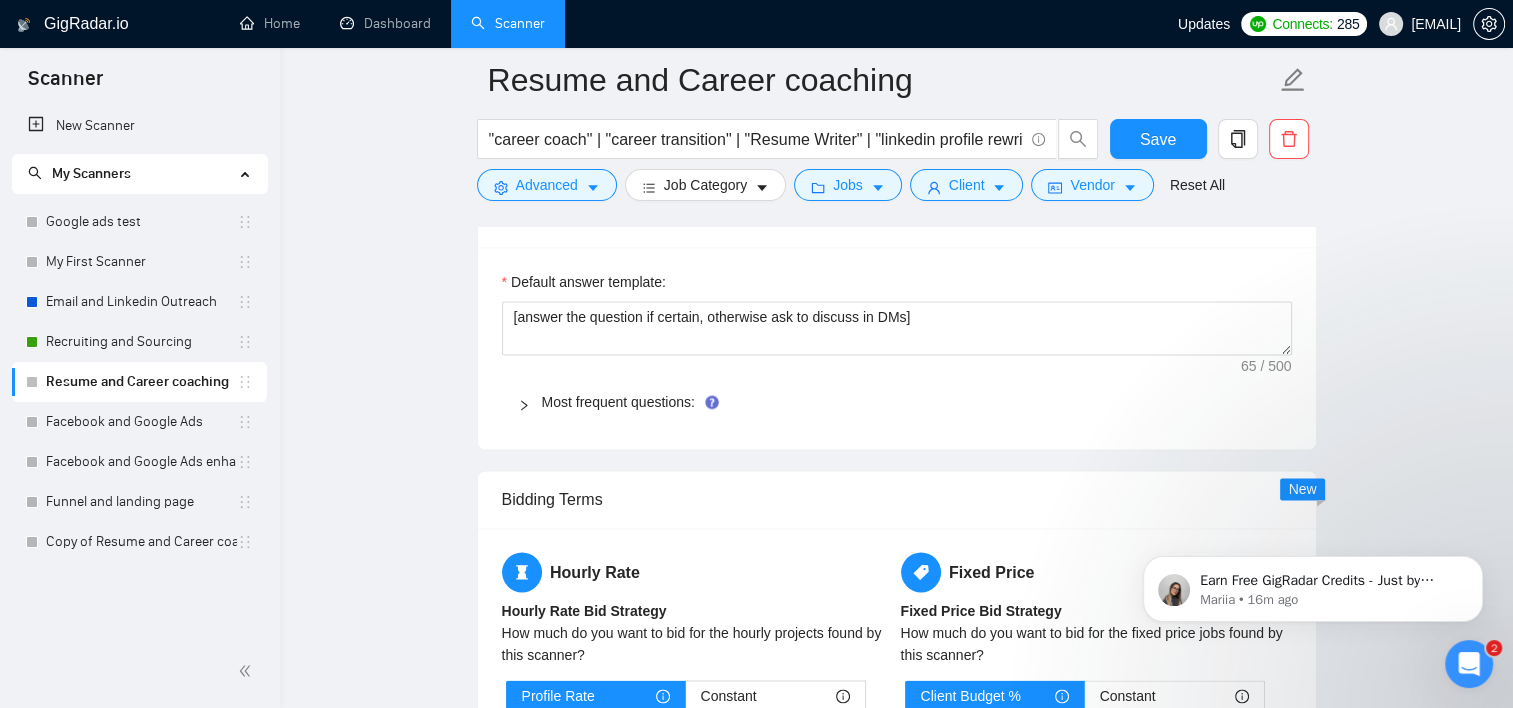scroll, scrollTop: 2800, scrollLeft: 0, axis: vertical 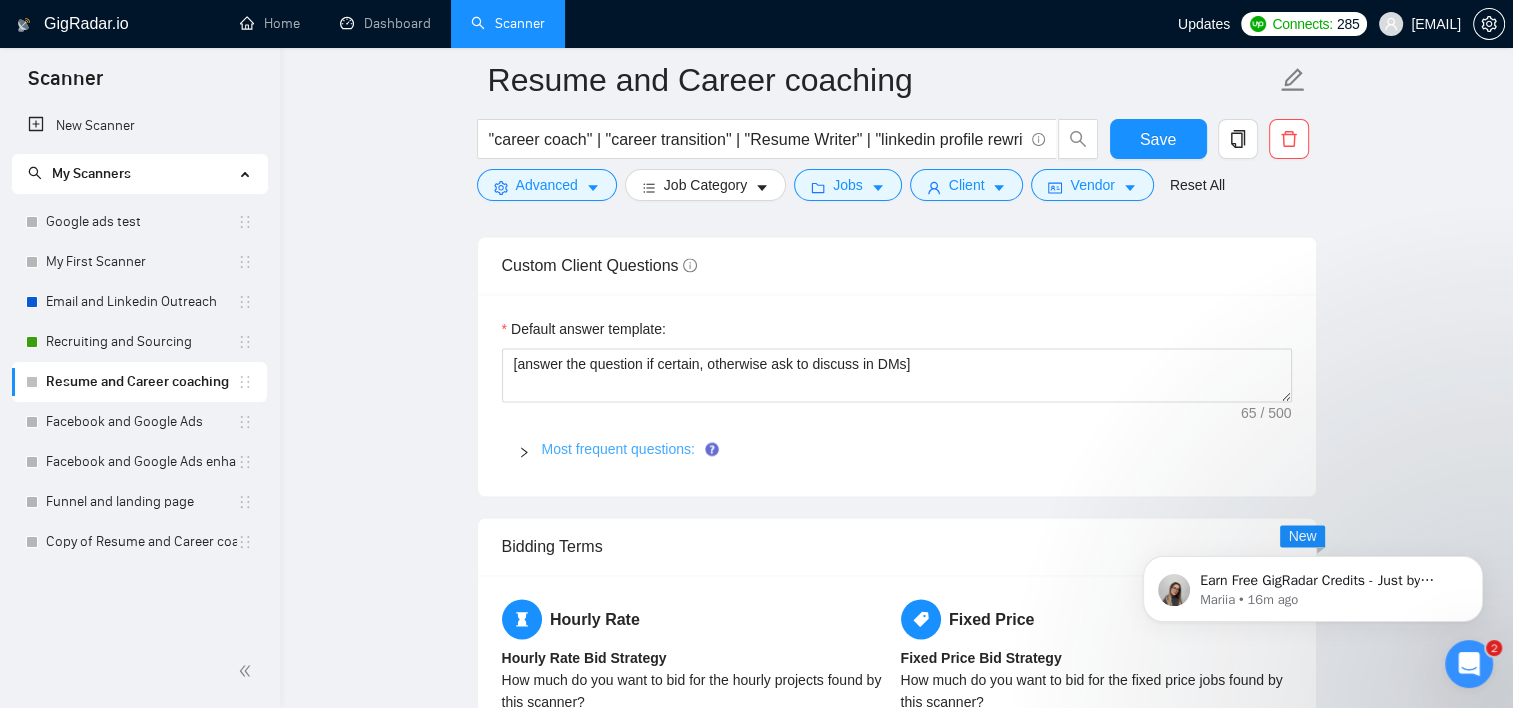 click on "Most frequent questions:" at bounding box center [618, 449] 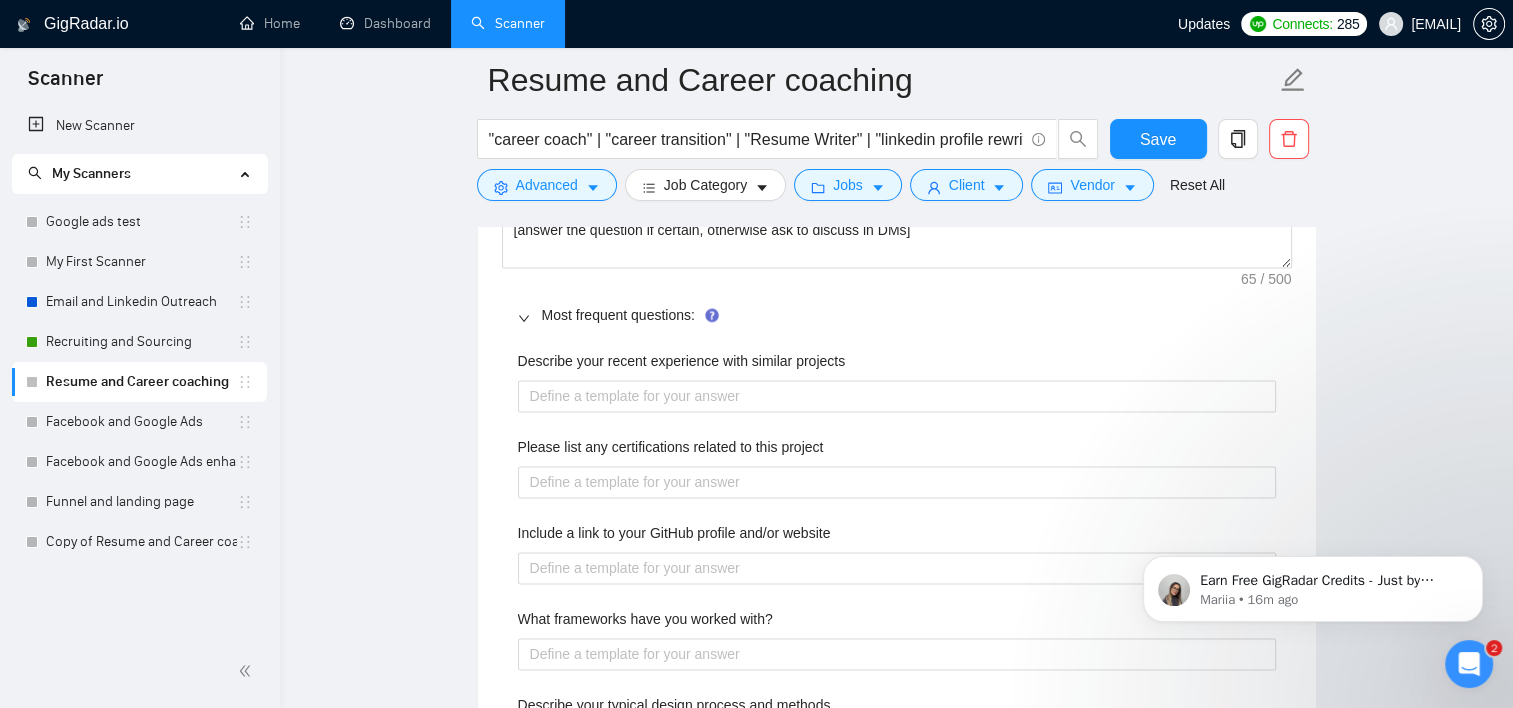 scroll, scrollTop: 2900, scrollLeft: 0, axis: vertical 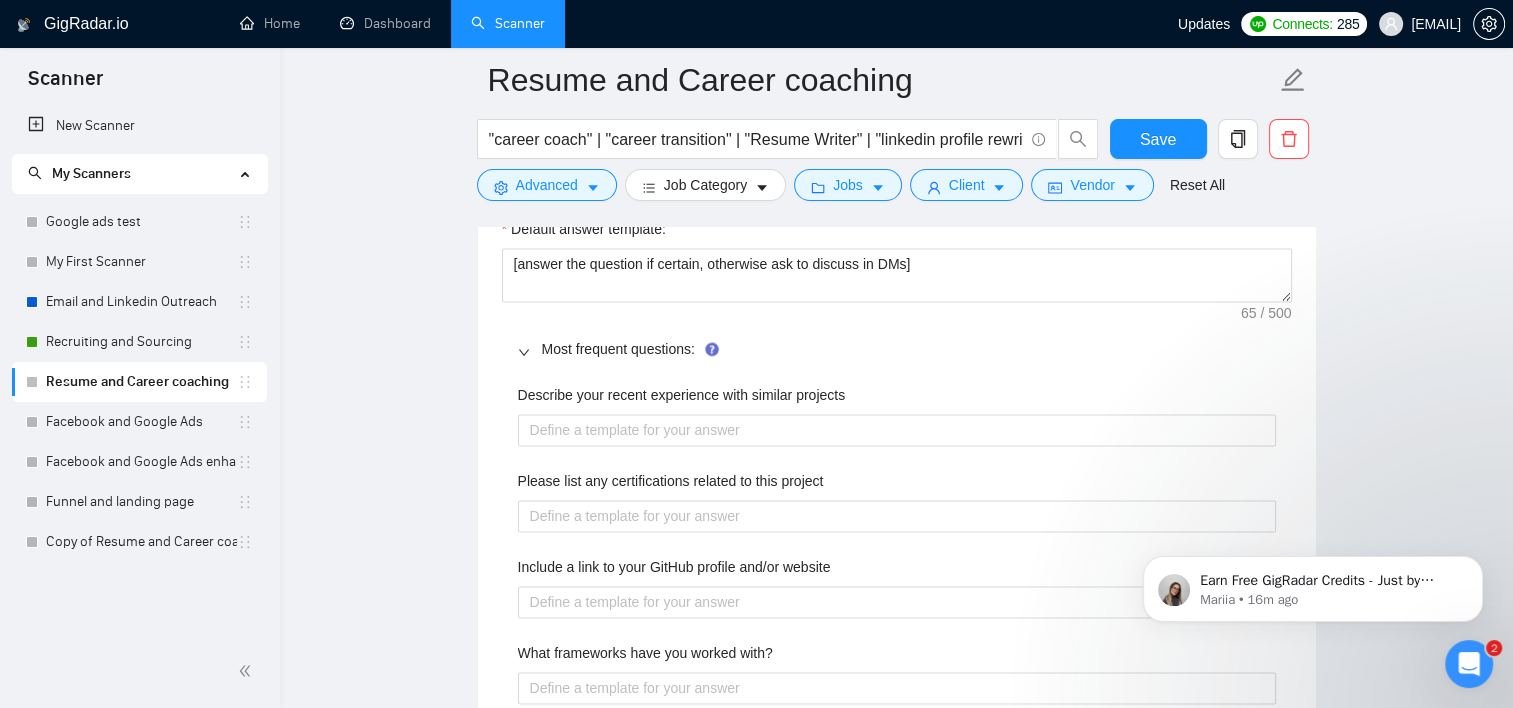 click on "Describe your recent experience with similar projects" at bounding box center [682, 395] 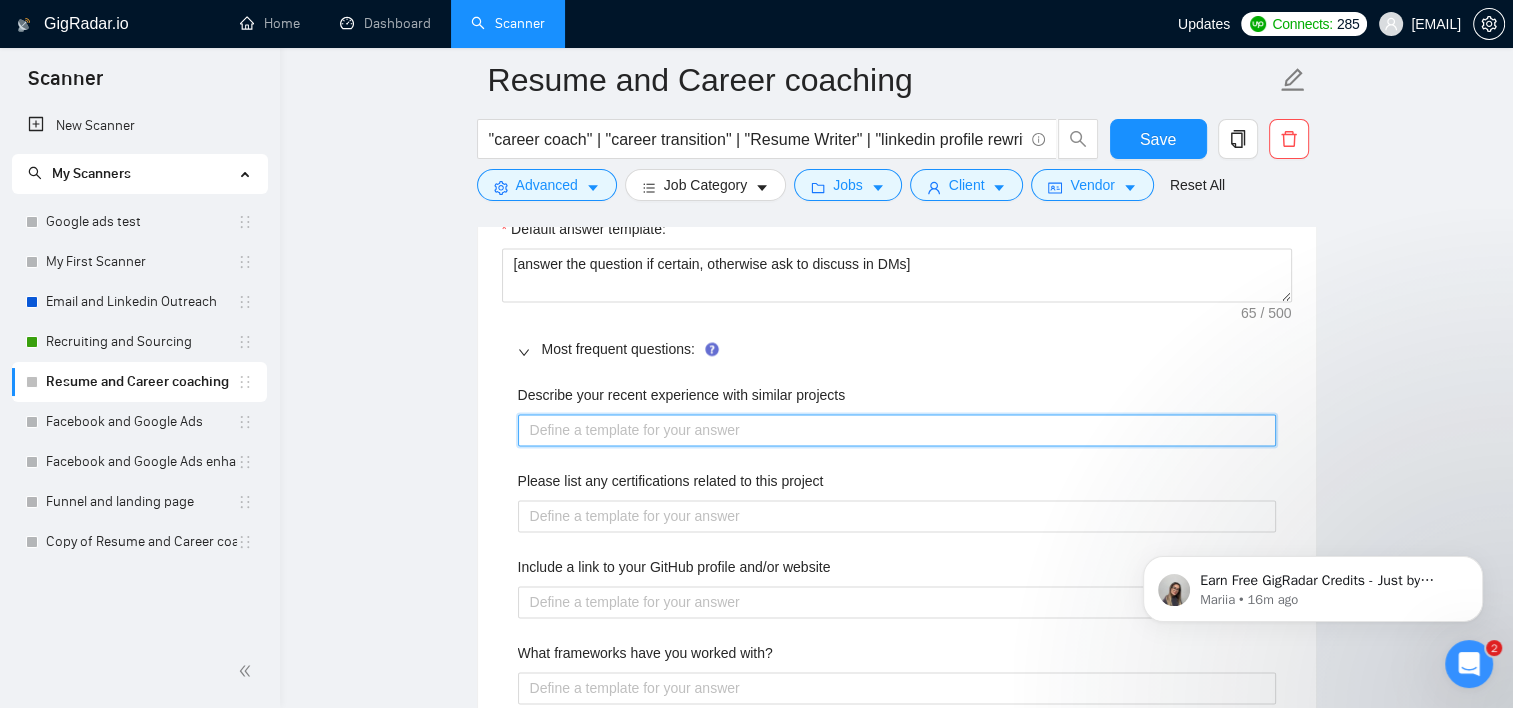 click on "Describe your recent experience with similar projects" at bounding box center [897, 430] 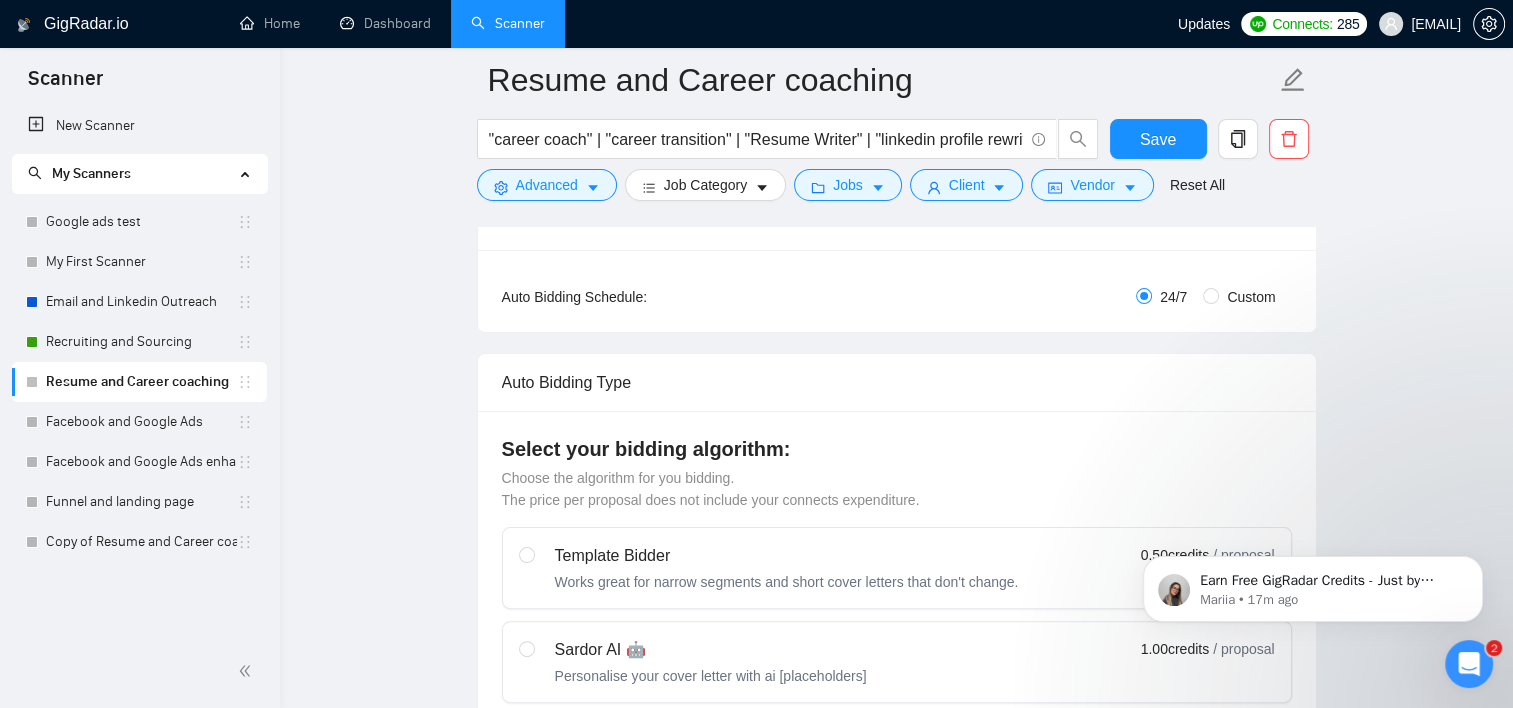 scroll, scrollTop: 0, scrollLeft: 0, axis: both 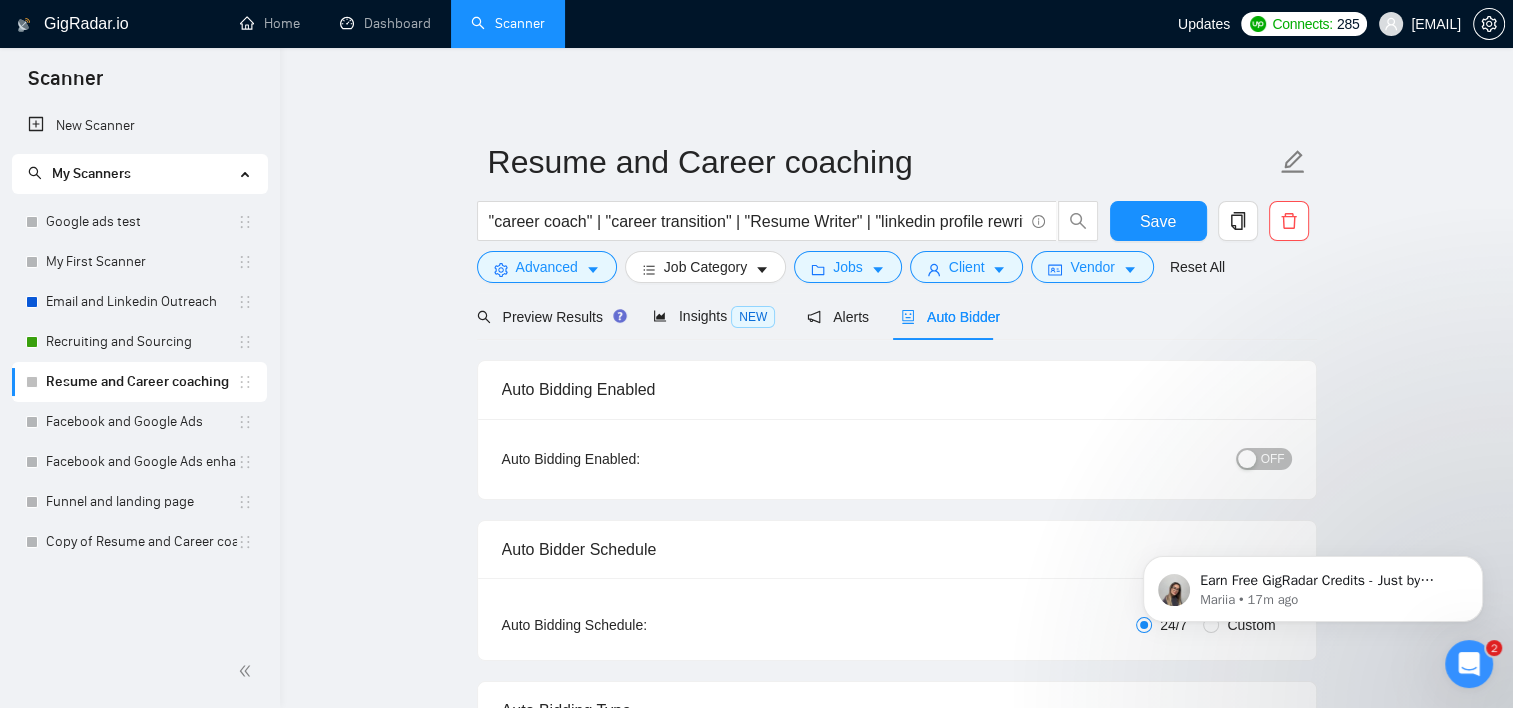 click at bounding box center (1247, 459) 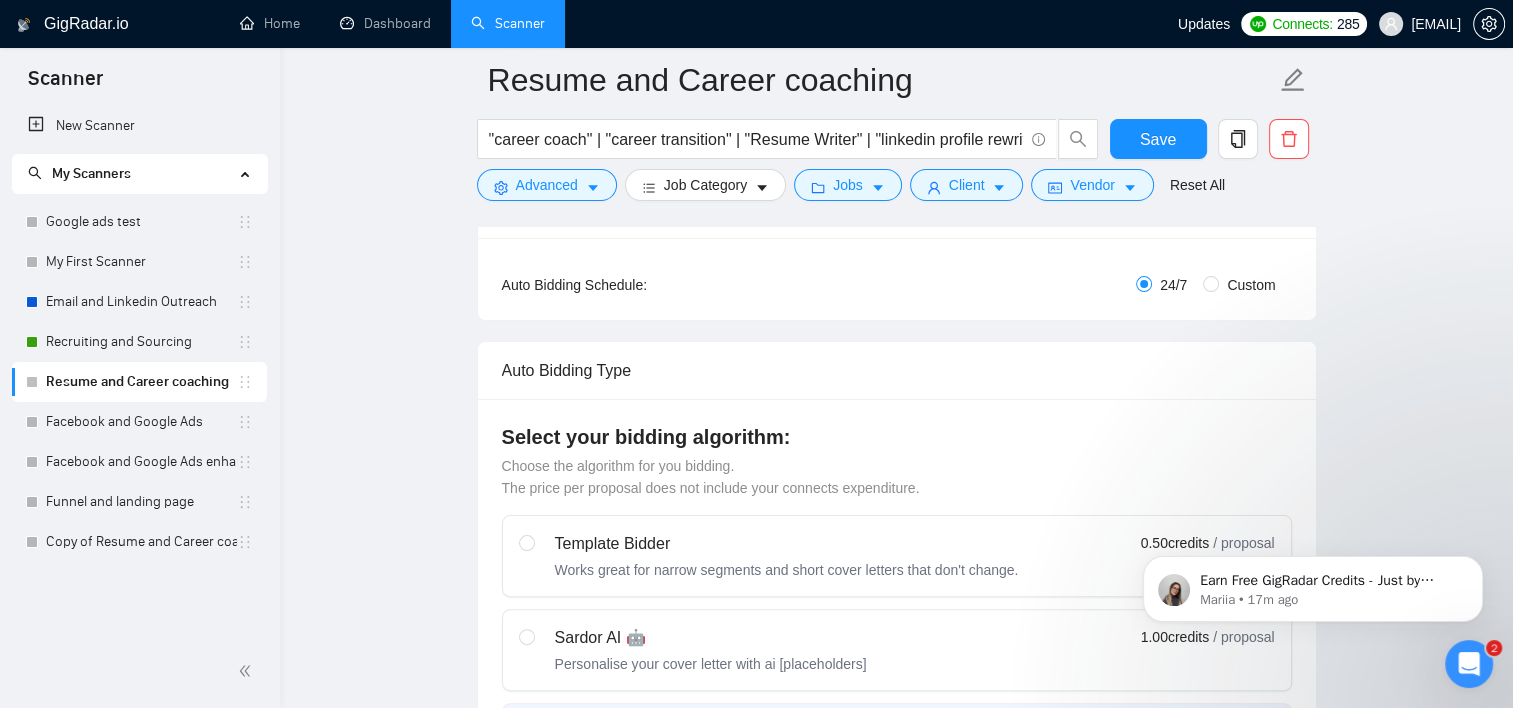 scroll, scrollTop: 0, scrollLeft: 0, axis: both 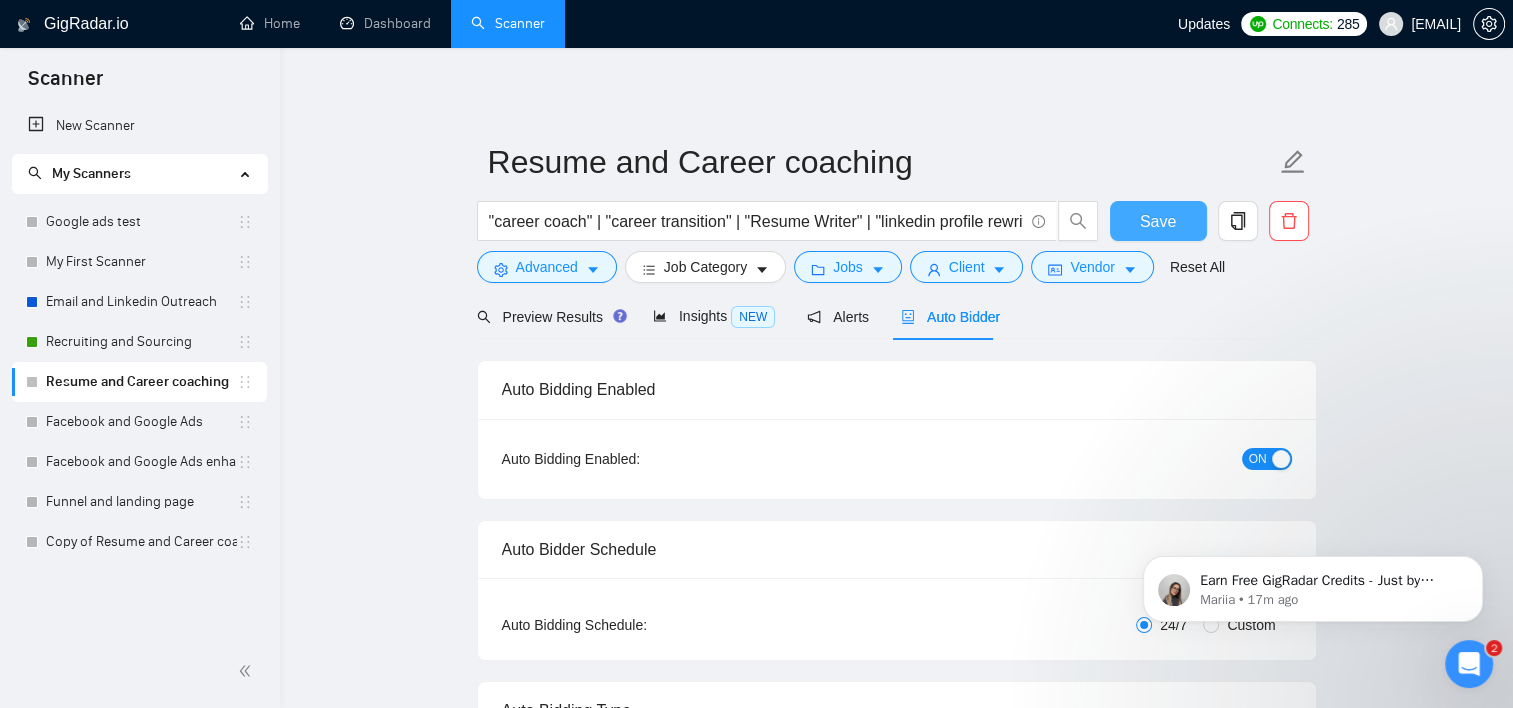 click on "Save" at bounding box center (1158, 221) 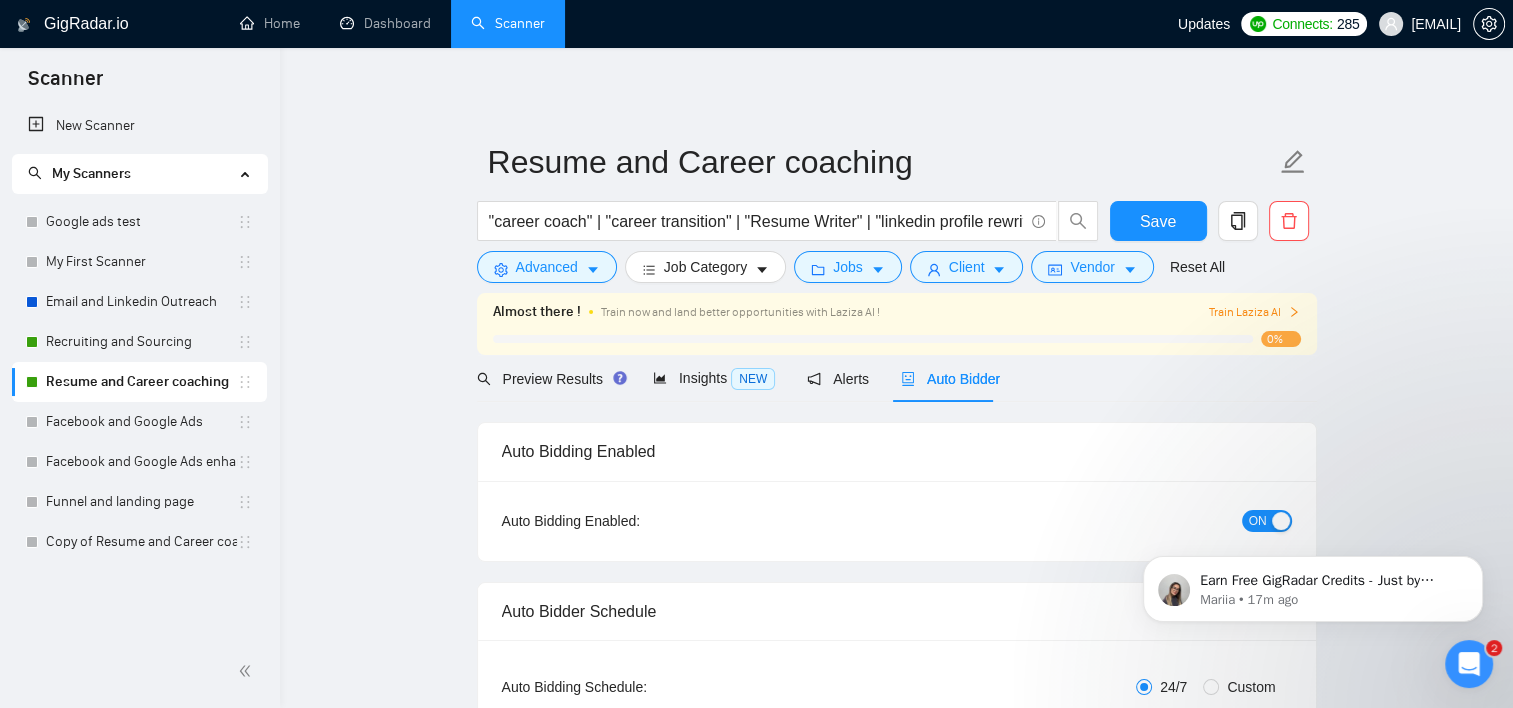 click on "Train Laziza AI" at bounding box center [1254, 312] 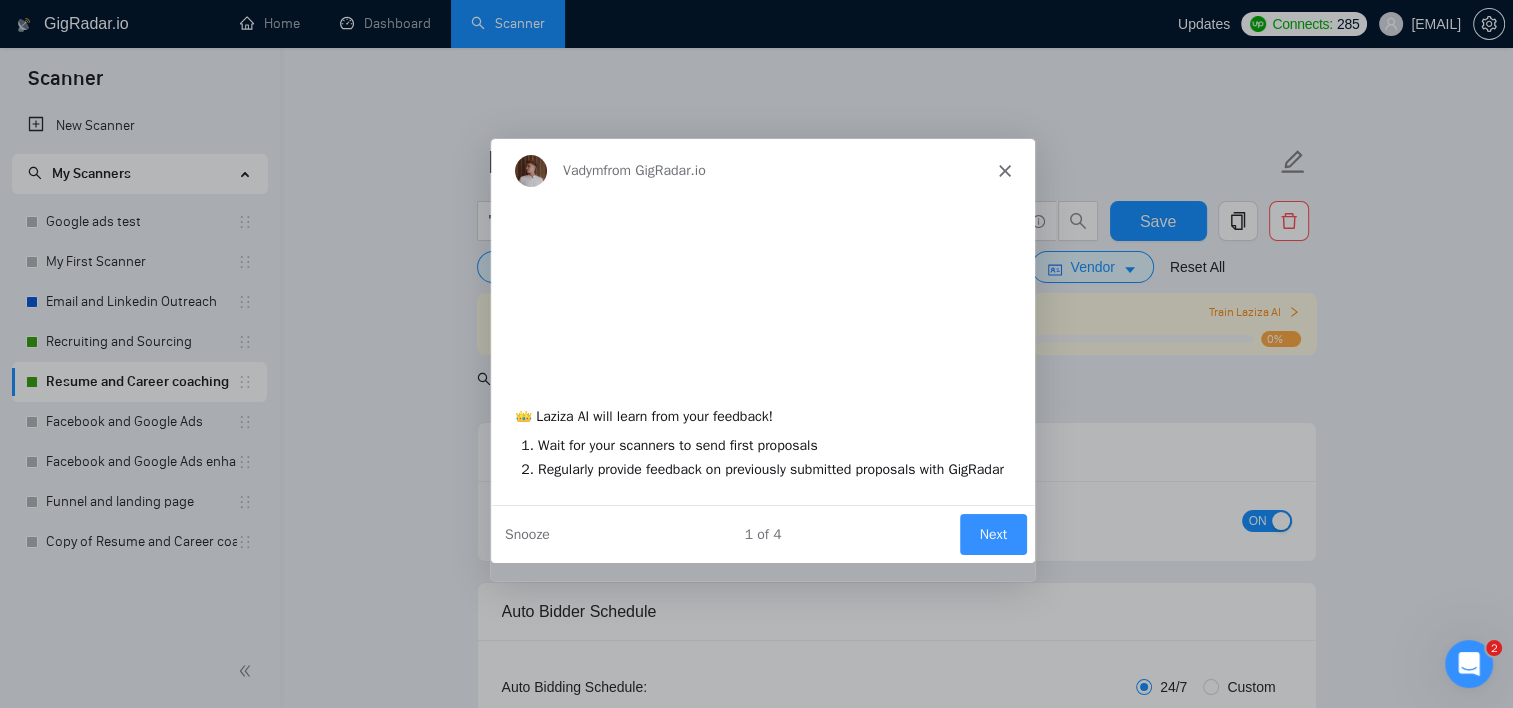 scroll, scrollTop: 0, scrollLeft: 0, axis: both 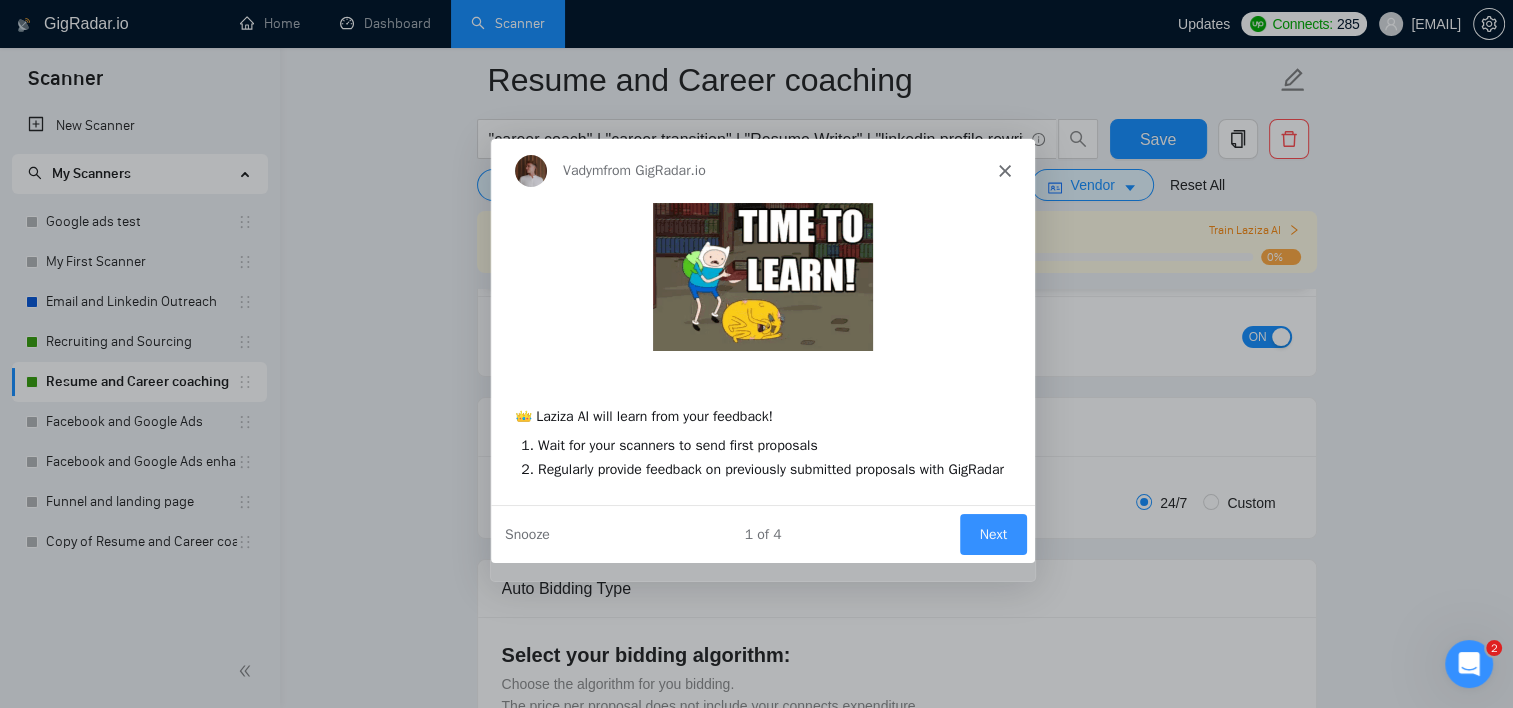 click on "Next" at bounding box center (991, 532) 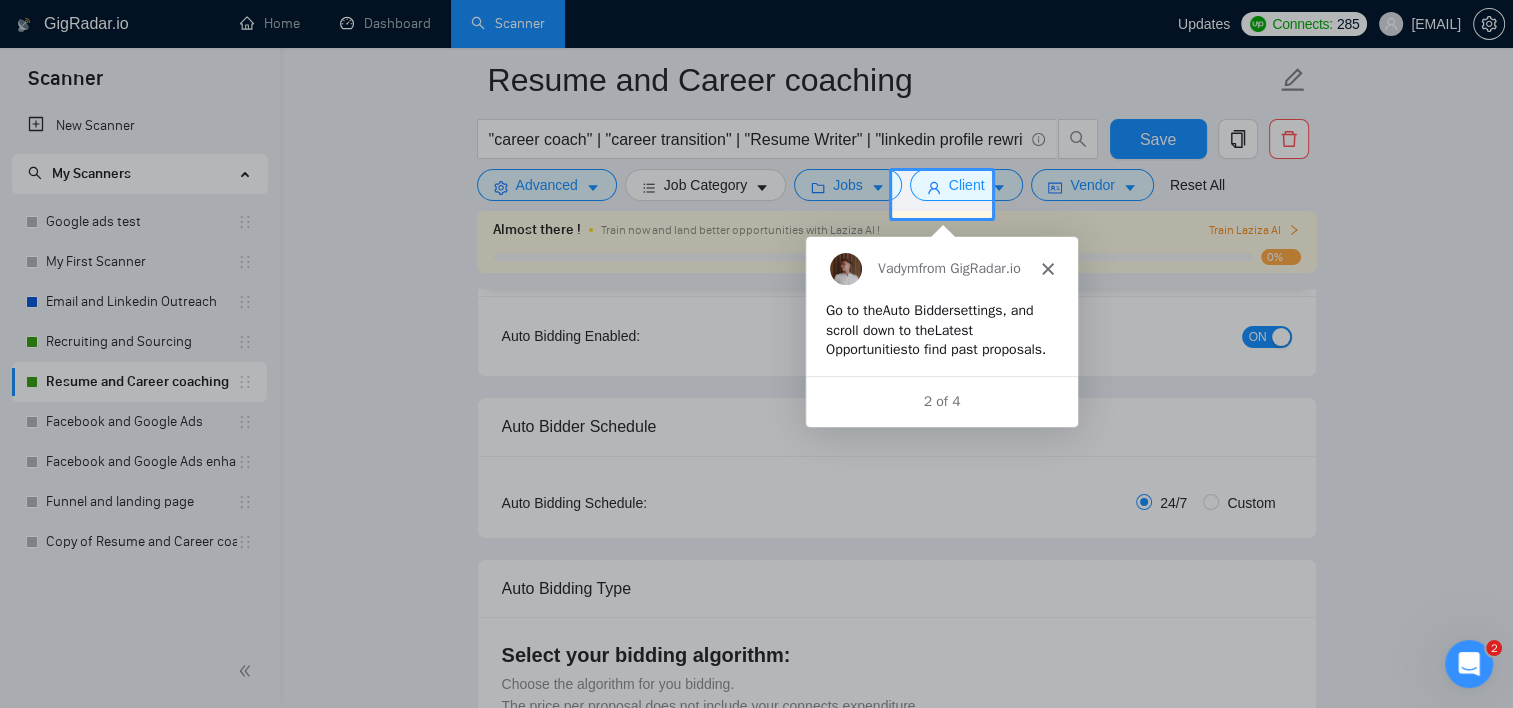 scroll, scrollTop: 0, scrollLeft: 0, axis: both 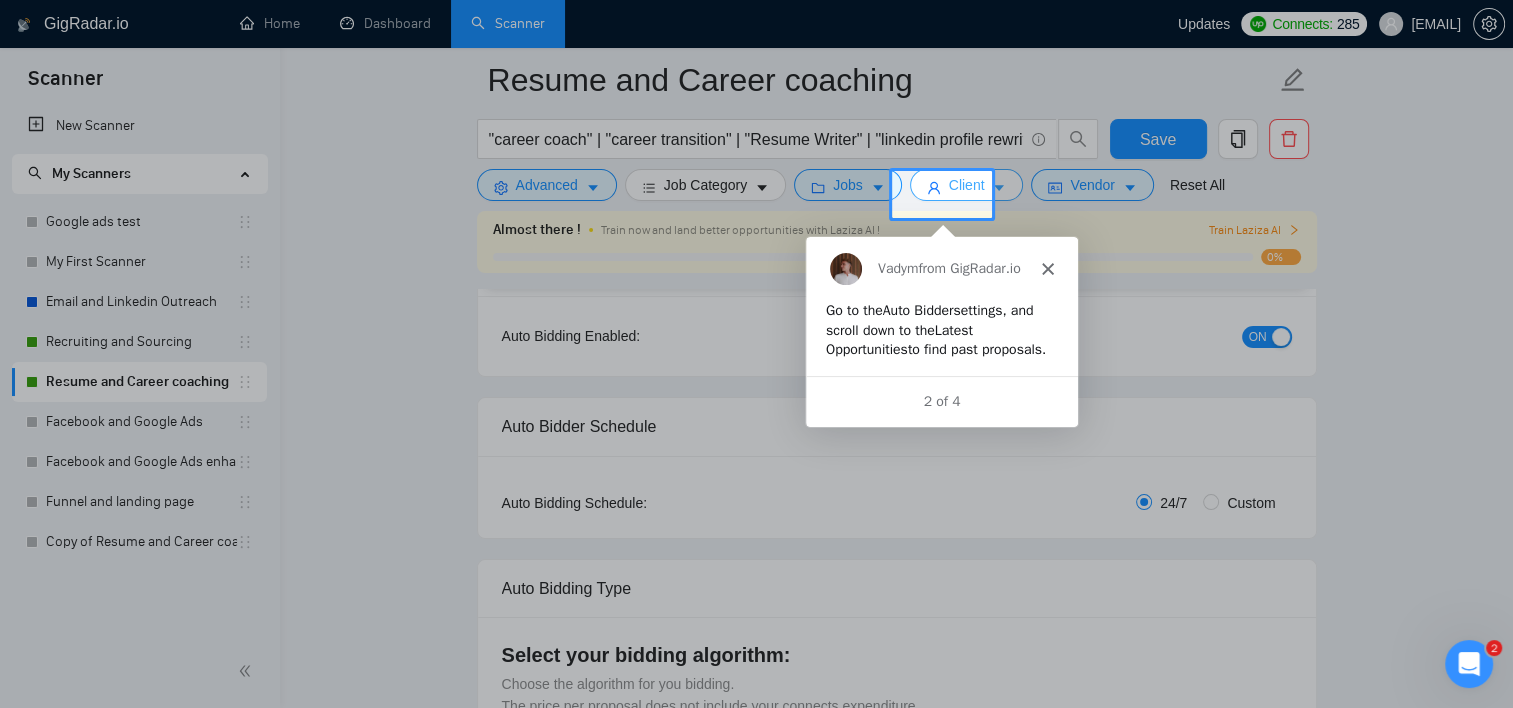 click on "Client" at bounding box center [967, 185] 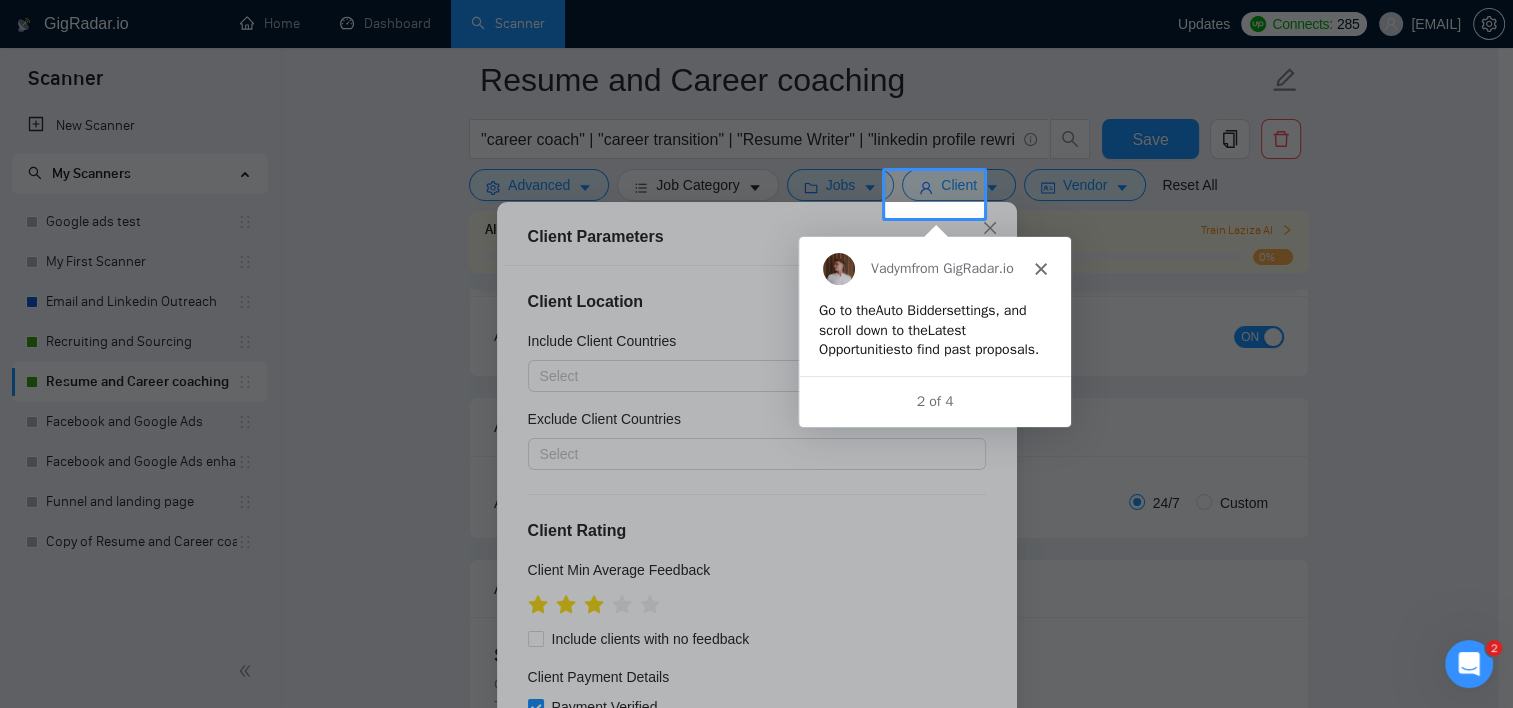 click 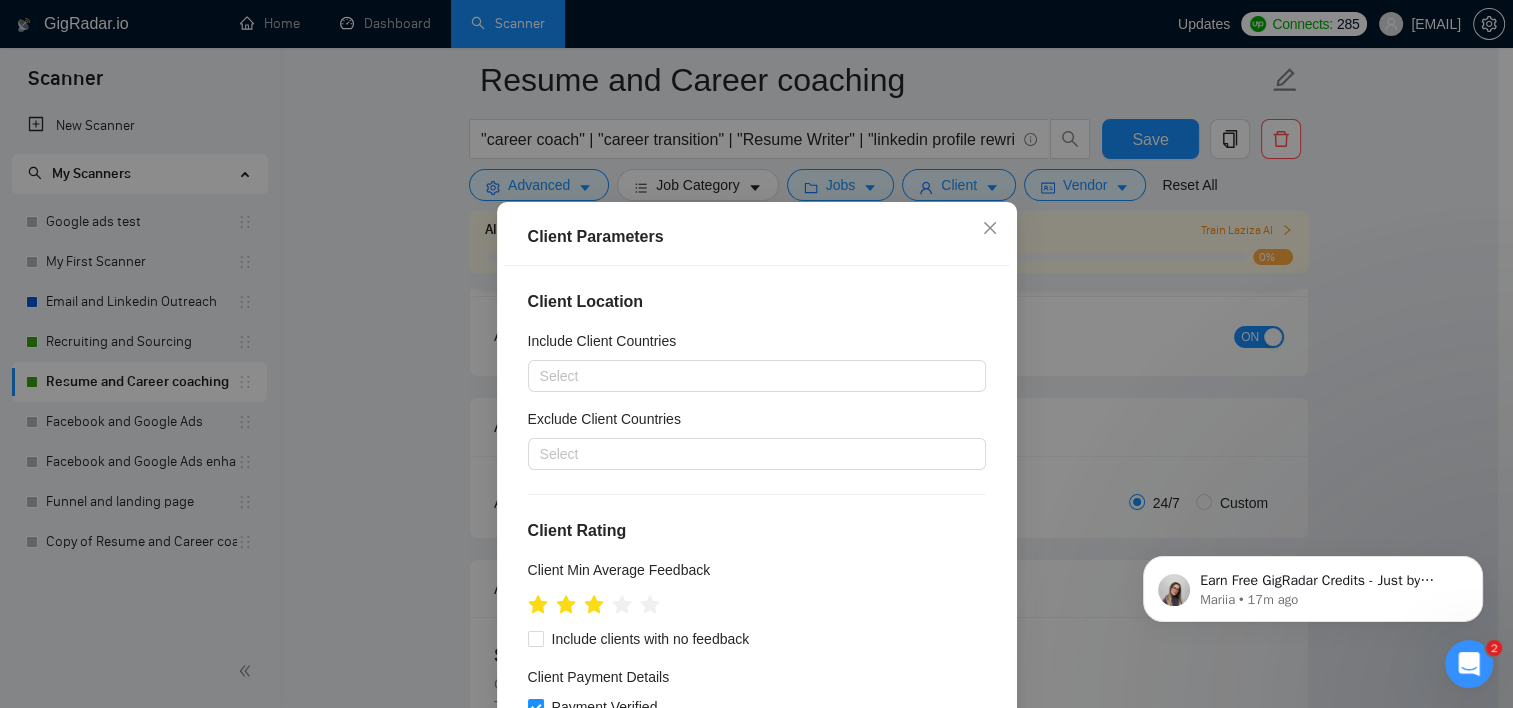 scroll, scrollTop: 0, scrollLeft: 0, axis: both 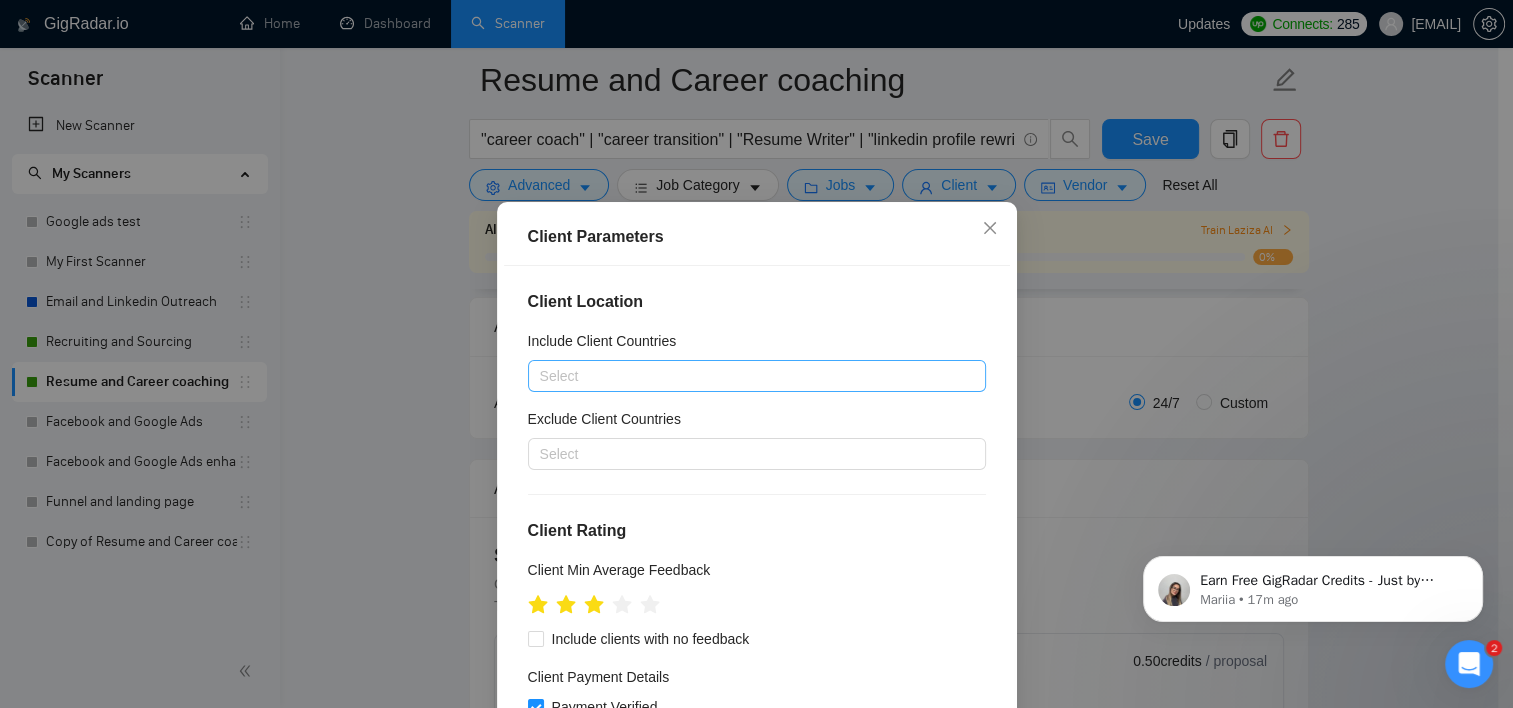 click on "Select" at bounding box center (757, 376) 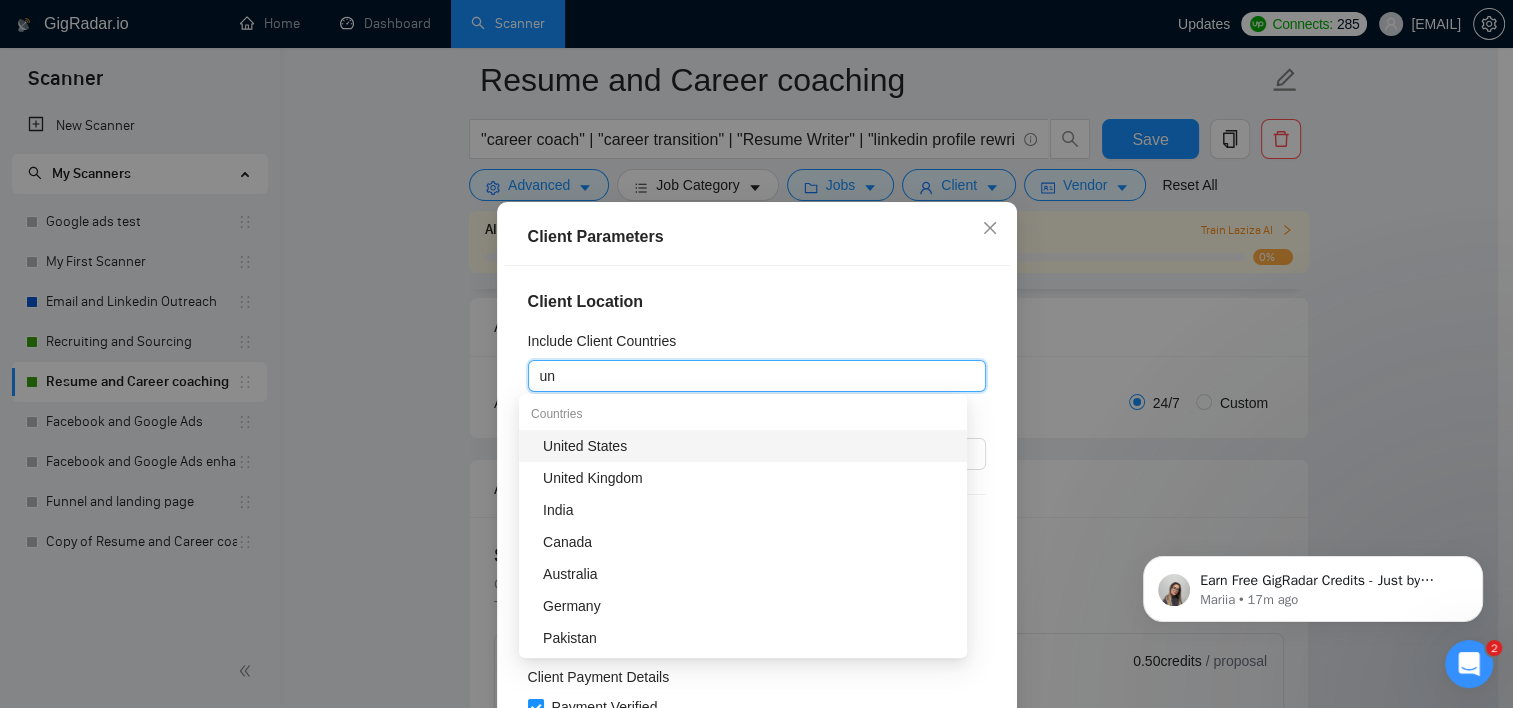 click on "United States" at bounding box center [749, 446] 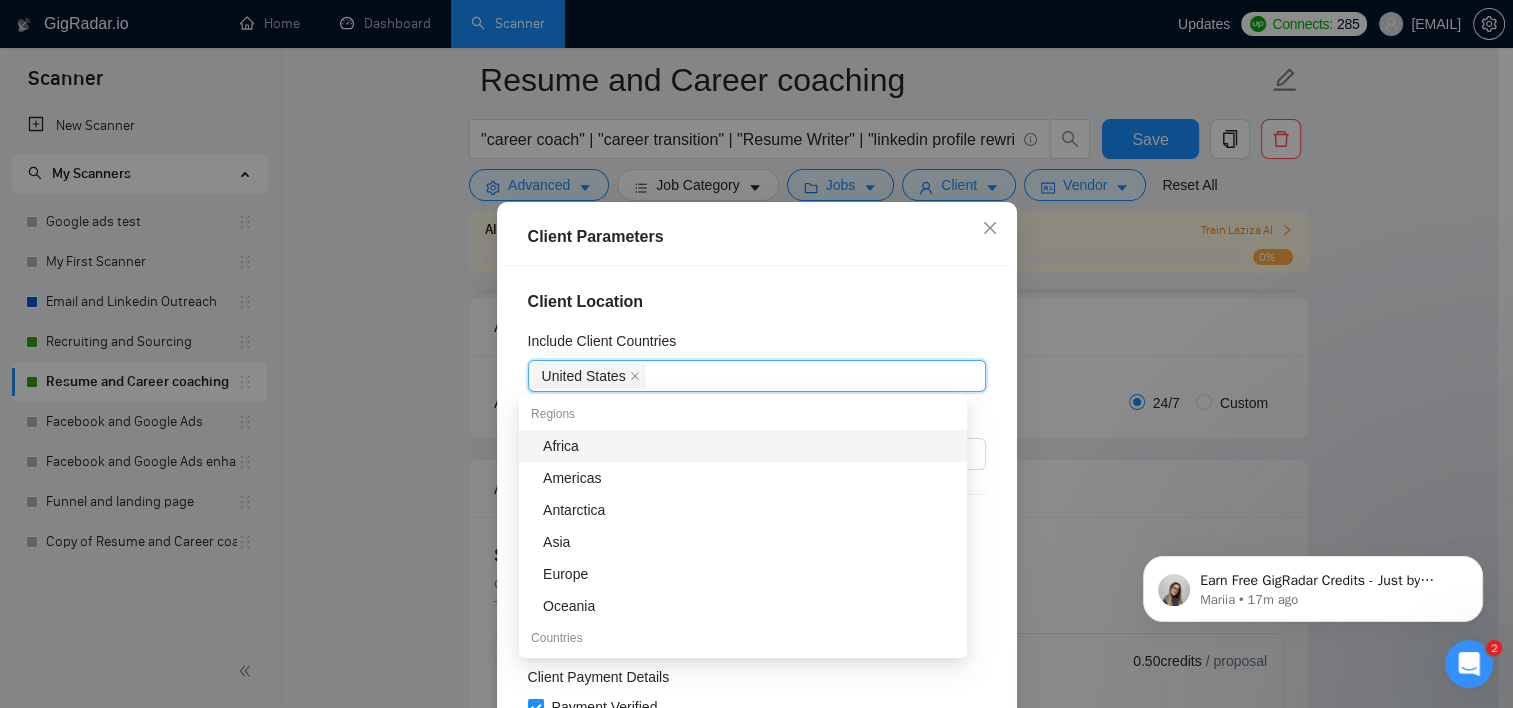 click on "Client Location Include Client Countries [COUNTRY] &nbsp; Exclude Client Countries &nbsp; Select Client Rating Client Min Average Feedback Include clients with no feedback Client Payment Details Payment Verified Hire Rate Stats   Client Total Spent $ [NUMBER] Min - $ [NUMBER] Max Client Hire Rate New &nbsp; Any hire rate   Avg Hourly Rate Paid New $ [NUMBER] Min - $ [NUMBER] Max Include Clients without Sufficient History Client Profile Client Industry New &nbsp; Any industry Client Company Size &nbsp; Any company size Enterprise Clients New &nbsp; Any clients" at bounding box center (757, 514) 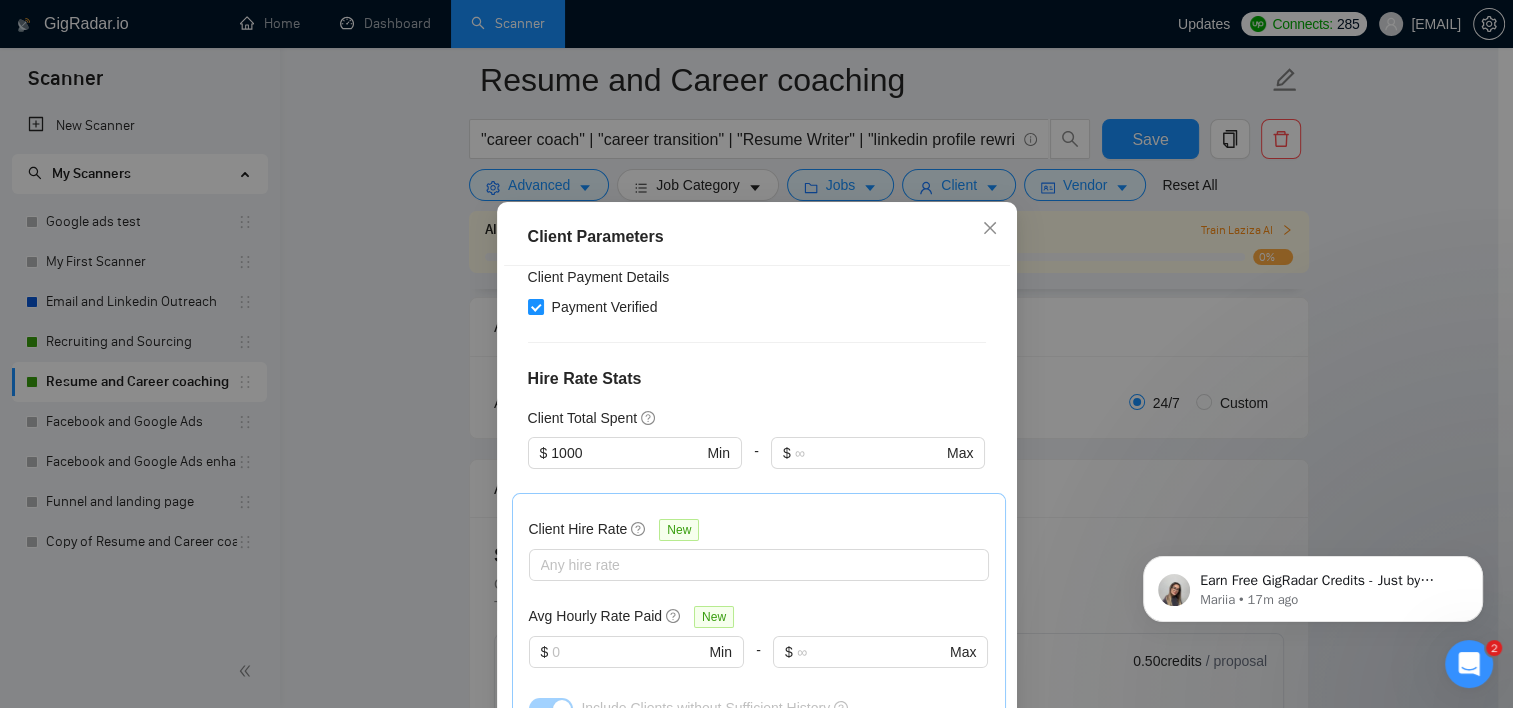 scroll, scrollTop: 500, scrollLeft: 0, axis: vertical 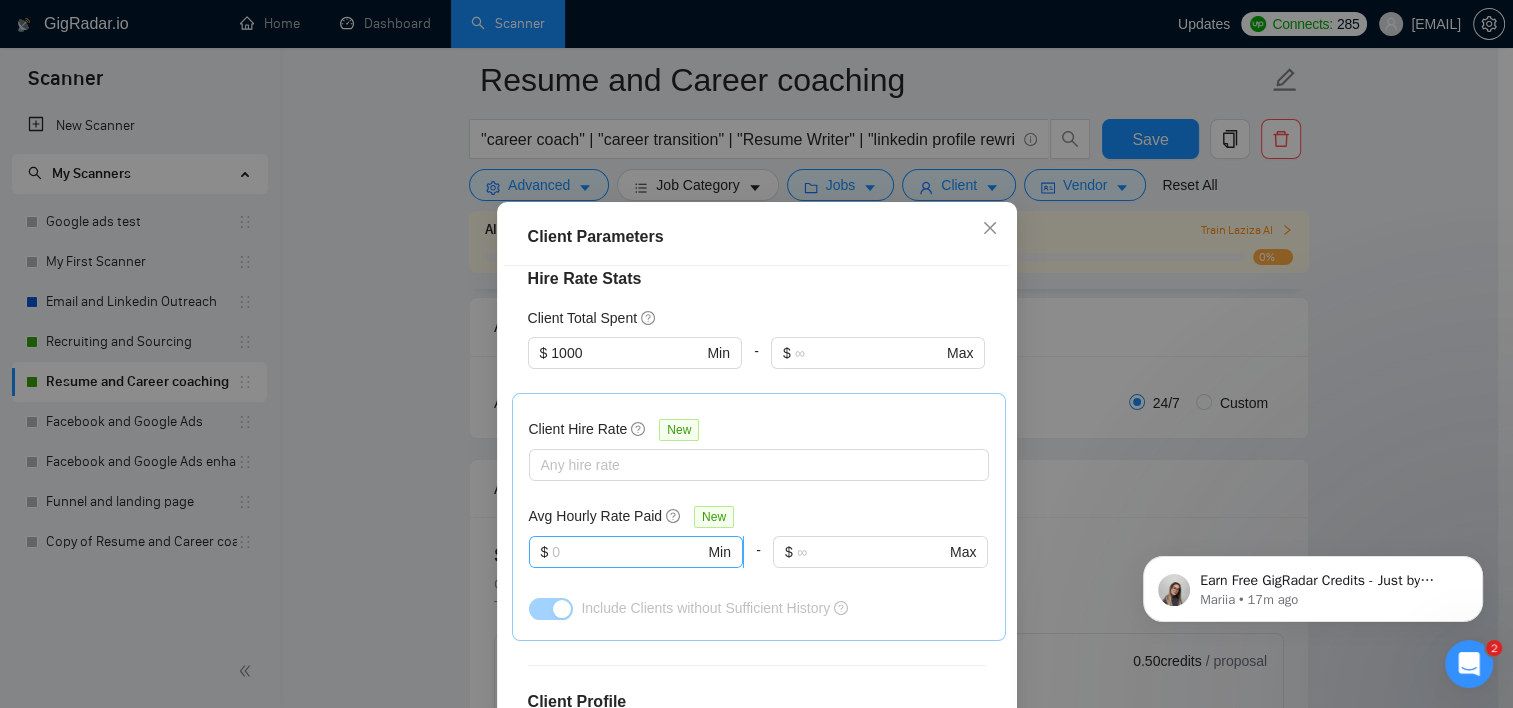 click at bounding box center (628, 552) 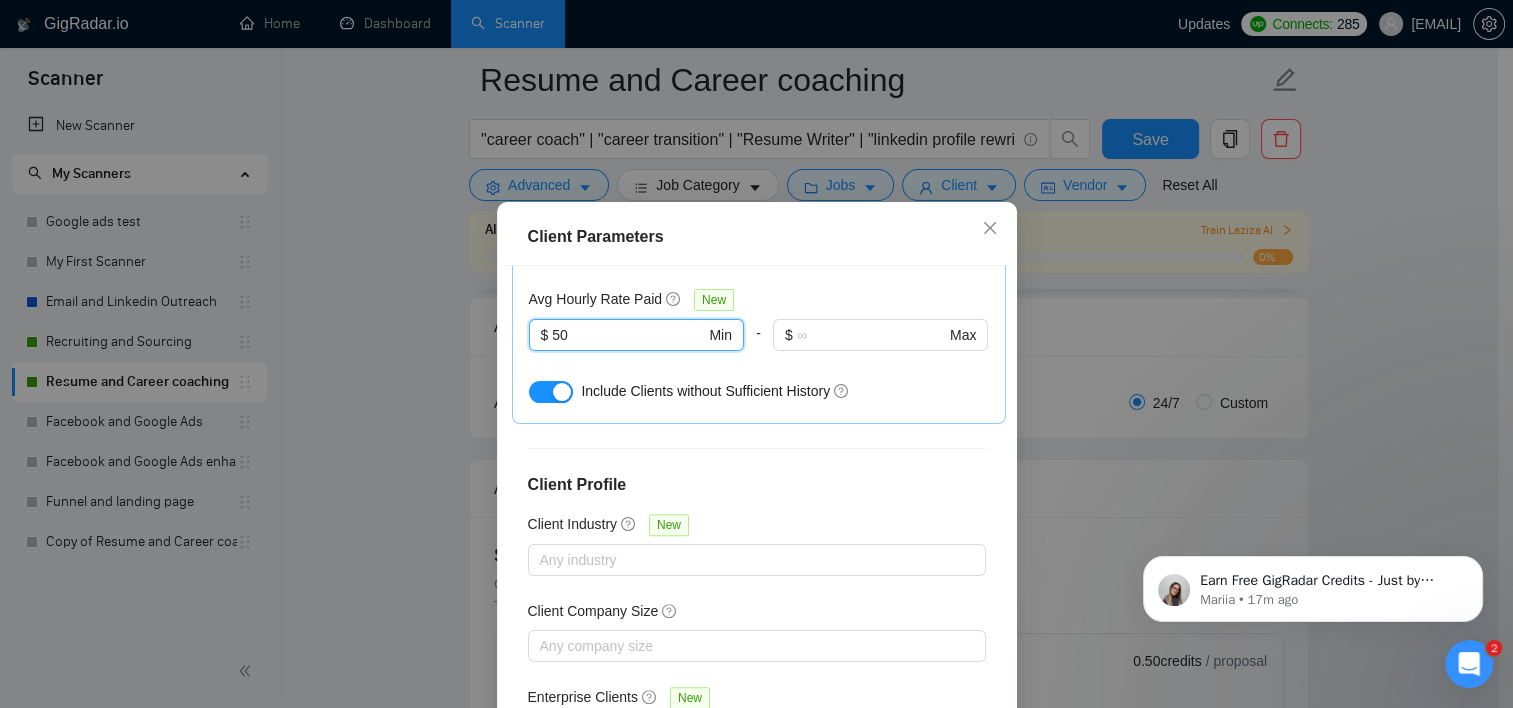 scroll, scrollTop: 752, scrollLeft: 0, axis: vertical 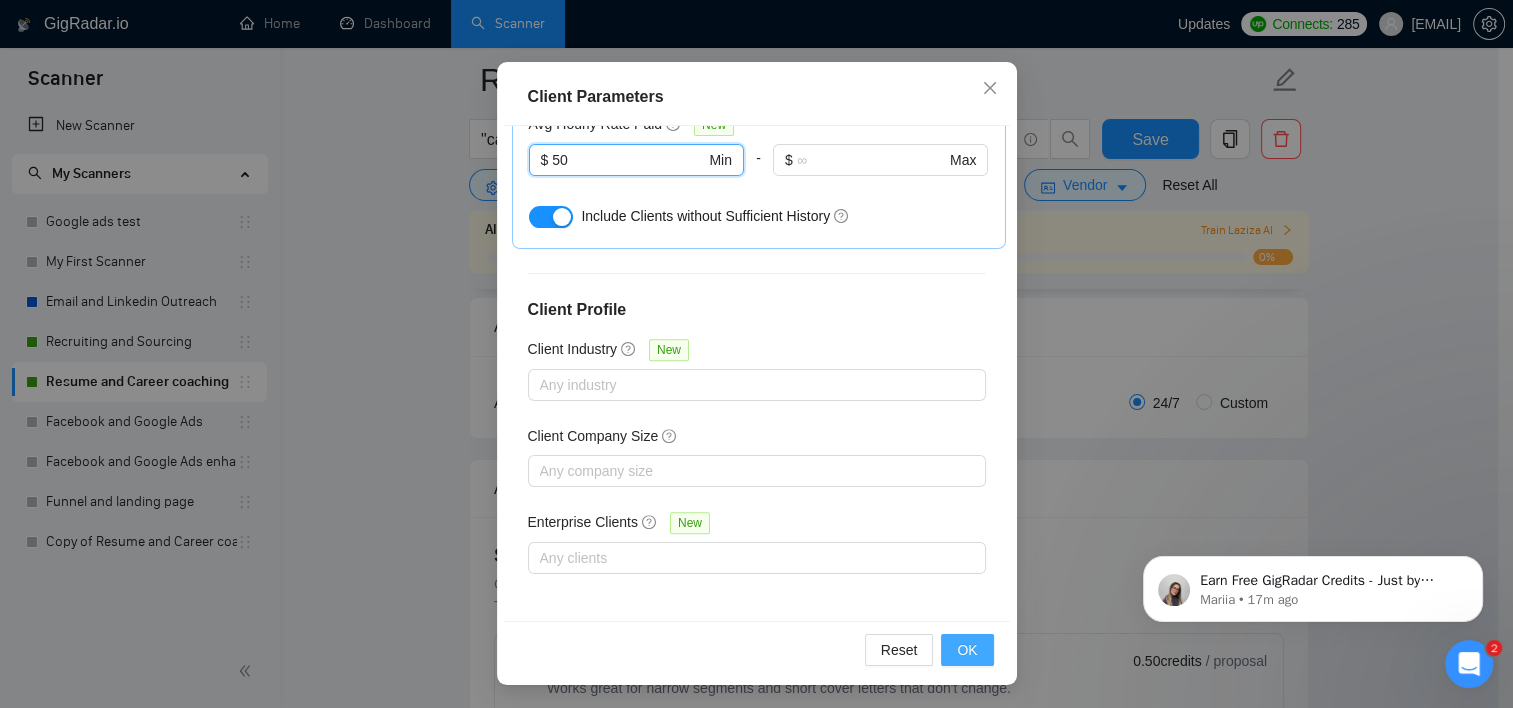 click on "OK" at bounding box center [967, 650] 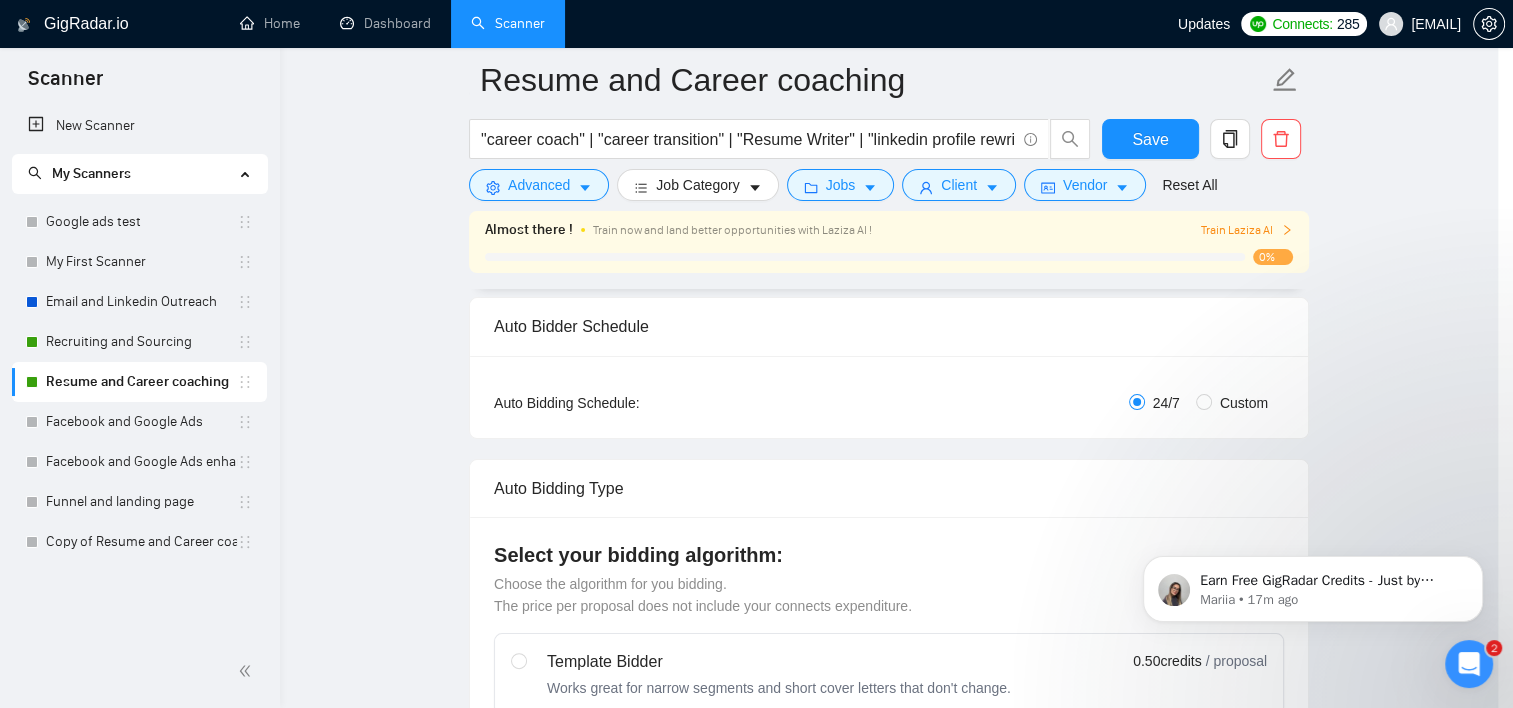 scroll, scrollTop: 59, scrollLeft: 0, axis: vertical 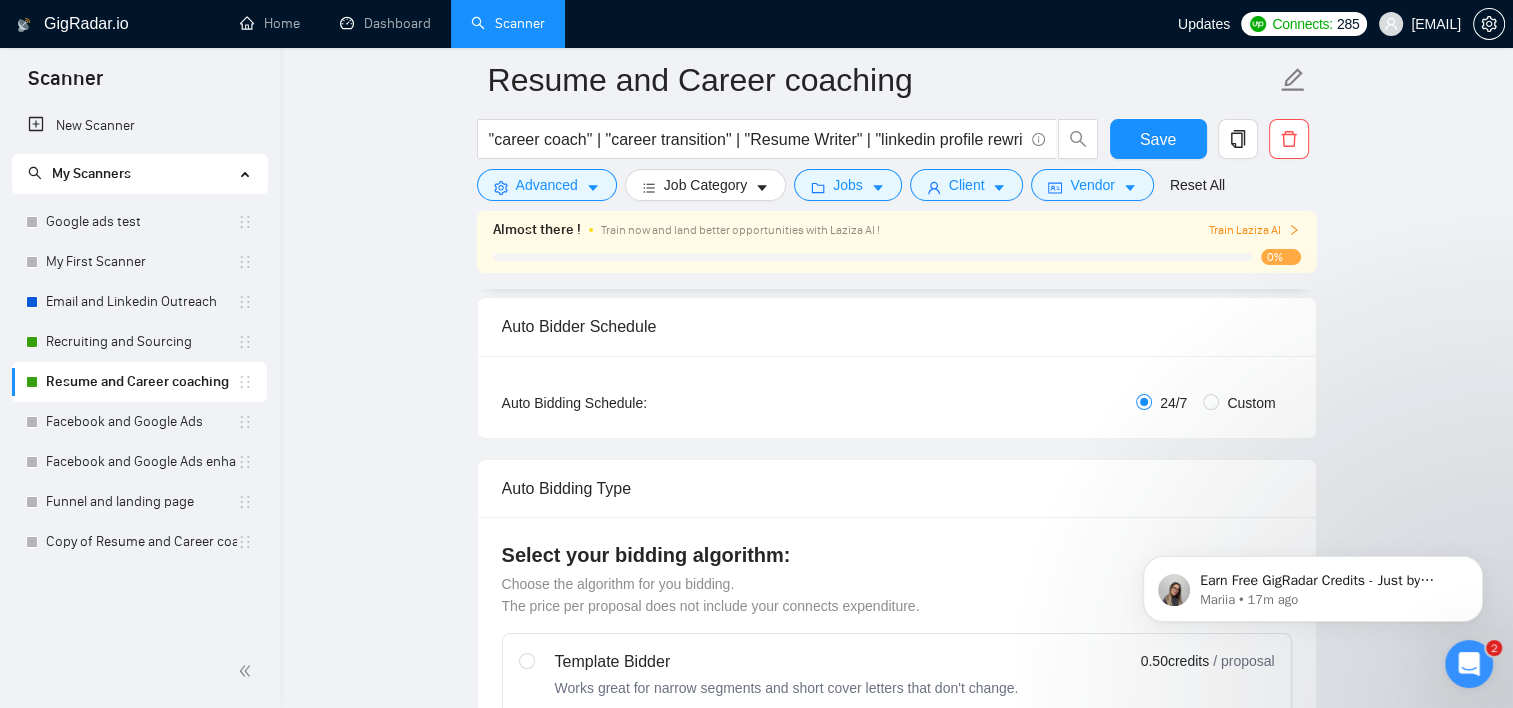 click on "Train Laziza AI" at bounding box center (1254, 230) 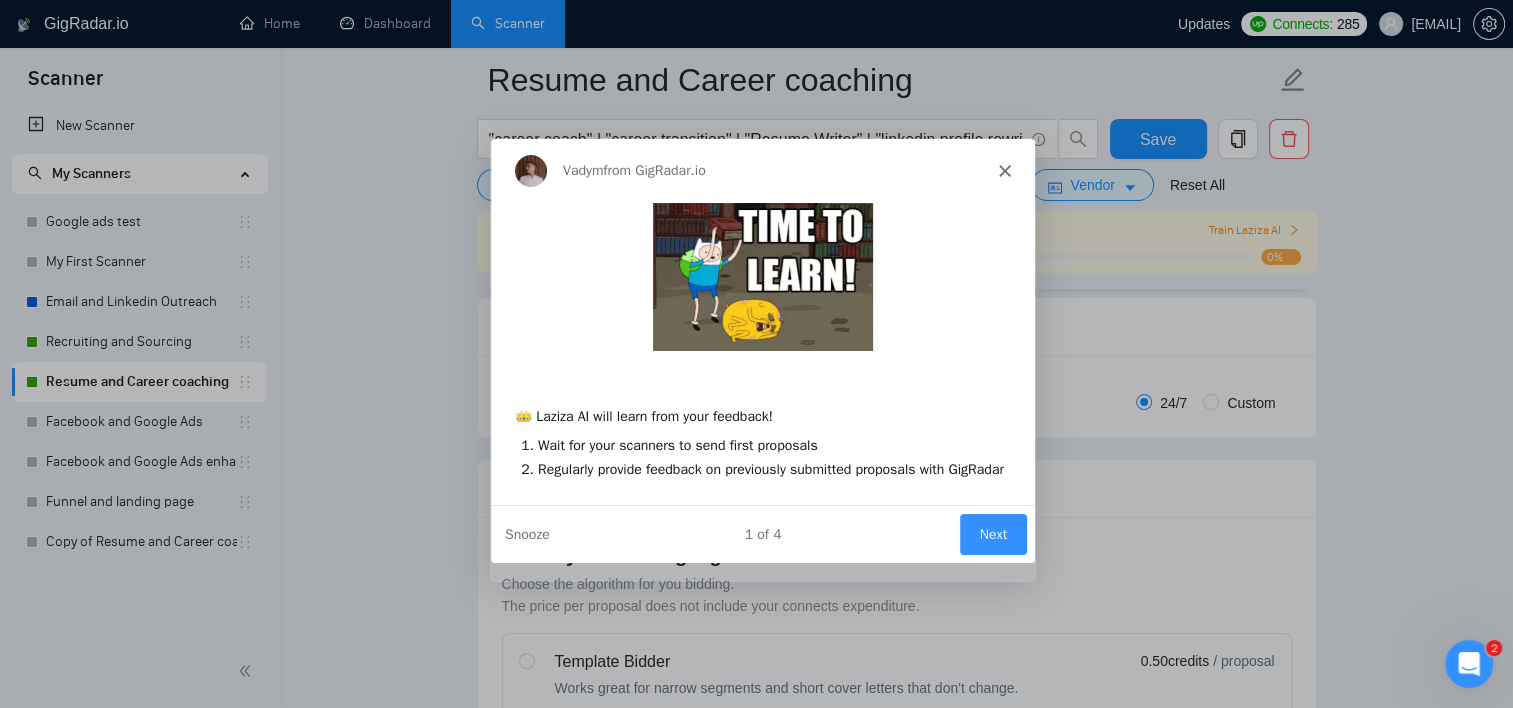 scroll, scrollTop: 0, scrollLeft: 0, axis: both 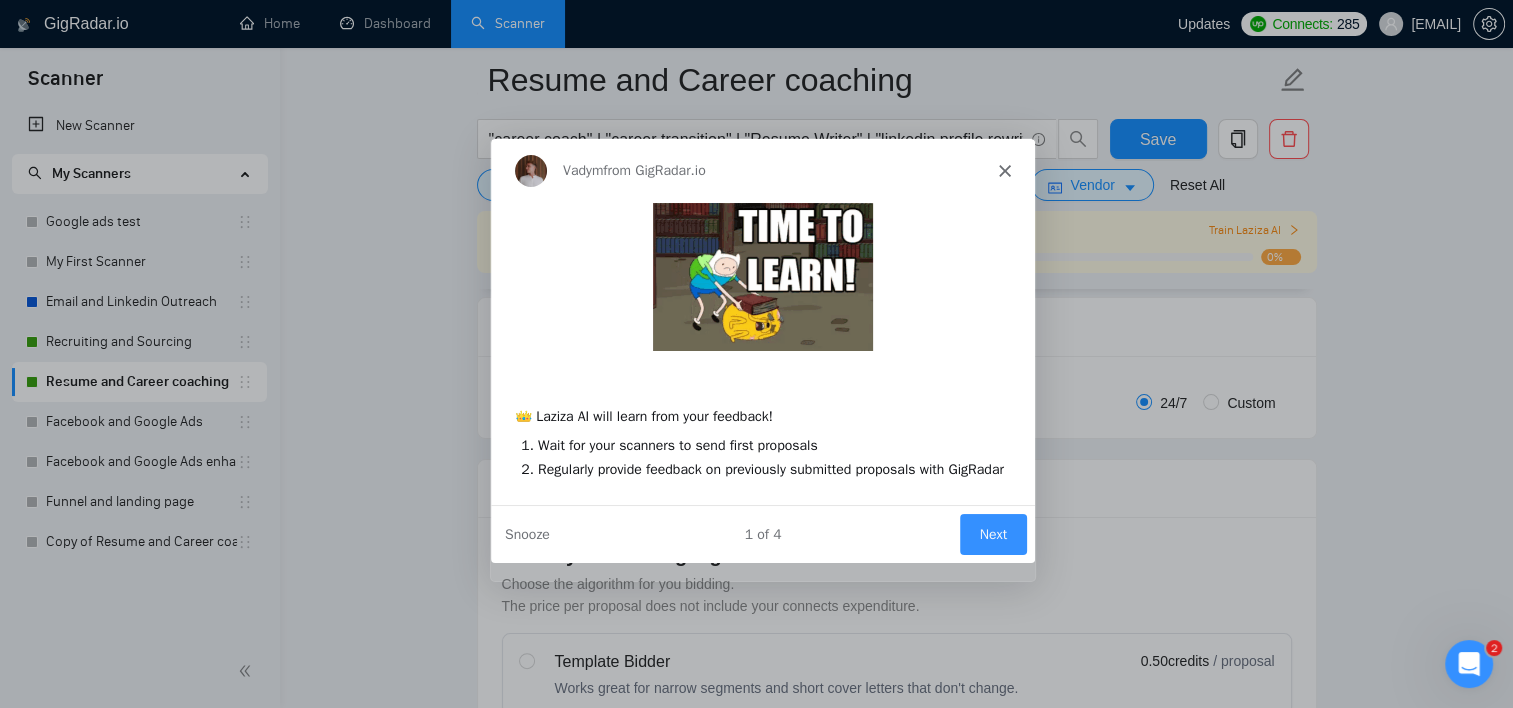 click on "Next" at bounding box center [991, 532] 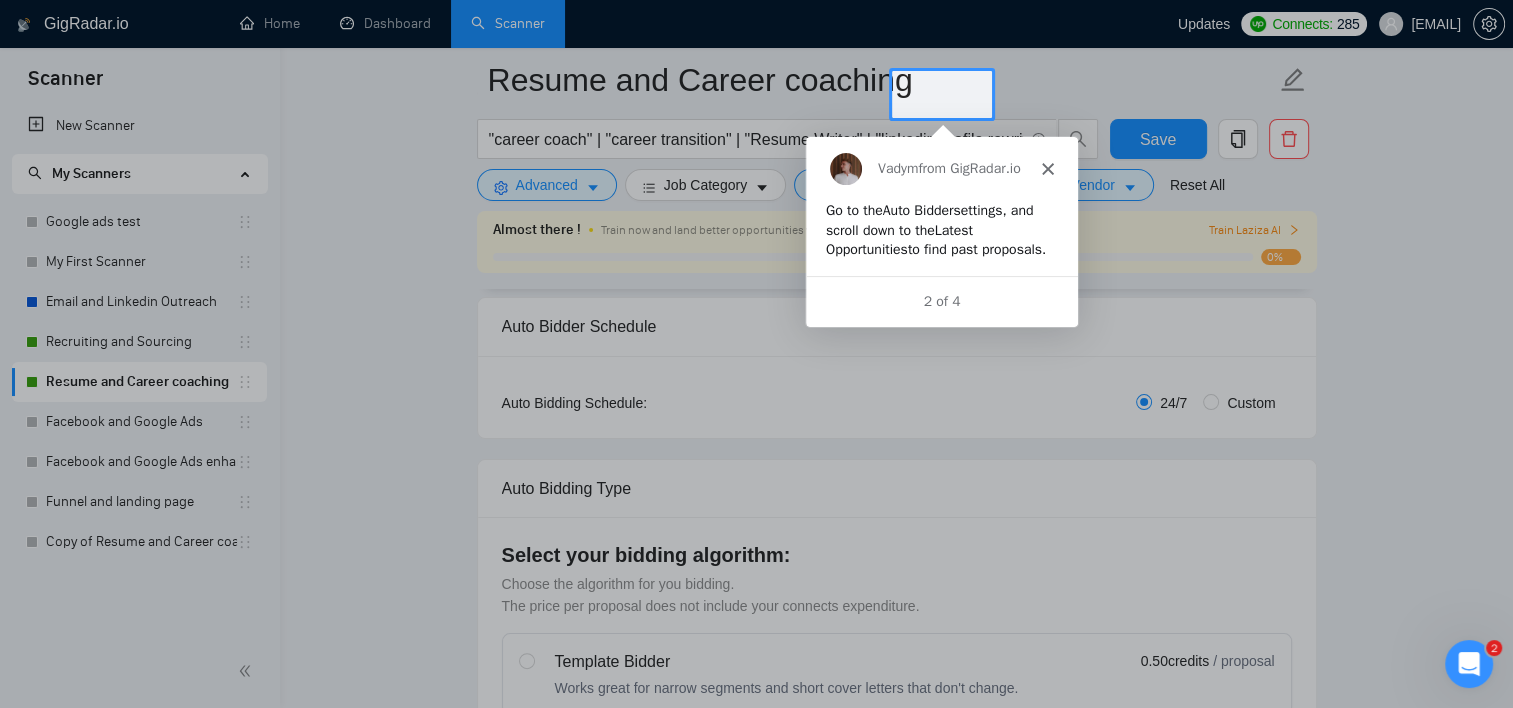 scroll, scrollTop: 0, scrollLeft: 0, axis: both 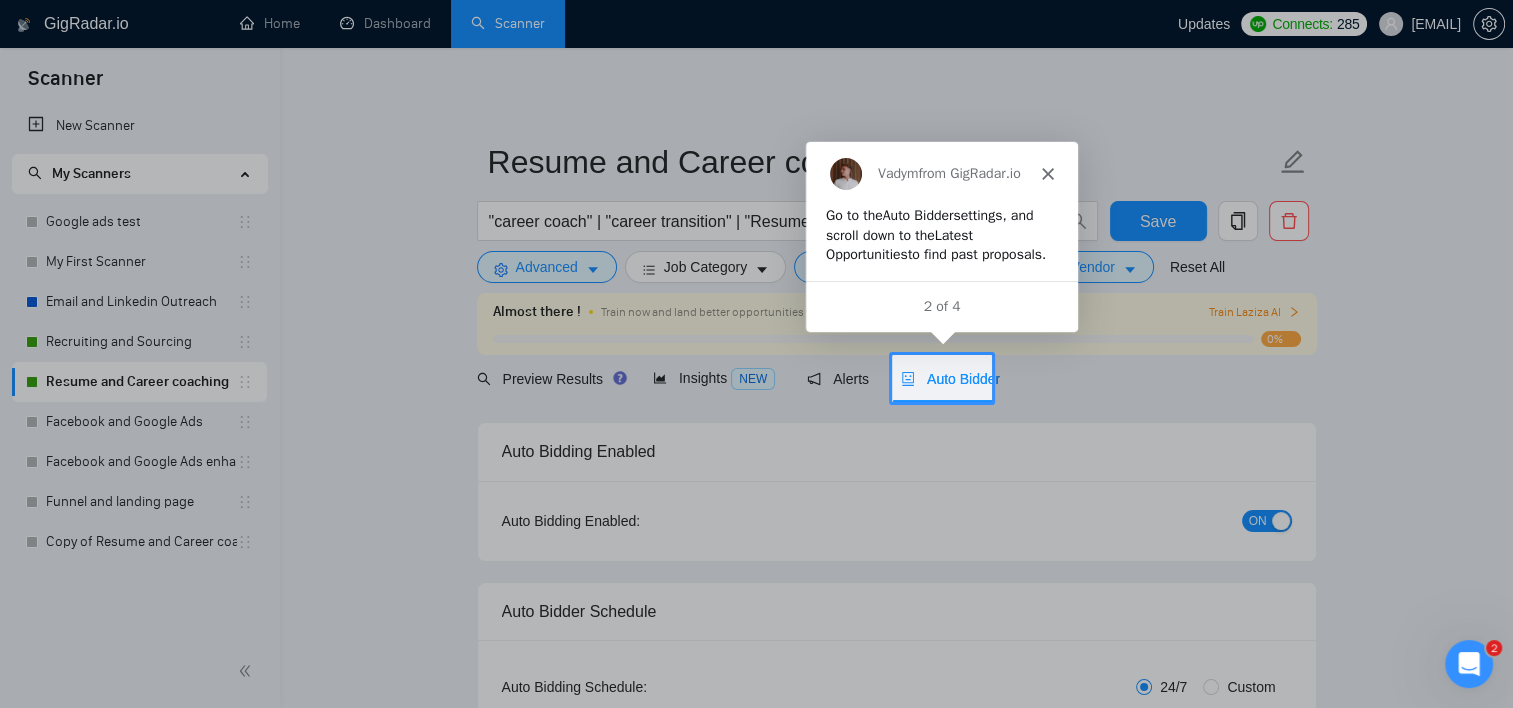 click on "Auto Bidder" at bounding box center [950, 379] 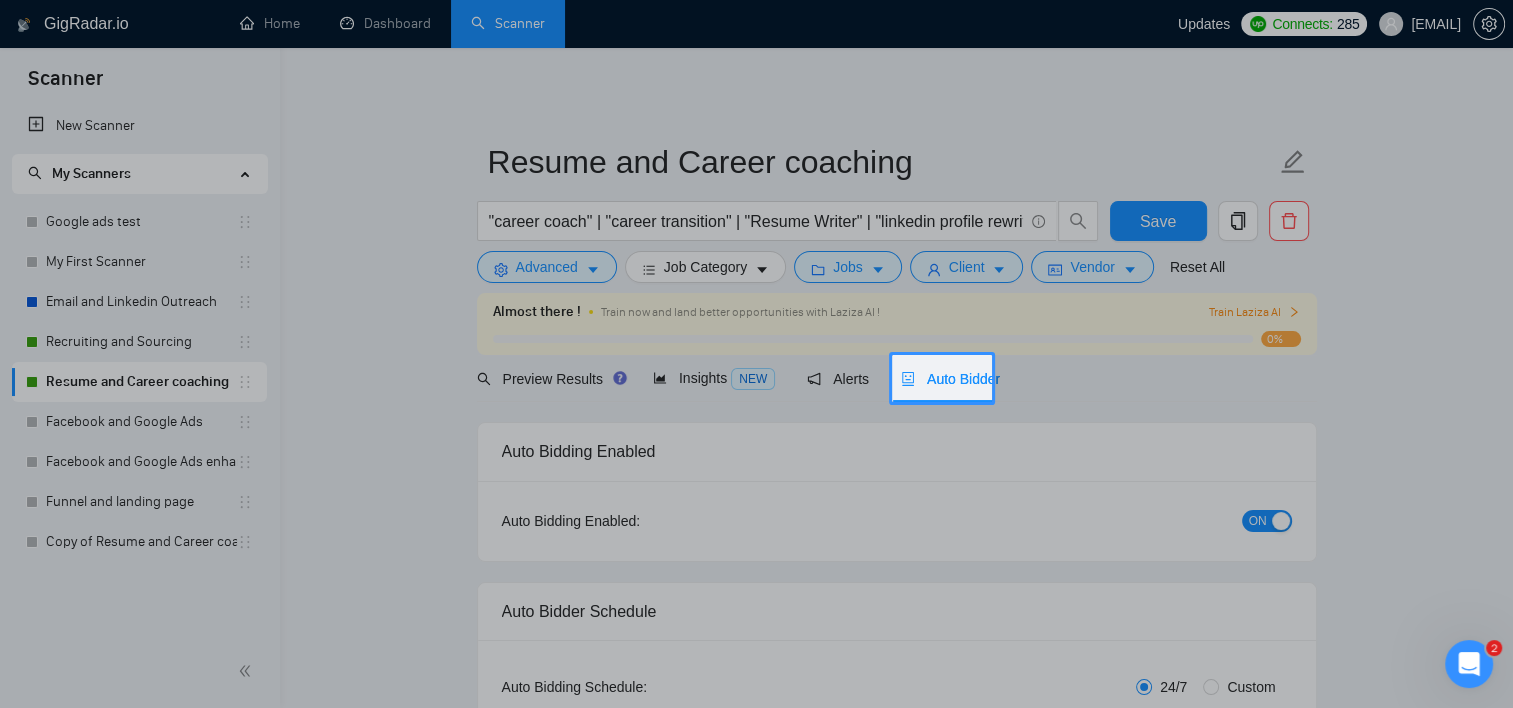click on "Auto Bidder" at bounding box center (950, 379) 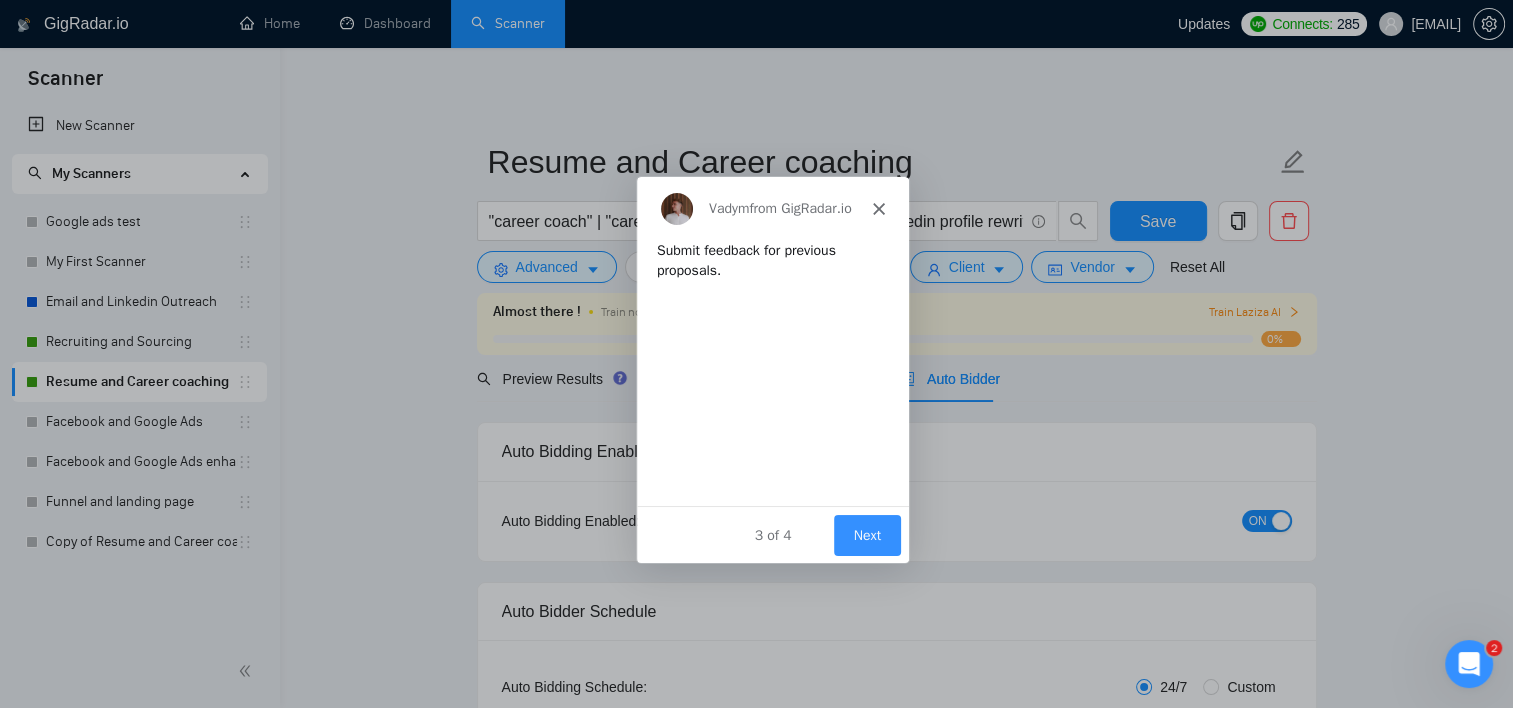 scroll, scrollTop: 0, scrollLeft: 0, axis: both 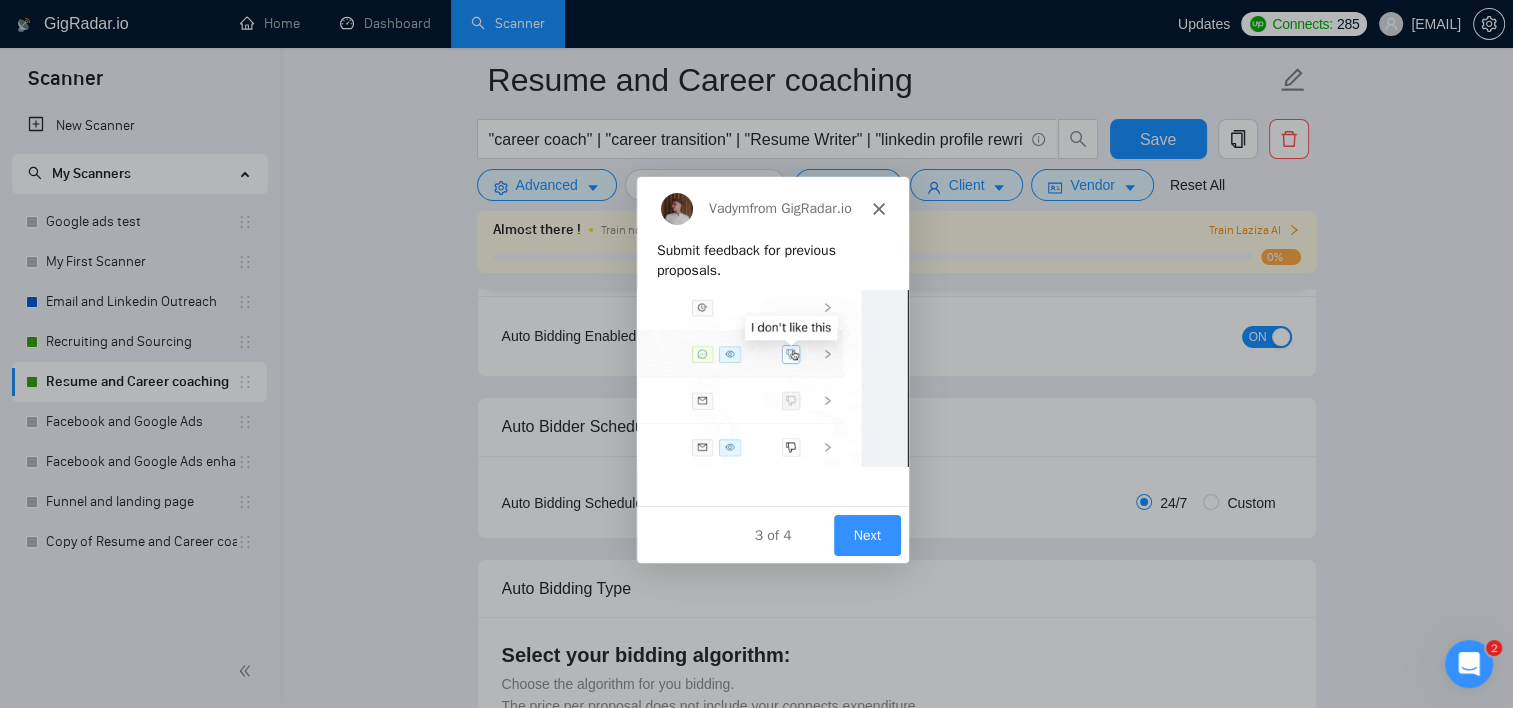 drag, startPoint x: 745, startPoint y: 247, endPoint x: 750, endPoint y: 260, distance: 13.928389 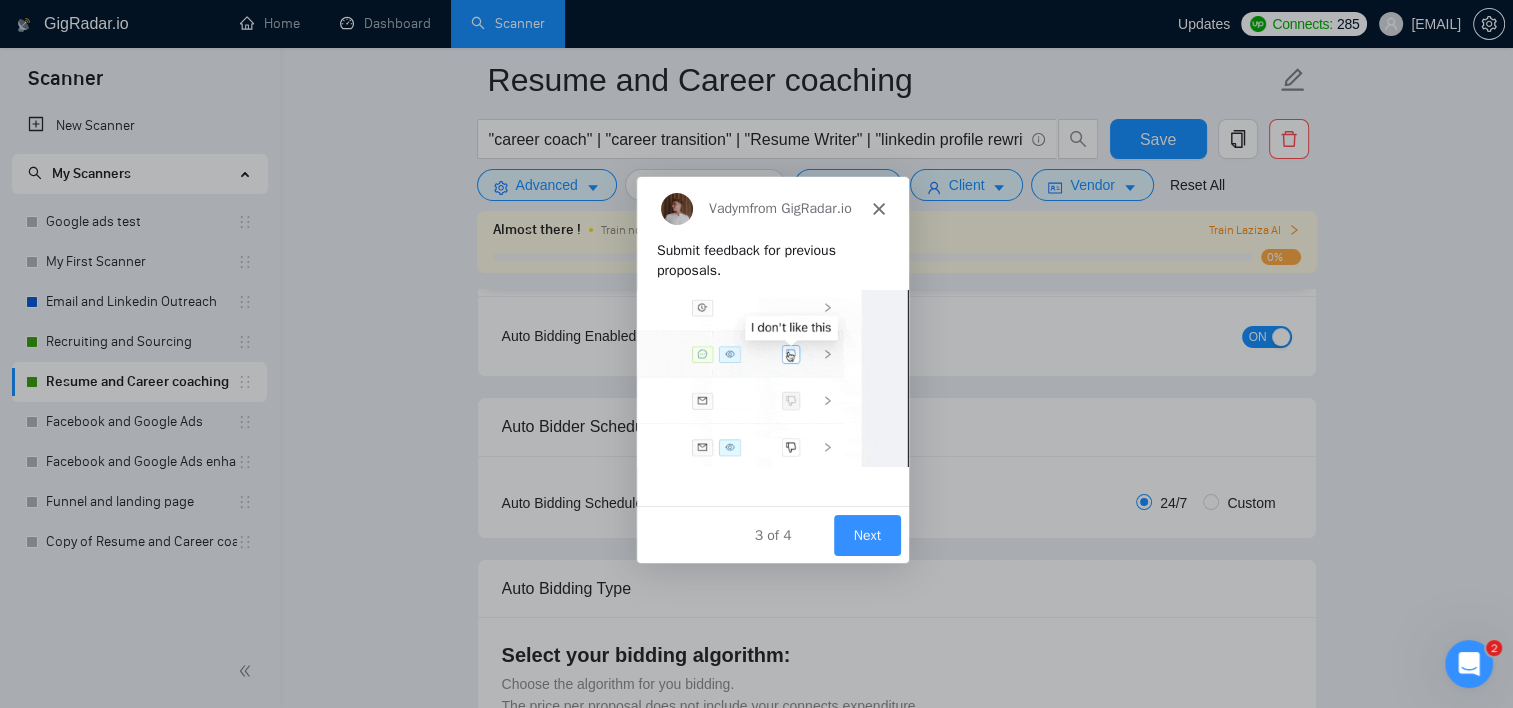click on "Submit feedback for previous proposals." at bounding box center (771, 258) 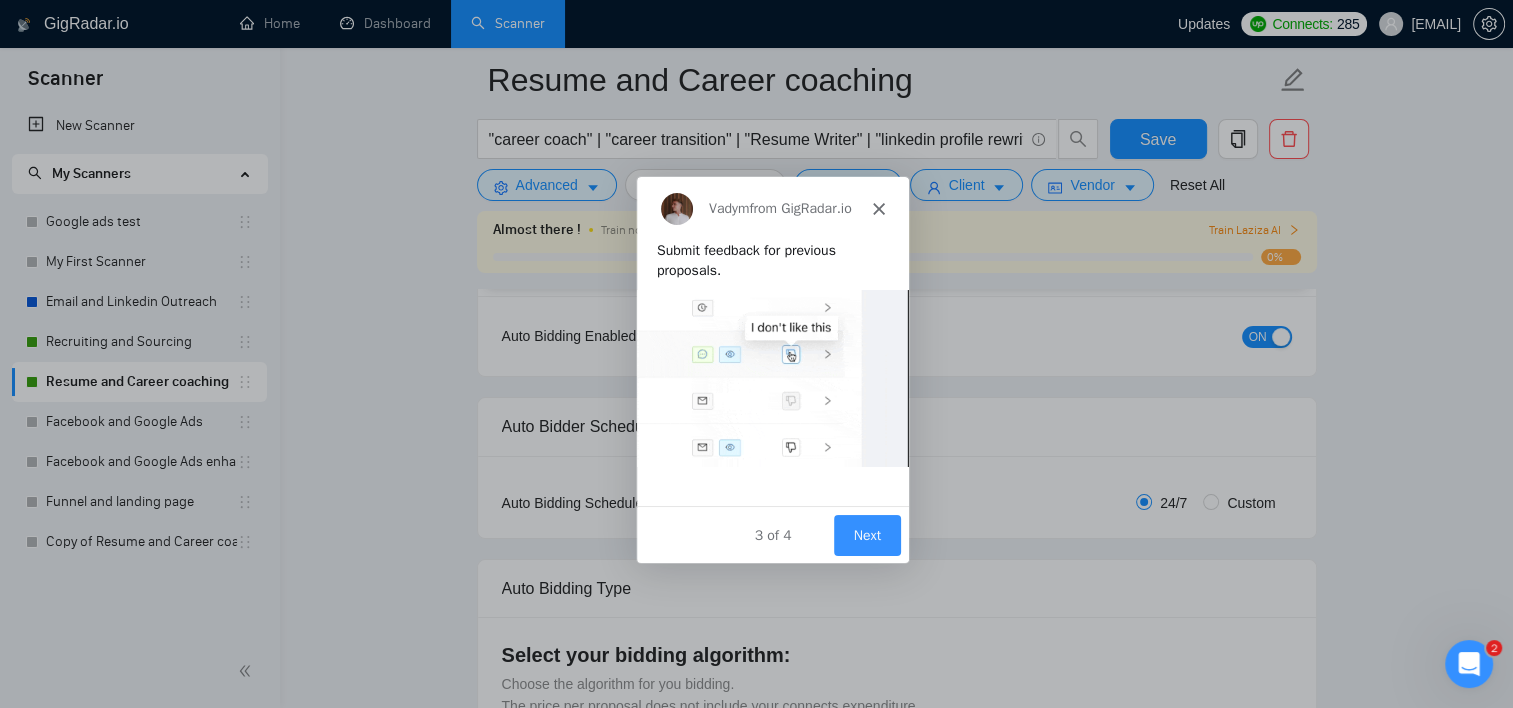 click on "Next" at bounding box center (865, 533) 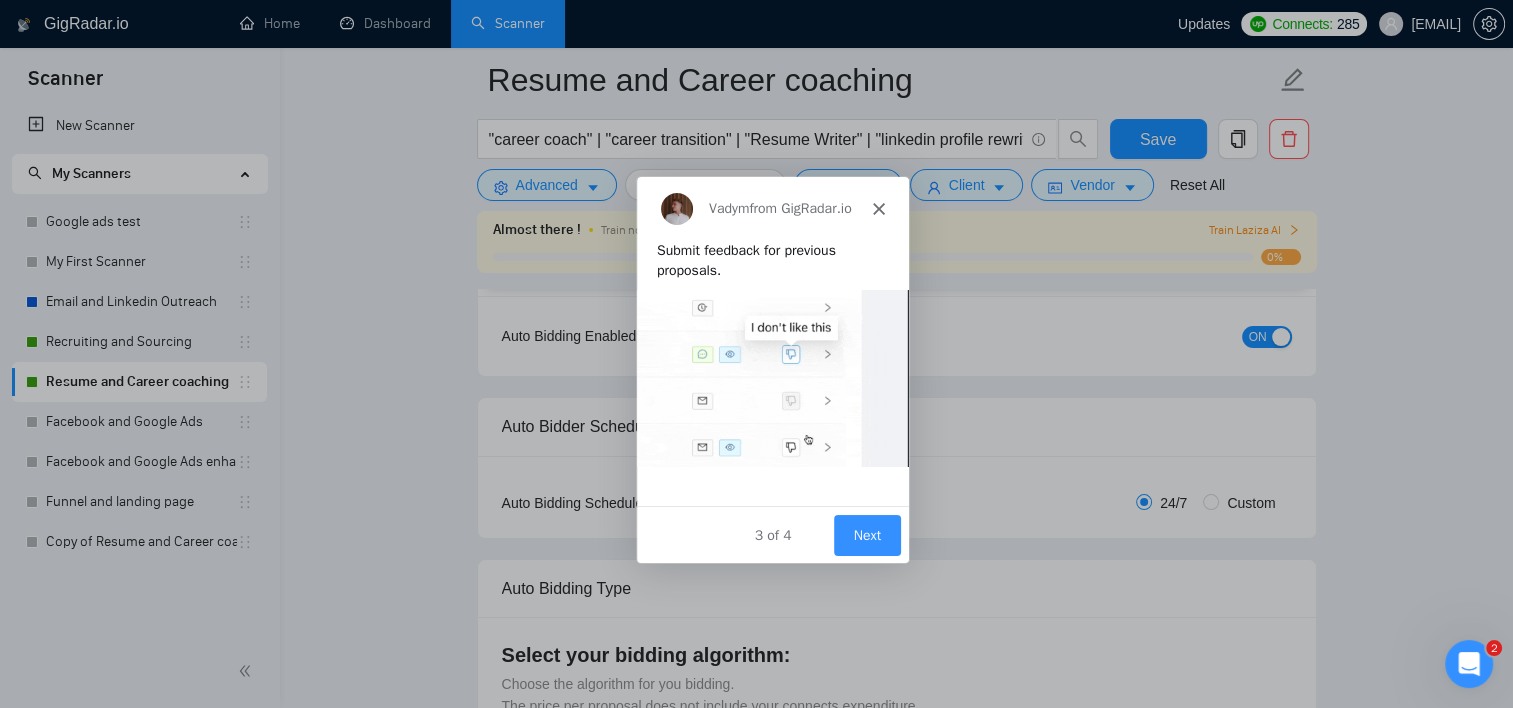 scroll, scrollTop: 0, scrollLeft: 0, axis: both 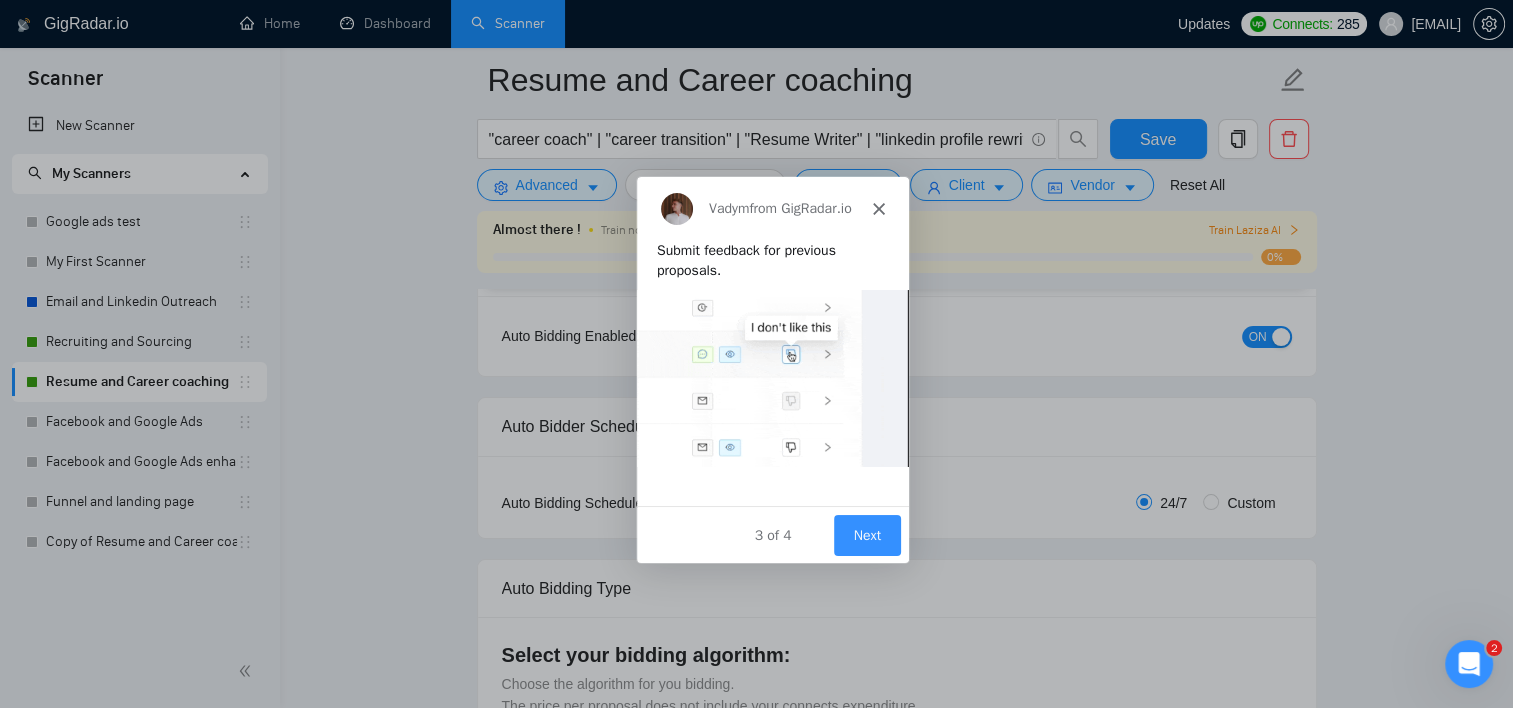 click on "Next" at bounding box center (865, 533) 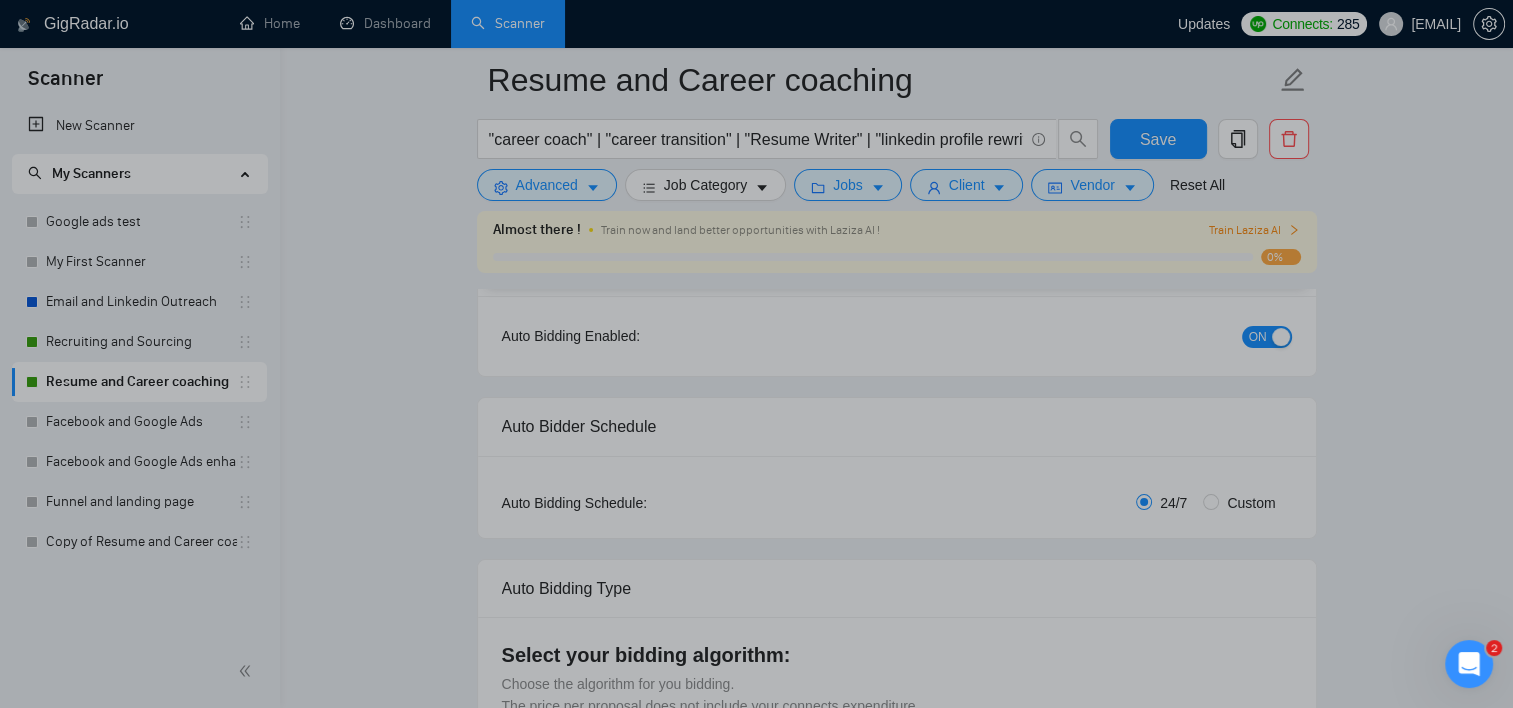scroll, scrollTop: 0, scrollLeft: 0, axis: both 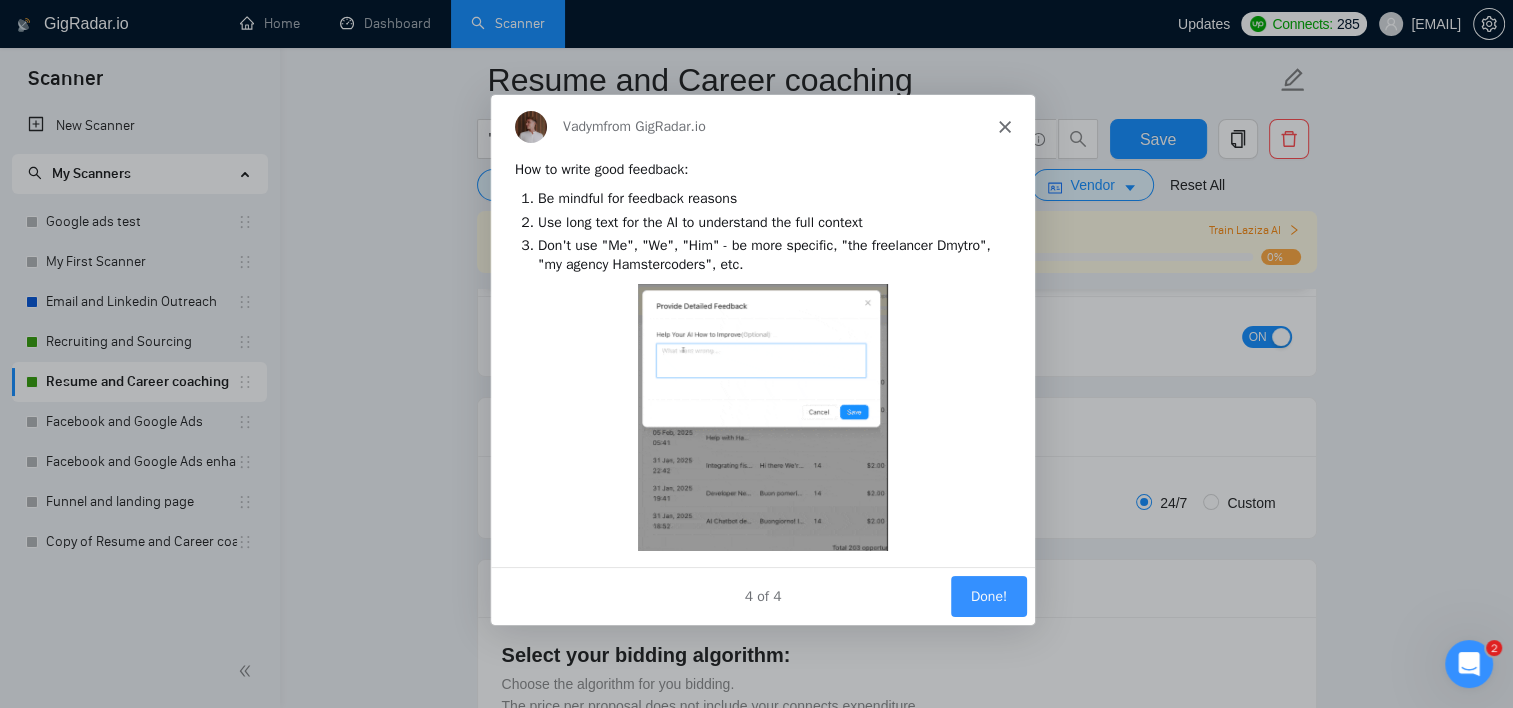 click on "Done!" at bounding box center (987, 594) 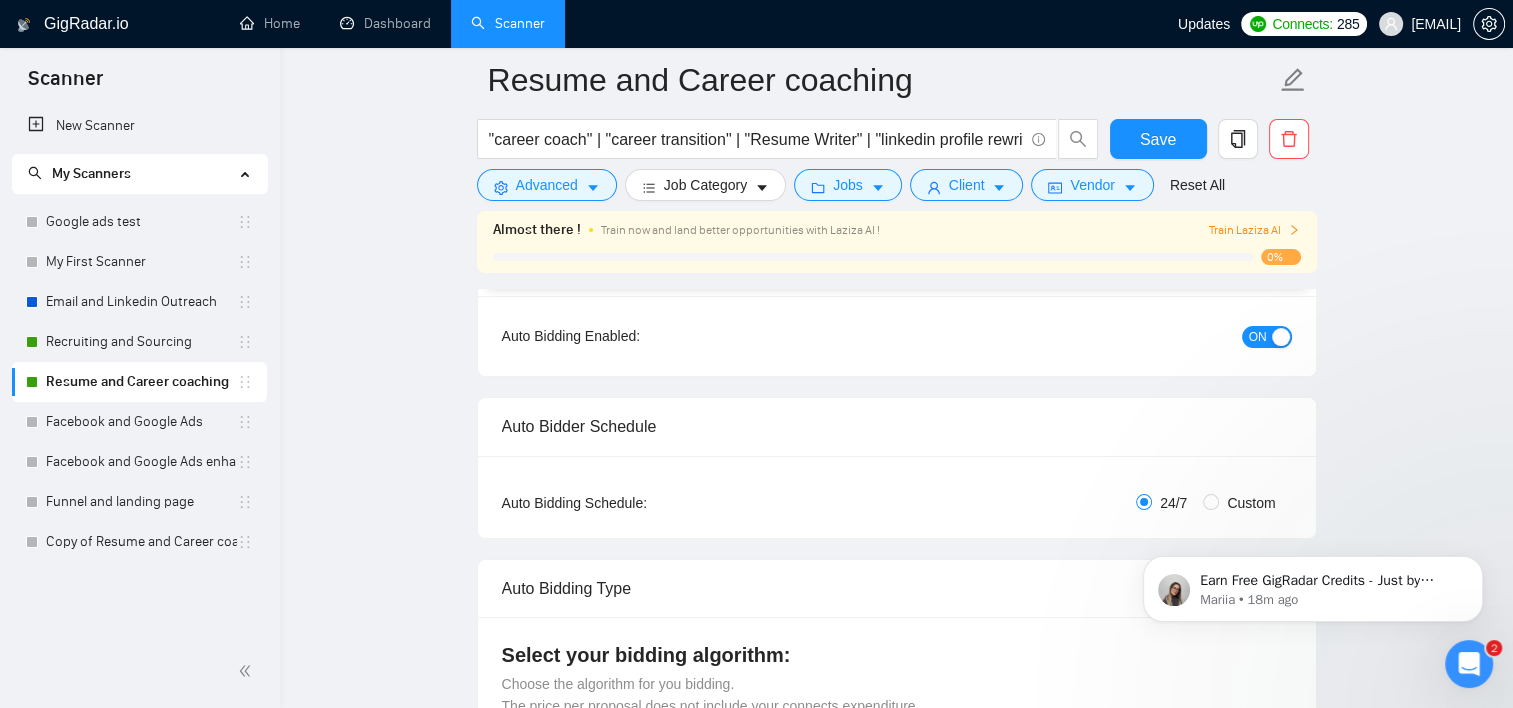 scroll, scrollTop: 0, scrollLeft: 0, axis: both 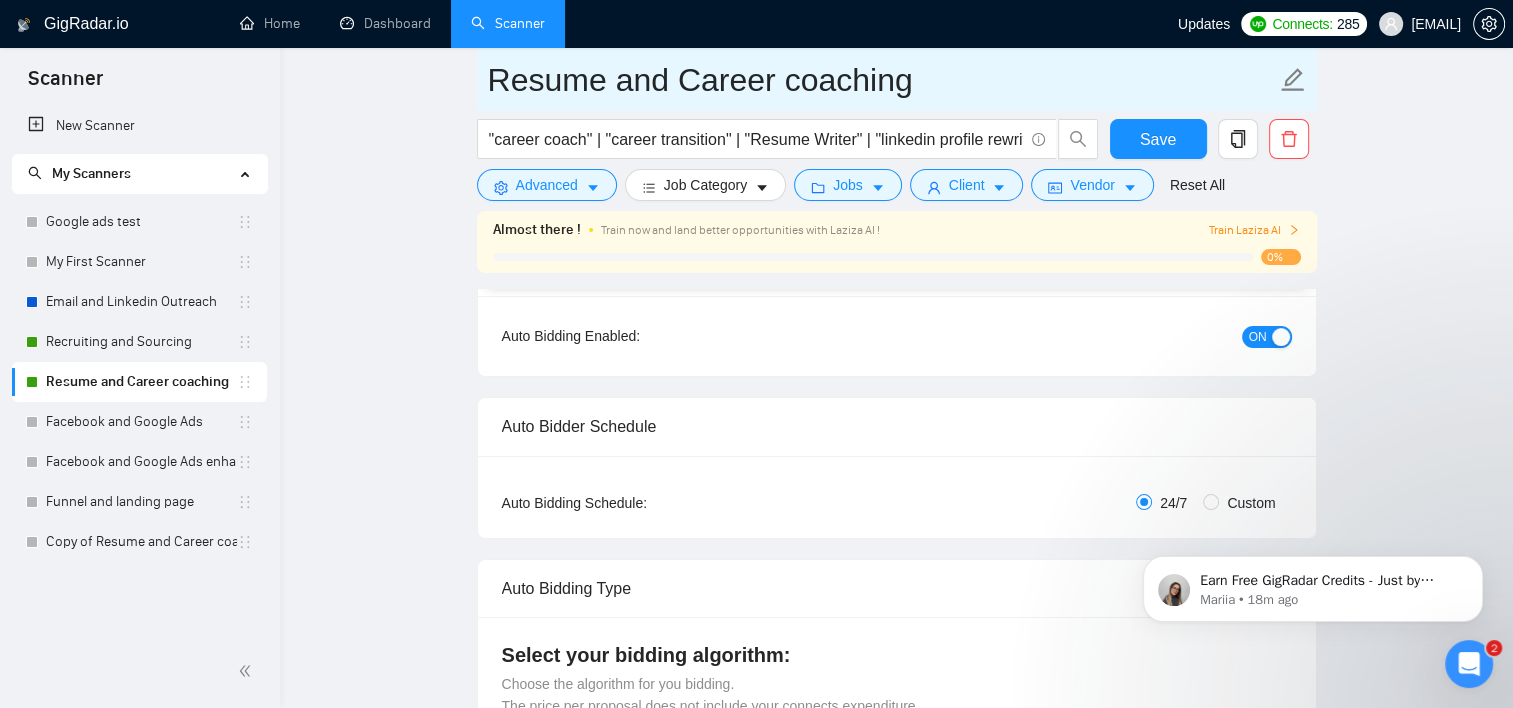 drag, startPoint x: 64, startPoint y: 340, endPoint x: 925, endPoint y: 78, distance: 899.9805 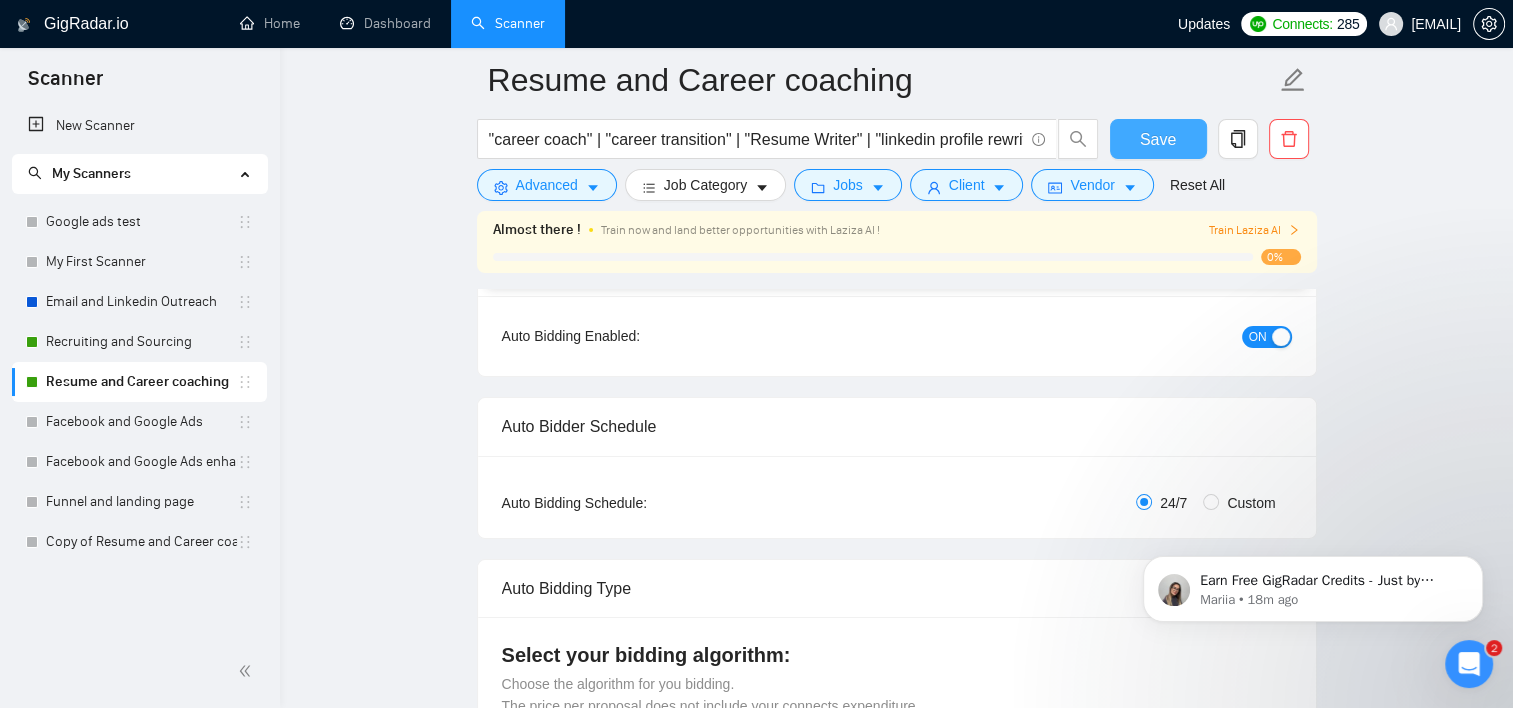 click on "Save" at bounding box center [1158, 139] 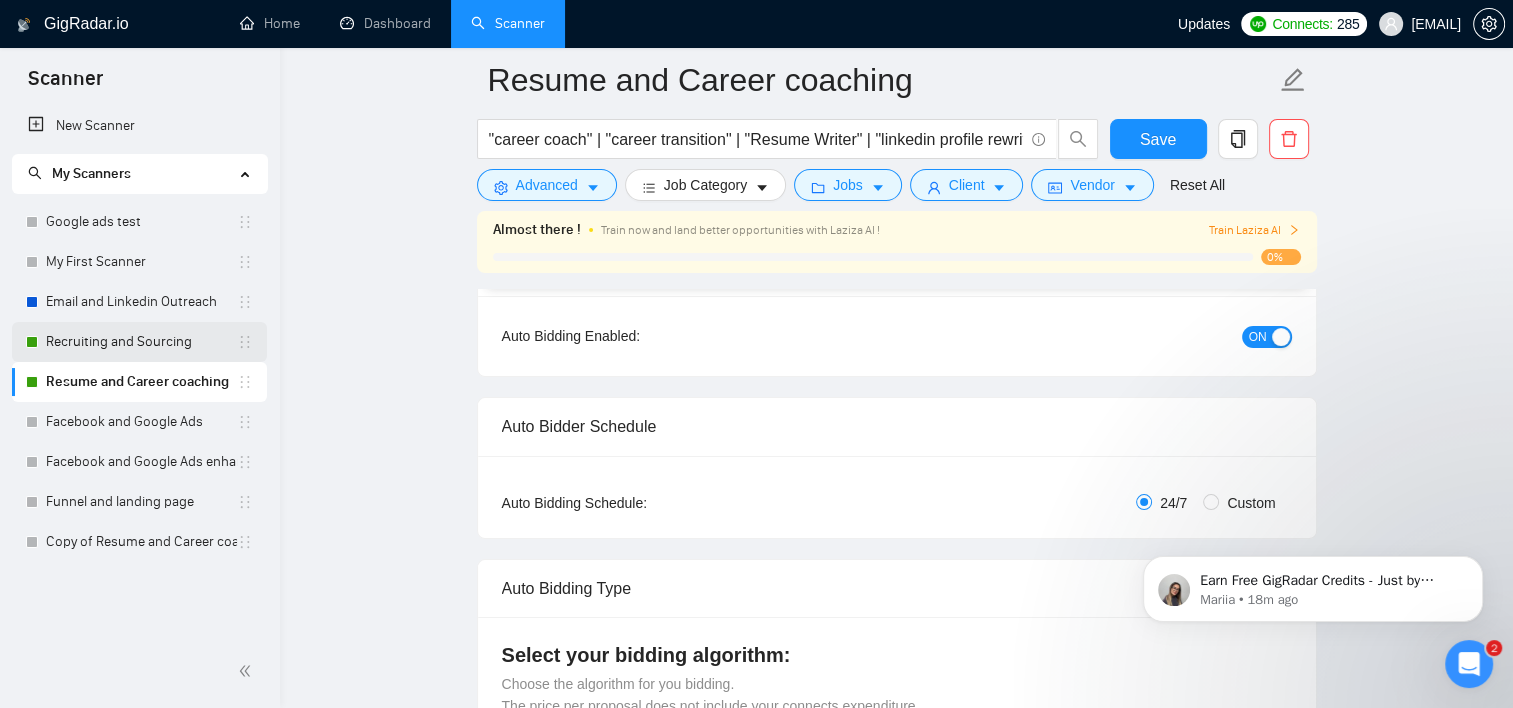click on "Recruiting and Sourcing" at bounding box center (141, 342) 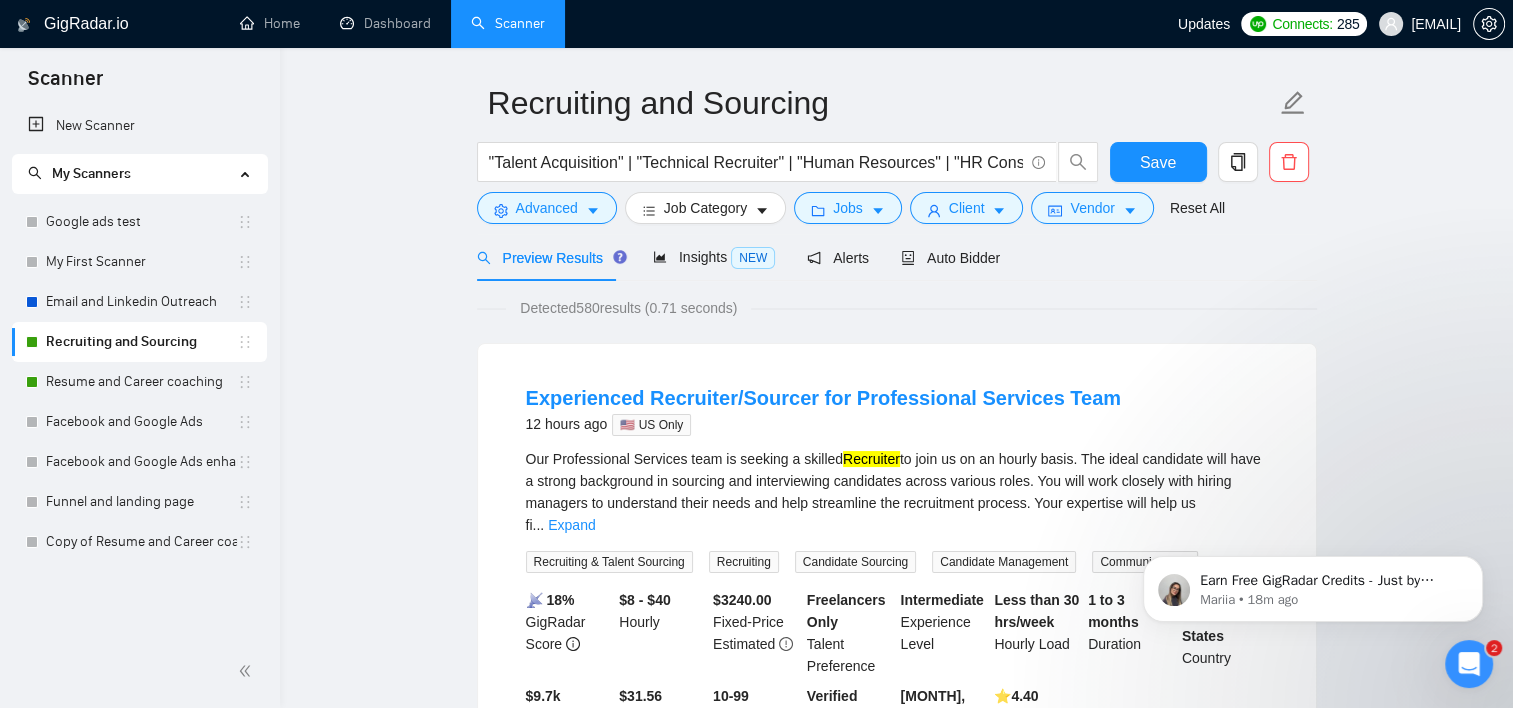 scroll, scrollTop: 0, scrollLeft: 0, axis: both 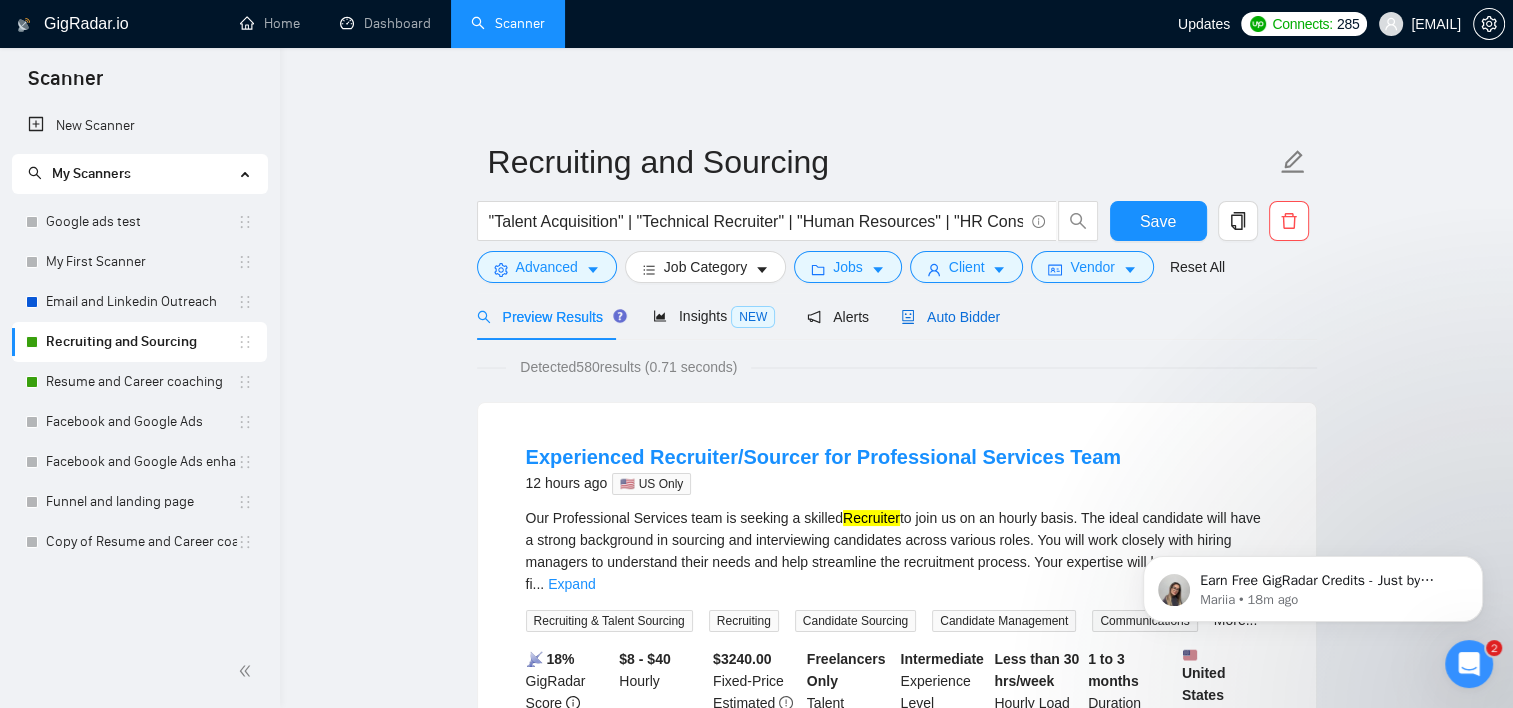 click on "Auto Bidder" at bounding box center [950, 317] 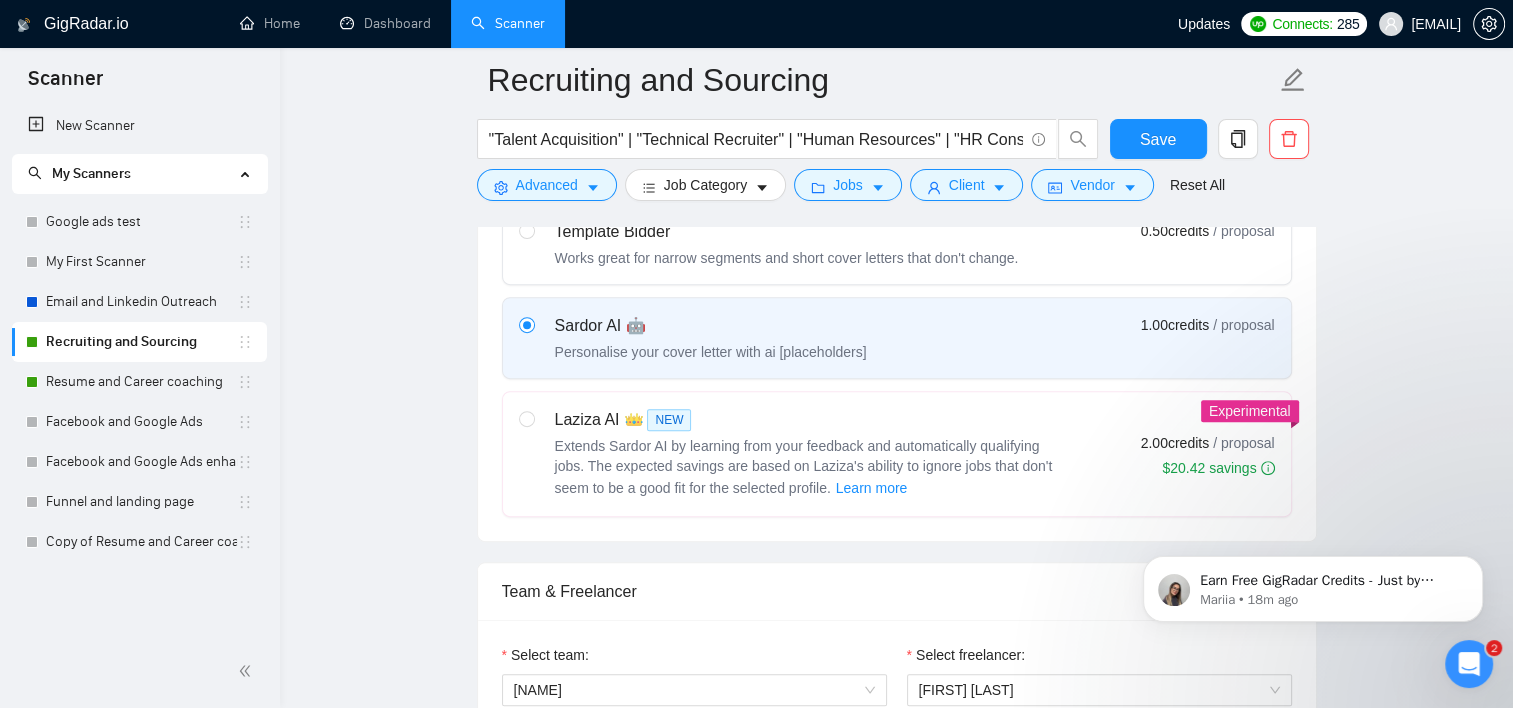 scroll, scrollTop: 700, scrollLeft: 0, axis: vertical 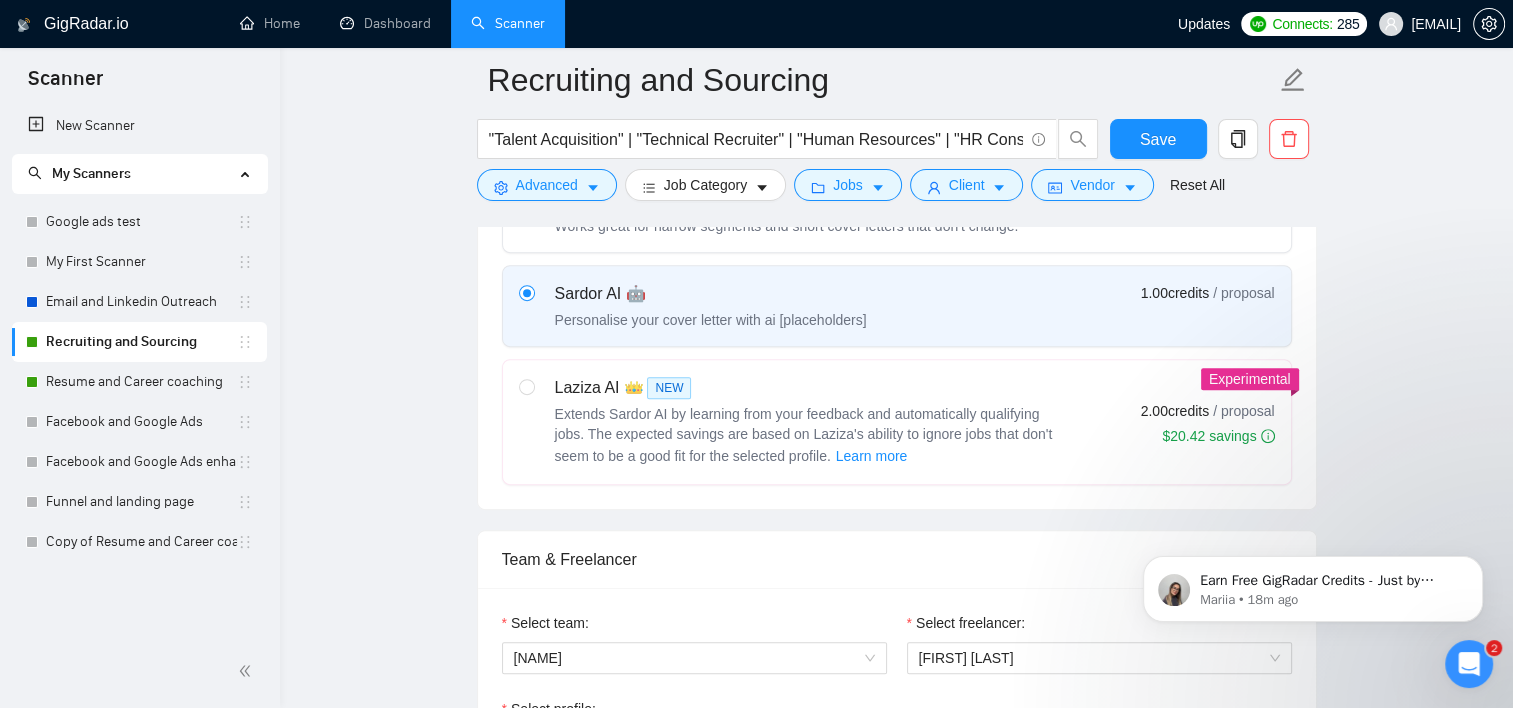 click on "Laziza AI  👑   NEW" at bounding box center (805, 388) 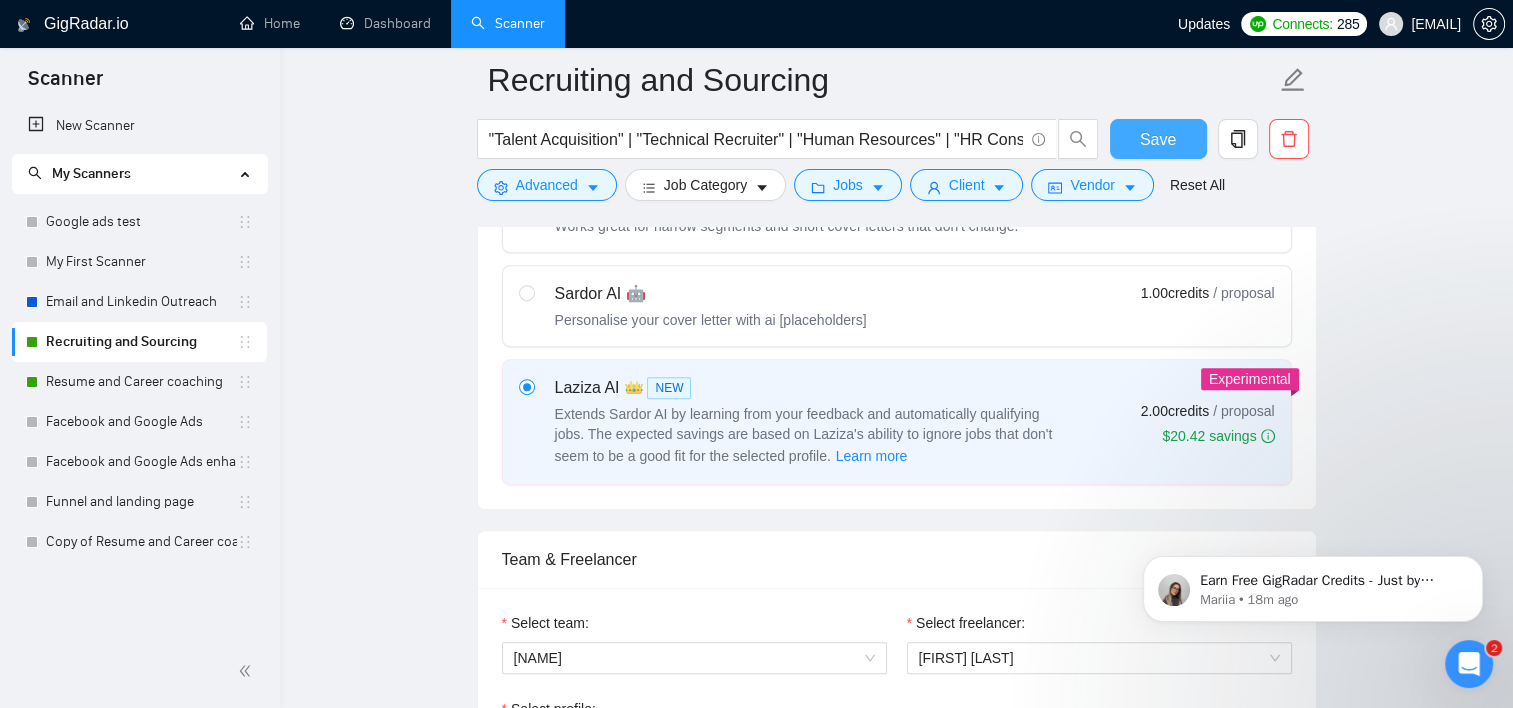 click on "Save" at bounding box center (1158, 139) 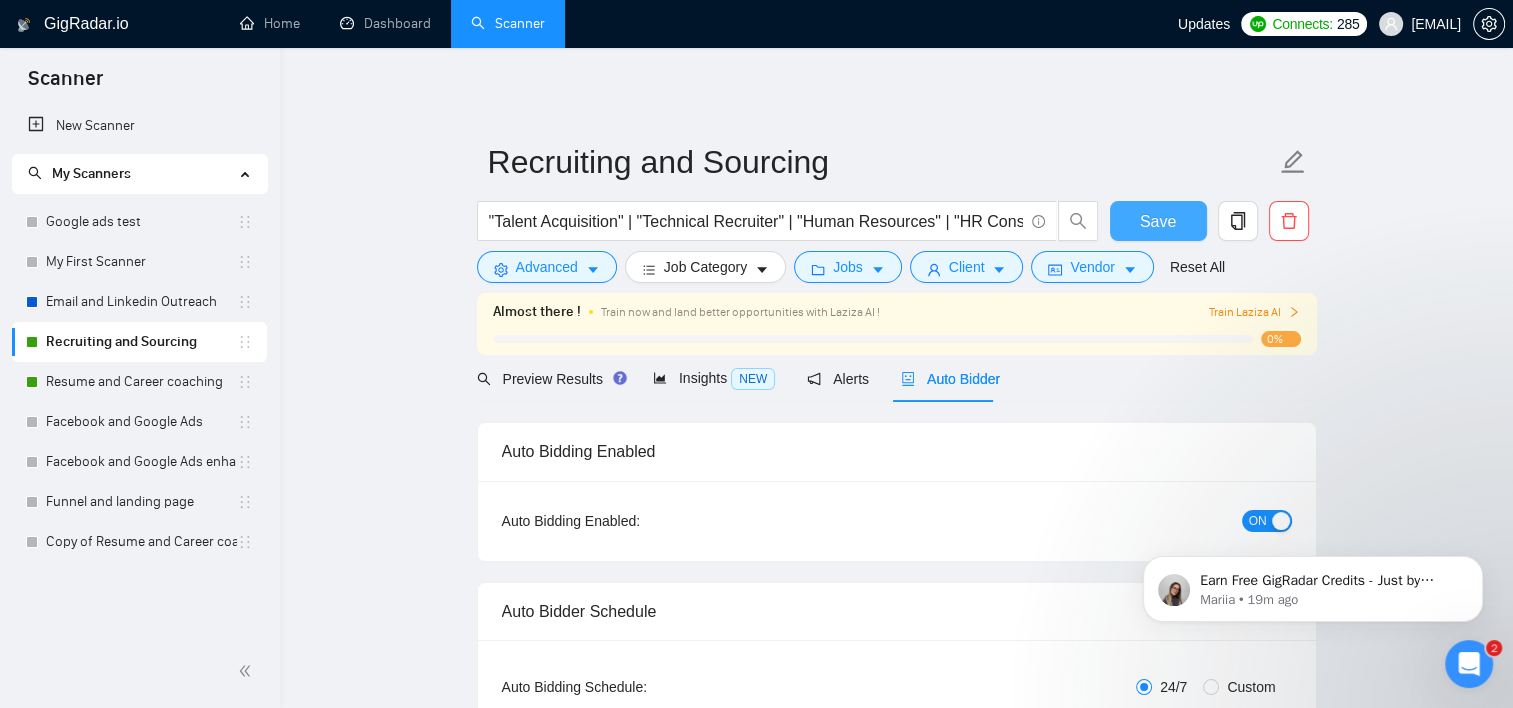 scroll, scrollTop: 0, scrollLeft: 0, axis: both 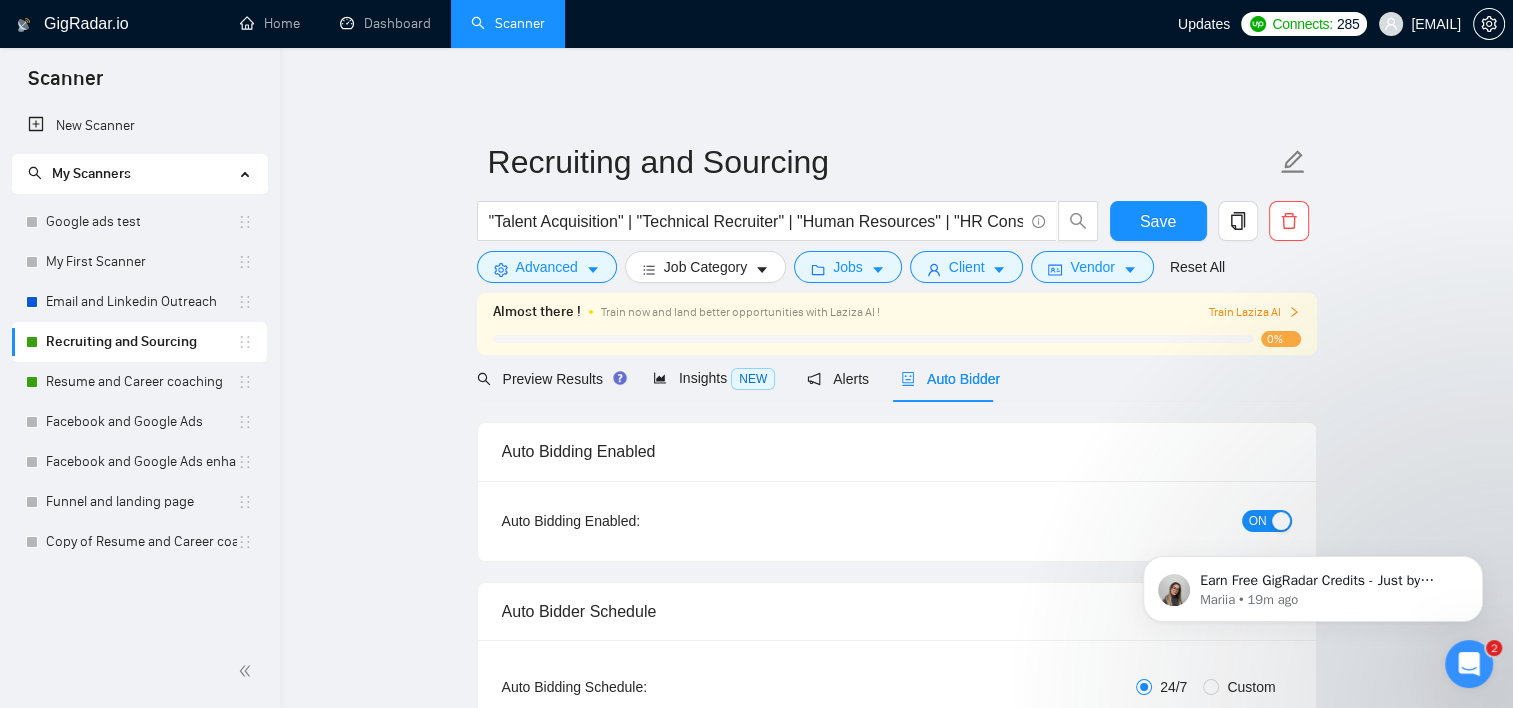 click on "Train Laziza AI" at bounding box center [1254, 312] 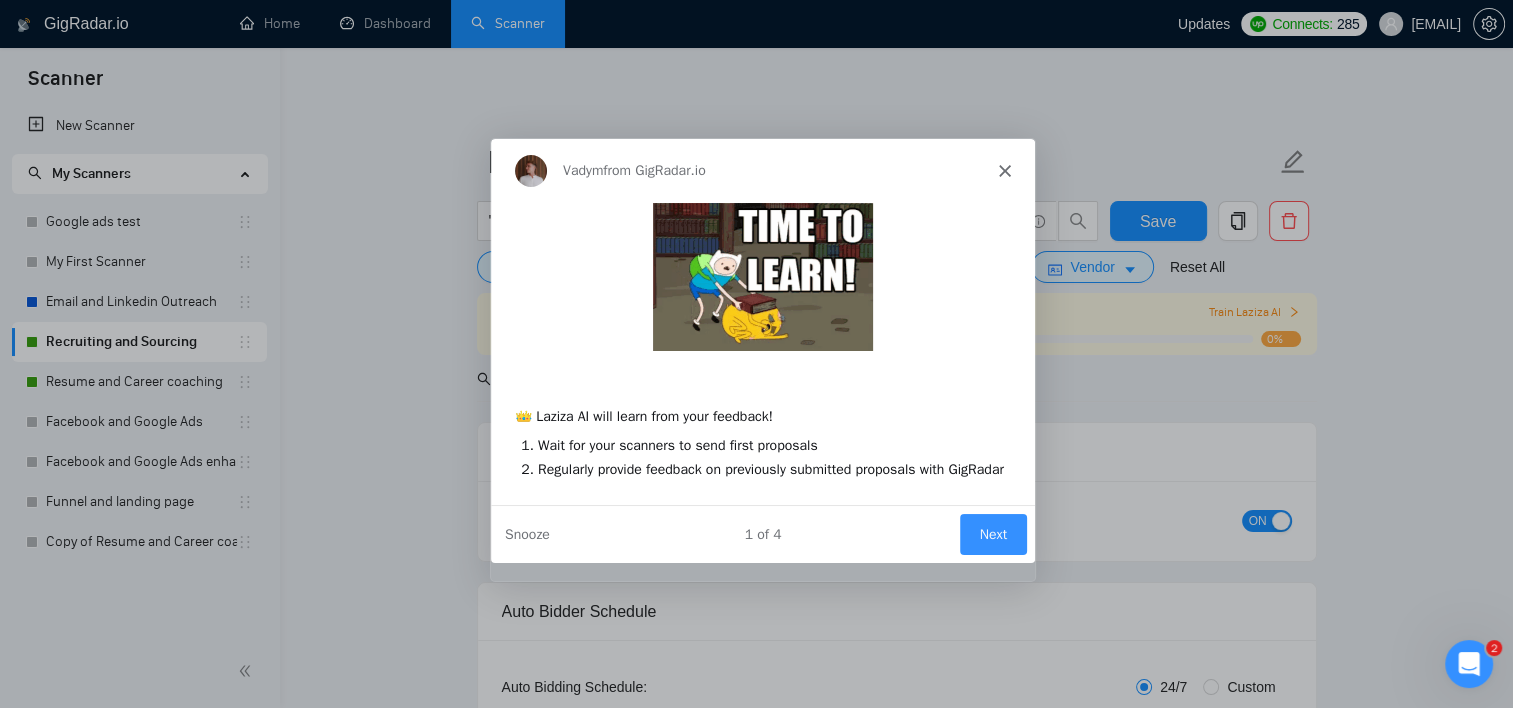 scroll, scrollTop: 0, scrollLeft: 0, axis: both 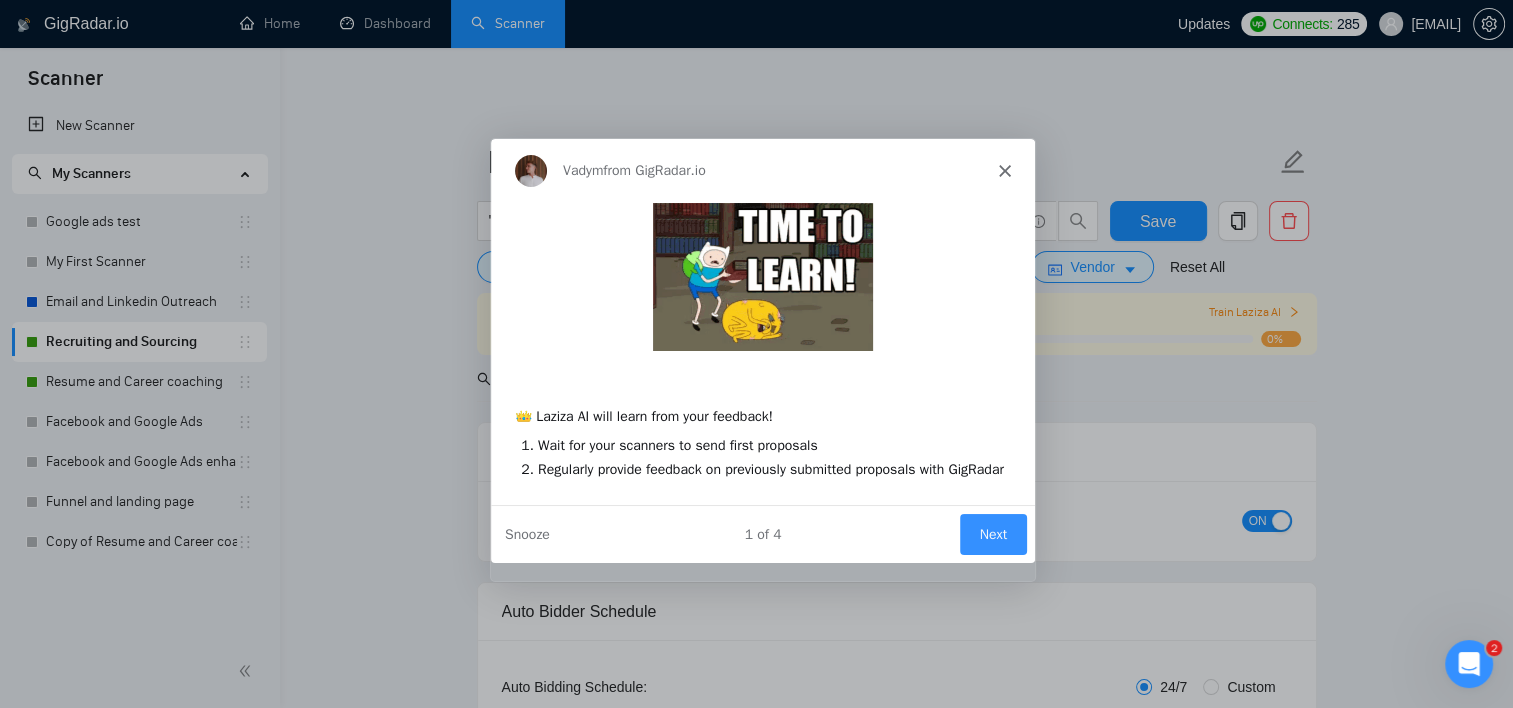 click on "Next" at bounding box center [991, 532] 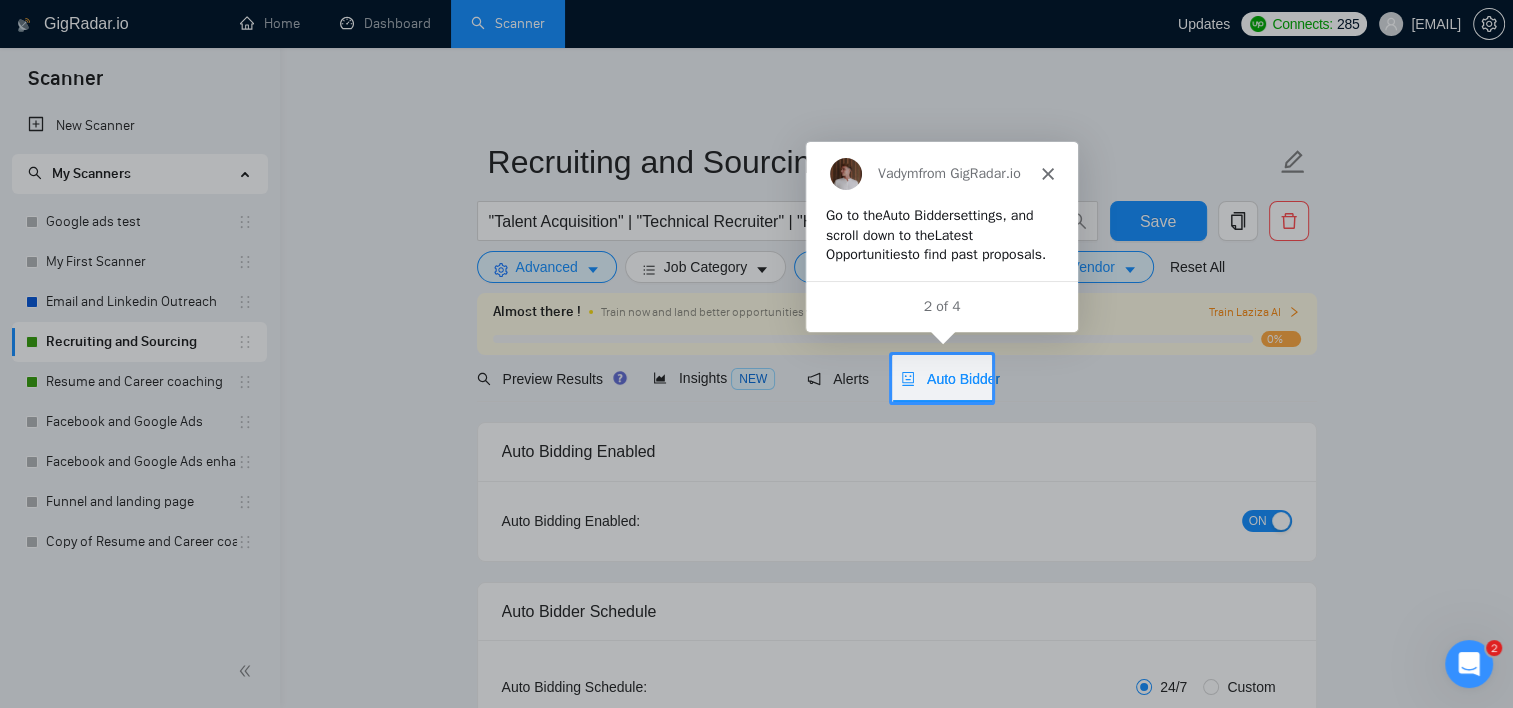 scroll, scrollTop: 0, scrollLeft: 0, axis: both 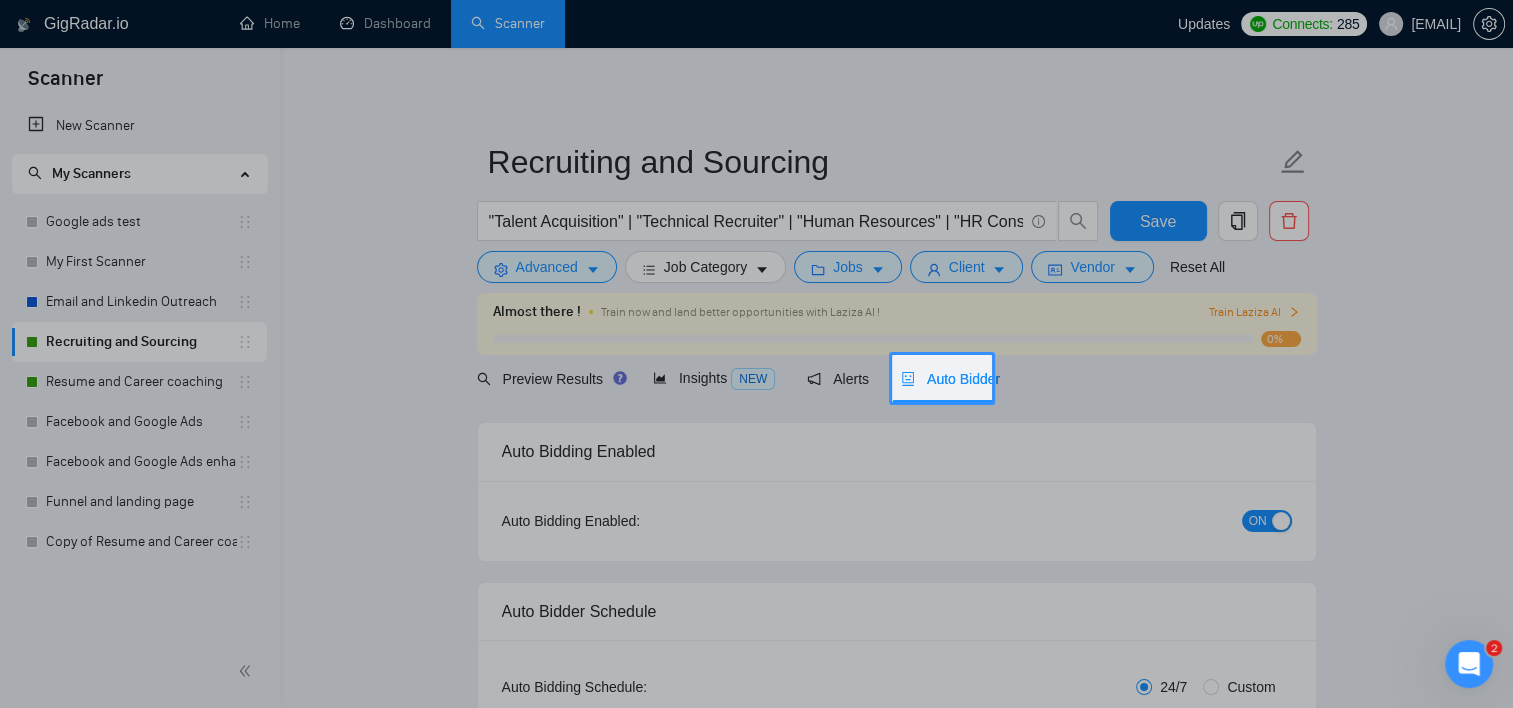 click on "Auto Bidder" at bounding box center (950, 379) 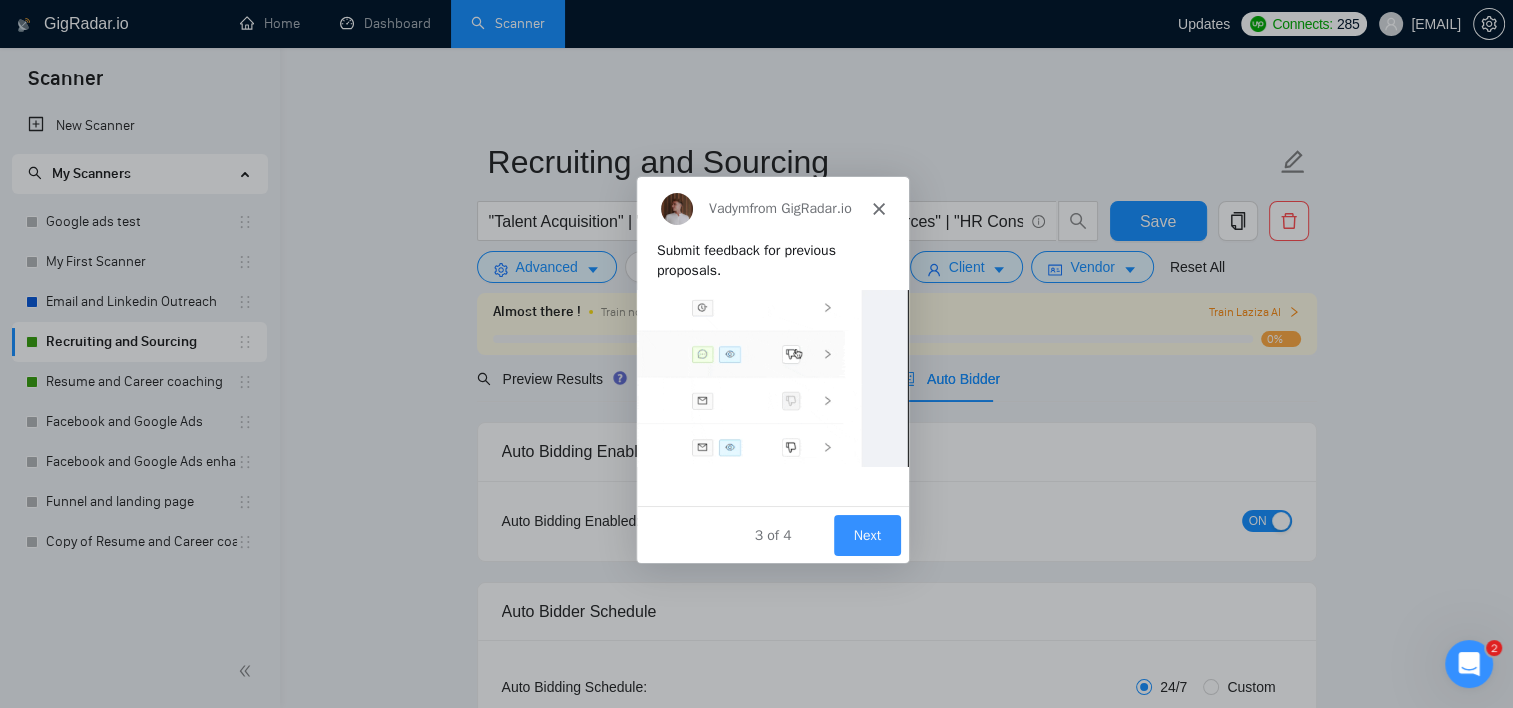 scroll, scrollTop: 0, scrollLeft: 0, axis: both 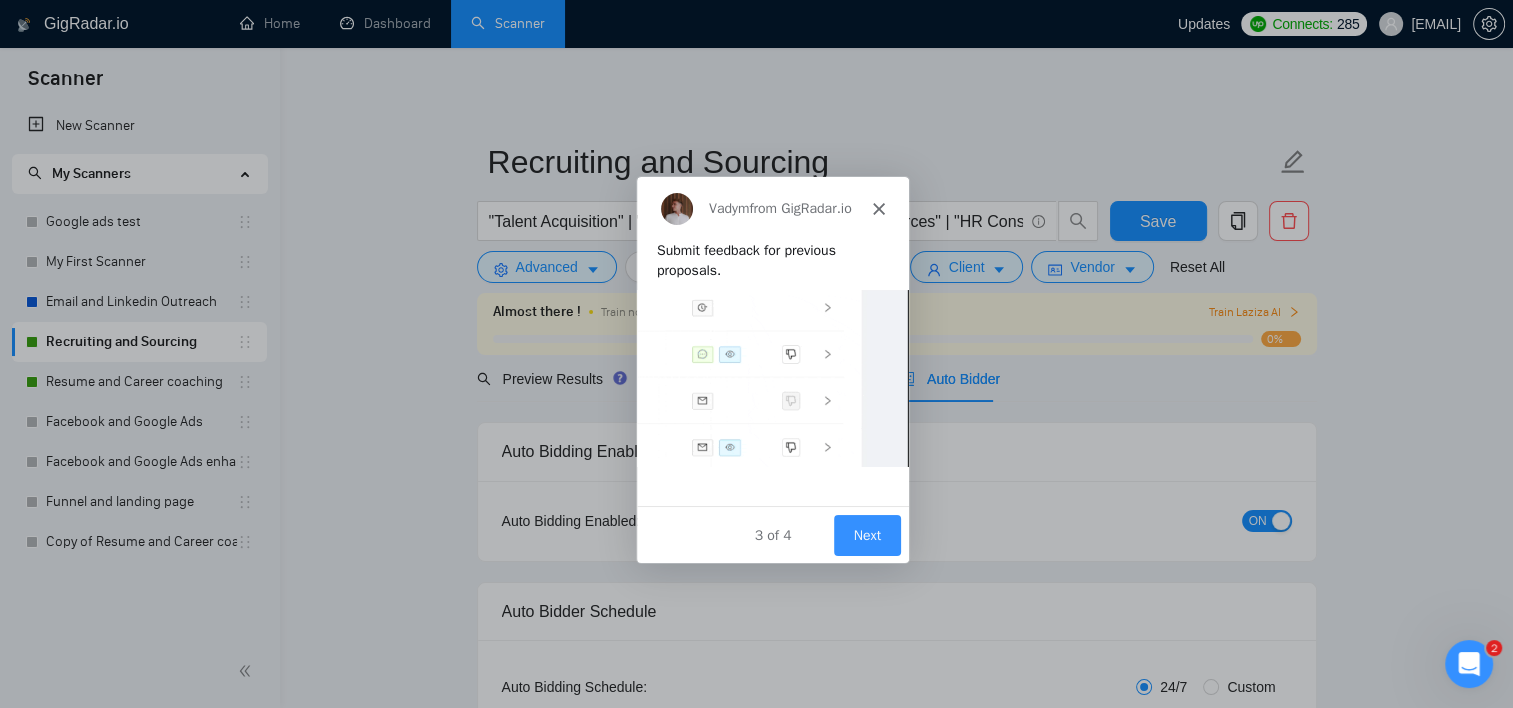 click on "Next" at bounding box center [865, 533] 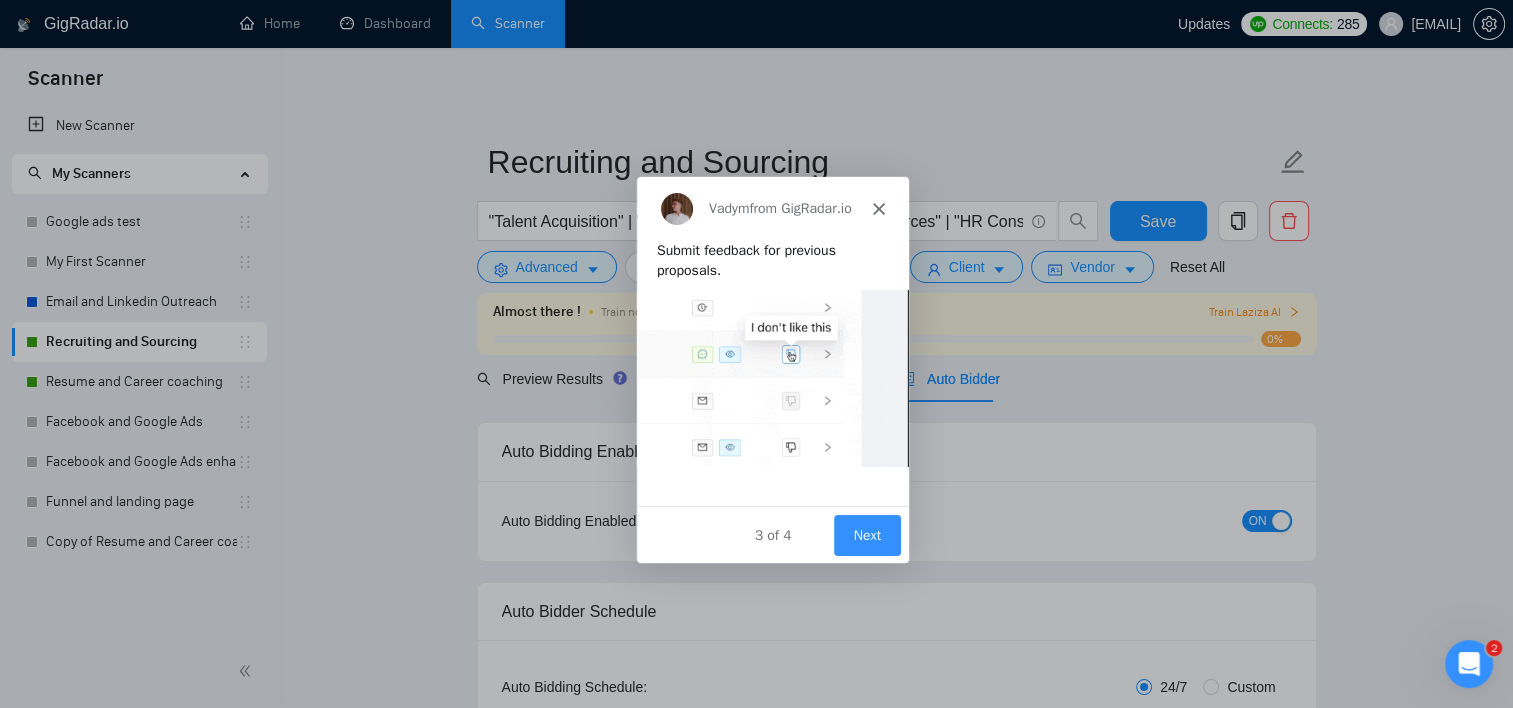 scroll, scrollTop: 0, scrollLeft: 0, axis: both 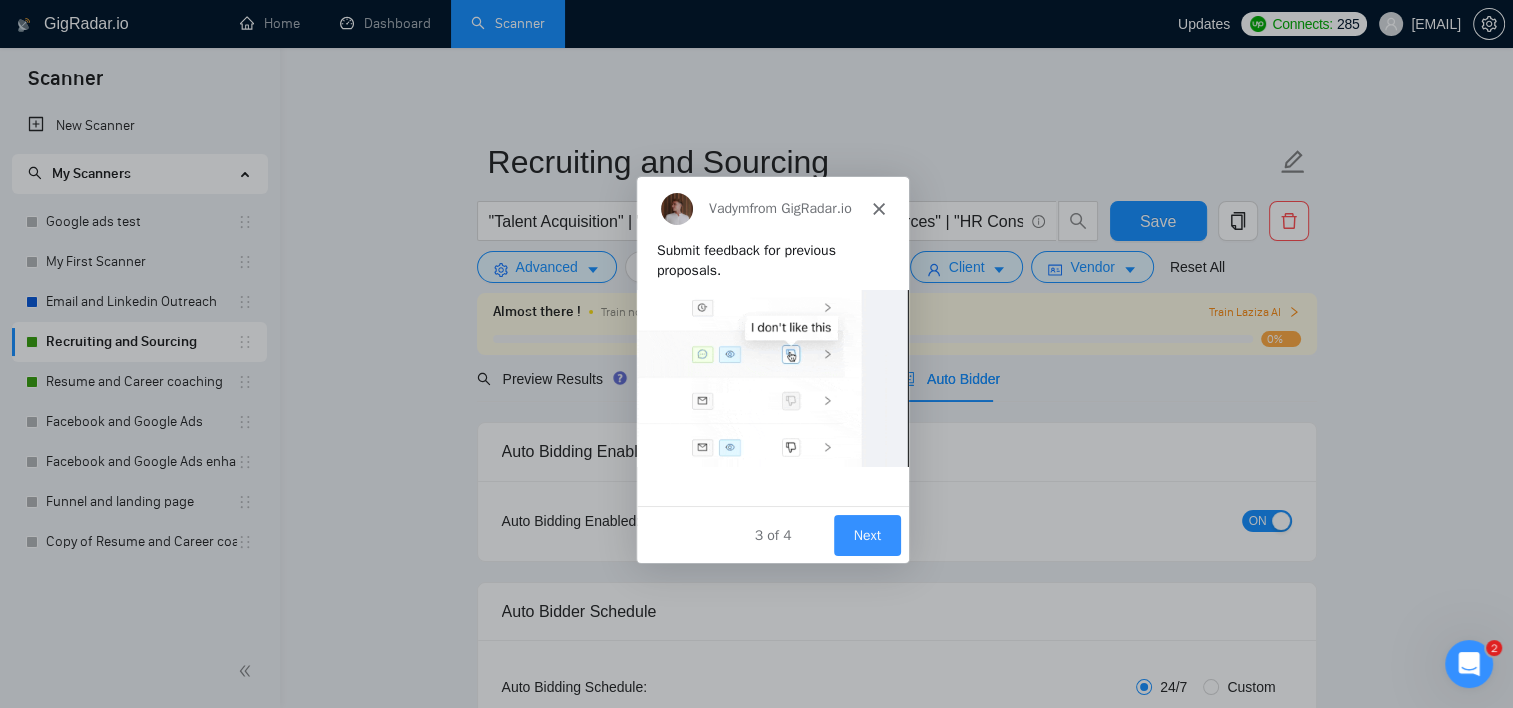 click on "Next" at bounding box center (865, 533) 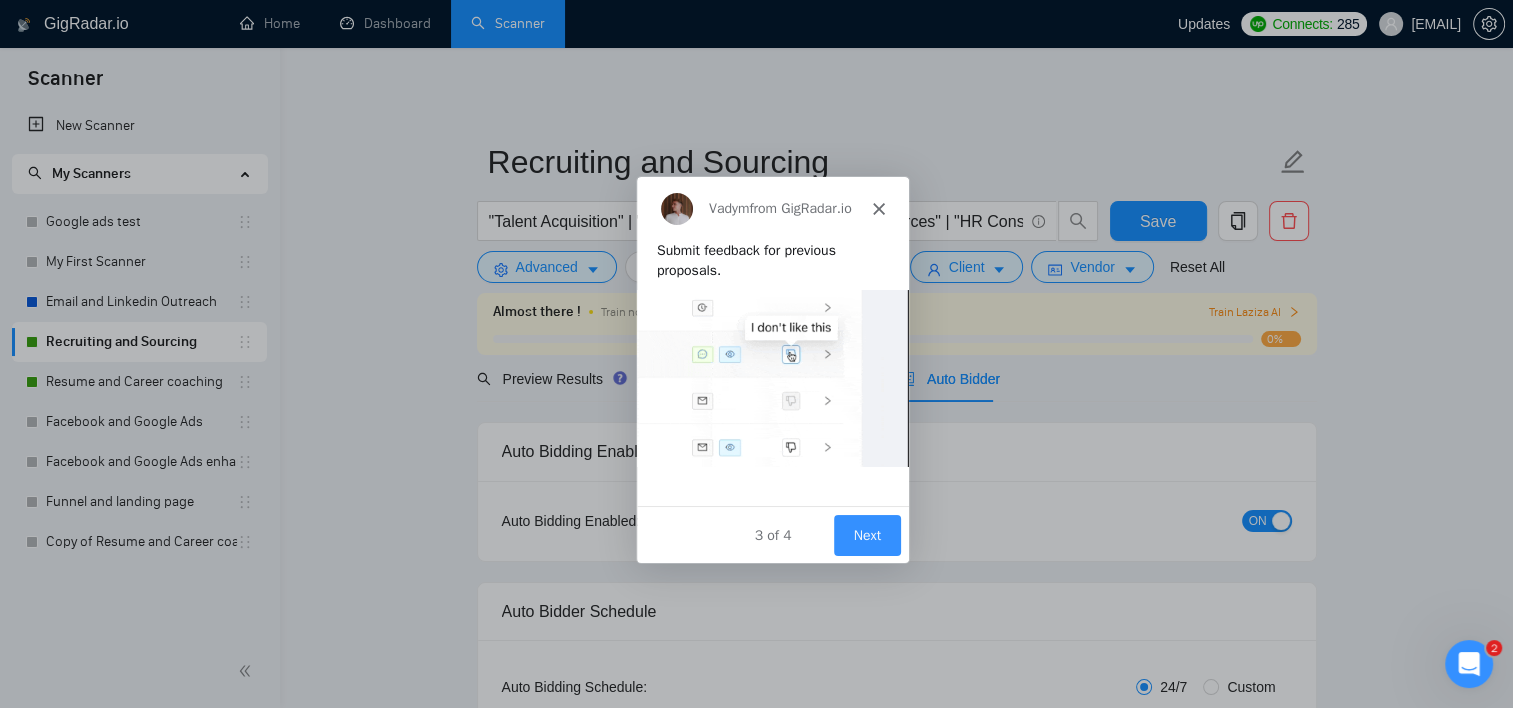 scroll, scrollTop: 0, scrollLeft: 0, axis: both 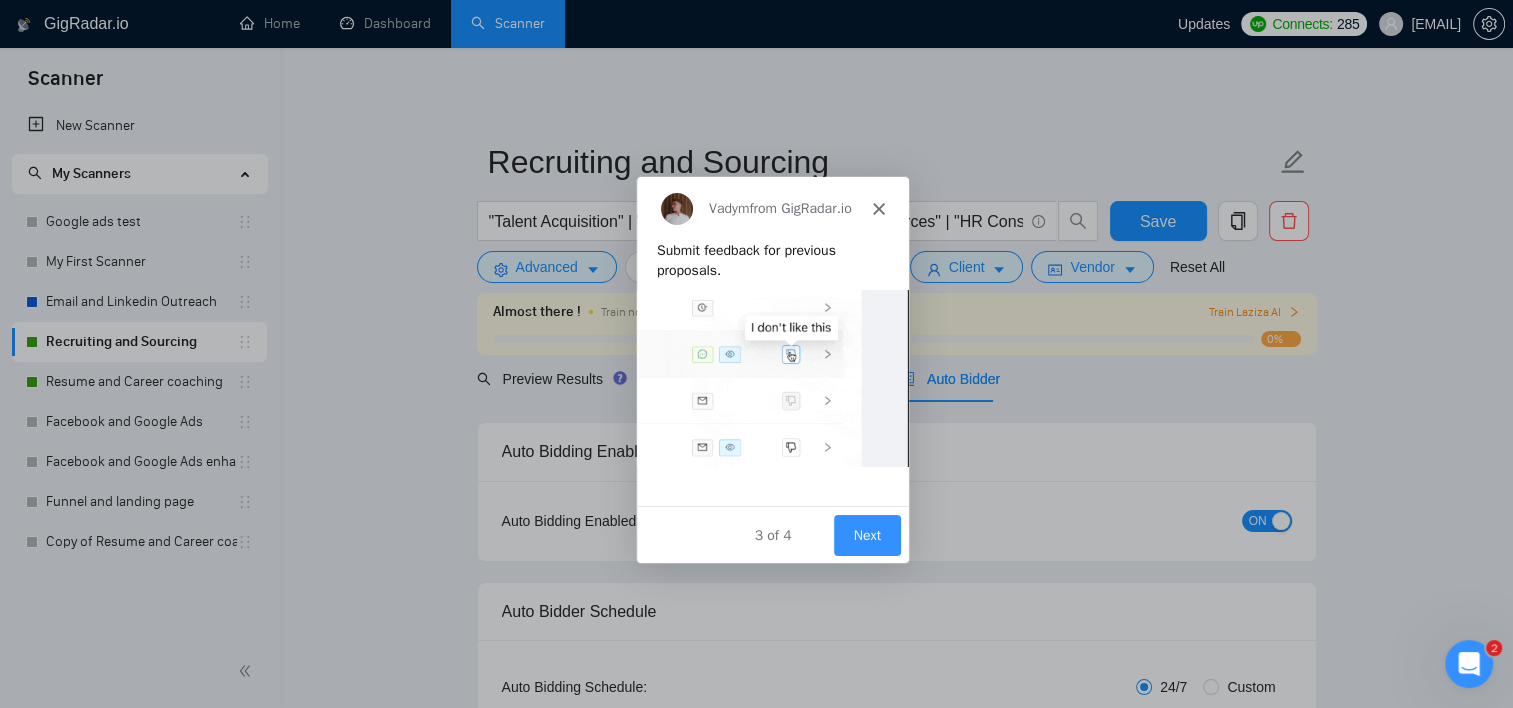 click on "Next" at bounding box center [865, 533] 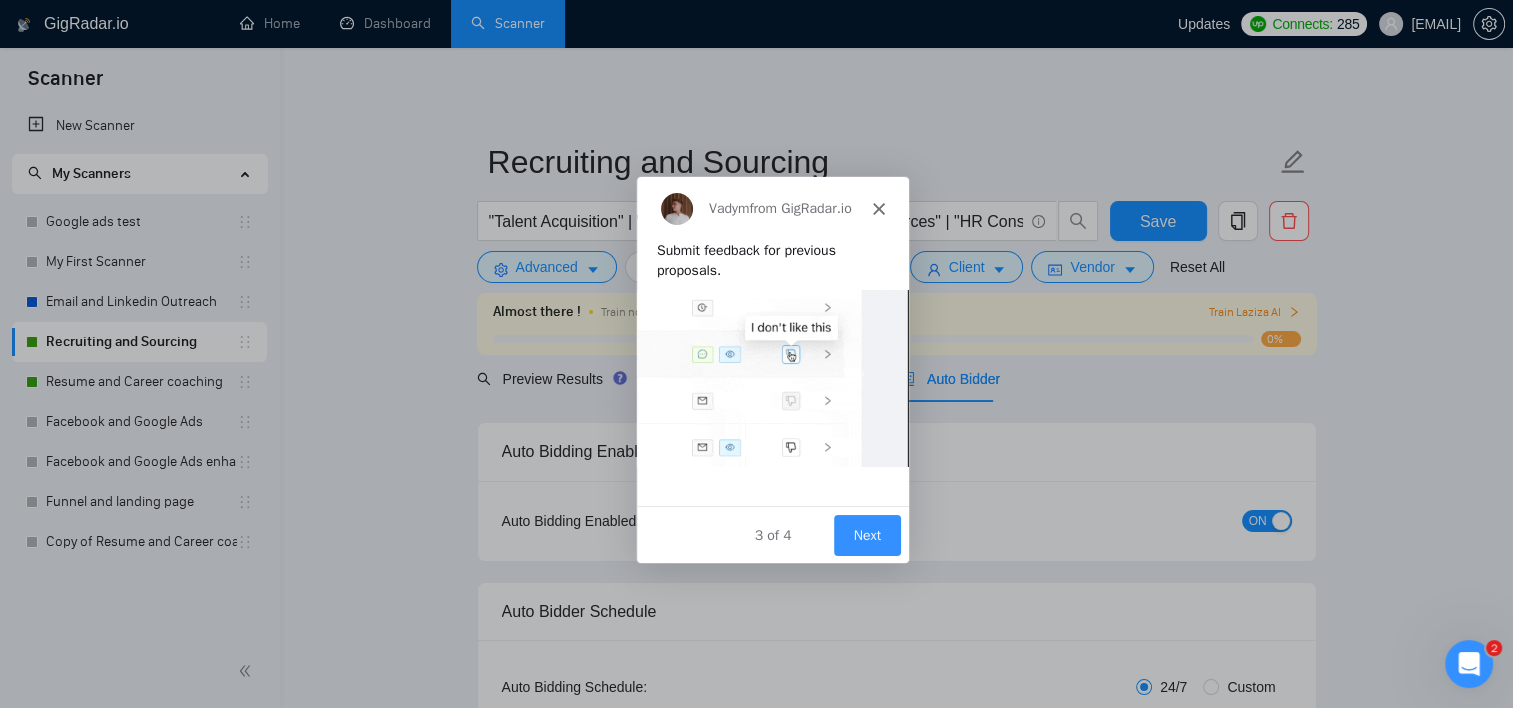 scroll, scrollTop: 0, scrollLeft: 0, axis: both 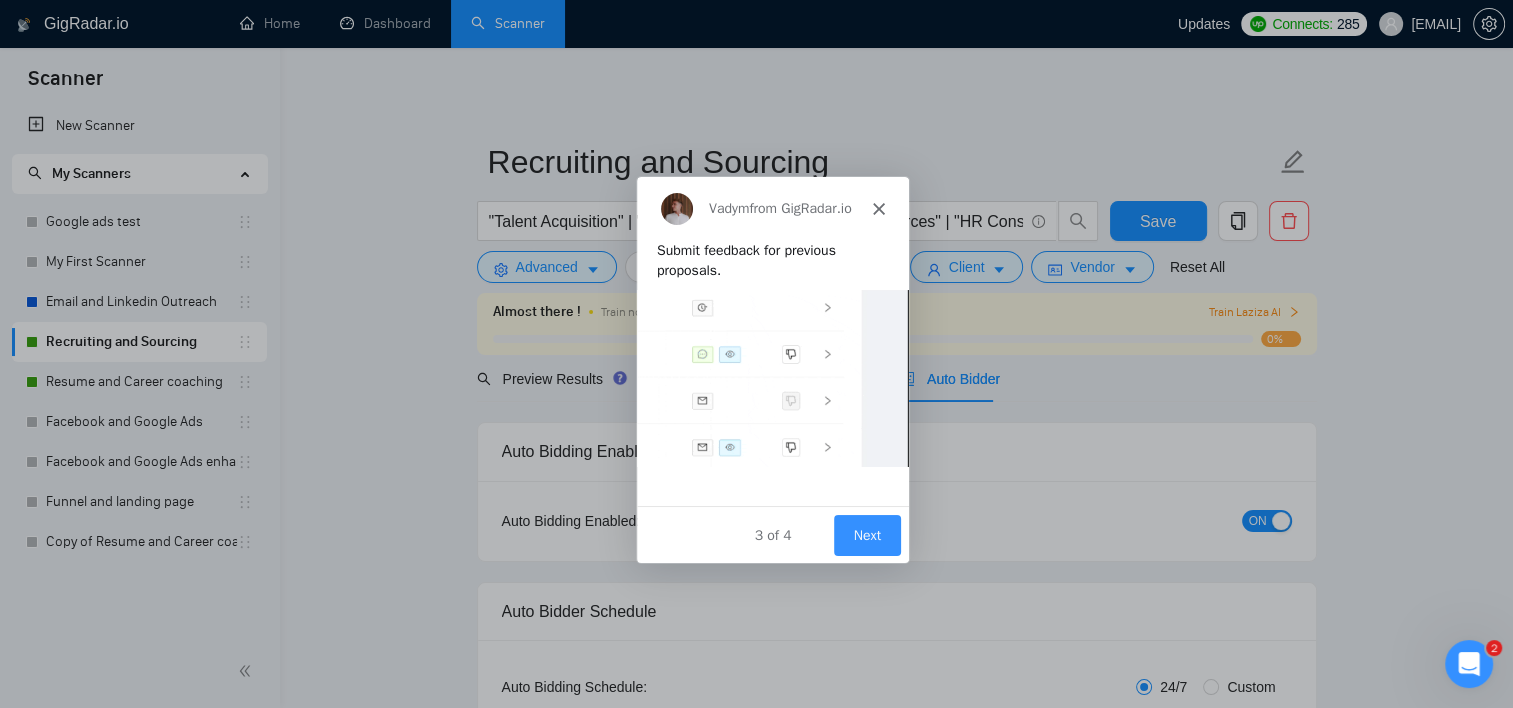 click on "Next" at bounding box center [865, 533] 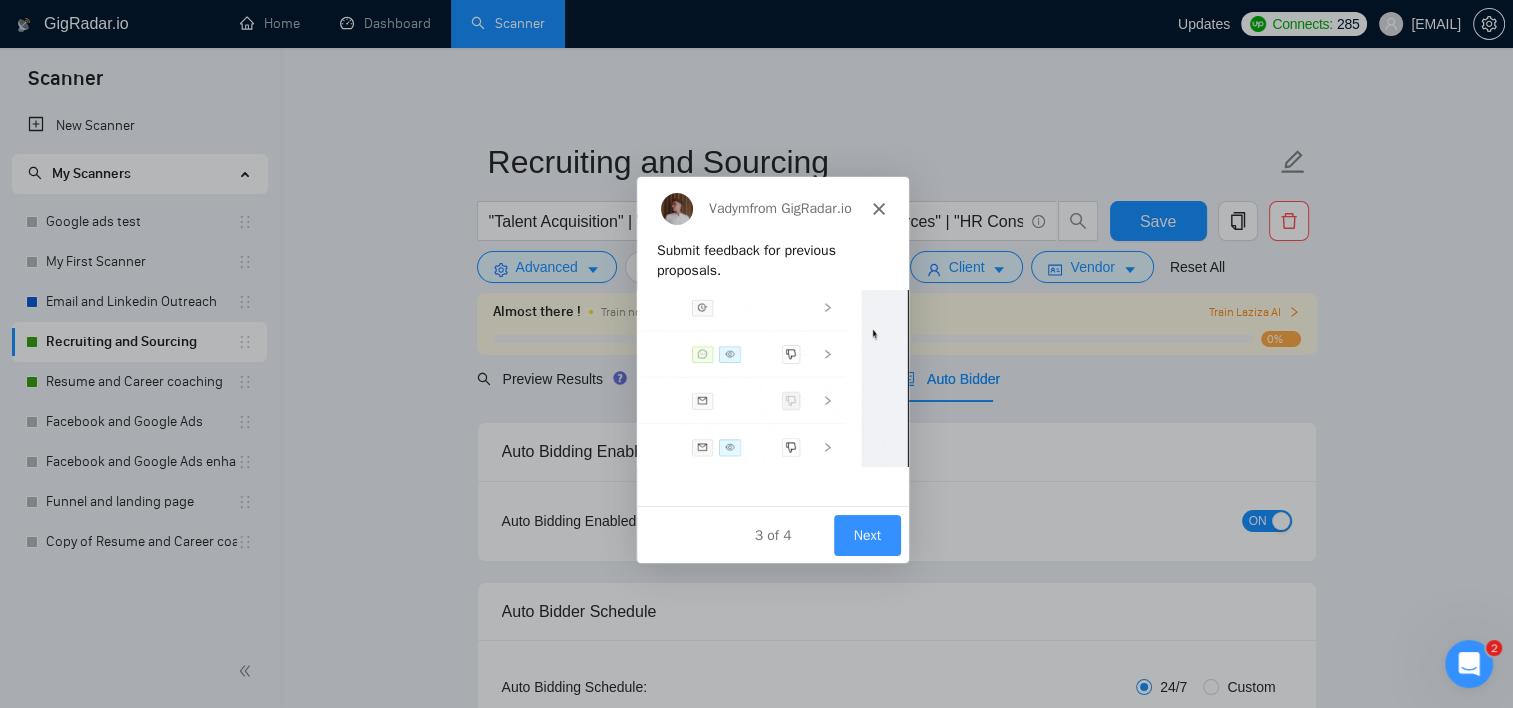 scroll, scrollTop: 0, scrollLeft: 0, axis: both 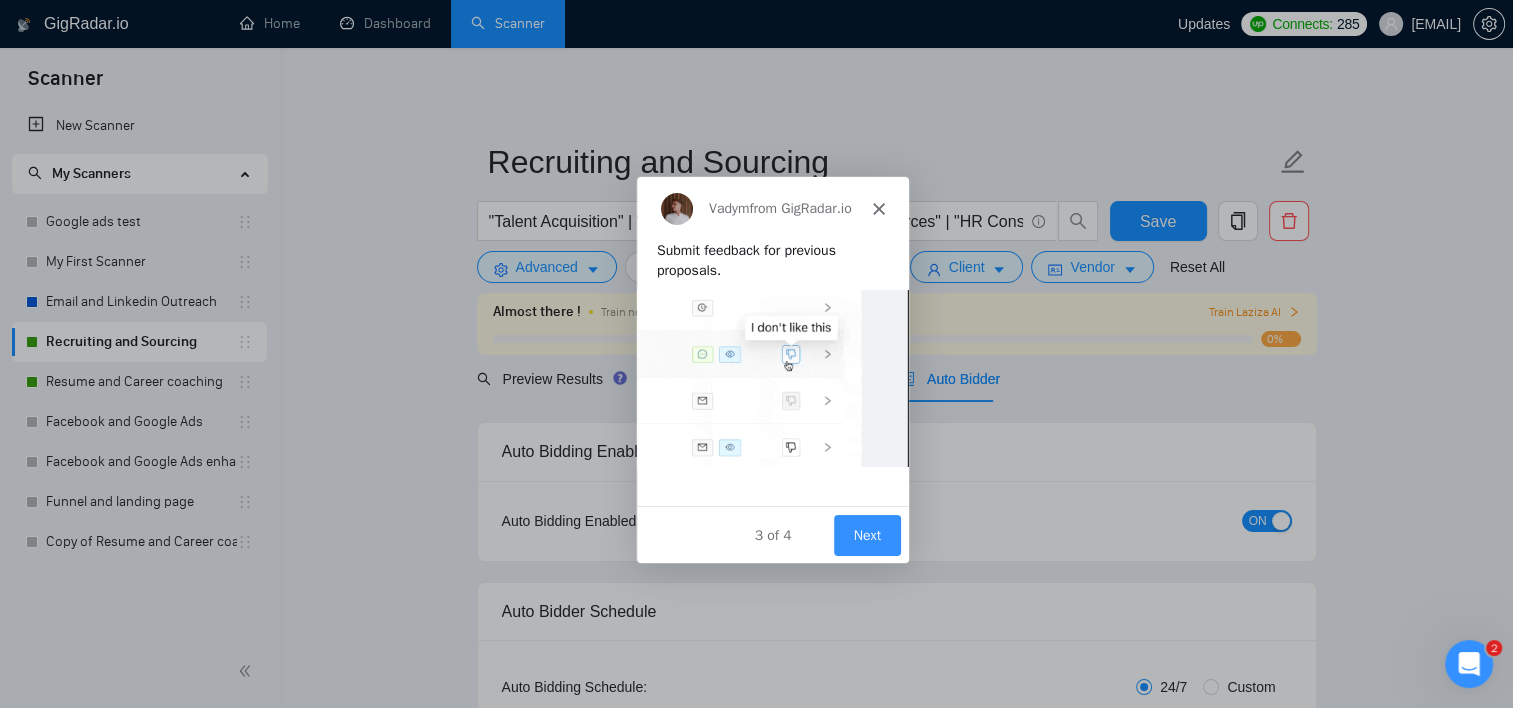 click at bounding box center (771, 376) 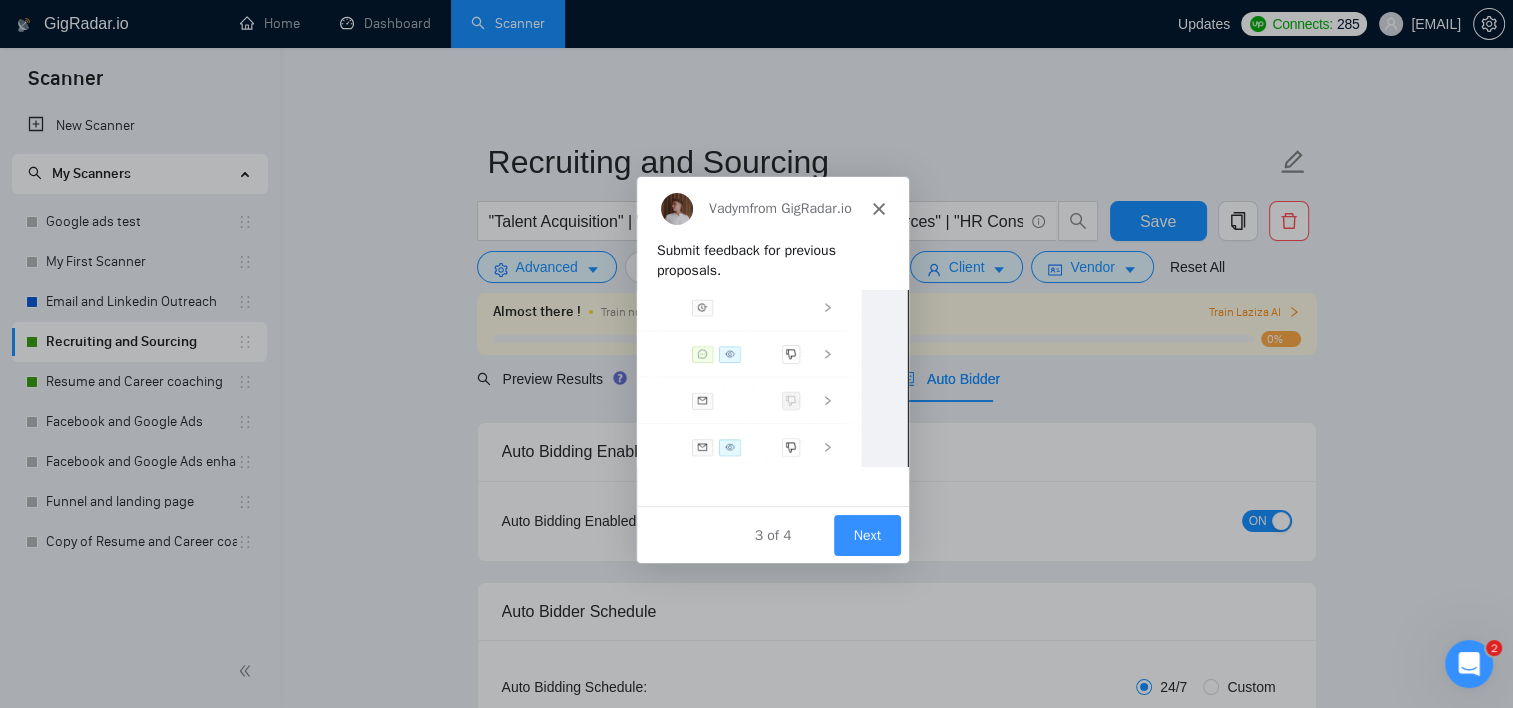 click on "[FIRST] from GigRadar.io" at bounding box center (771, 207) 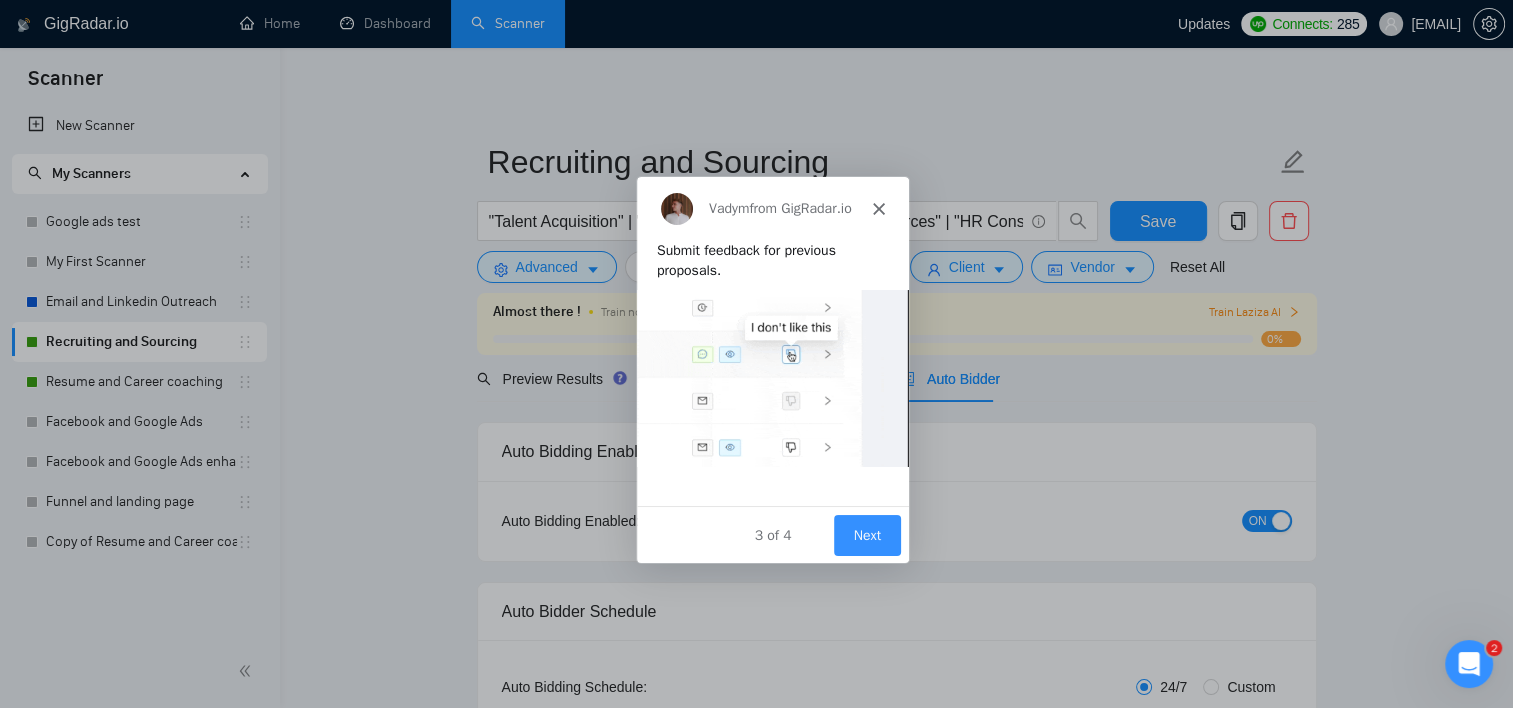 click 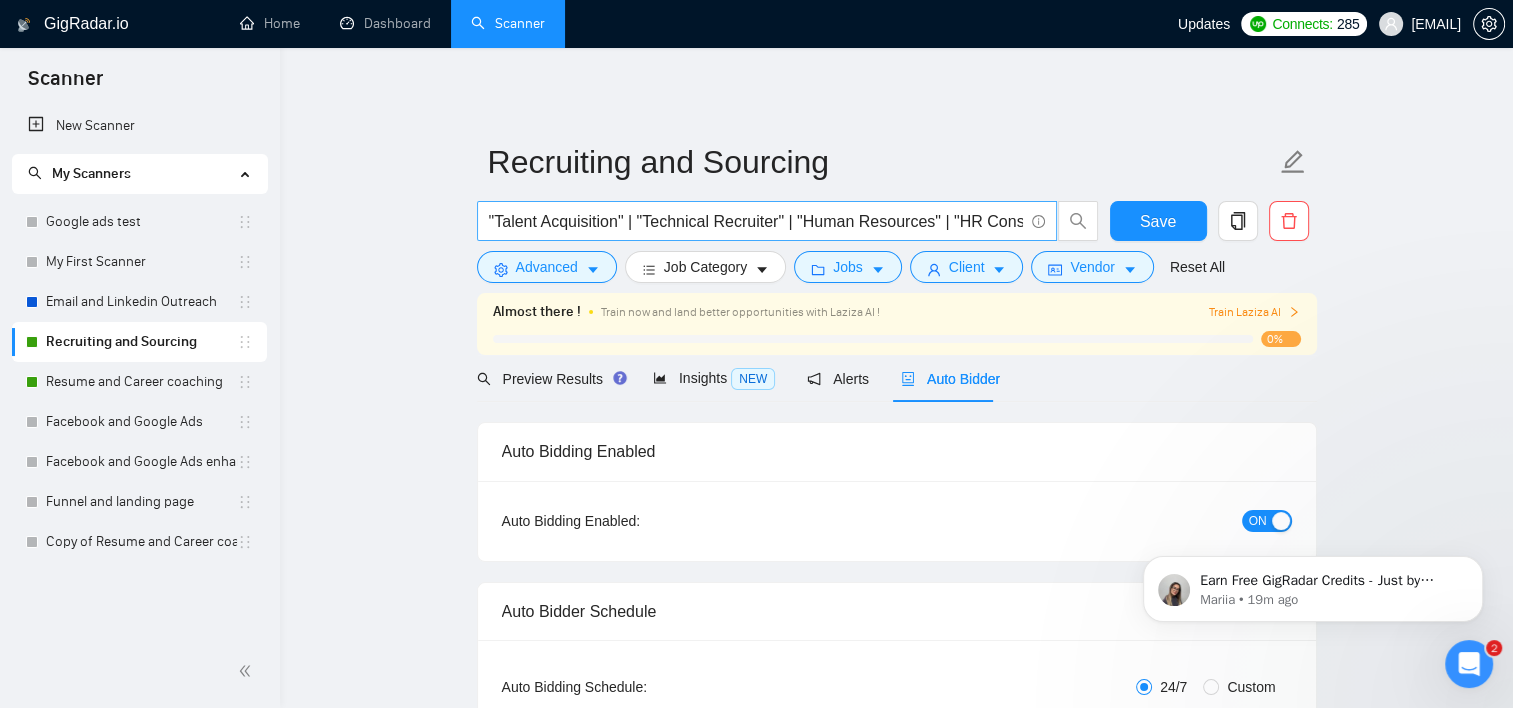 scroll, scrollTop: 0, scrollLeft: 0, axis: both 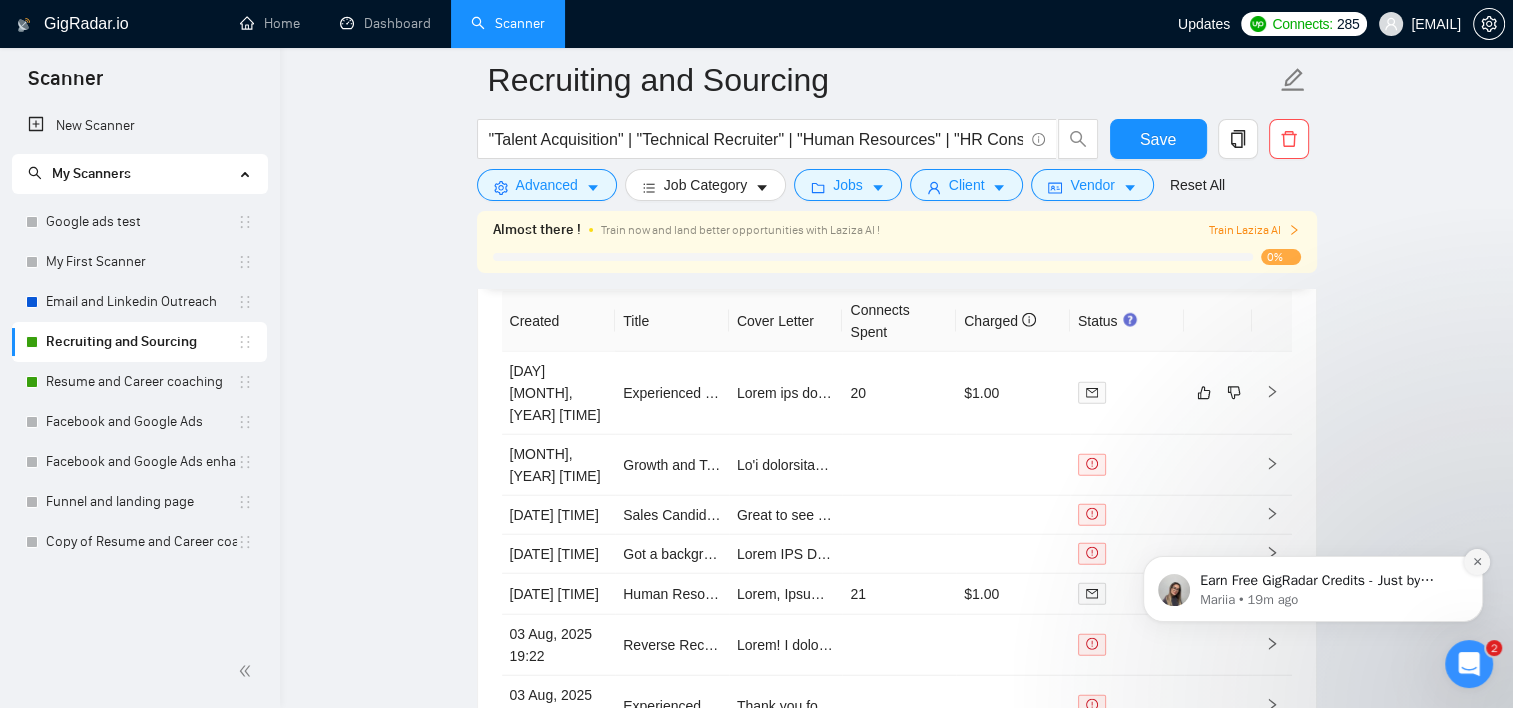 click 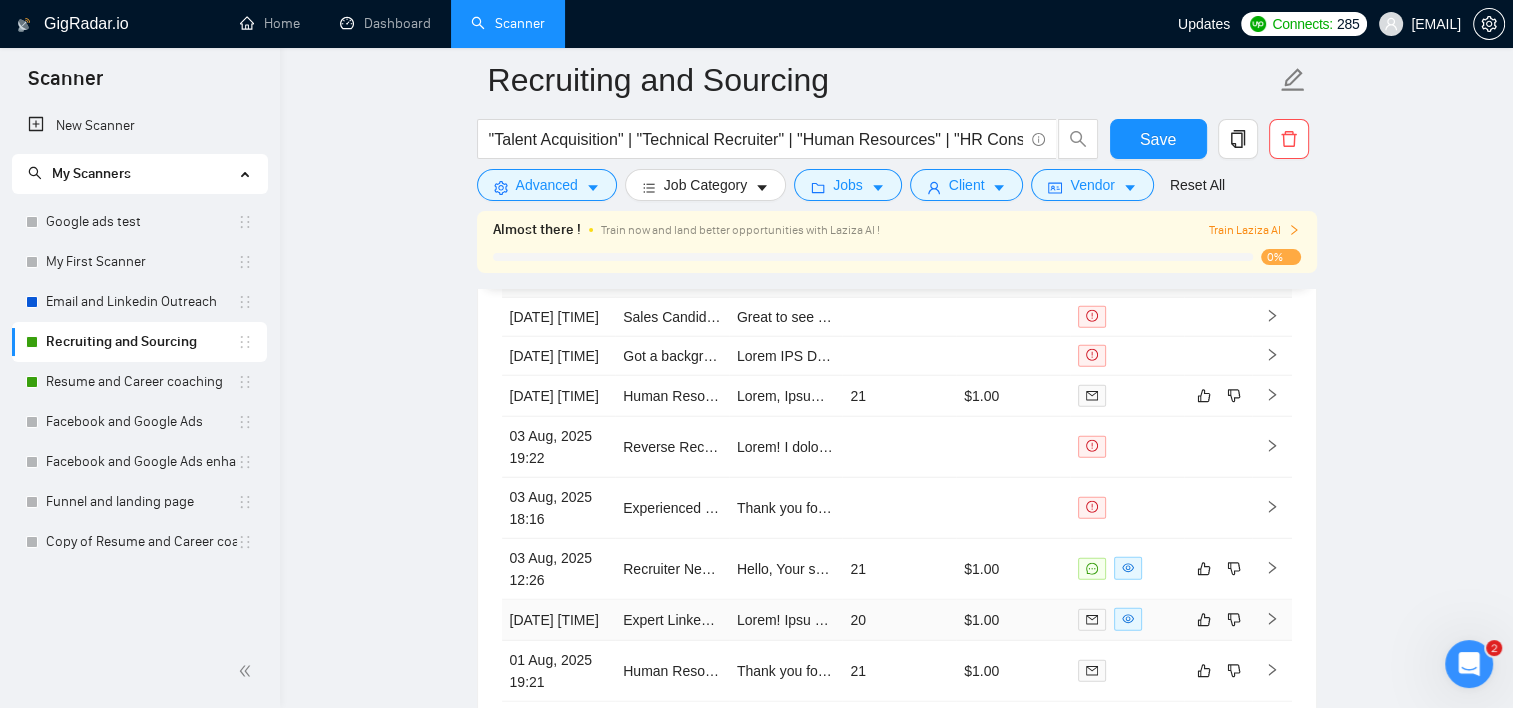 scroll, scrollTop: 5464, scrollLeft: 0, axis: vertical 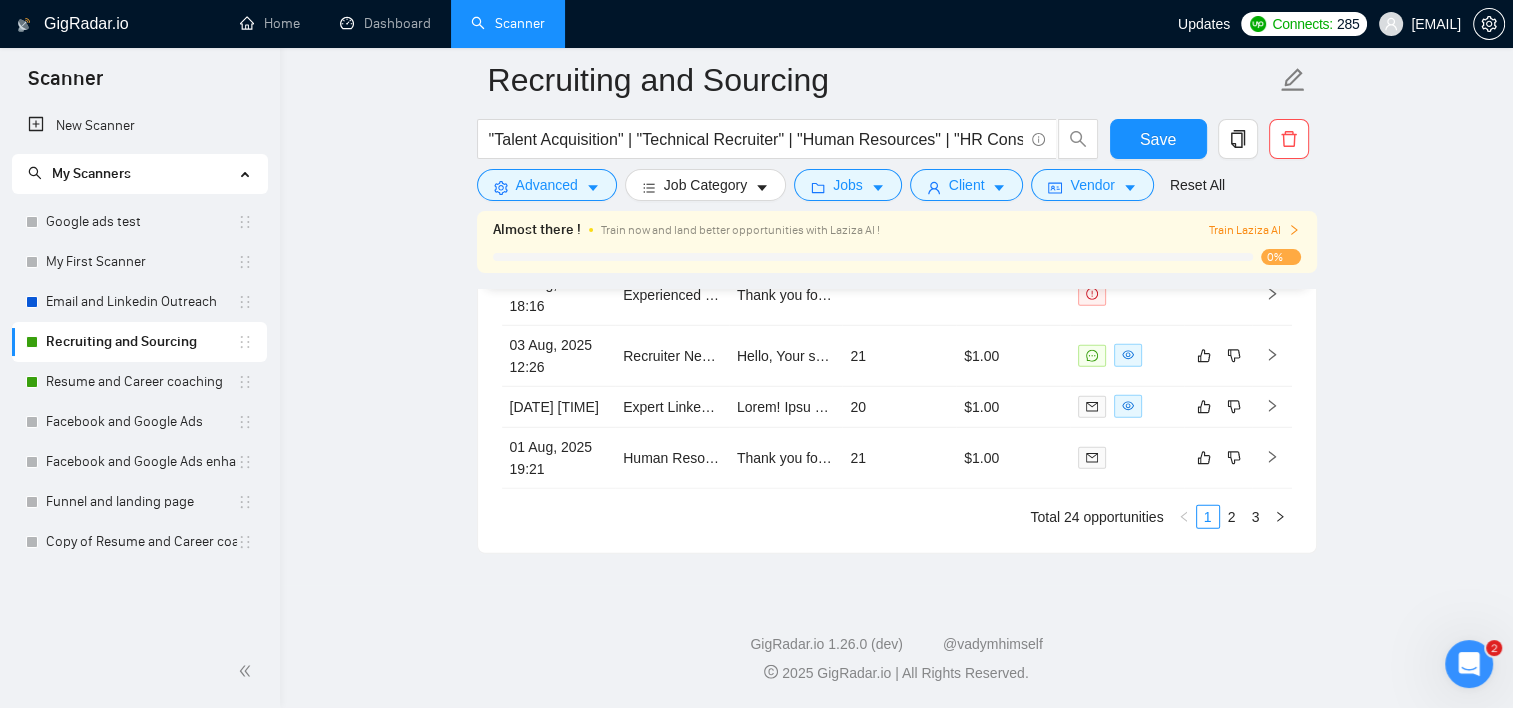 click on "3" at bounding box center (1256, 517) 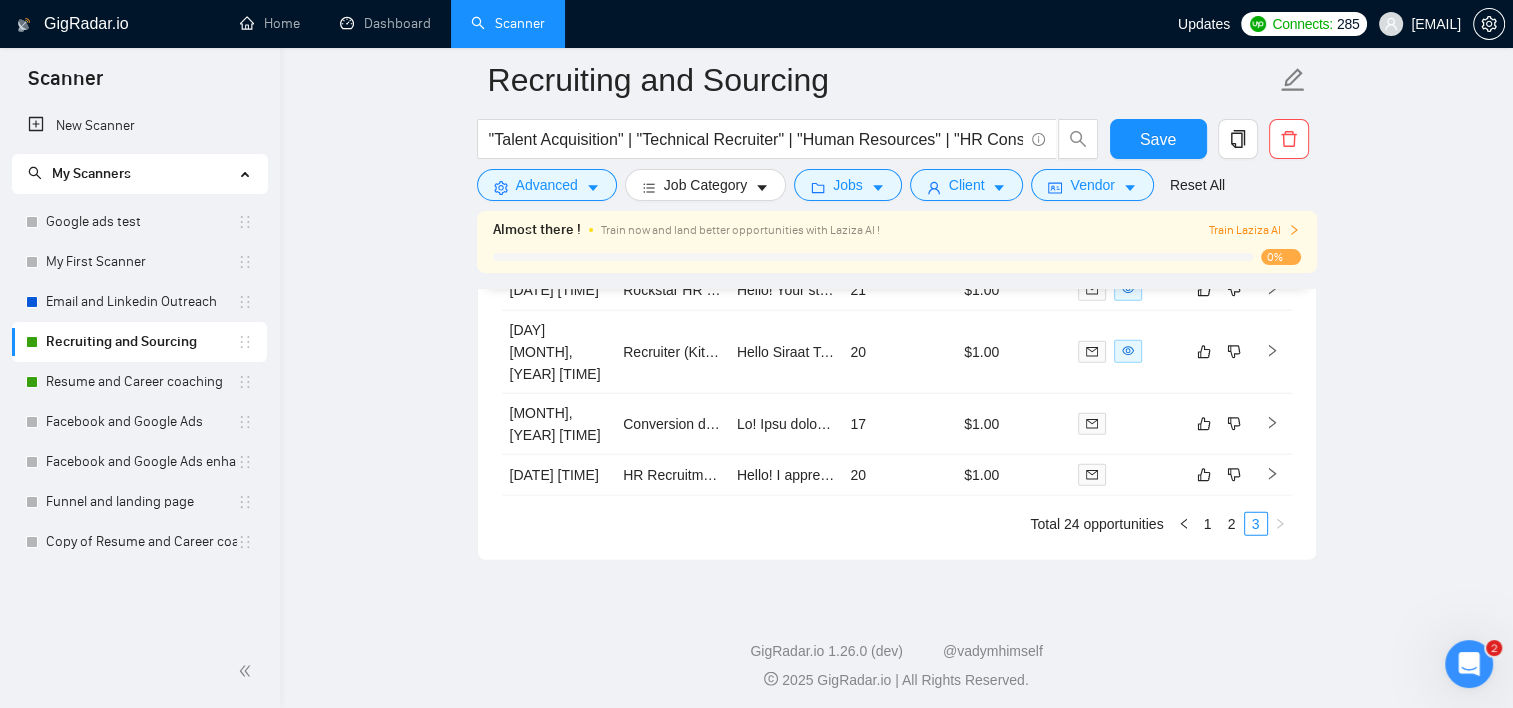 scroll, scrollTop: 5099, scrollLeft: 0, axis: vertical 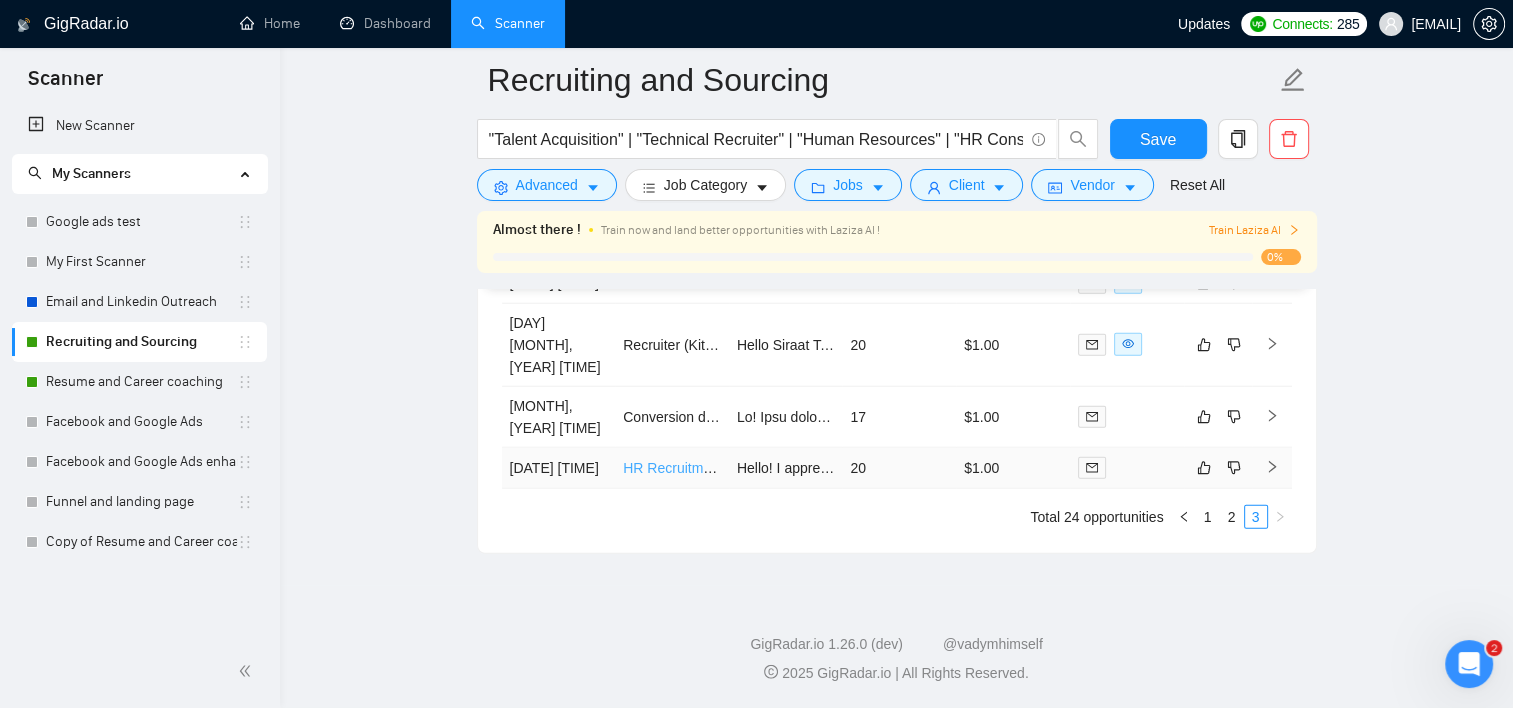 click on "HR Recruitment Training Consultant Needed" at bounding box center [761, 468] 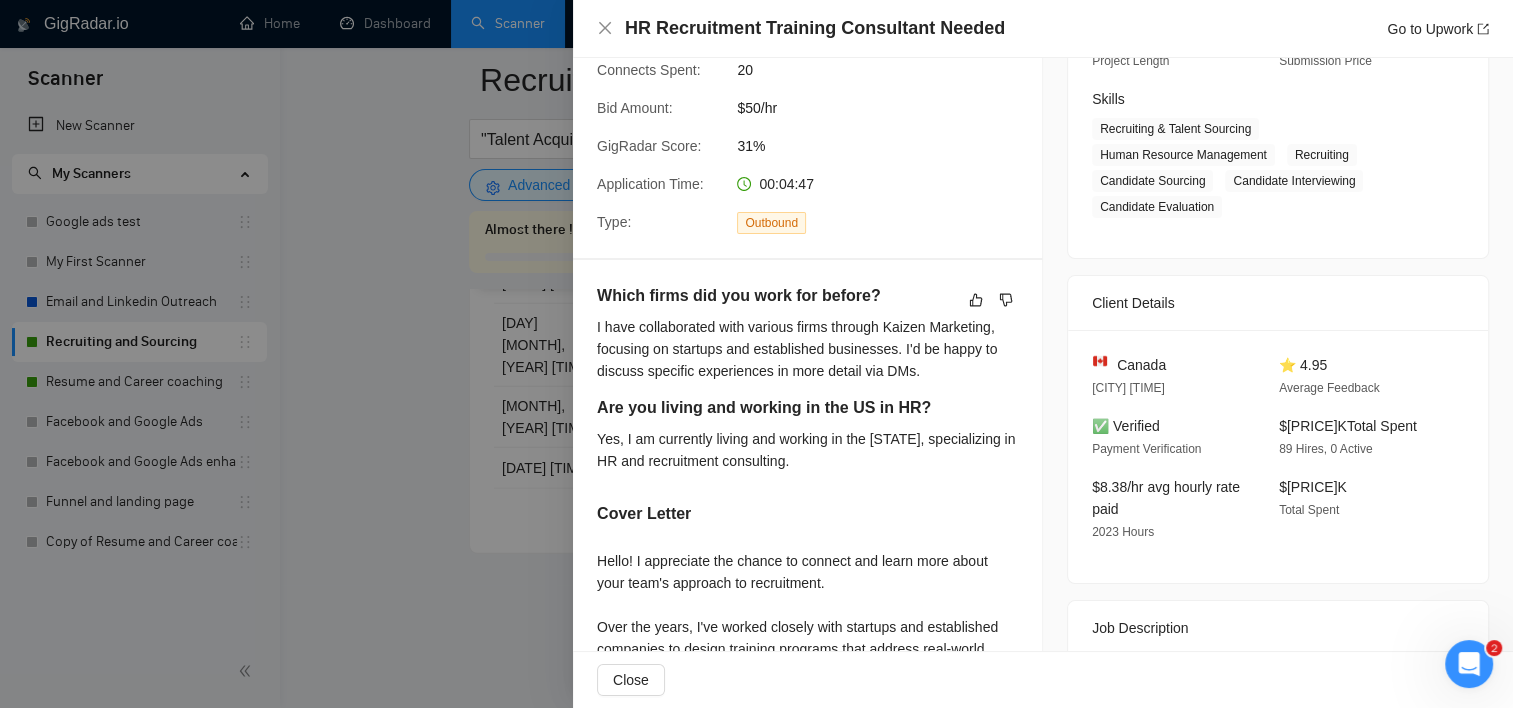 scroll, scrollTop: 0, scrollLeft: 0, axis: both 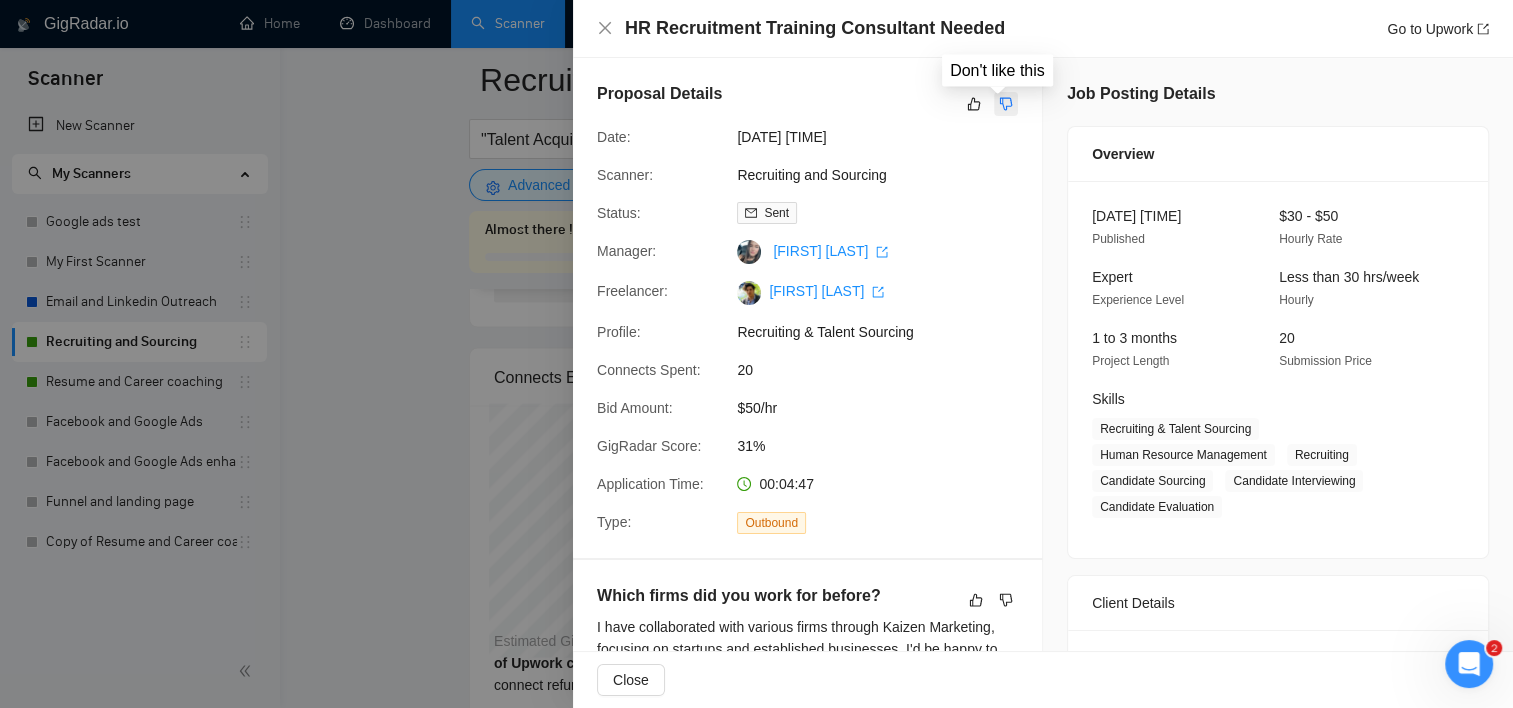 click 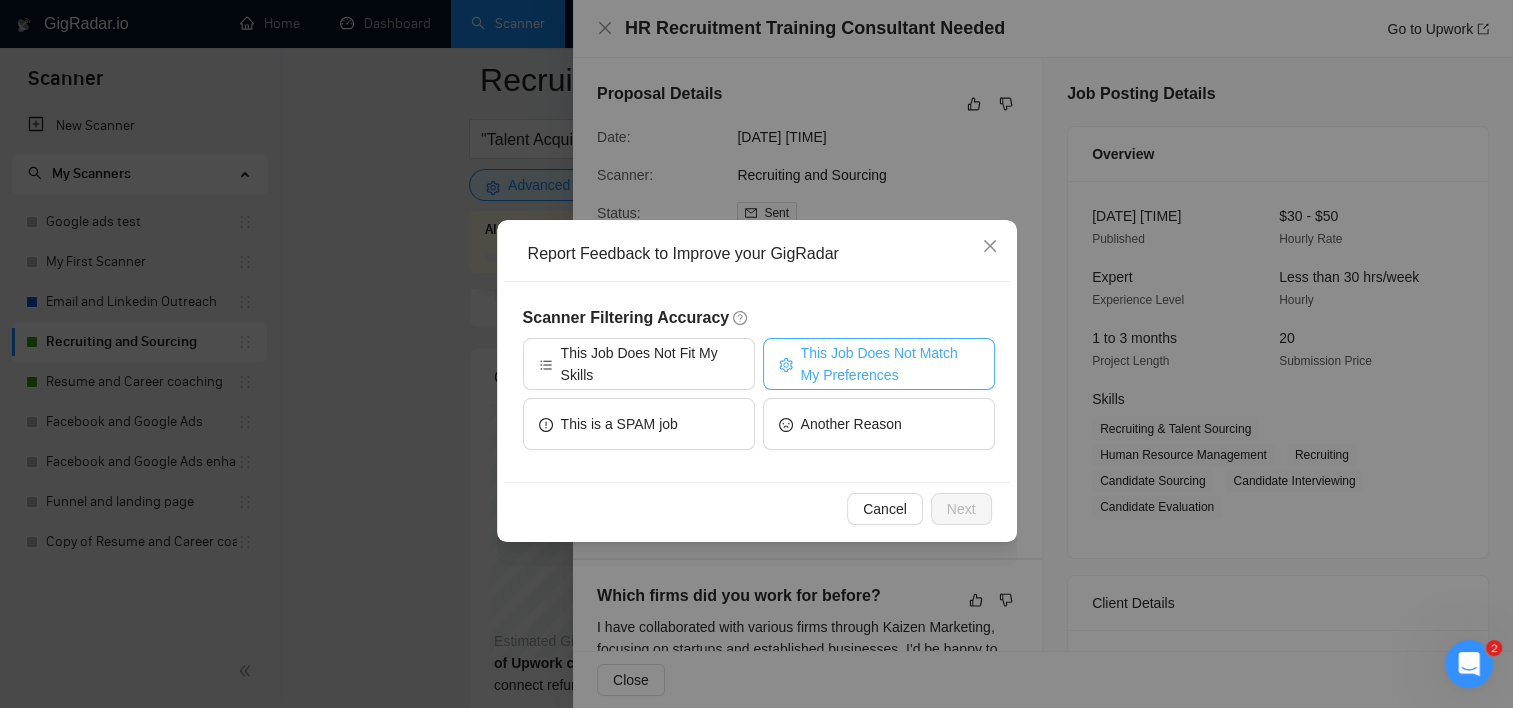 click on "This Job Does Not Match My Preferences" at bounding box center (890, 364) 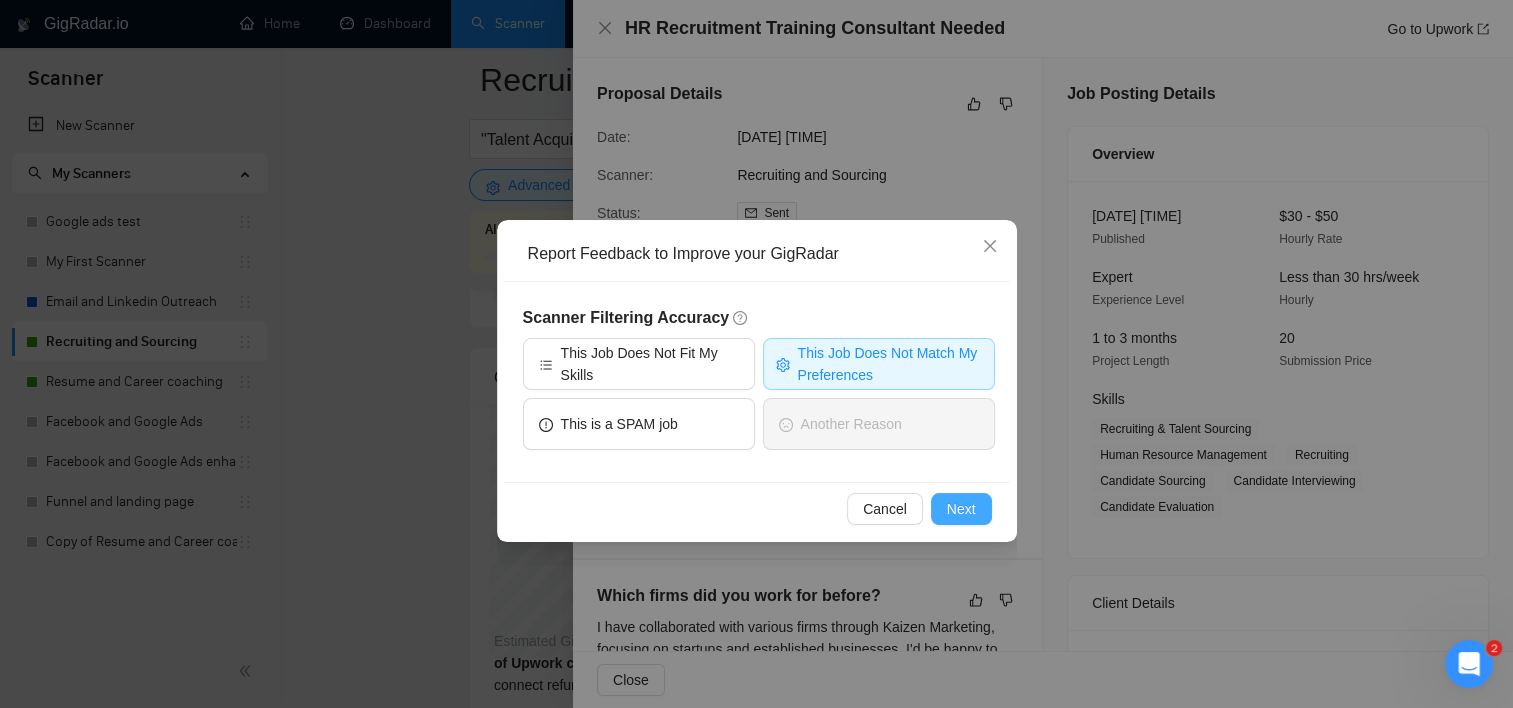 click on "Next" at bounding box center (961, 509) 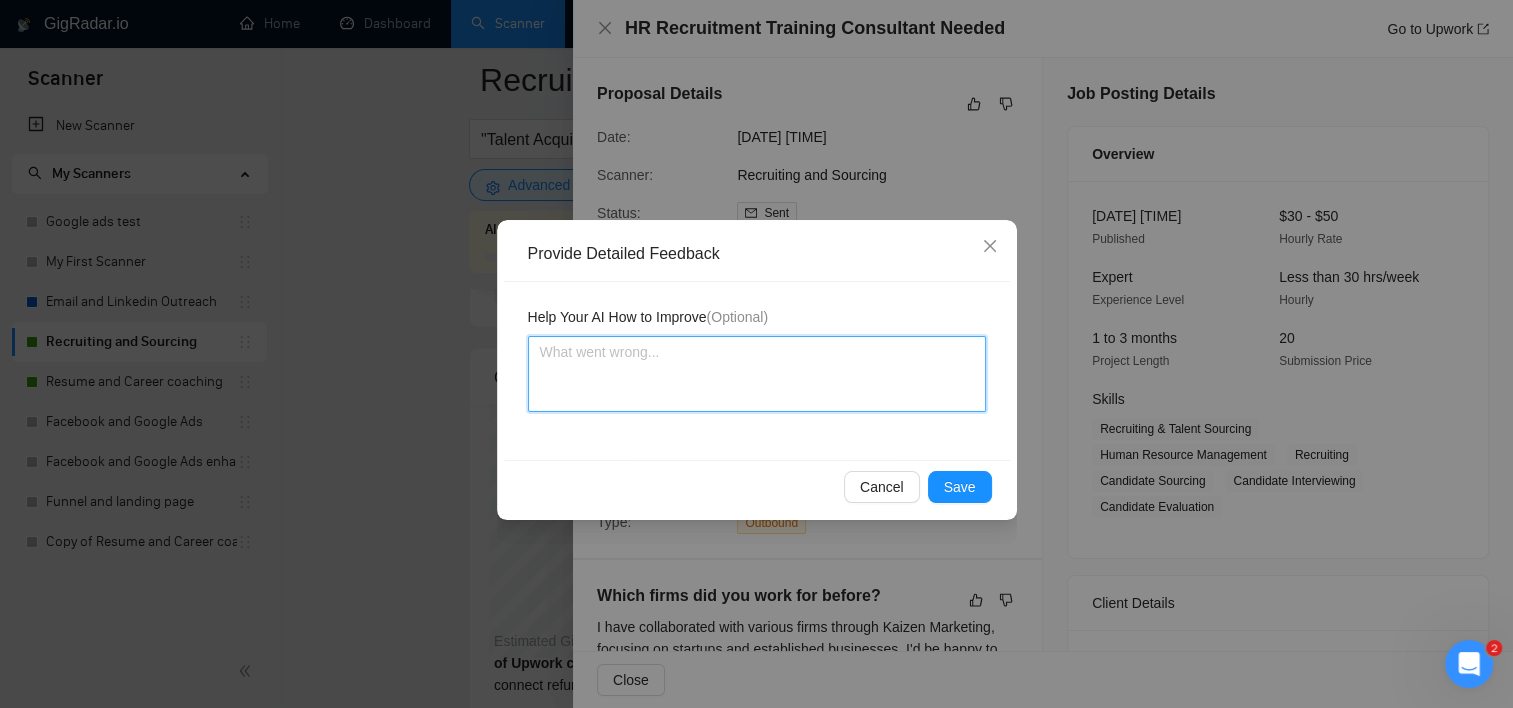 click at bounding box center (757, 374) 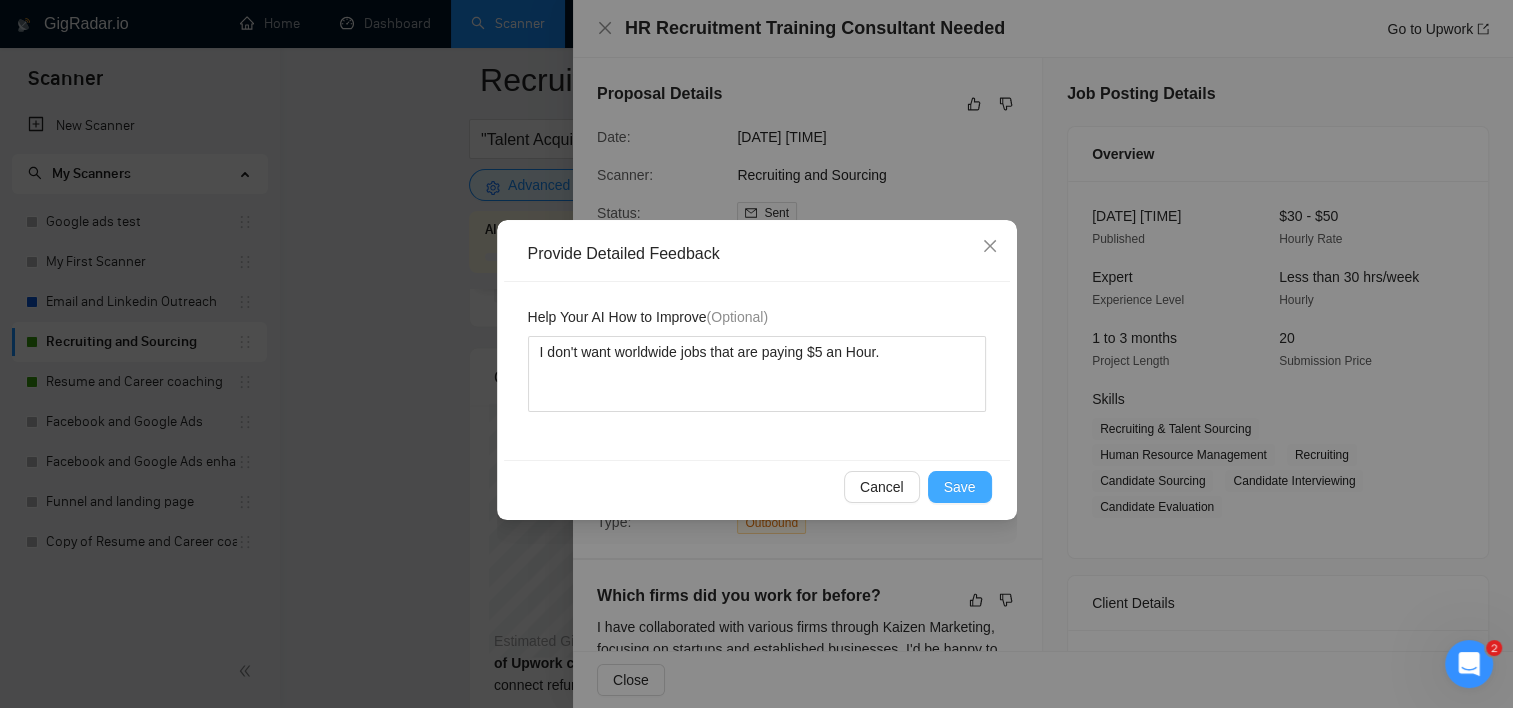 click on "Save" at bounding box center [960, 487] 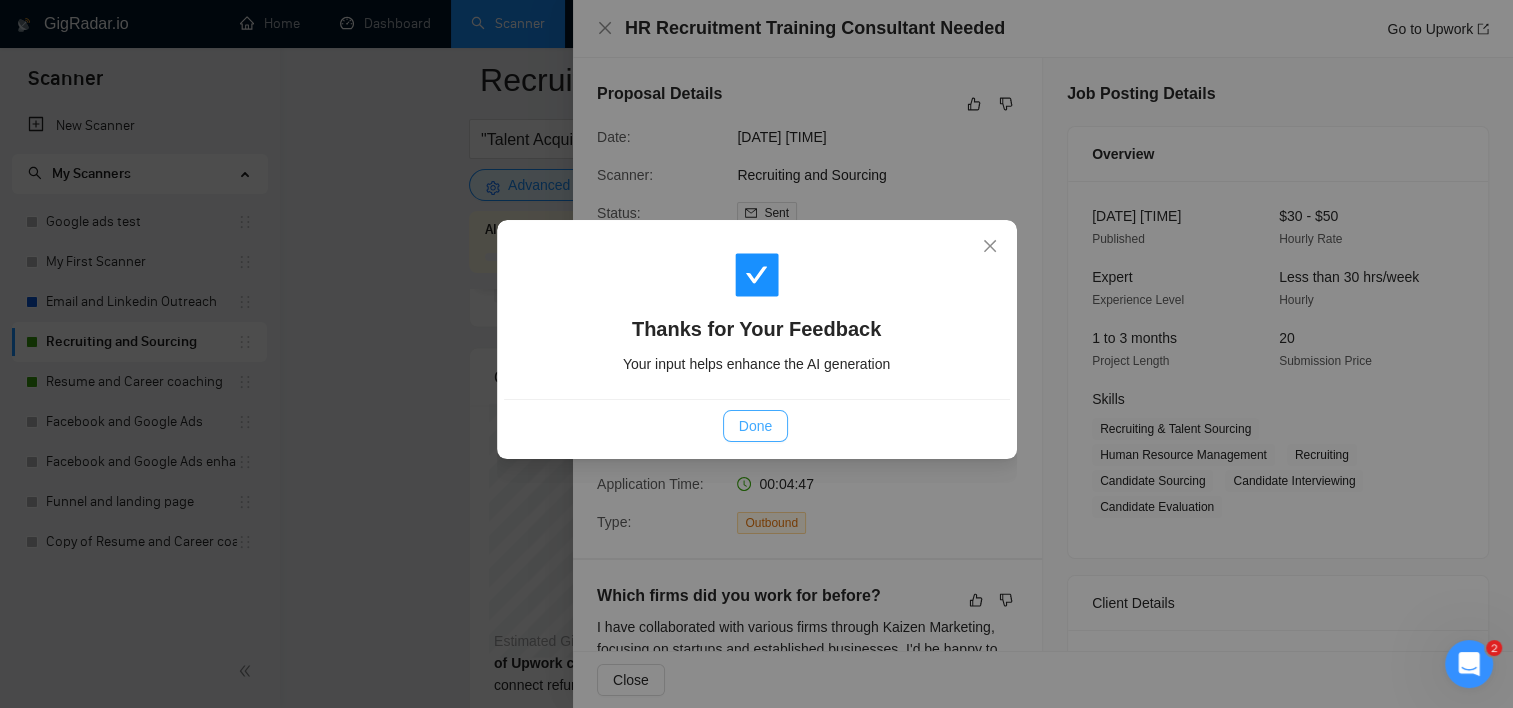 click on "Done" at bounding box center [755, 426] 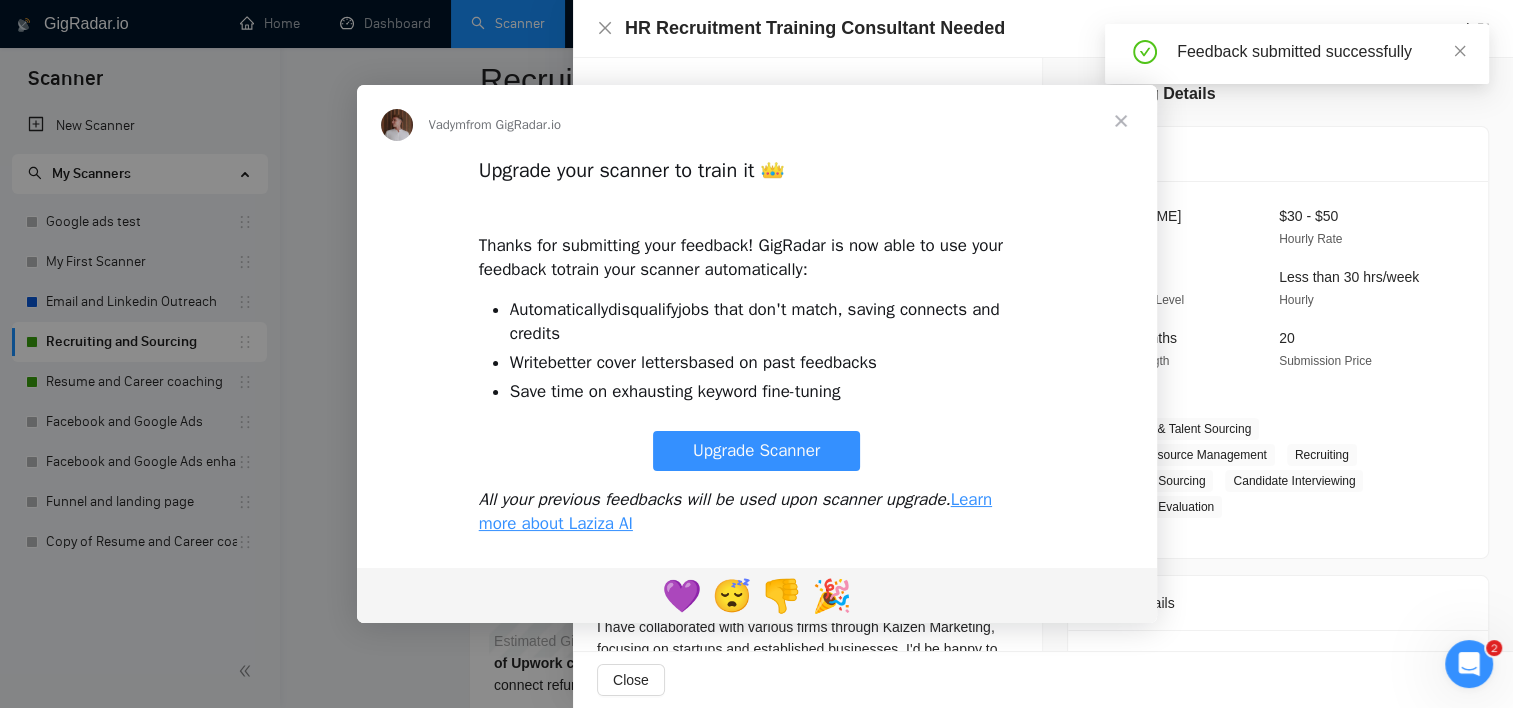scroll, scrollTop: 0, scrollLeft: 0, axis: both 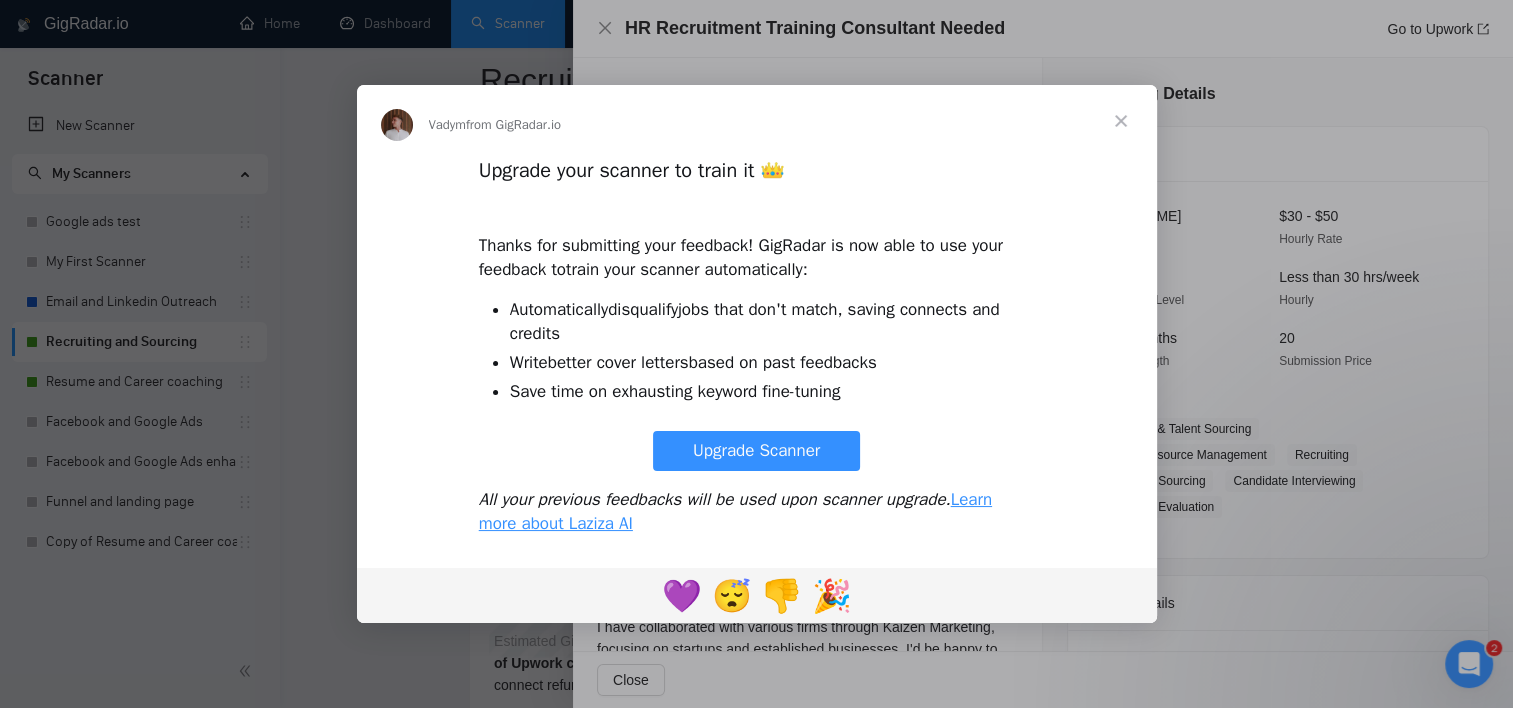 click on "Upgrade Scanner" at bounding box center (756, 451) 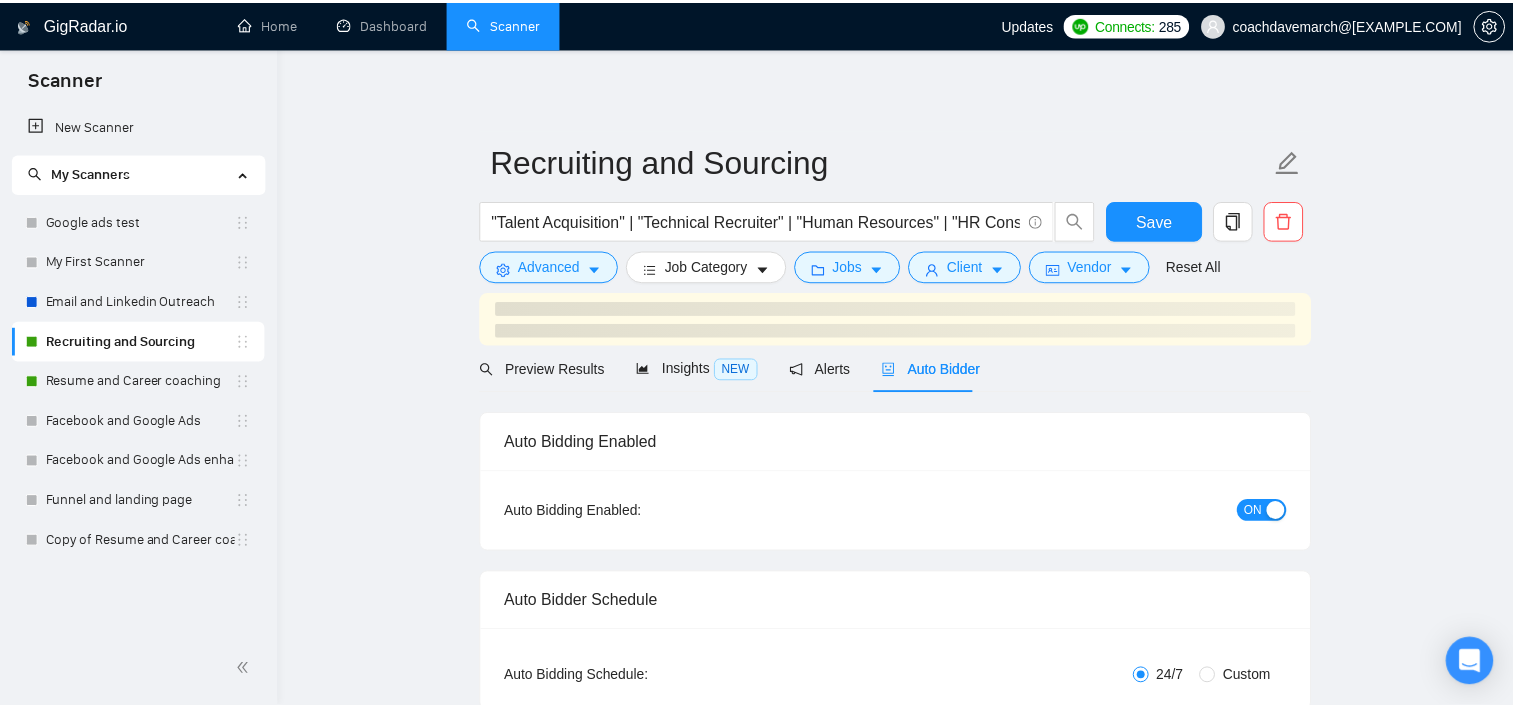 scroll, scrollTop: 0, scrollLeft: 0, axis: both 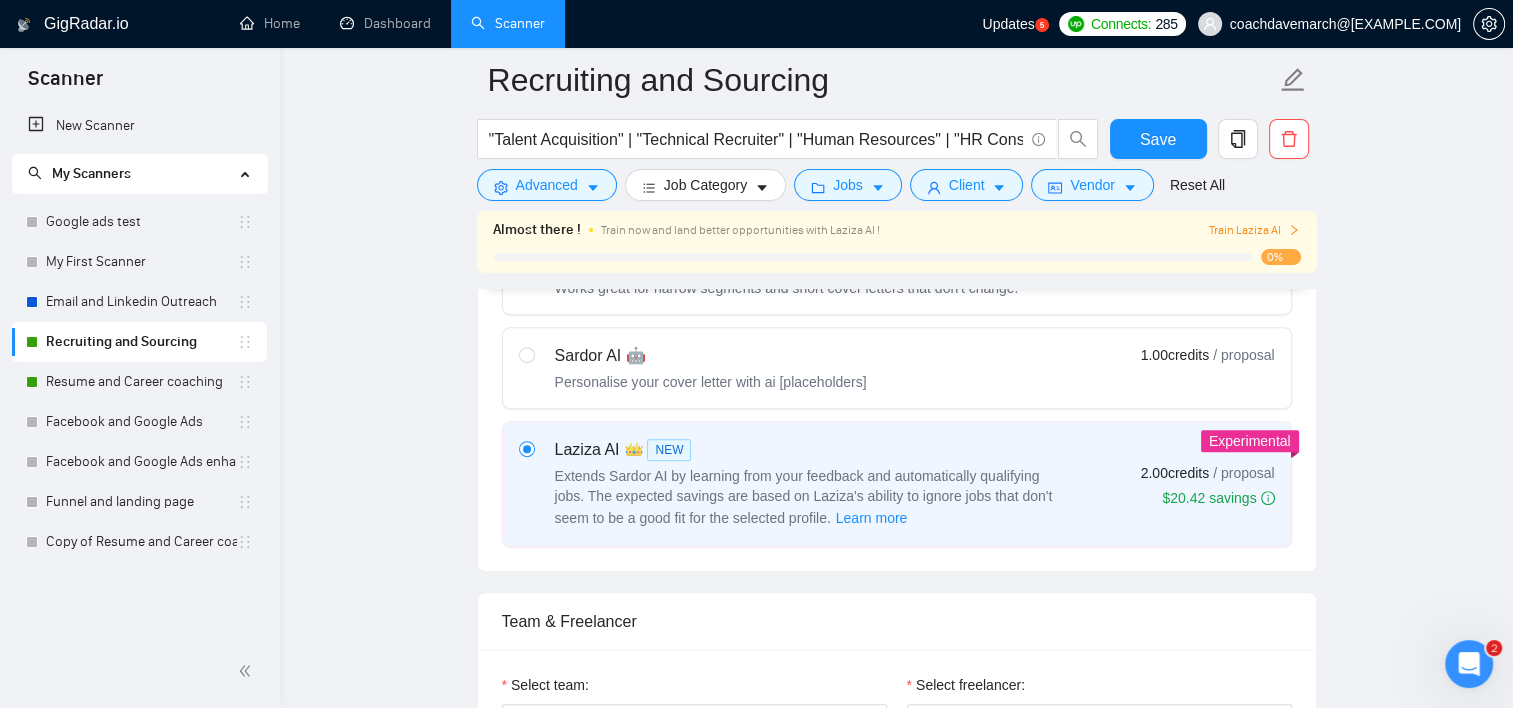click on "Laziza AI  👑   NEW" at bounding box center [805, 450] 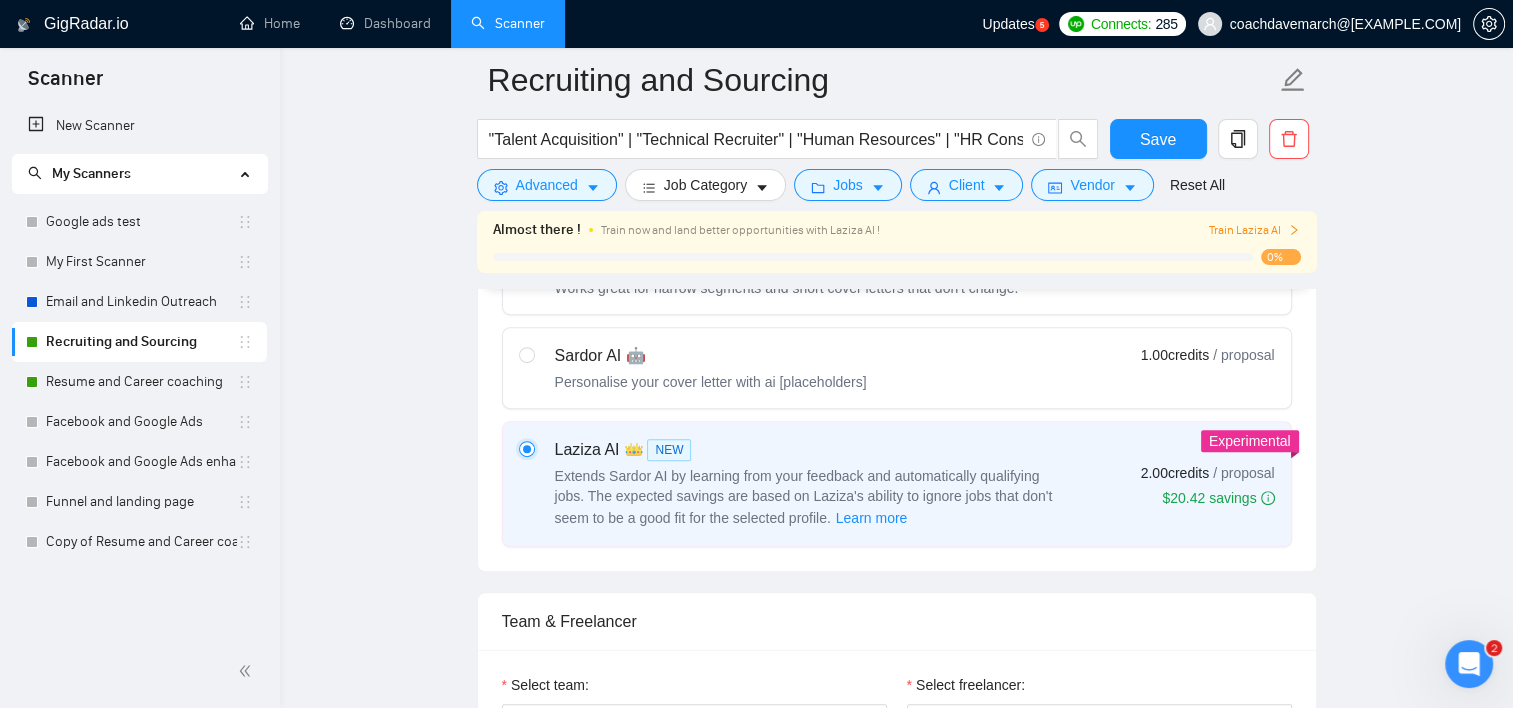 click at bounding box center [526, 448] 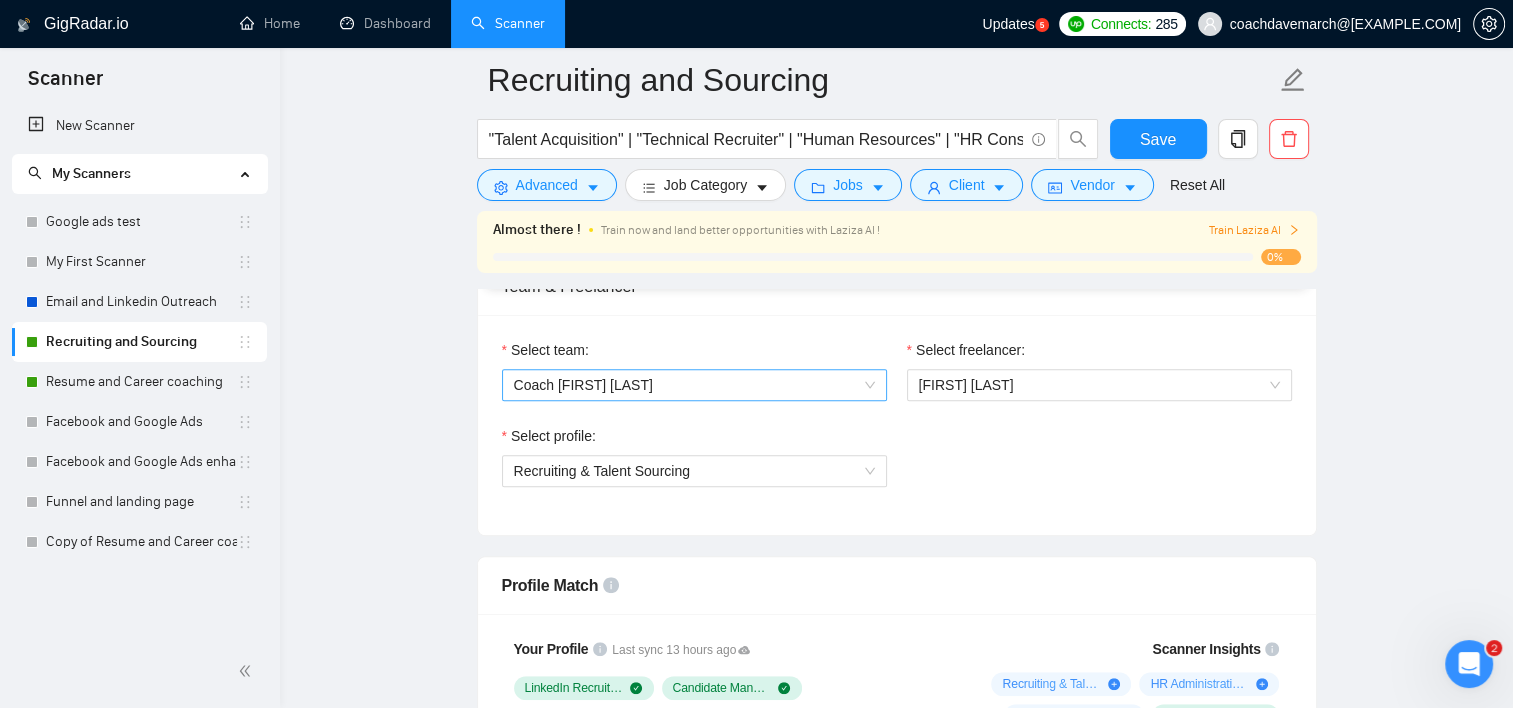 scroll, scrollTop: 1000, scrollLeft: 0, axis: vertical 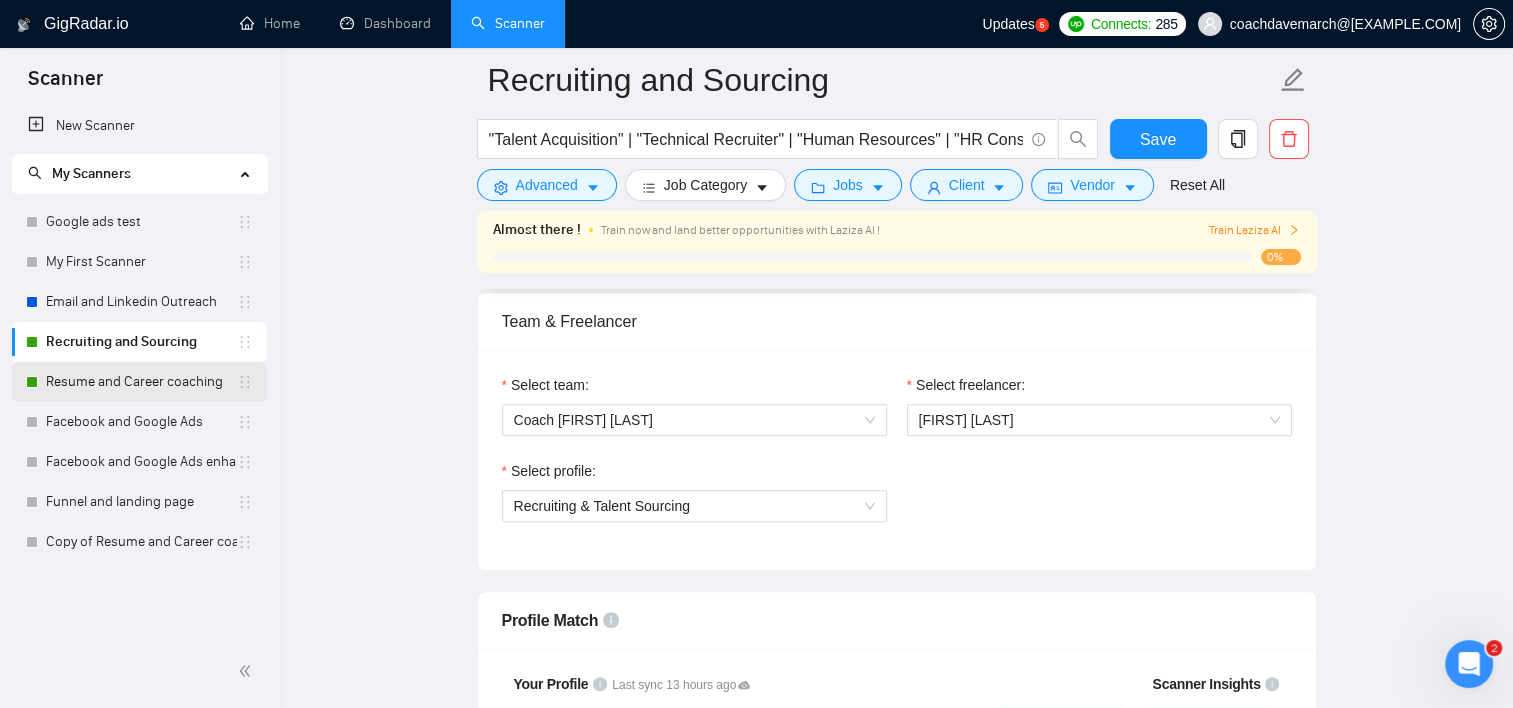 click on "Resume and Career coaching" at bounding box center [141, 382] 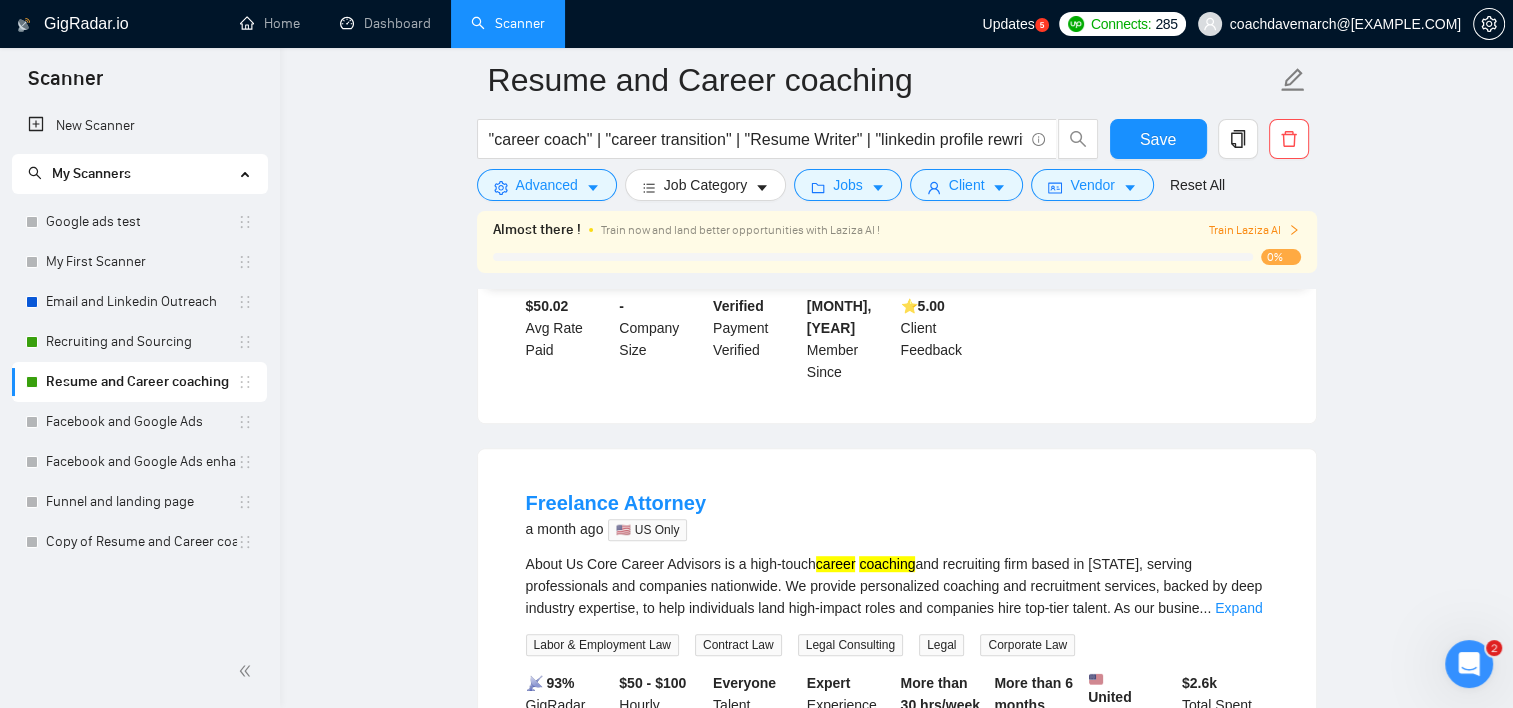 click on "Resume and Career coaching" at bounding box center (141, 382) 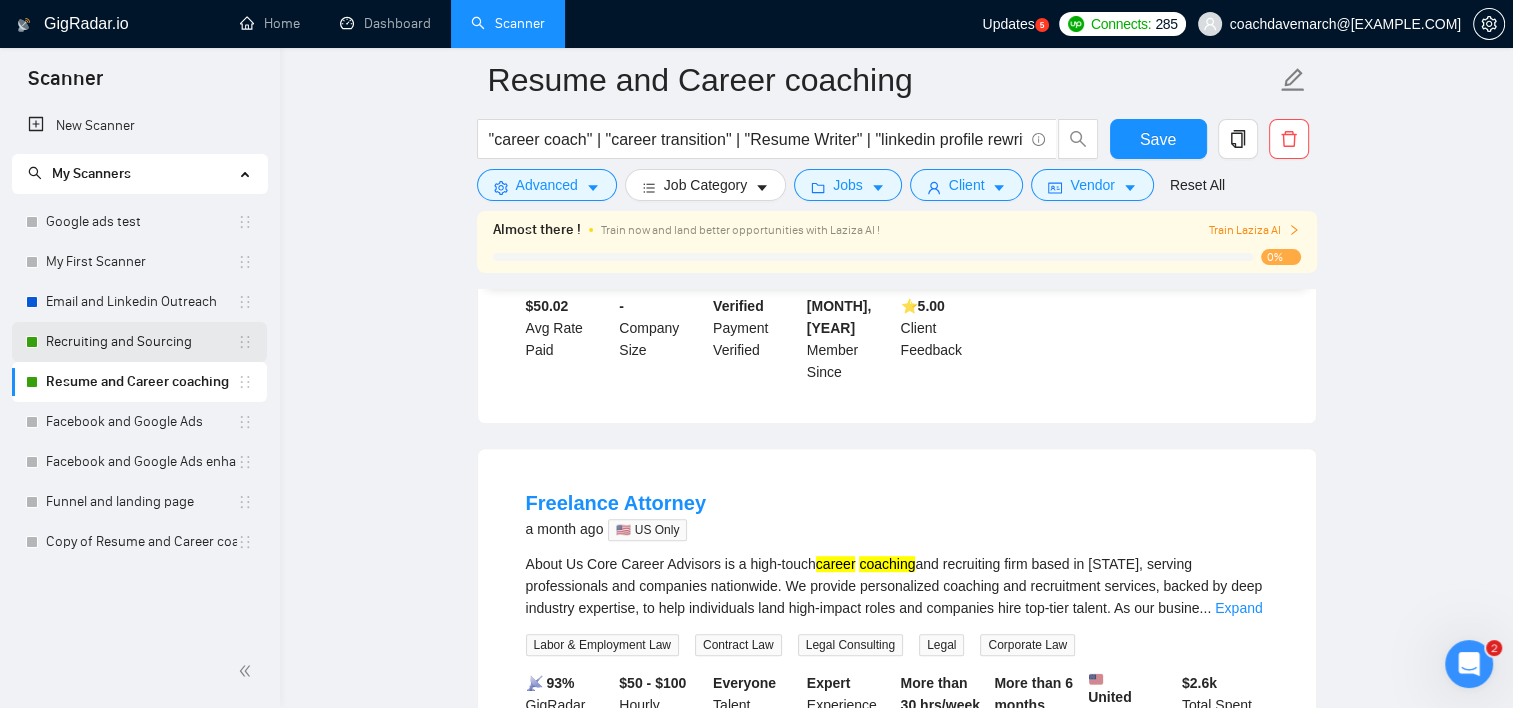 click on "Recruiting and Sourcing" at bounding box center [141, 342] 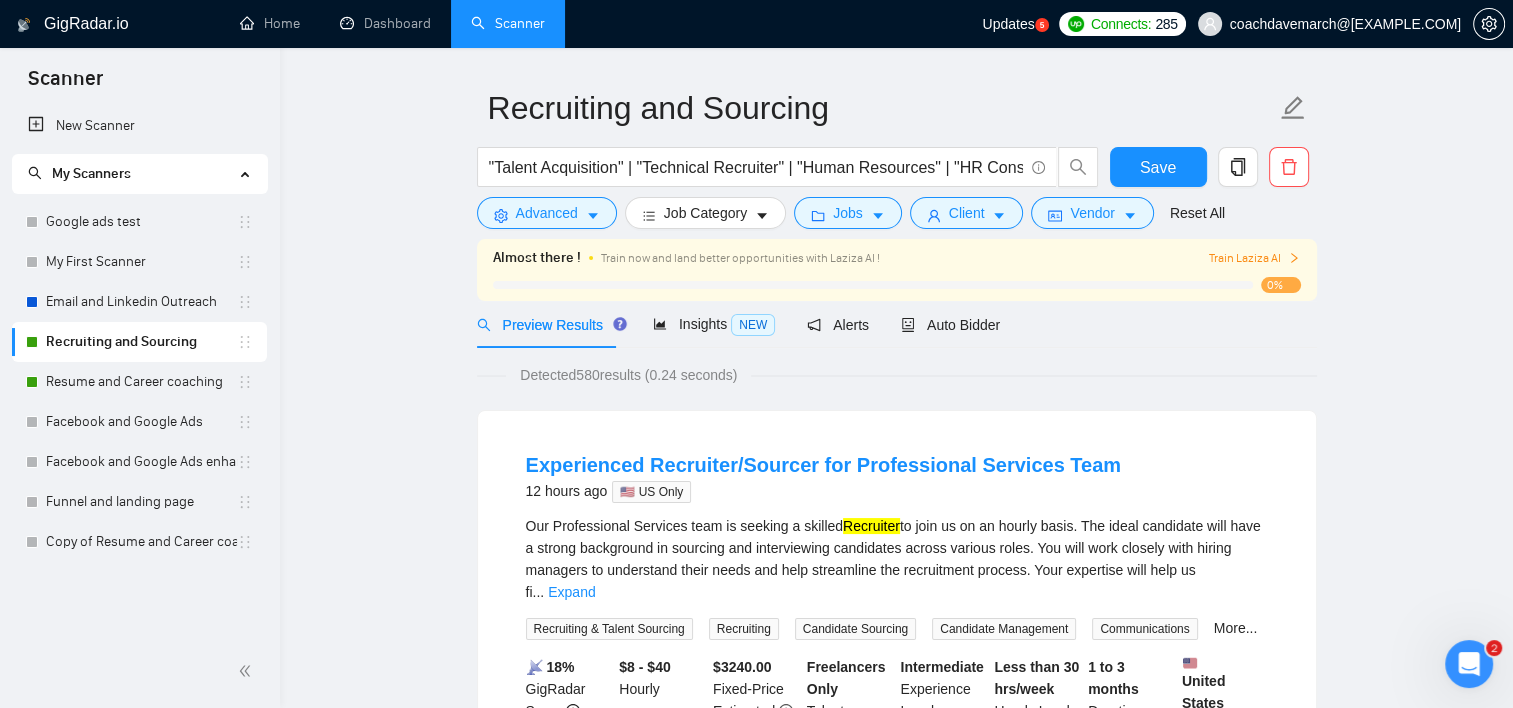 scroll, scrollTop: 0, scrollLeft: 0, axis: both 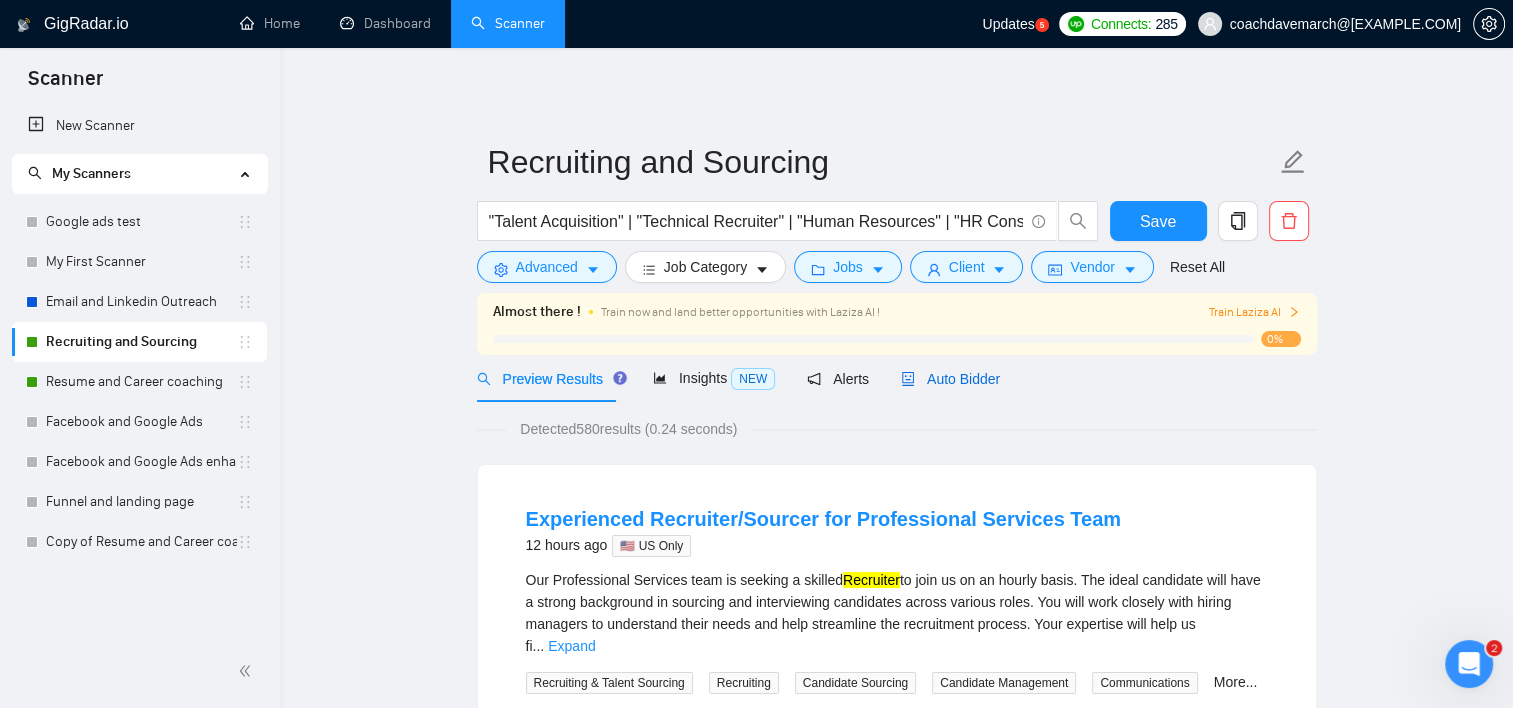 click on "Auto Bidder" at bounding box center (950, 379) 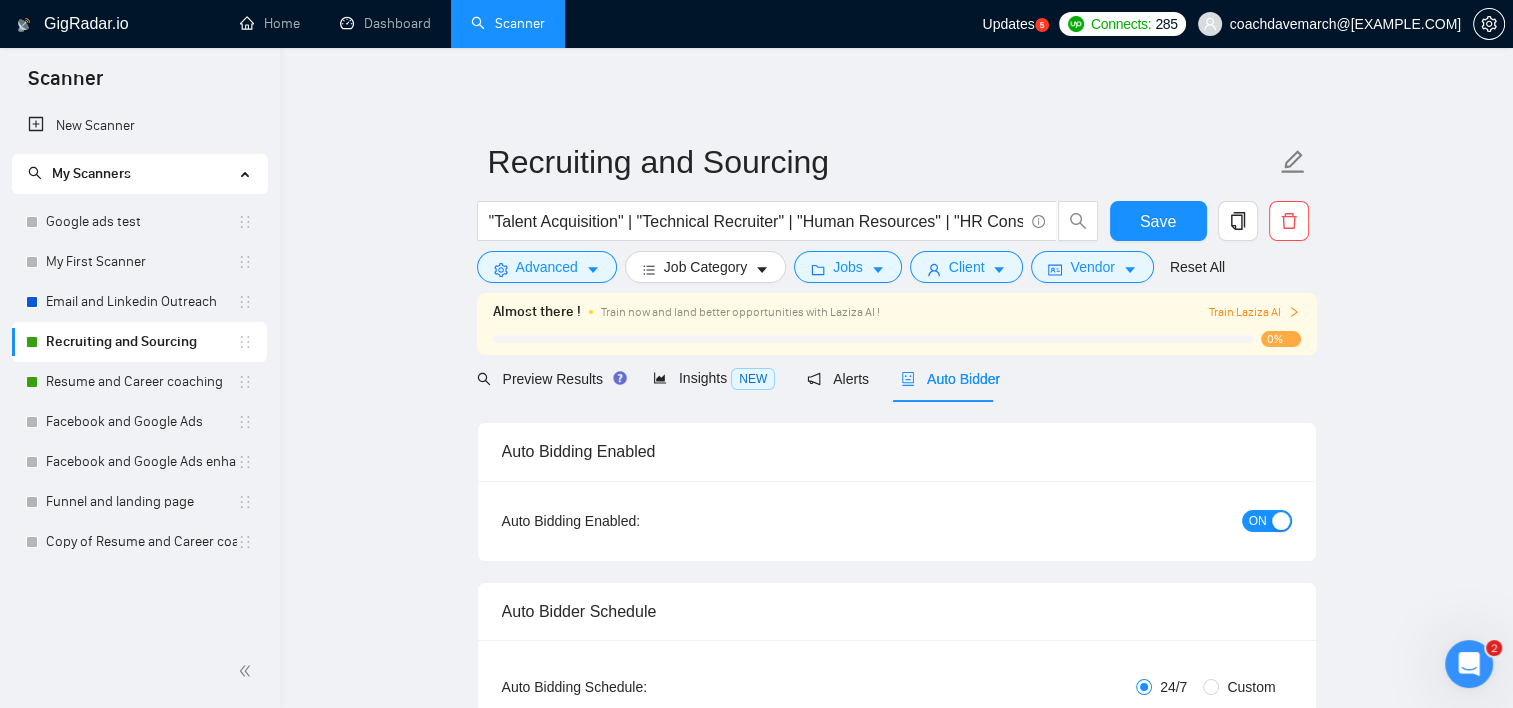 click on "ON" at bounding box center [1258, 521] 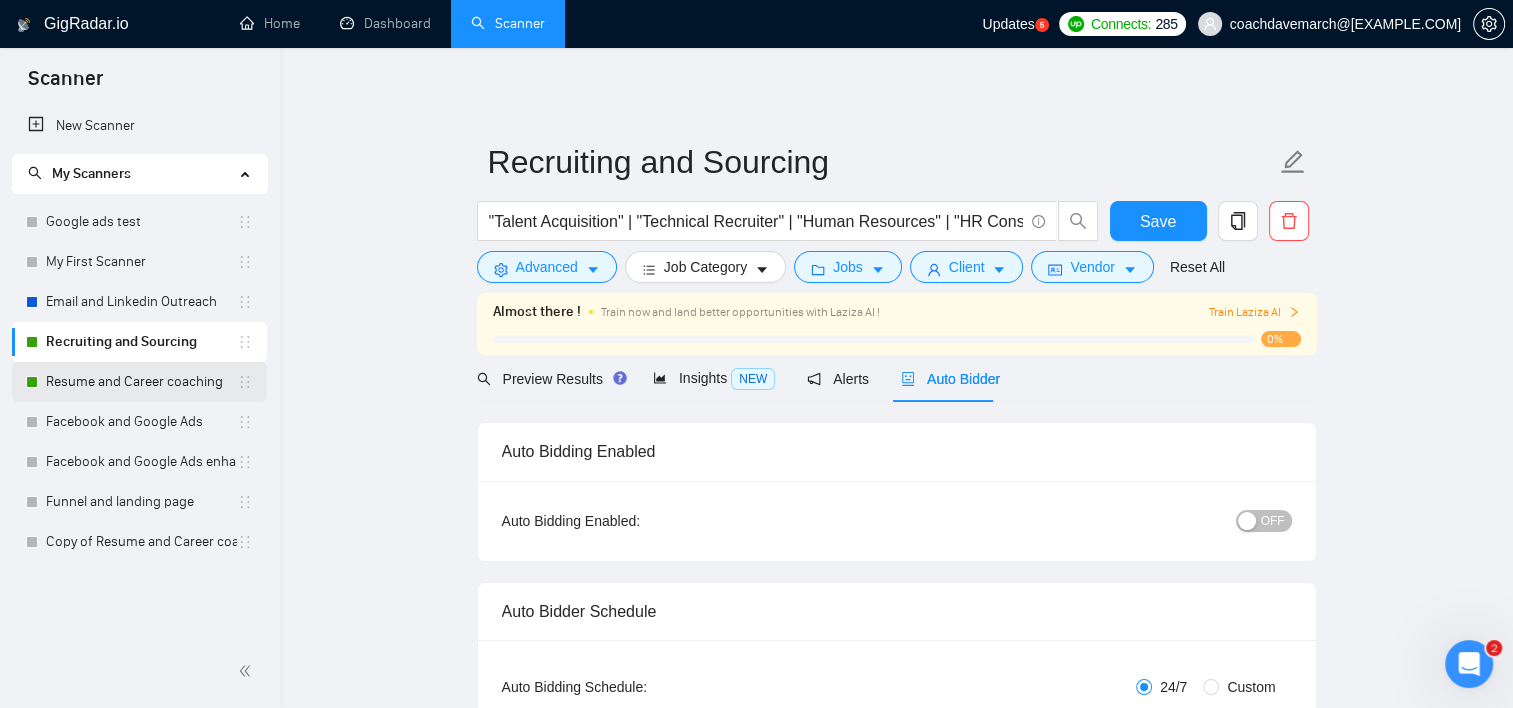 click on "Resume and Career coaching" at bounding box center [141, 382] 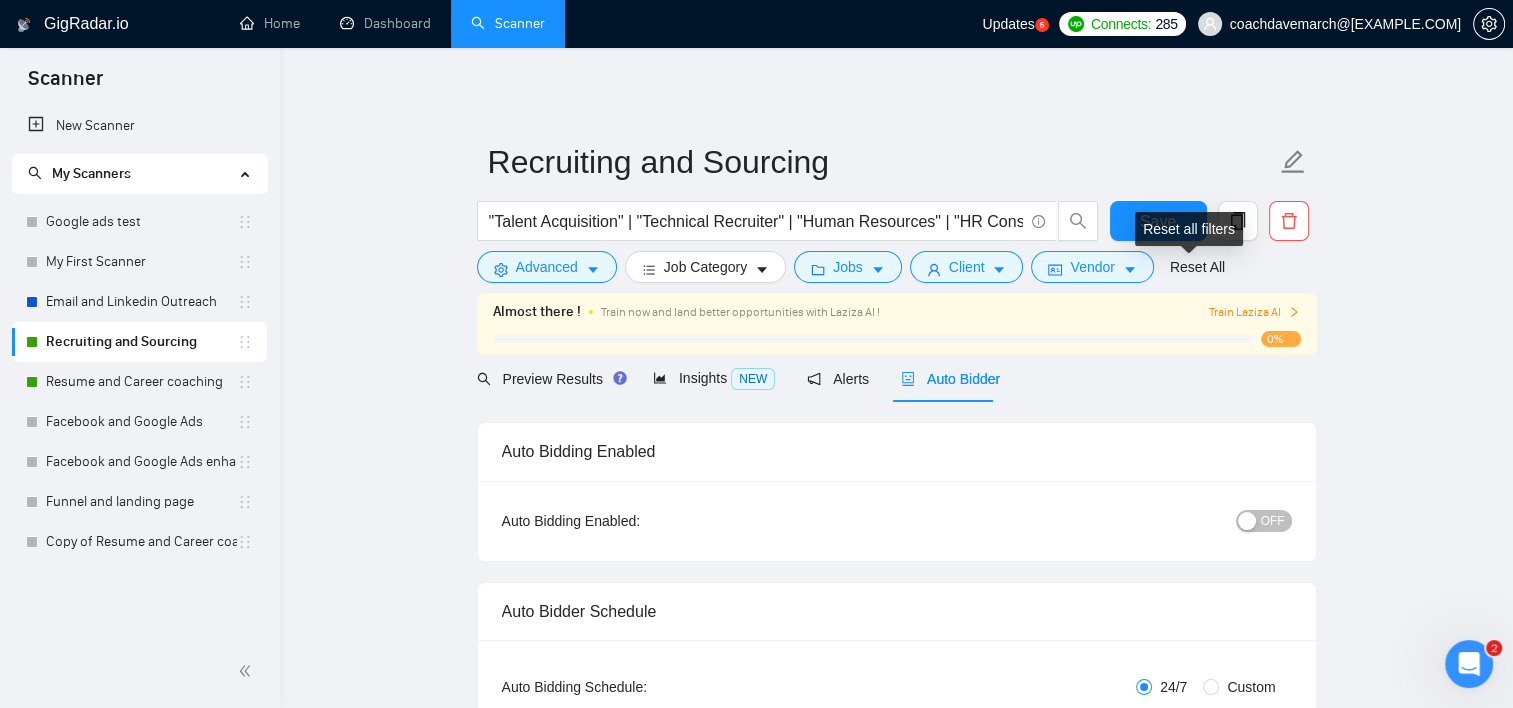 click on "Reset all filters" at bounding box center (1189, 229) 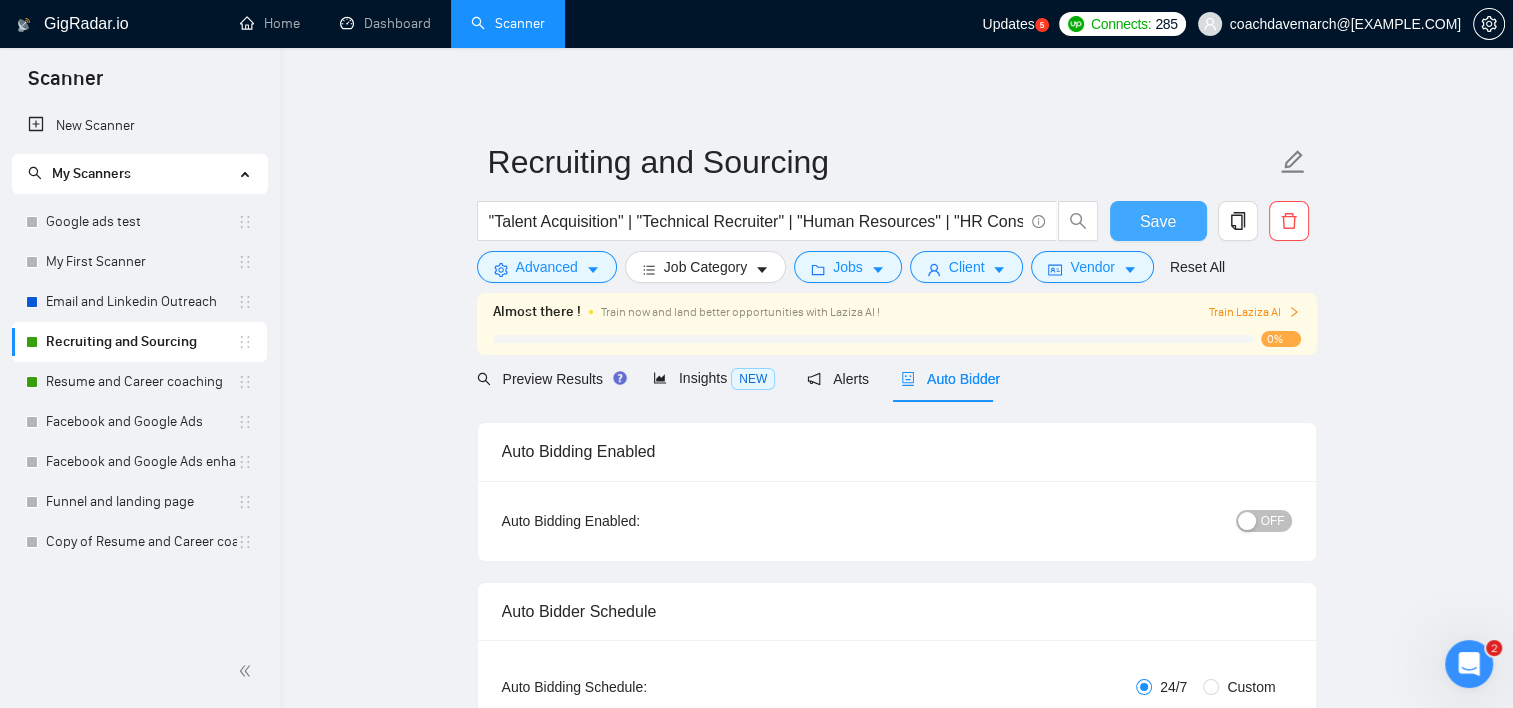 click on "Save" at bounding box center (1158, 221) 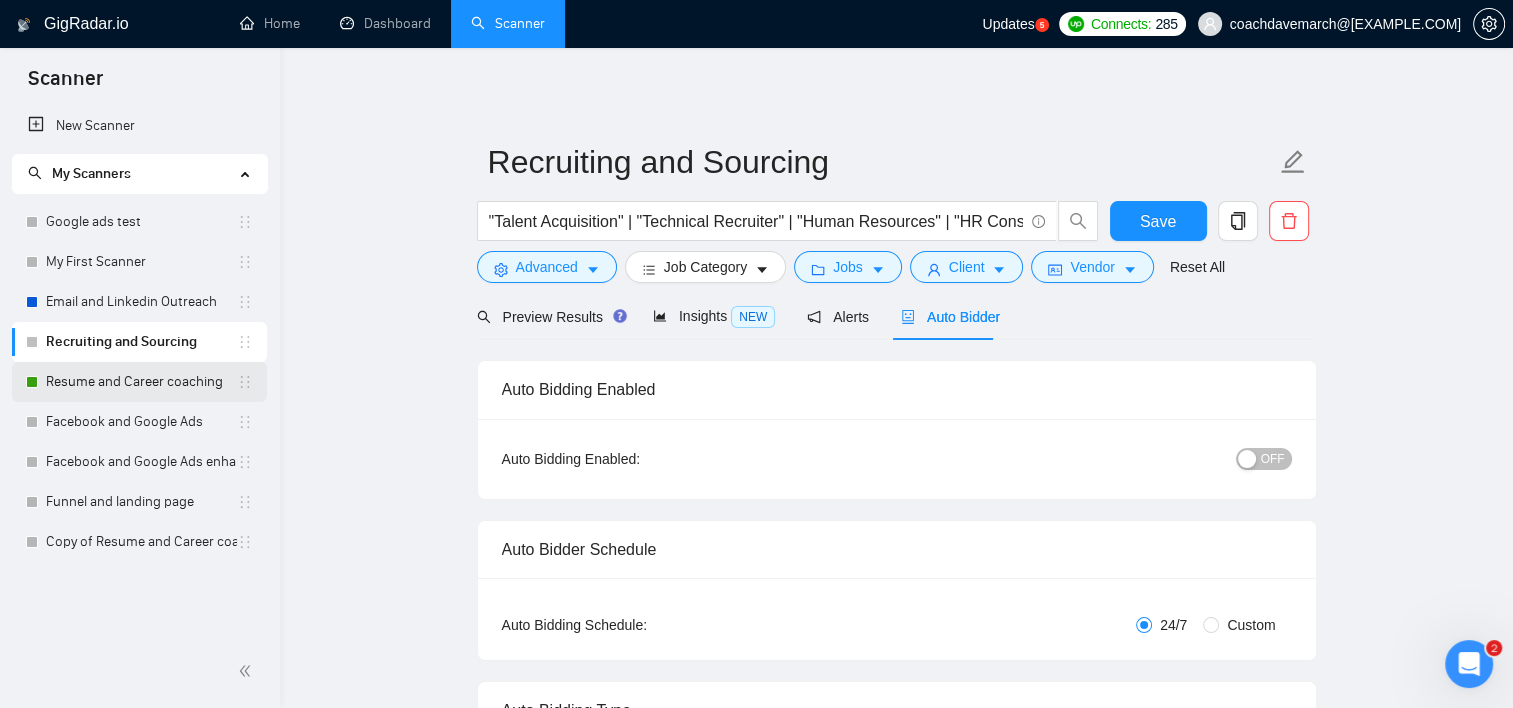 click on "Resume and Career coaching" at bounding box center [141, 382] 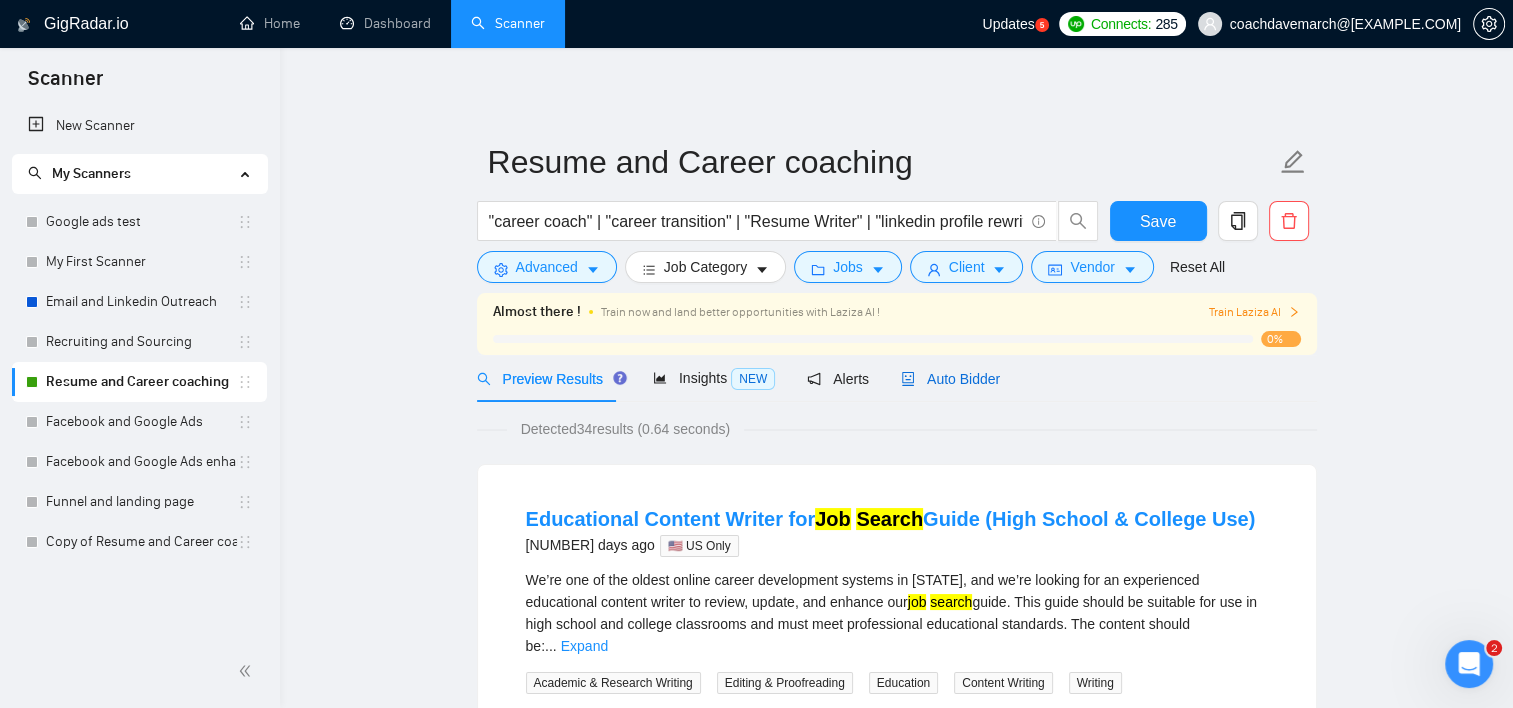 click 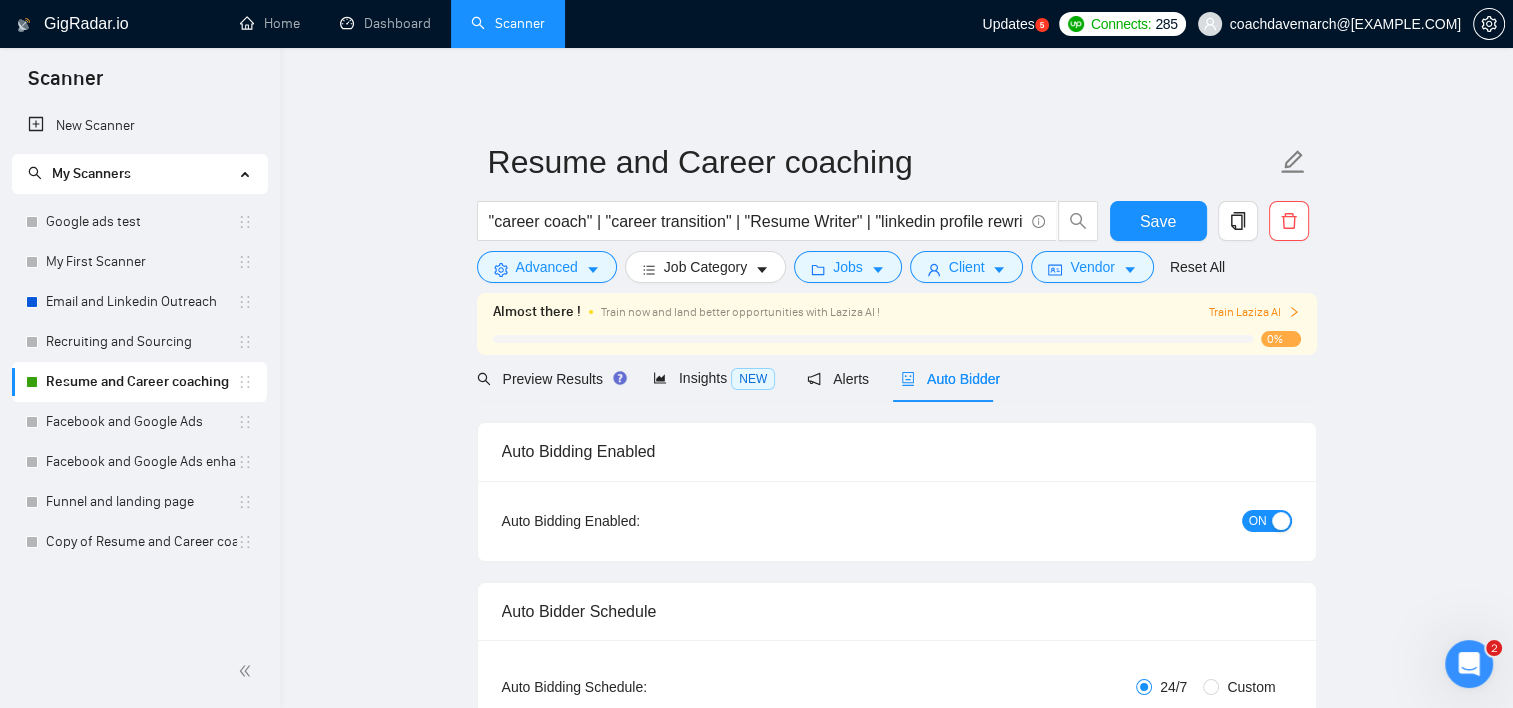 type 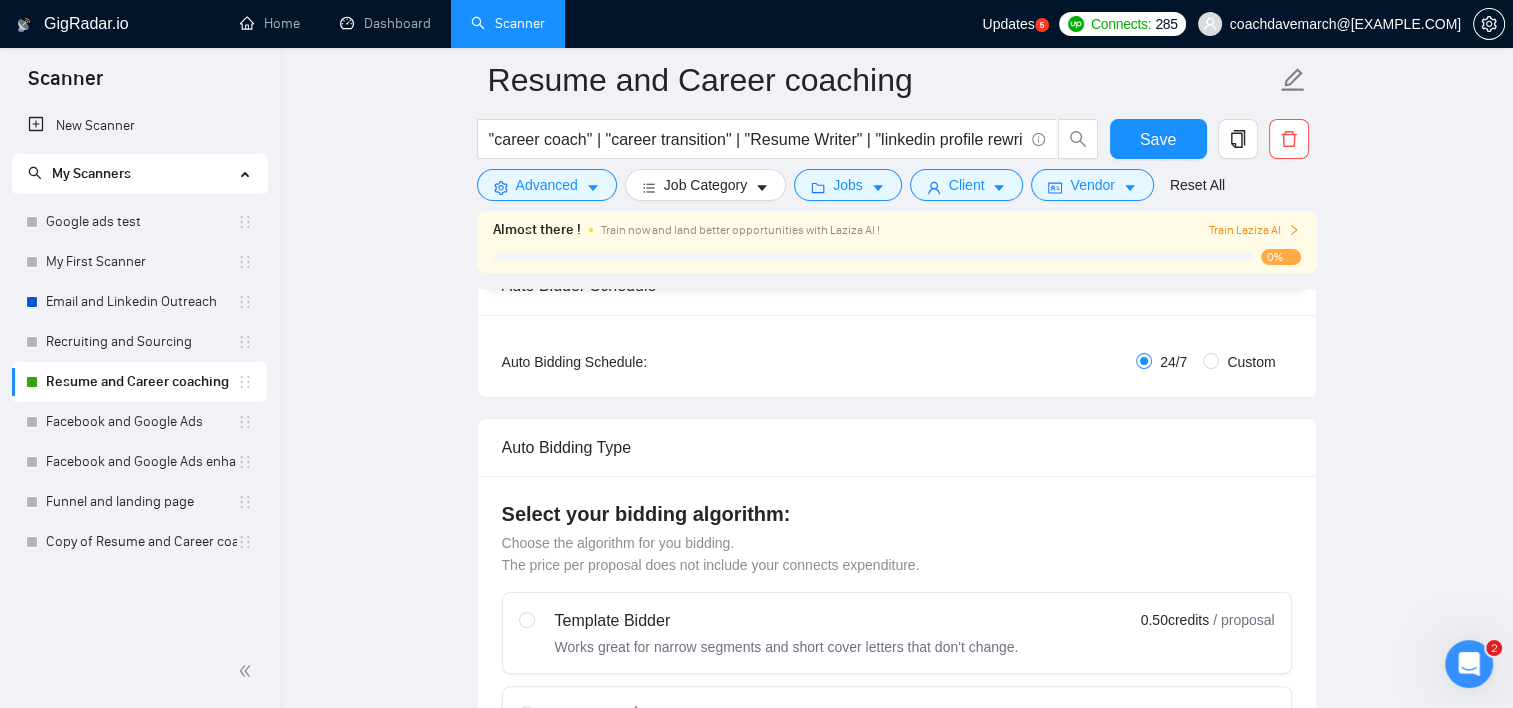 scroll, scrollTop: 0, scrollLeft: 0, axis: both 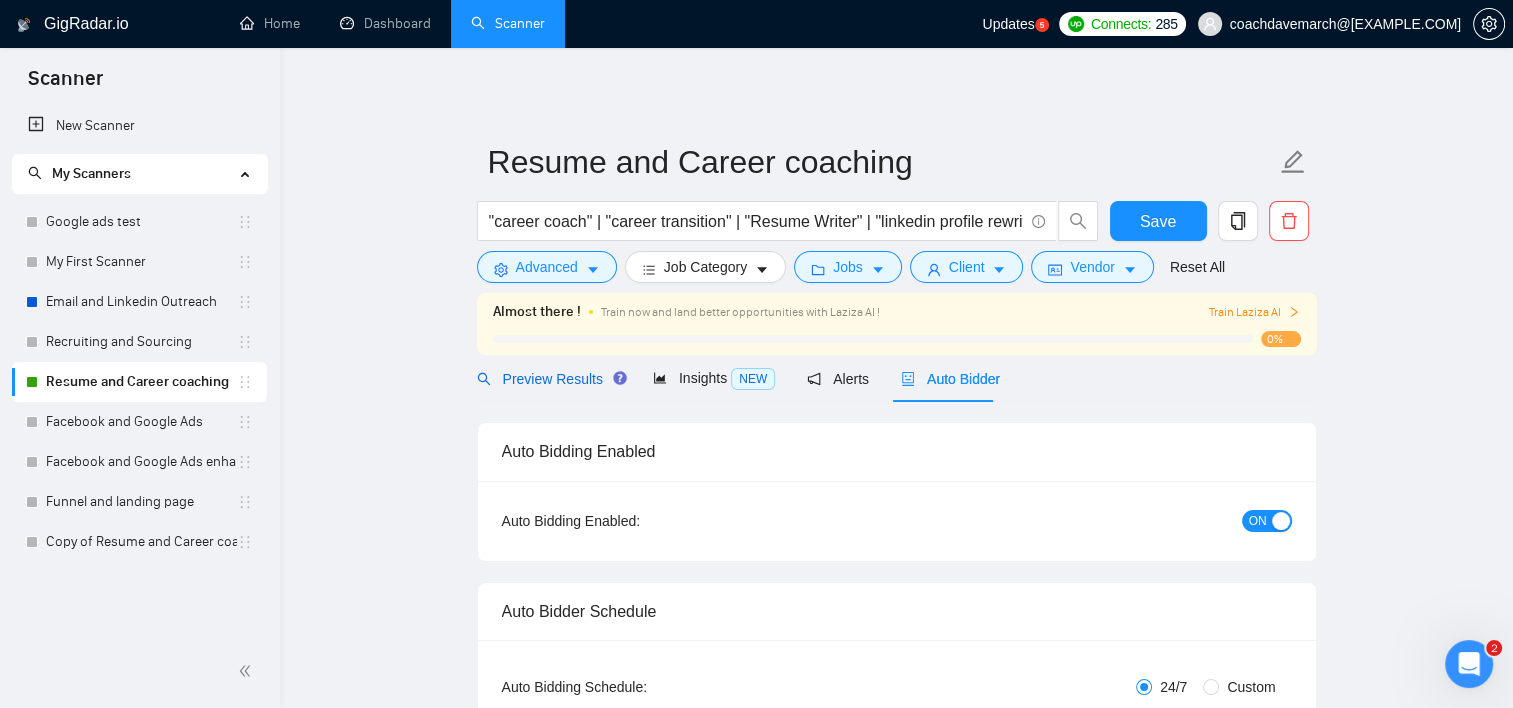 click on "Preview Results" at bounding box center (549, 379) 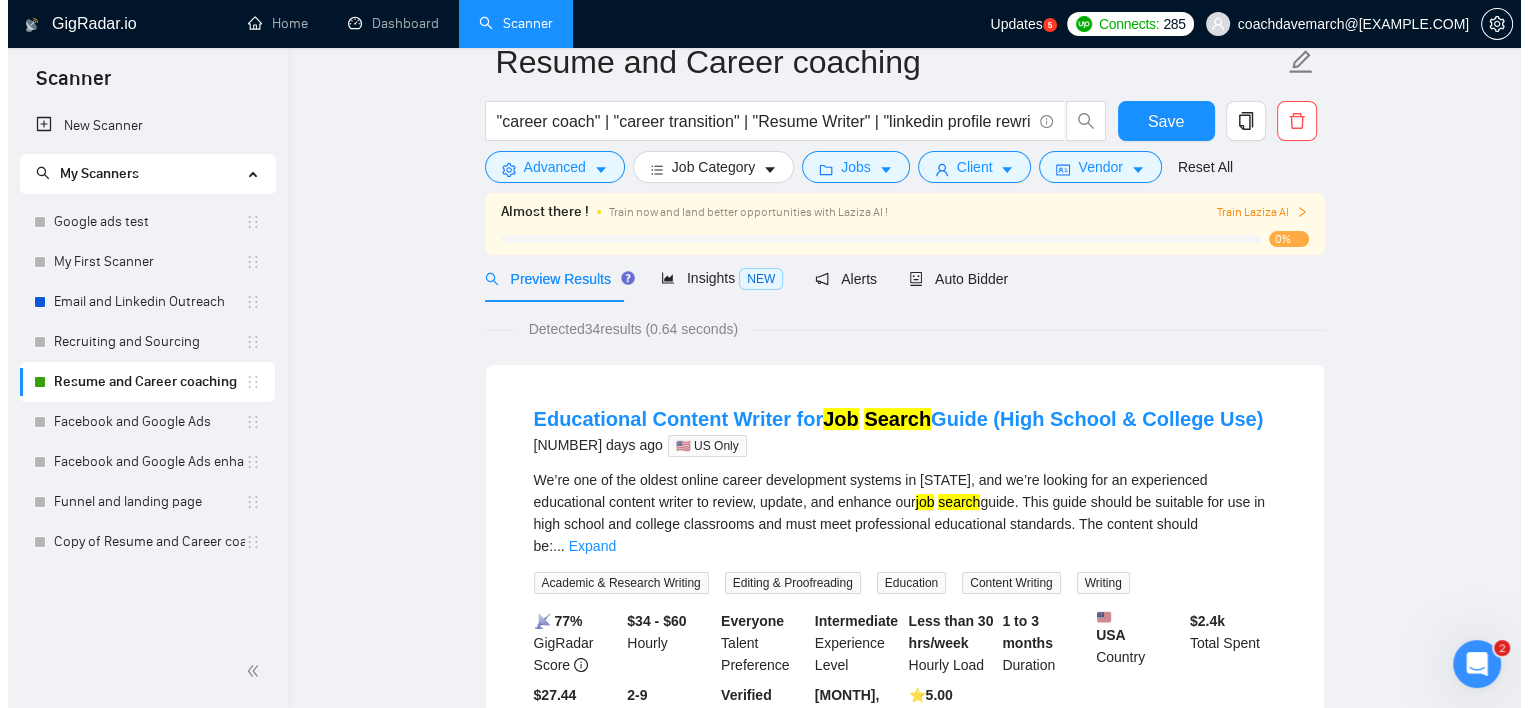 scroll, scrollTop: 0, scrollLeft: 0, axis: both 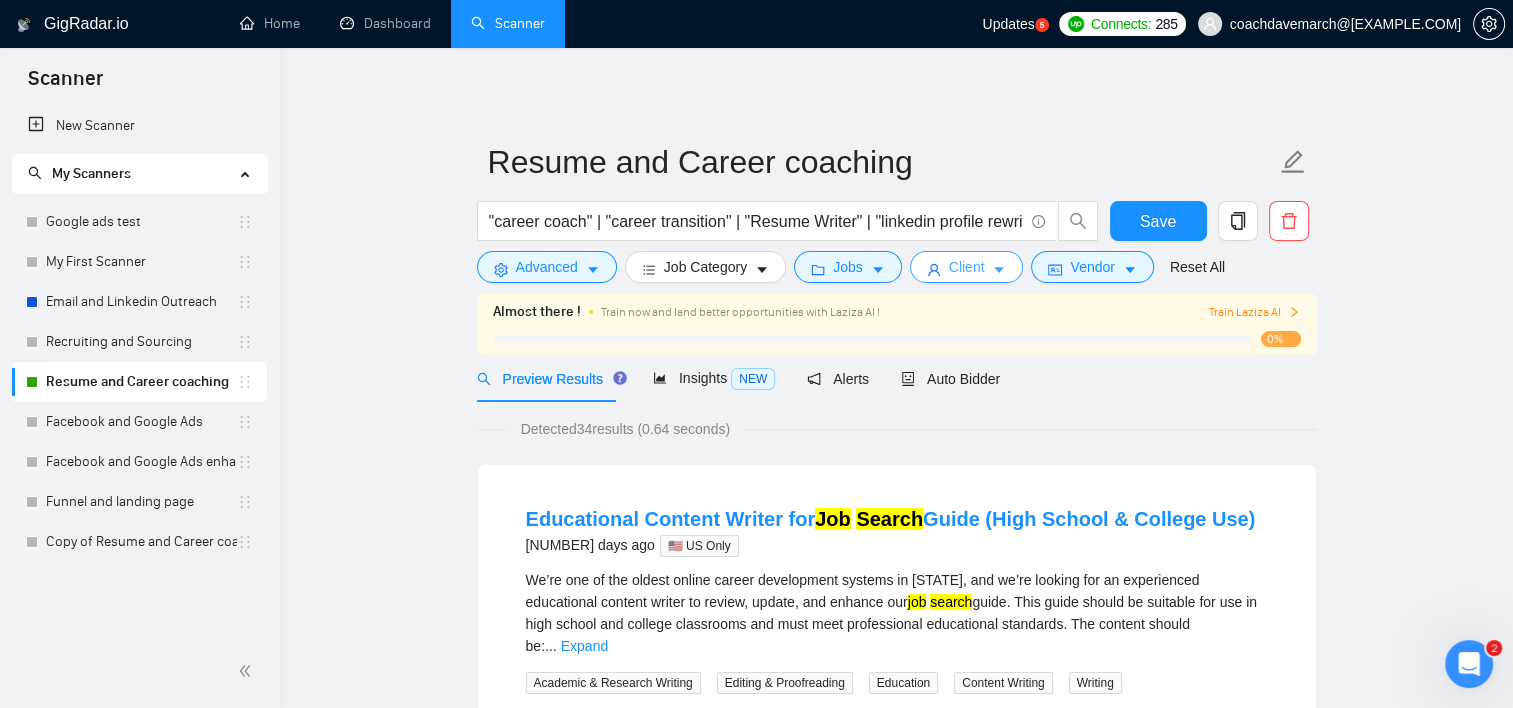 click on "Client" at bounding box center [967, 267] 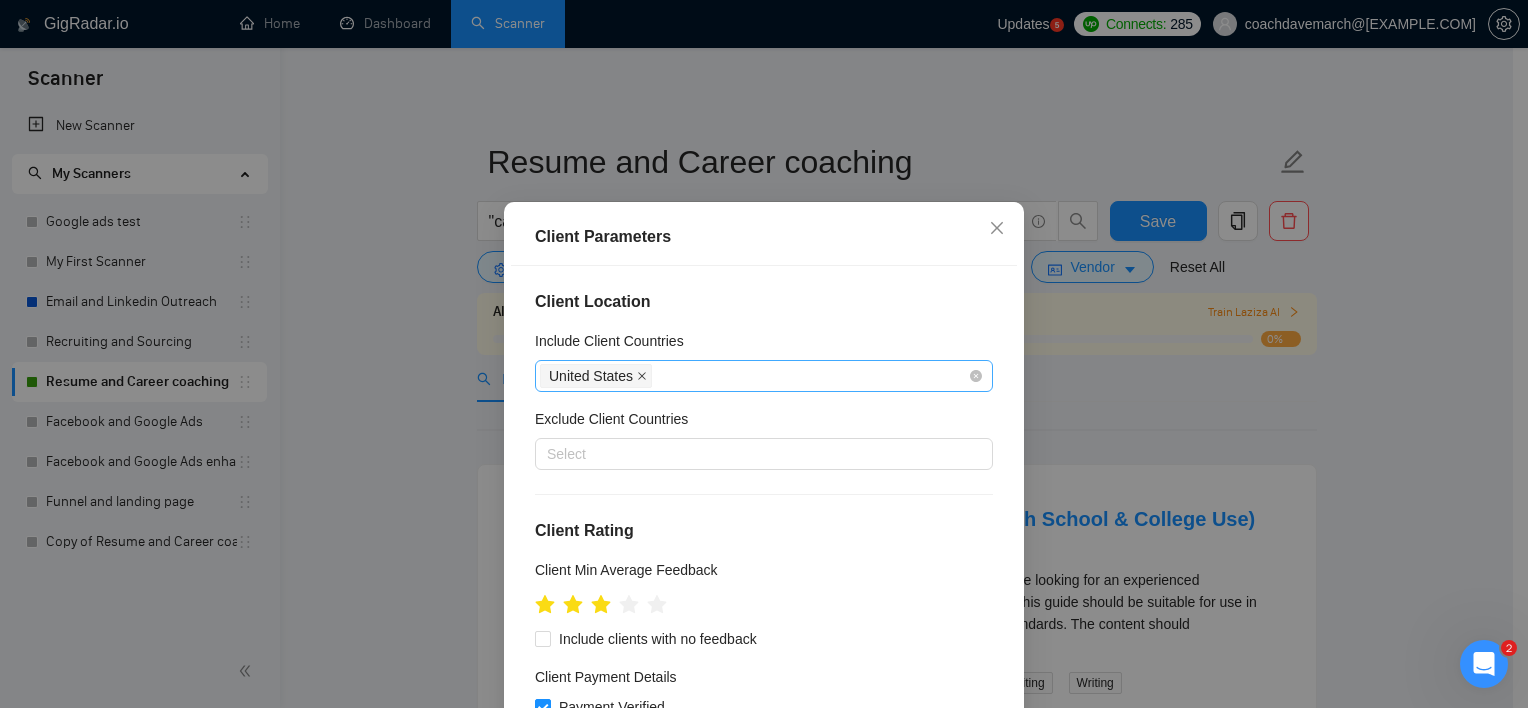 click at bounding box center [642, 376] 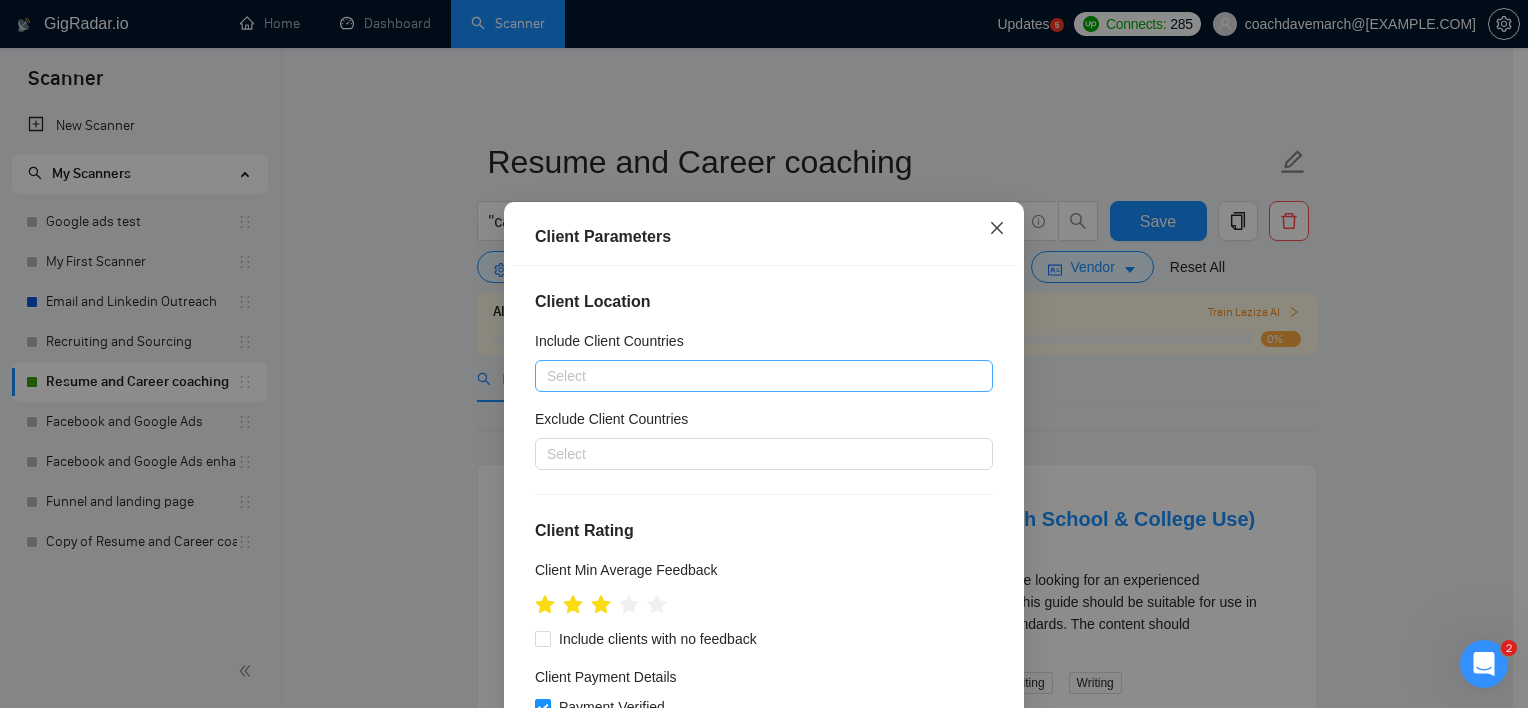 click at bounding box center [997, 229] 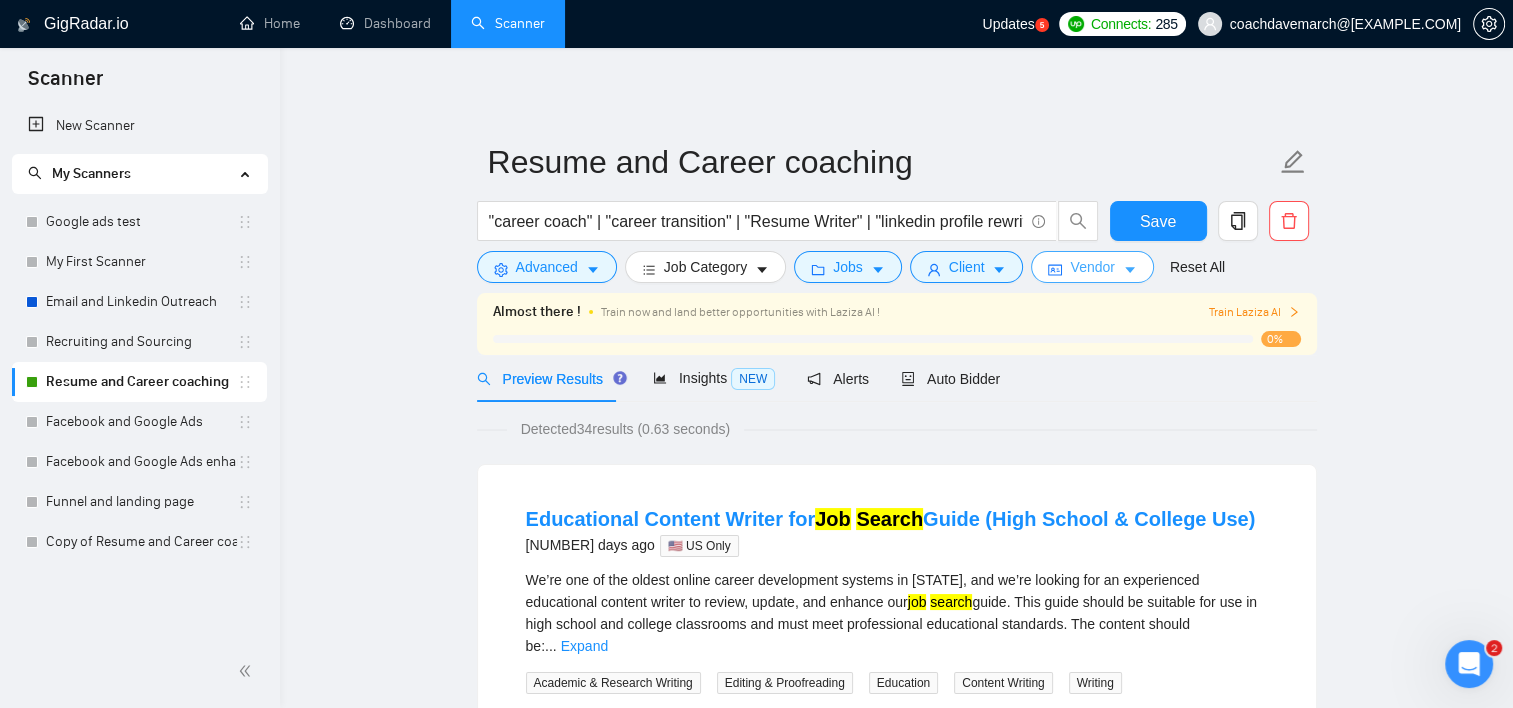 click on "Vendor" at bounding box center [1092, 267] 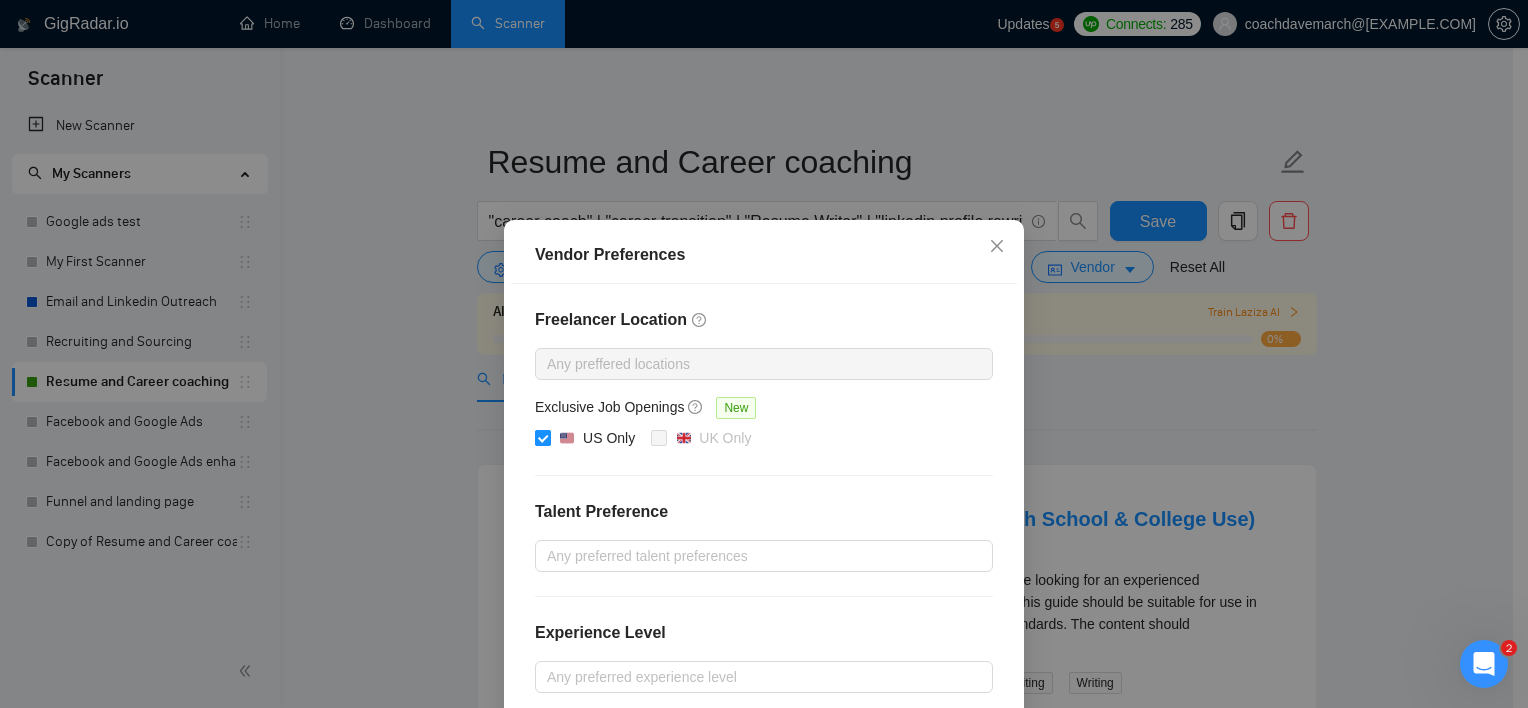 click on "US Only" at bounding box center [542, 437] 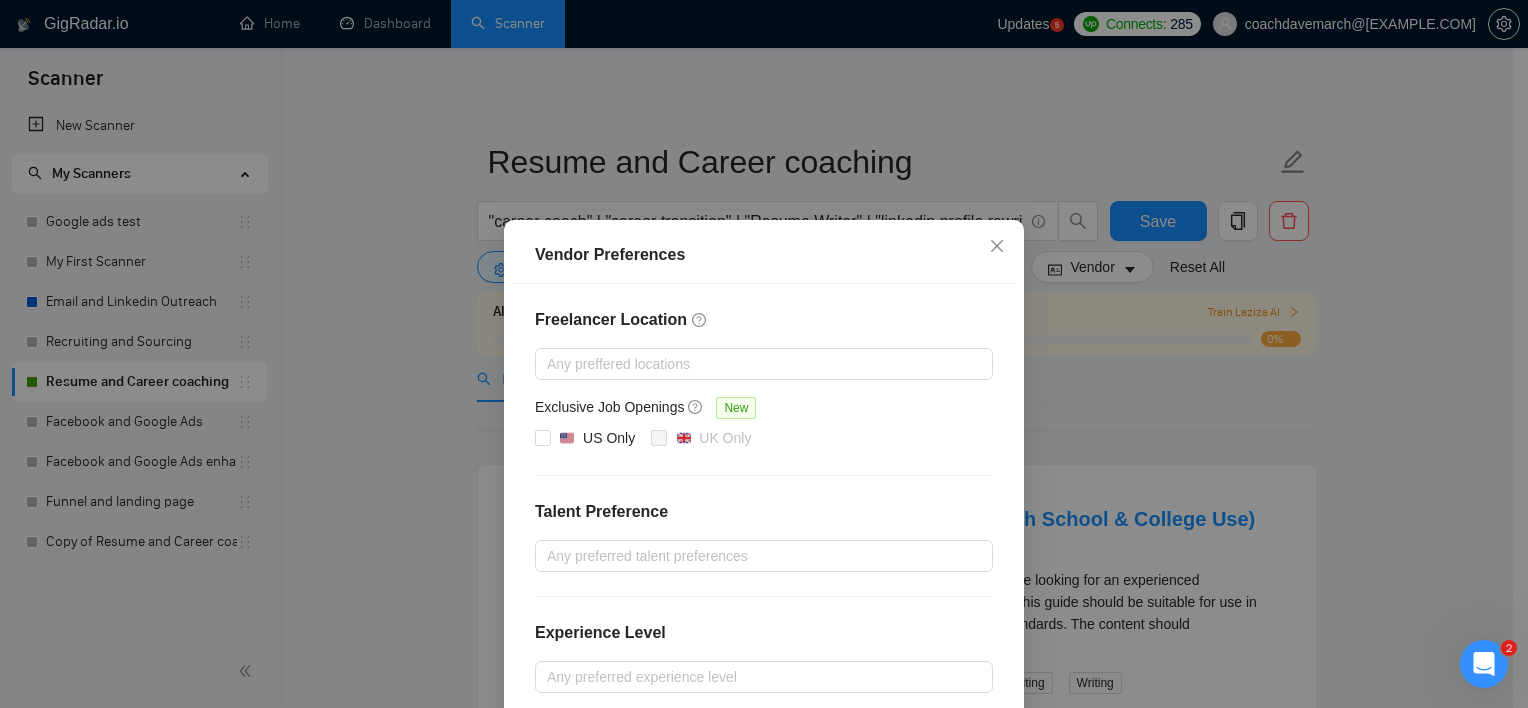 click on "Vendor Preferences Freelancer Location     Any preffered locations Exclusive Job Openings New US Only UK Only Talent Preference   Any preferred talent preferences Experience Level   Any preferred experience level Freelancer's Spoken Languages New   Any preffered languages Reset OK" at bounding box center [764, 354] 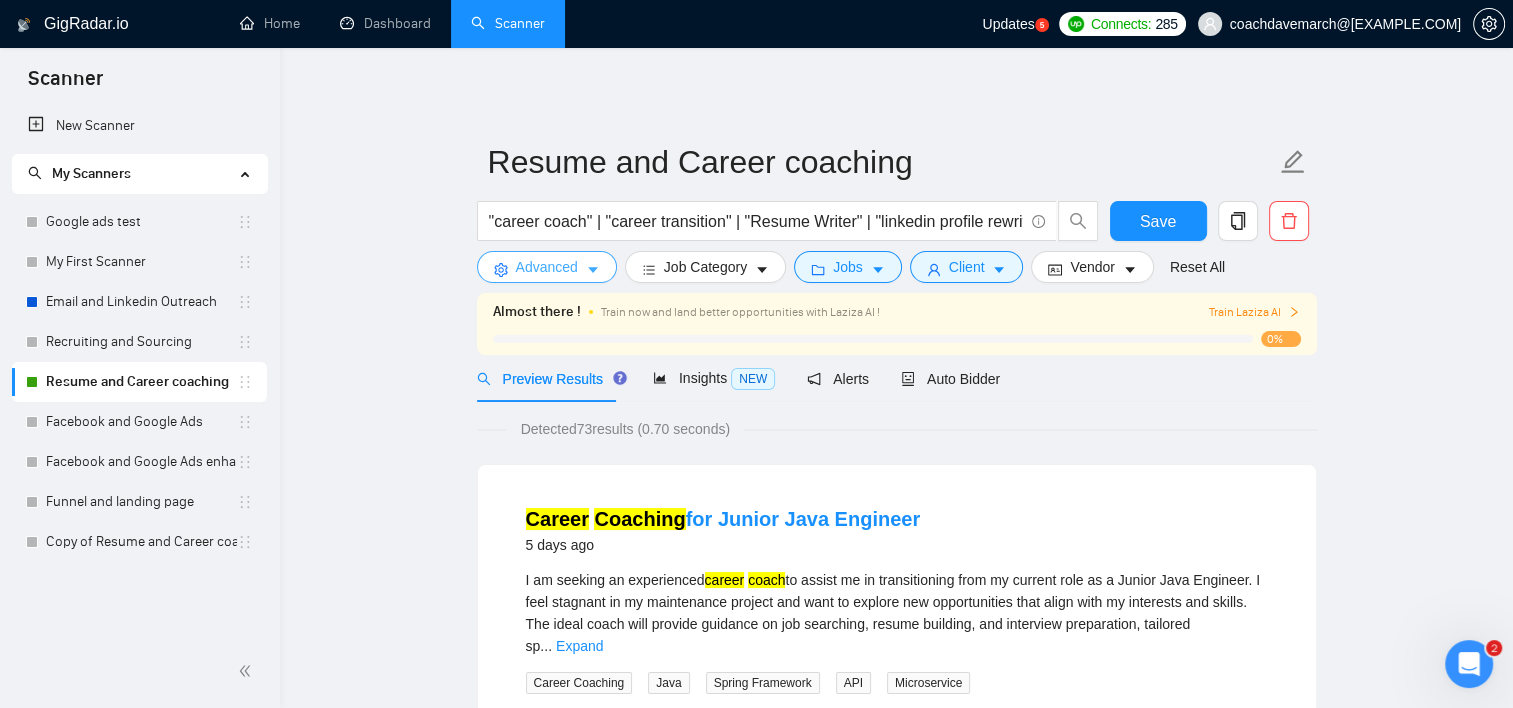 click on "Advanced" at bounding box center [547, 267] 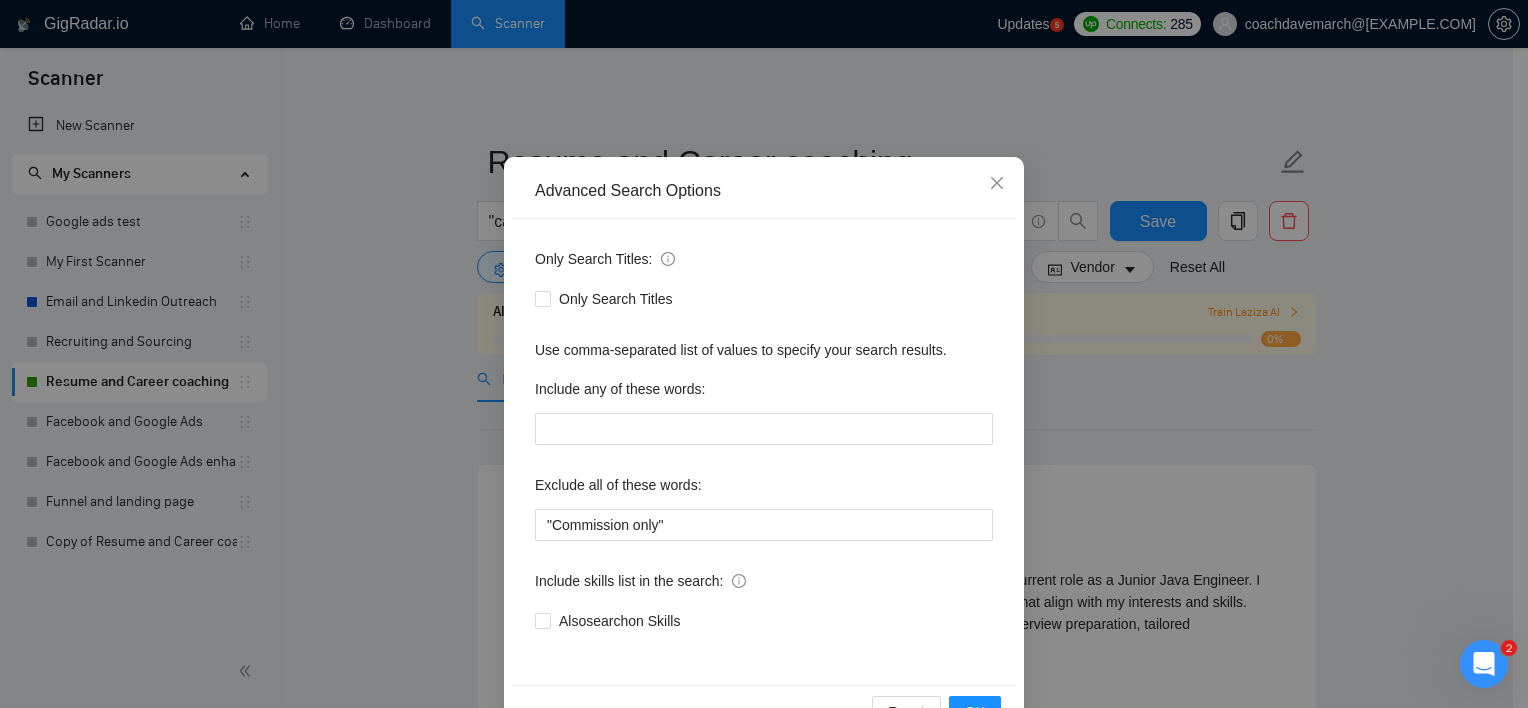 scroll, scrollTop: 124, scrollLeft: 0, axis: vertical 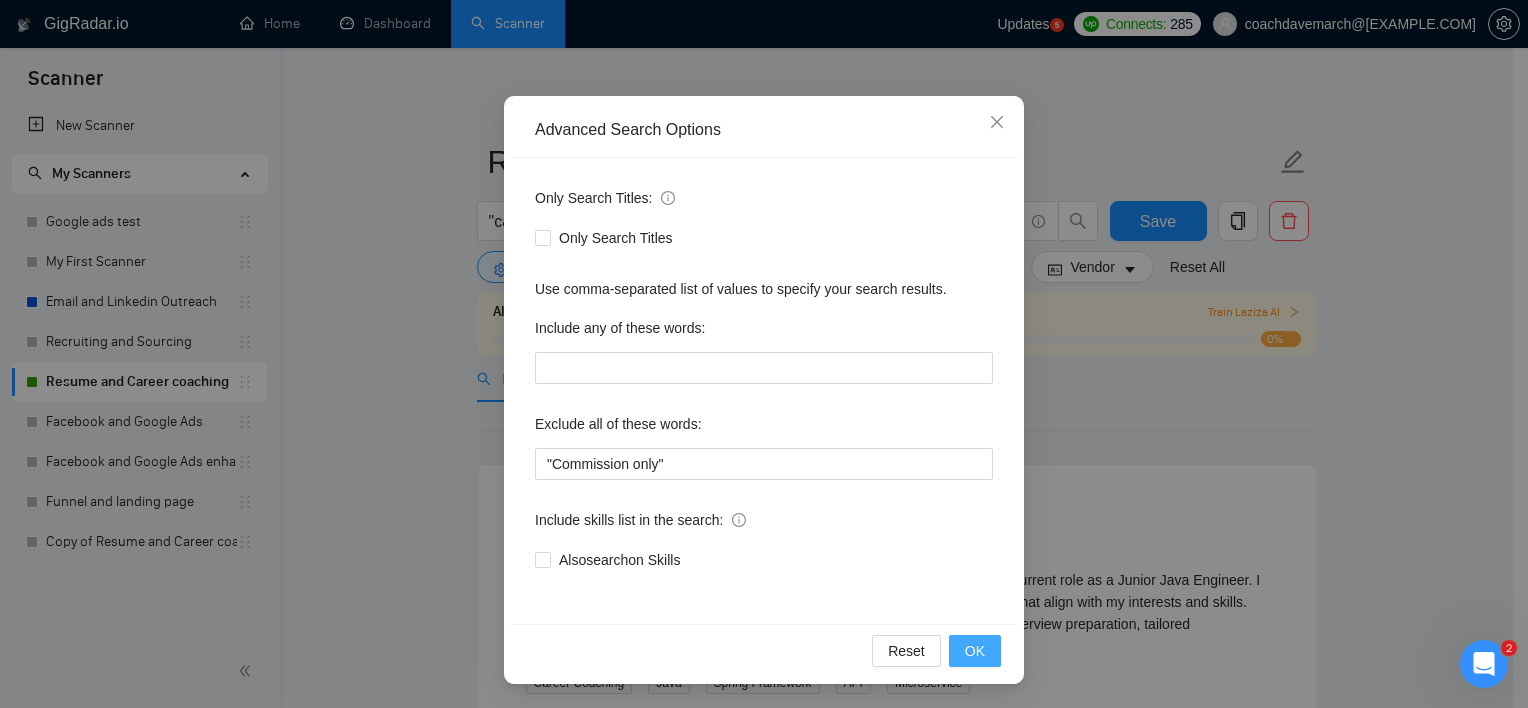 click on "OK" at bounding box center [975, 651] 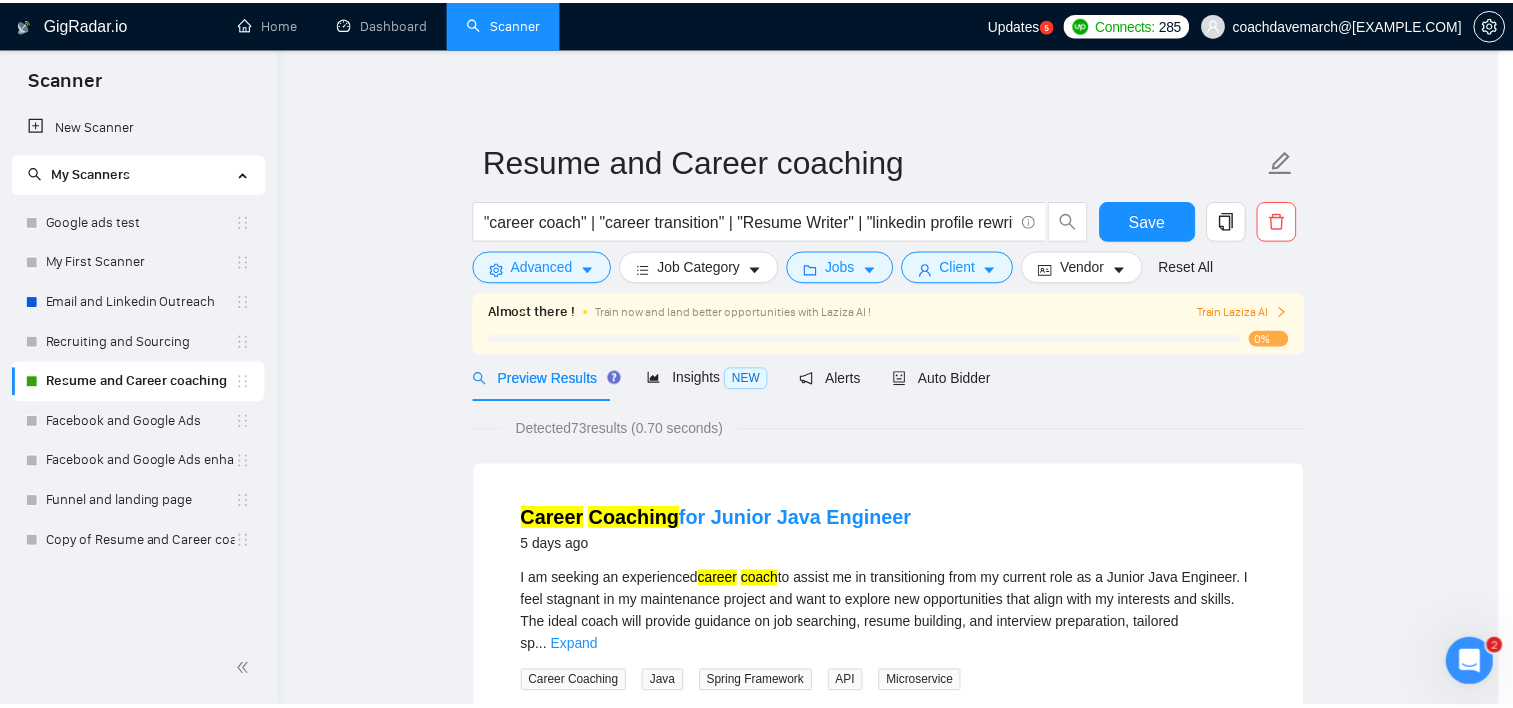 scroll, scrollTop: 24, scrollLeft: 0, axis: vertical 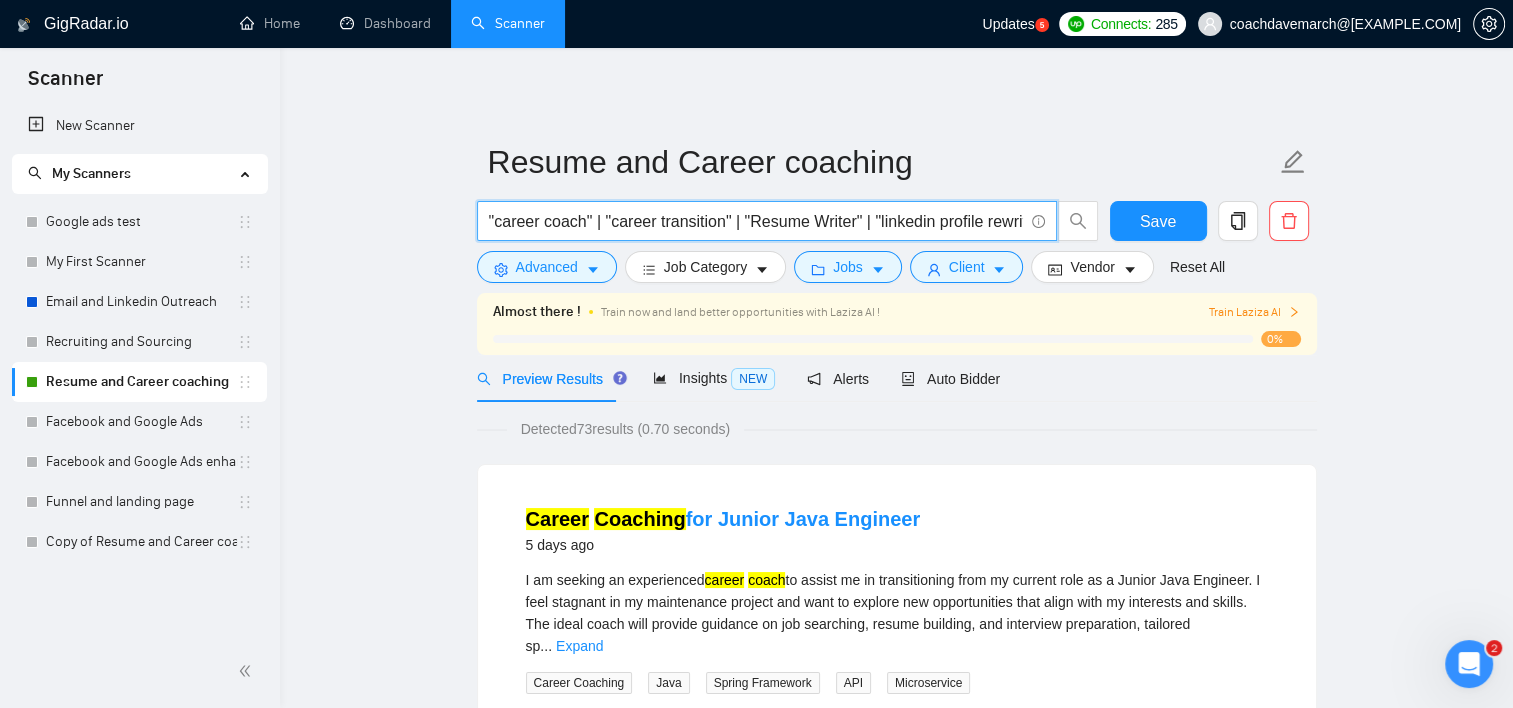 drag, startPoint x: 671, startPoint y: 220, endPoint x: 338, endPoint y: 213, distance: 333.07358 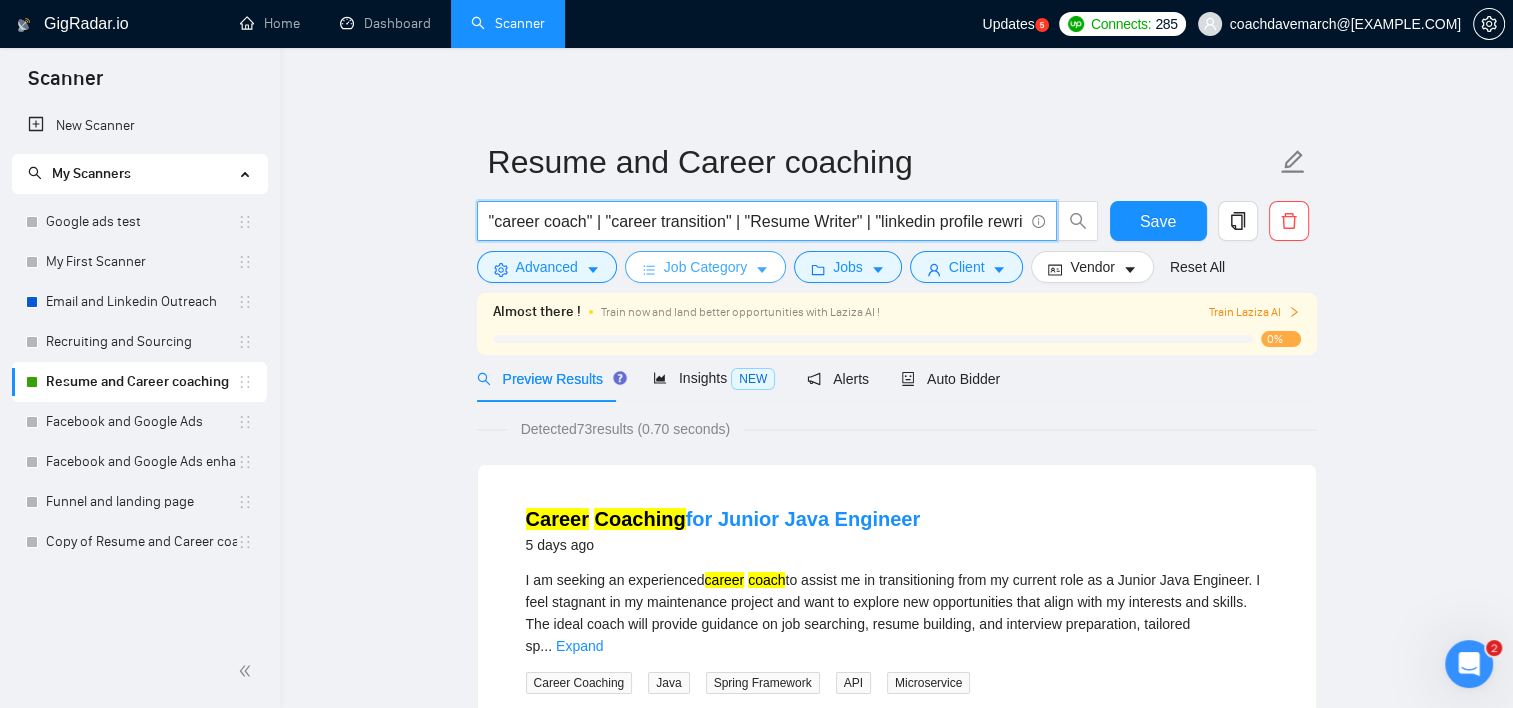 click on "Job Category" at bounding box center (705, 267) 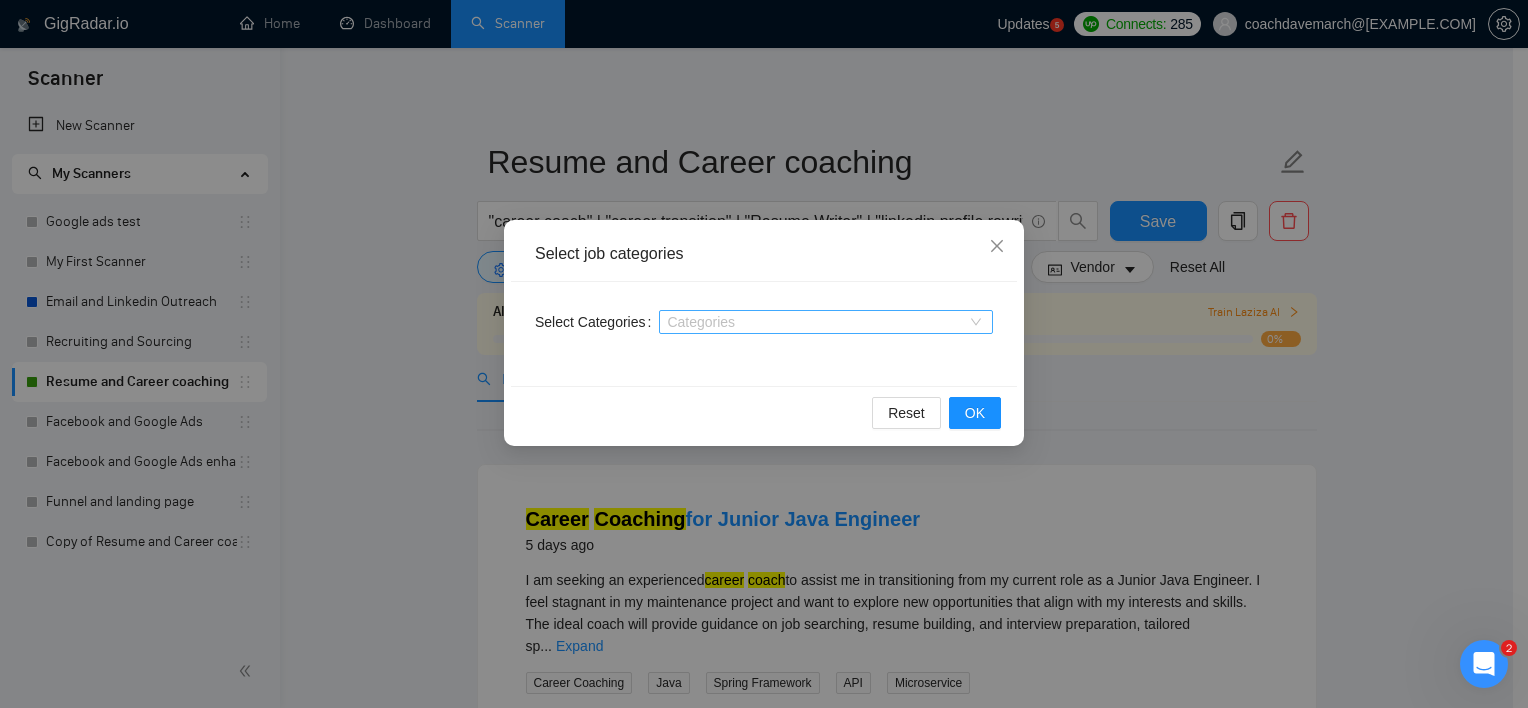click at bounding box center (816, 322) 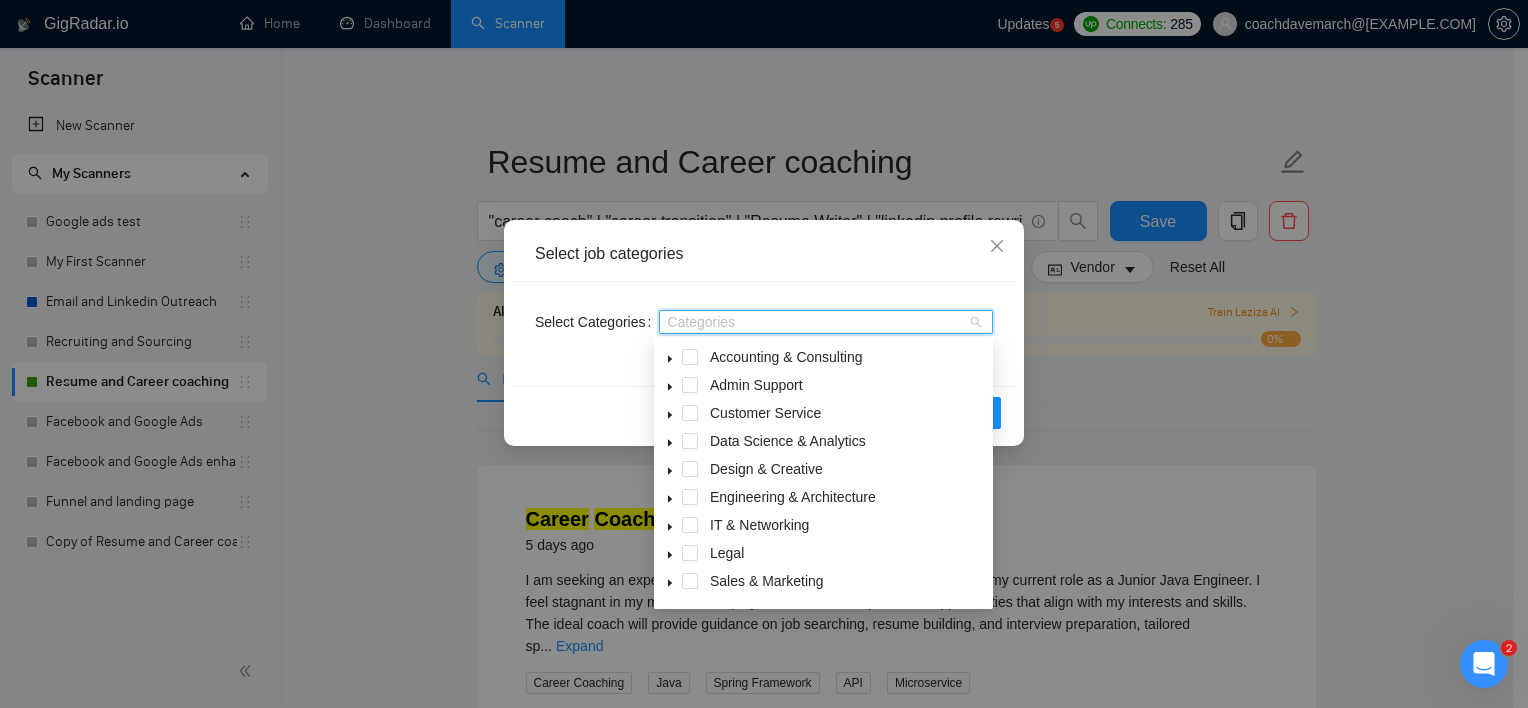 click on "Reset OK" at bounding box center (764, 412) 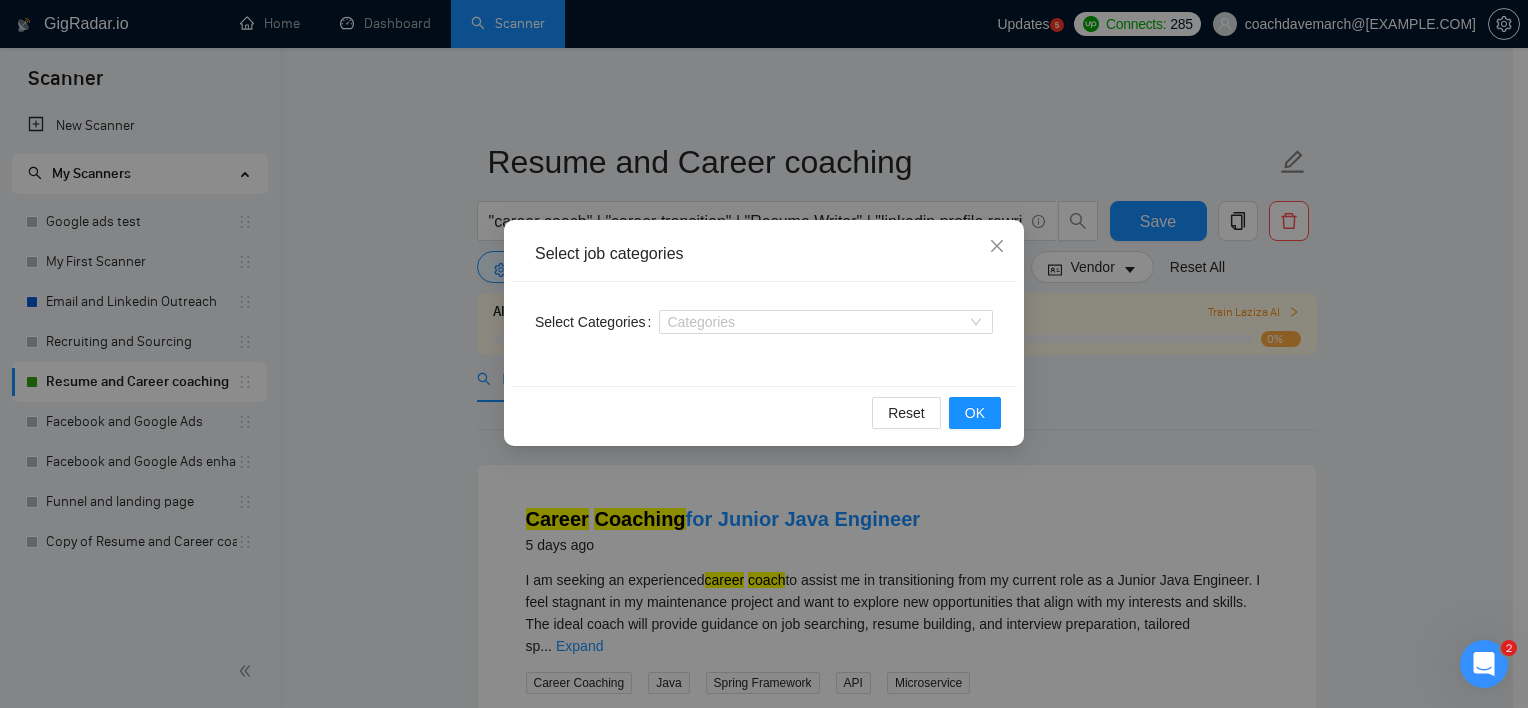 click on "Select job categories Select Categories   Categories Reset OK" at bounding box center [764, 354] 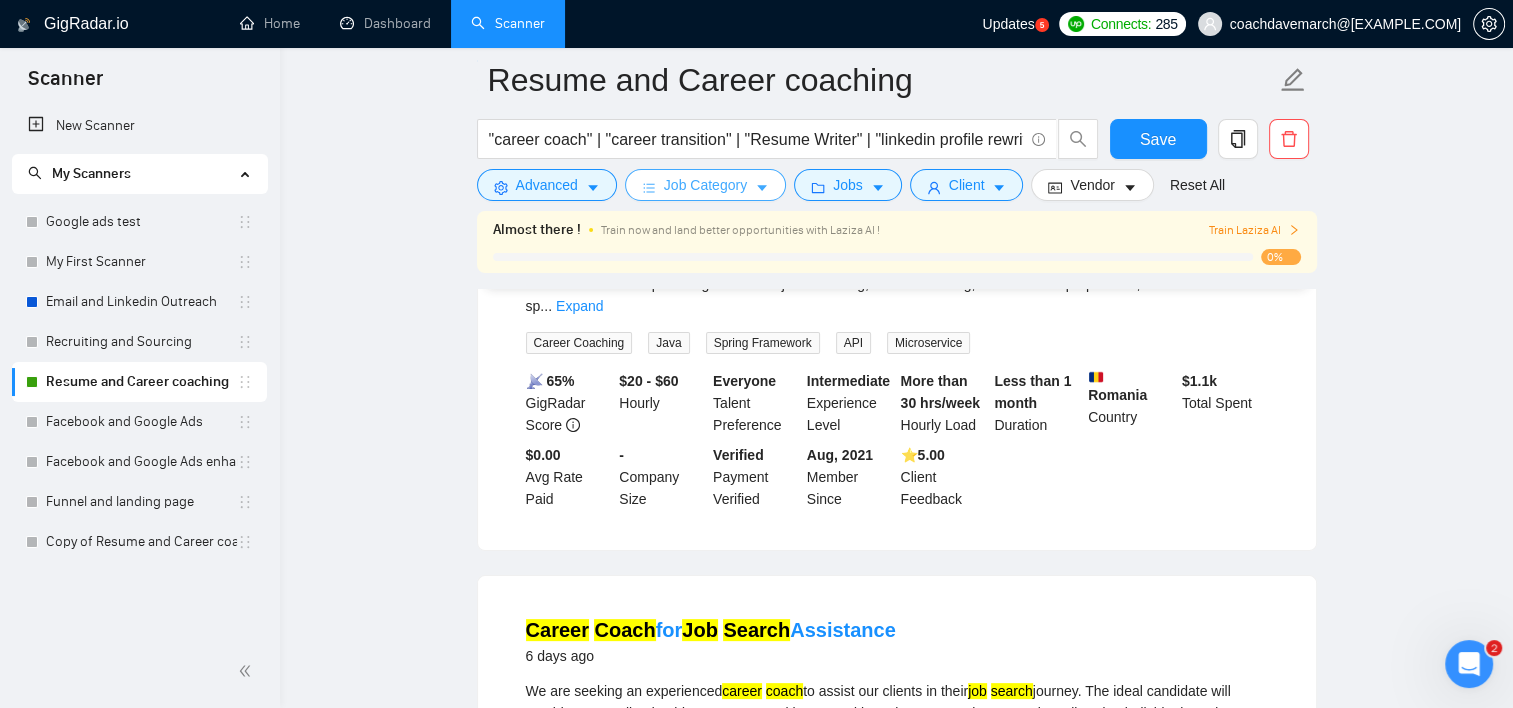 scroll, scrollTop: 0, scrollLeft: 0, axis: both 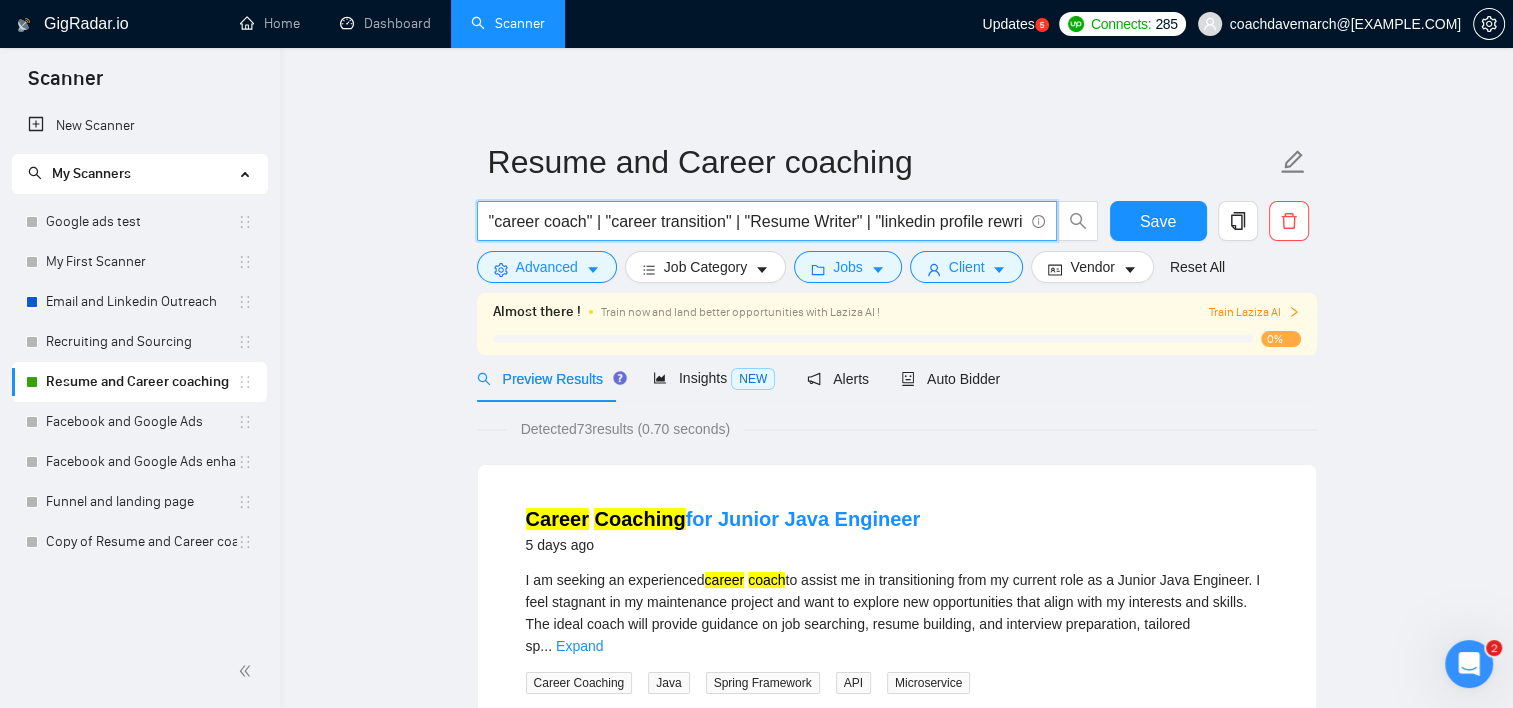drag, startPoint x: 739, startPoint y: 229, endPoint x: 402, endPoint y: 235, distance: 337.0534 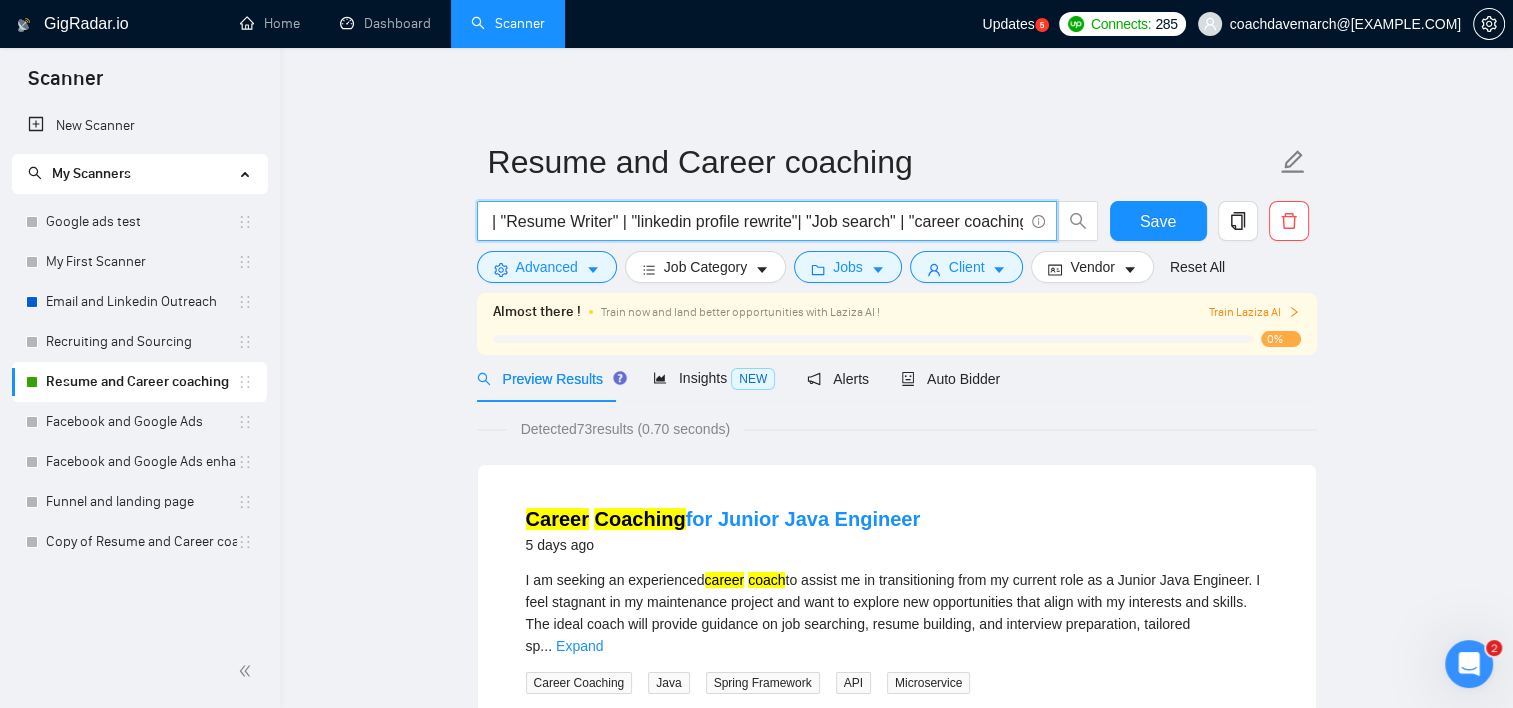 scroll, scrollTop: 0, scrollLeft: 684, axis: horizontal 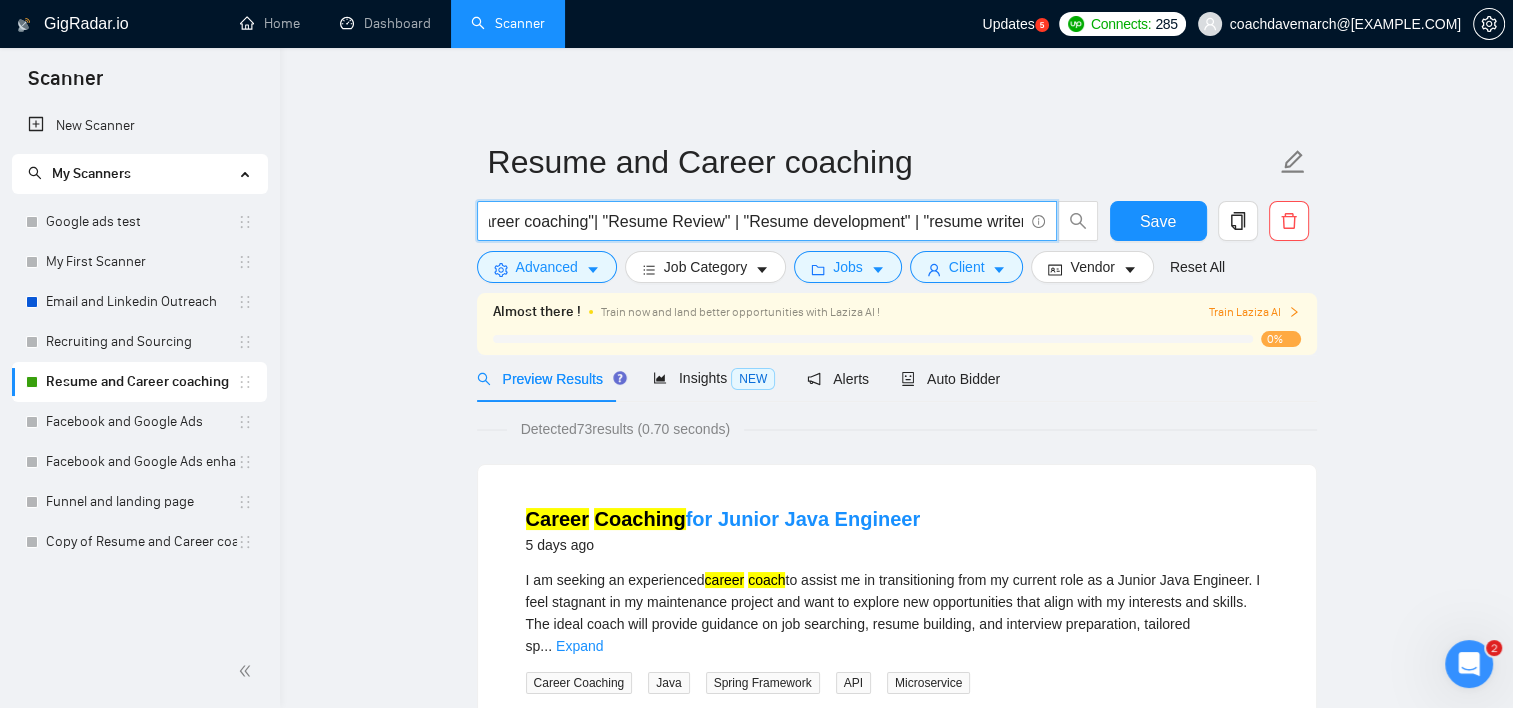 drag, startPoint x: 708, startPoint y: 208, endPoint x: 1029, endPoint y: 195, distance: 321.26312 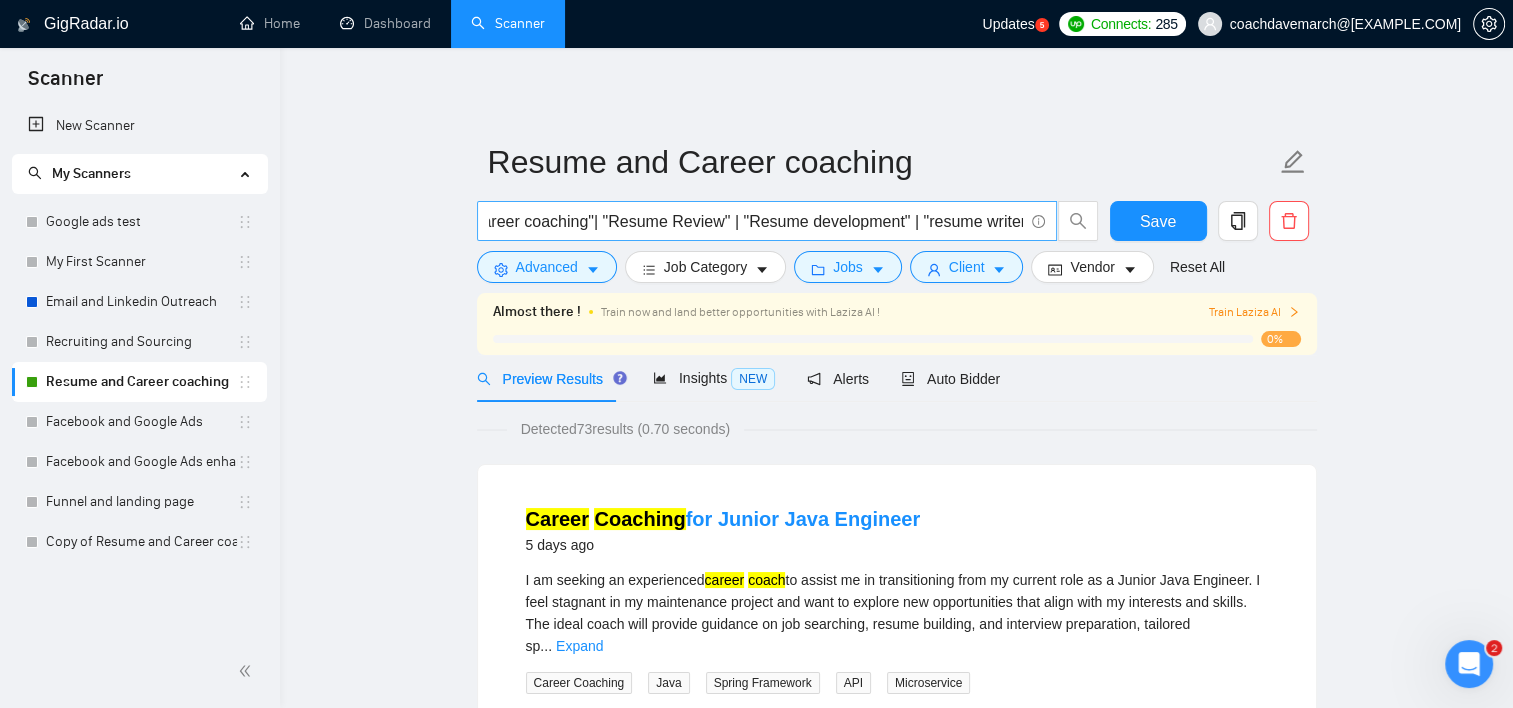 scroll, scrollTop: 0, scrollLeft: 0, axis: both 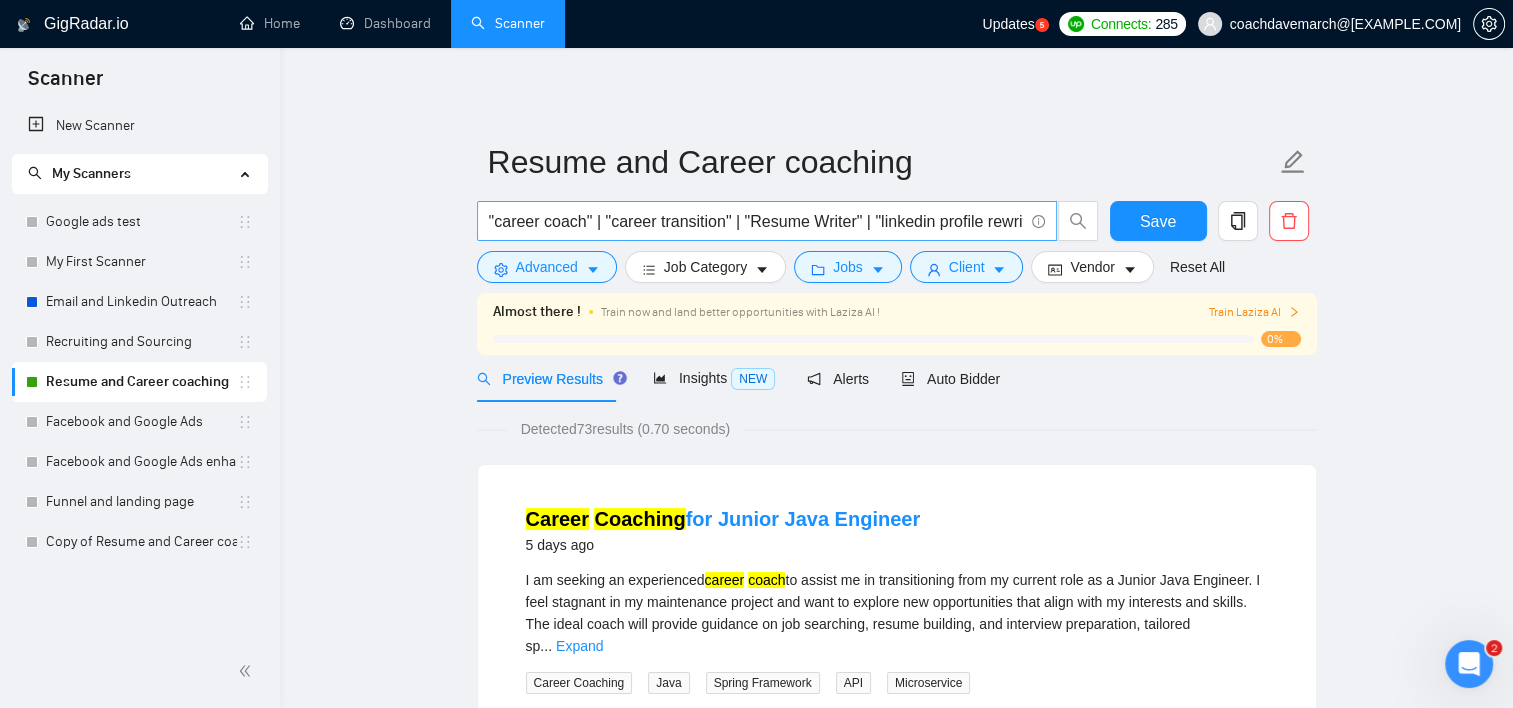 click on ""career coach" | "career transition" | "Resume Writer" | "linkedin profile rewrite"| "Job search" | "career coaching"| "Resume Review" | "Resume development" | "resume writer"" at bounding box center [767, 221] 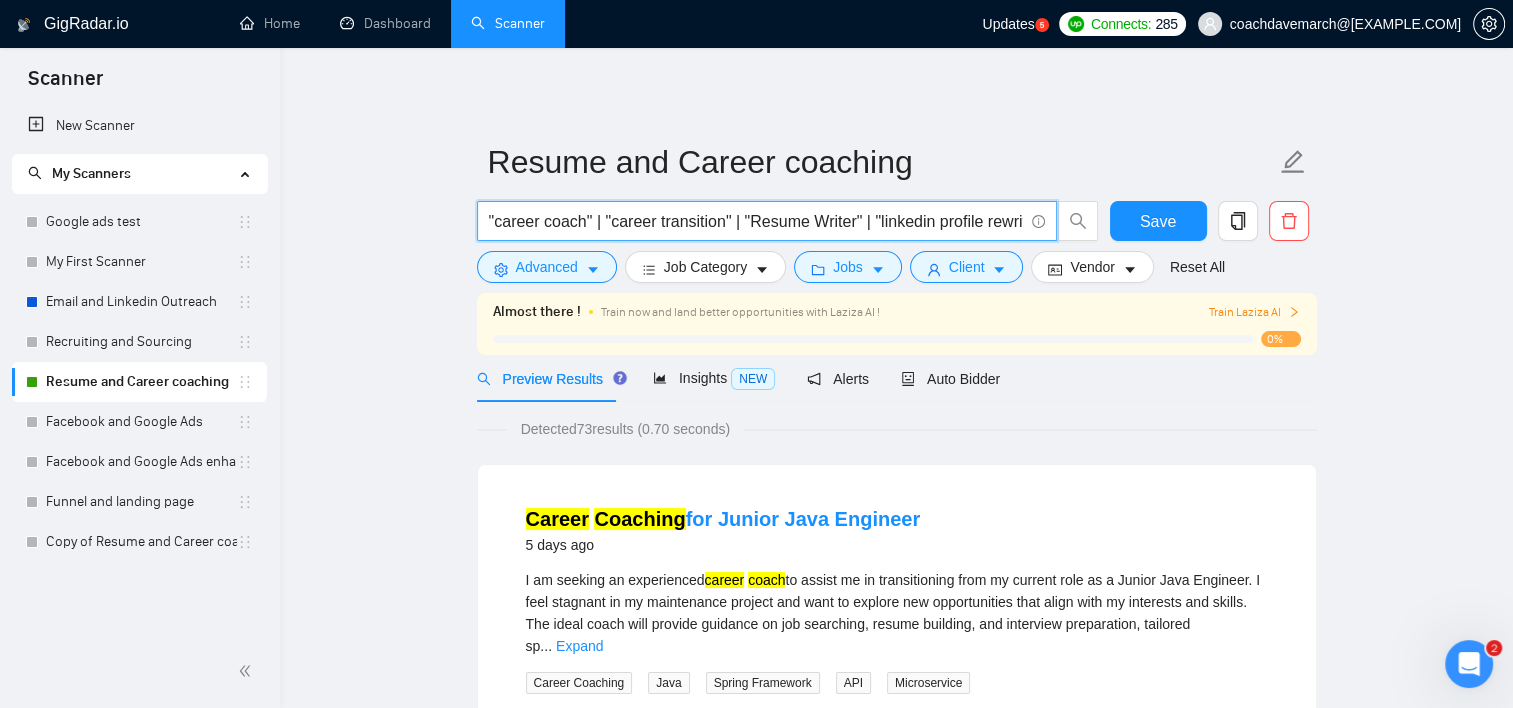 click on ""career coach" | "career transition" | "Resume Writer" | "linkedin profile rewrite"| "Job search" | "career coaching"| "Resume Review" | "Resume development" | "resume writer"" at bounding box center (756, 221) 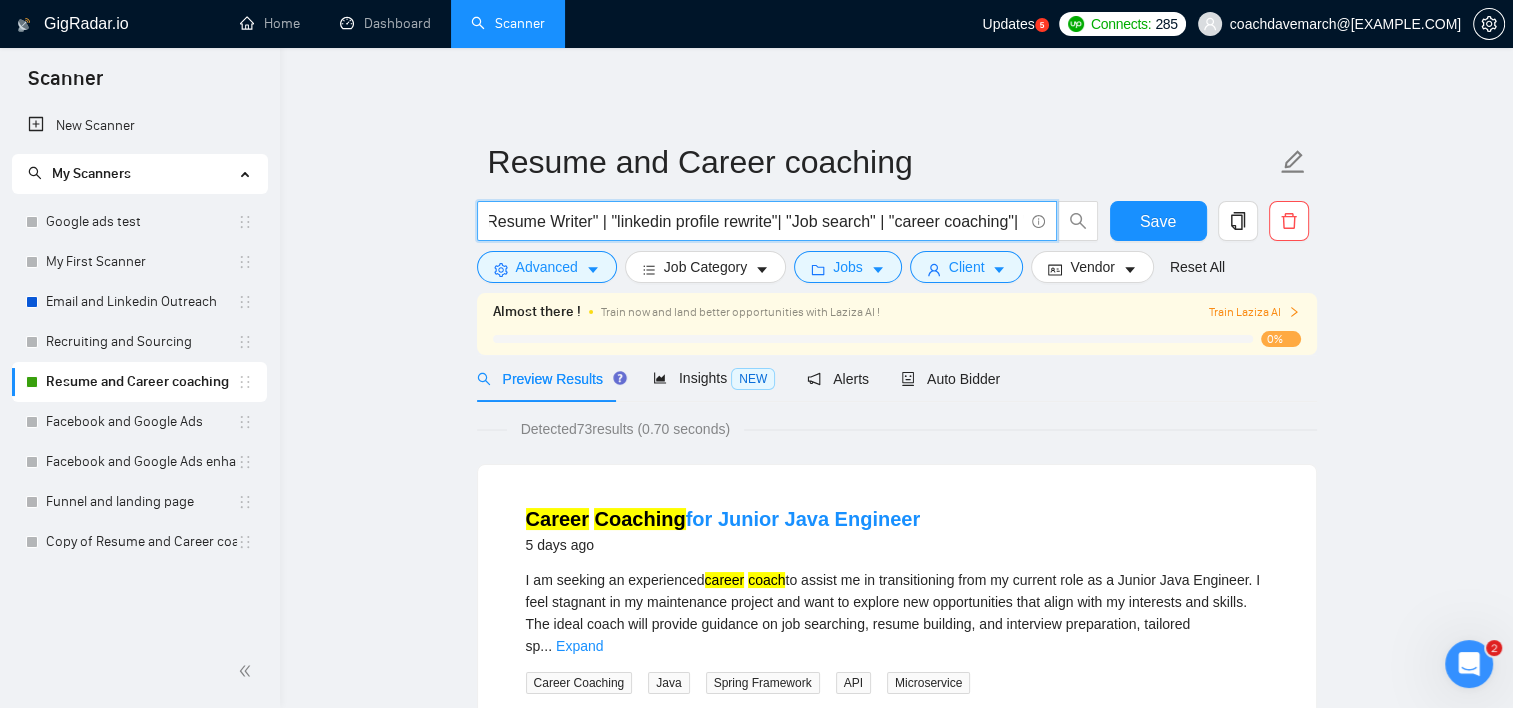 scroll, scrollTop: 0, scrollLeft: 684, axis: horizontal 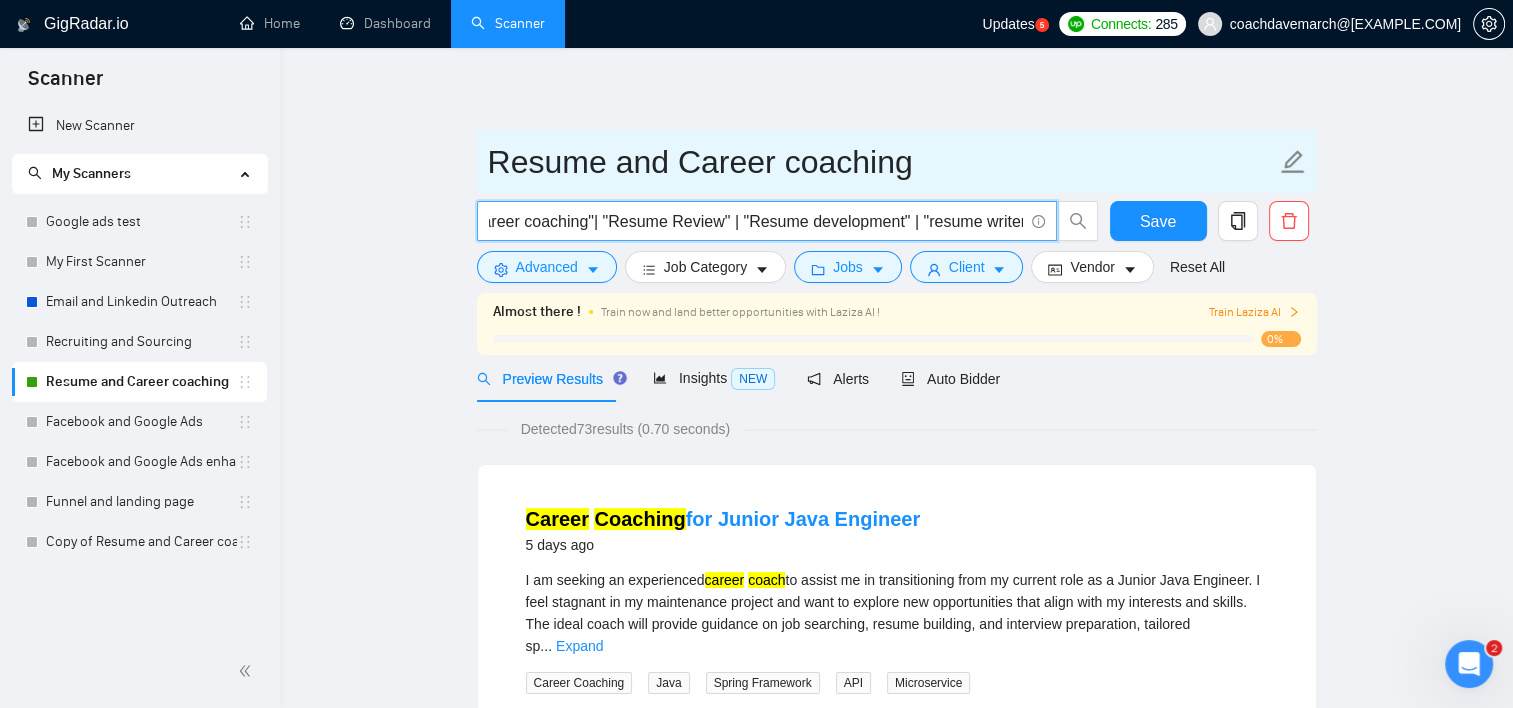 drag, startPoint x: 980, startPoint y: 214, endPoint x: 986, endPoint y: 180, distance: 34.525352 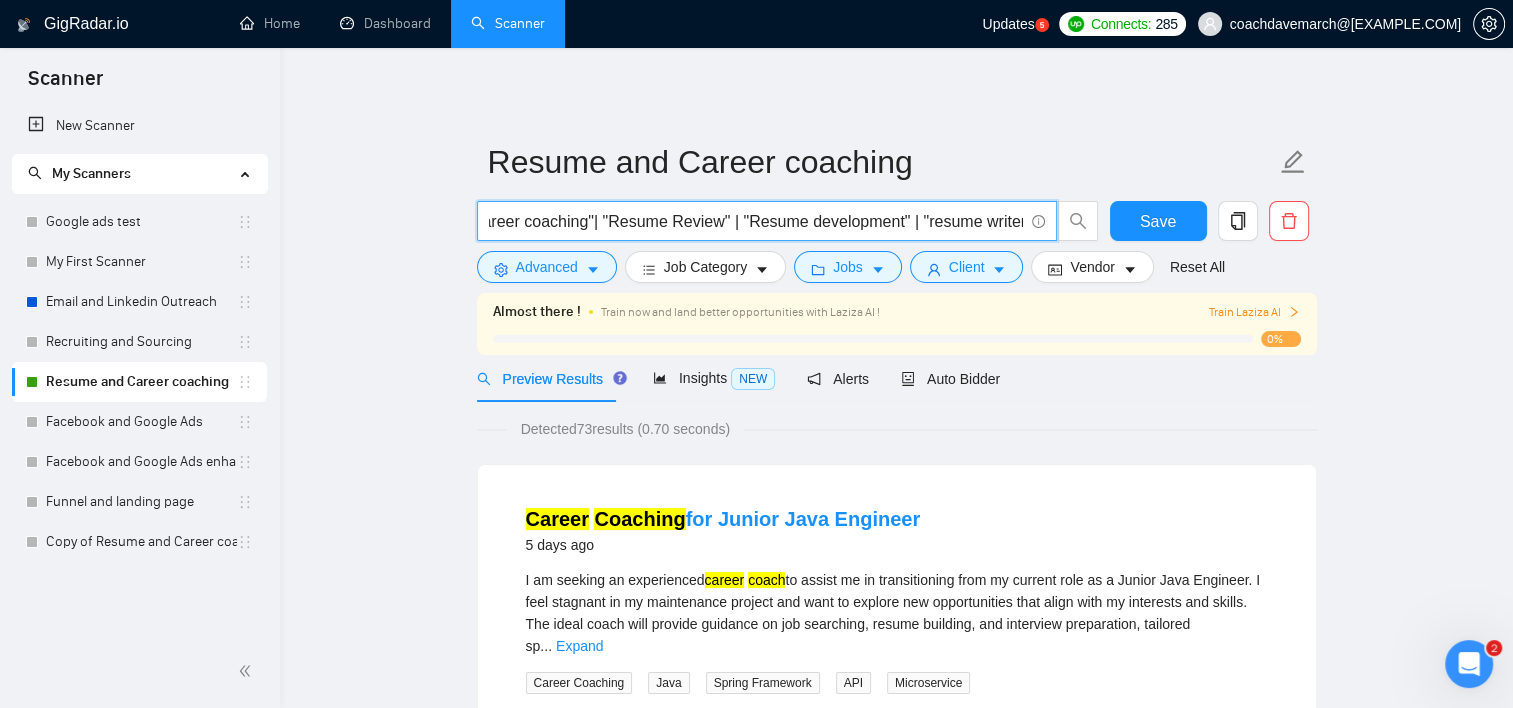 click on ""career coach" | "career transition" | "Resume Writer" | "linkedin profile rewrite"| "Job search" | "career coaching"| "Resume Review" | "Resume development" | "resume writer"" at bounding box center (756, 221) 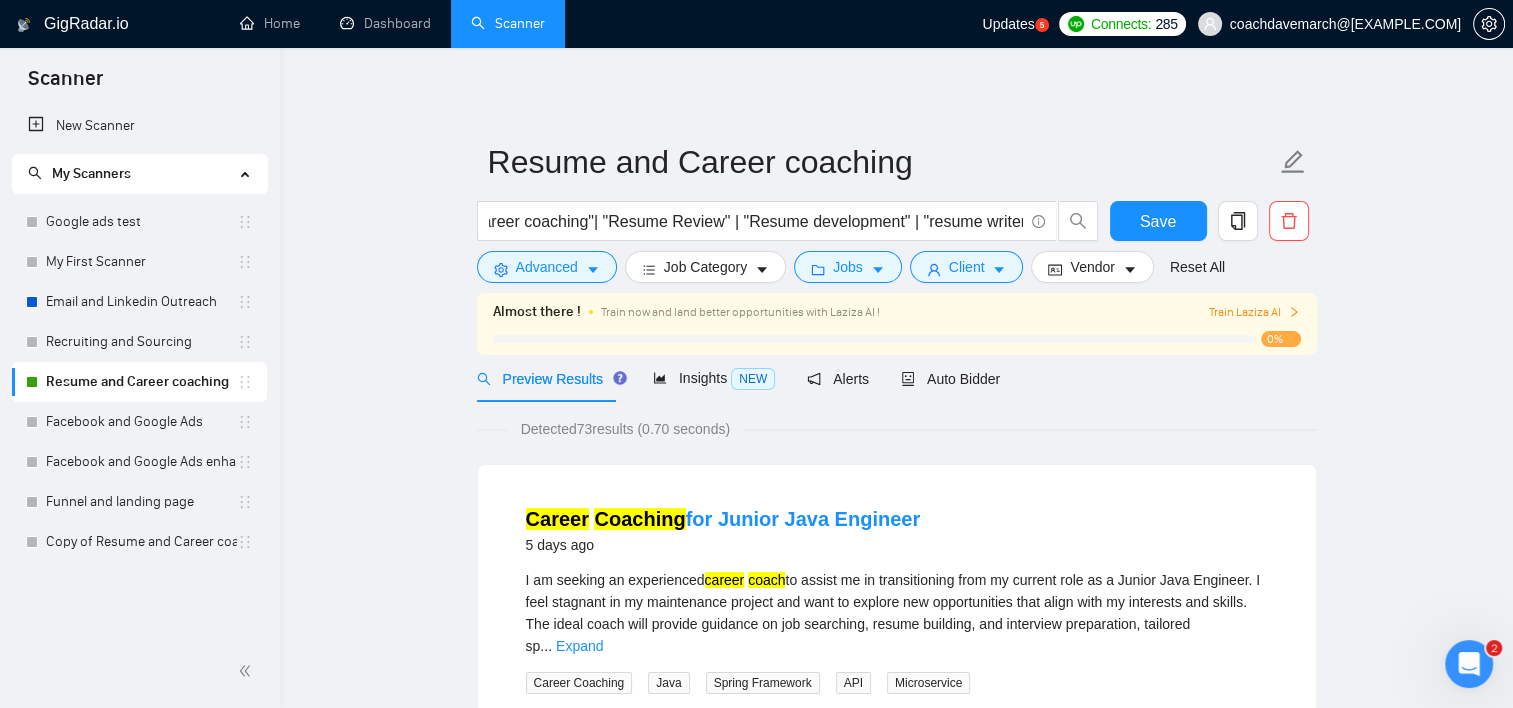 drag, startPoint x: 96, startPoint y: 353, endPoint x: 944, endPoint y: 80, distance: 890.86084 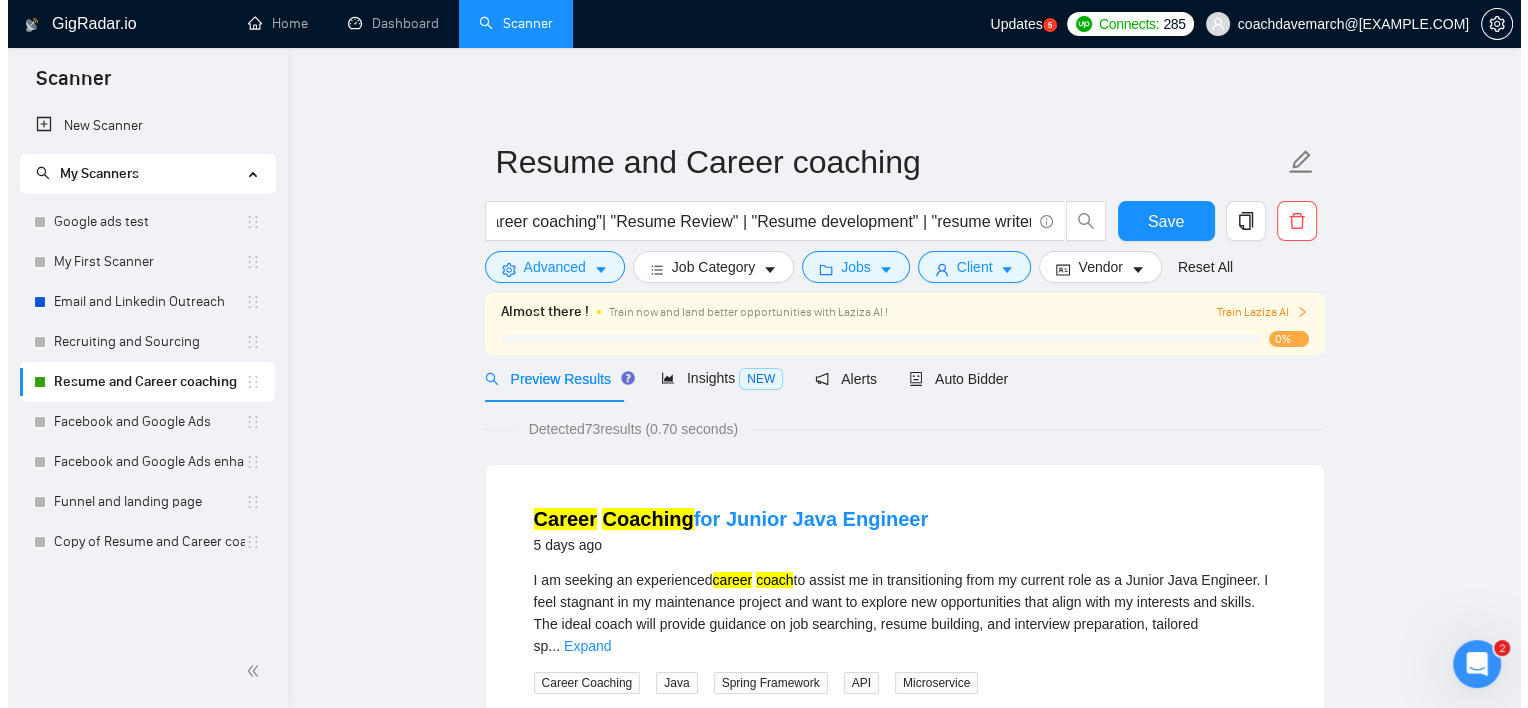 scroll, scrollTop: 0, scrollLeft: 0, axis: both 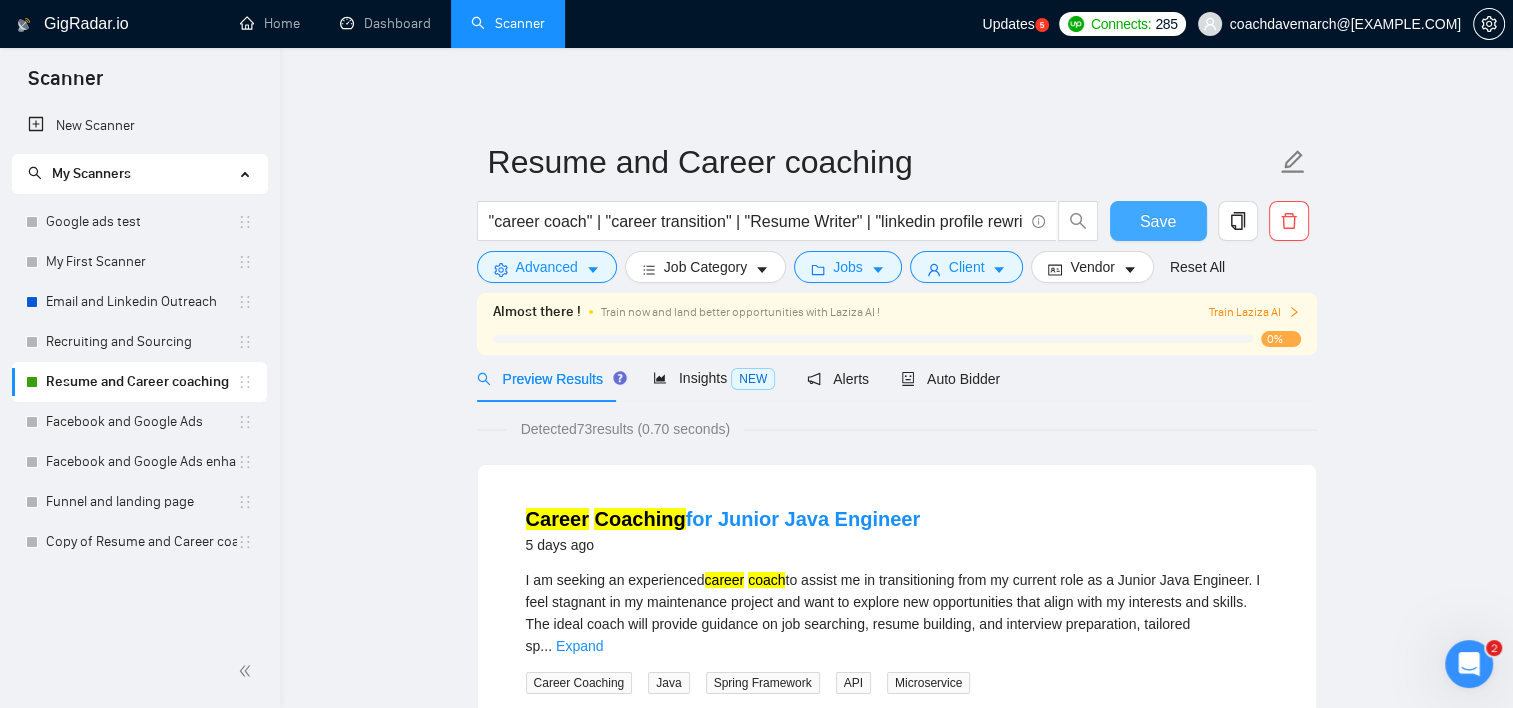 click on "Save" at bounding box center (1158, 221) 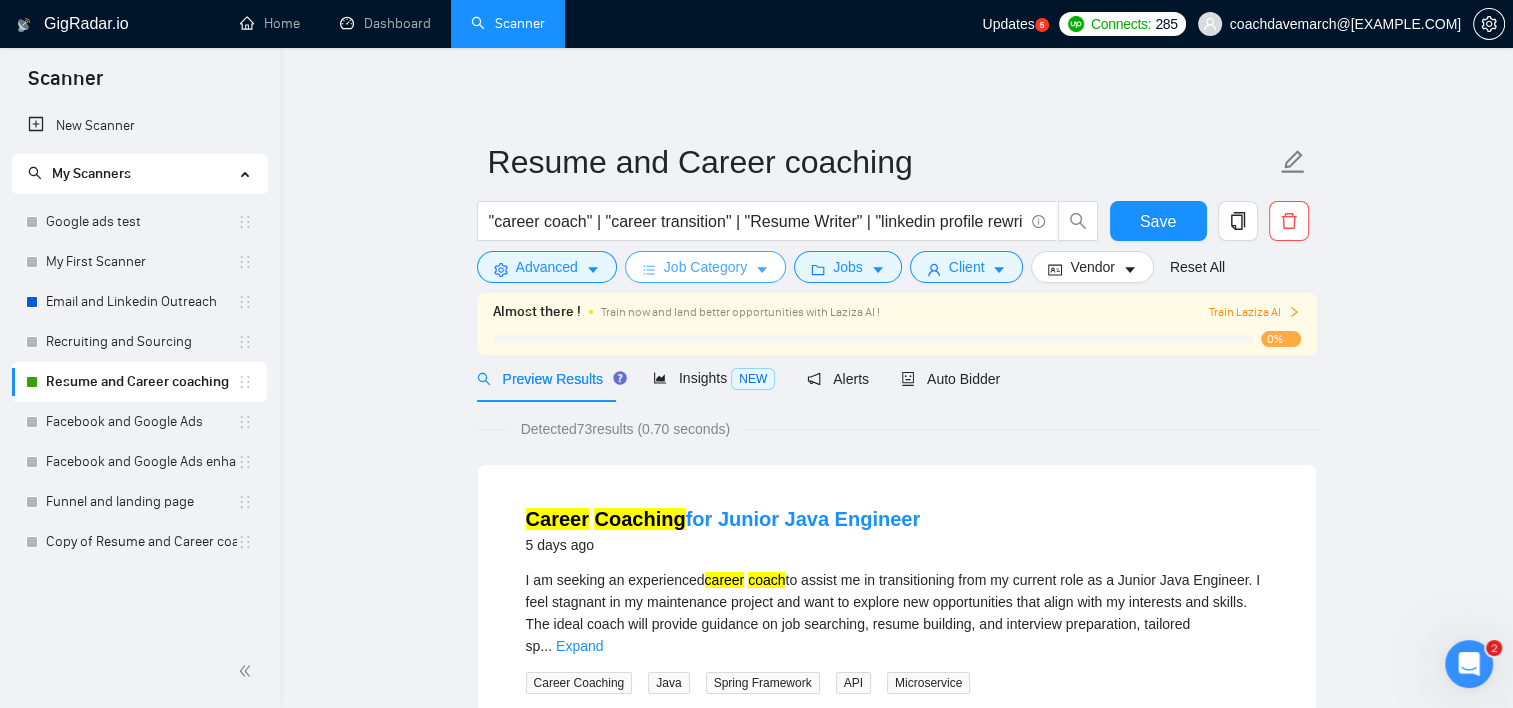 click on "Job Category" at bounding box center [705, 267] 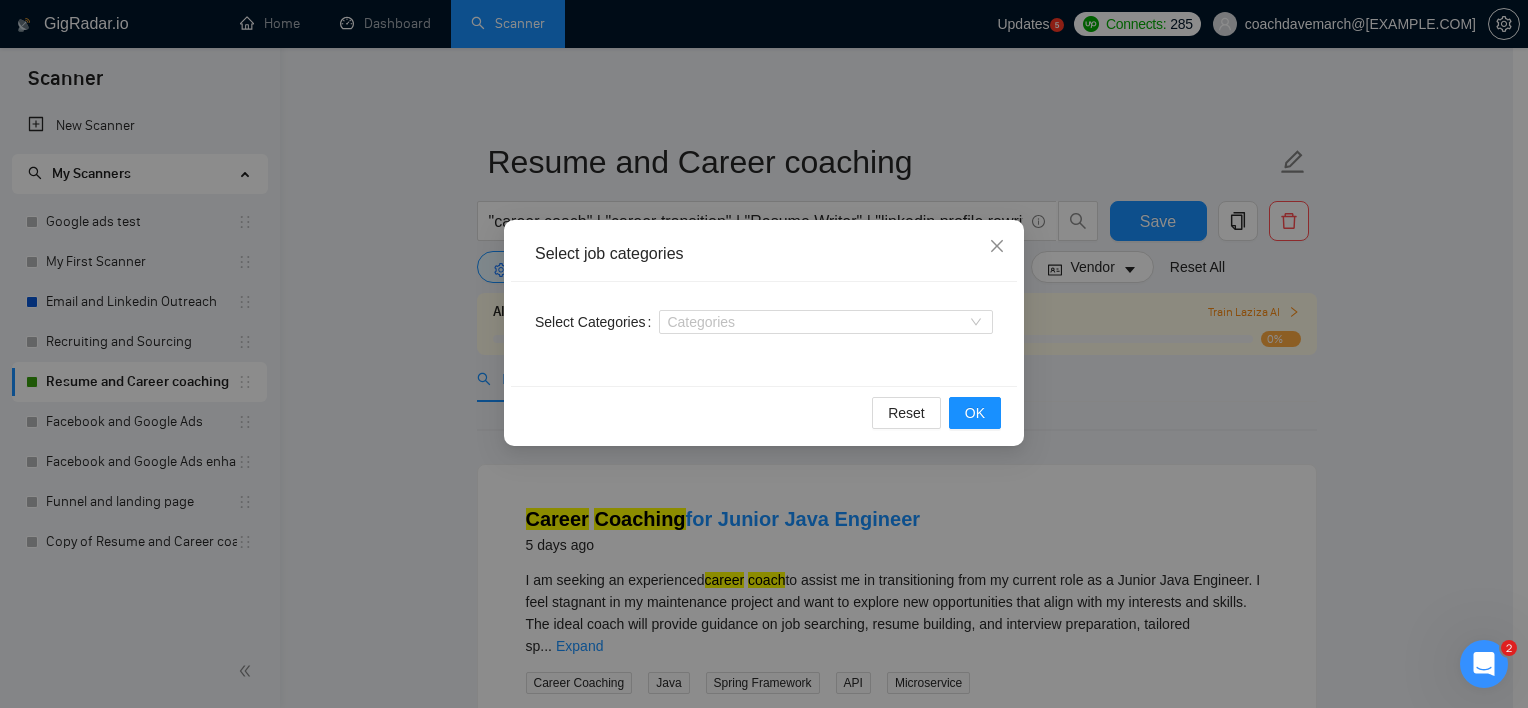 click on "Select job categories" at bounding box center [764, 254] 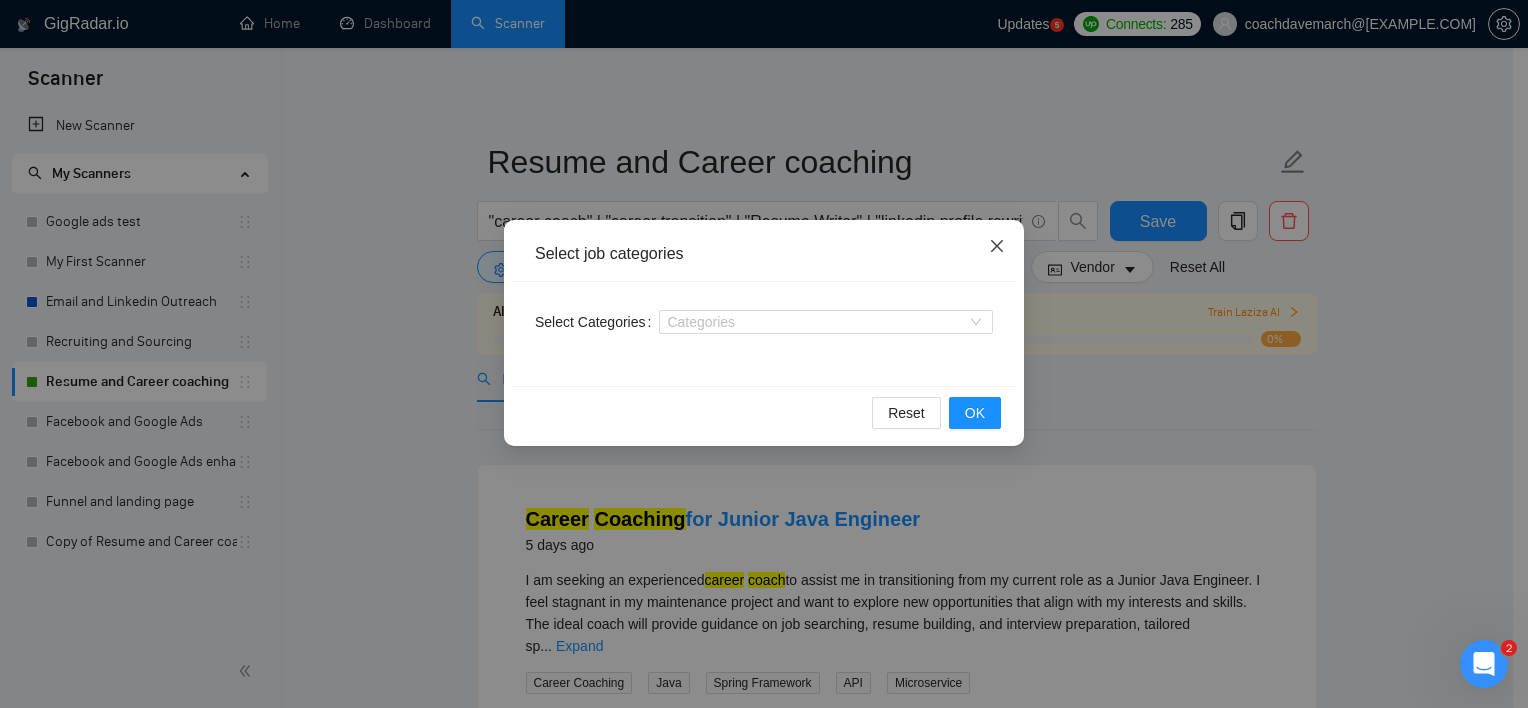 click 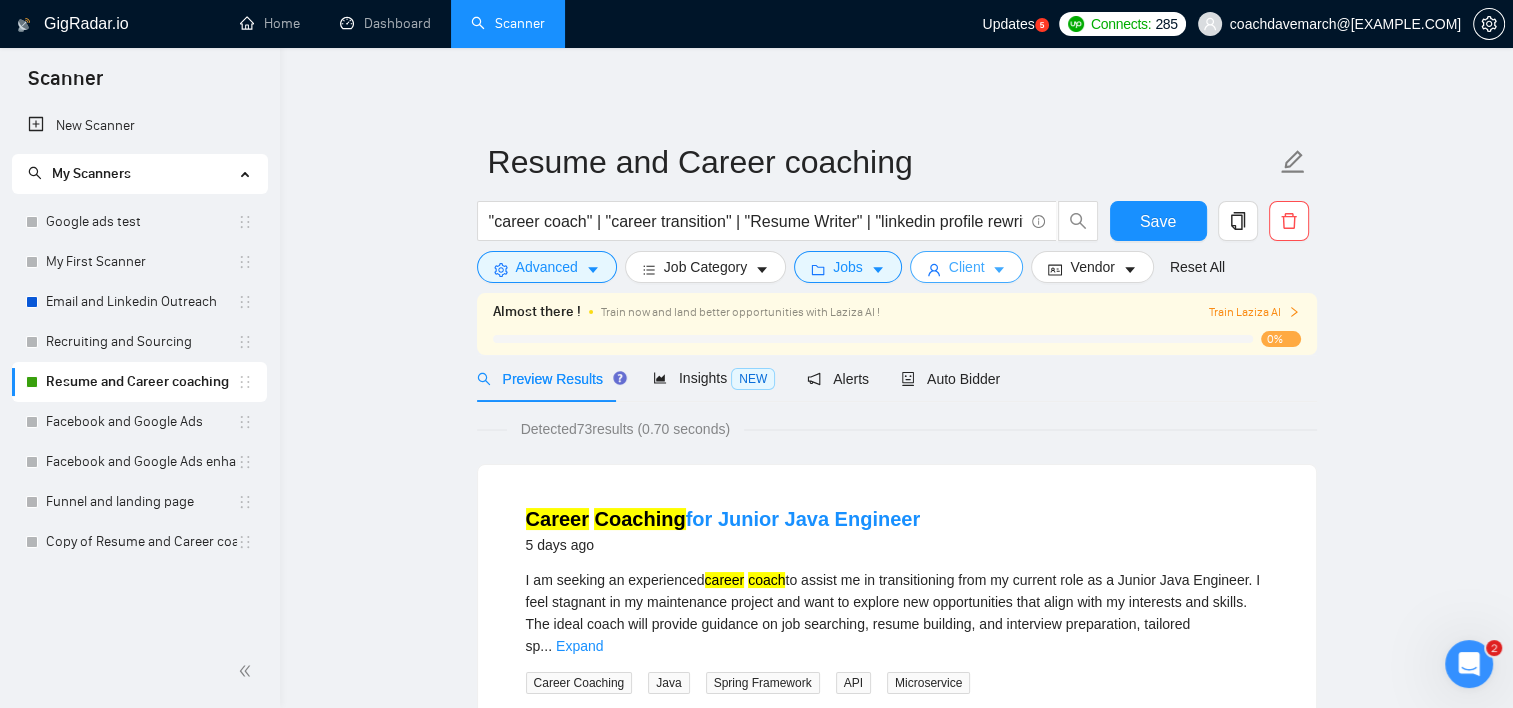 click on "Client" at bounding box center [967, 267] 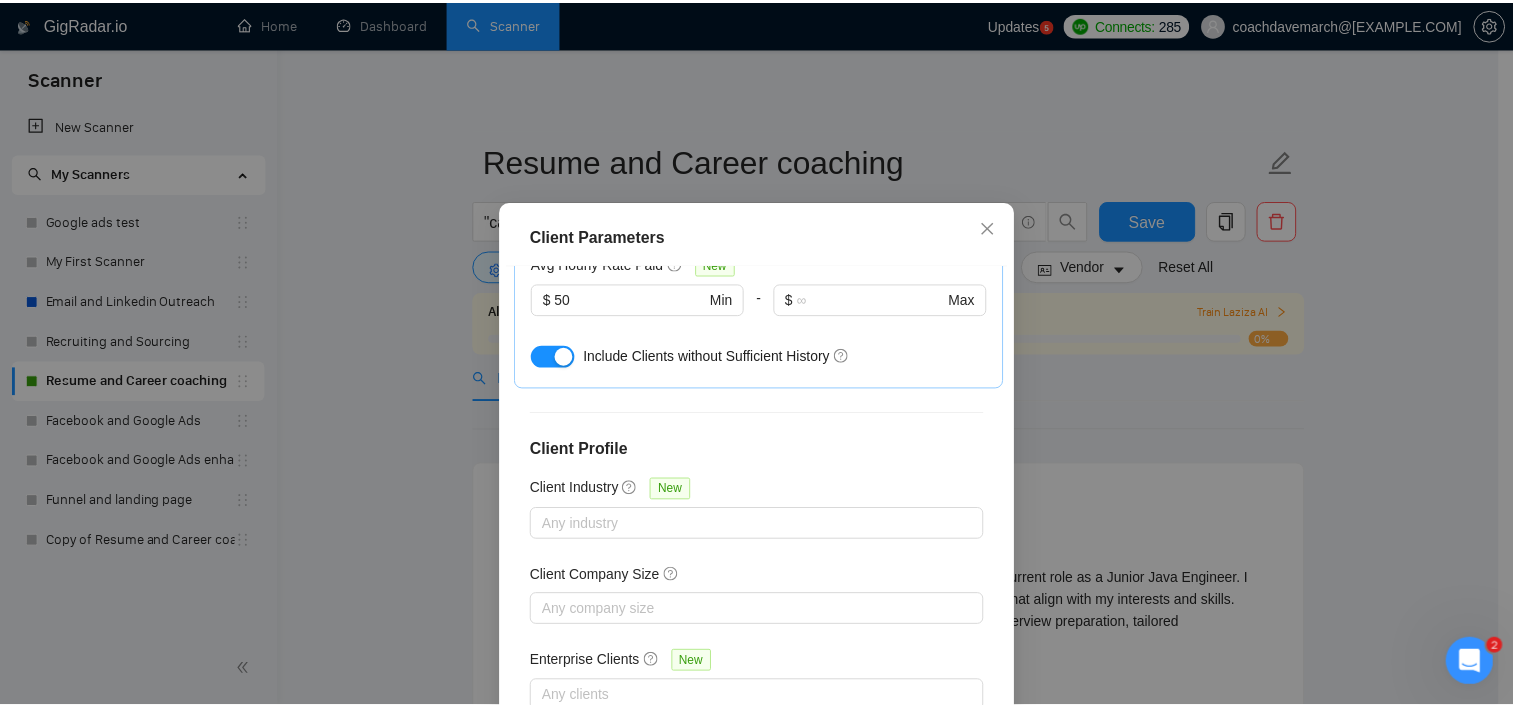 scroll, scrollTop: 0, scrollLeft: 0, axis: both 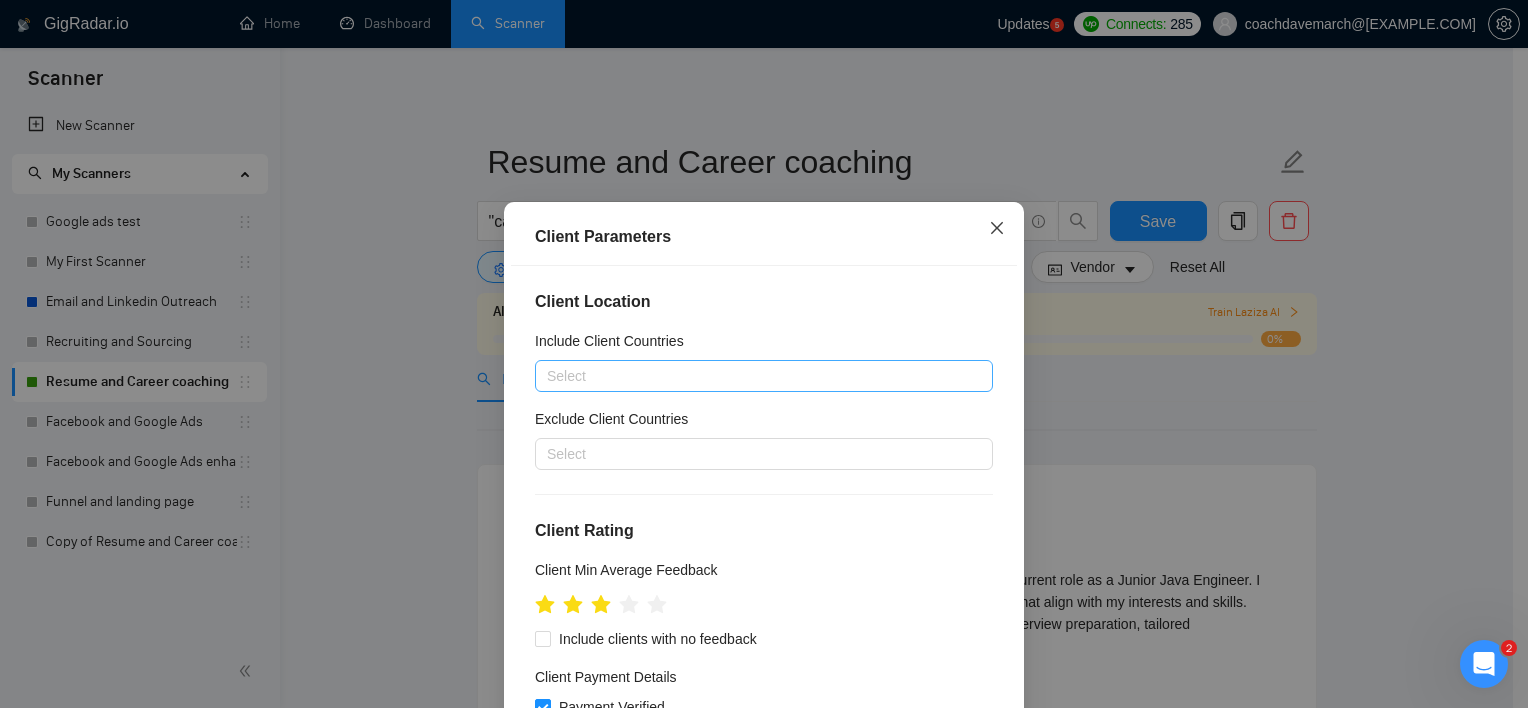 click 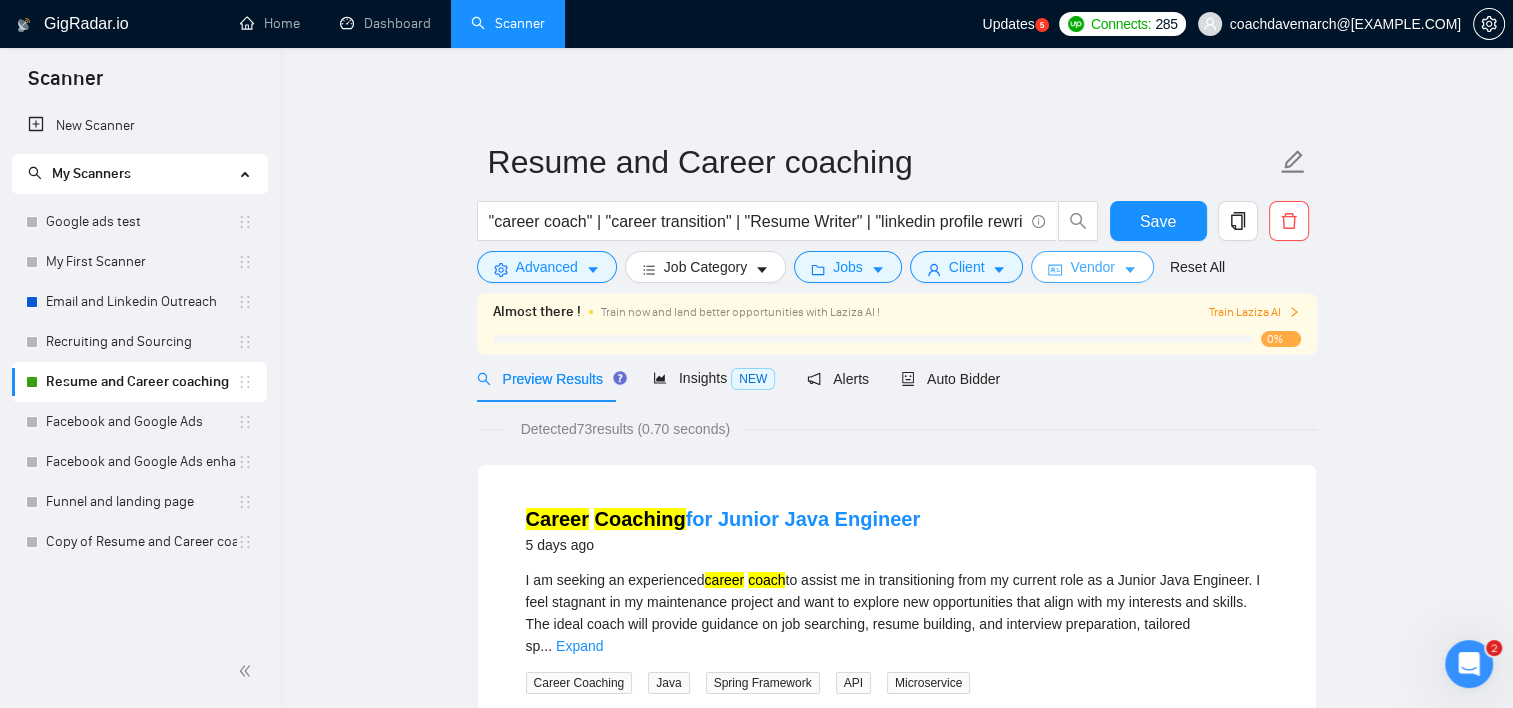 click 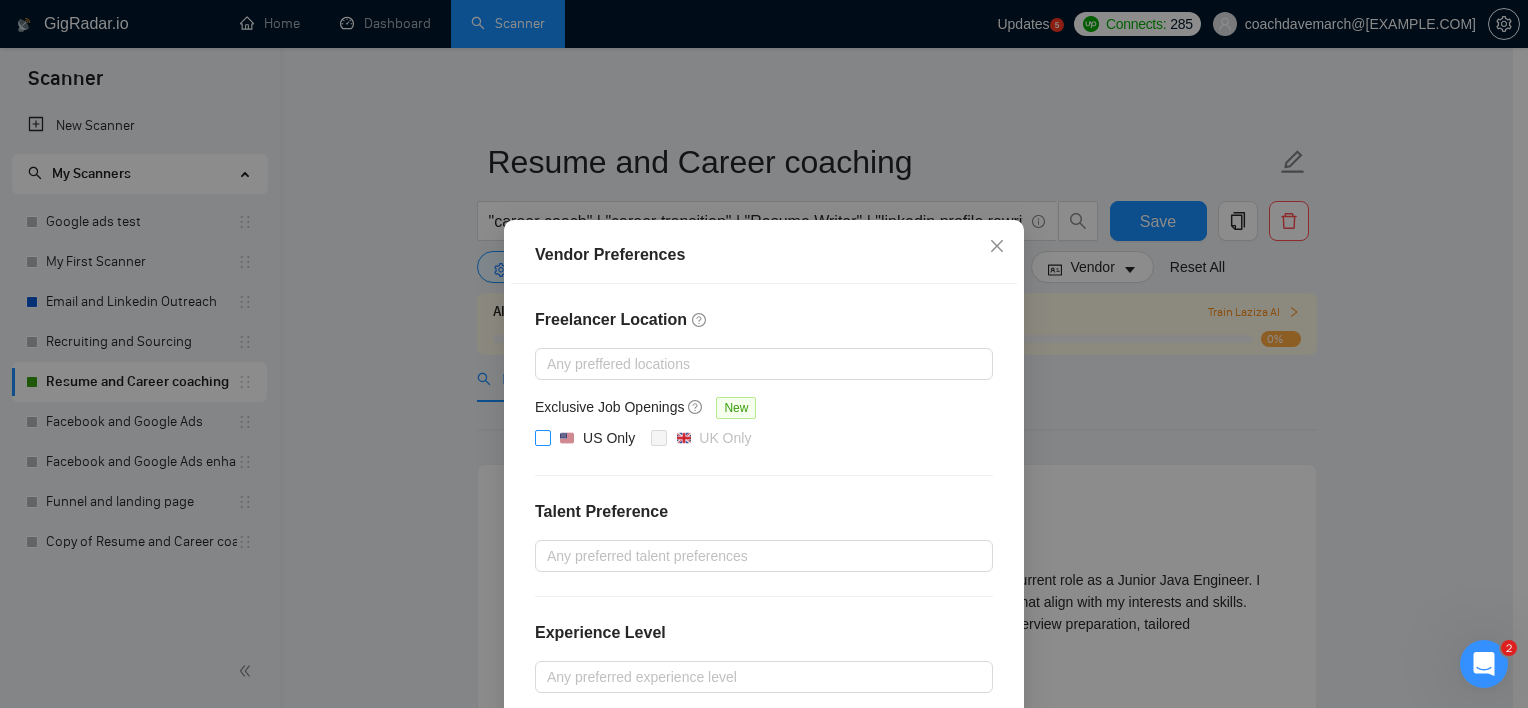 drag, startPoint x: 560, startPoint y: 439, endPoint x: 564, endPoint y: 428, distance: 11.7046995 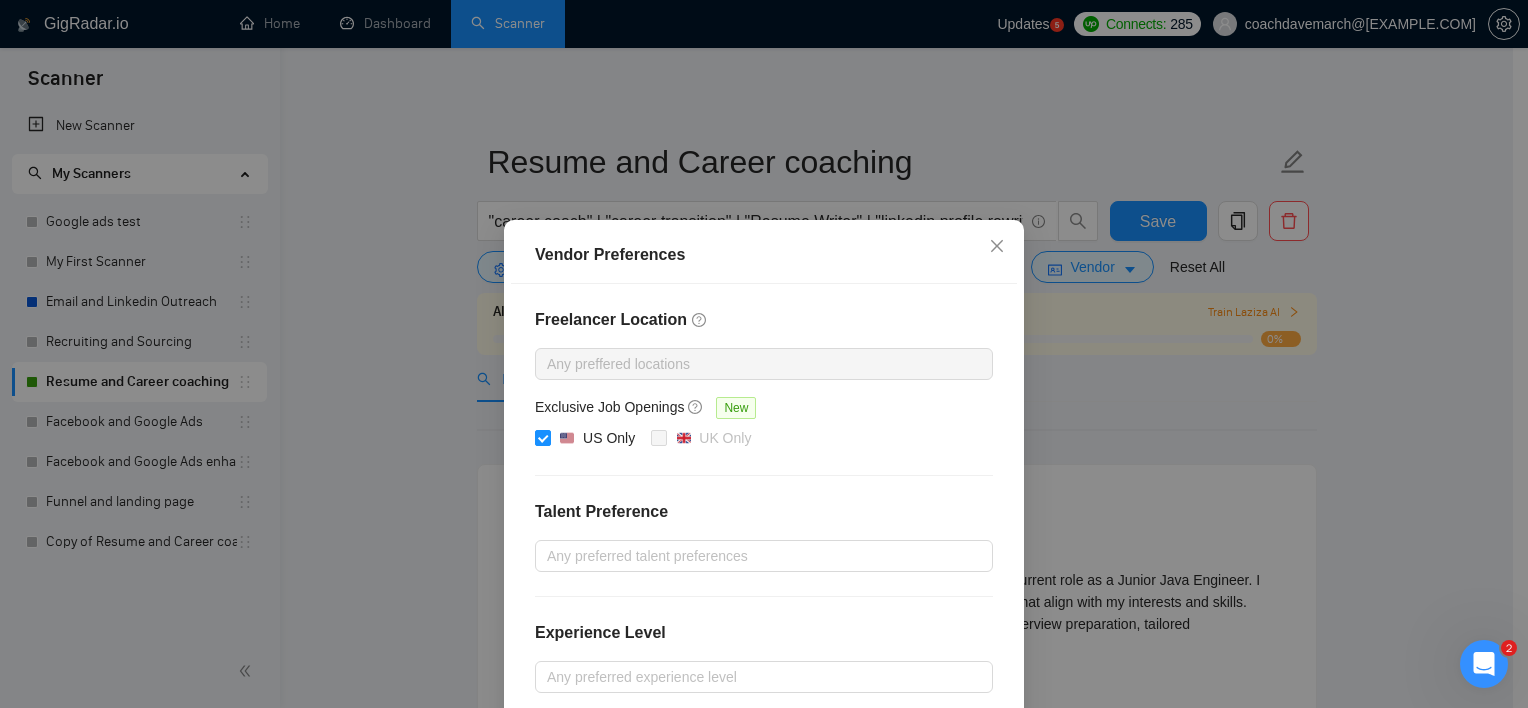 click on "Vendor Preferences Freelancer Location     Any preffered locations Exclusive Job Openings New US Only UK Only Talent Preference   Any preferred talent preferences Experience Level   Any preferred experience level Freelancer's Spoken Languages New   Any preffered languages Reset OK" at bounding box center [764, 354] 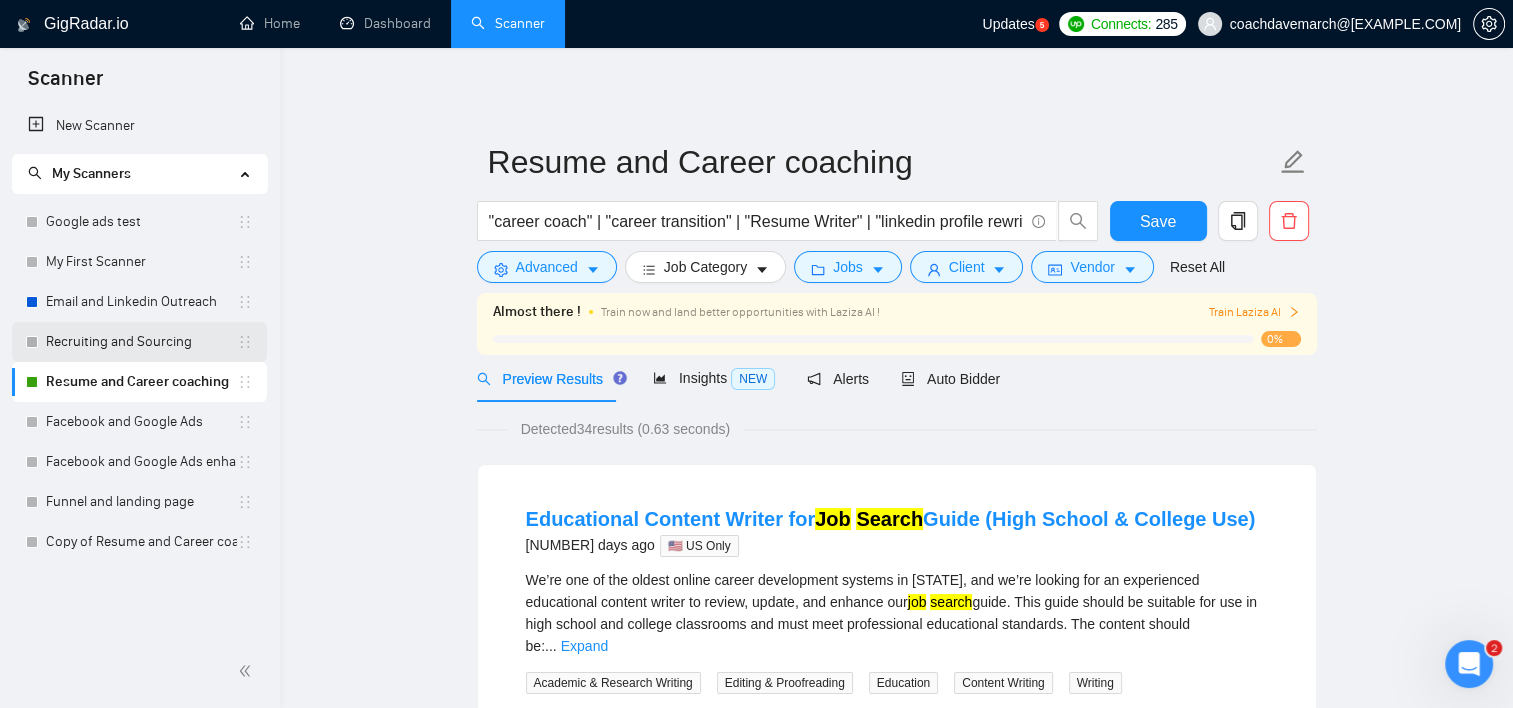 click on "Recruiting and Sourcing" at bounding box center (141, 342) 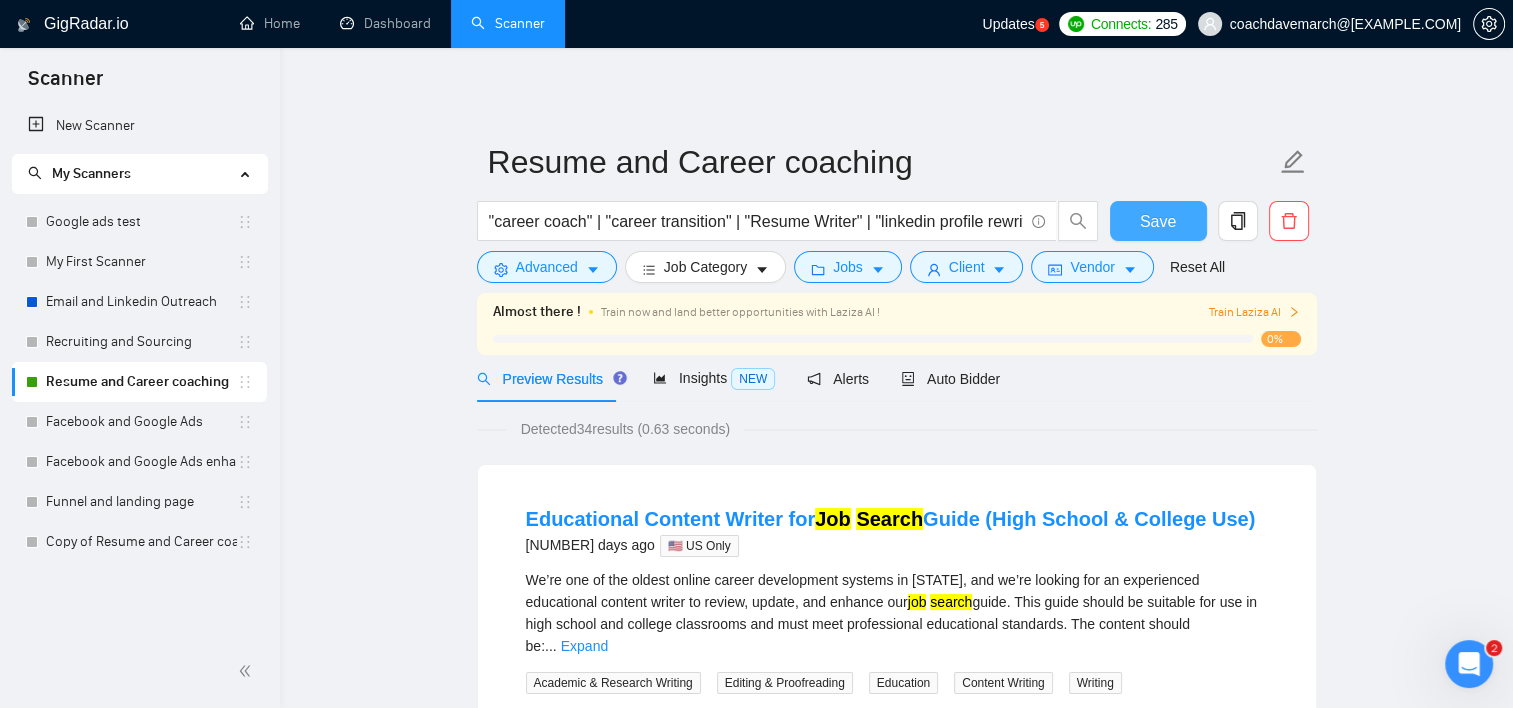 click on "Save" at bounding box center (1158, 221) 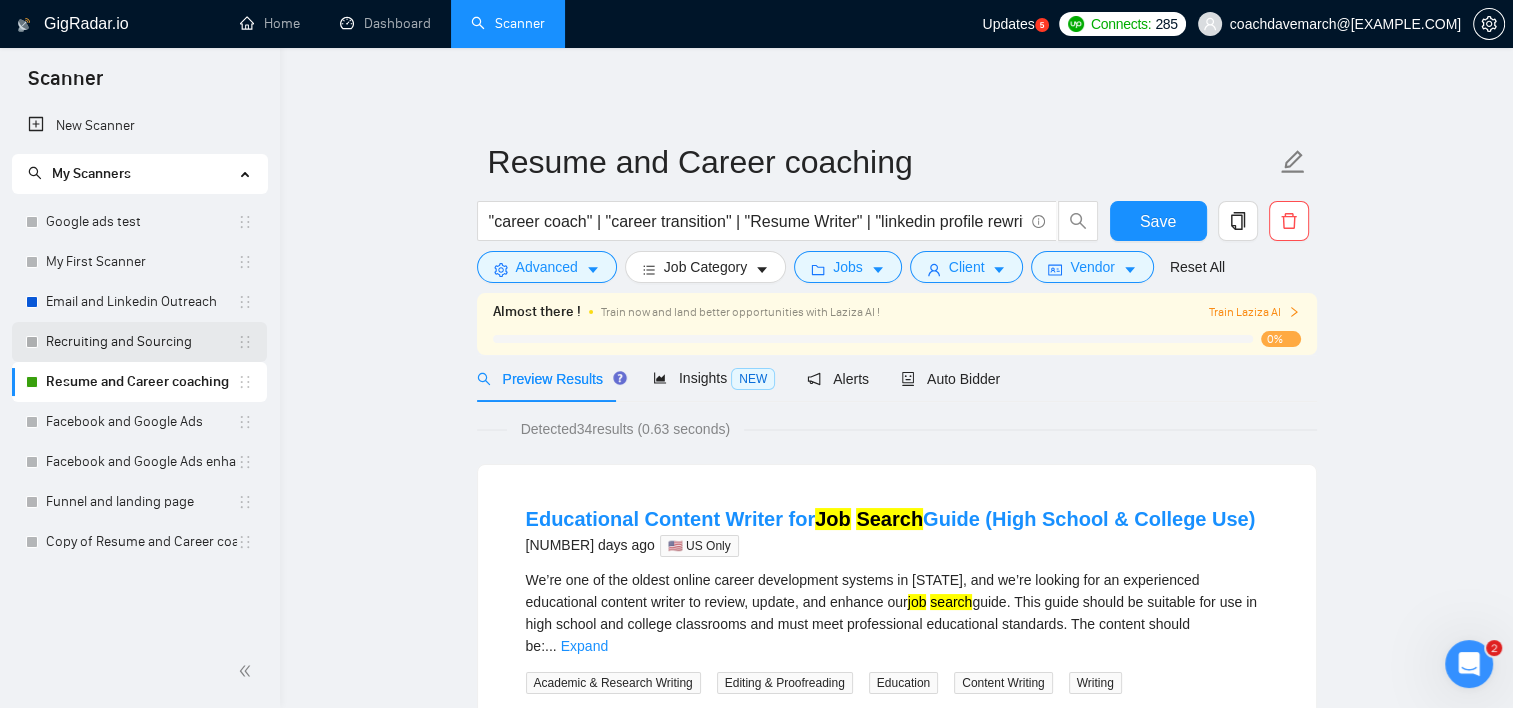 click on "Recruiting and Sourcing" at bounding box center [141, 342] 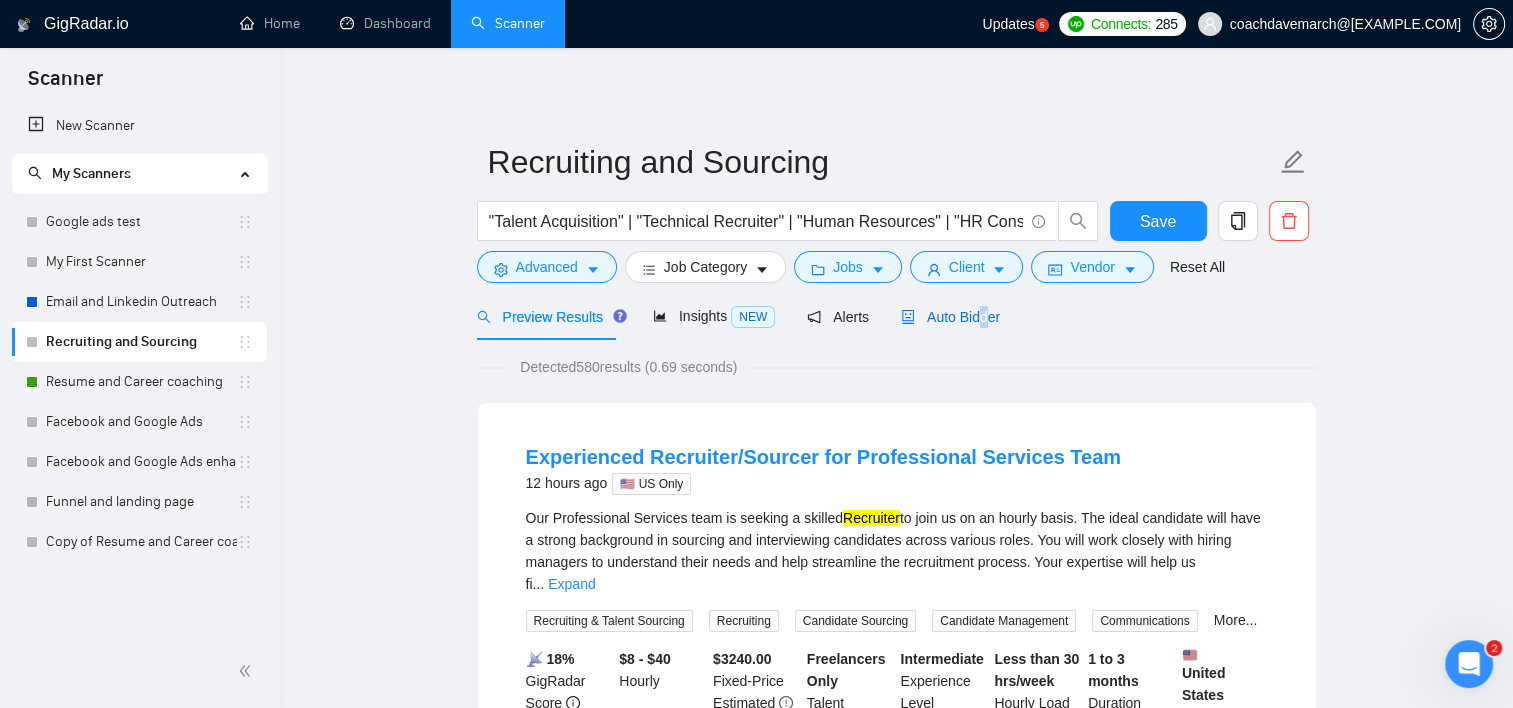 click on "Auto Bidder" at bounding box center (950, 317) 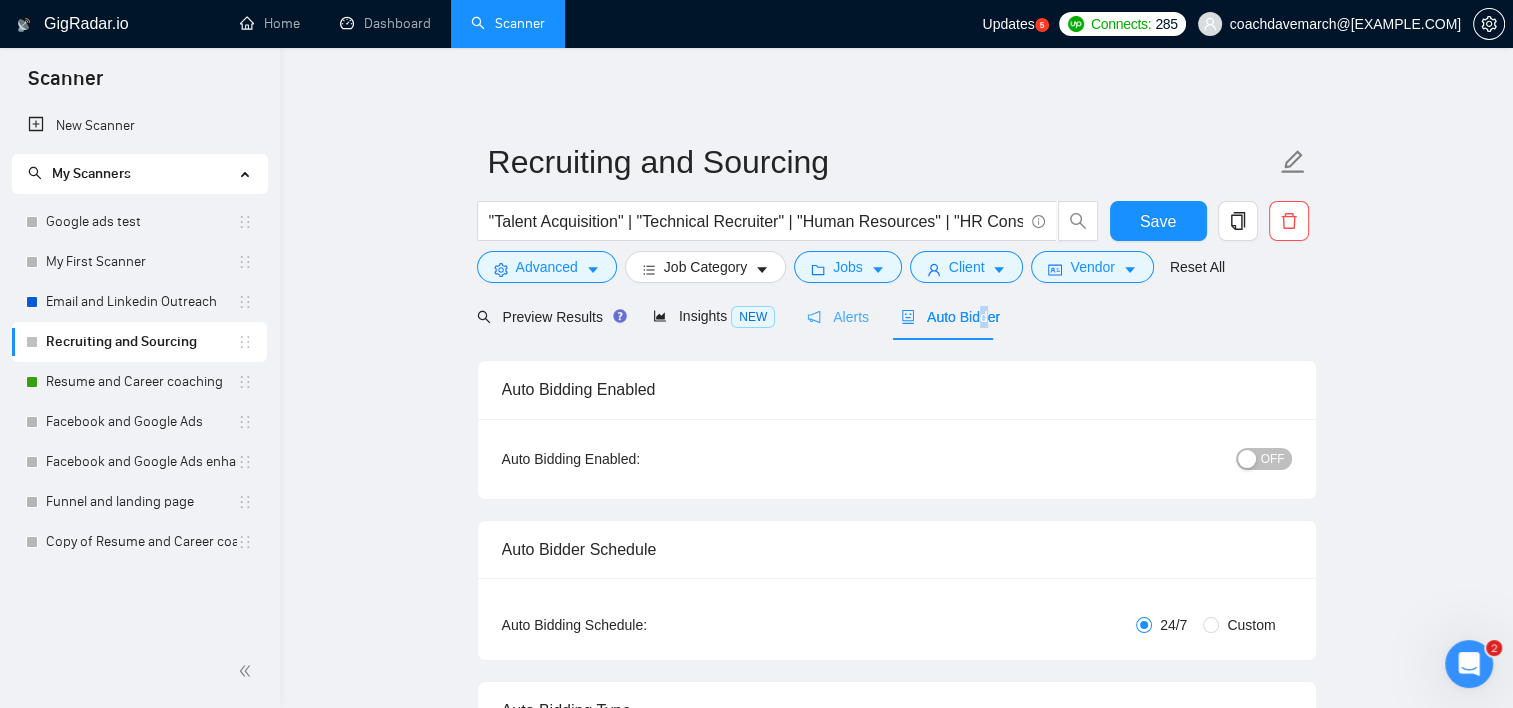 type 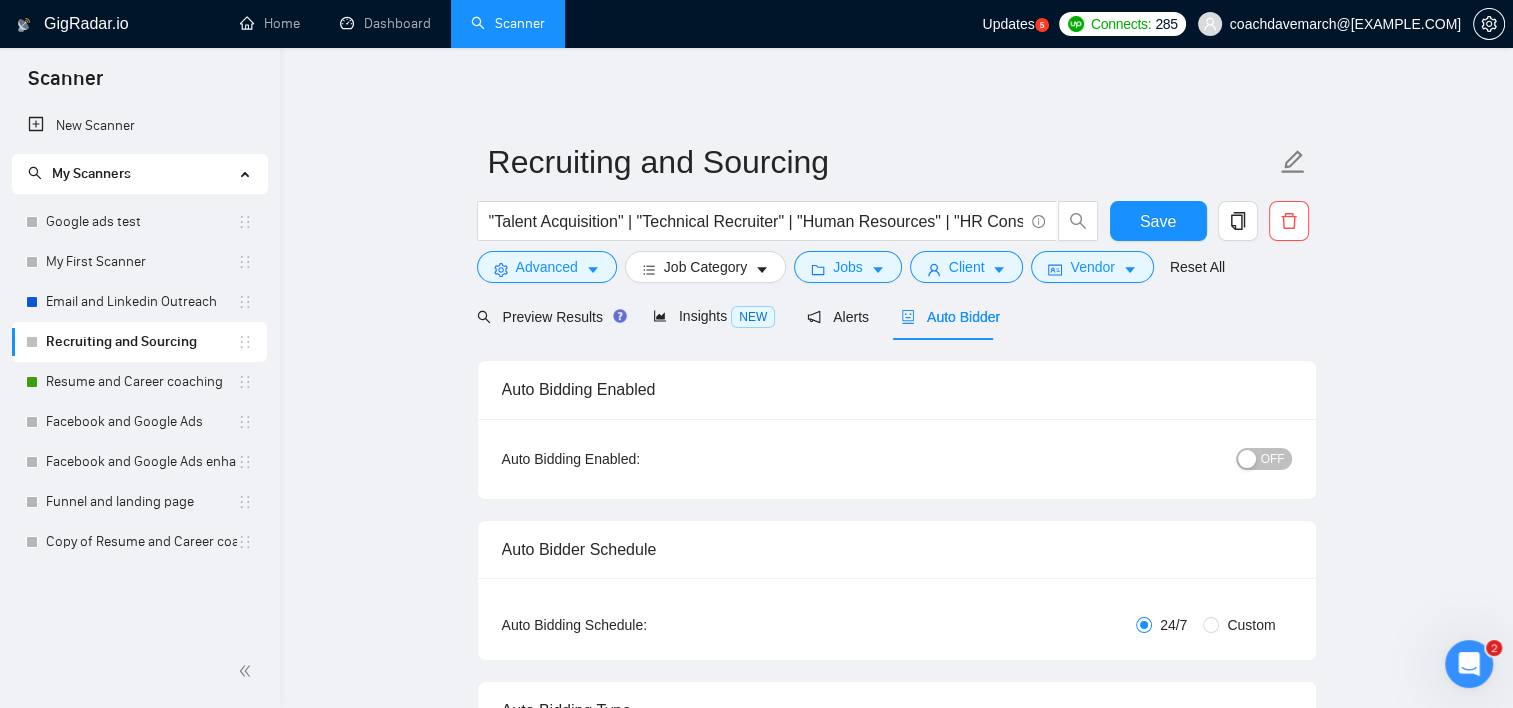 click on "OFF" at bounding box center (1159, 458) 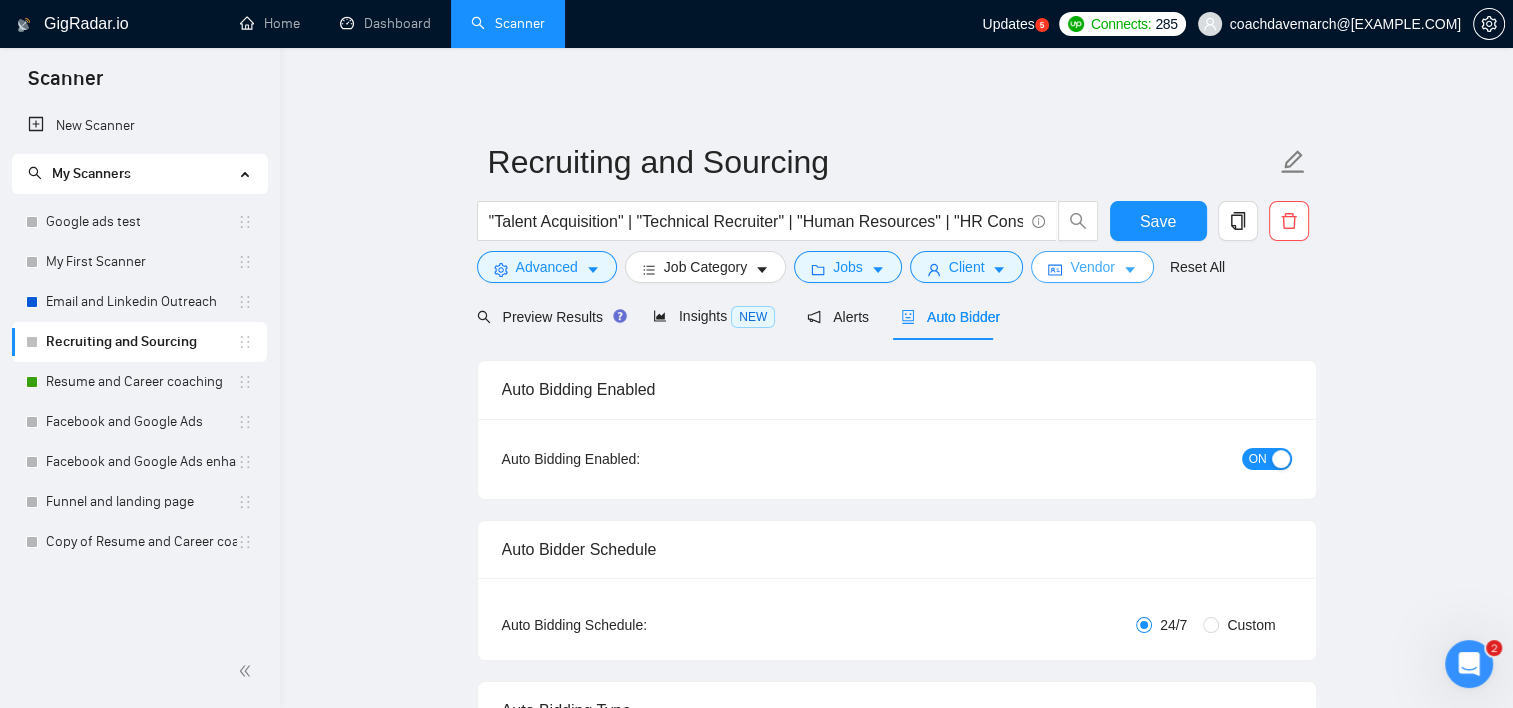 click on "Vendor" at bounding box center [1092, 267] 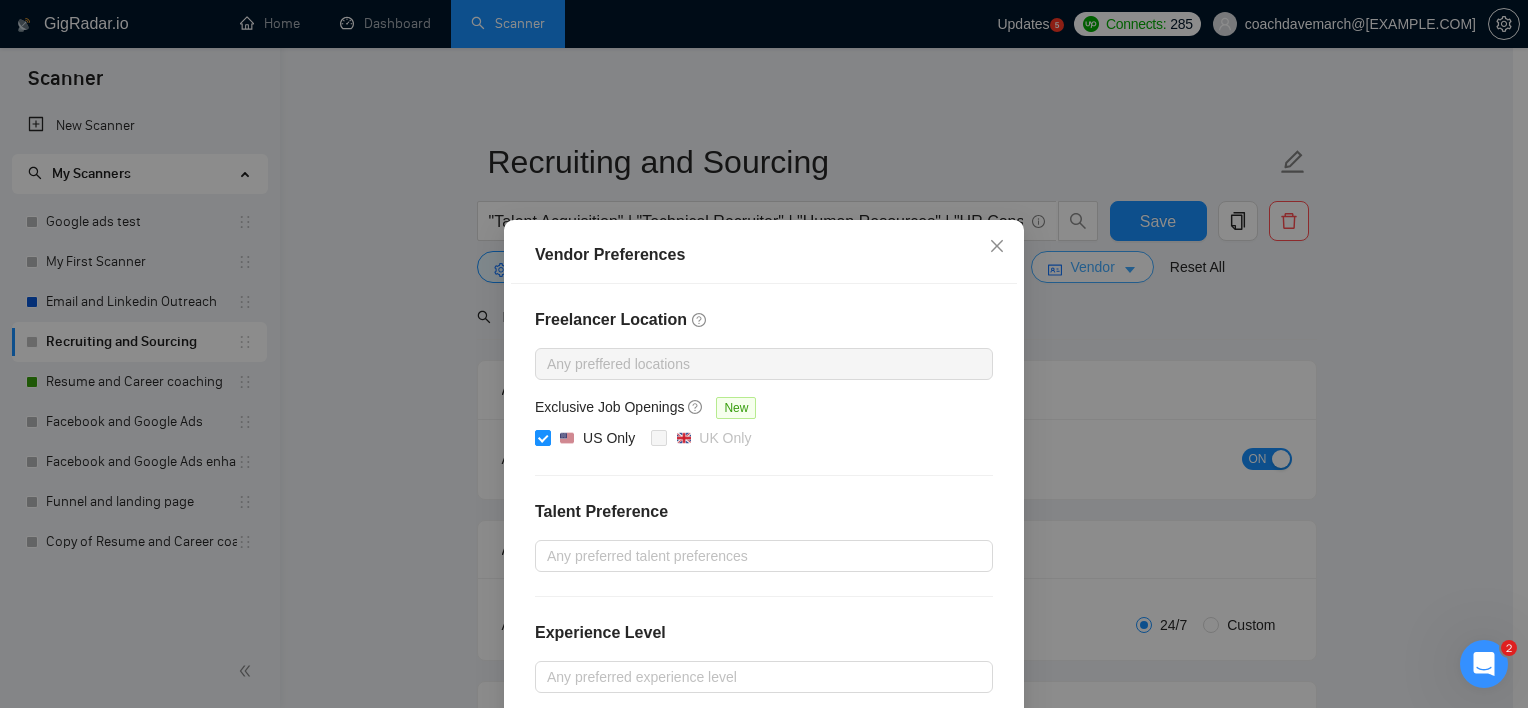 click on "Vendor Preferences Freelancer Location     Any preffered locations Exclusive Job Openings New US Only UK Only Talent Preference   Any preferred talent preferences Experience Level   Any preferred experience level Freelancer's Spoken Languages New   Any preffered languages Reset OK" at bounding box center (764, 354) 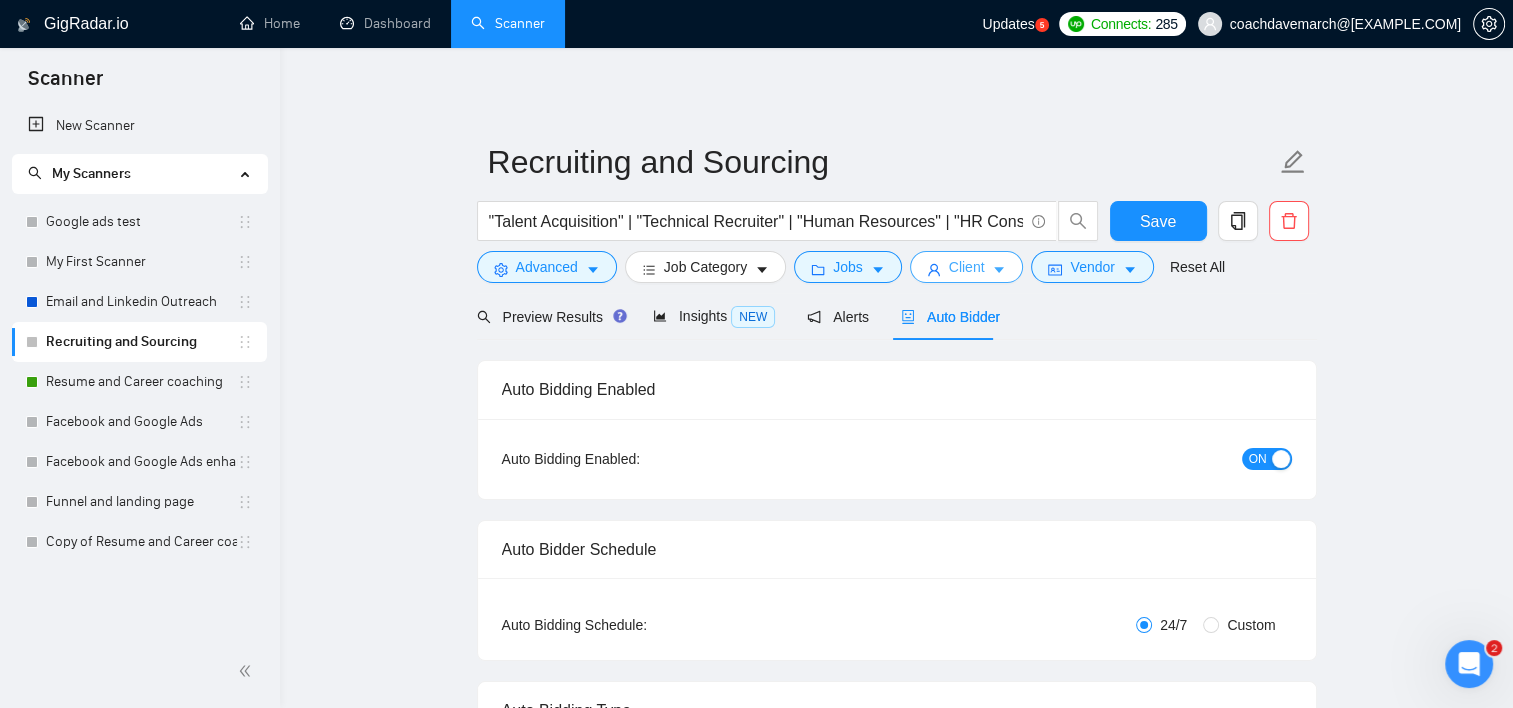 click on "Client" at bounding box center (967, 267) 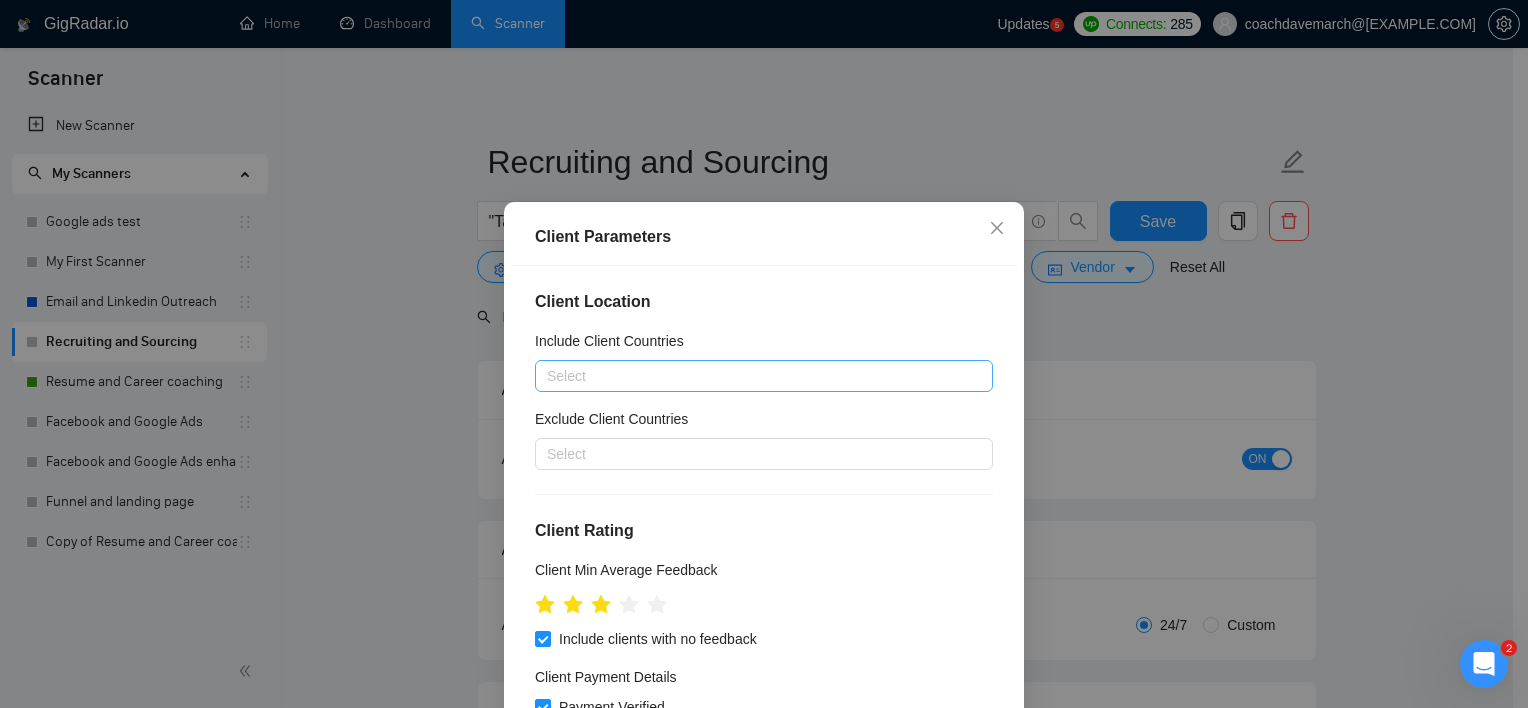 click at bounding box center [754, 376] 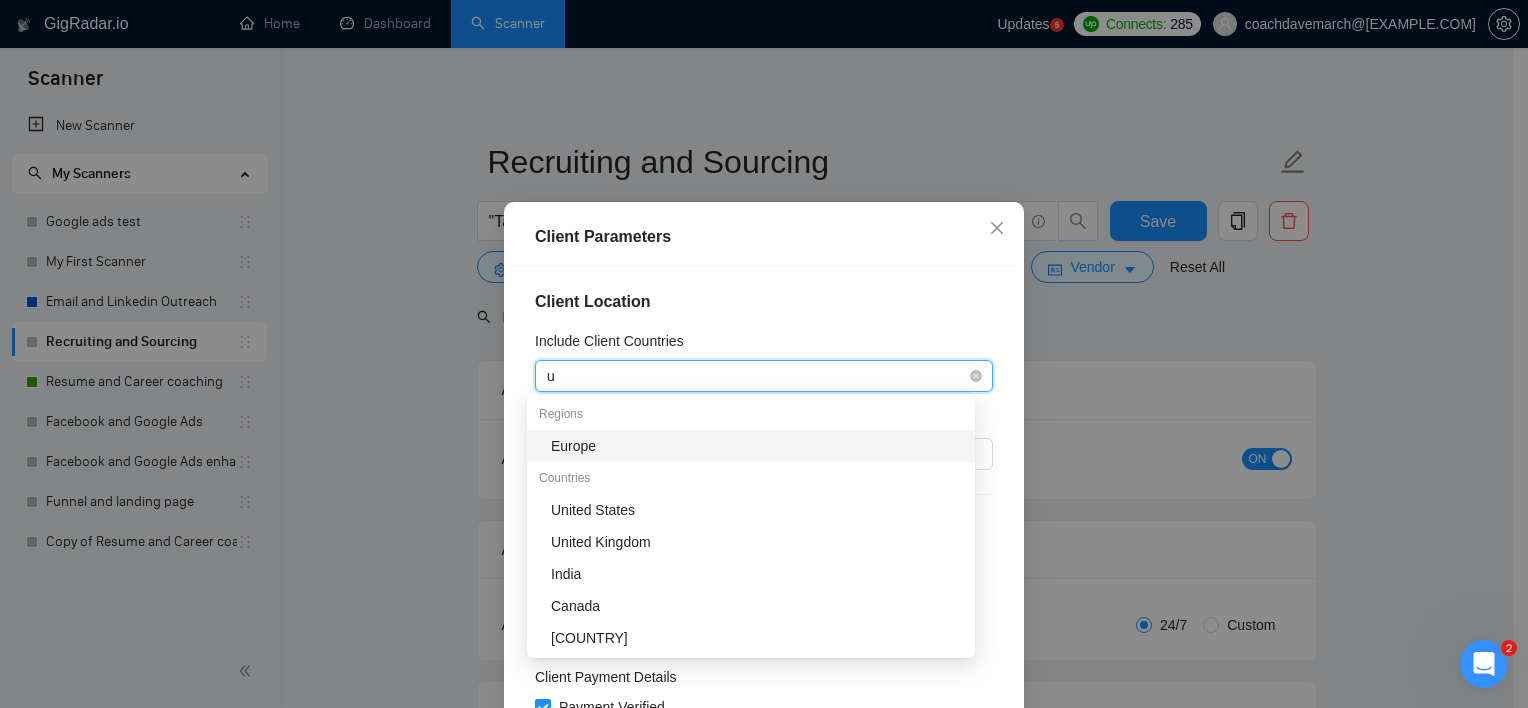 type on "un" 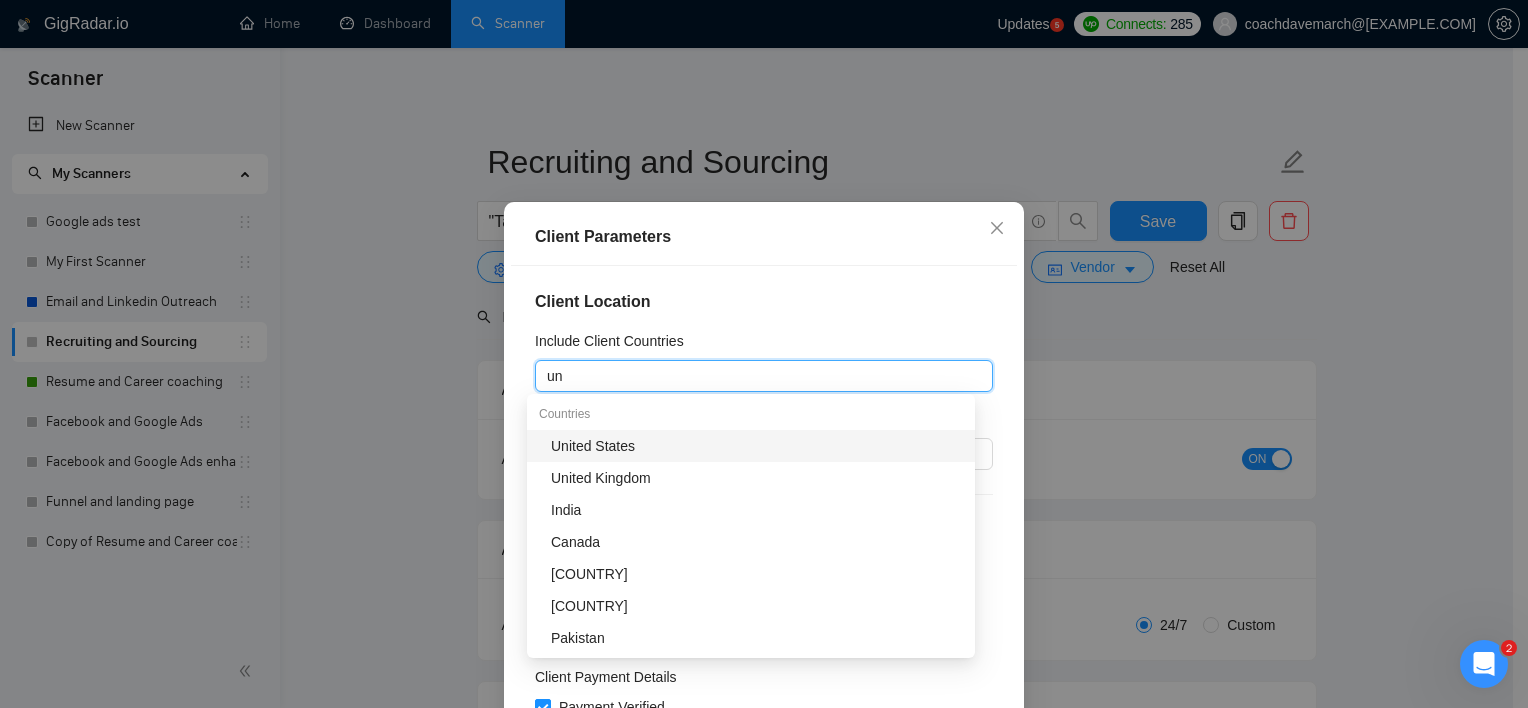click on "United States" at bounding box center (757, 446) 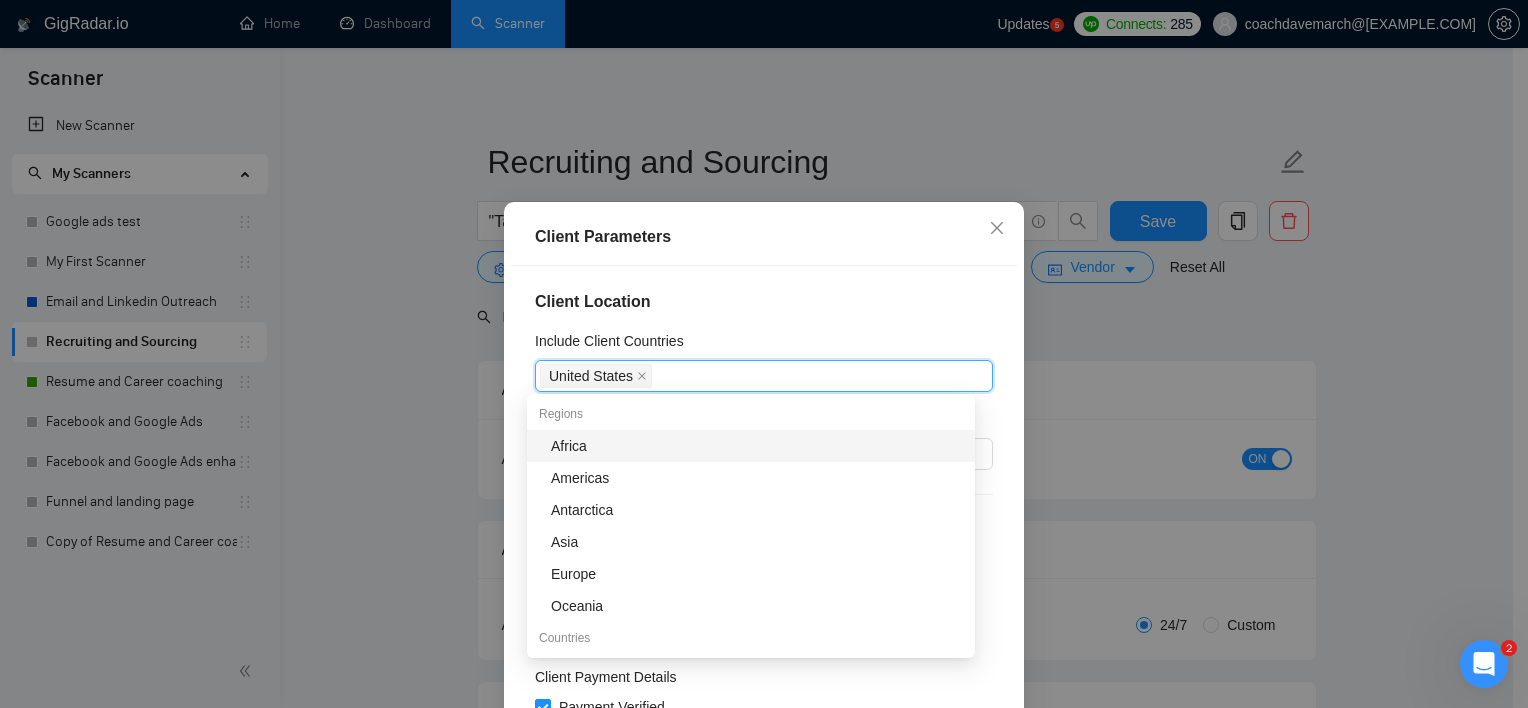 click on "Client Parameters Client Location Include Client Countries United States   Exclude Client Countries   Select Client Rating Client Min Average Feedback Include clients with no feedback Client Payment Details Payment Verified Hire Rate Stats   Client Total Spent $ 5000 Min - $ Max Client Hire Rate New   Any hire rate   Avg Hourly Rate Paid New $ Min - $ Max Include Clients without Sufficient History Client Profile Client Industry New   Any industry Client Company Size   Any company size Enterprise Clients New   Any clients Reset OK" at bounding box center (764, 354) 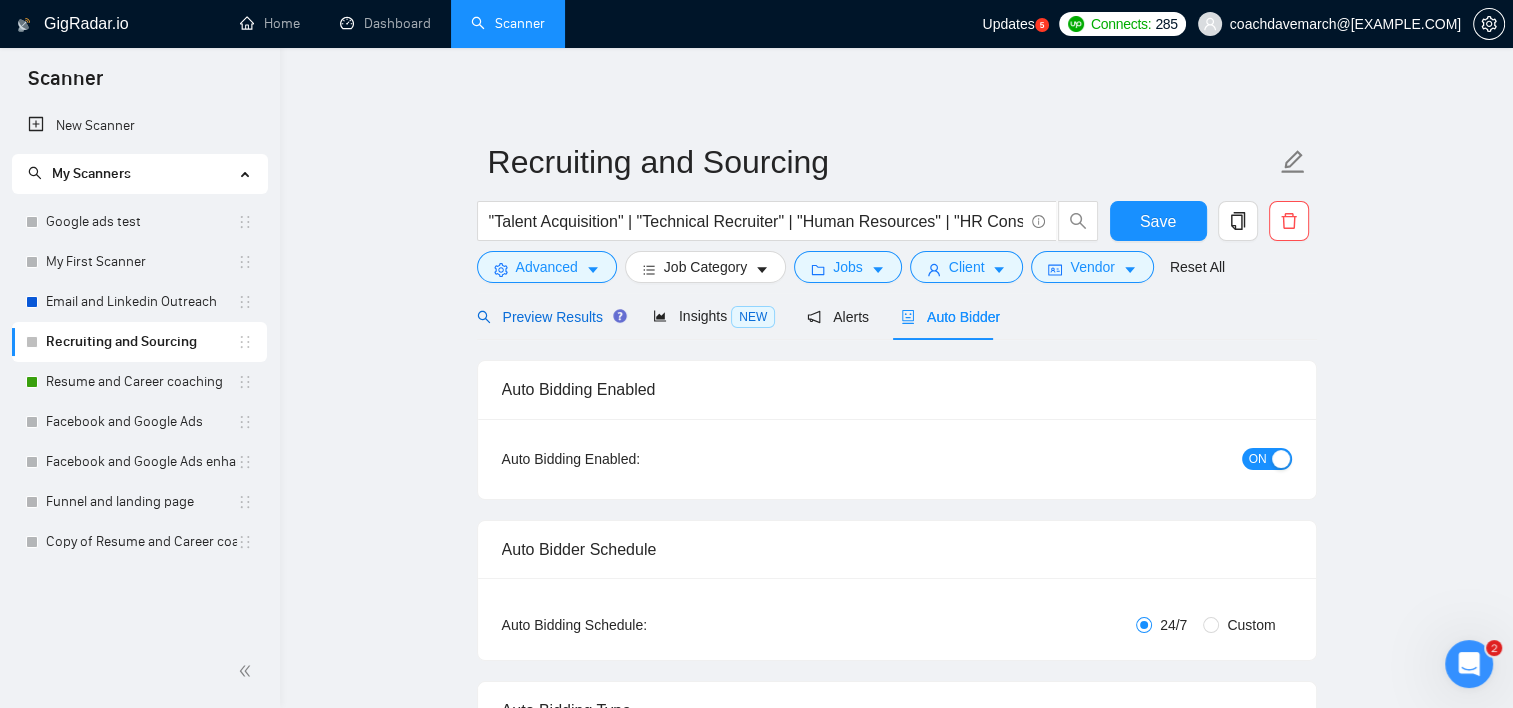 click on "Preview Results" at bounding box center [549, 317] 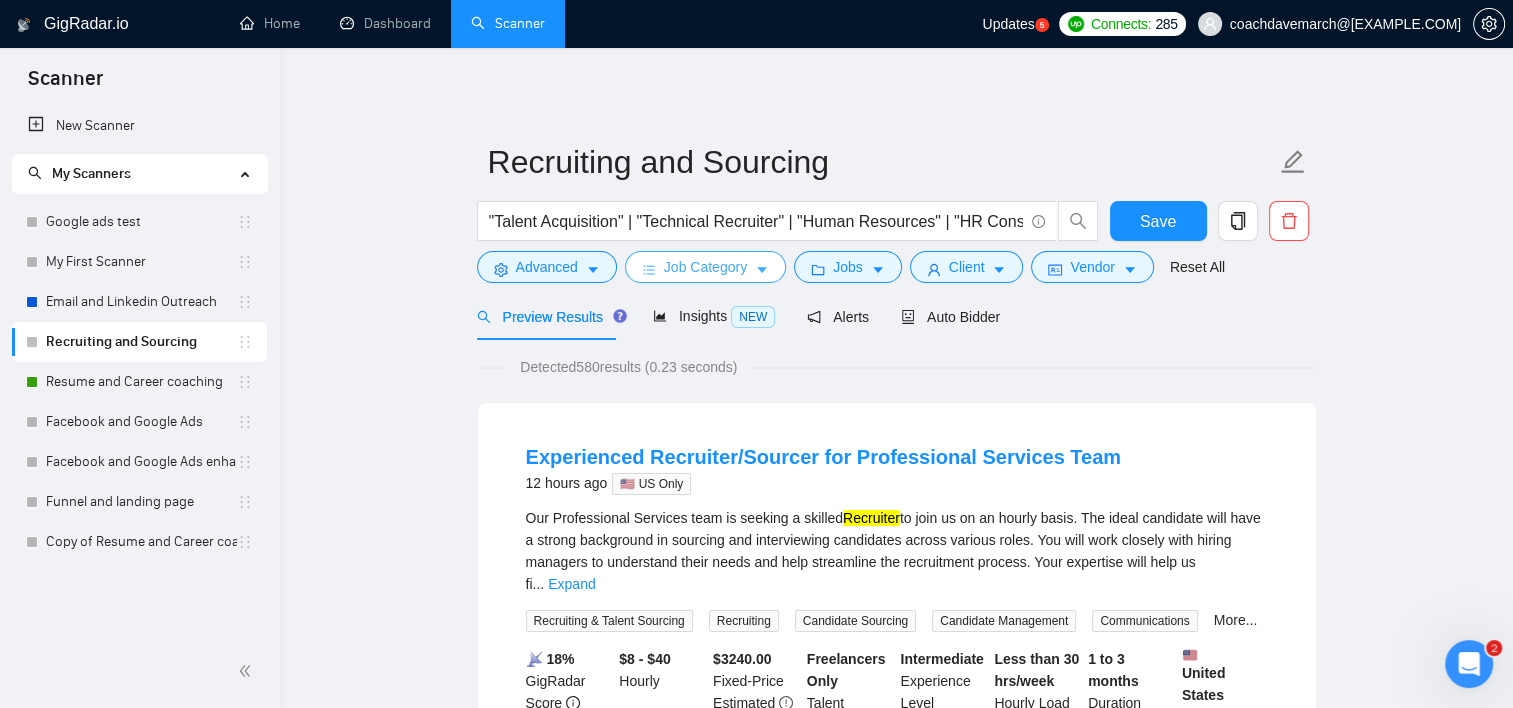click on "Job Category" at bounding box center (705, 267) 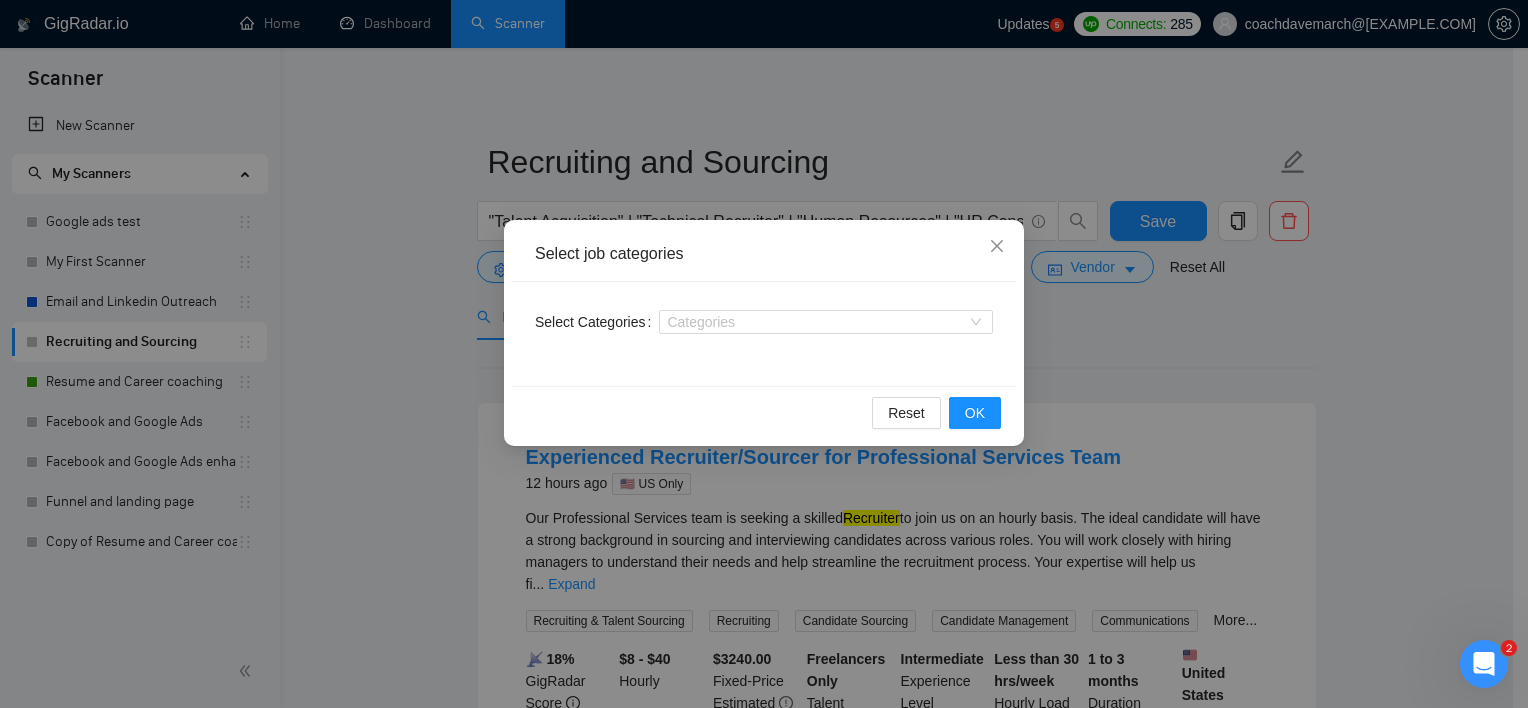 click on "Select job categories Select Categories   Categories Reset OK" at bounding box center (764, 354) 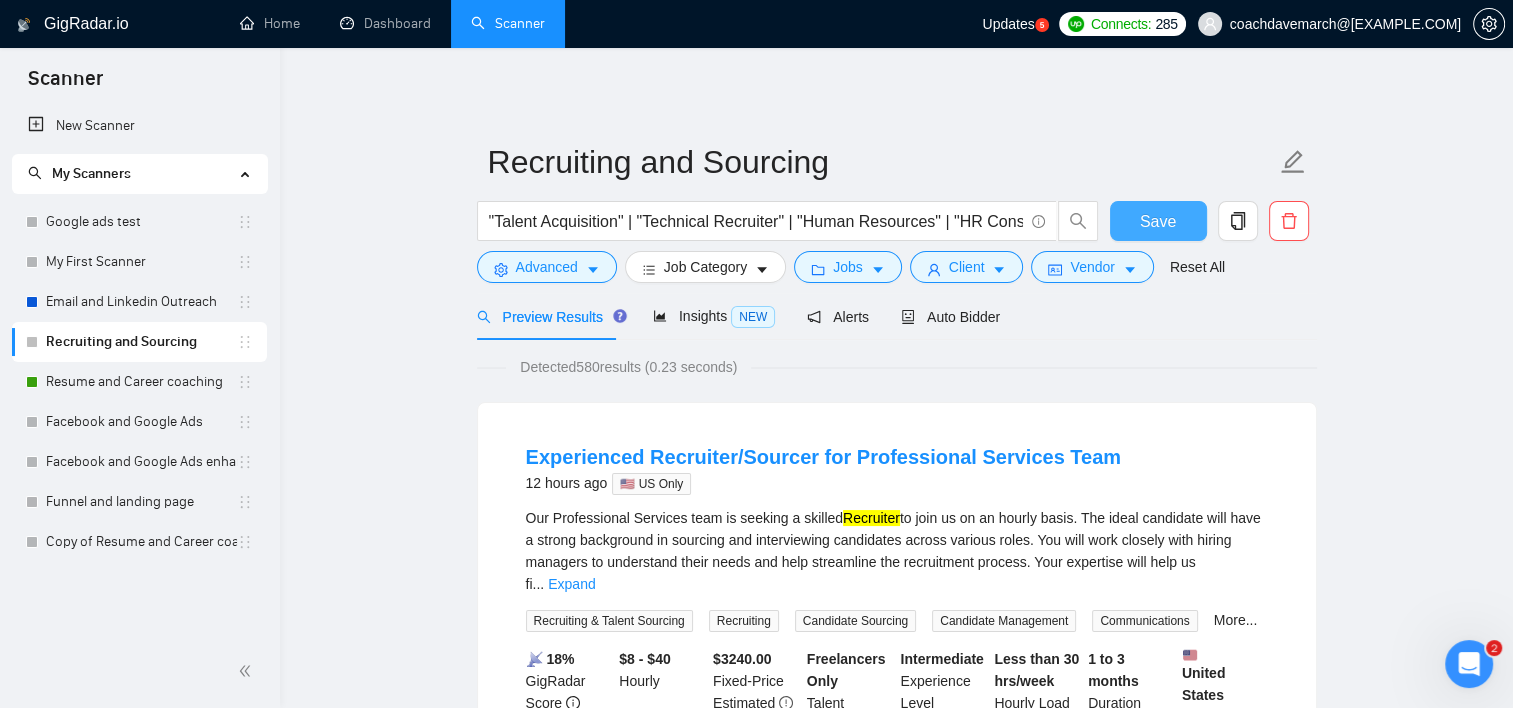 click on "Save" at bounding box center [1158, 221] 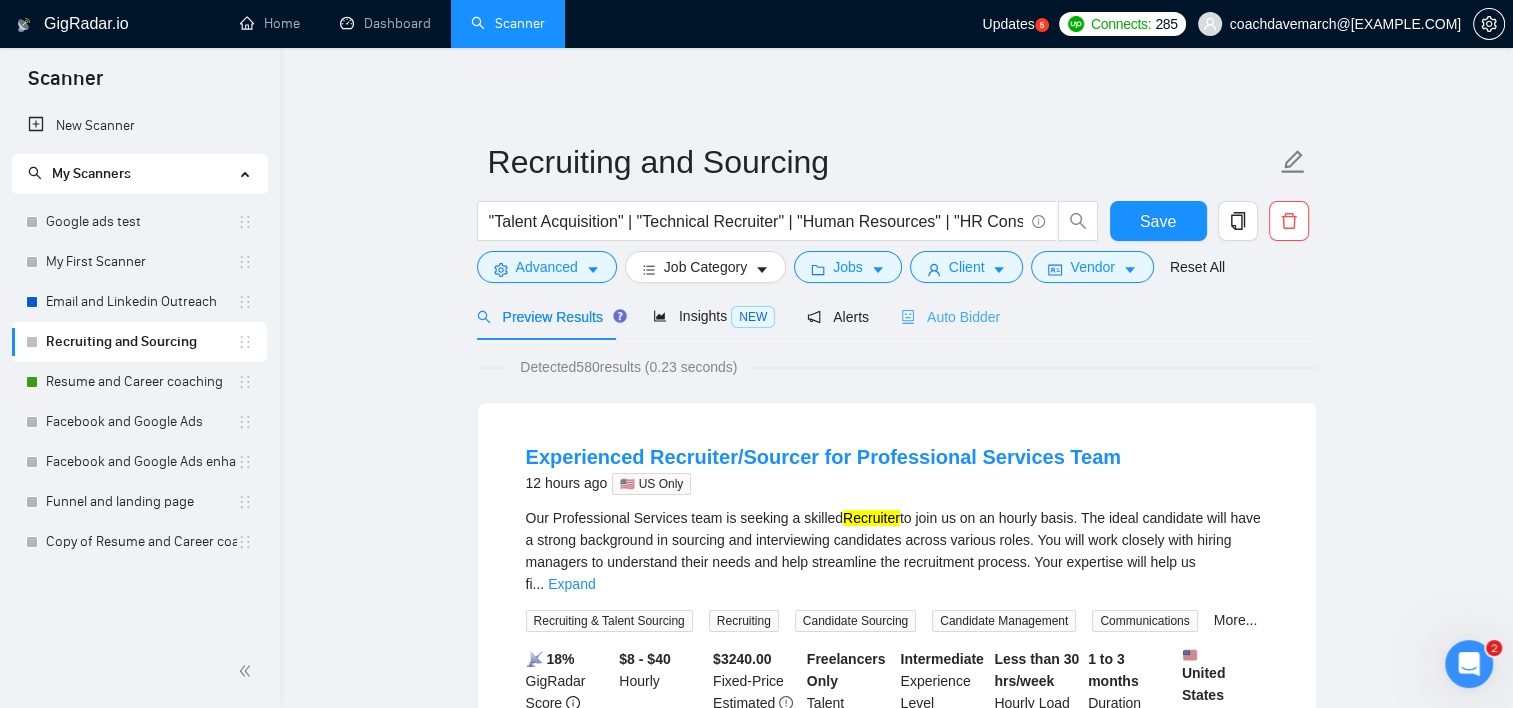 click on "Auto Bidder" at bounding box center [950, 316] 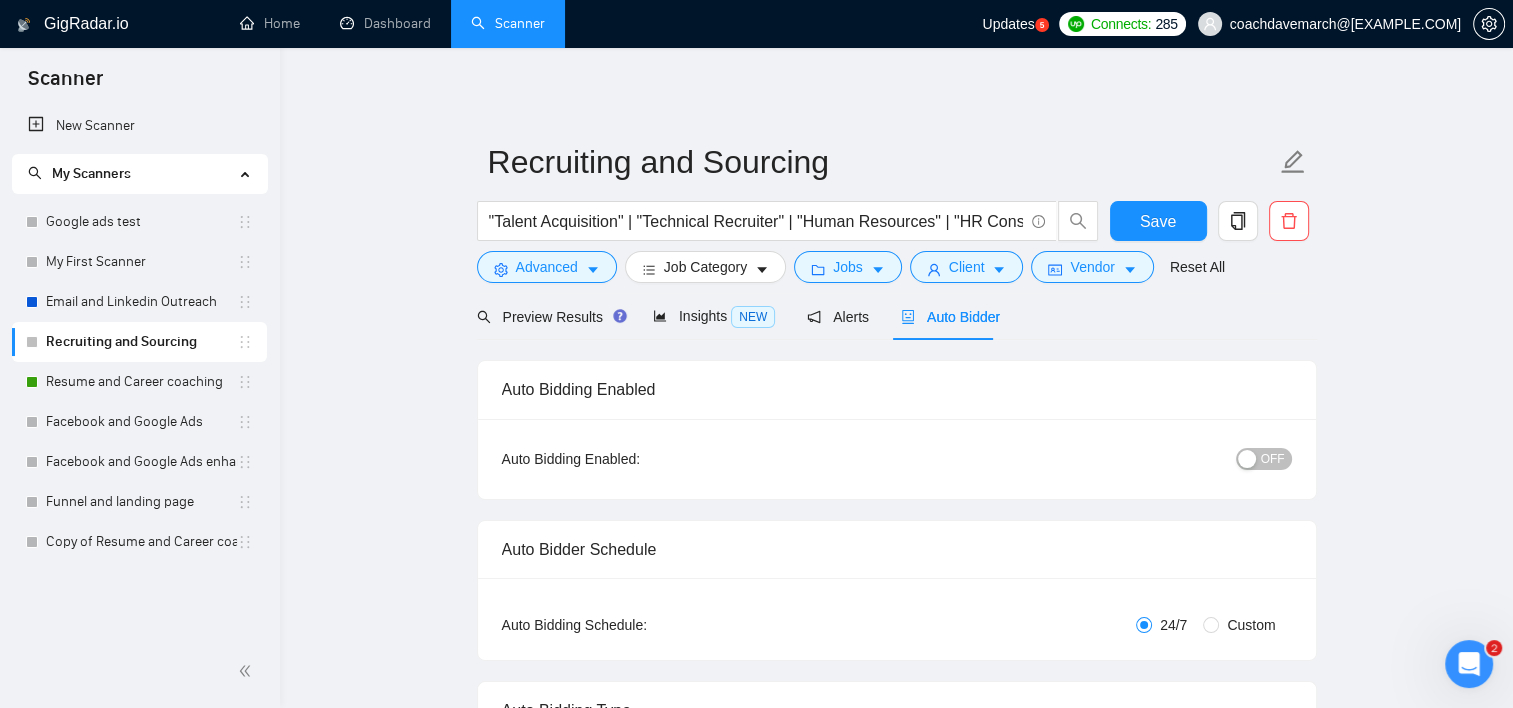 click on "OFF" at bounding box center [1273, 459] 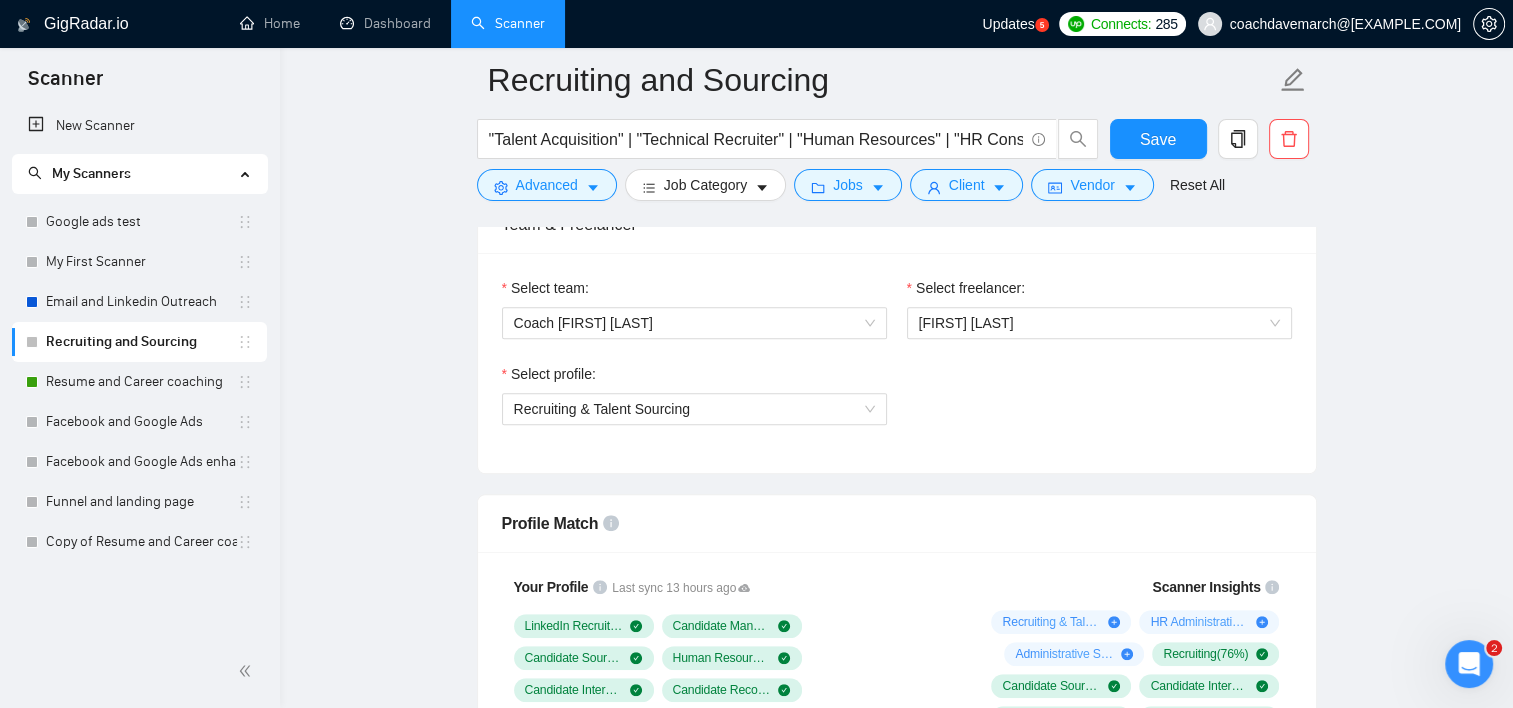scroll, scrollTop: 1000, scrollLeft: 0, axis: vertical 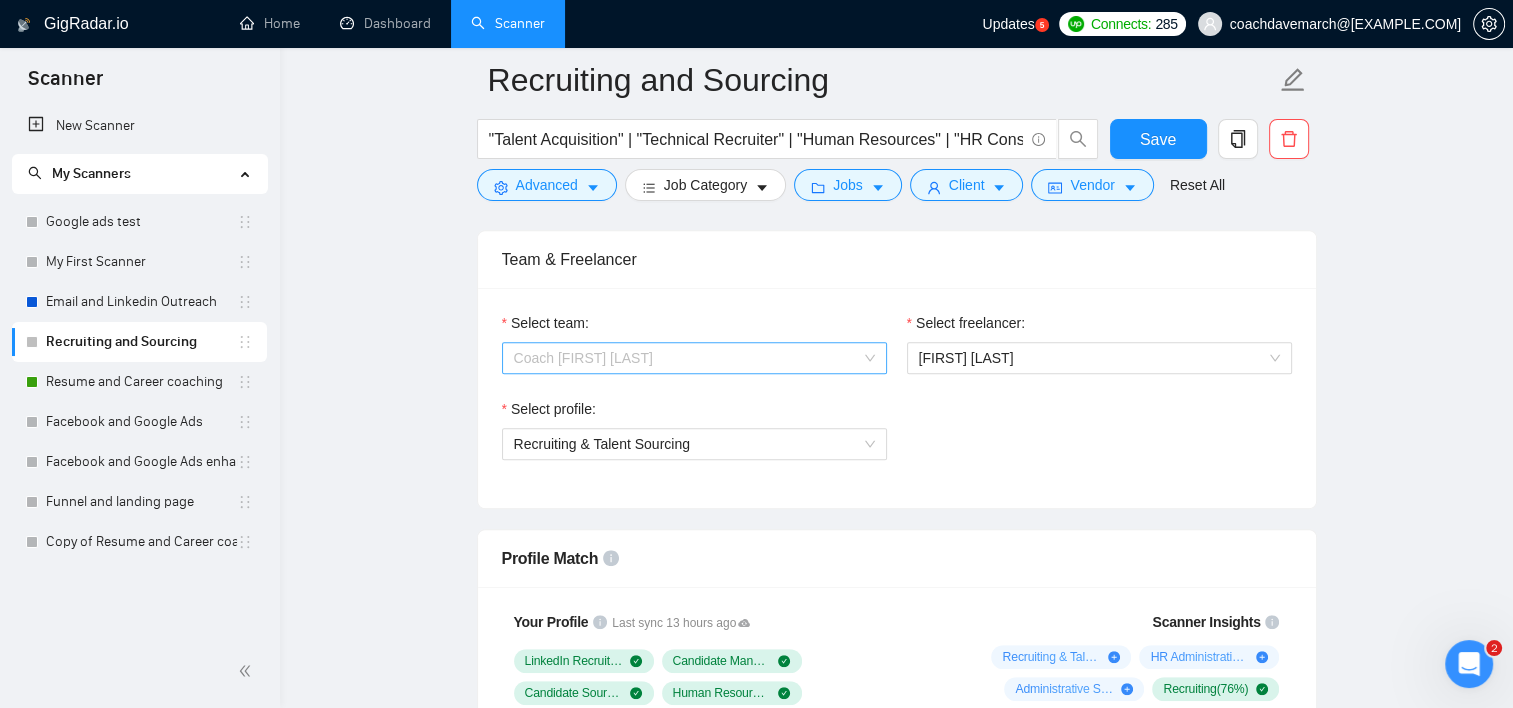 click on "[NAME]" at bounding box center (694, 358) 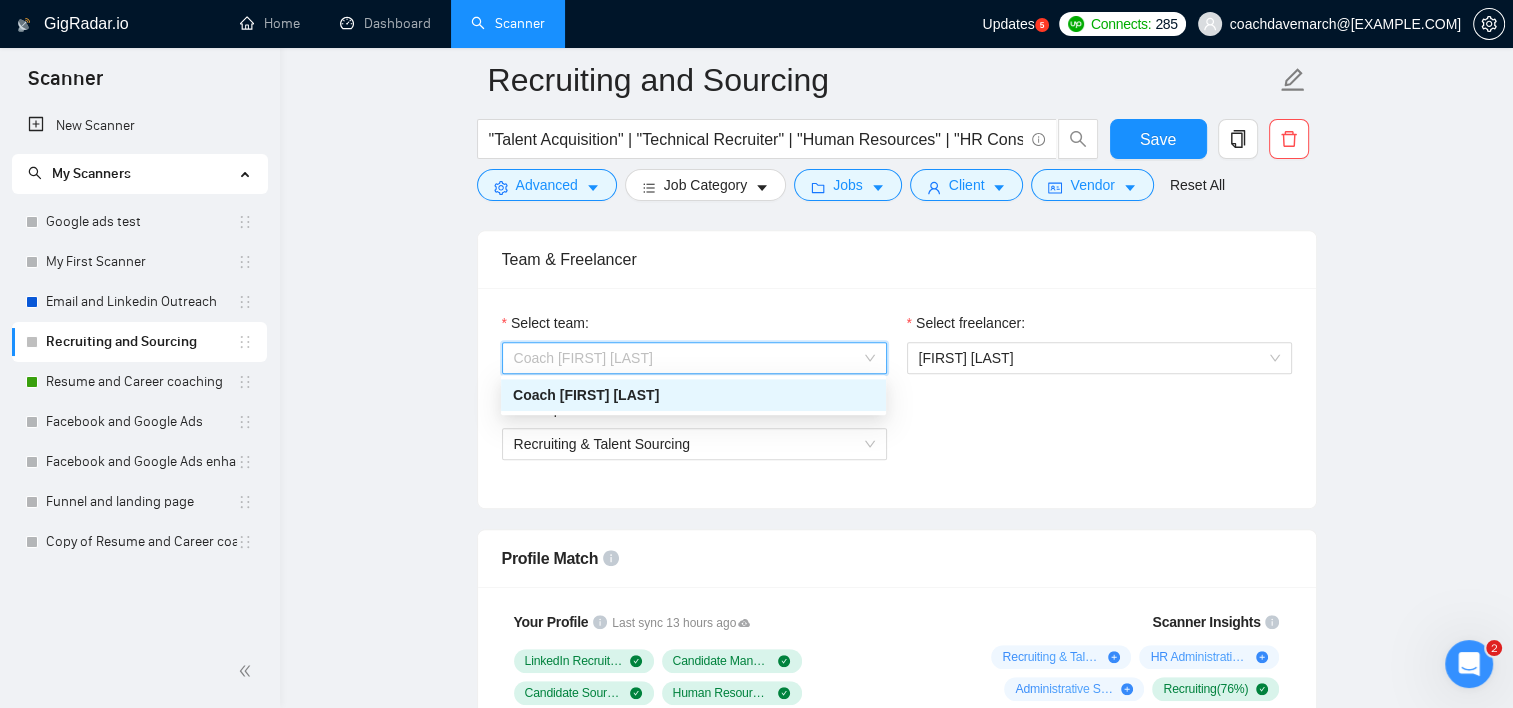 click on "[NAME]" at bounding box center (694, 358) 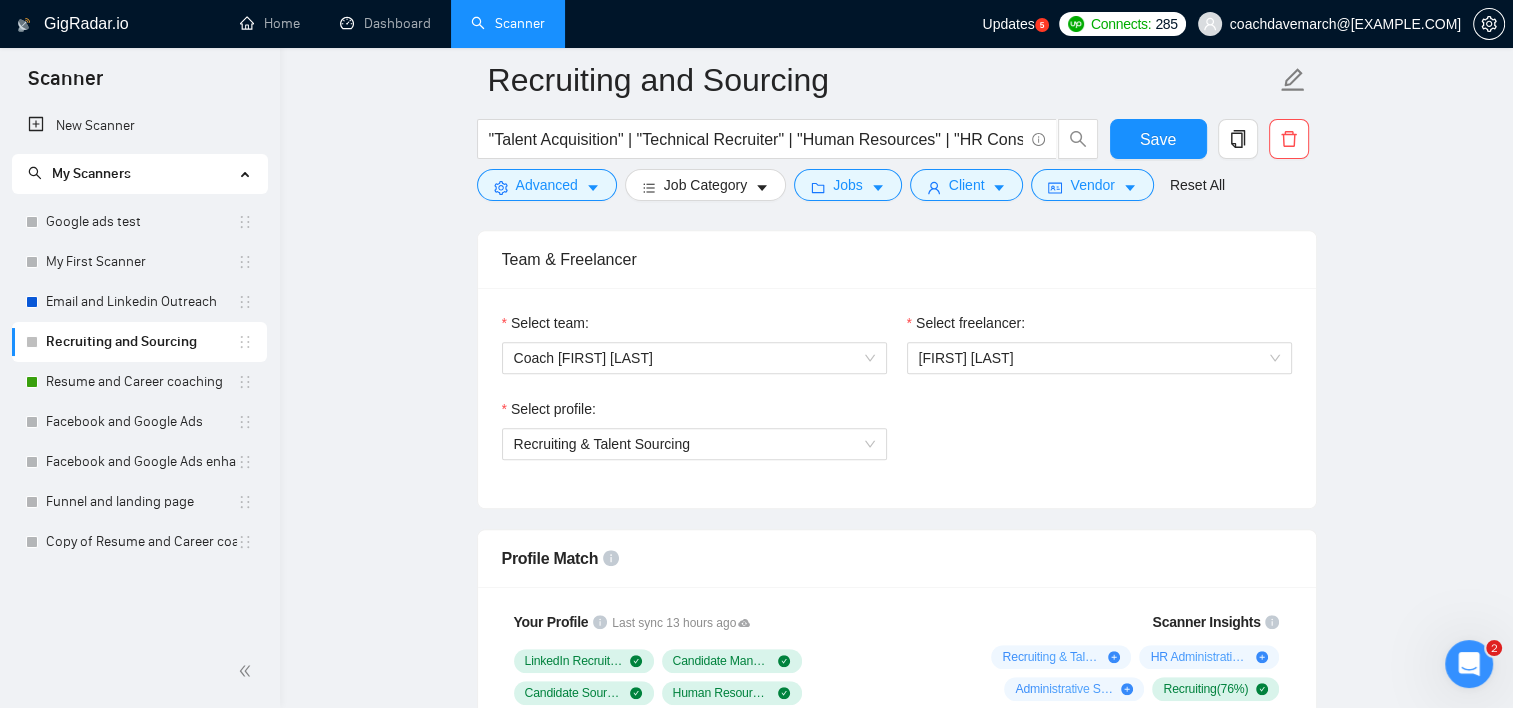click on "Select profile: Recruiting & Talent Sourcing" at bounding box center (897, 441) 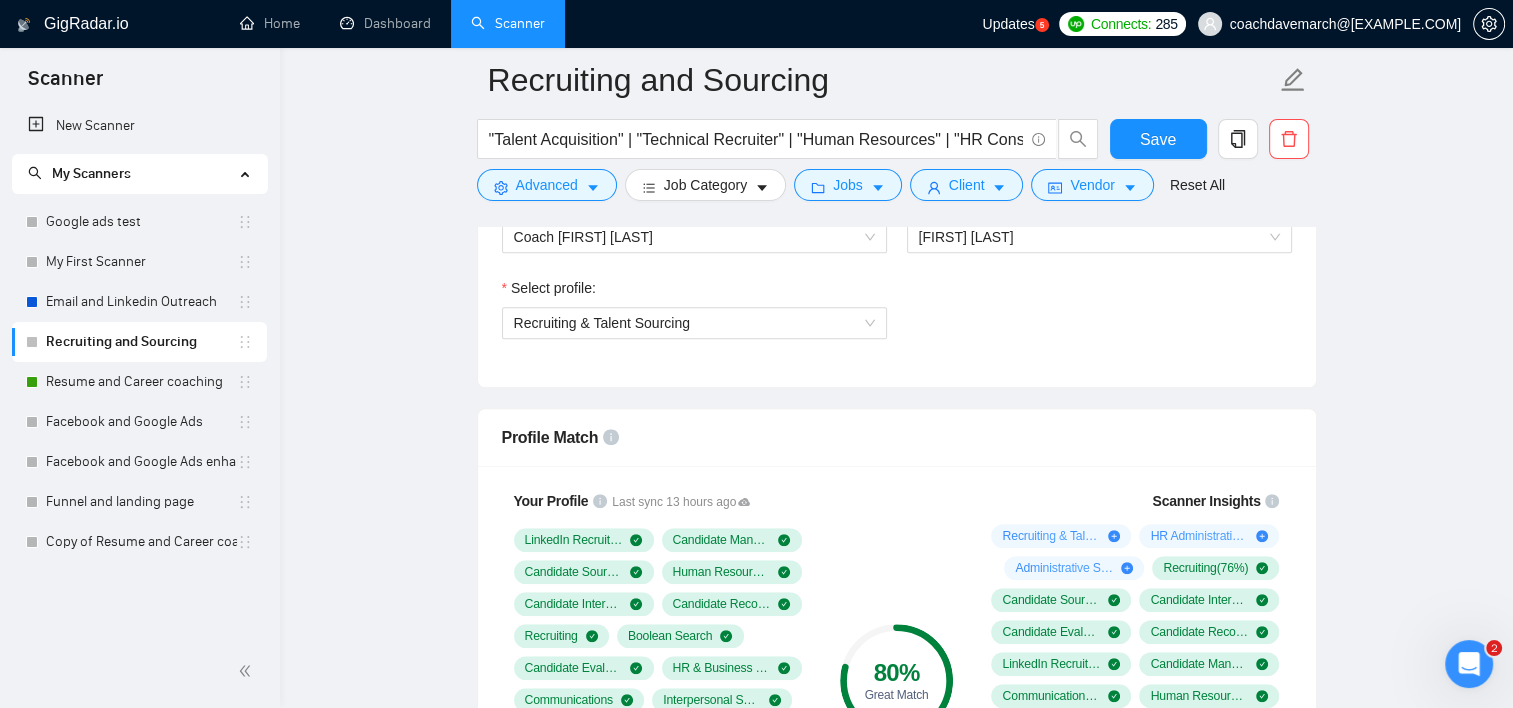 scroll, scrollTop: 900, scrollLeft: 0, axis: vertical 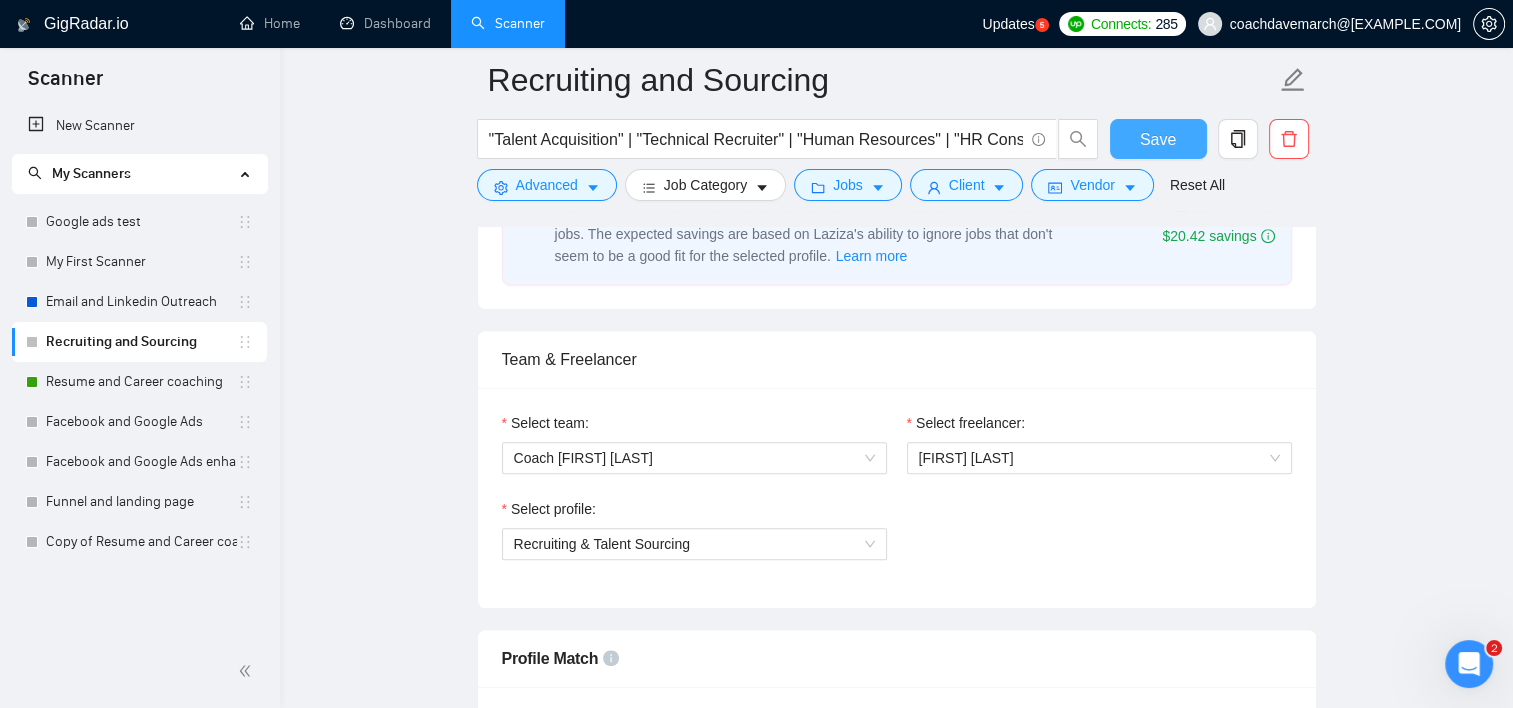 click on "Save" at bounding box center (1158, 139) 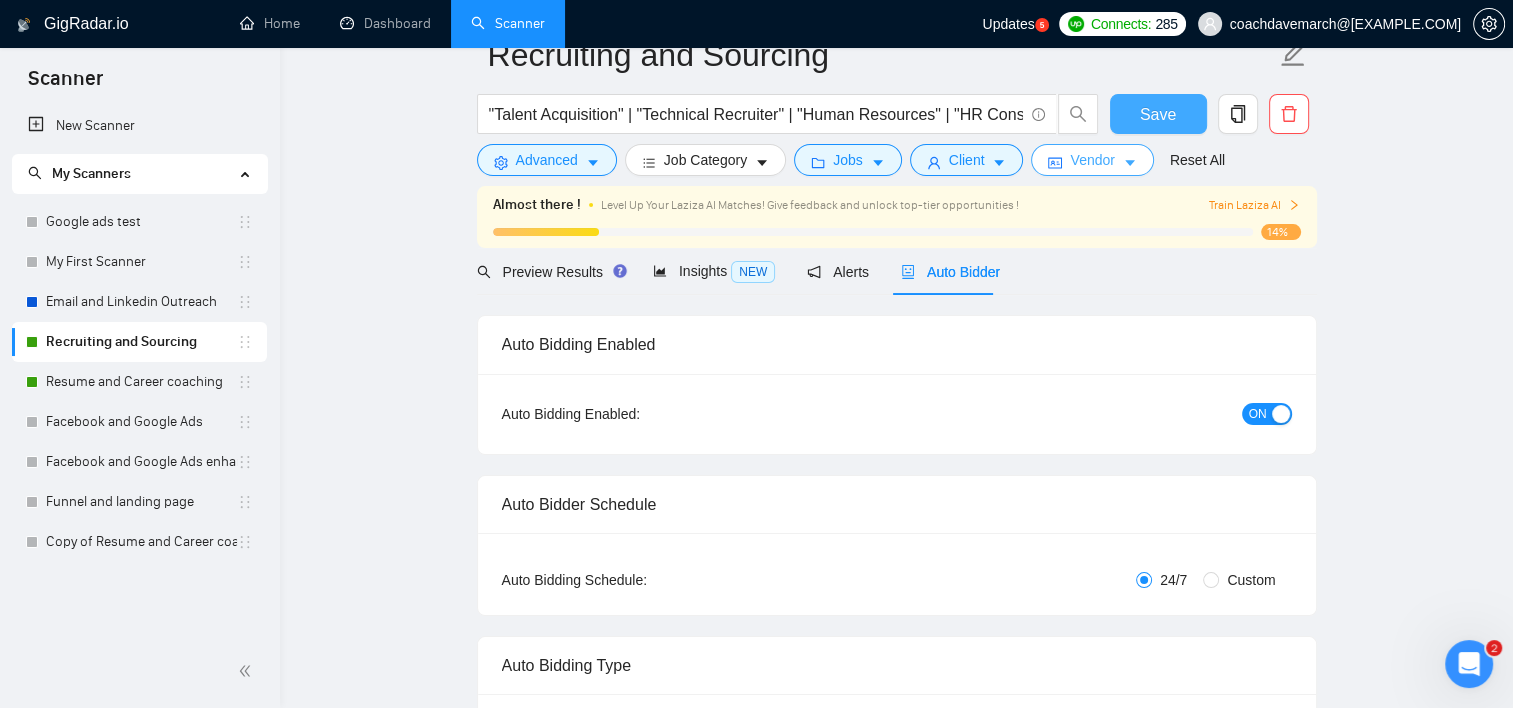 scroll, scrollTop: 0, scrollLeft: 0, axis: both 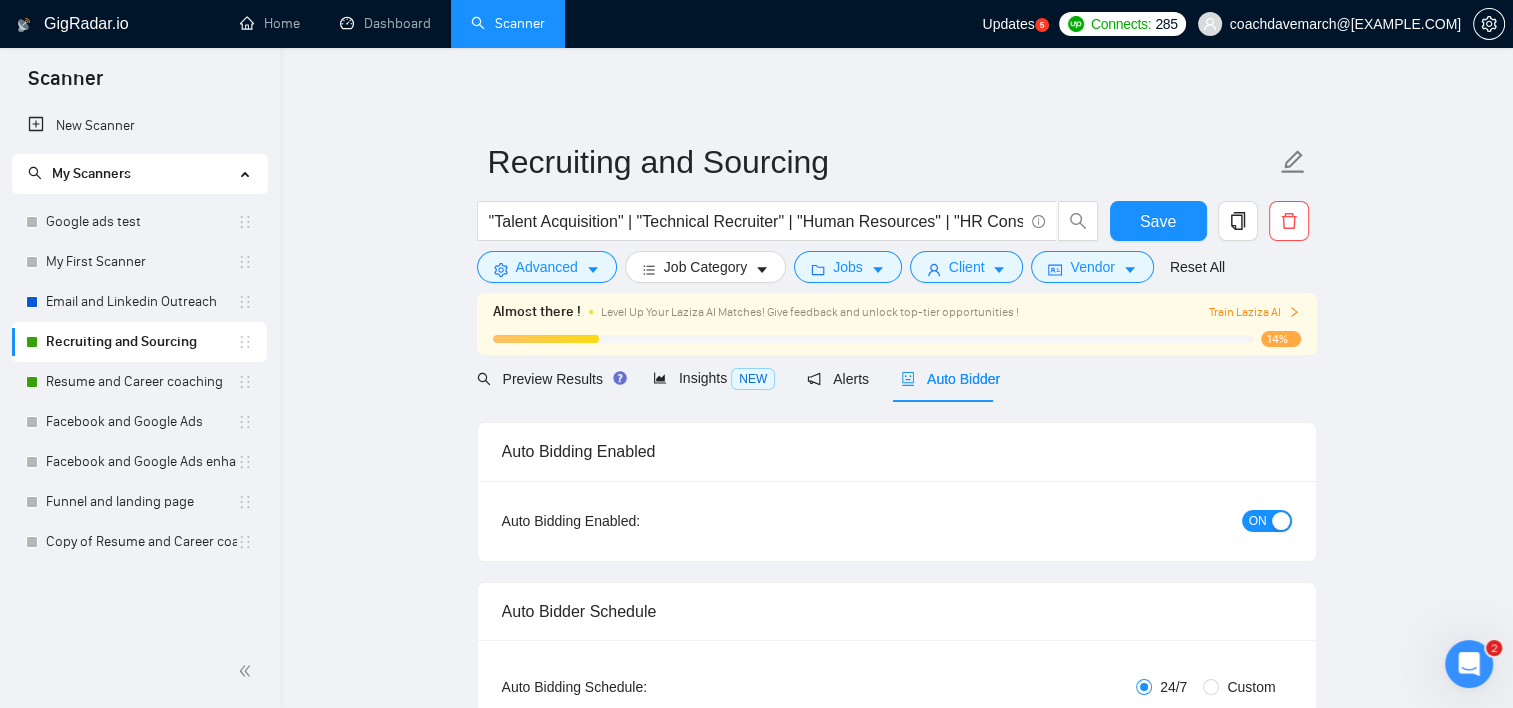 click at bounding box center (1281, 521) 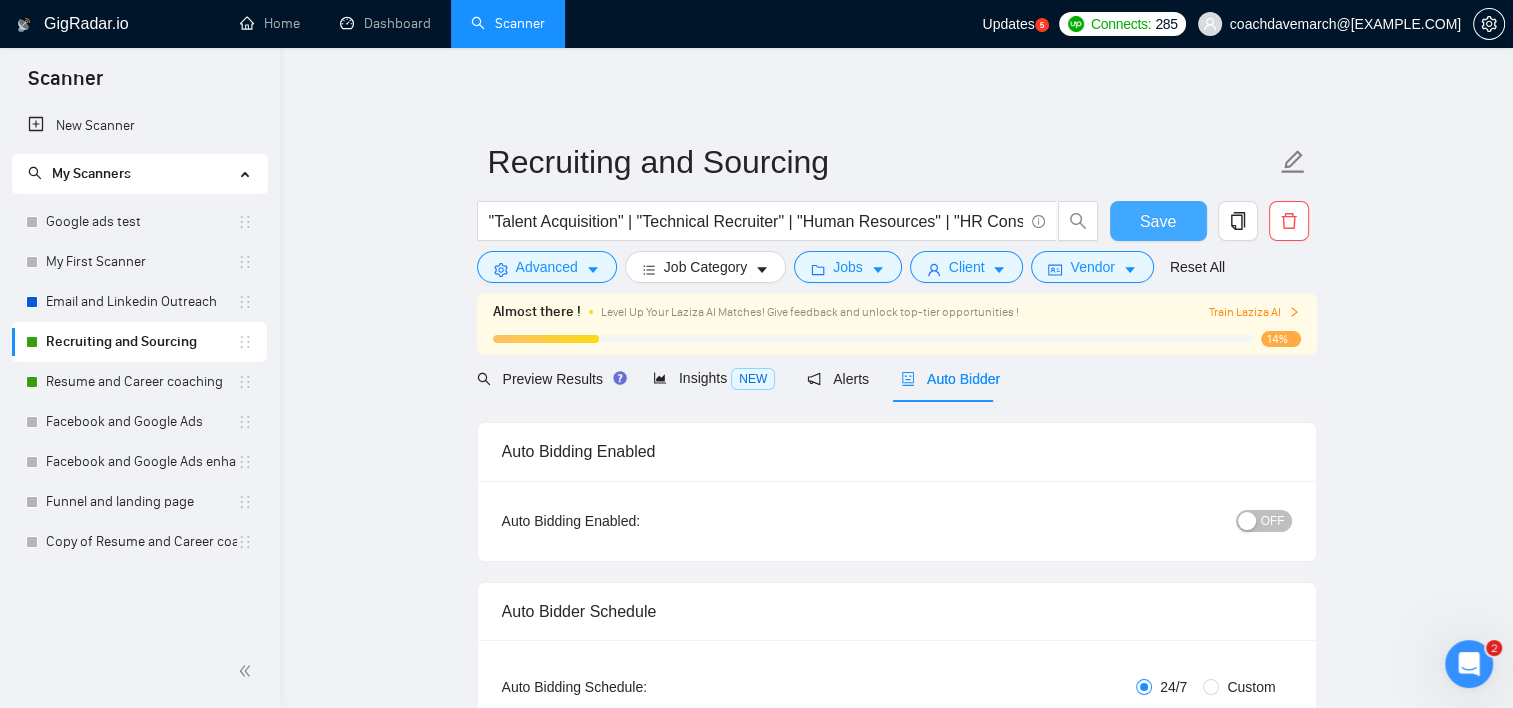 click on "Save" at bounding box center (1158, 221) 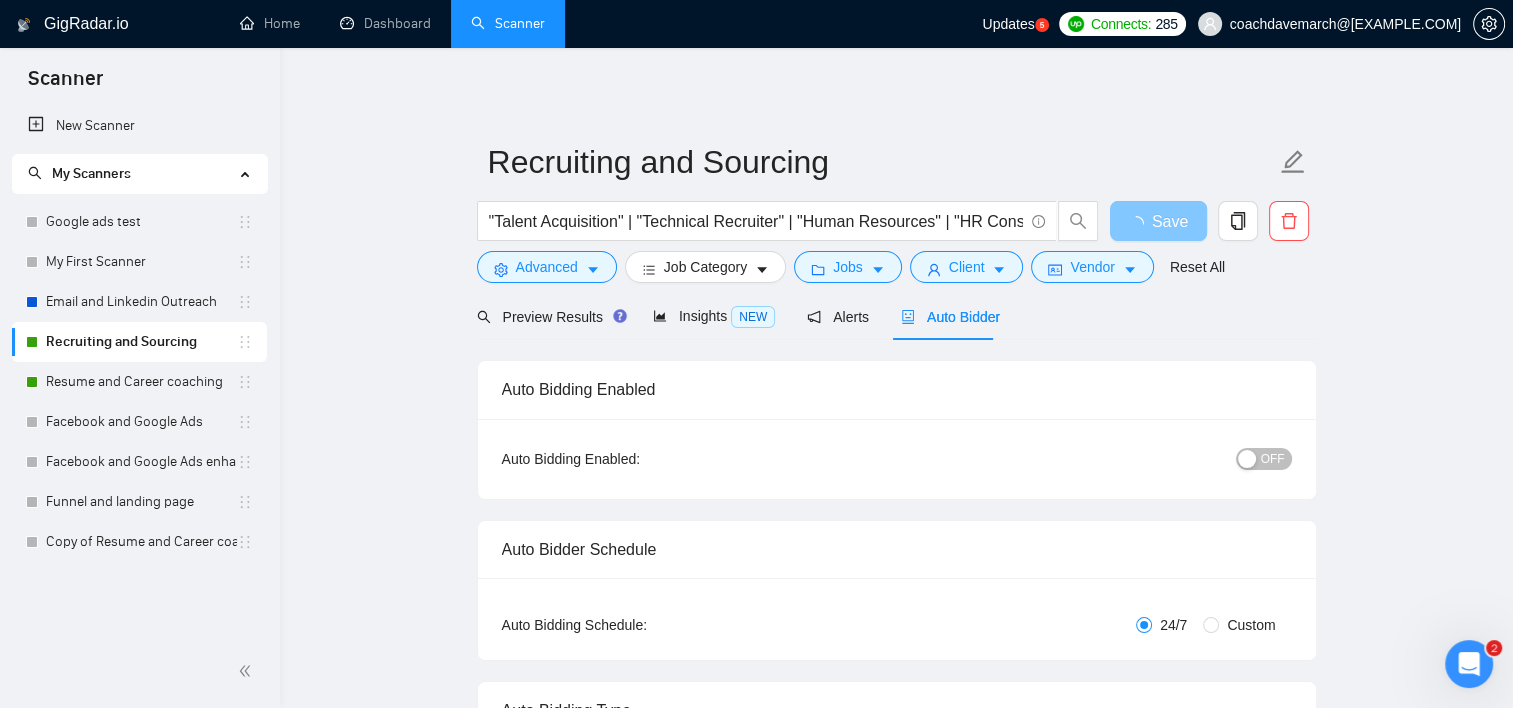 type 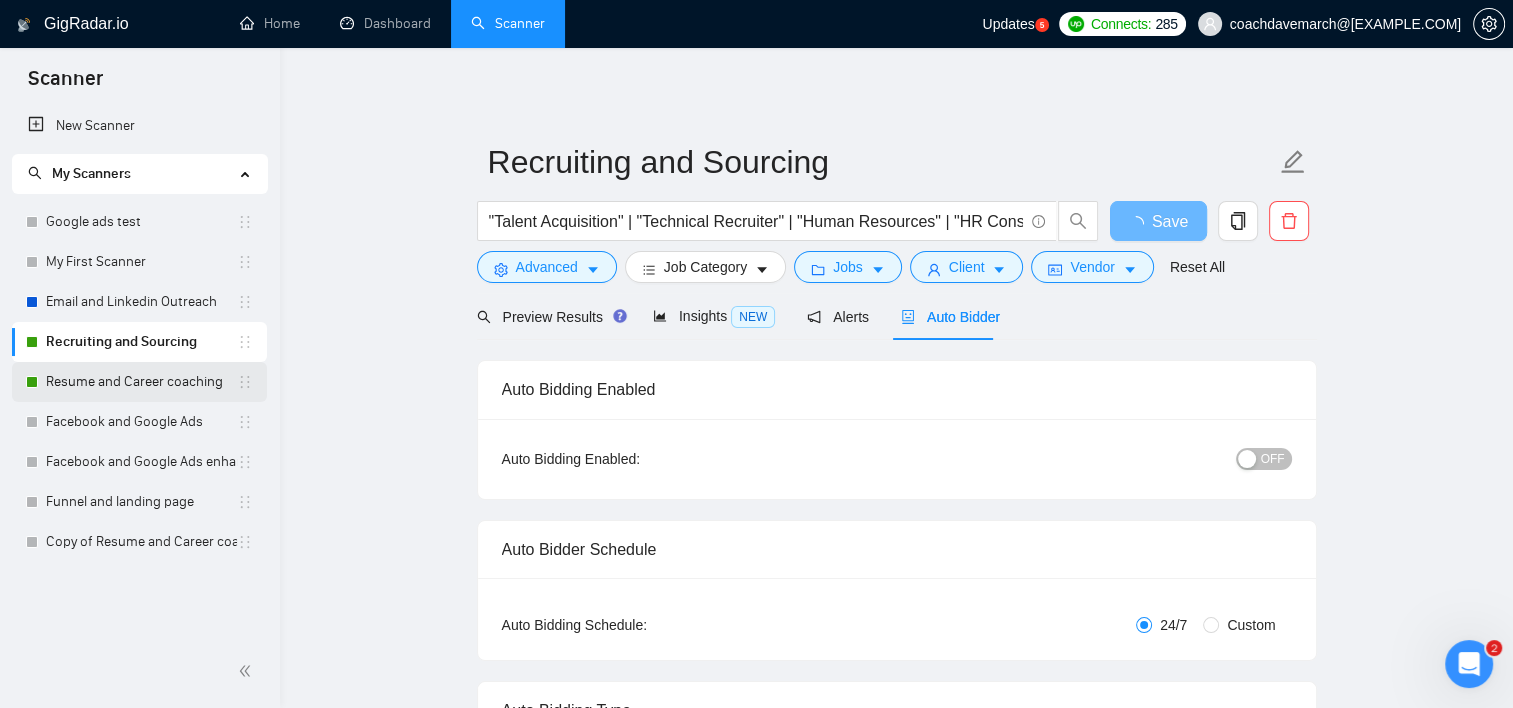 click on "Resume and Career coaching" at bounding box center (141, 382) 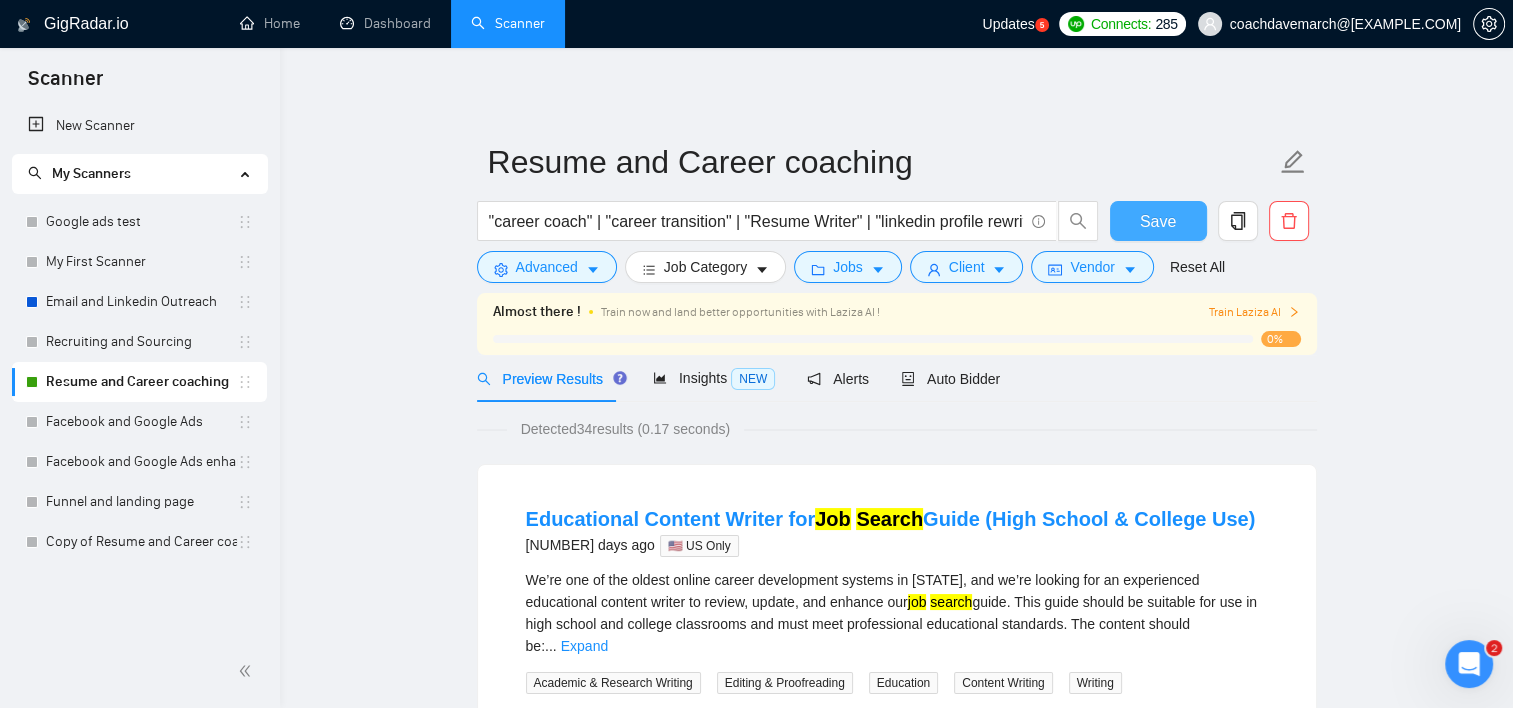 click on "Save" at bounding box center (1158, 221) 